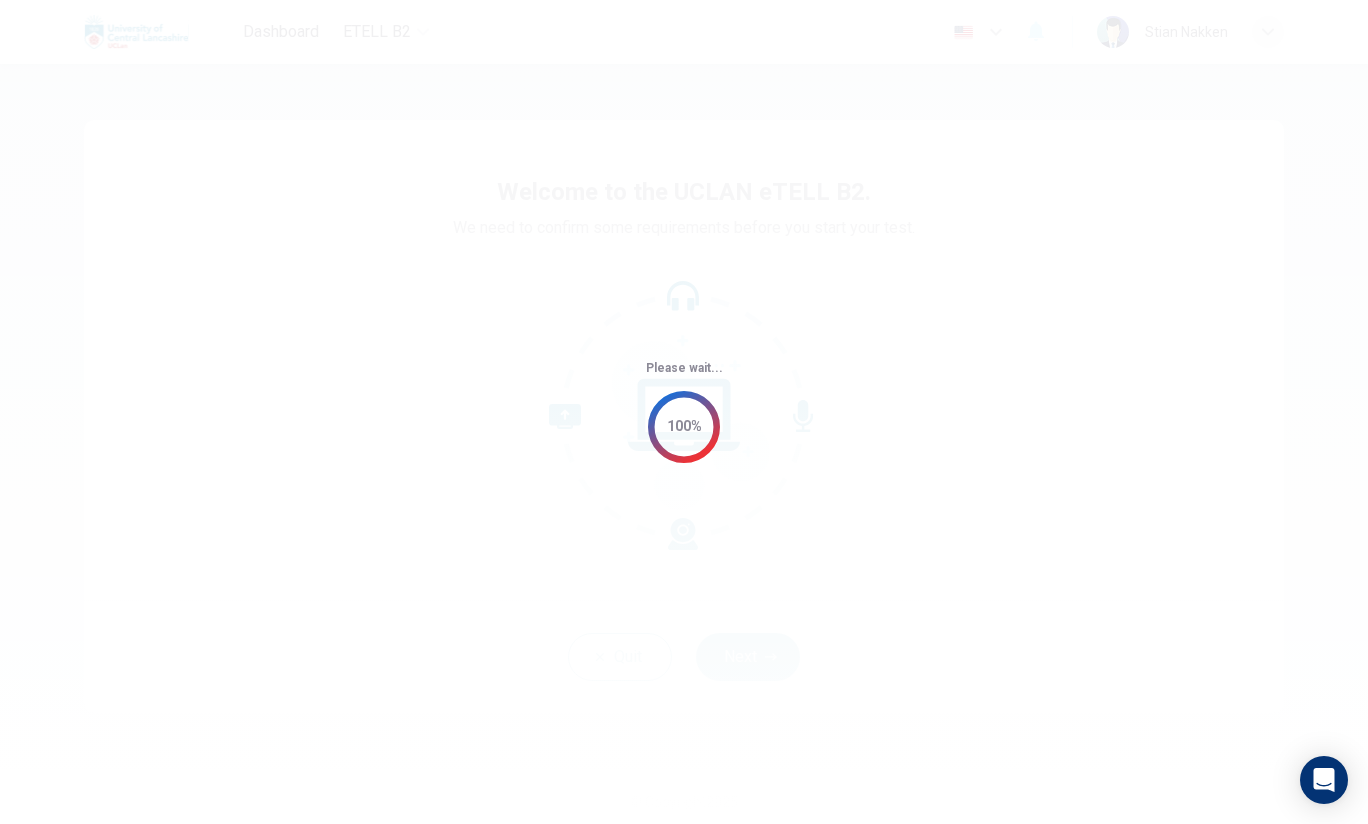 scroll, scrollTop: 0, scrollLeft: 0, axis: both 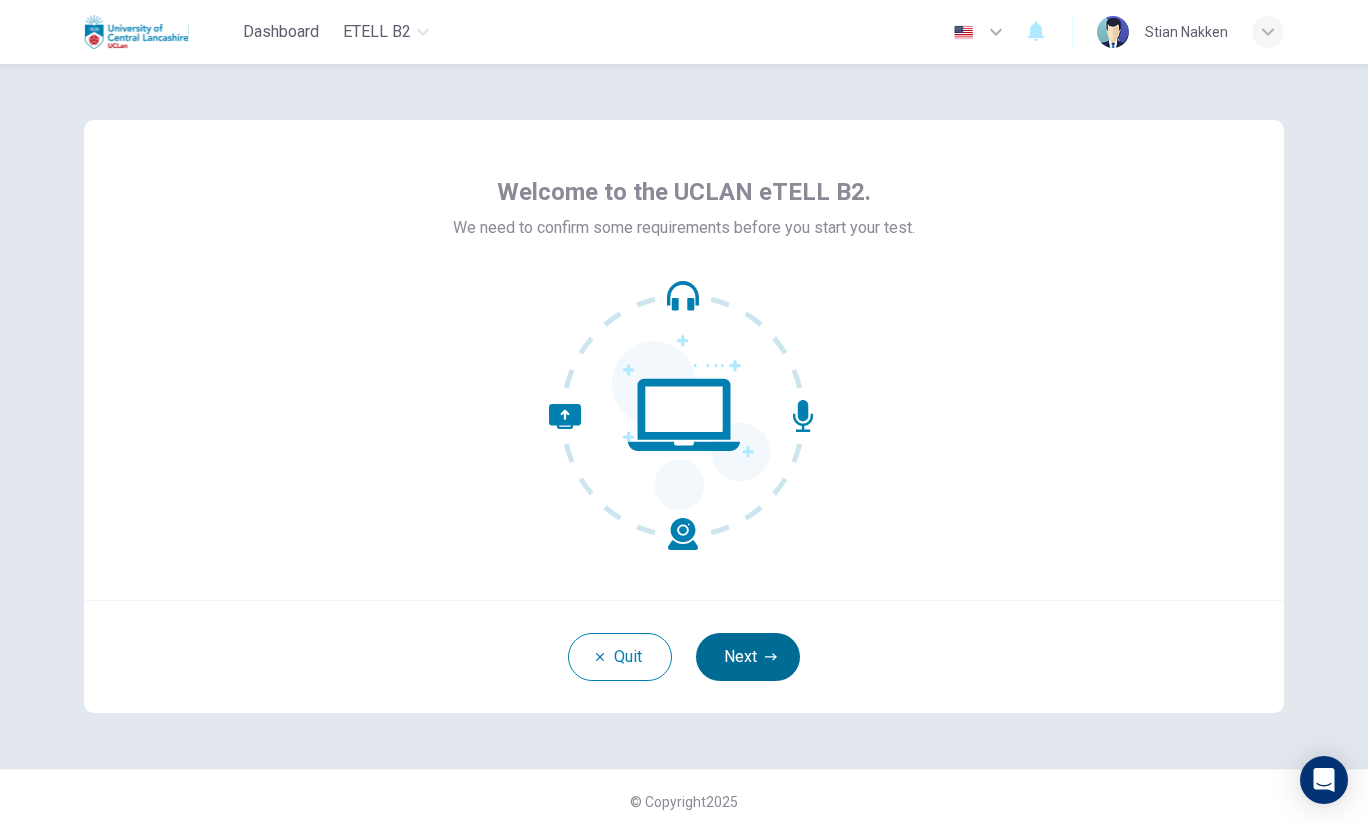 click on "Next" at bounding box center (748, 657) 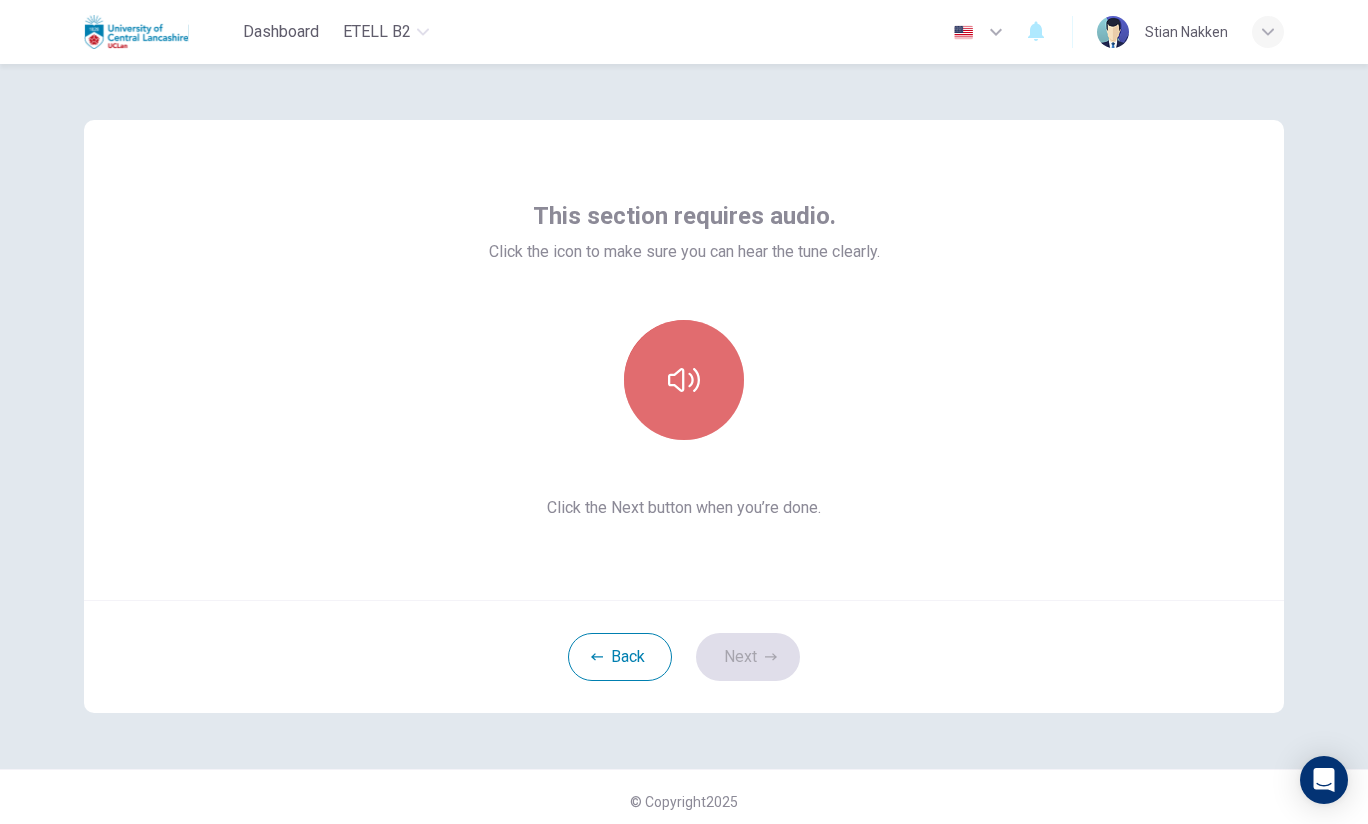 click at bounding box center [684, 380] 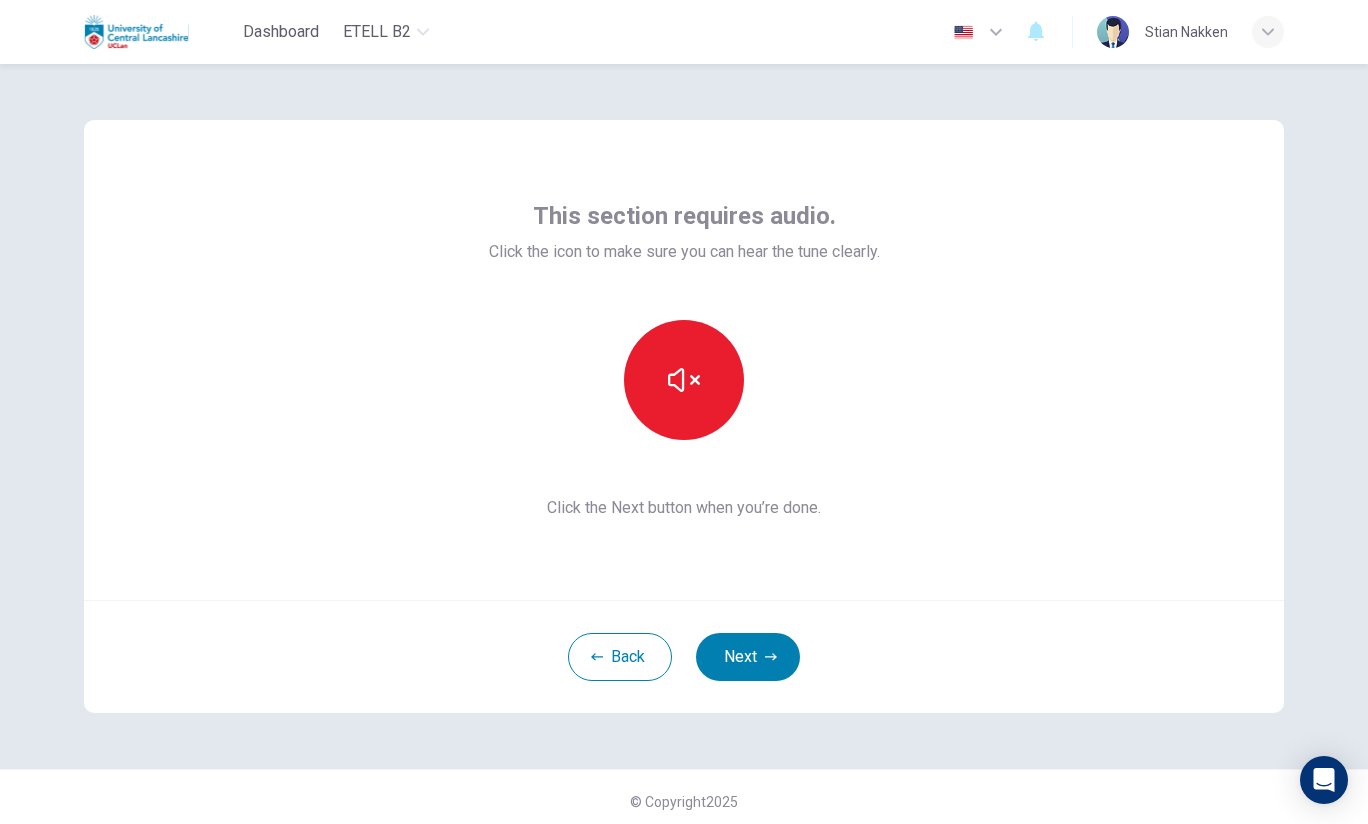type 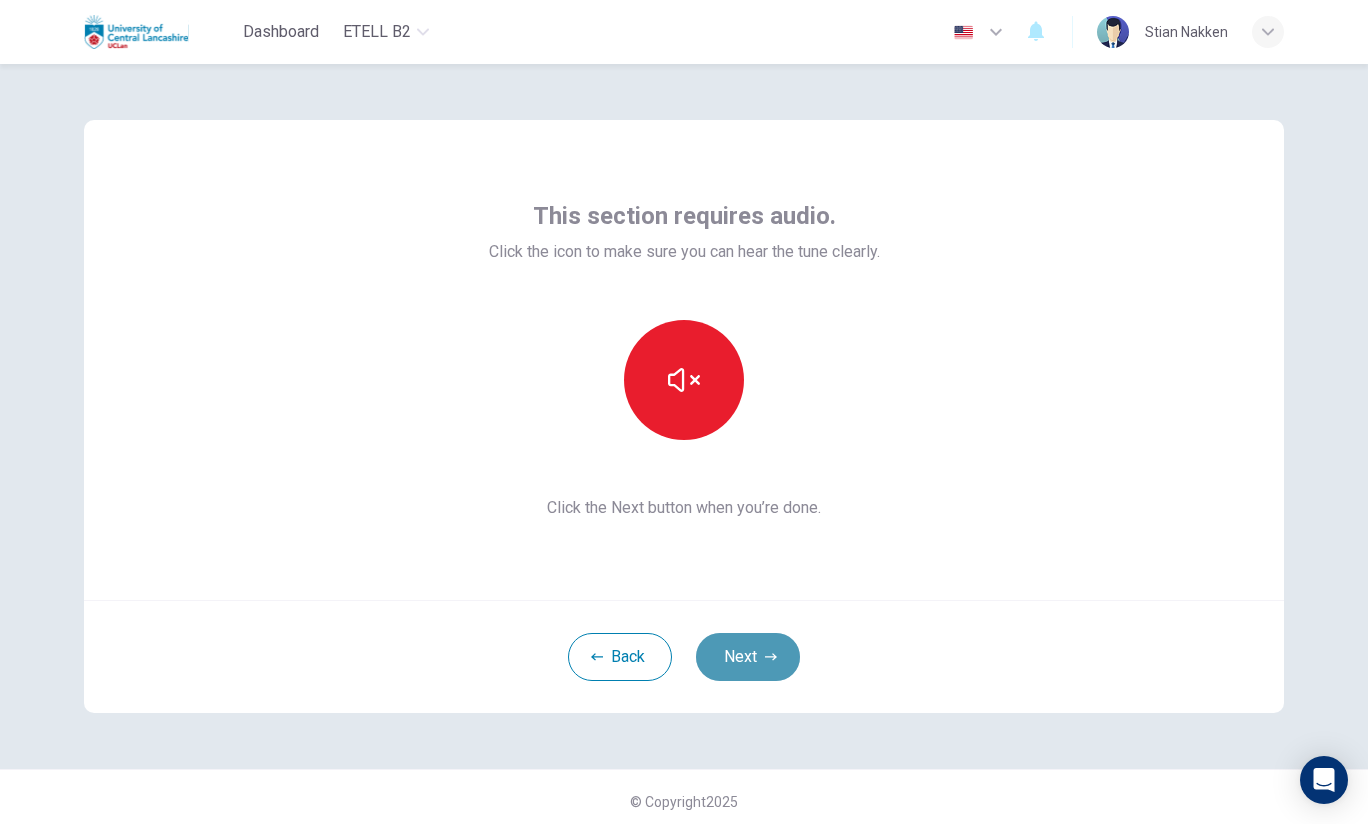 click on "Next" at bounding box center (748, 657) 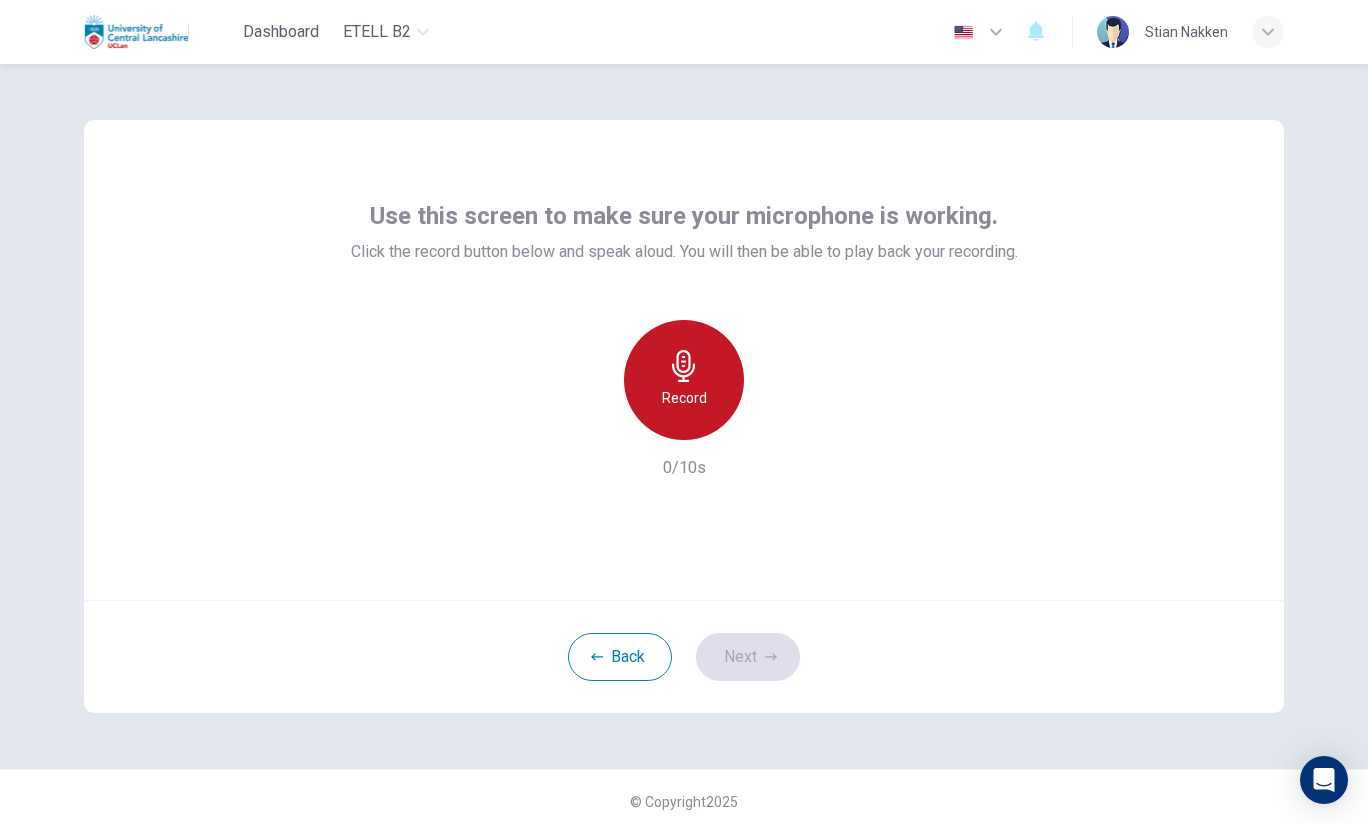 click on "Record" at bounding box center (684, 380) 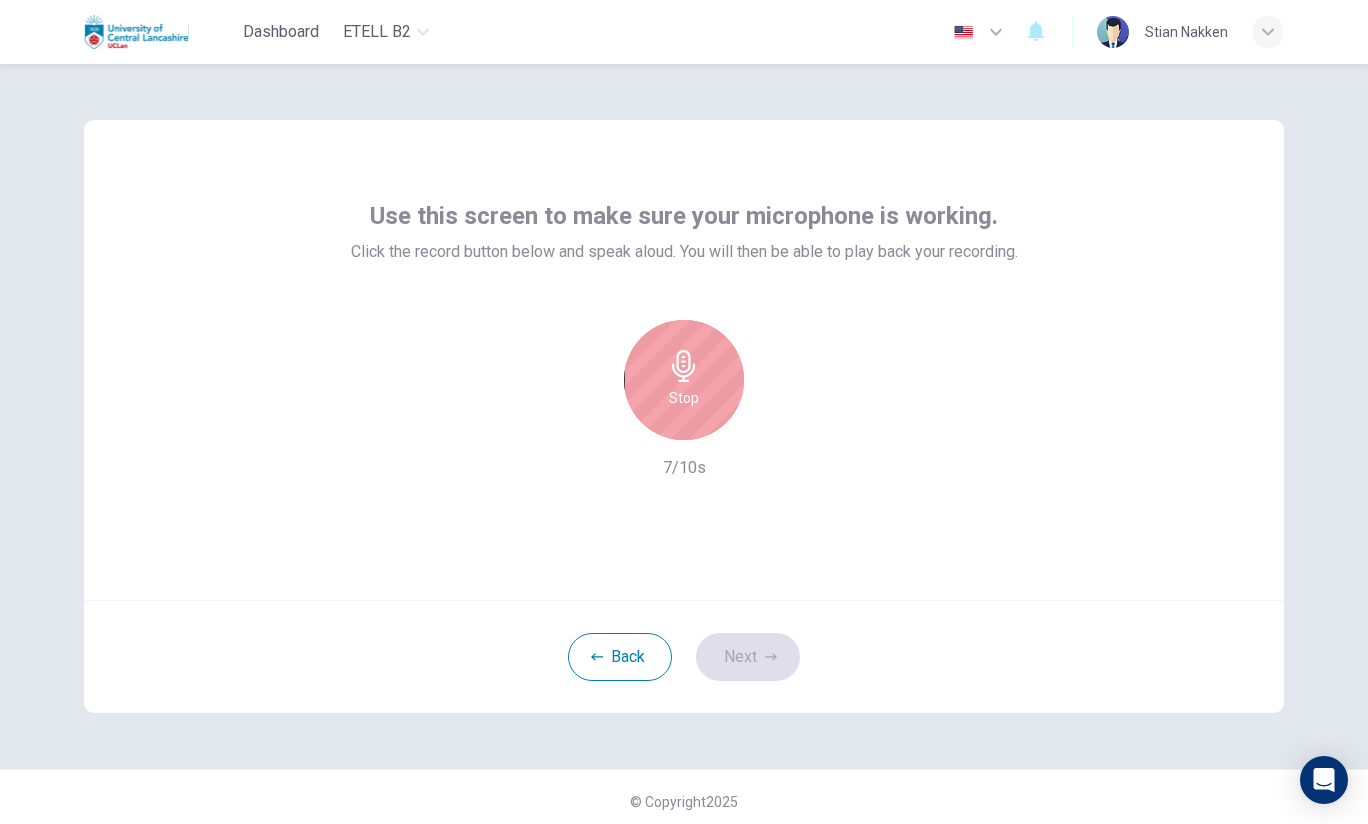 click on "Stop" at bounding box center [684, 380] 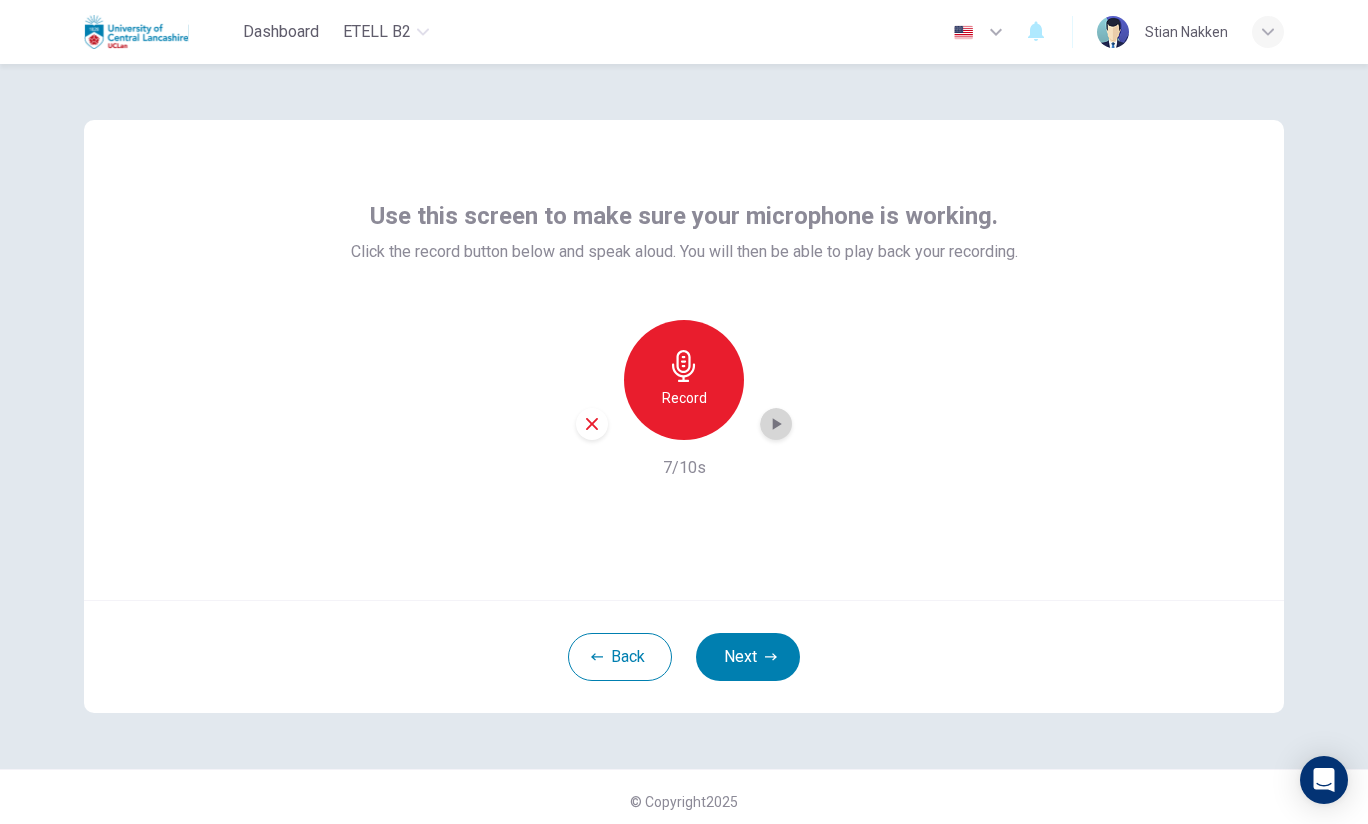 click 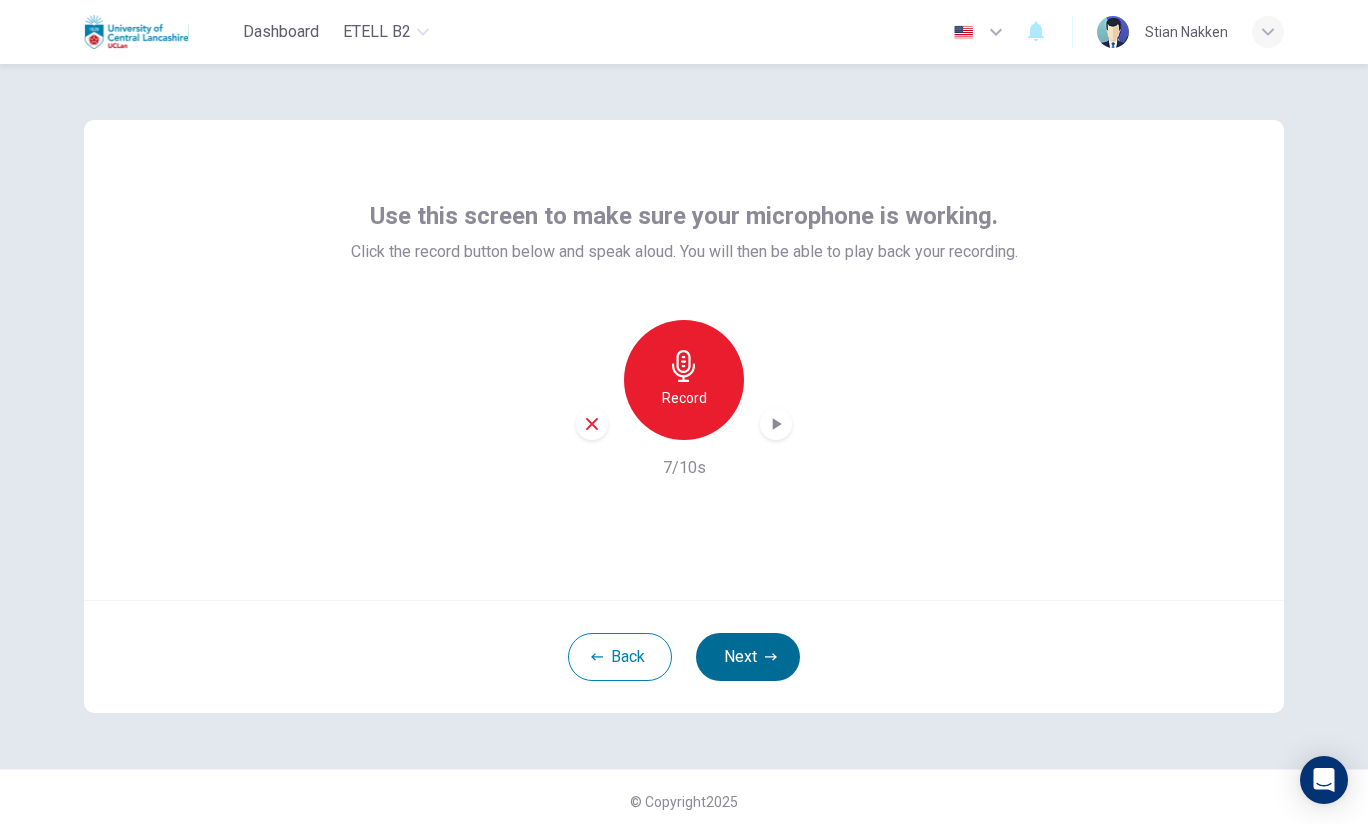 click on "Next" at bounding box center (748, 657) 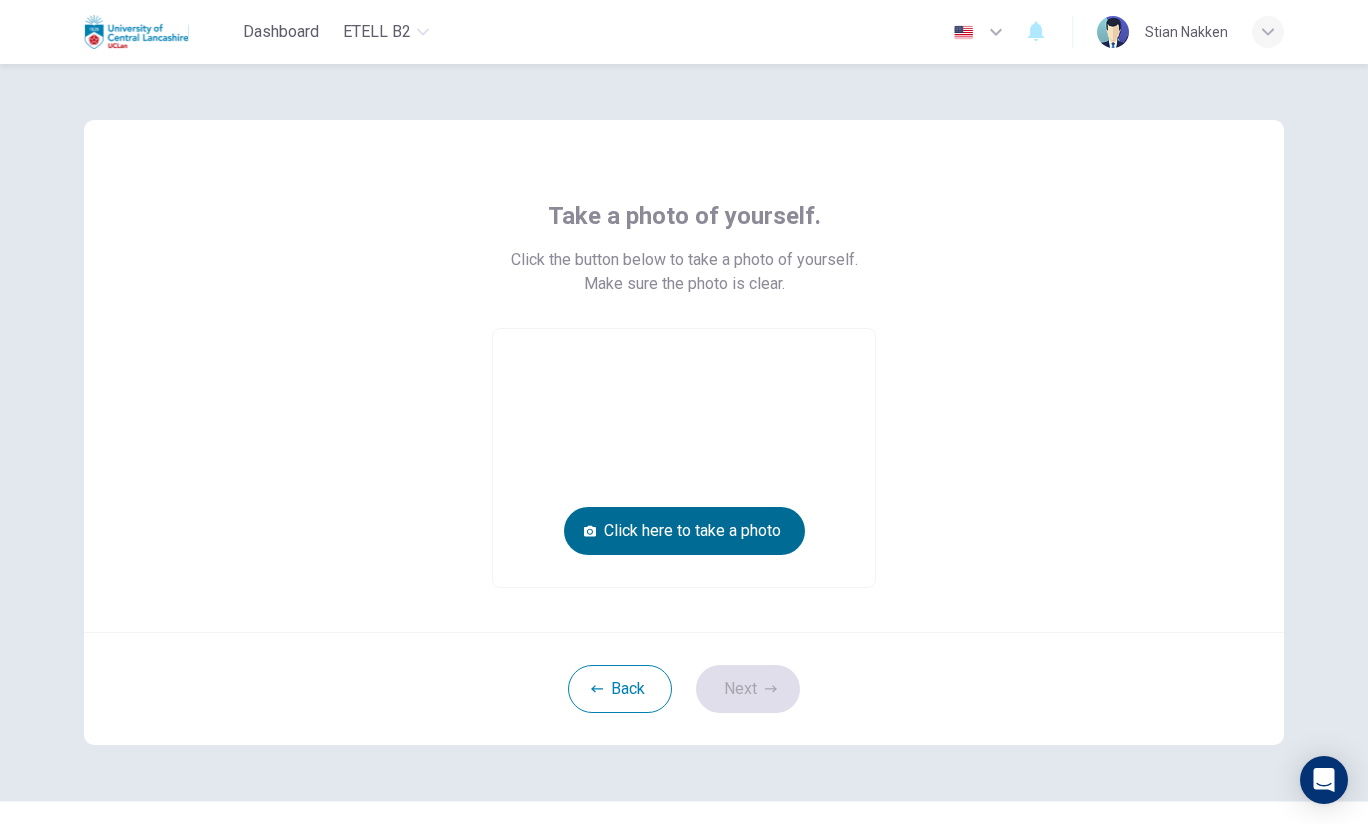 click on "Click here to take a photo" at bounding box center [684, 531] 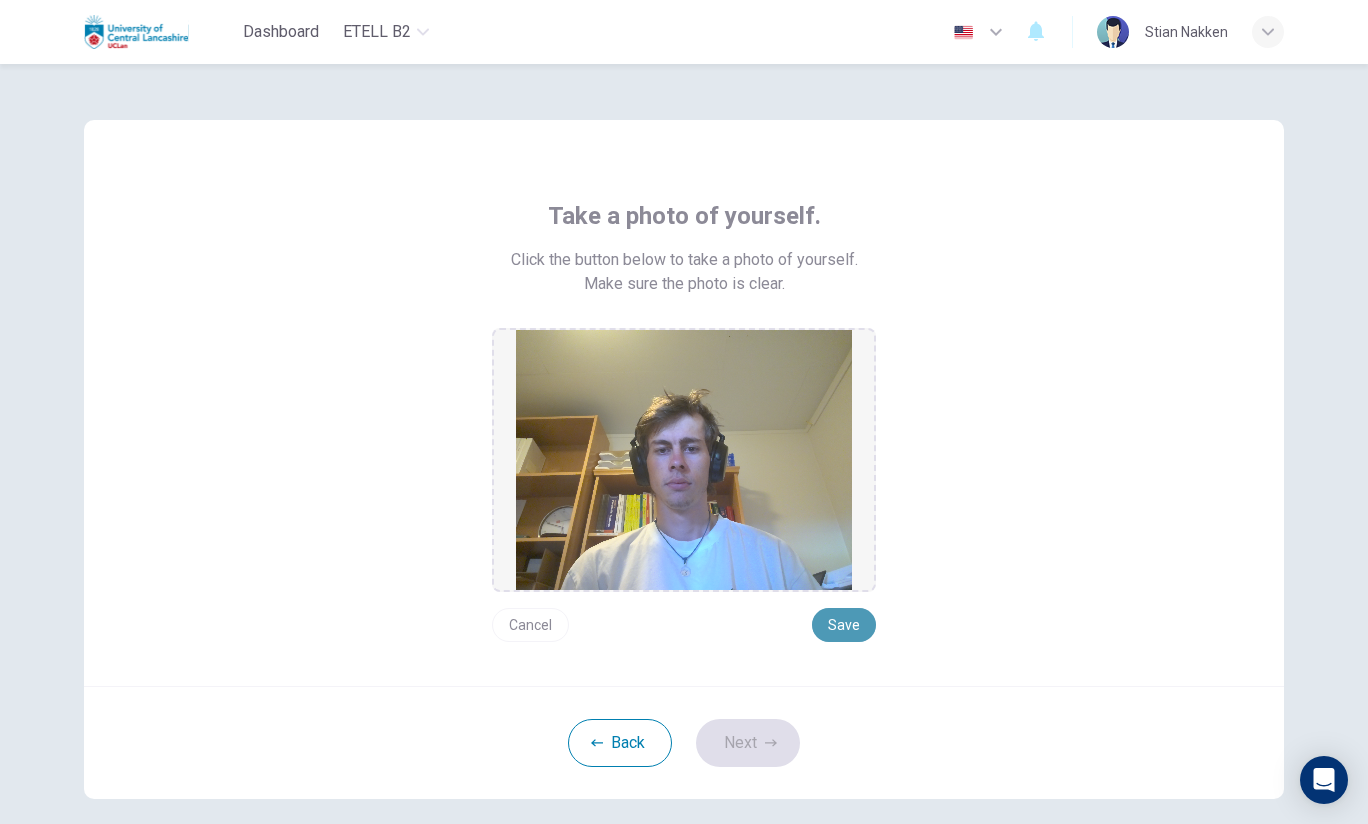 click on "Save" at bounding box center [844, 625] 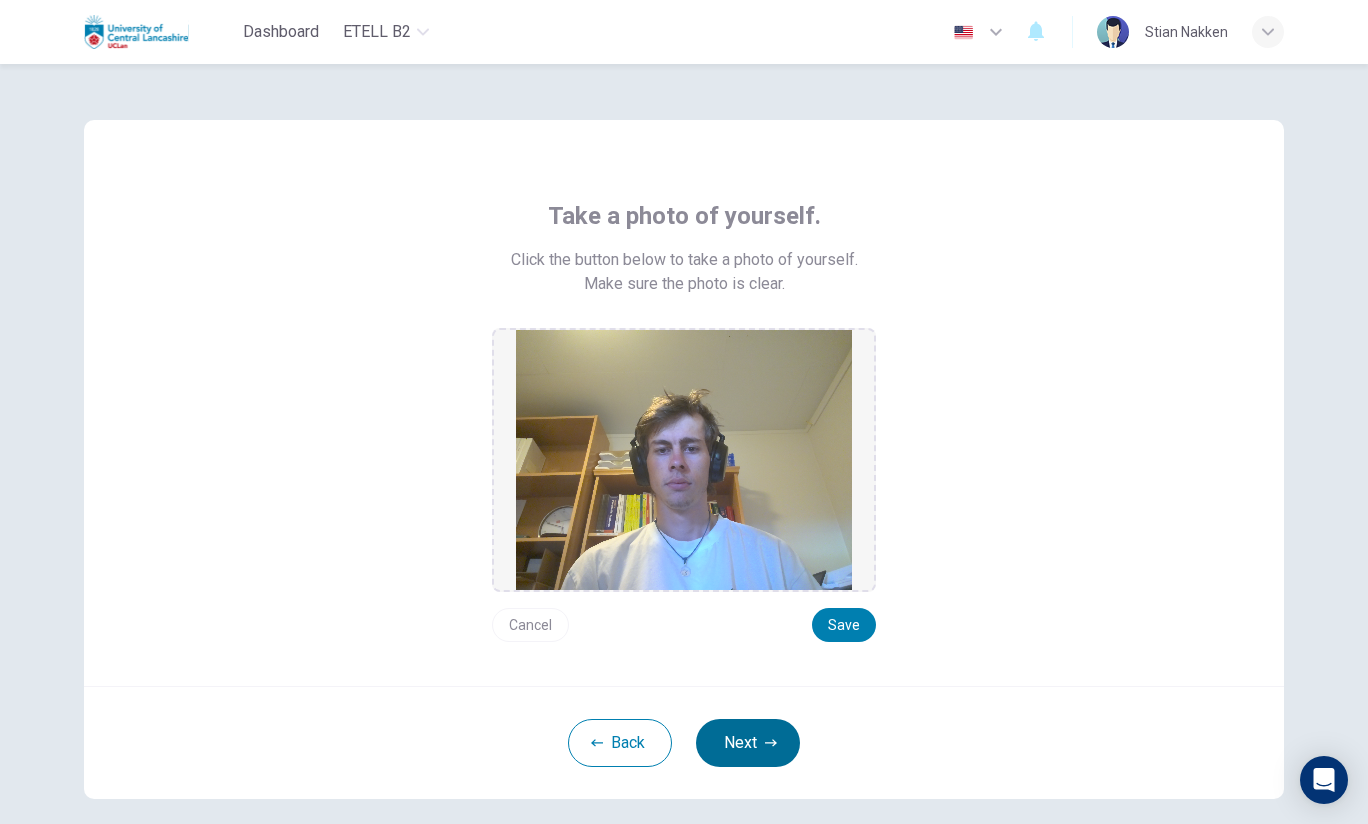 click on "Next" at bounding box center (748, 743) 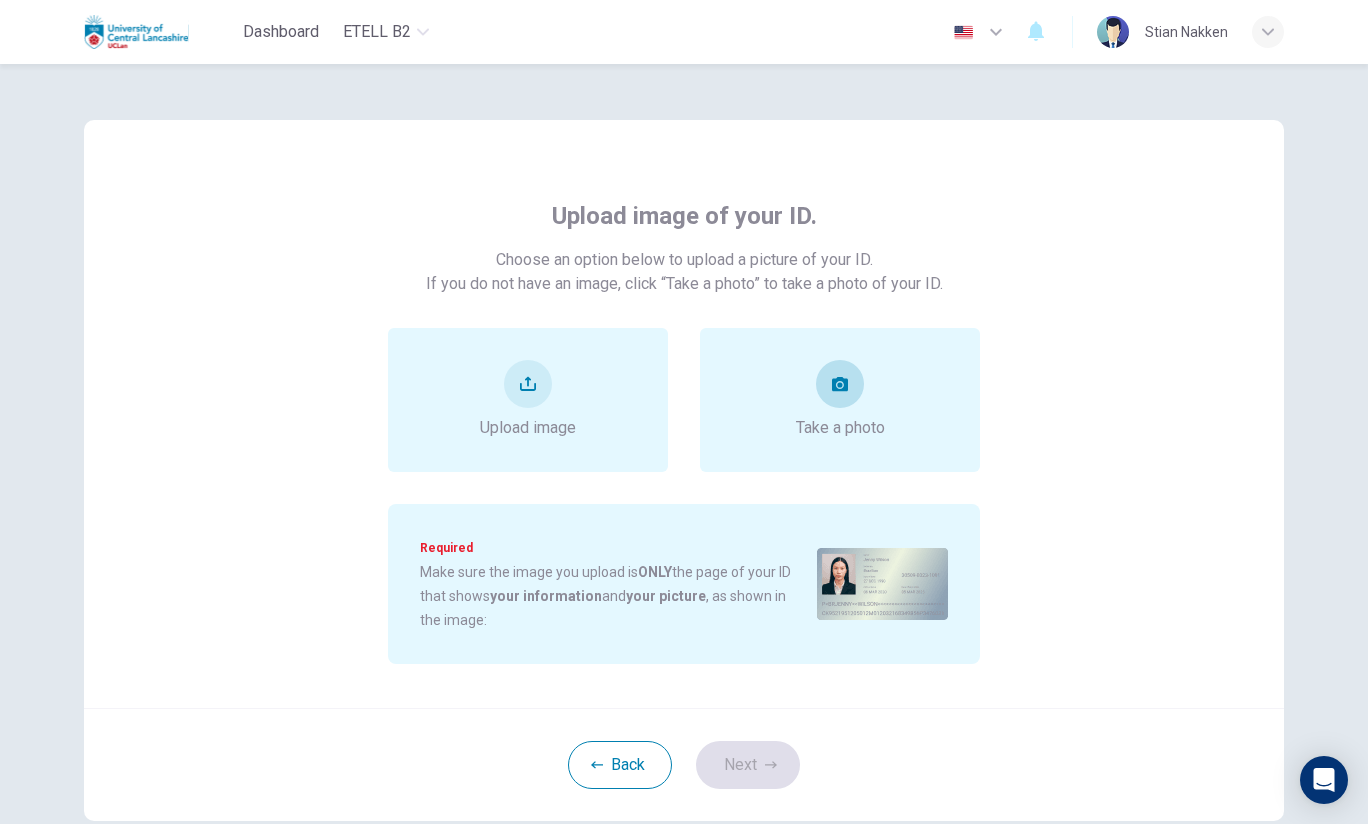 click on "Take a photo" at bounding box center [840, 400] 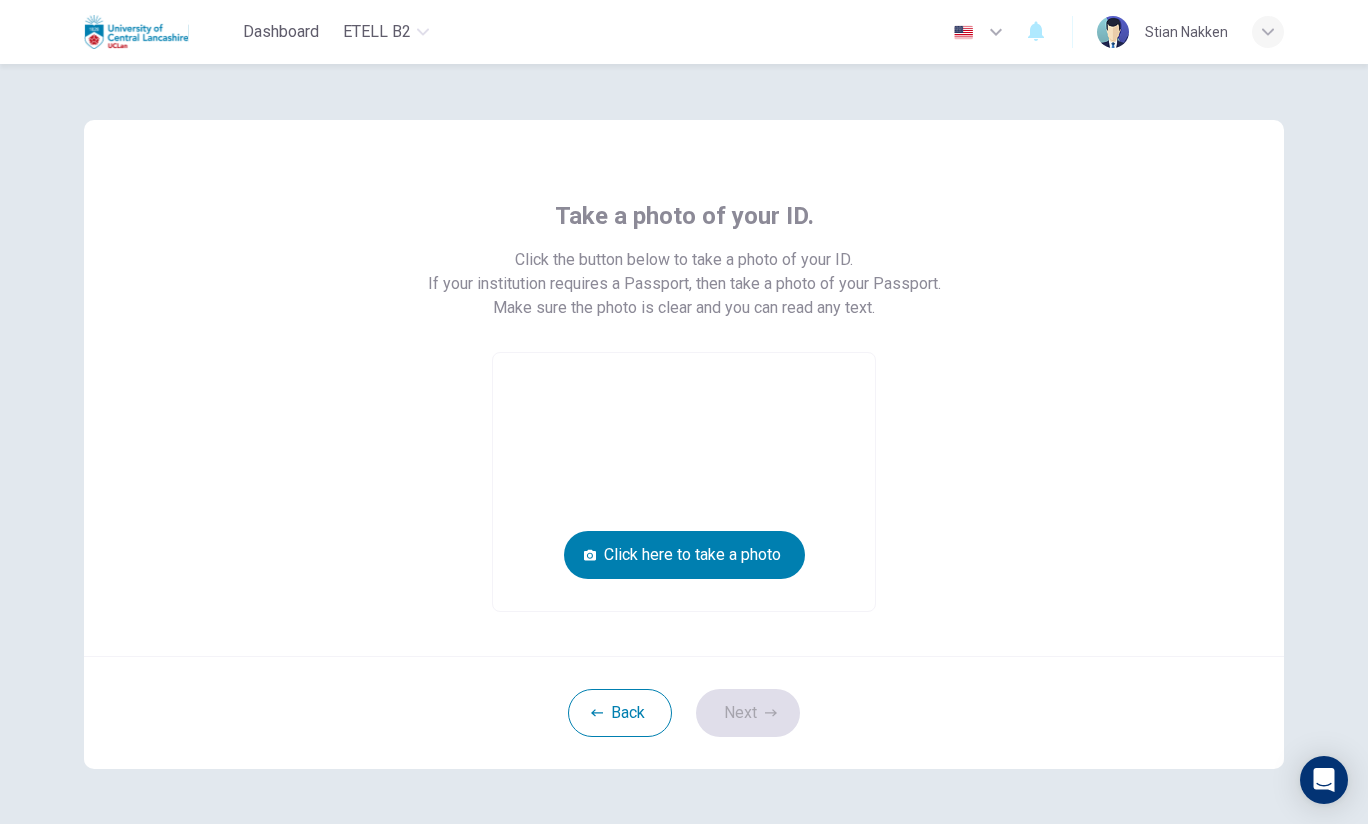 click at bounding box center [684, 482] 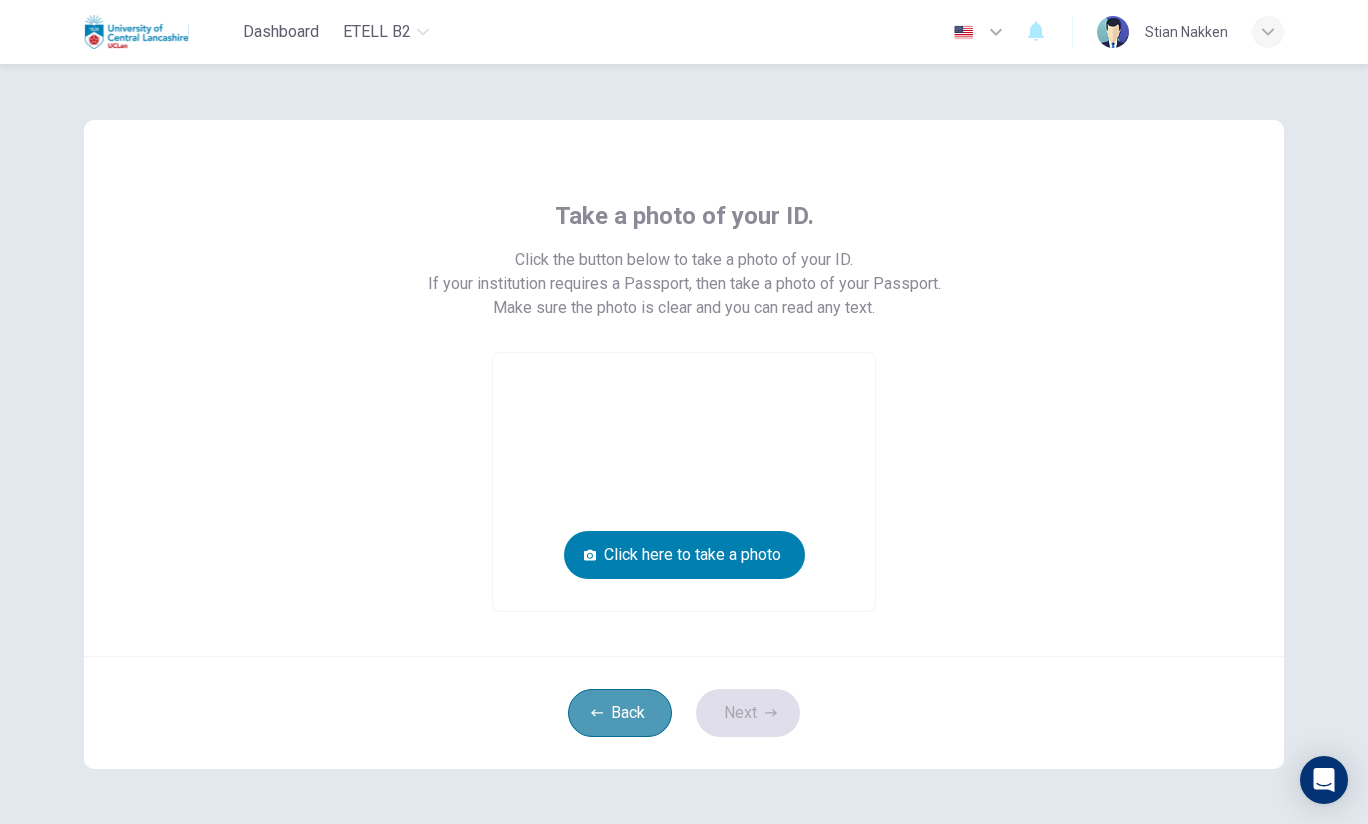 click on "Back" at bounding box center [620, 713] 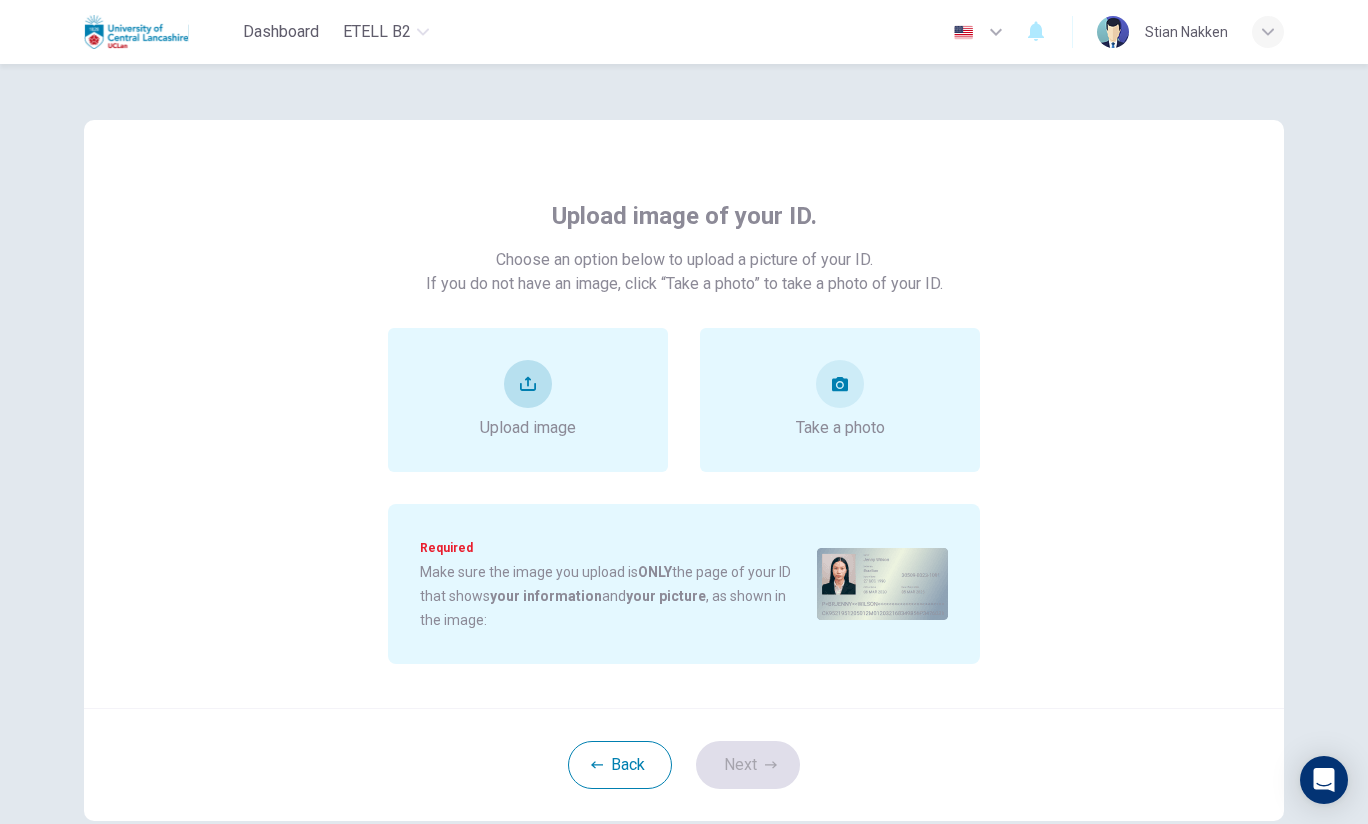 click on "Upload image" at bounding box center (528, 400) 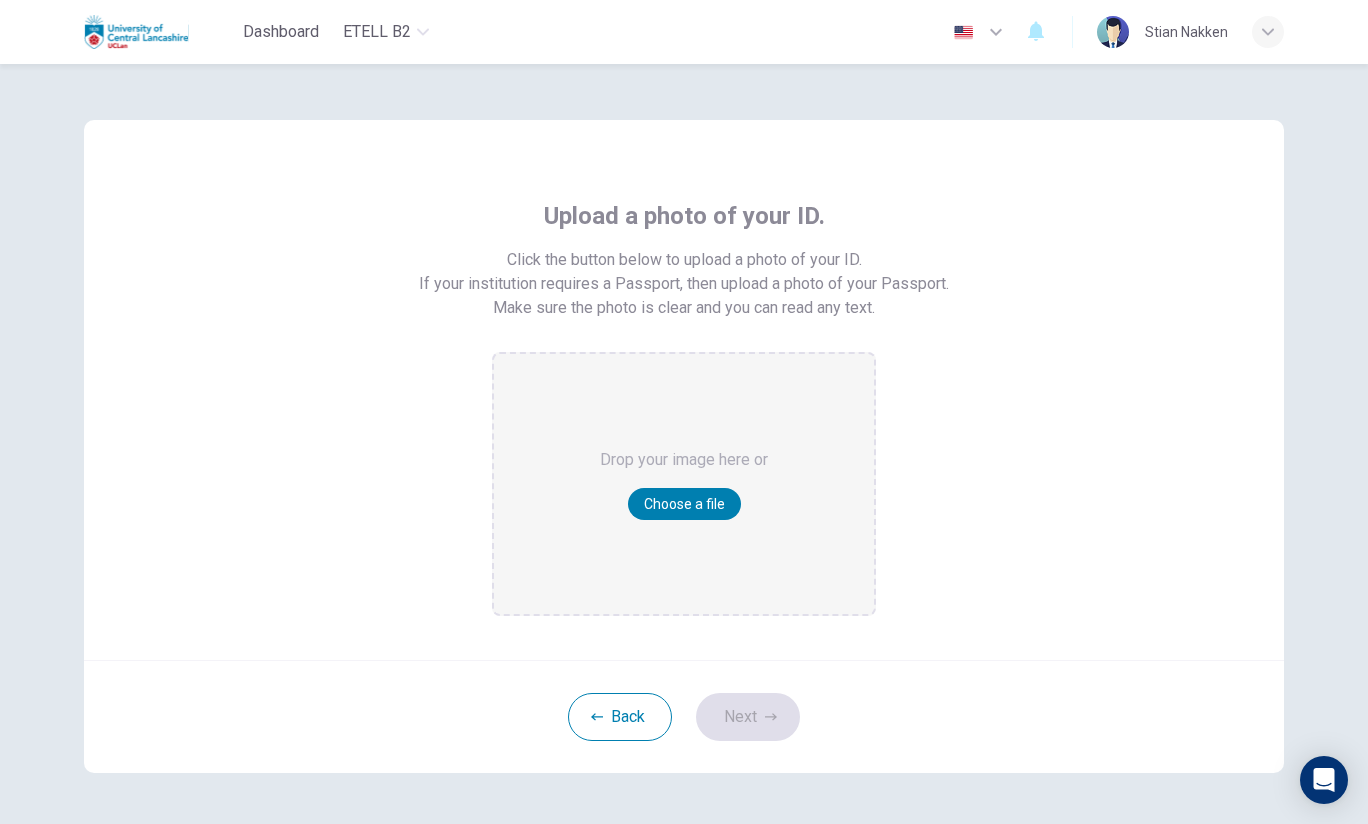 click on "Drop your image here or Choose a file" at bounding box center (684, 484) 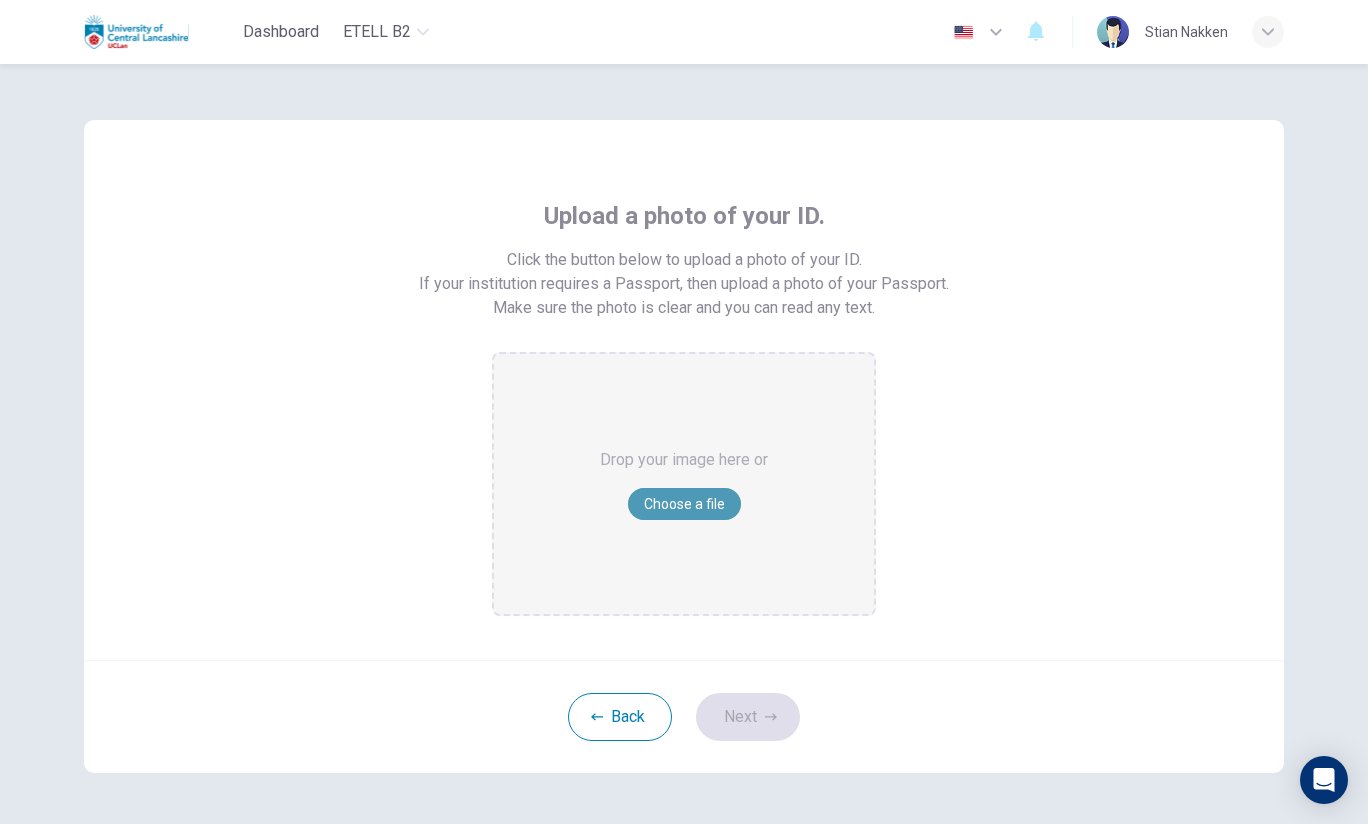 click on "Choose a file" at bounding box center [684, 504] 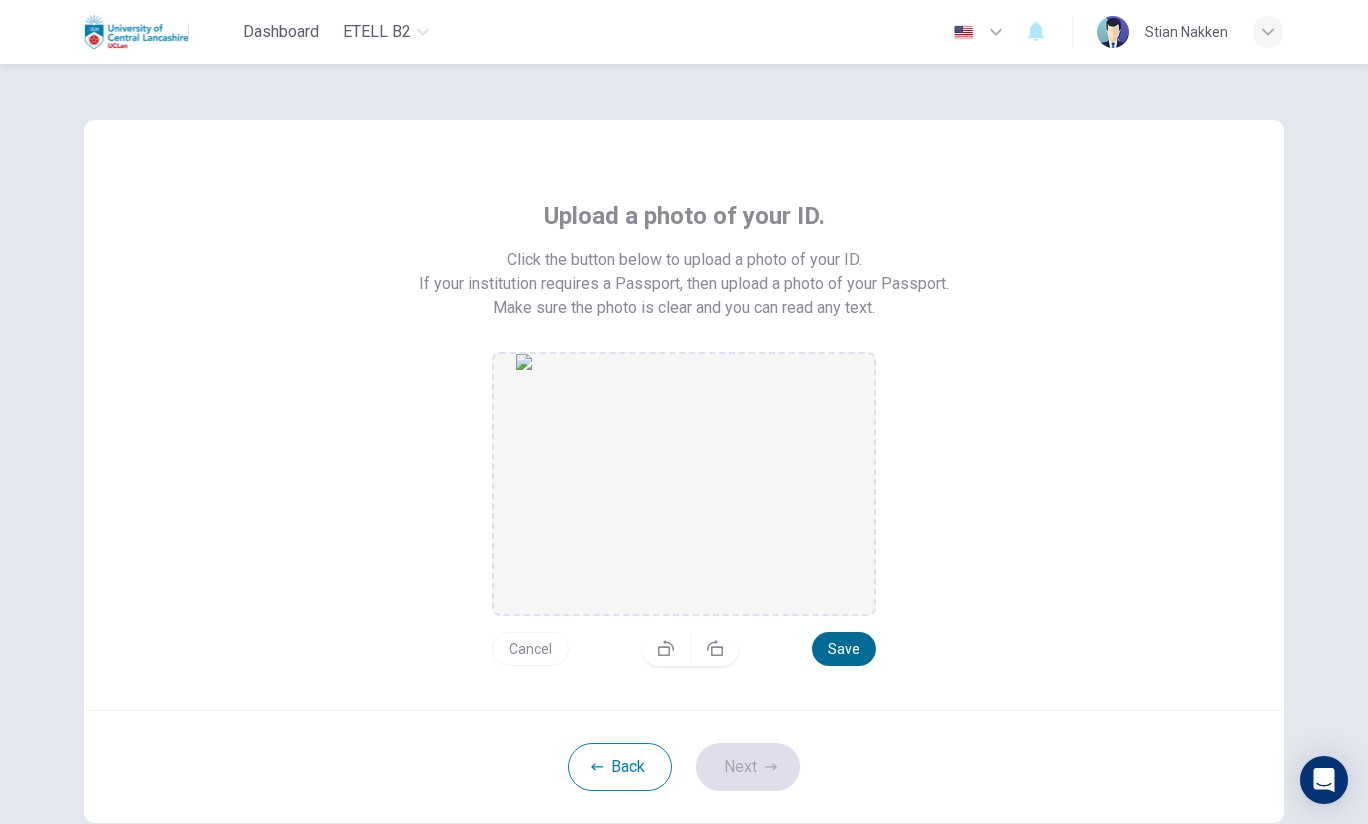click on "Save" at bounding box center [844, 649] 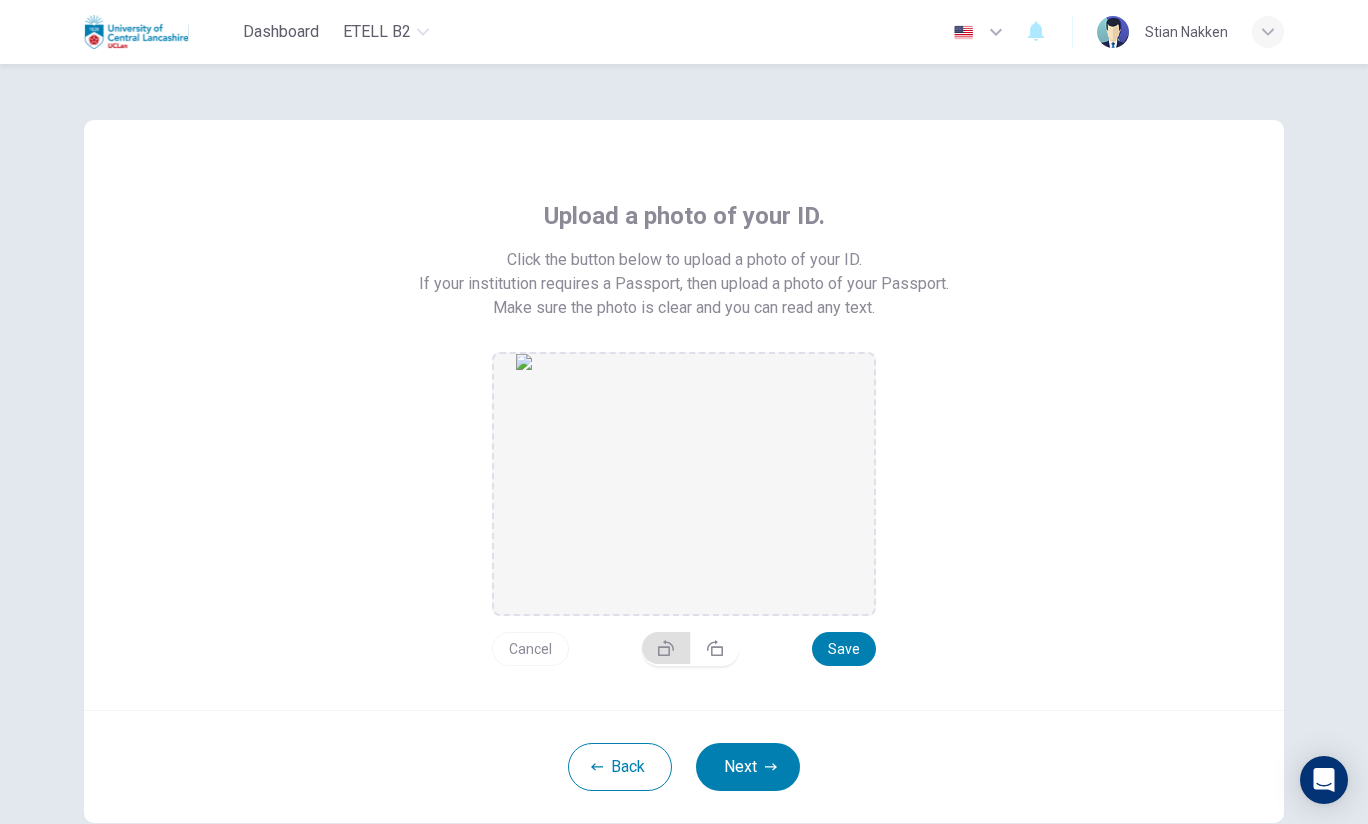click 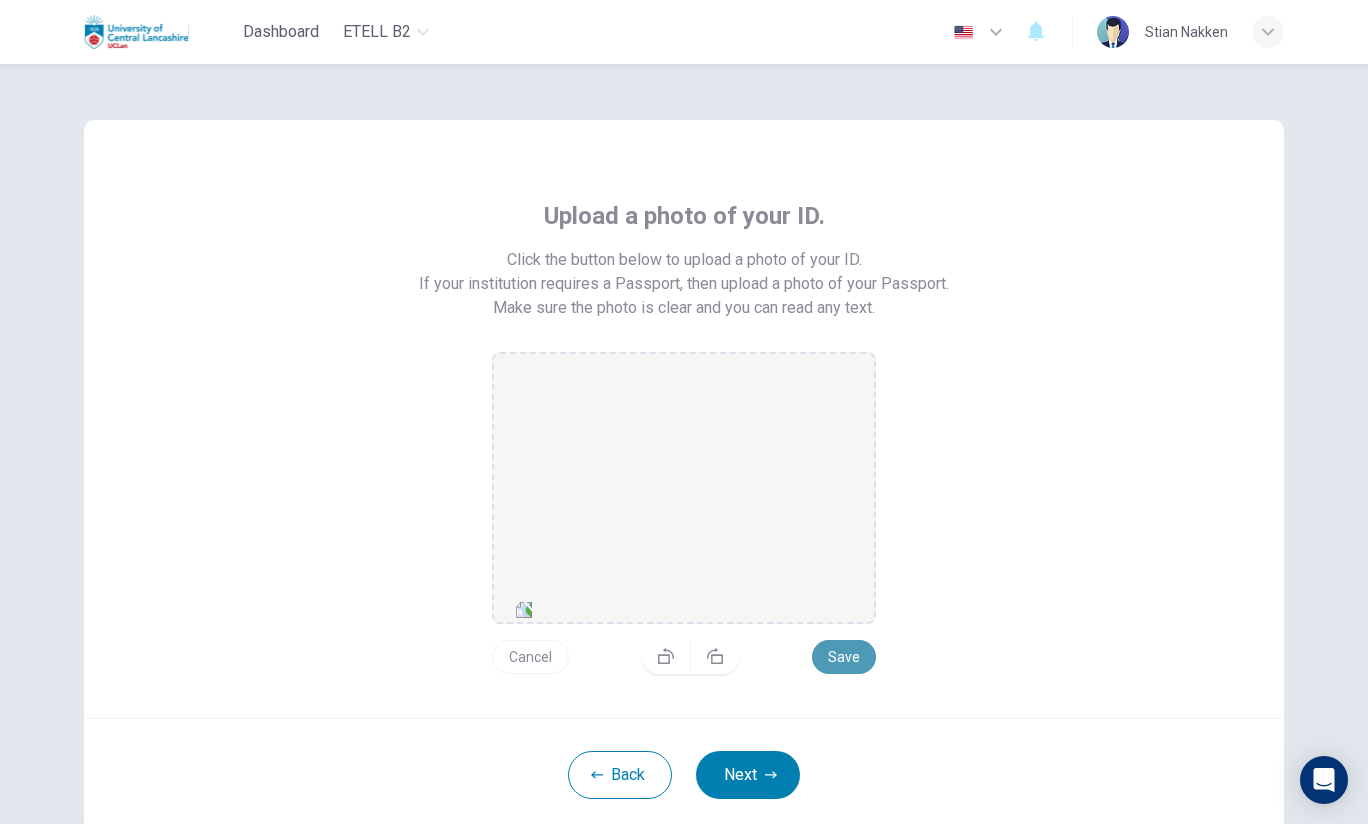 click on "Save" at bounding box center [844, 657] 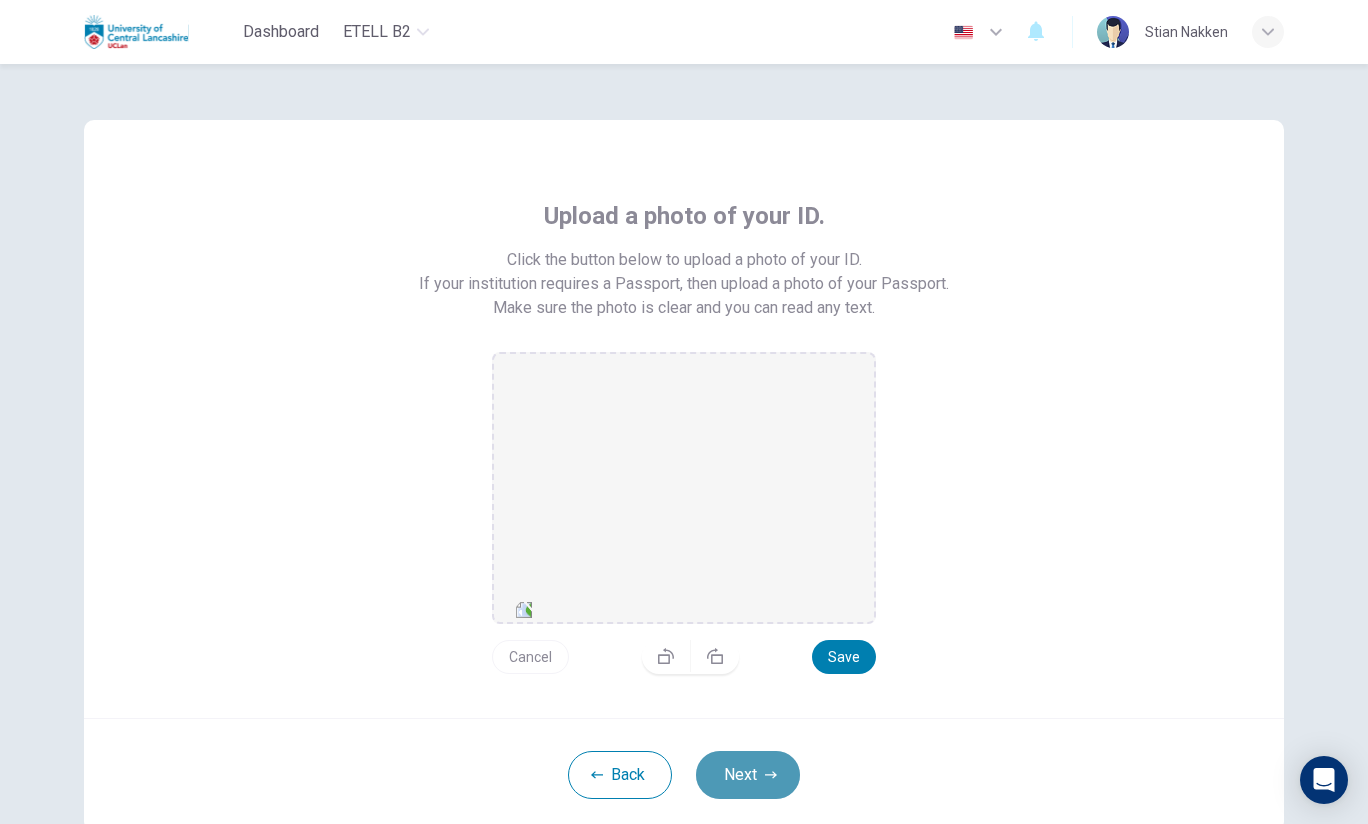 click on "Next" at bounding box center [748, 775] 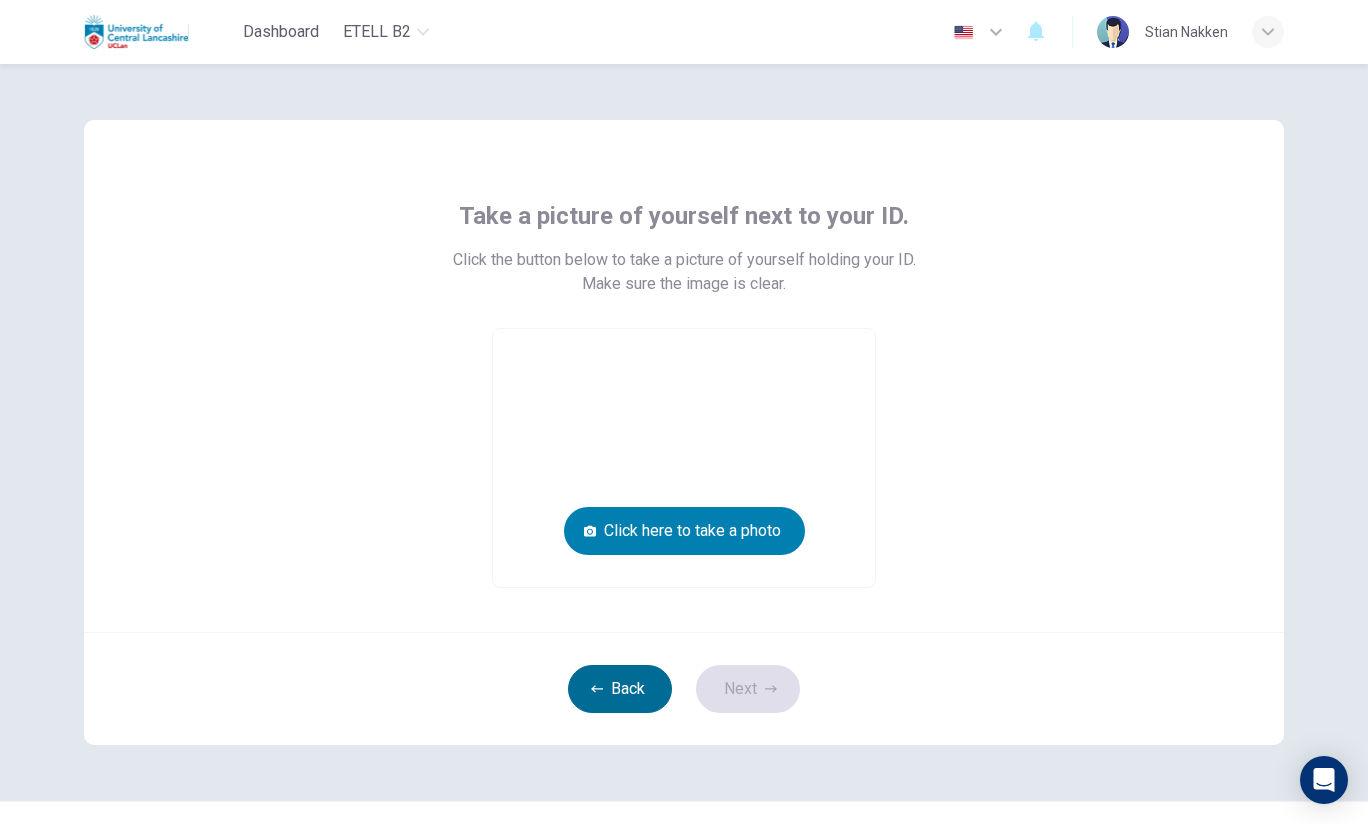 click on "Back" at bounding box center [620, 689] 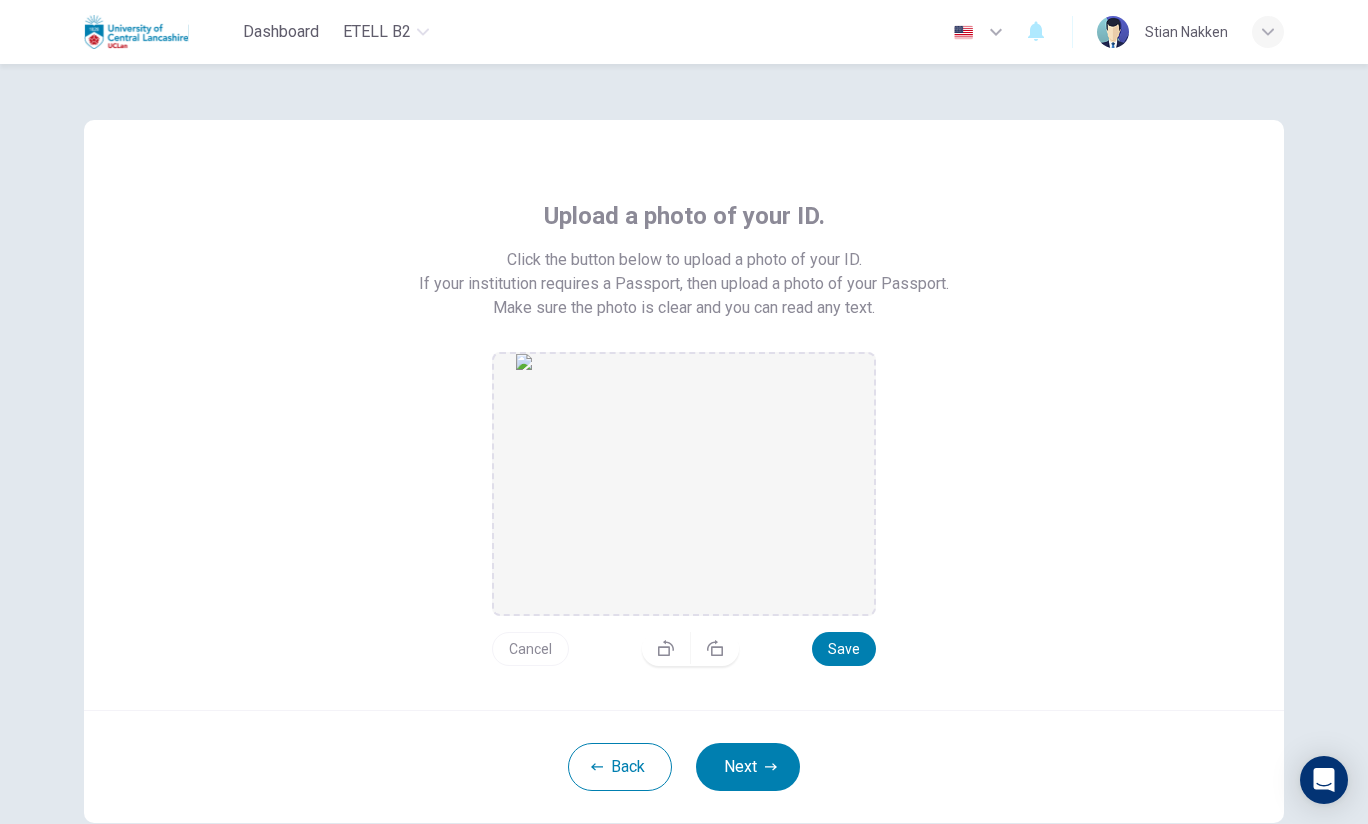 click on "Upload a photo of your ID. Click the button below to upload a photo of your ID.   If your institution requires a Passport, then upload a photo of your Passport. Make sure the photo is clear and you can read any text. Cancel Save Back Next" at bounding box center [684, 471] 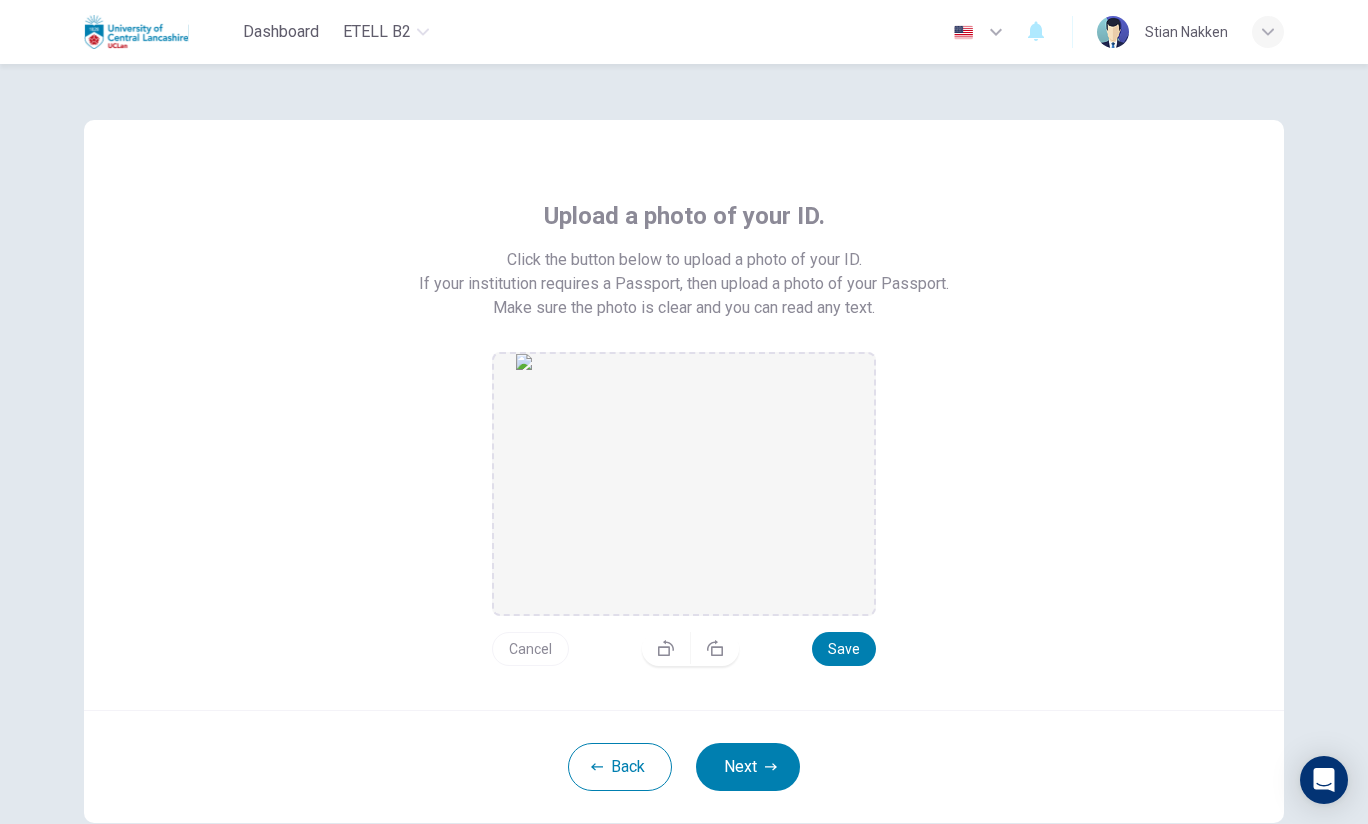 click on "Cancel" at bounding box center (530, 649) 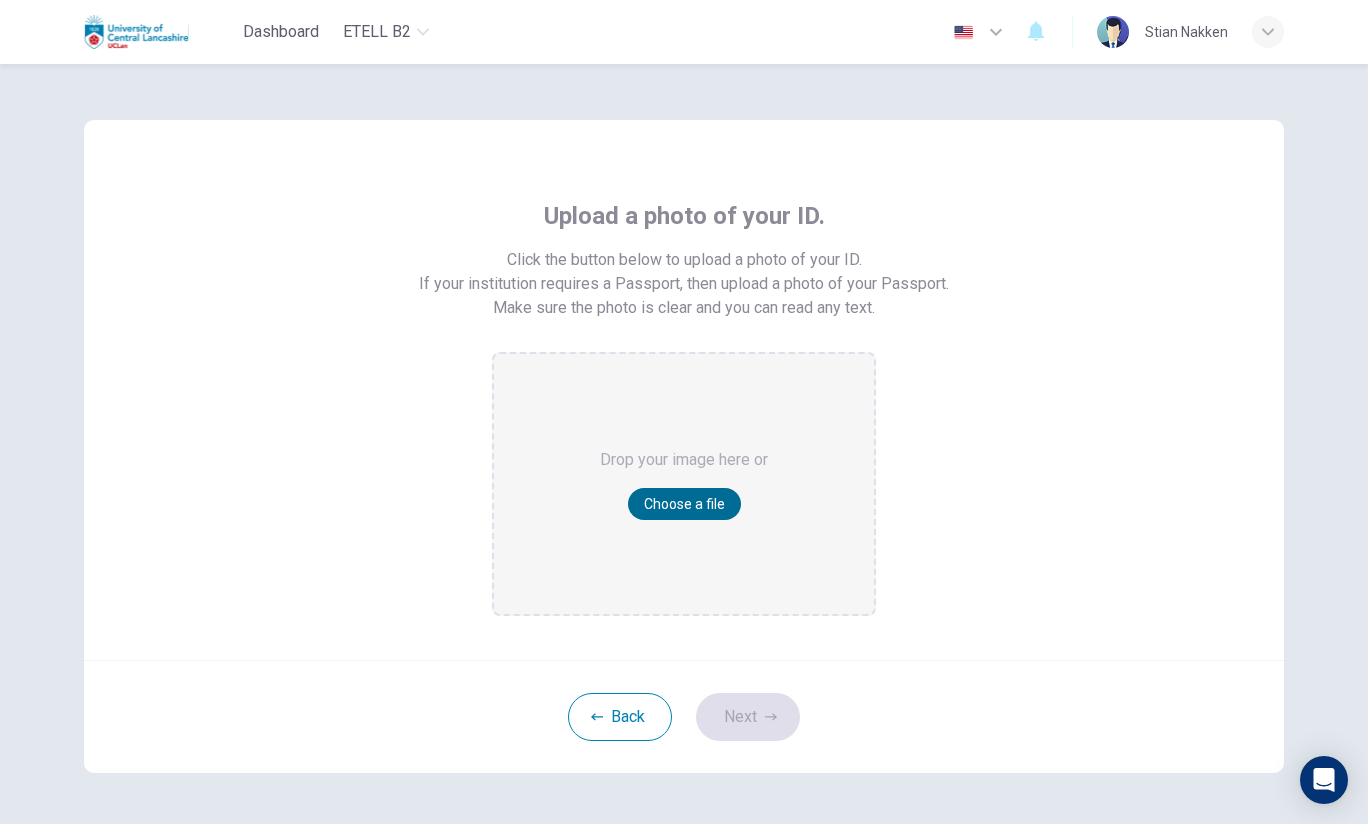 click on "Choose a file" at bounding box center [684, 504] 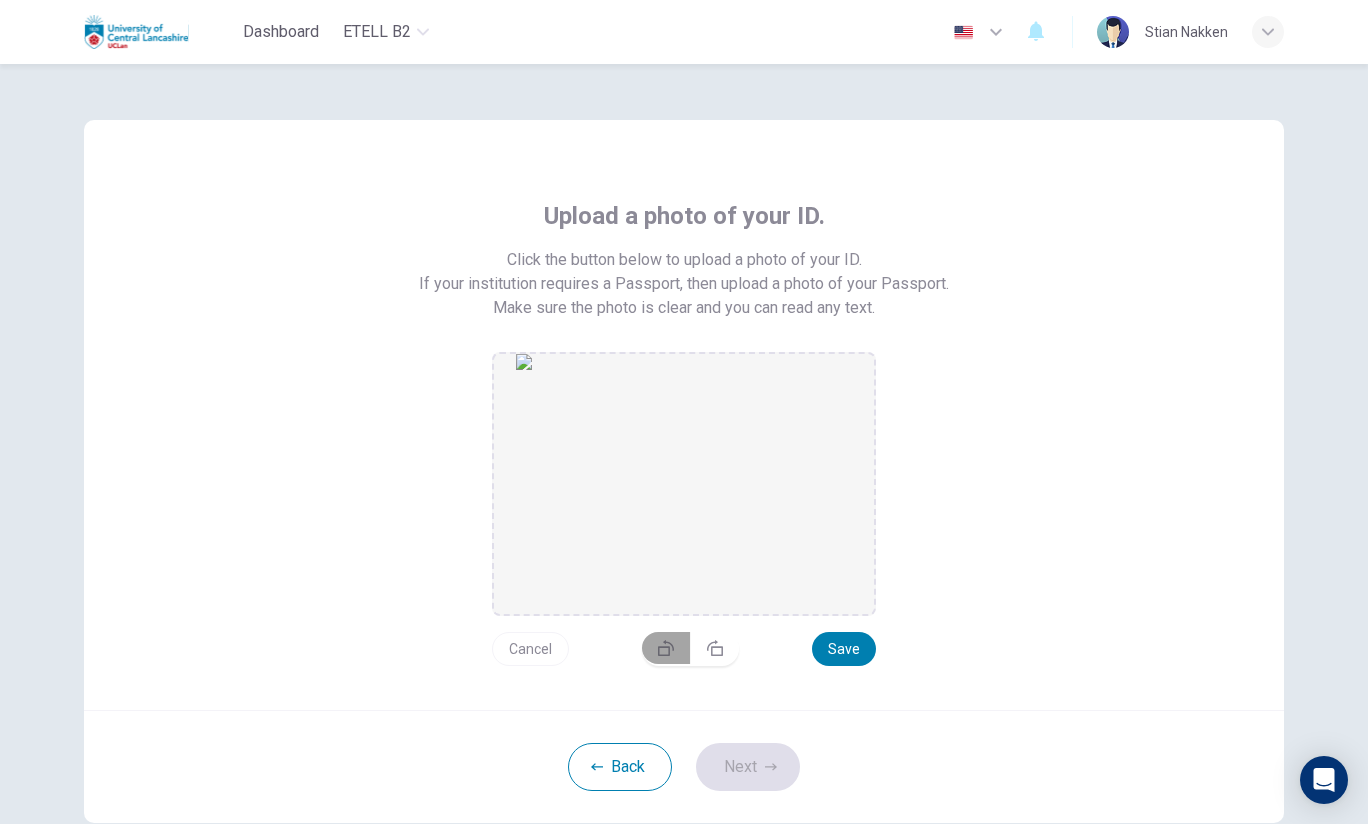 click at bounding box center (666, 648) 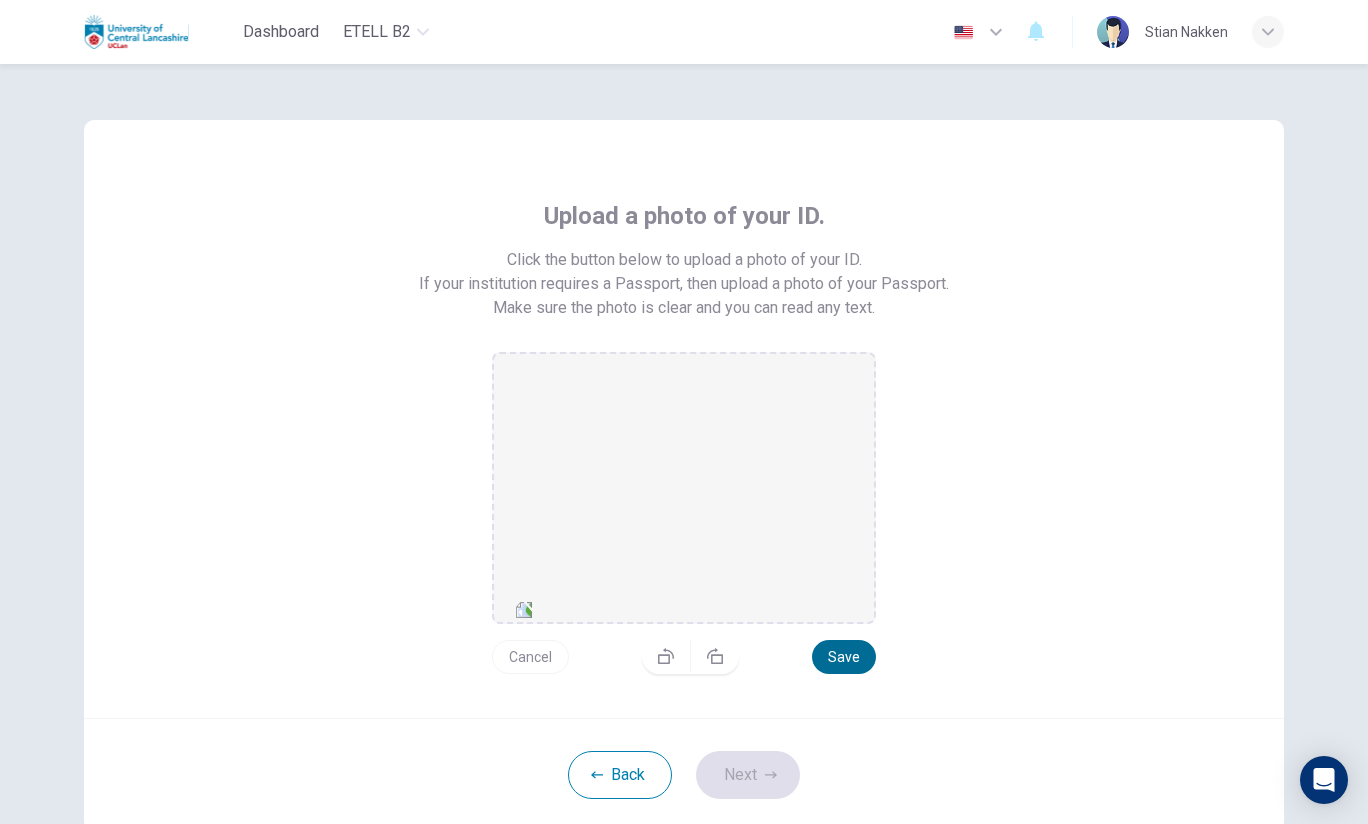 click on "Save" at bounding box center (844, 657) 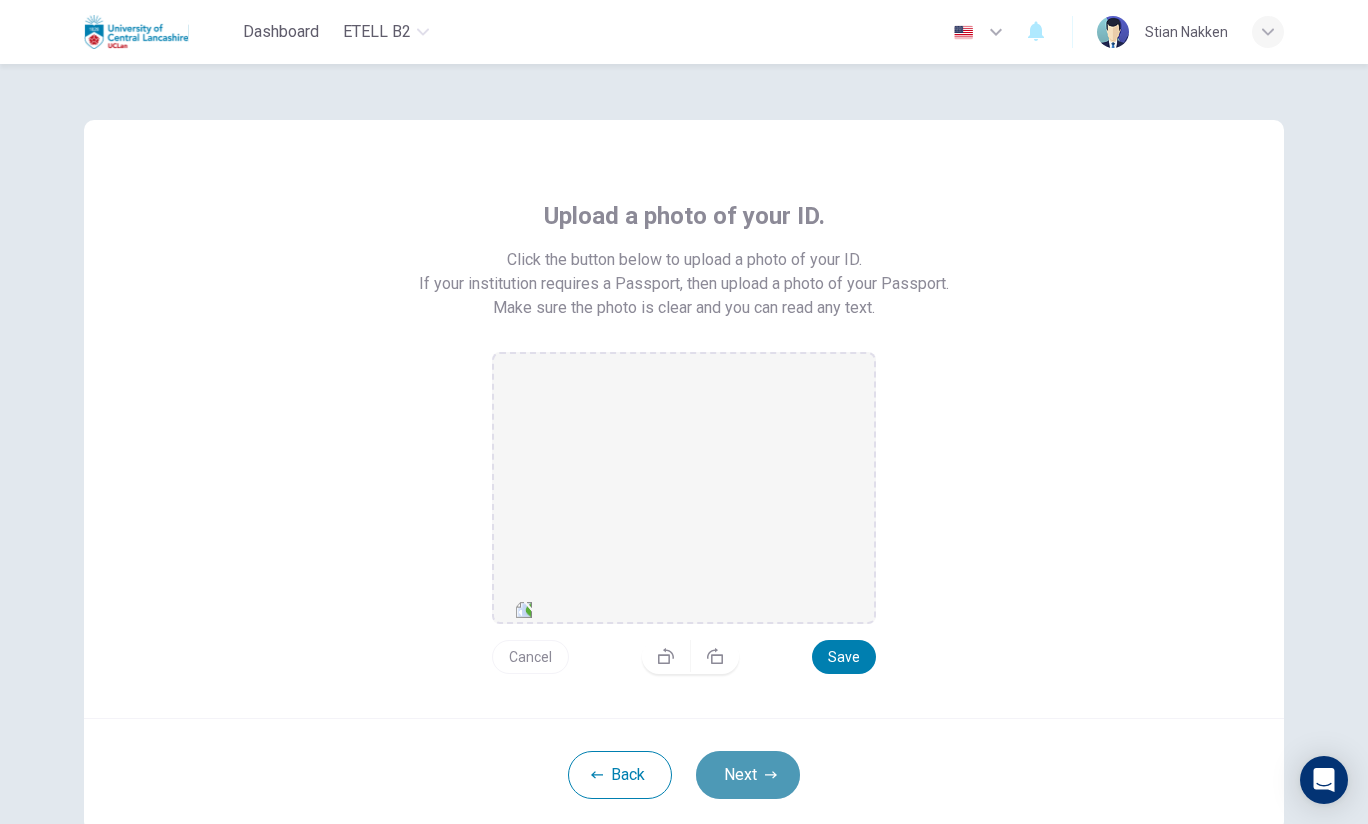 click 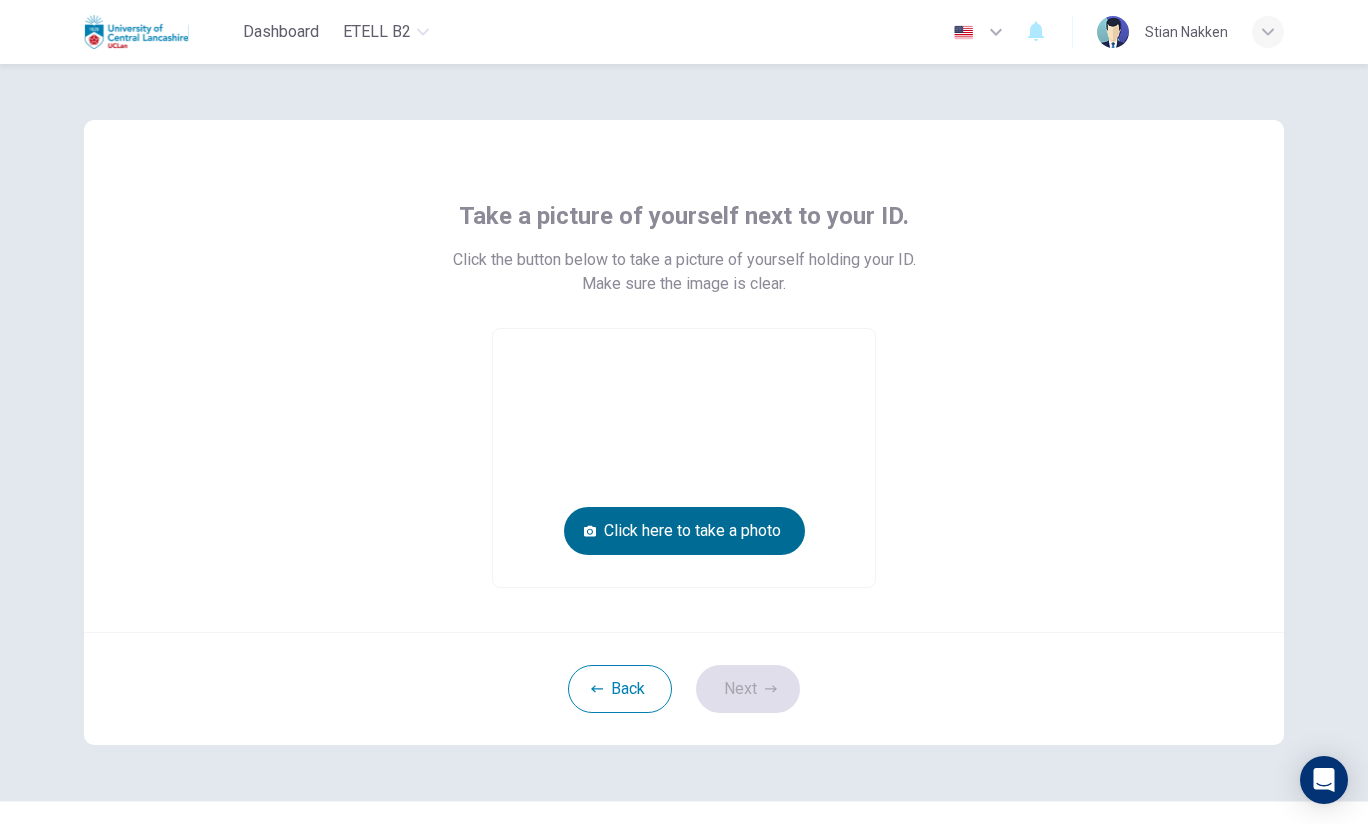 click on "Click here to take a photo" at bounding box center (684, 531) 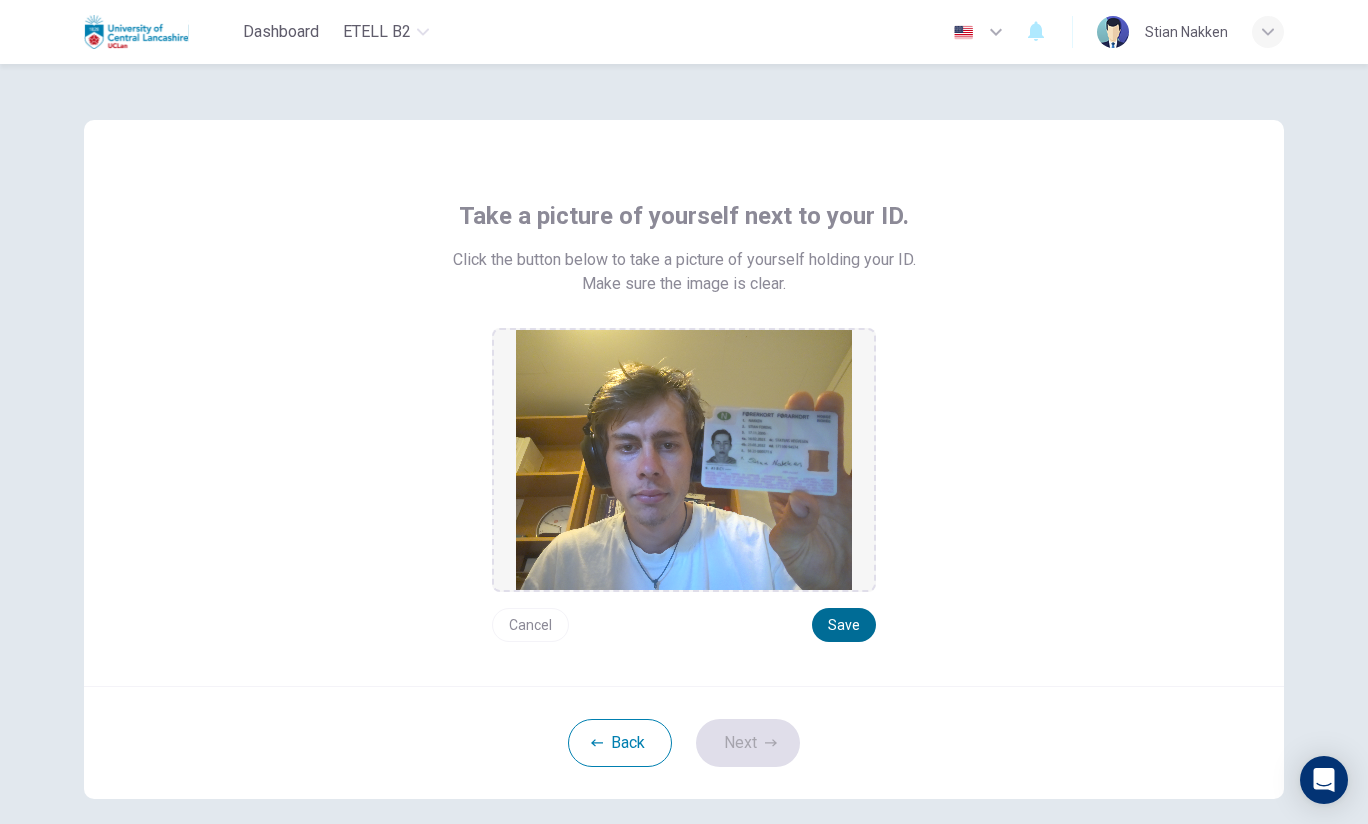 click on "Save" at bounding box center (844, 625) 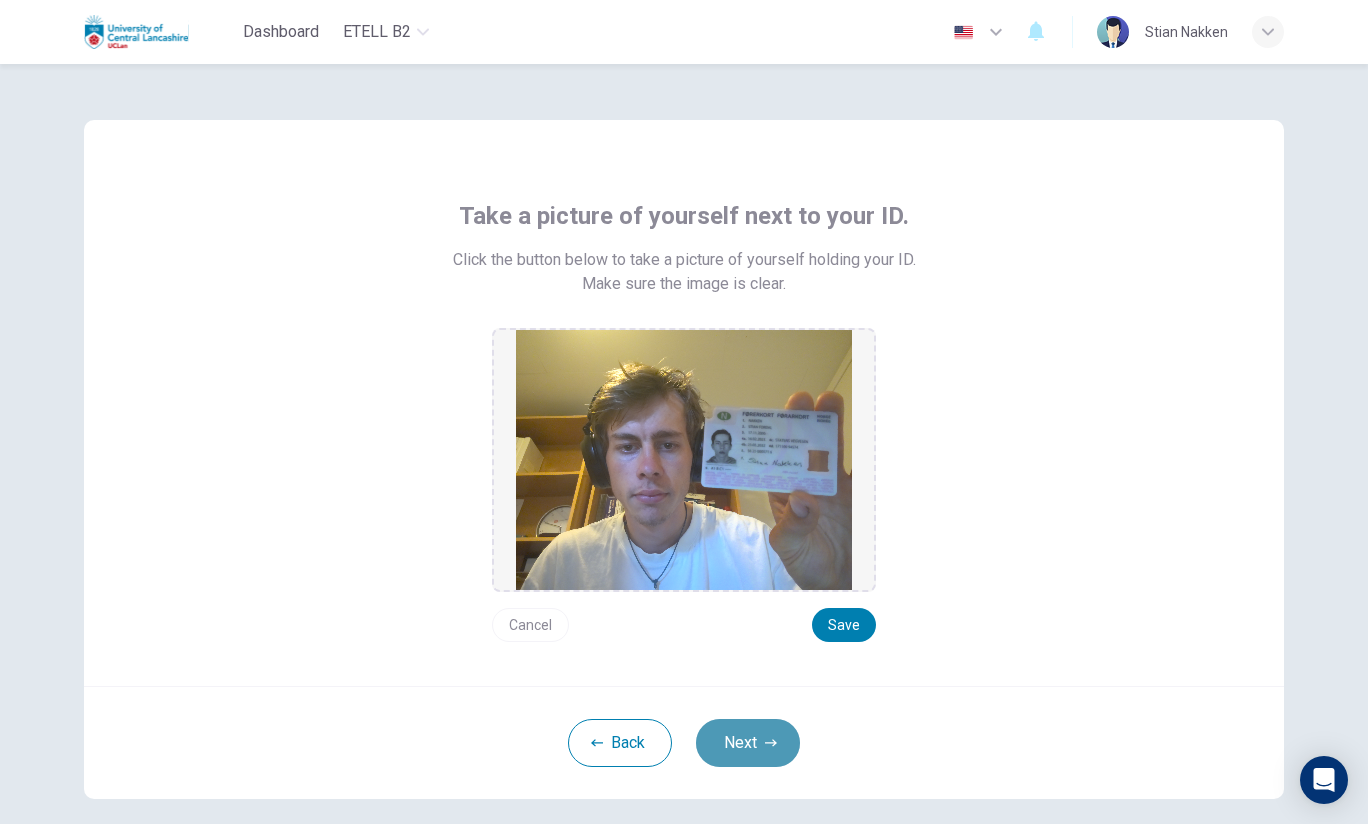 click 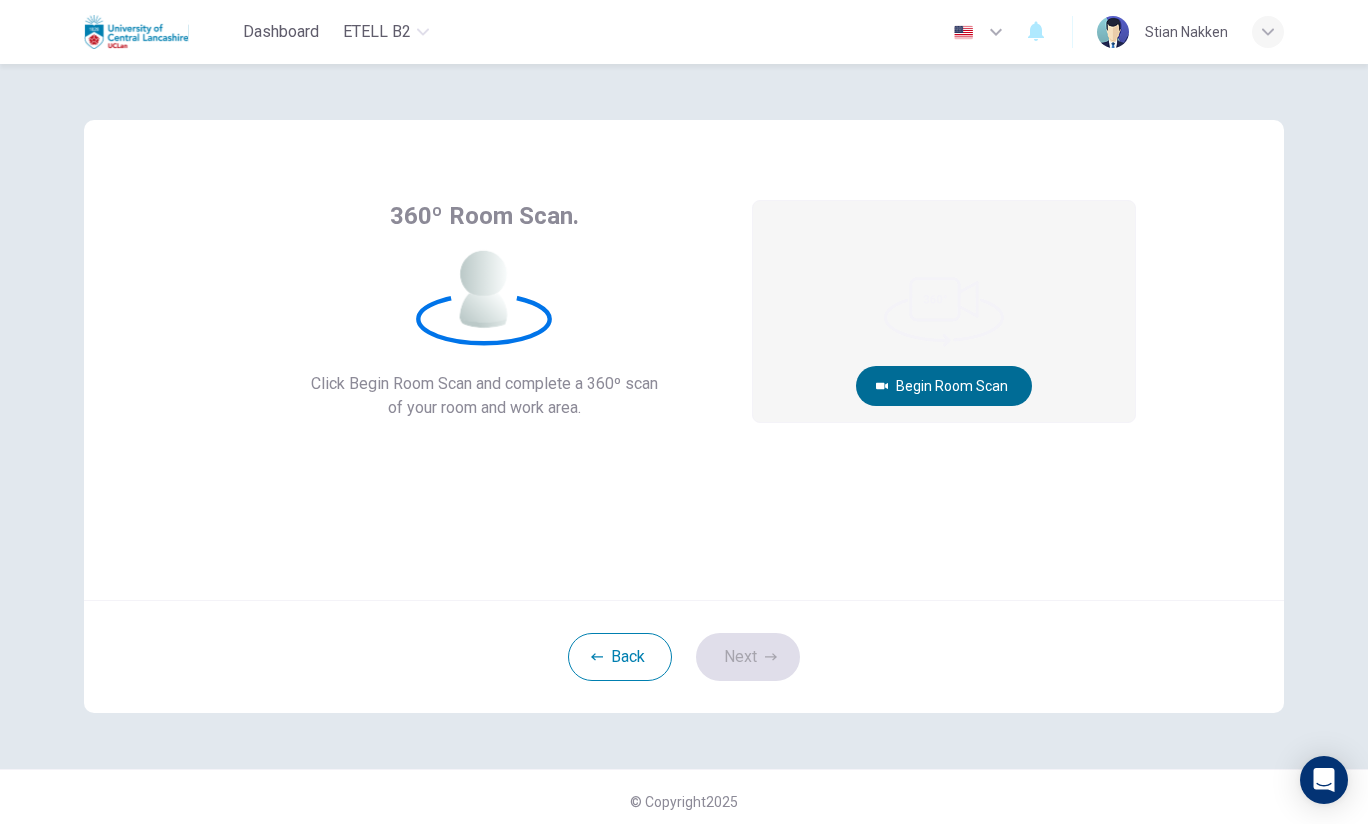 click on "Begin Room Scan" at bounding box center [944, 386] 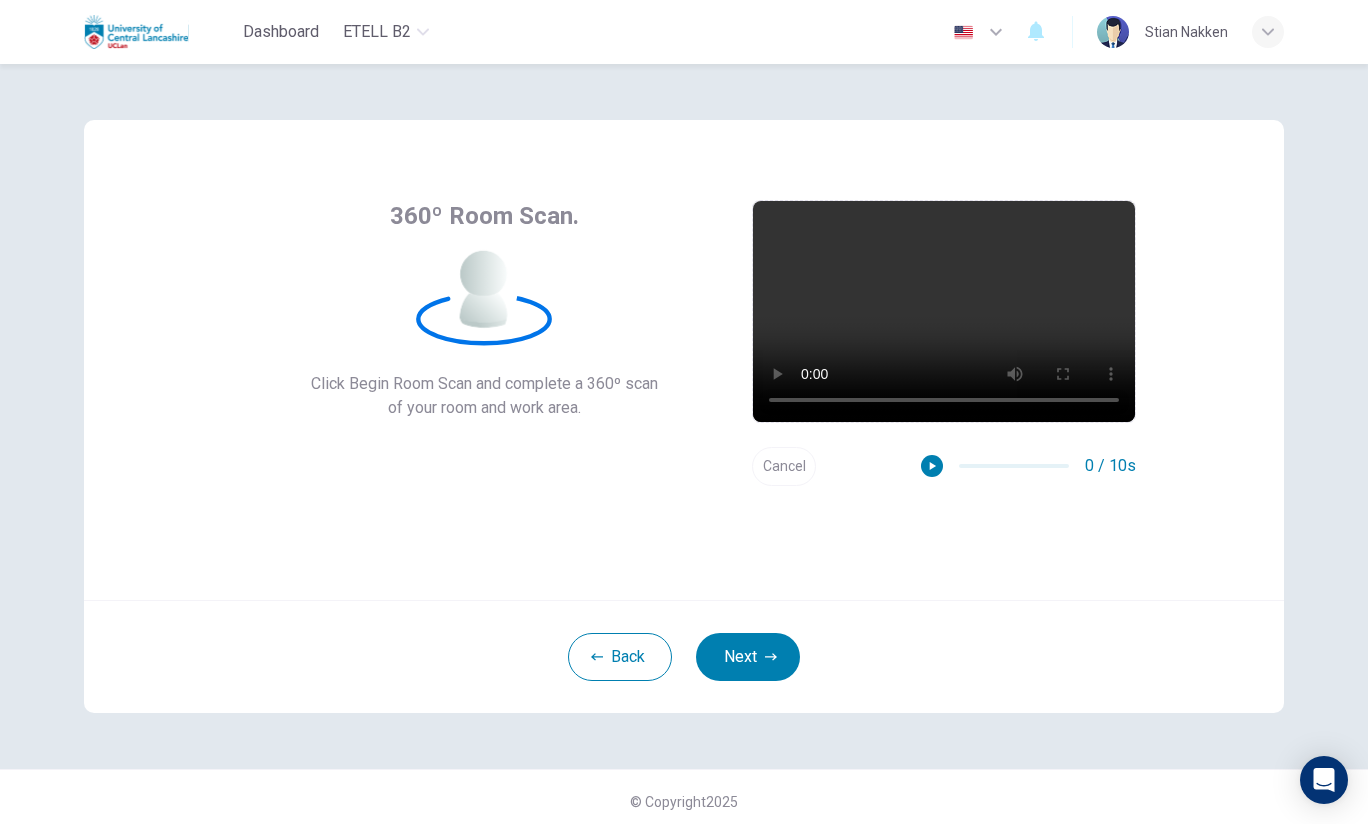 click on "Cancel" at bounding box center [784, 466] 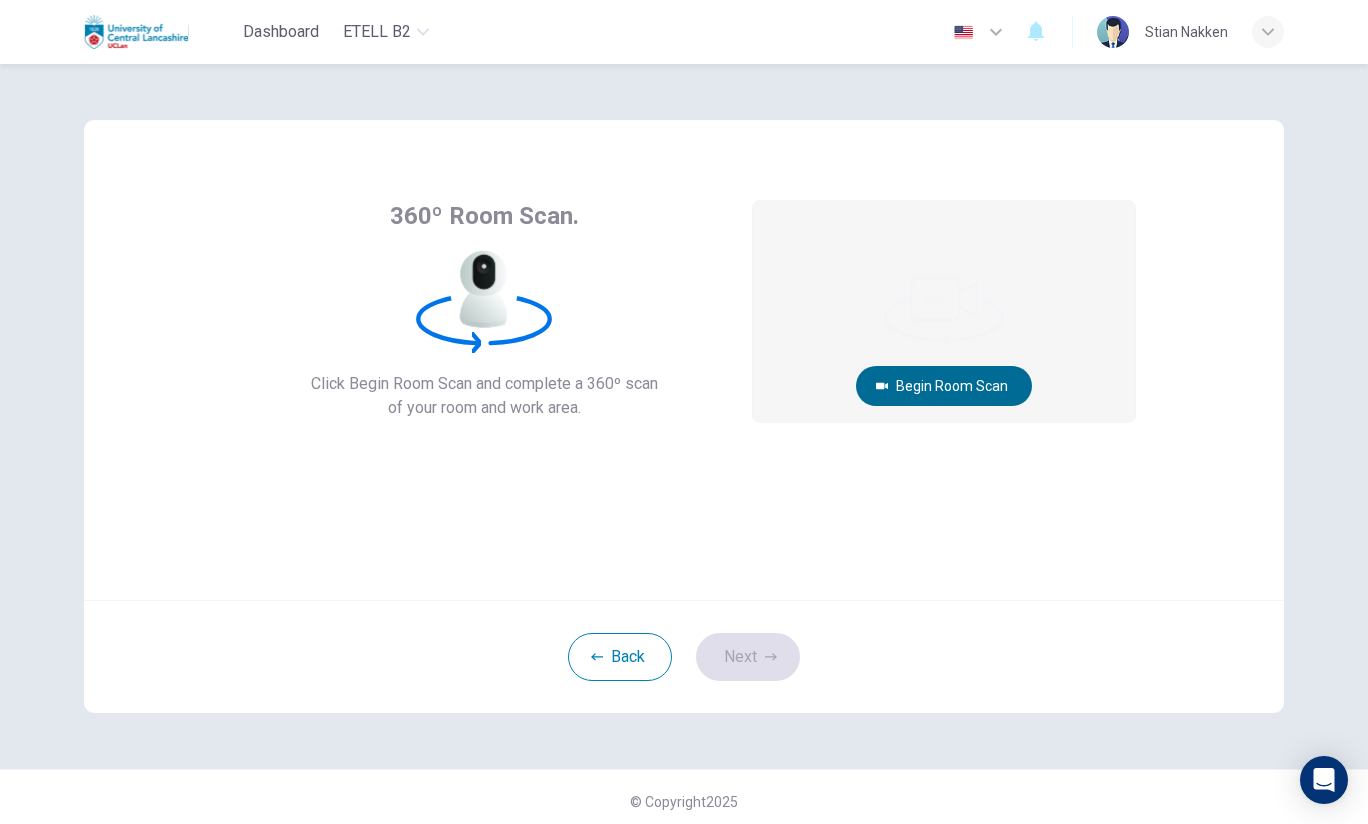 click on "Begin Room Scan" at bounding box center [944, 386] 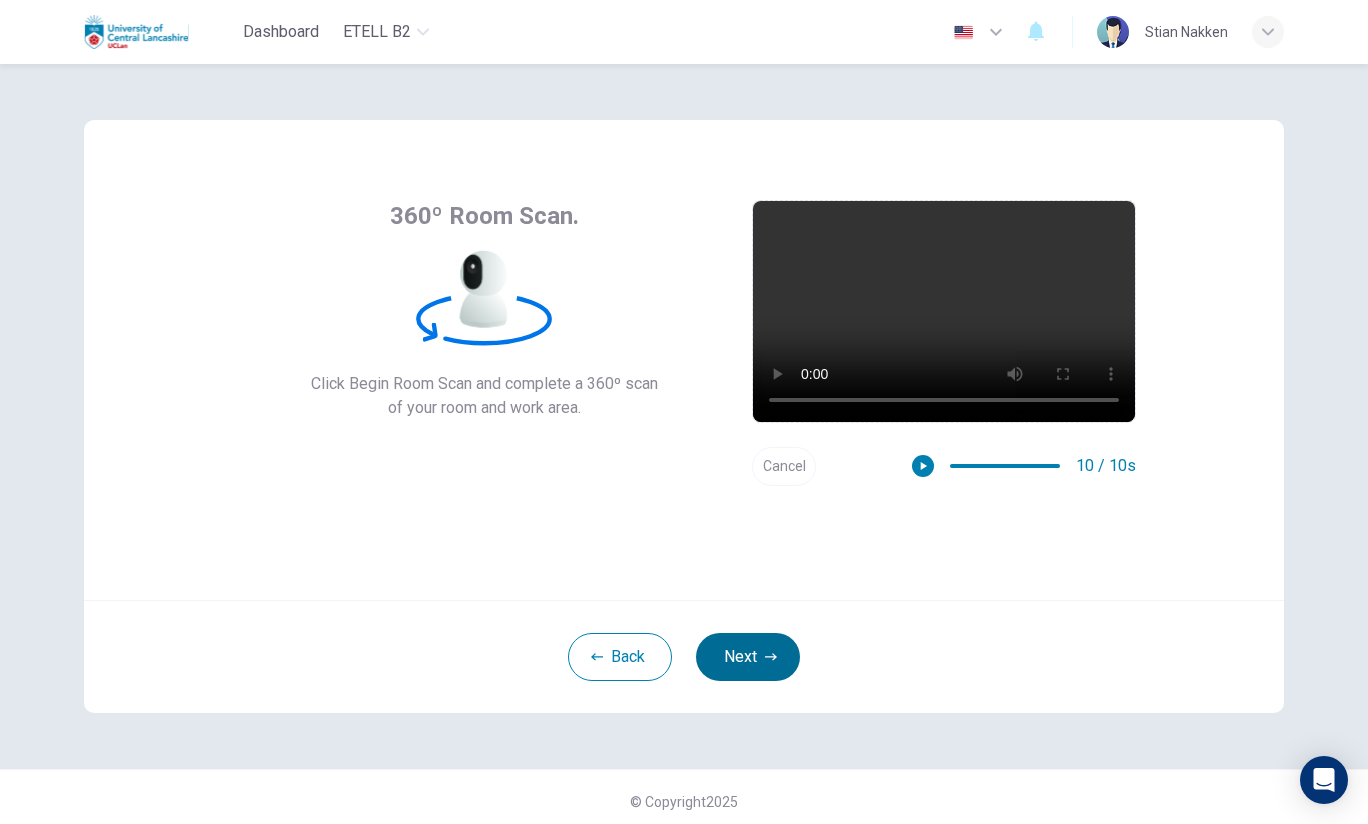 click on "Next" at bounding box center (748, 657) 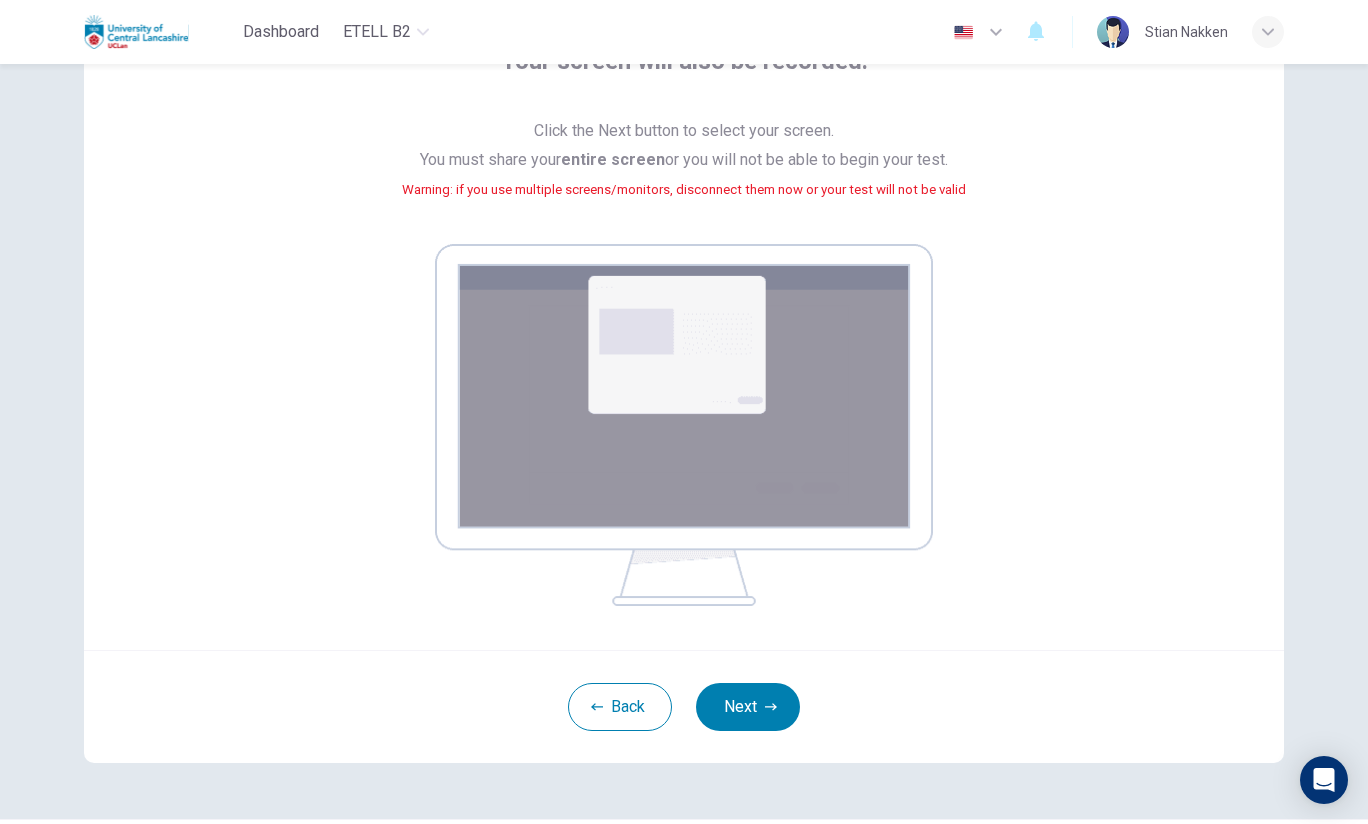 scroll, scrollTop: 200, scrollLeft: 0, axis: vertical 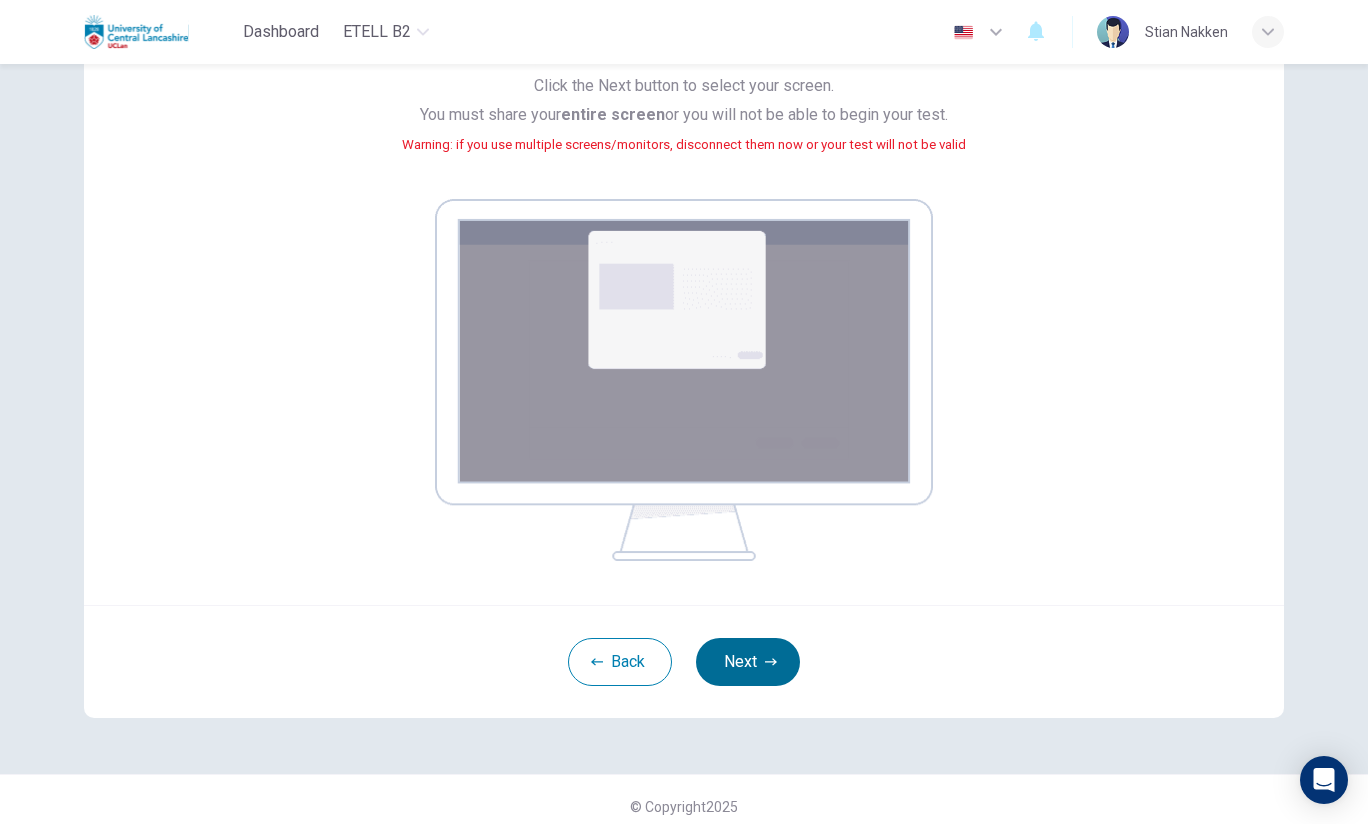 click on "Next" at bounding box center [748, 662] 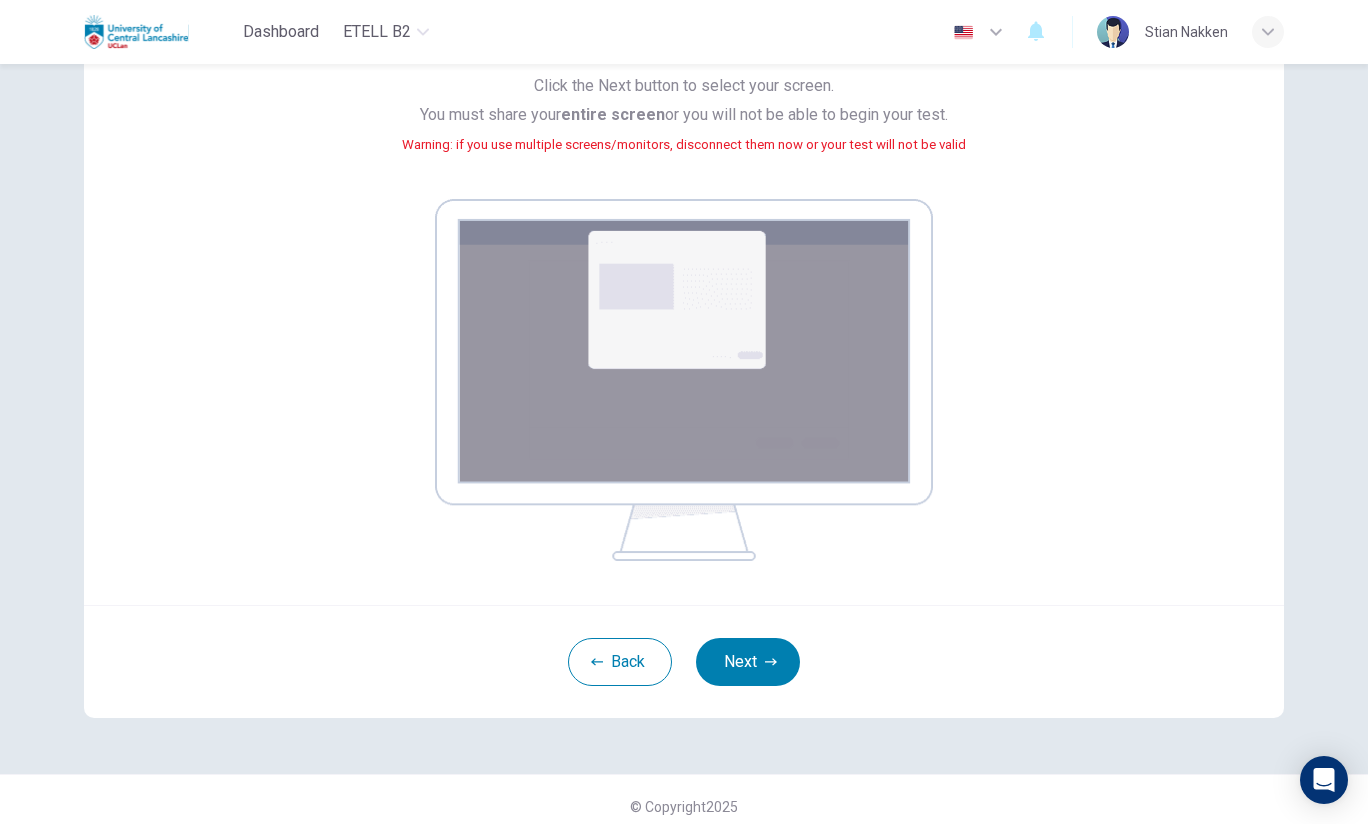 scroll, scrollTop: 9, scrollLeft: 0, axis: vertical 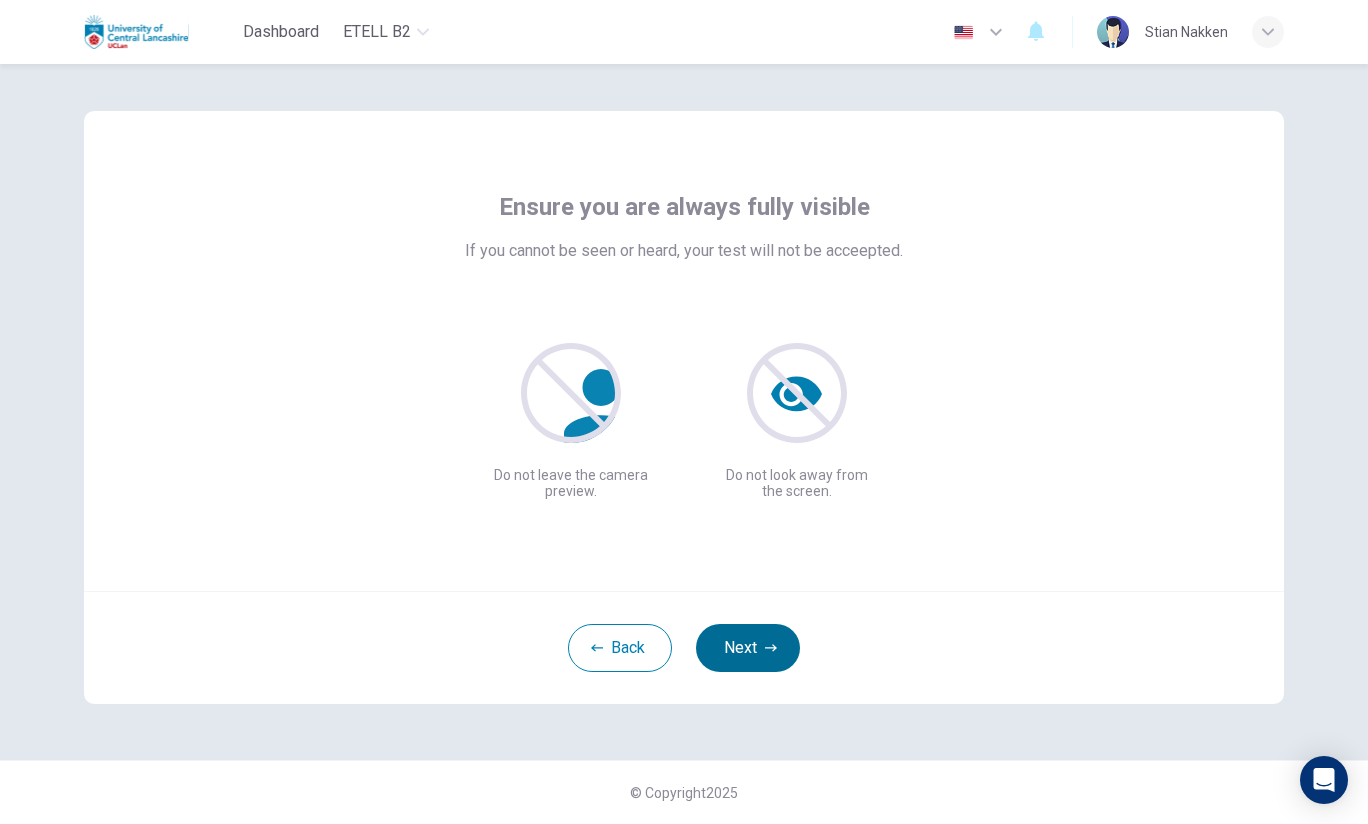 click on "Next" at bounding box center [748, 648] 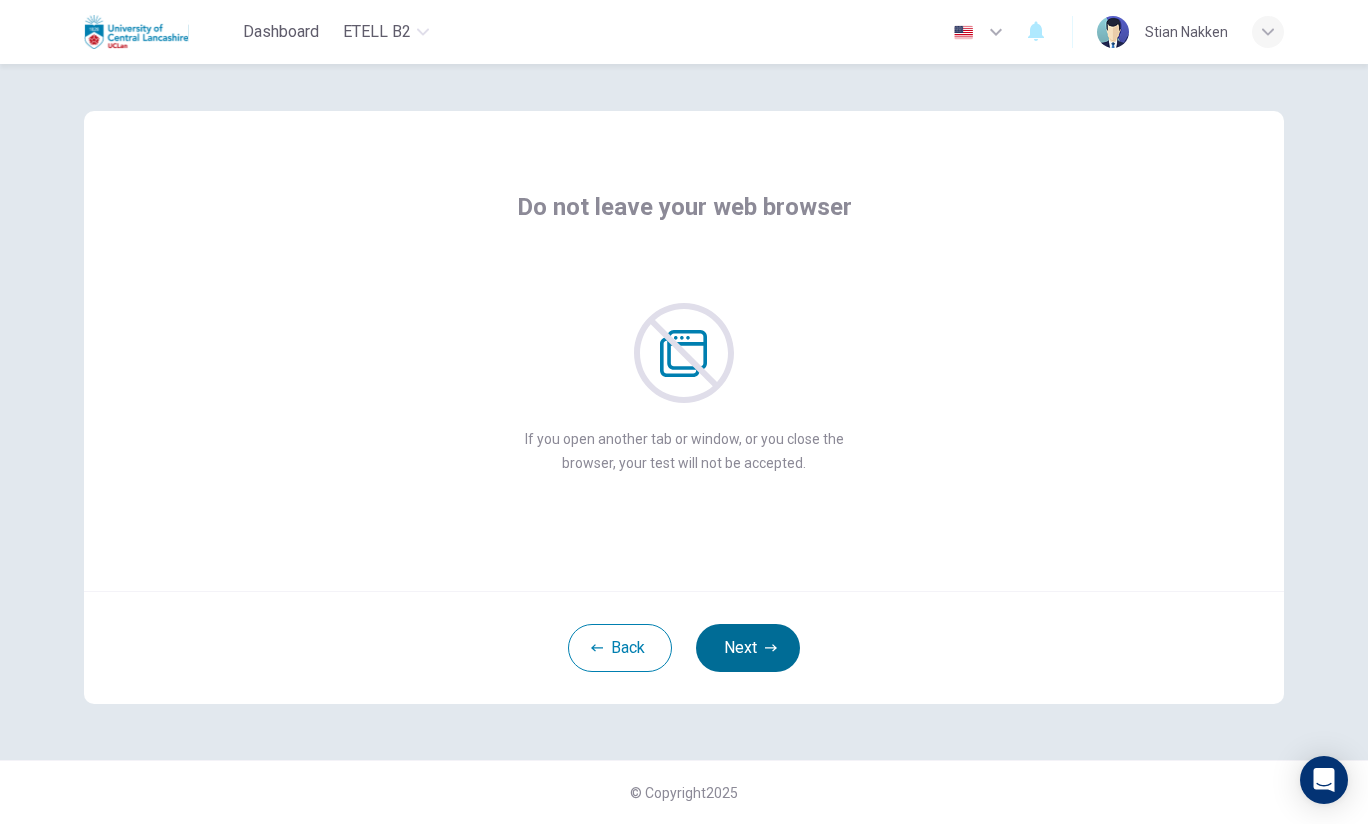 click on "Next" at bounding box center [748, 648] 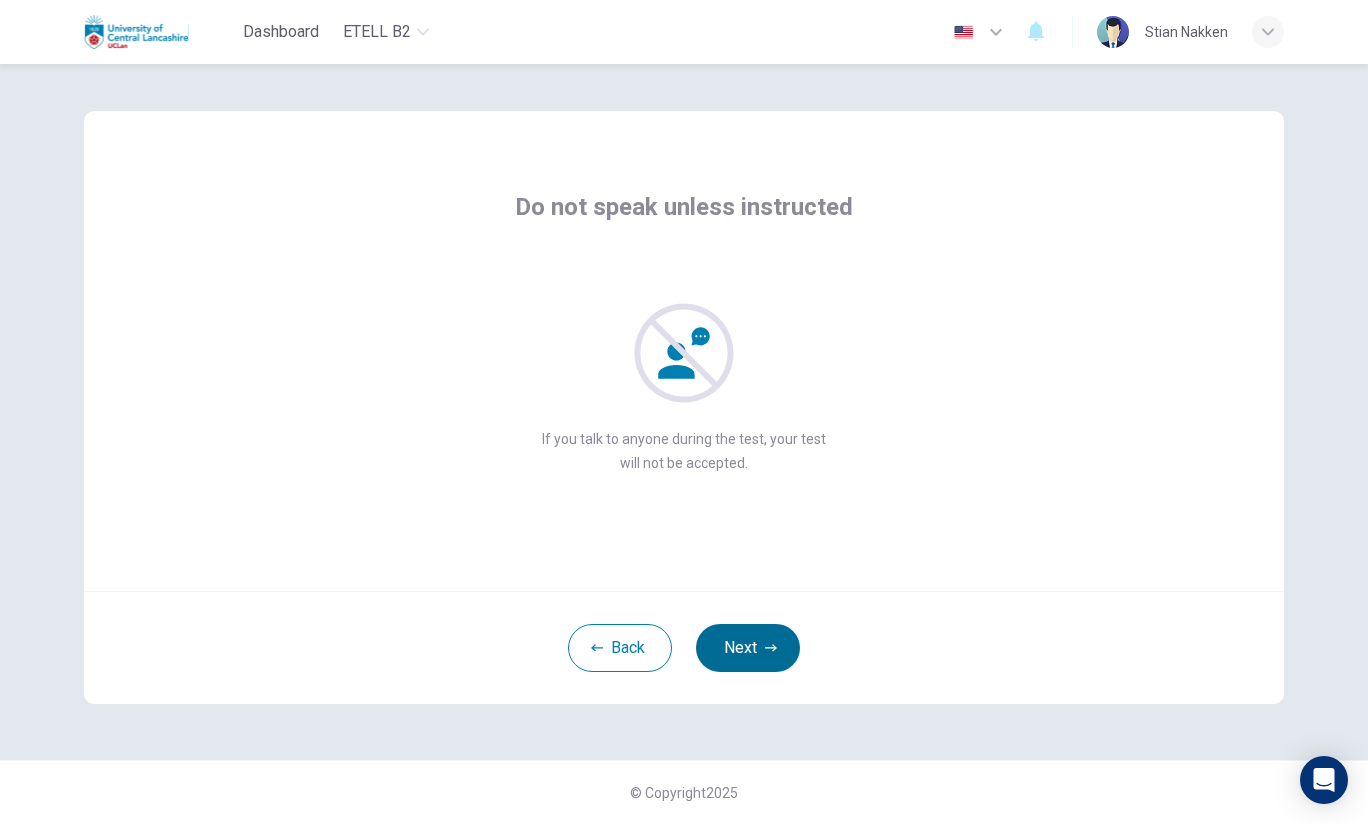 click on "Next" at bounding box center [748, 648] 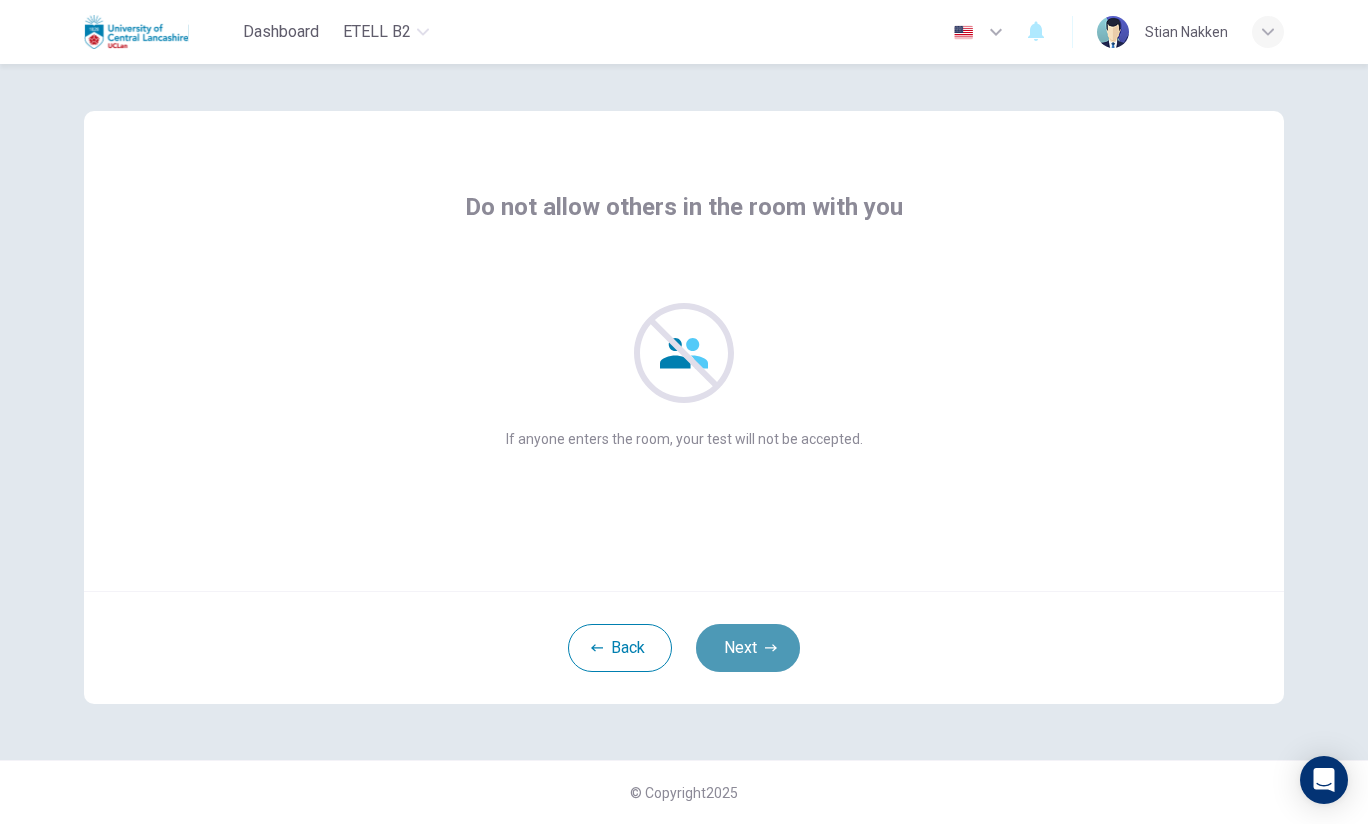 click on "Next" at bounding box center (748, 648) 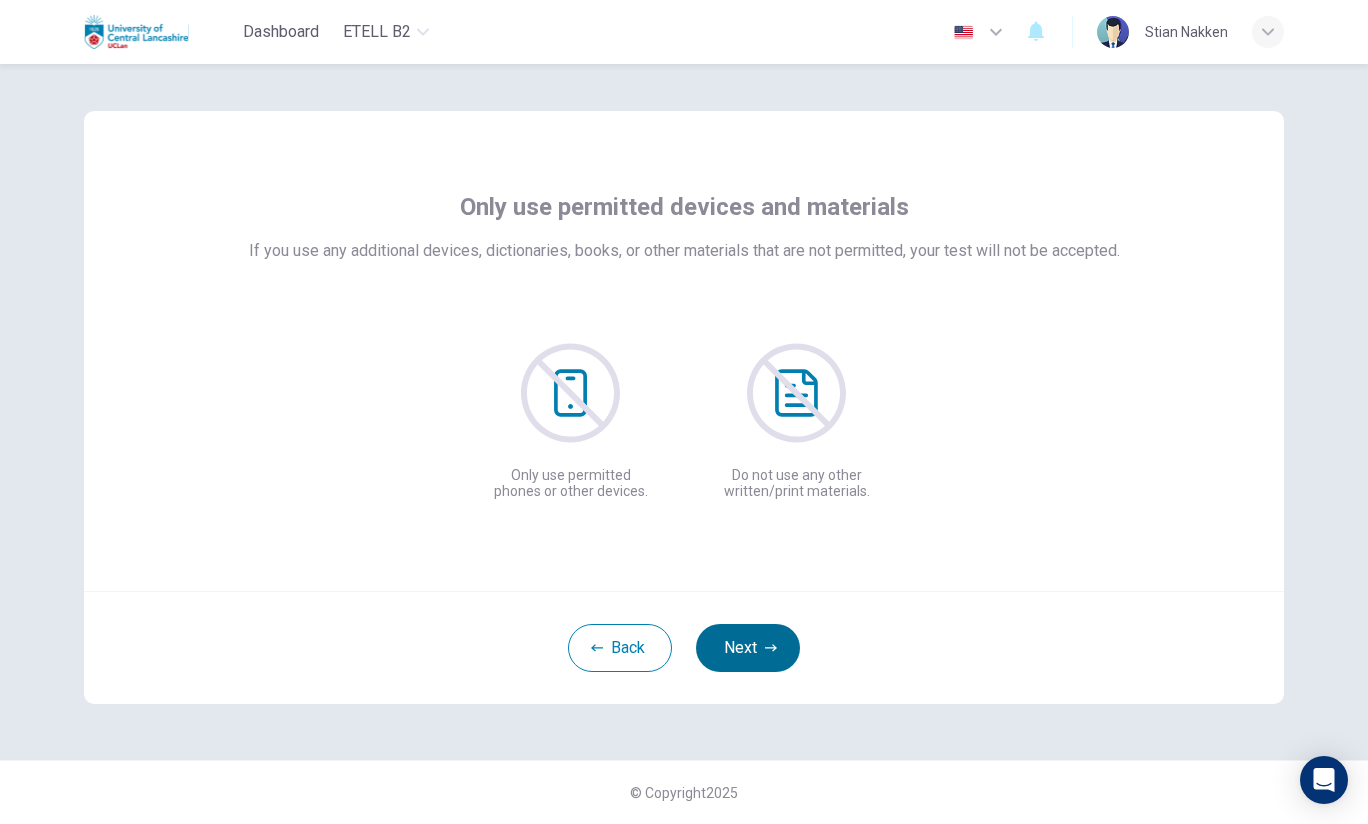 click on "Next" at bounding box center (748, 648) 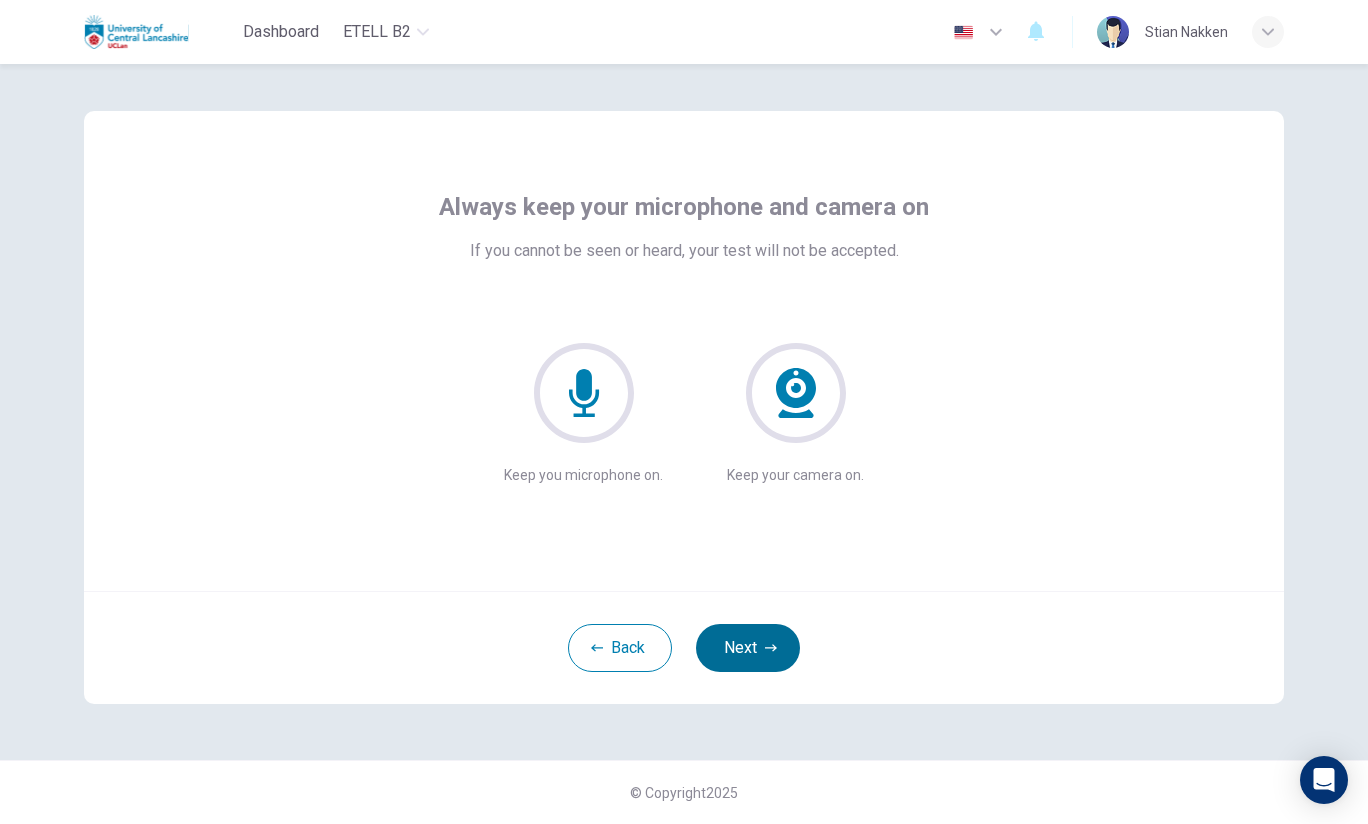 click on "Next" at bounding box center [748, 648] 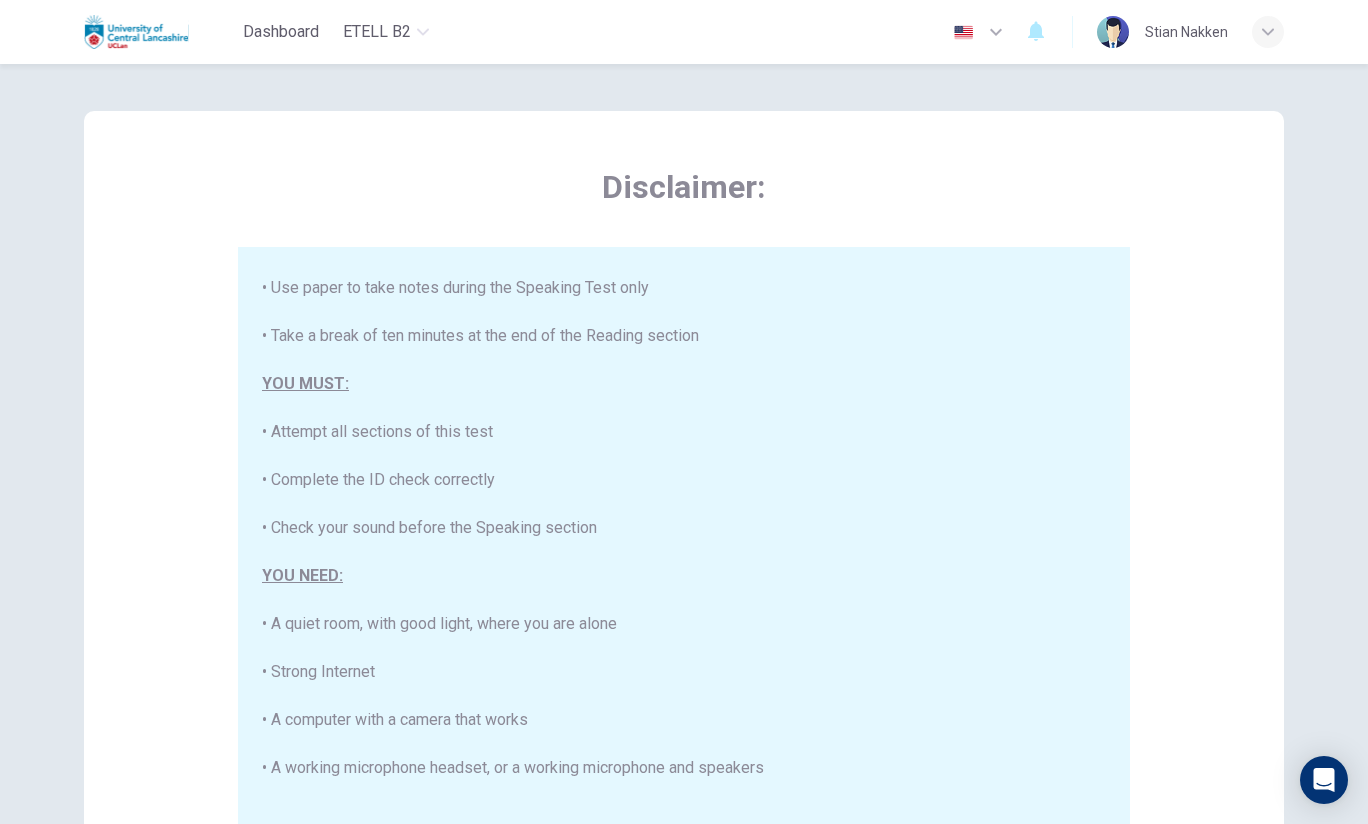 scroll, scrollTop: 381, scrollLeft: 0, axis: vertical 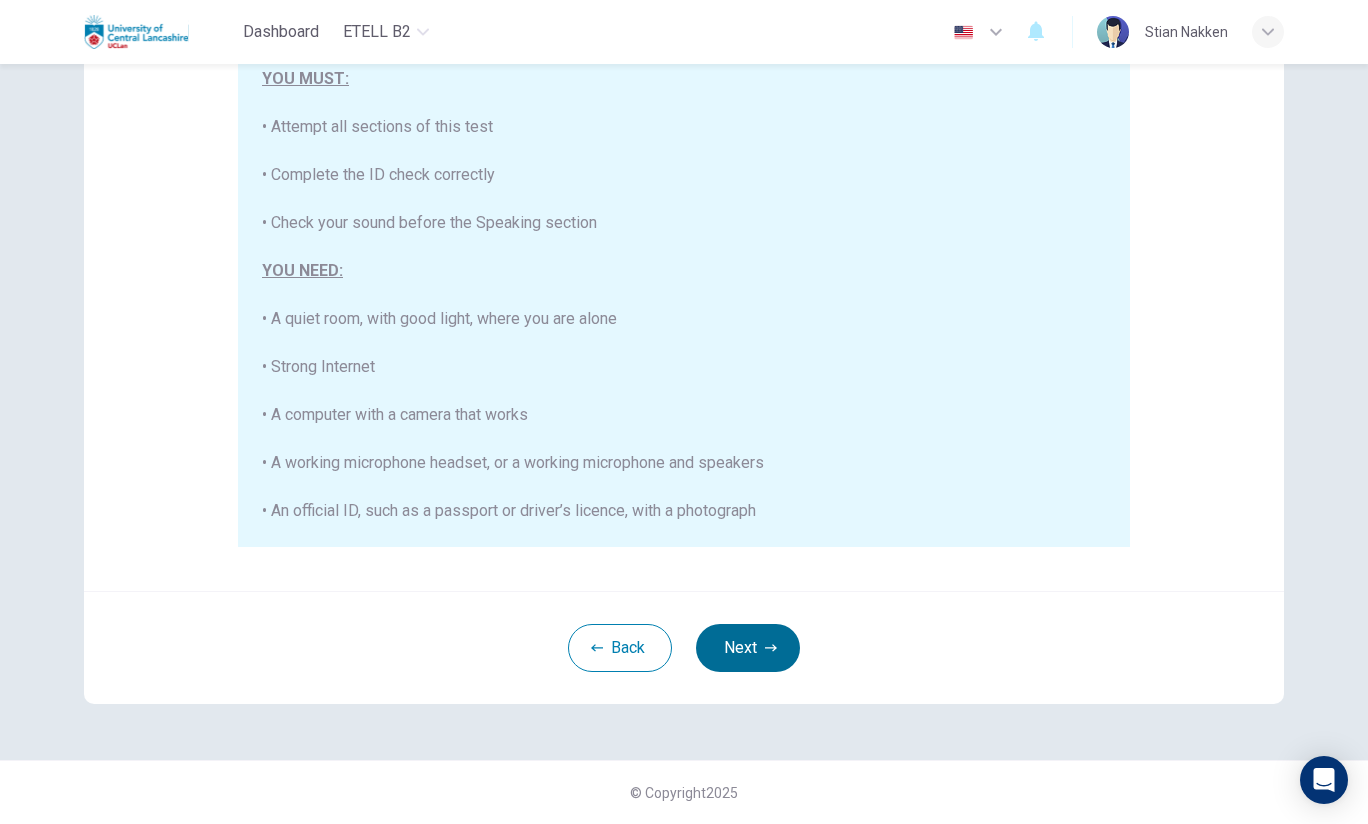 click on "Next" at bounding box center (748, 648) 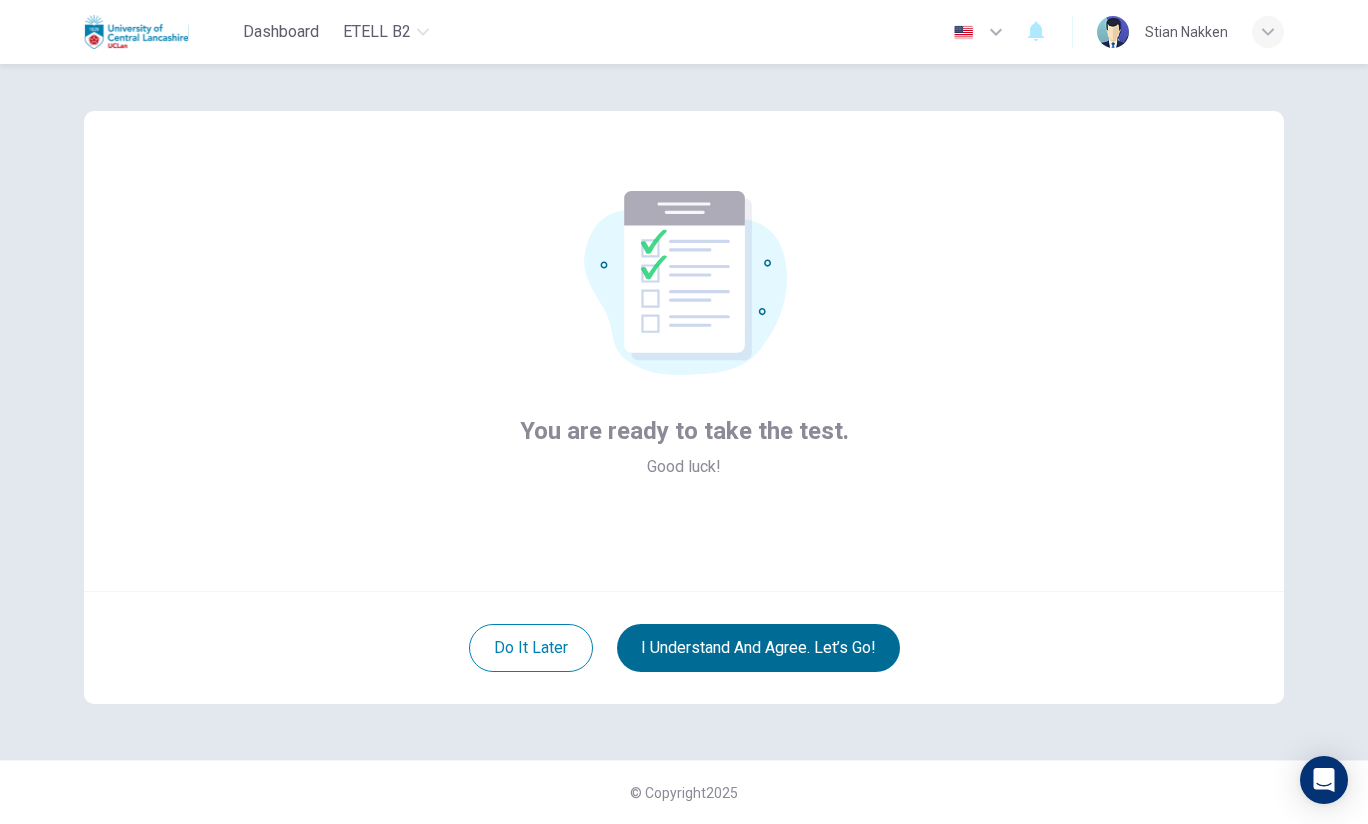 scroll, scrollTop: 9, scrollLeft: 0, axis: vertical 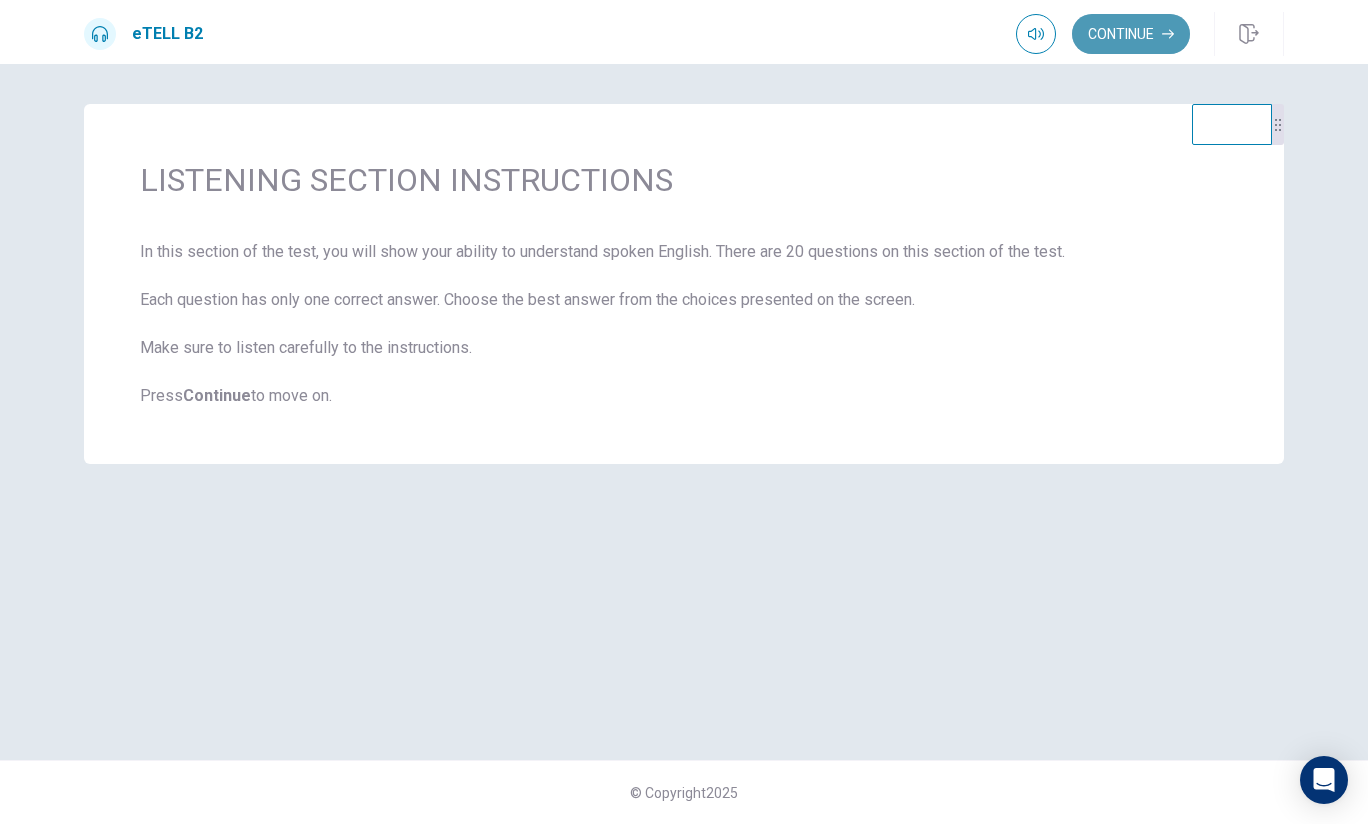 click on "Continue" at bounding box center [1131, 34] 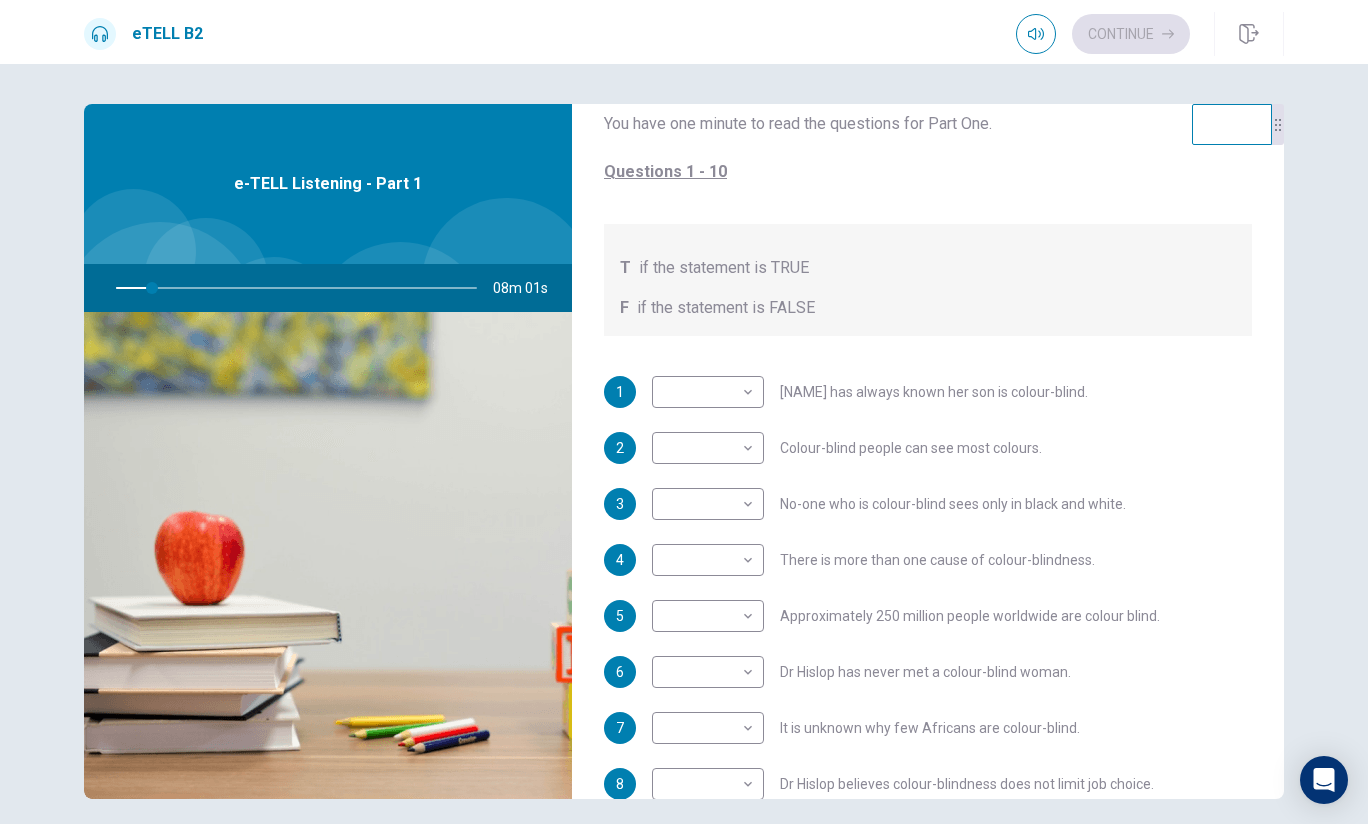 scroll, scrollTop: 253, scrollLeft: 0, axis: vertical 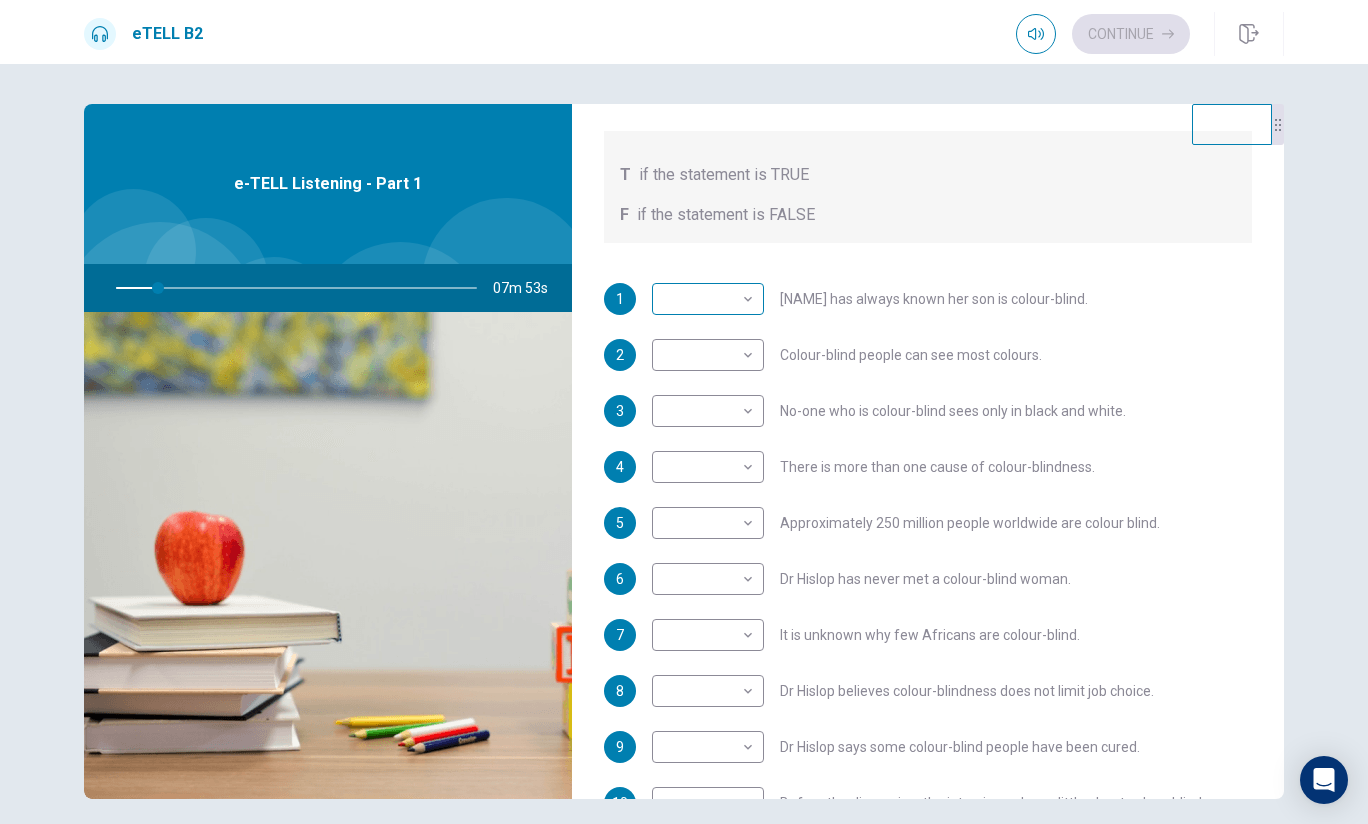 click on "This site uses cookies, as explained in our Privacy Policy . If you agree to the use of cookies, please click the Accept button and continue to browse our site. Privacy Policy Accept eTELL B2 Continue Continue Question 1 For questions 1 – 10, mark each statement True (T) or False (F). You will hear Part One TWICE.
You have one minute to read the questions for Part One.
Questions 1 - 10 T if the statement is TRUE F if the statement is FALSE 1 ​​ Carol has always known her son is colour-blind. 2 ​​ Colour-blind people can see most colours. 3 ​​ No-one who is colour-blind sees only in black and white. 4 ​​ There is more than one cause of colour-blindness. 5 ​​ Approximately 250 million people worldwide are colour blind. 6 ​​ Dr Hislop has never met a colour-blind woman. 7 ​​ It is unknown why few Africans are colour-blind. 8 ​​ Dr Hislop believes colour-blindness does not limit job choice. 9 ​​ Dr Hislop says some colour-blind people have been cured. 10" at bounding box center [684, 412] 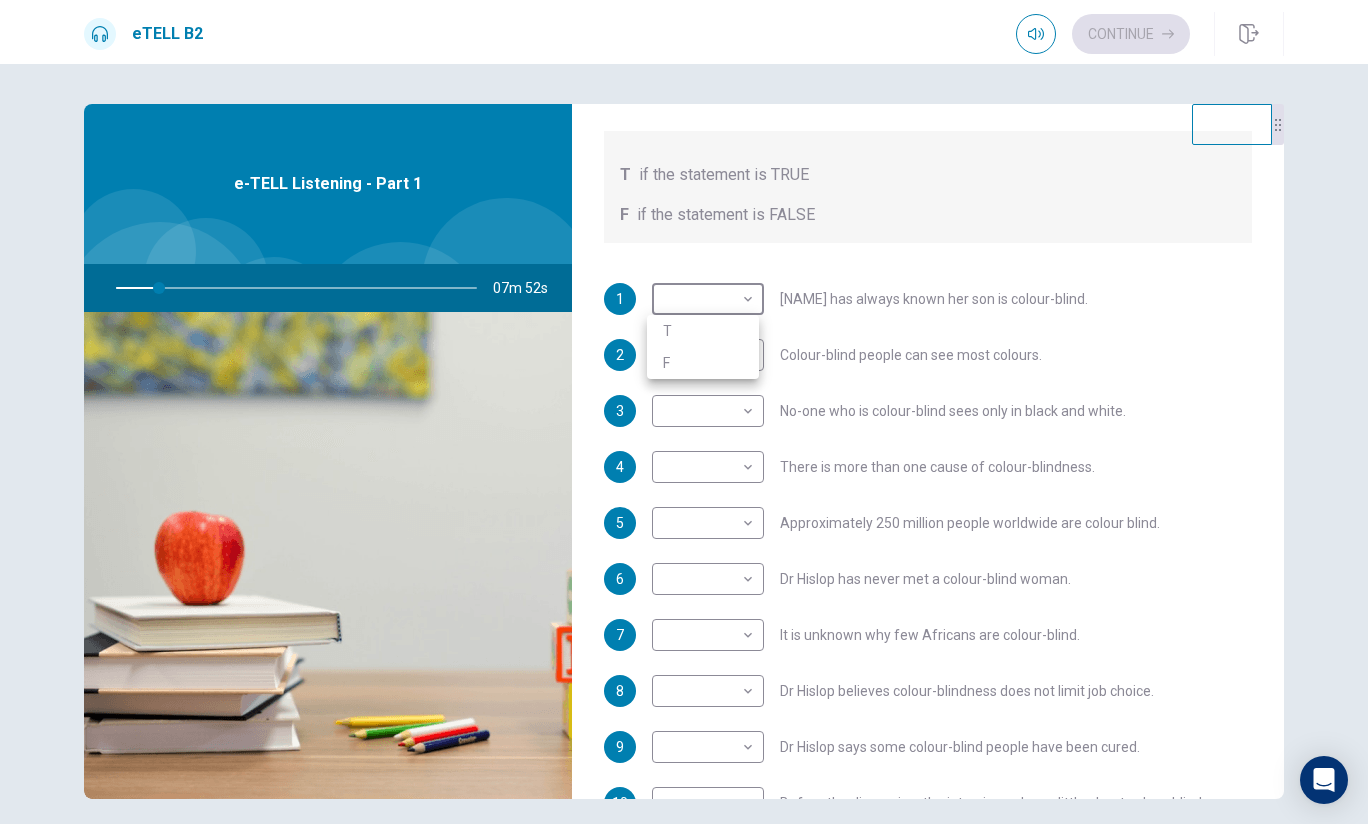 click at bounding box center (684, 412) 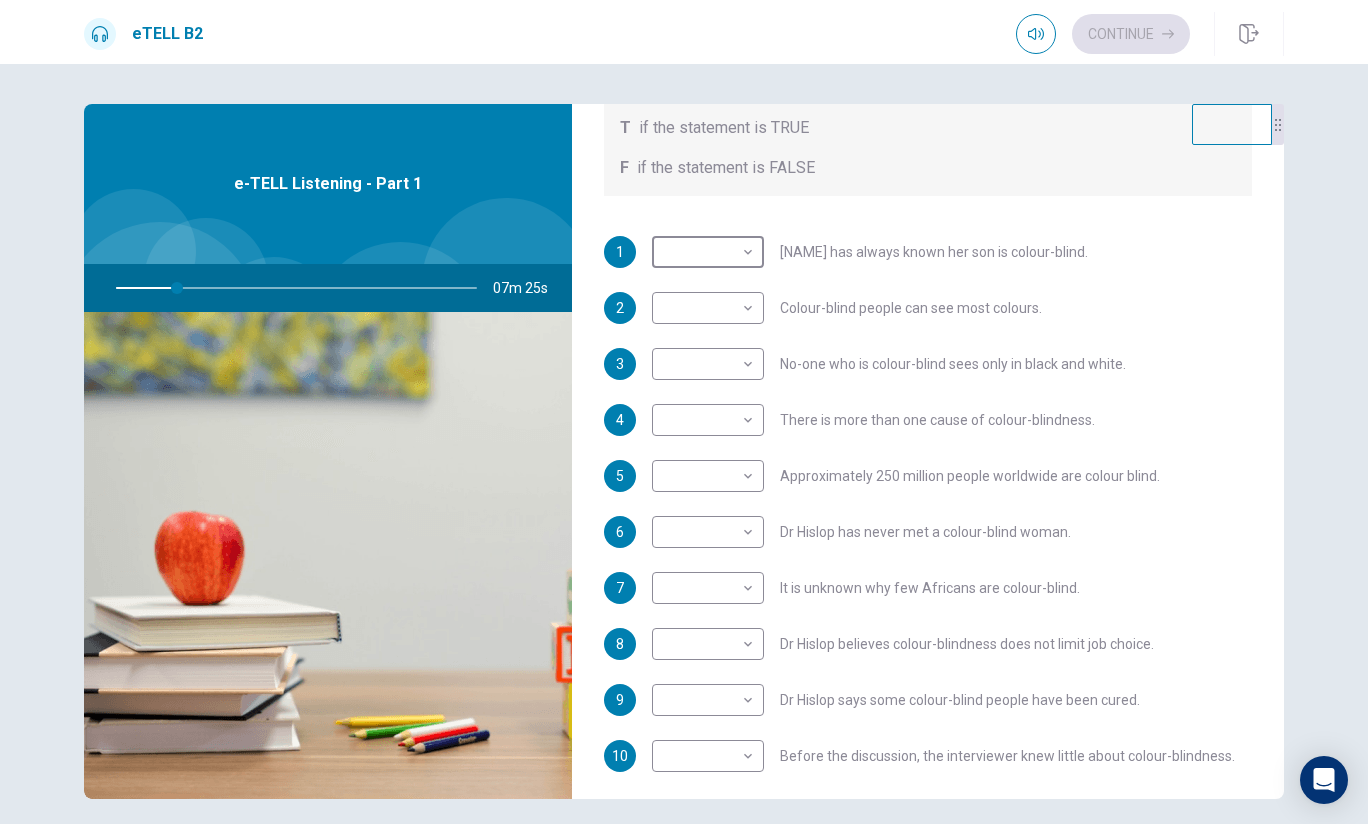 scroll, scrollTop: 353, scrollLeft: 0, axis: vertical 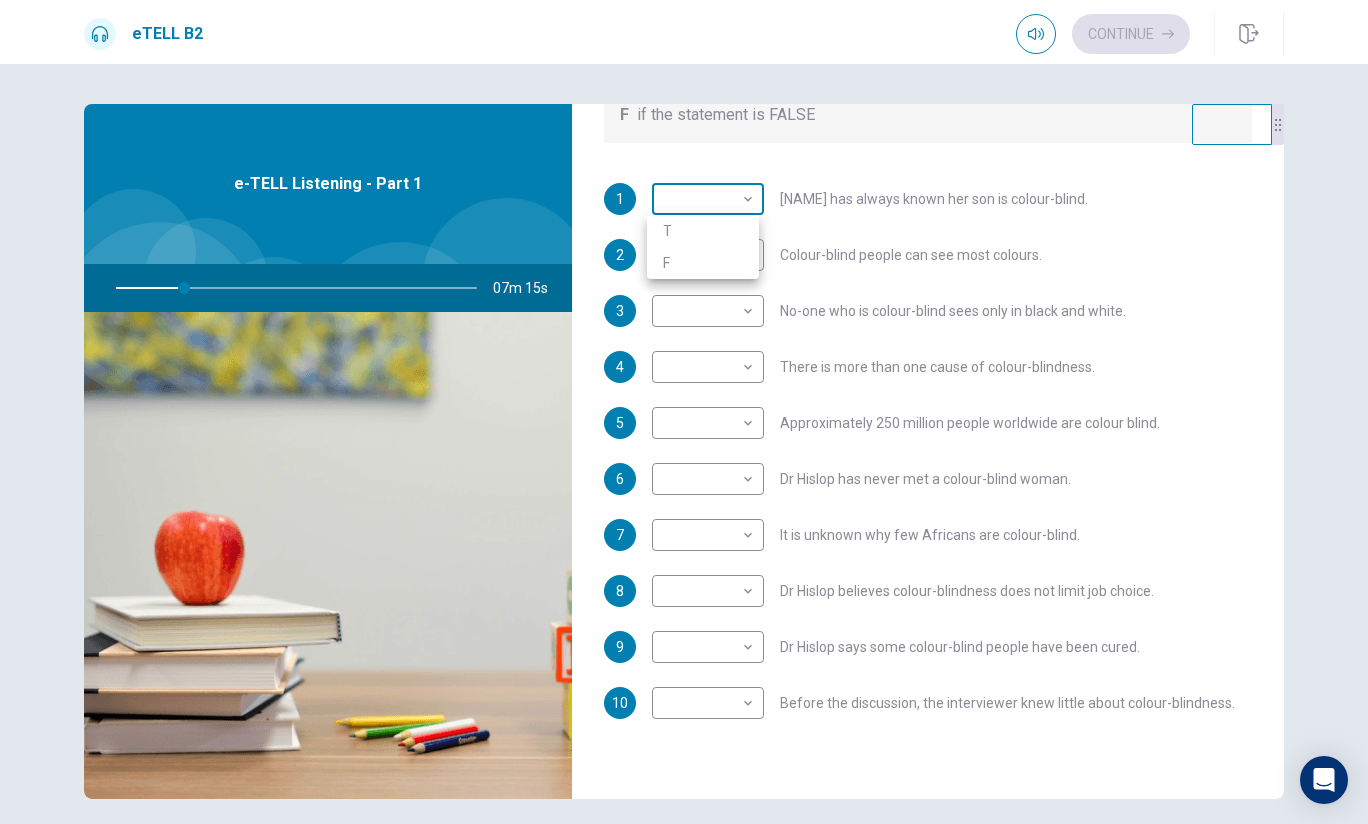 click on "This site uses cookies, as explained in our Privacy Policy . If you agree to the use of cookies, please click the Accept button and continue to browse our site. Privacy Policy Accept eTELL B2 Continue Continue Question 1 For questions 1 – 10, mark each statement True (T) or False (F). You will hear Part One TWICE.
You have one minute to read the questions for Part One.
Questions 1 - 10 T if the statement is TRUE F if the statement is FALSE 1 ​​ Carol has always known her son is colour-blind. 2 ​​ Colour-blind people can see most colours. 3 ​​ No-one who is colour-blind sees only in black and white. 4 ​​ There is more than one cause of colour-blindness. 5 ​​ Approximately 250 million people worldwide are colour blind. 6 ​​ Dr Hislop has never met a colour-blind woman. 7 ​​ It is unknown why few Africans are colour-blind. 8 ​​ Dr Hislop believes colour-blindness does not limit job choice. 9 ​​ Dr Hislop says some colour-blind people have been cured. 10" at bounding box center [684, 412] 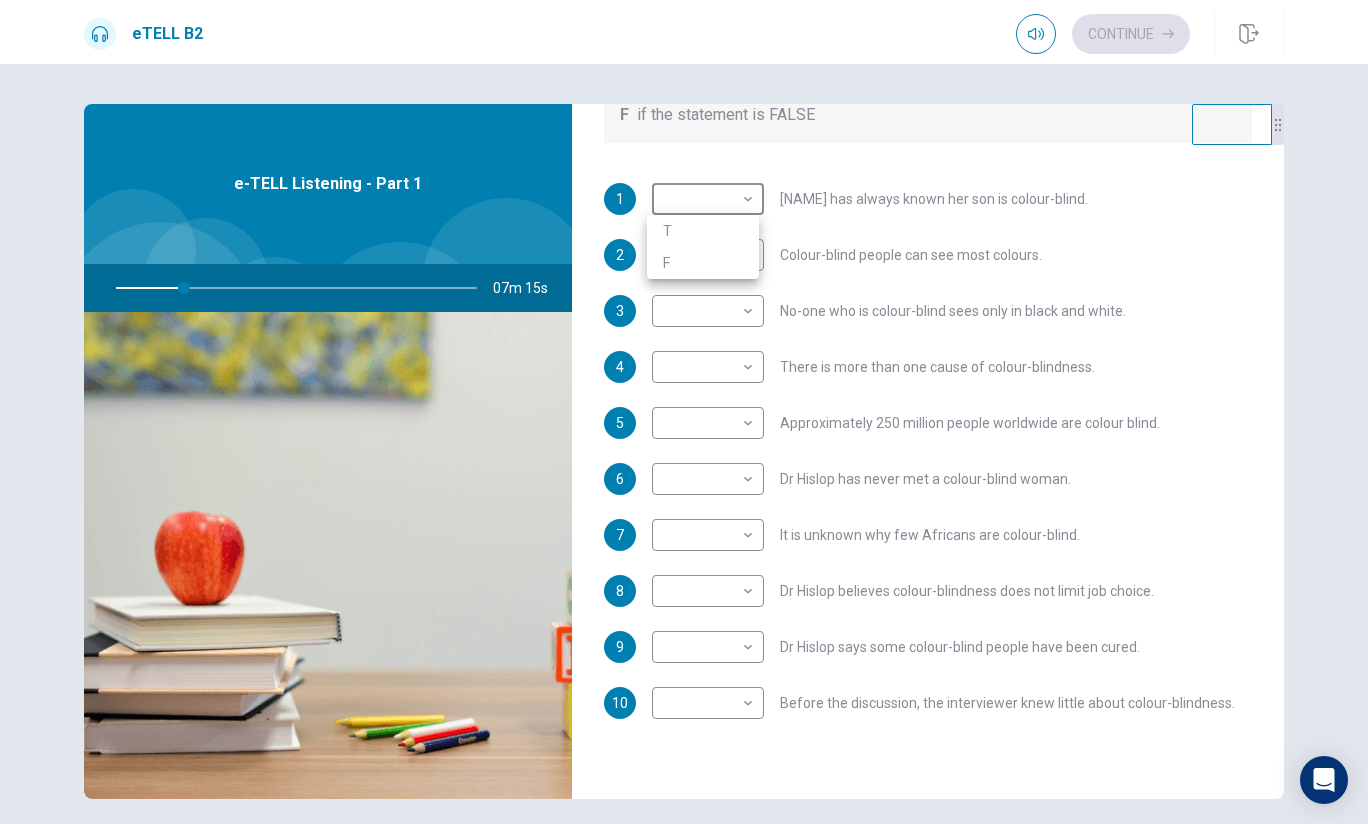 type on "**" 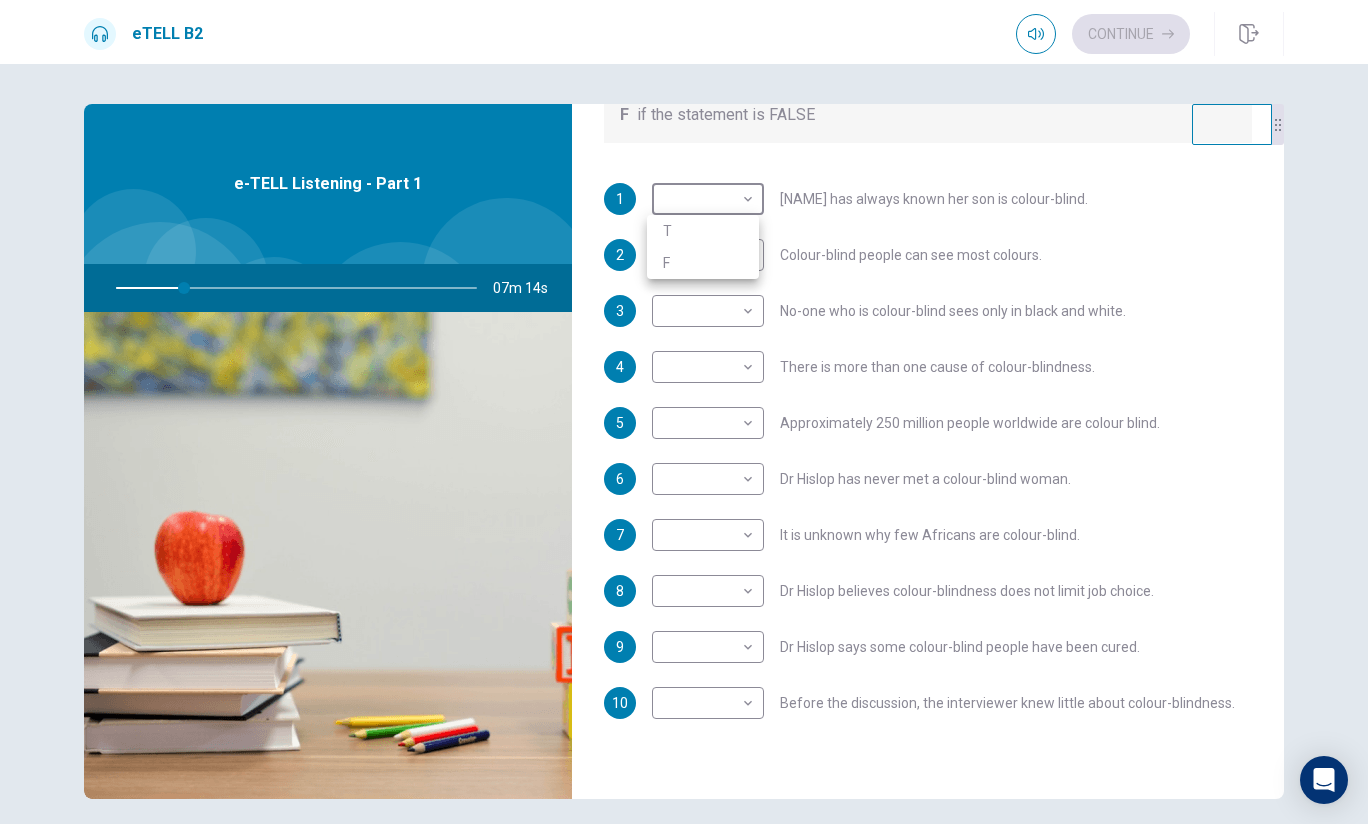 click on "F" at bounding box center [703, 263] 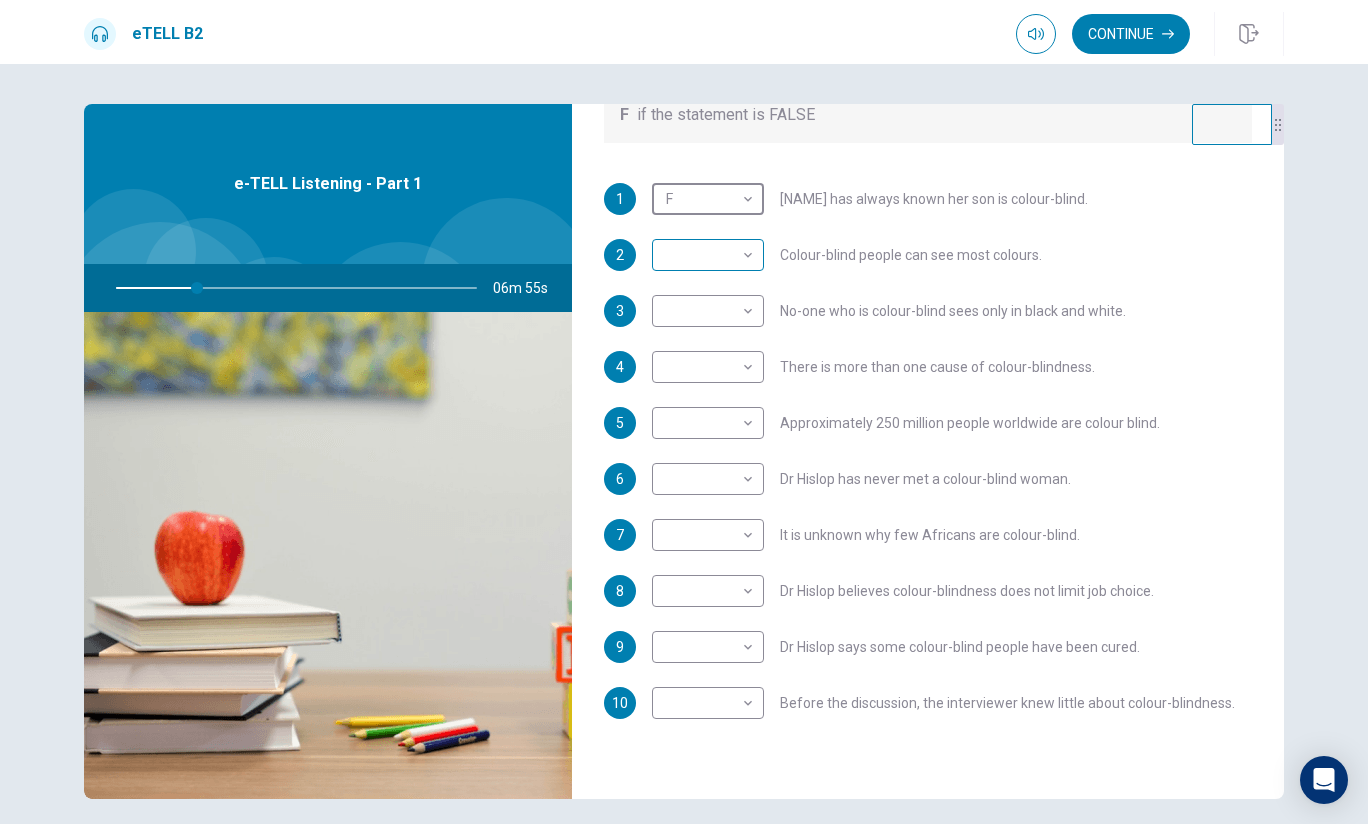 click on "This site uses cookies, as explained in our  Privacy Policy . If you agree to the use of cookies, please click the Accept button and continue to browse our site.   Privacy Policy Accept   eTELL B2 Part One Review Back Next 00:44:16 Question 1 - 10 T if the statement is TRUE F if the statement is FALSE 1 F * ​ Carol has always known her son is colour-blind. 2 ​ ​ Colour-blind people can see most colours. 3 ​ ​ No-one who is colour-blind sees only in black and white. 4 ​ ​ There is more than one cause of colour-blindness. 5 ​ ​ Approximately 250 million people worldwide are colour blind. 6 ​ ​ Dr Hislop has never met a colour-blind woman. 7 ​ ​ It is unknown why few Africans are colour-blind. 8 ​ ​ Dr Hislop believes colour-blindness does not limit job  choice.  9 ​ ​ Dr Hislop says some colour-blind people have been cured. 10" at bounding box center [684, 412] 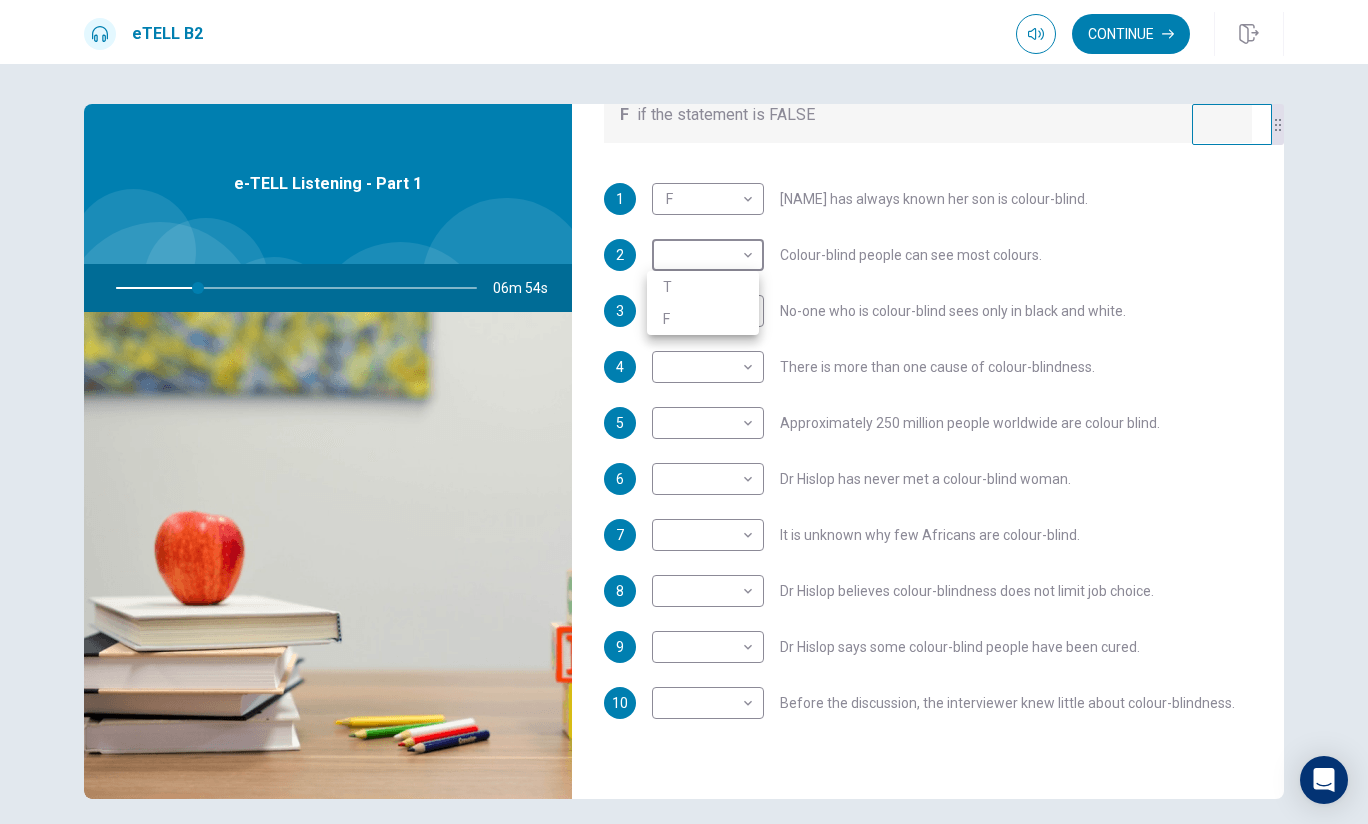 type on "**" 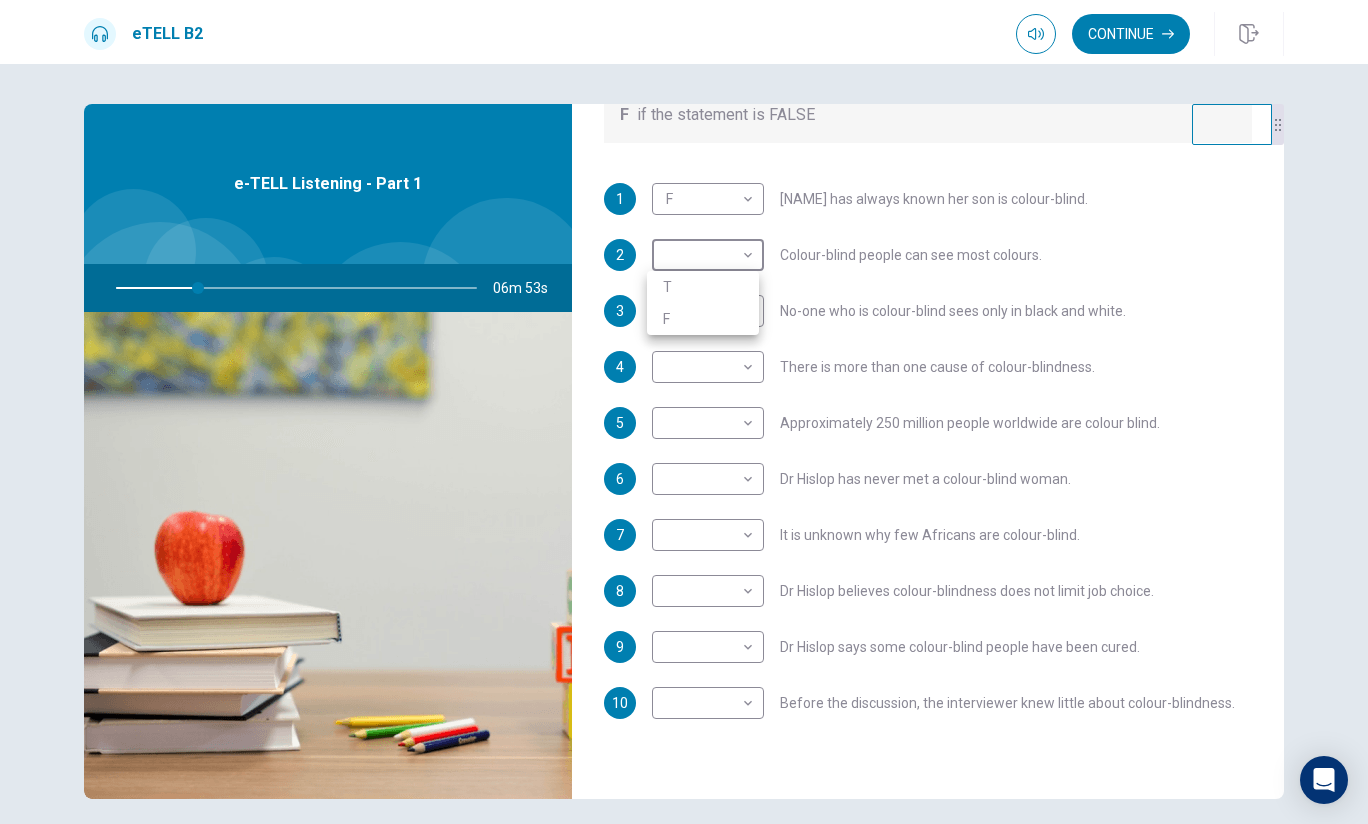 click on "T" at bounding box center [703, 287] 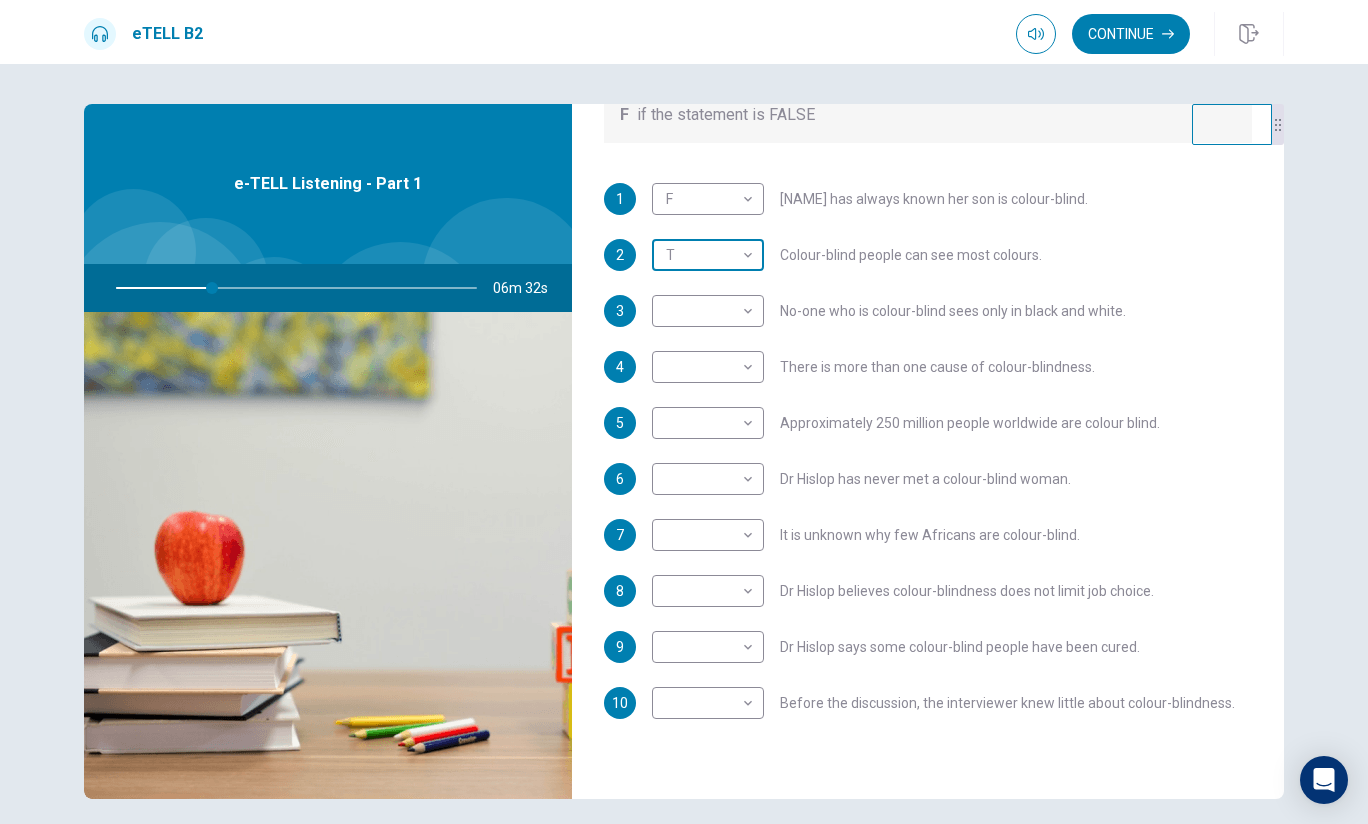 click on "T * ​" at bounding box center [708, 255] 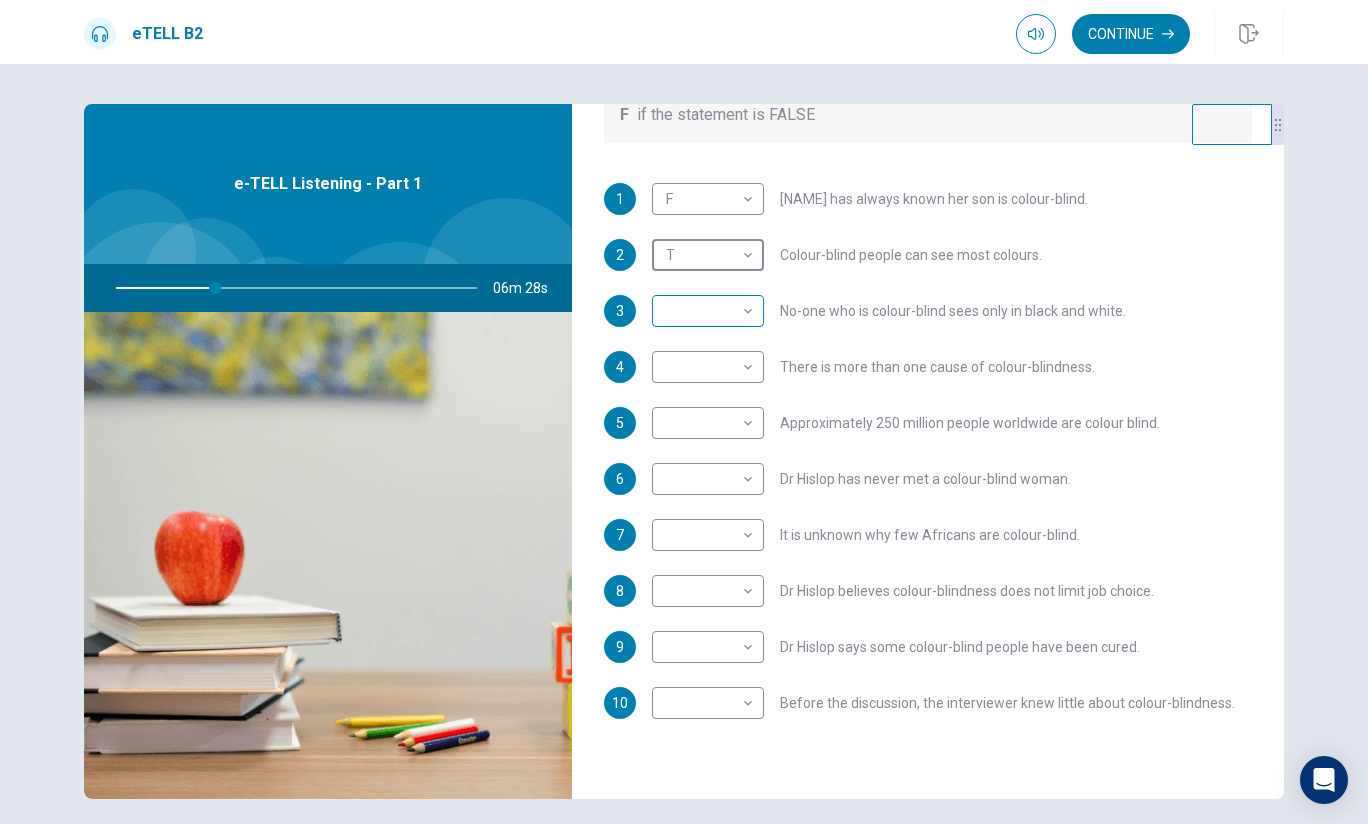 click on "This site uses cookies, as explained in our Privacy Policy . If you agree to the use of cookies, please click the Accept button and continue to browse our site. Privacy Policy Accept eTELL B2 Continue Continue Question 1 For questions 1 – 10, mark each statement True (T) or False (F). You will hear Part One TWICE. You have one minute to read the questions for Part One. Questions 1 - 10 T if the statement is TRUE F if the statement is FALSE 1 F * ​ [NAME] has always known her son is colour-blind. 2 T * ​ Colour-blind people can see most colours. 3 ​ ​ No-one who is colour-blind sees only in black and white. 4 ​ ​ There is more than one cause of colour-blindness. 5 ​ ​ Approximately 250 million people worldwide are colour blind. 6 ​ ​ Dr [LAST] has never met a colour-blind woman. 7 ​ ​ It is unknown why few Africans are colour-blind. 8 ​ ​ Dr [LAST] believes colour-blindness does not limit job choice. 9 ​ ​ Dr [LAST] says some colour-blind people have been cured. 10" at bounding box center [684, 412] 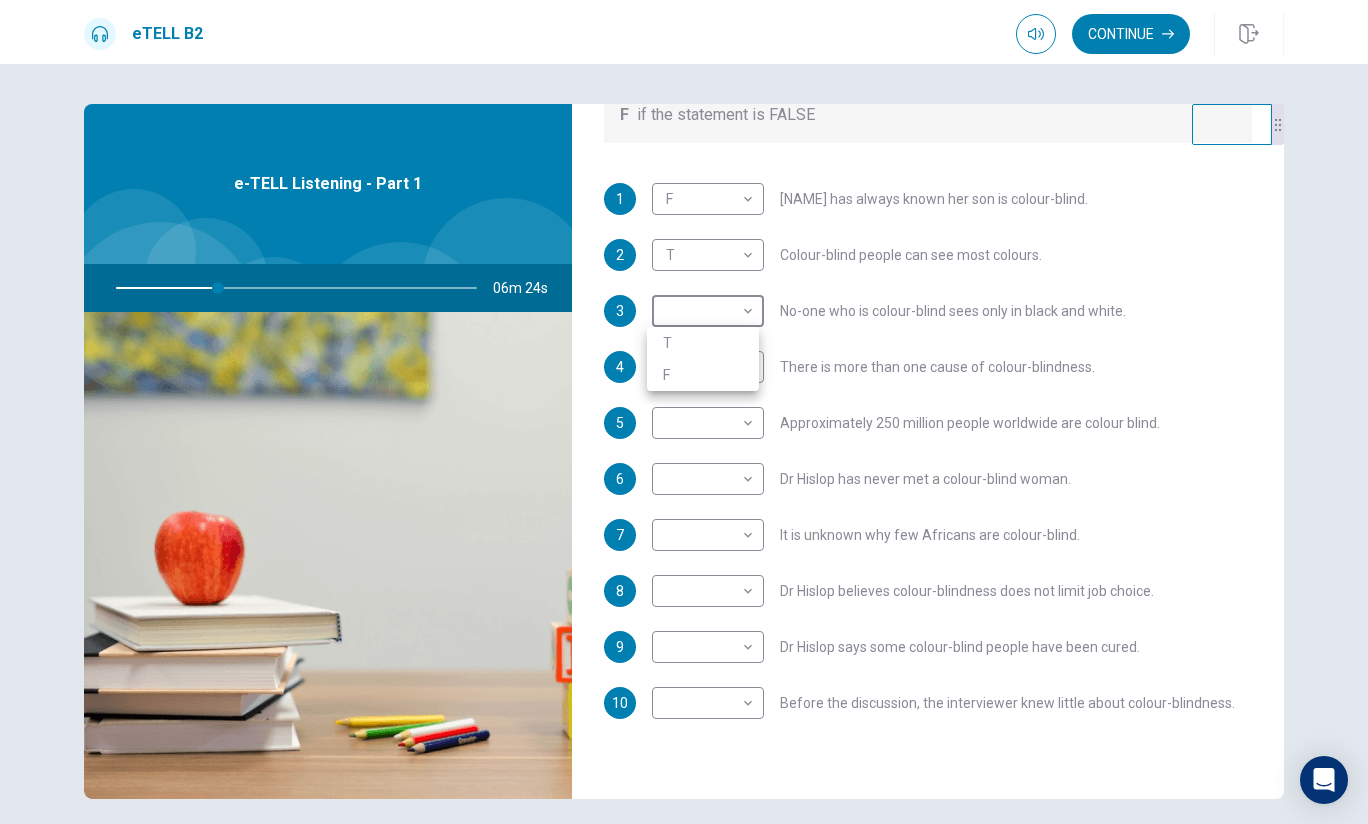 type on "**" 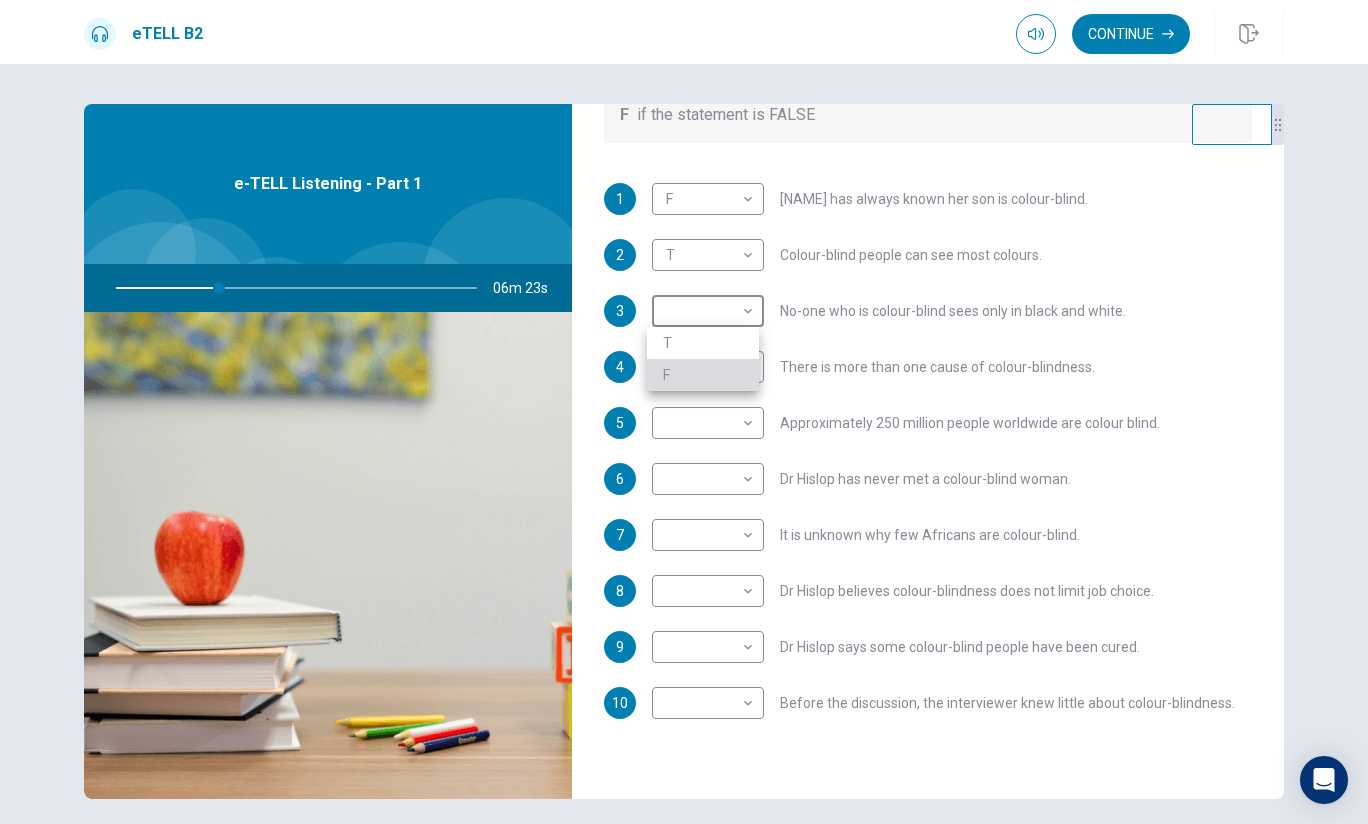 click on "F" at bounding box center (703, 375) 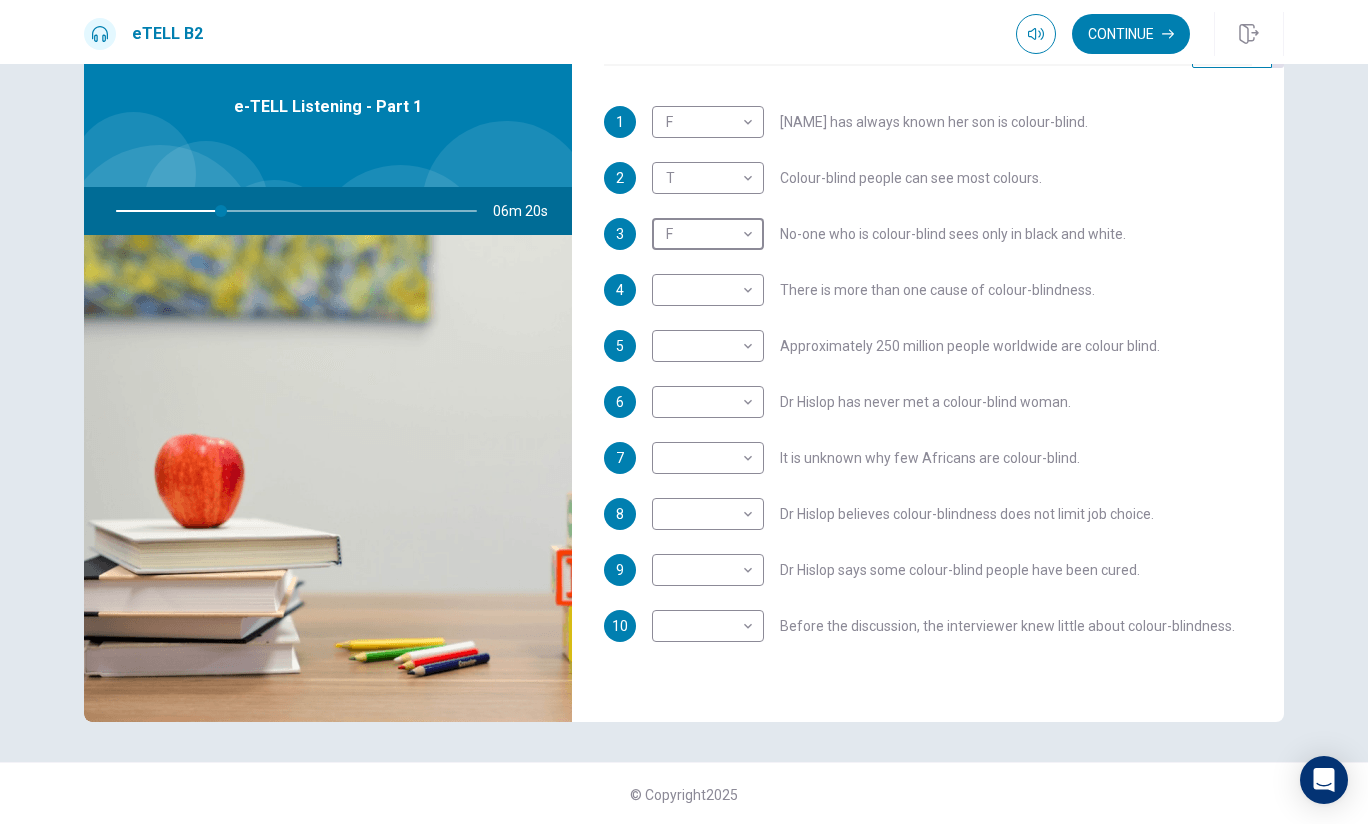 scroll, scrollTop: 79, scrollLeft: 0, axis: vertical 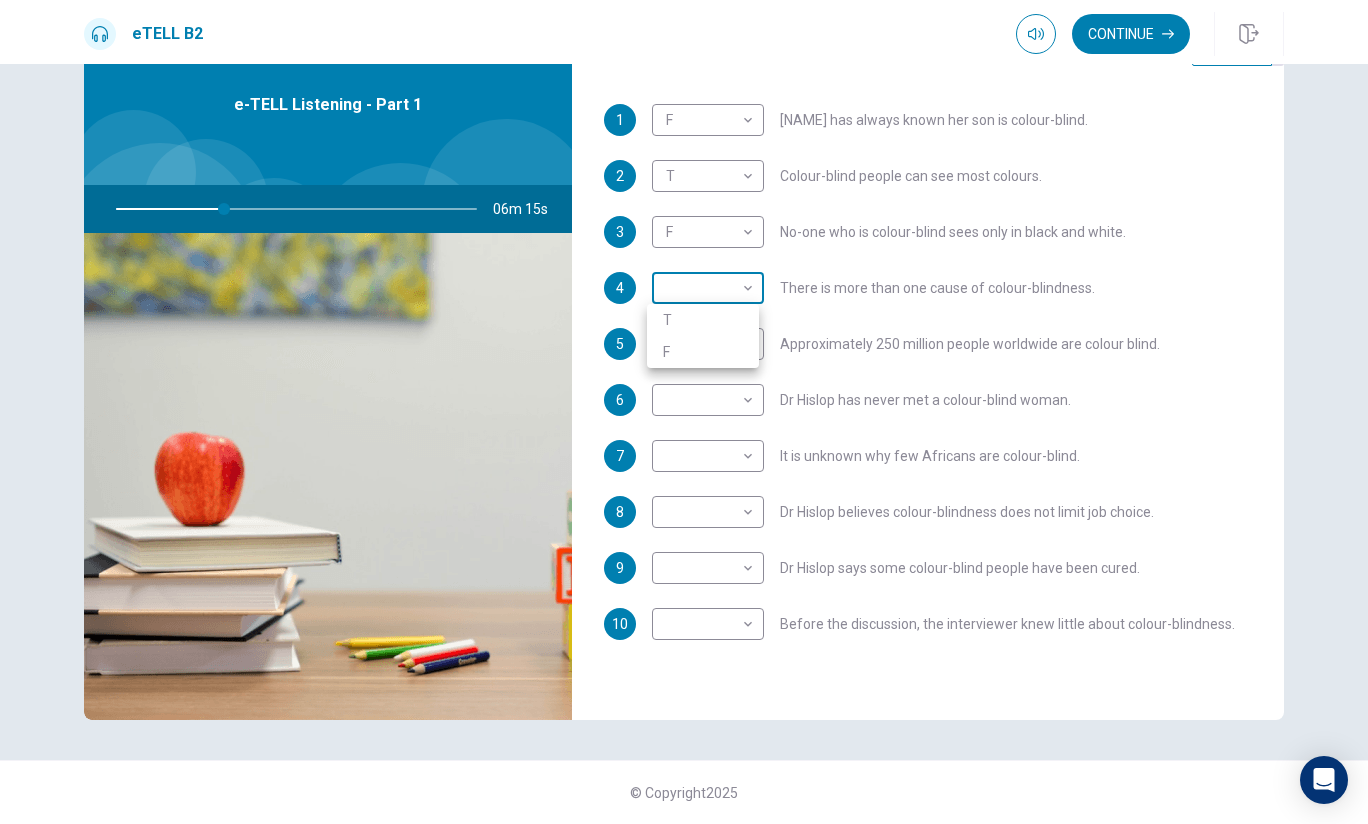 click on "This site uses cookies, as explained in our Privacy Policy. If you agree to the use of cookies, please click the Accept button and continue to browse our site. Privacy Policy Accept eTELL B2 Continue Continue Question 1 For questions 1 – 10, mark each statement True (T) or False (F). You will hear Part One TWICE. You have one minute to read the questions for Part One. Questions 1 - 10 T if the statement is TRUE F if the statement is FALSE 1 F * Carol has always known her son is colour-blind. 2 T * Colour-blind people can see most colours. 3 F * No-one who is colour-blind sees only in black and white. 4 There is more than one cause of colour-blindness. 5 Approximately 250 million people worldwide are colour blind. 6 Dr Hislop has never met a colour-blind woman. 7 It is unknown why few Africans are colour-blind. 8 Dr Hislop believes colour-blindness does not limit job choice. 9 Dr Hislop says some colour-blind people have been cured. 10" at bounding box center [684, 412] 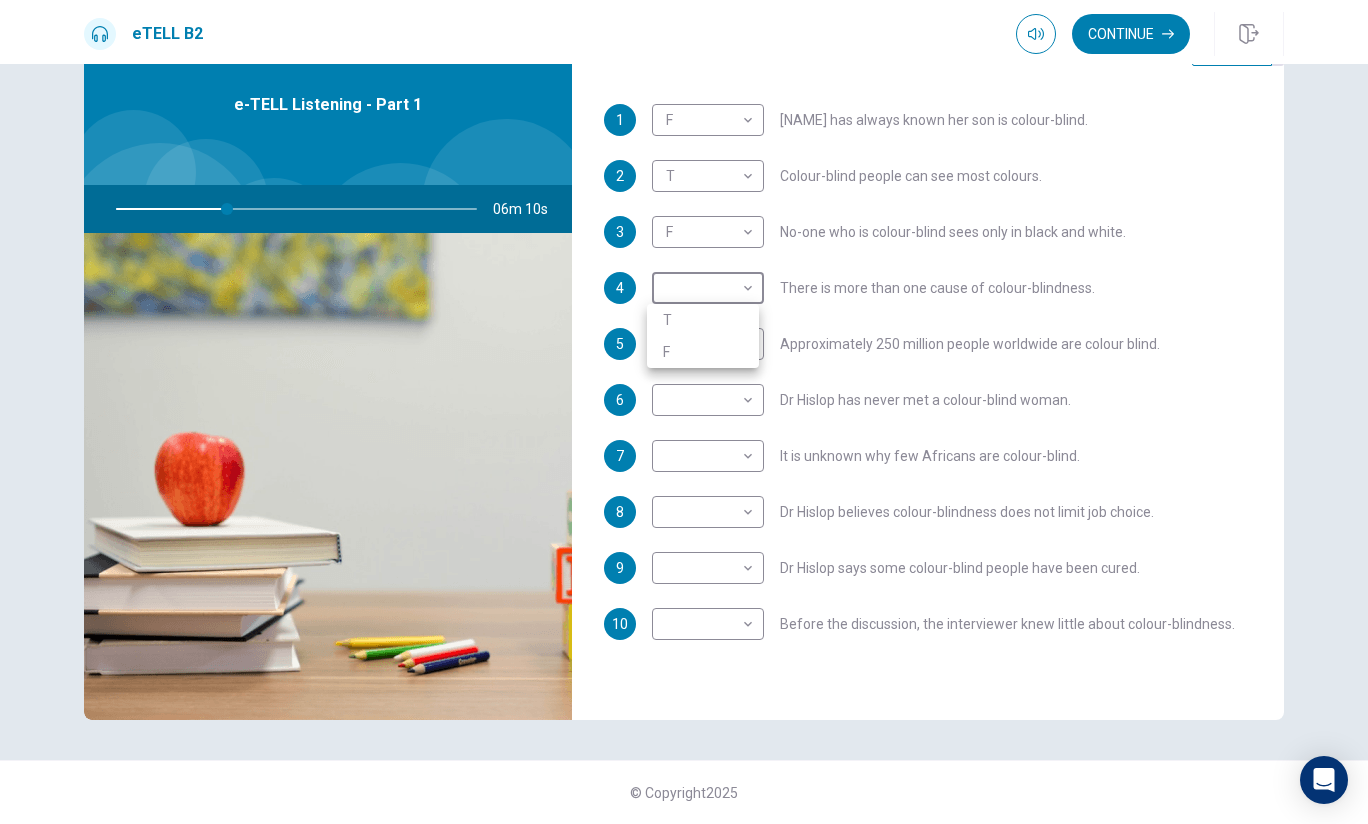 type on "**" 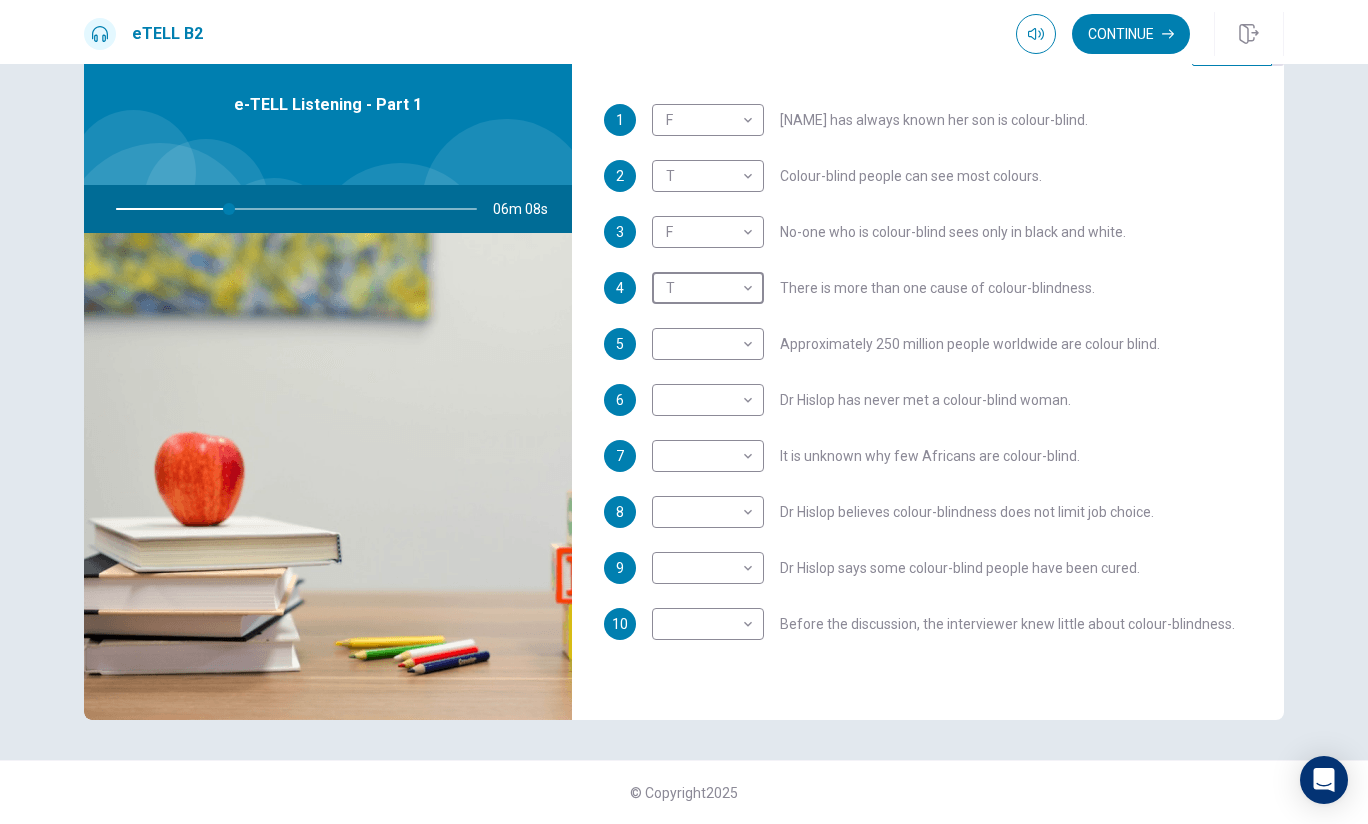 scroll, scrollTop: 253, scrollLeft: 0, axis: vertical 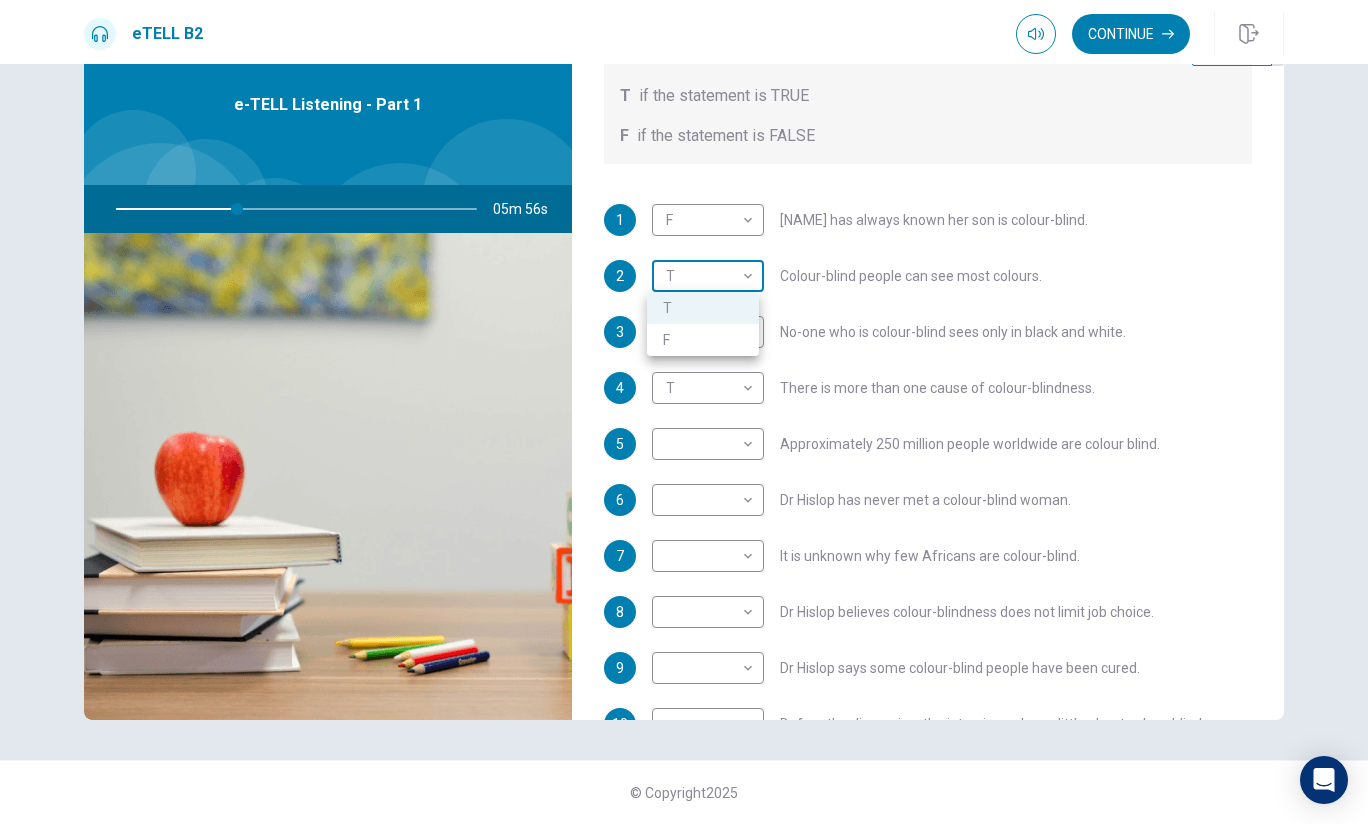 click on "This site uses cookies, as explained in our  Privacy Policy . If you agree to the use of cookies, please click the Accept button and continue to browse our site.   Privacy Policy Accept   eTELL B2 Continue Continue Question 1 For questions 1 – 10, mark each statement True (T) or False (F). You will hear Part One  TWICE.
You have one minute to read the questions for Part One.
Questions 1 - 10 T if the statement is TRUE F if the statement is FALSE 1 F * ​ Carol has always known her son is colour-blind. 2 T * ​ Colour-blind people can see most colours. 3 F * ​ No-one who is colour-blind sees only in black and white. 4 T * ​ There is more than one cause of colour-blindness. 5 ​ ​ Approximately 250 million people worldwide are colour blind. 6 ​ ​ Dr Hislop has never met a colour-blind woman. 7 ​ ​ It is unknown why few Africans are colour-blind. 8 ​ ​ Dr Hislop believes colour-blindness does not limit job  choice.  9 ​ ​ Dr Hislop says some colour-blind people have been cured. 10" at bounding box center (684, 412) 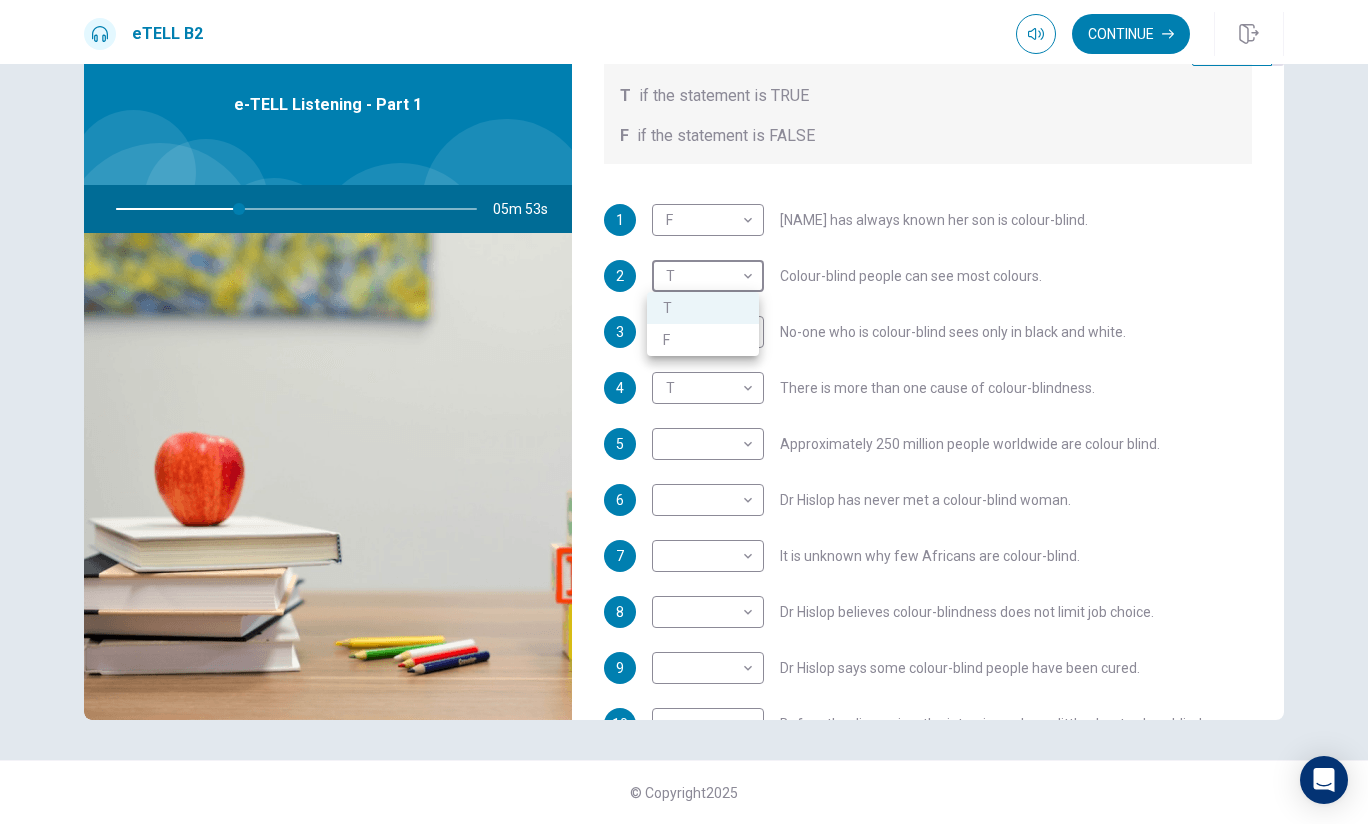 click on "T" at bounding box center [703, 308] 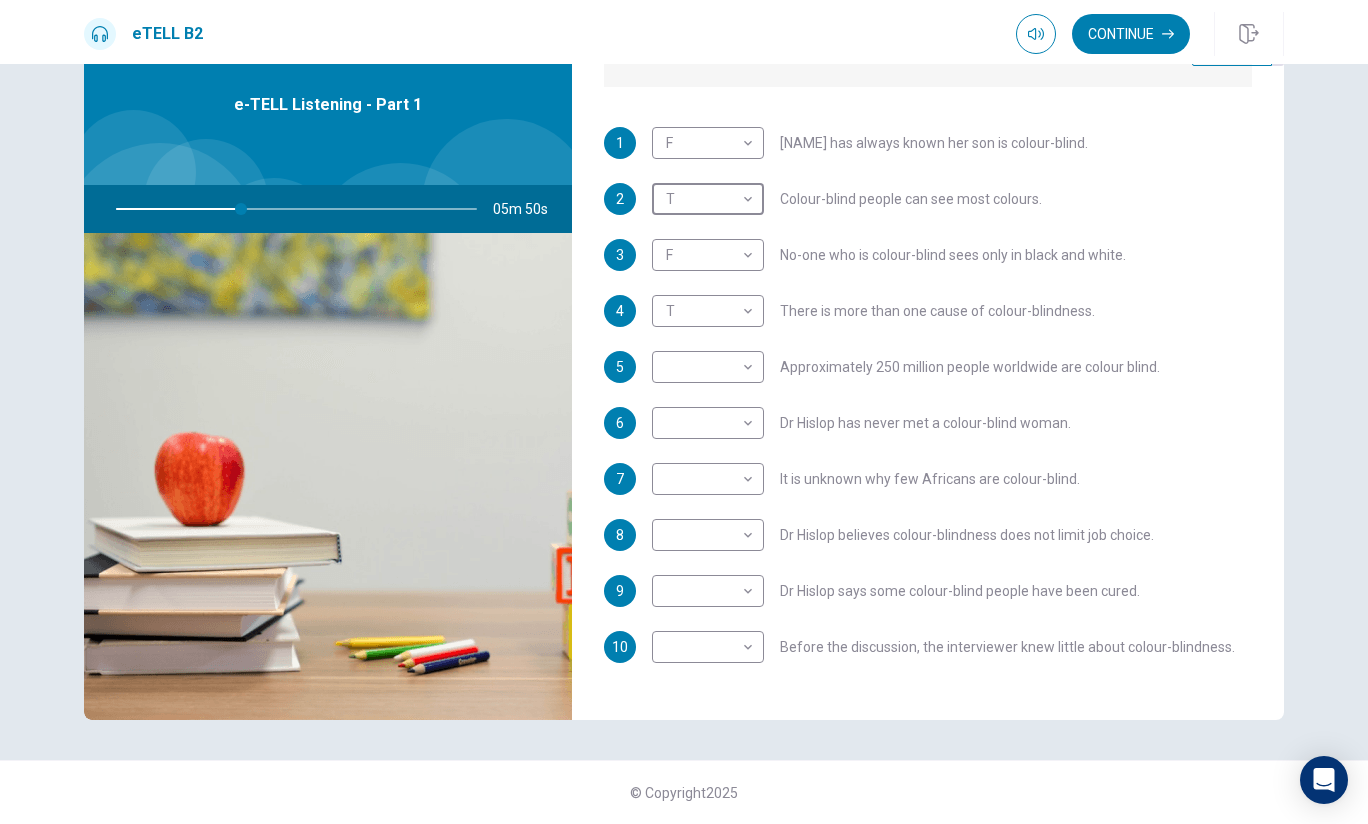scroll, scrollTop: 353, scrollLeft: 0, axis: vertical 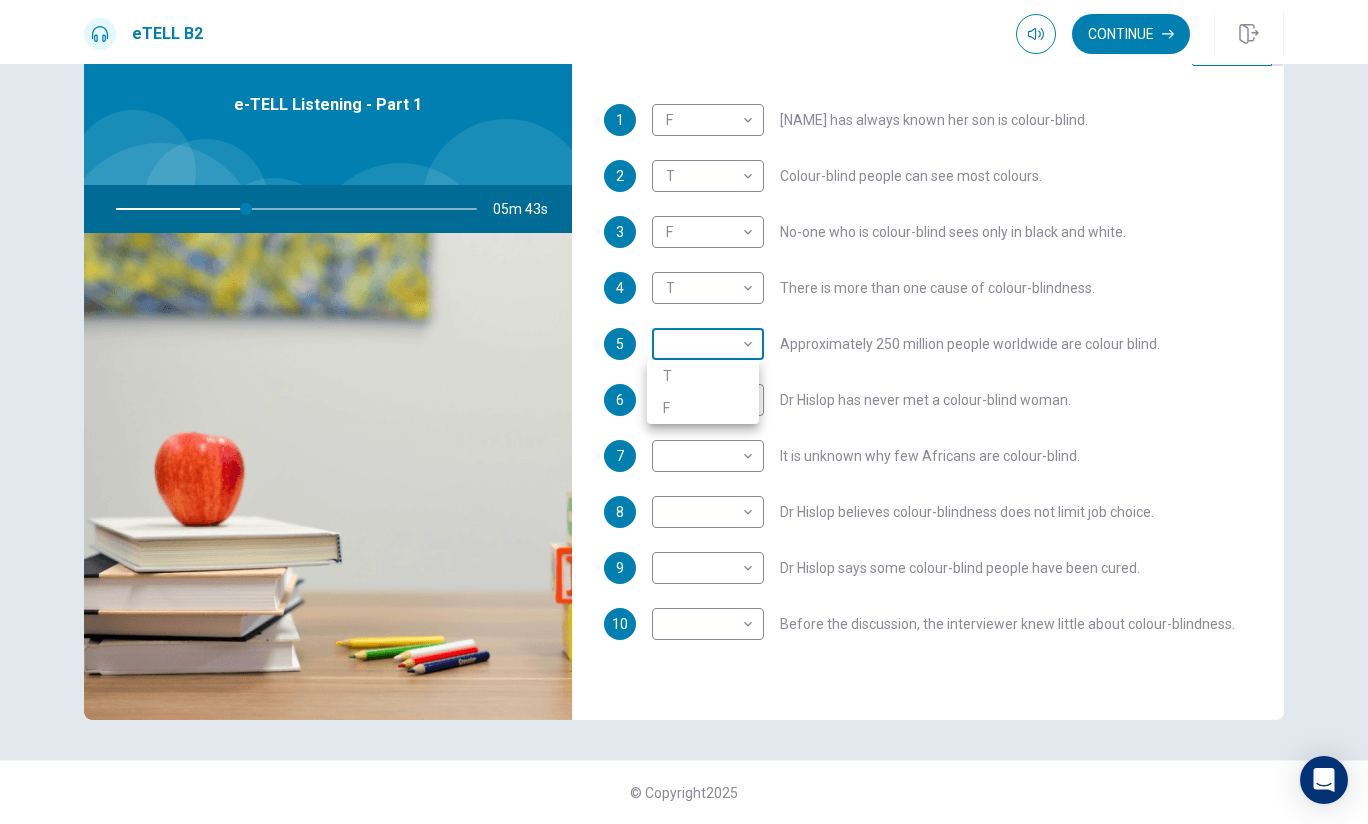 click on "This site uses cookies, as explained in our  Privacy Policy . If you agree to the use of cookies, please click the Accept button and continue to browse our site.   Privacy Policy Accept   eTELL B2 Continue Continue Question 1 For questions 1 – 10, mark each statement True (T) or False (F). You will hear Part One  TWICE.
You have one minute to read the questions for Part One.
Questions 1 - 10 T if the statement is TRUE F if the statement is FALSE 1 F * ​ Carol has always known her son is colour-blind. 2 T * ​ Colour-blind people can see most colours. 3 F * ​ No-one who is colour-blind sees only in black and white. 4 T * ​ There is more than one cause of colour-blindness. 5 ​ ​ Approximately 250 million people worldwide are colour blind. 6 ​ ​ Dr Hislop has never met a colour-blind woman. 7 ​ ​ It is unknown why few Africans are colour-blind. 8 ​ ​ Dr Hislop believes colour-blindness does not limit job  choice.  9 ​ ​ Dr Hislop says some colour-blind people have been cured. 10" at bounding box center (684, 412) 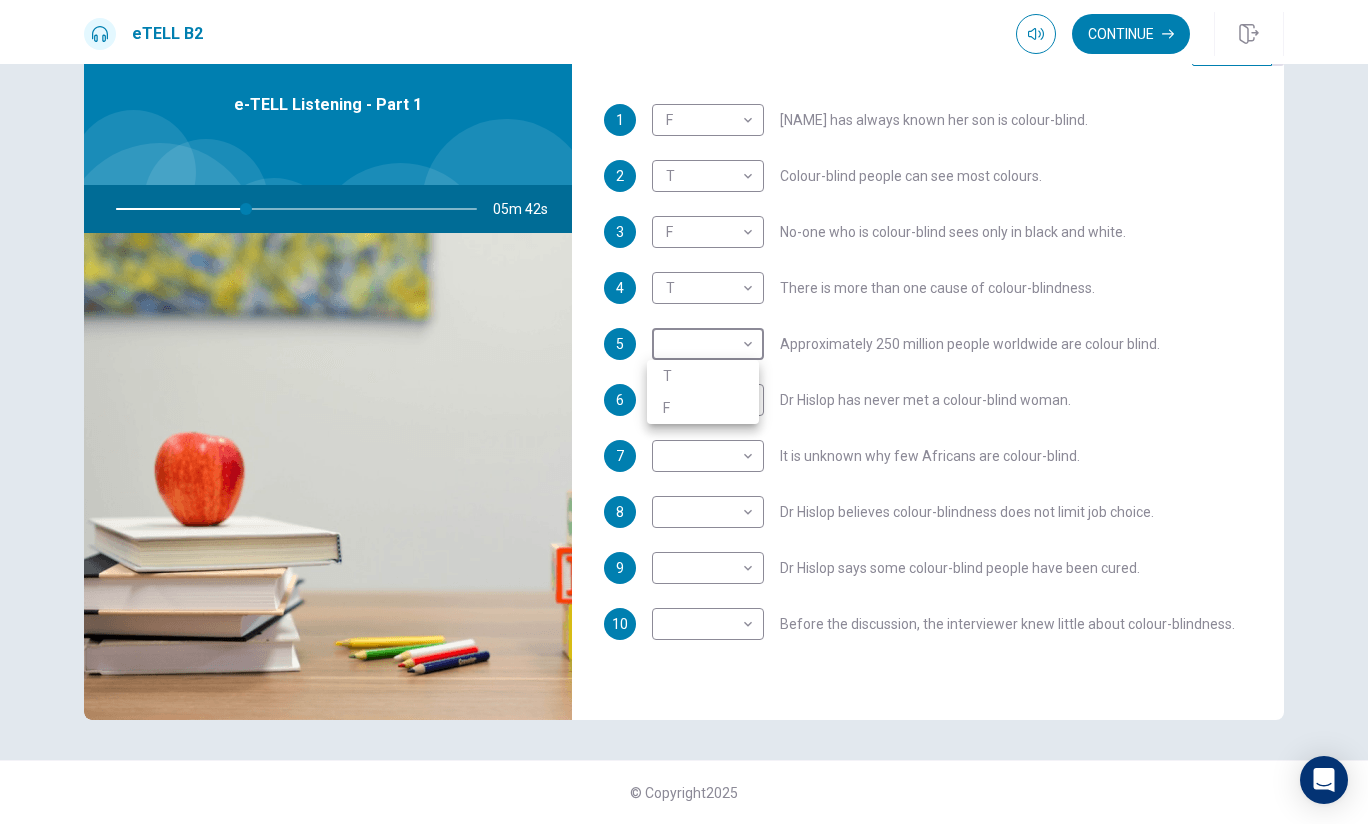 type on "**" 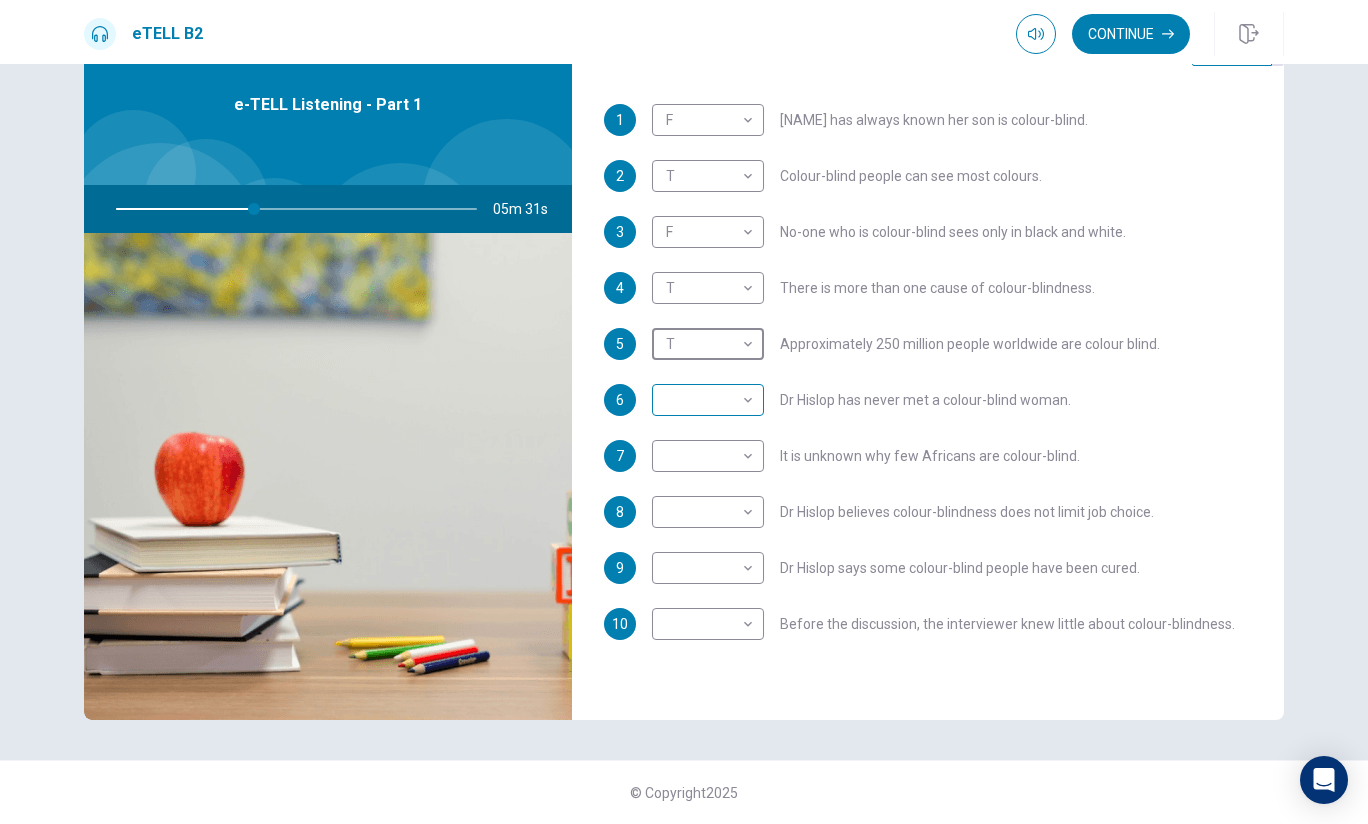 click on "This site uses cookies, as explained in our  Privacy Policy . If you agree to the use of cookies, please click the Accept button and continue to browse our site.   Privacy Policy Accept   eTELL B2 Continue Continue Question 1 For questions 1 – 10, mark each statement True (T) or False (F). You will hear Part One  TWICE.
You have one minute to read the questions for Part One.
Questions 1 - 10 T if the statement is TRUE F if the statement is FALSE 1 F * ​ Carol has always known her son is colour-blind. 2 T * ​ Colour-blind people can see most colours. 3 F * ​ No-one who is colour-blind sees only in black and white. 4 T * ​ There is more than one cause of colour-blindness. 5 T * ​ Approximately 250 million people worldwide are colour blind. 6 ​ ​ Dr Hislop has never met a colour-blind woman. 7 ​ ​ It is unknown why few Africans are colour-blind. 8 ​ ​ Dr Hislop believes colour-blindness does not limit job  choice.  9 ​ ​ Dr Hislop says some colour-blind people have been cured. 10" at bounding box center (684, 412) 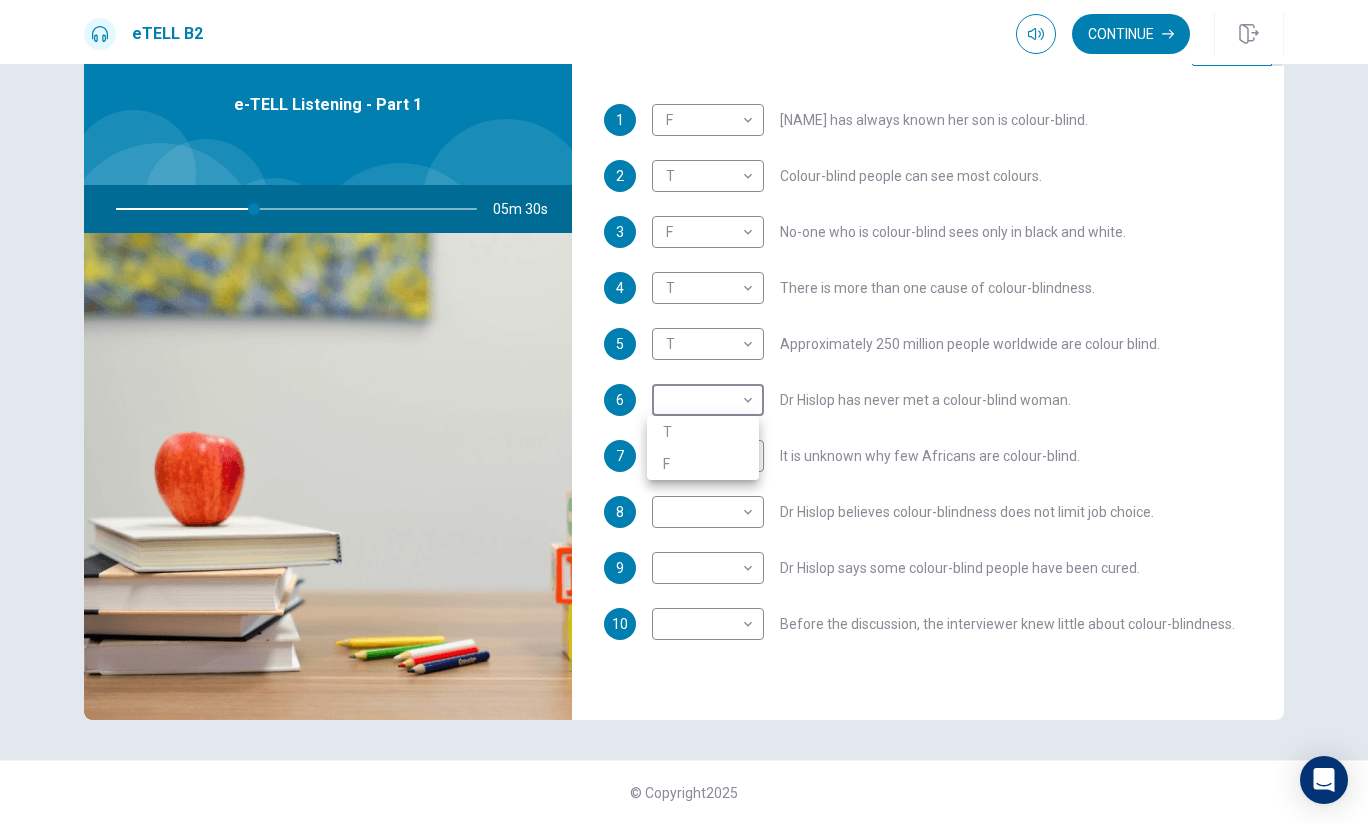 type on "**" 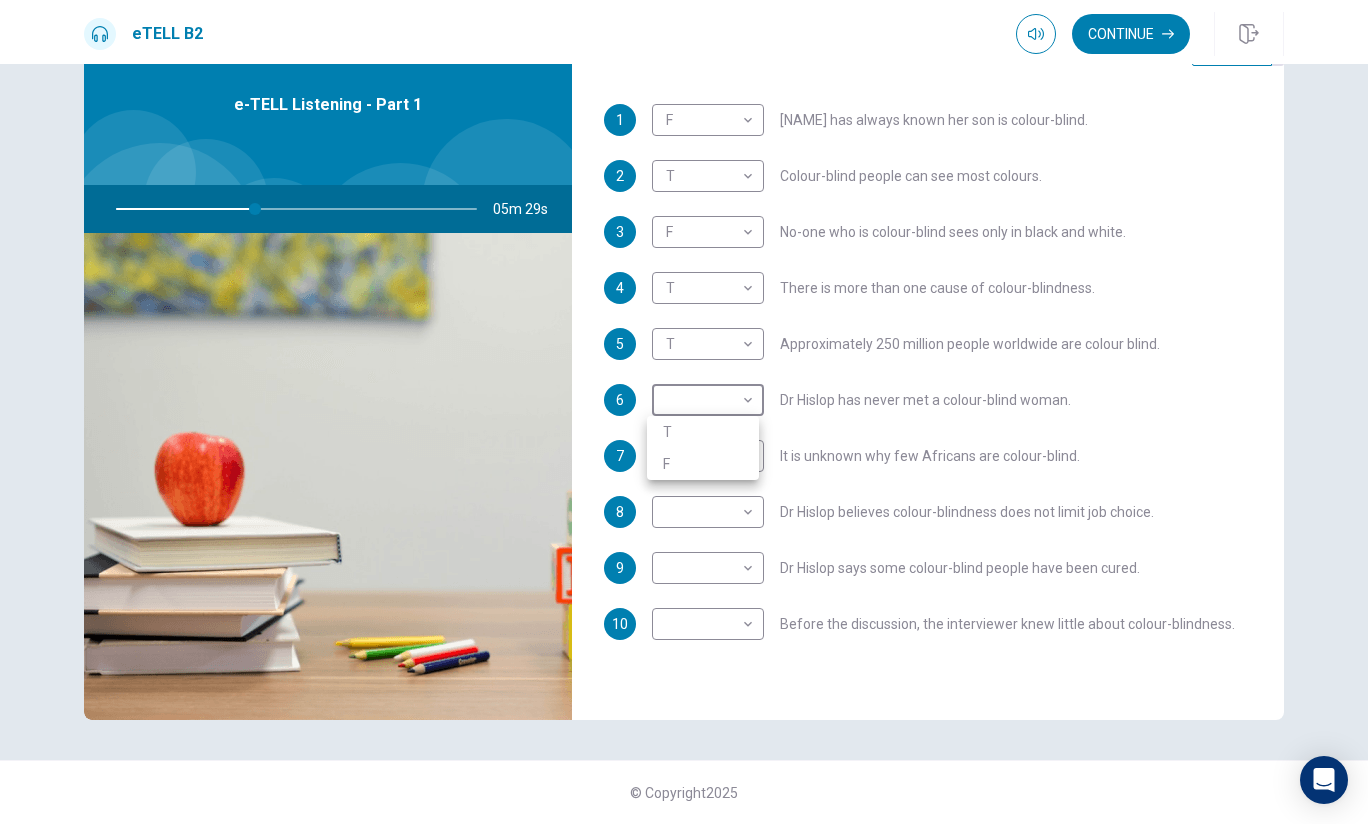 click on "F" at bounding box center [703, 464] 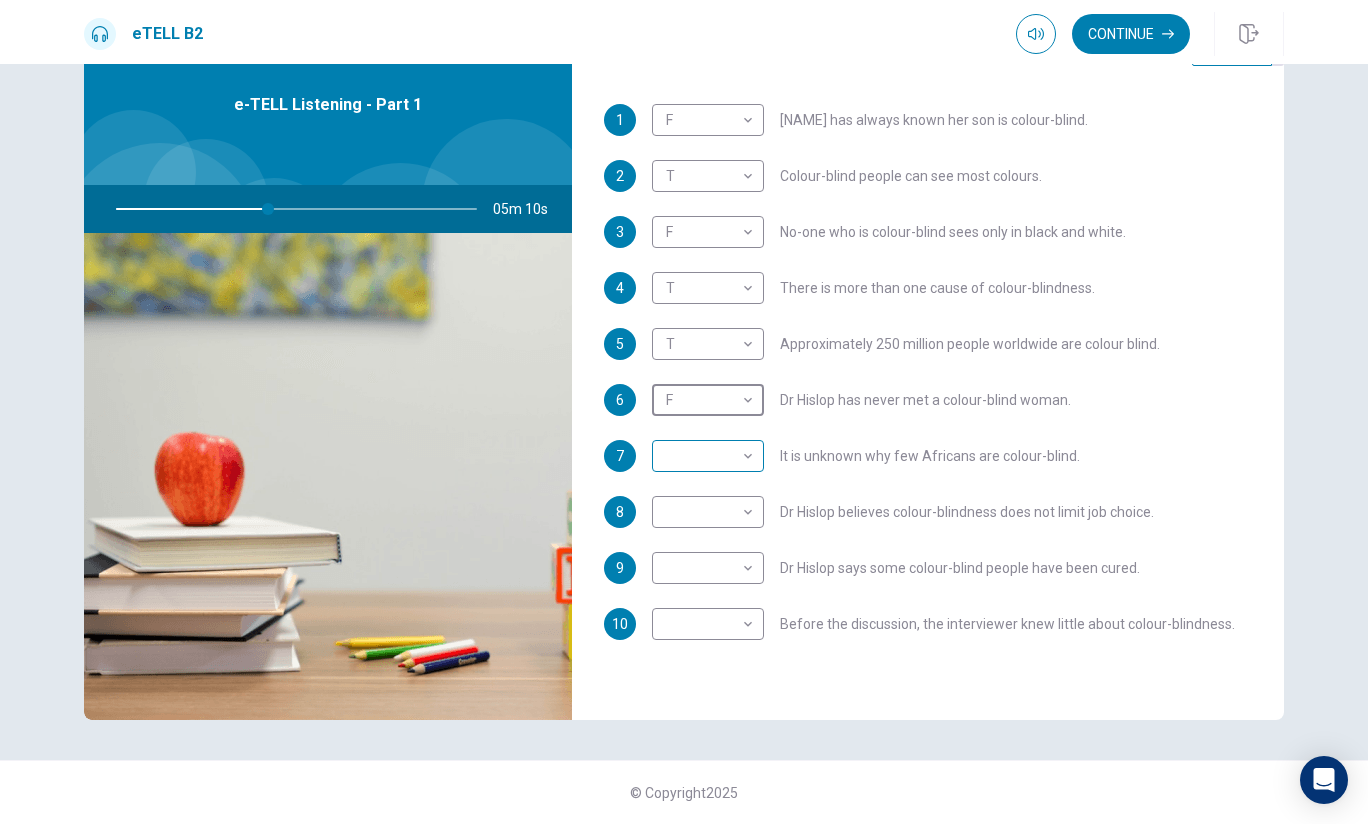 click on "This site uses cookies, as explained in our  Privacy Policy . If you agree to the use of cookies, please click the Accept button and continue to browse our site.   Privacy Policy Accept   eTELL B2 Continue Continue Question 1 For questions 1 – 10, mark each statement True (T) or False (F). You will hear Part One  TWICE.
You have one minute to read the questions for Part One.
Questions 1 - 10 T if the statement is TRUE F if the statement is FALSE 1 F * ​ Carol has always known her son is colour-blind. 2 T * ​ Colour-blind people can see most colours. 3 F * ​ No-one who is colour-blind sees only in black and white. 4 T * ​ There is more than one cause of colour-blindness. 5 T * ​ Approximately 250 million people worldwide are colour blind. 6 F * ​ Dr Hislop has never met a colour-blind woman. 7 ​ ​ It is unknown why few Africans are colour-blind. 8 ​ ​ Dr Hislop believes colour-blindness does not limit job  choice.  9 ​ ​ Dr Hislop says some colour-blind people have been cured. 10" at bounding box center [684, 412] 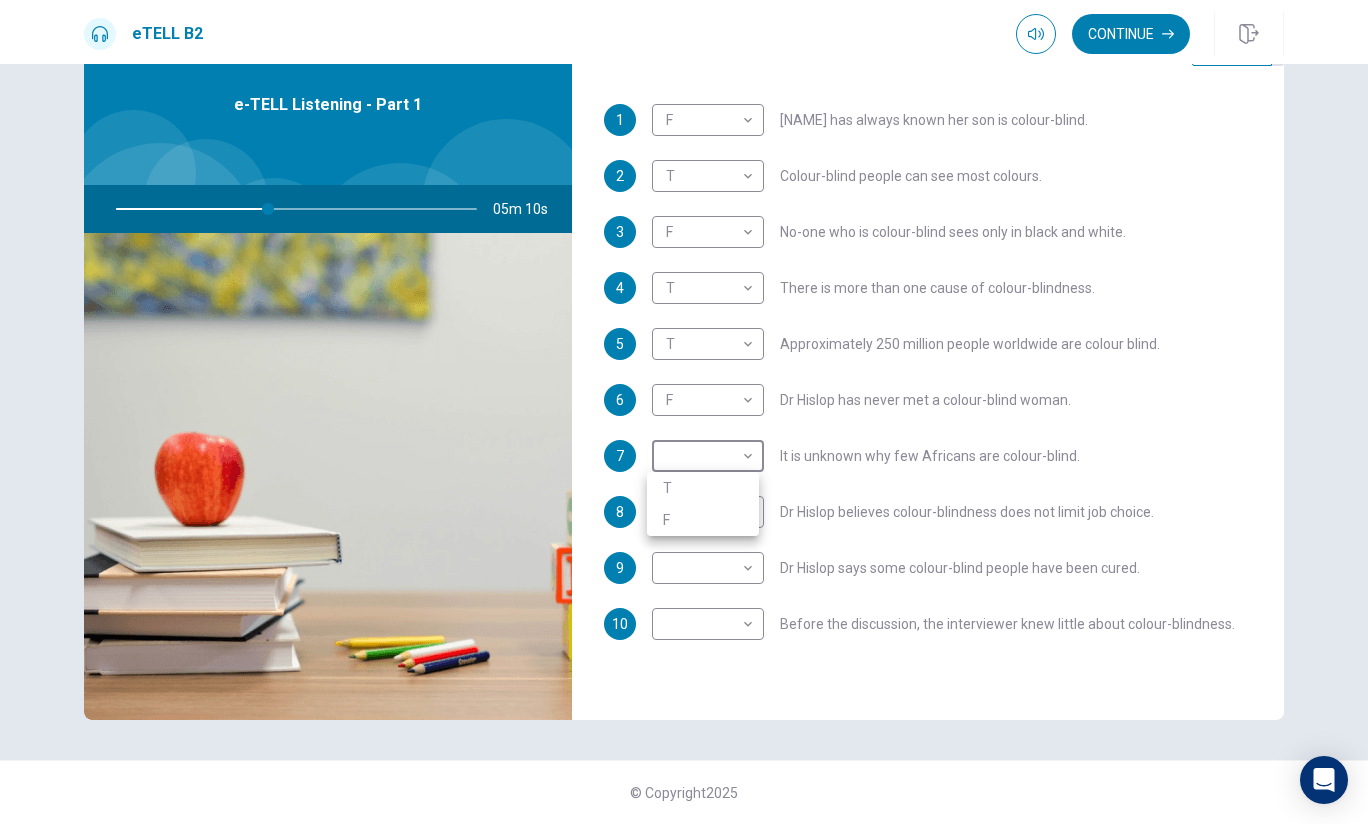 type on "**" 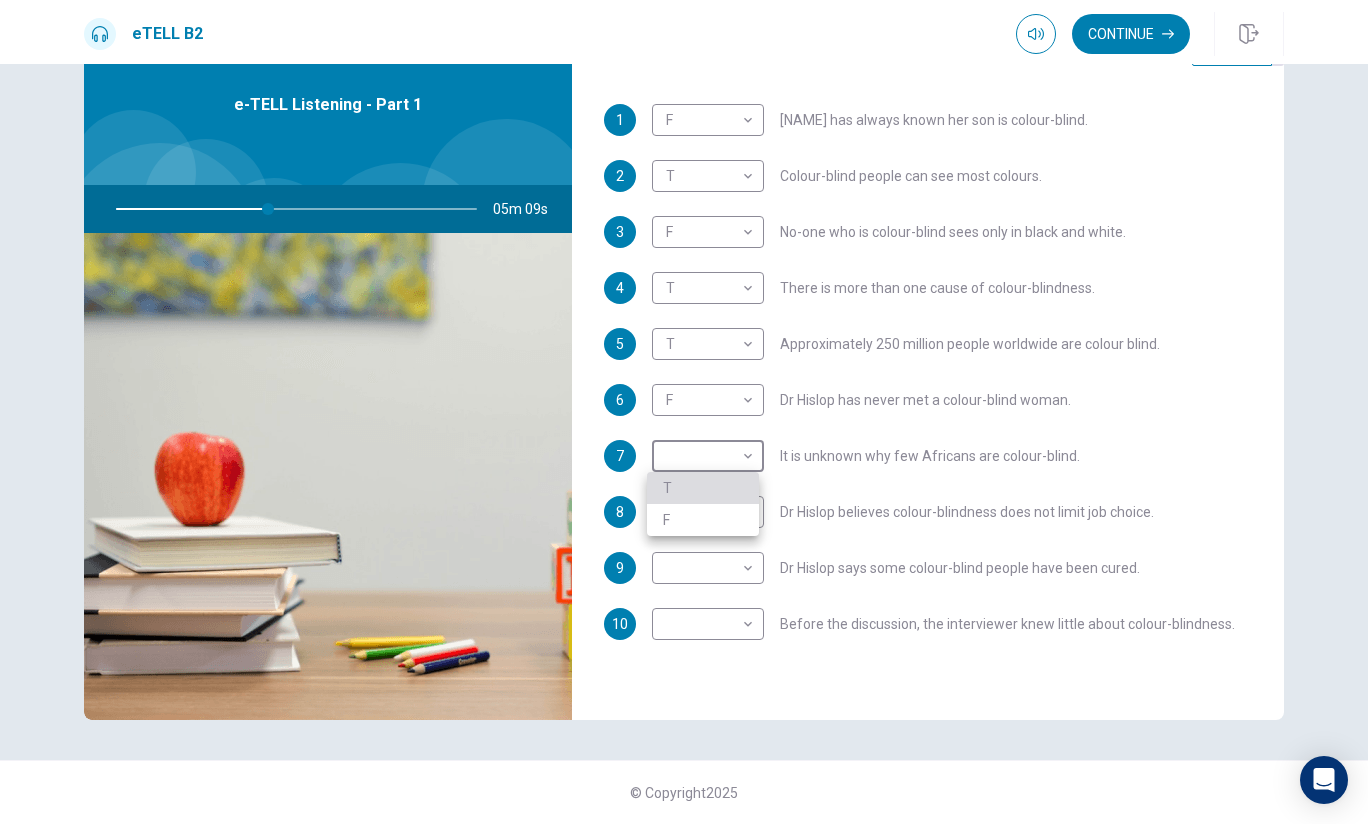 click on "T" at bounding box center (703, 488) 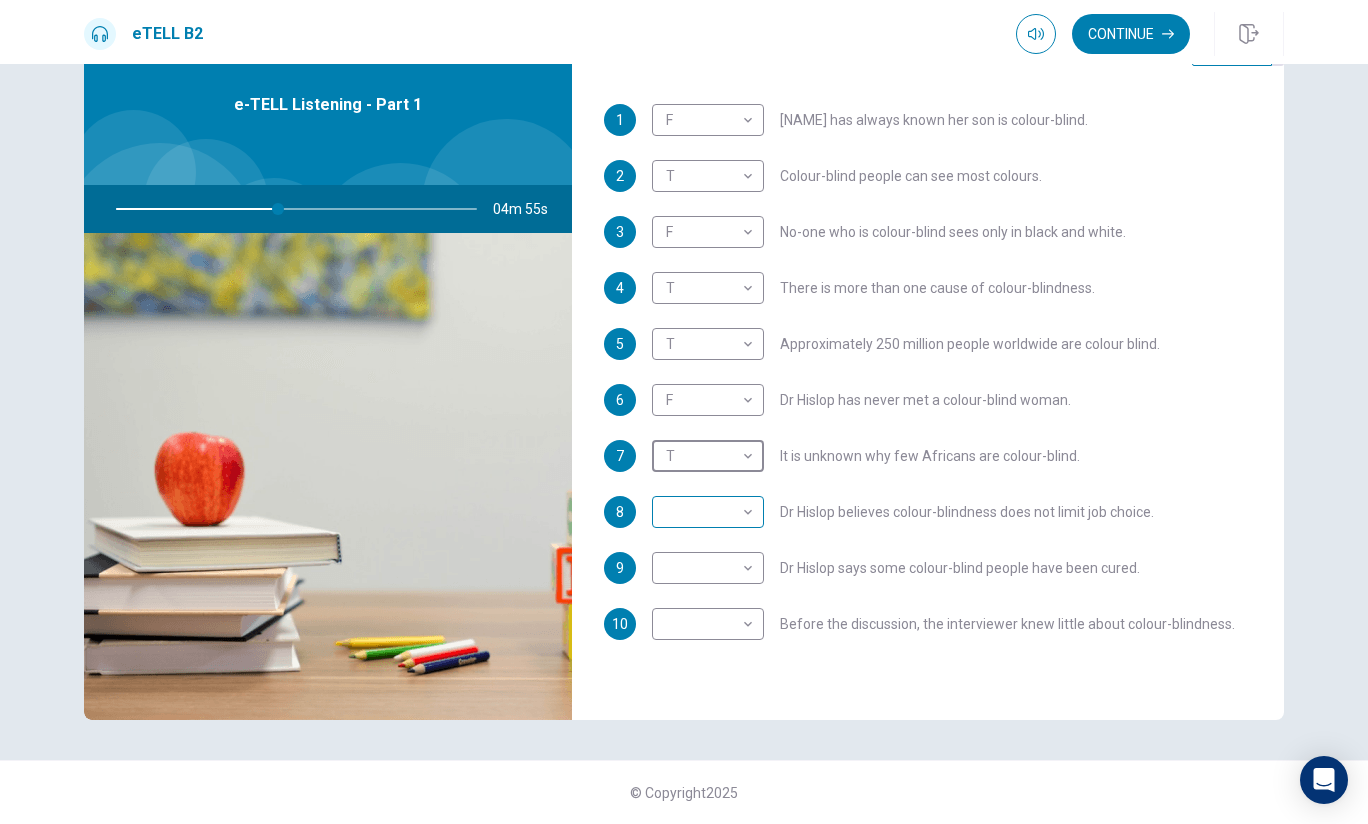 click on "This site uses cookies, as explained in our Privacy Policy . If you agree to the use of cookies, please click the Accept button and continue to browse our site. Privacy Policy Accept eTELL B2 Continue Continue Question 1 For questions 1 – 10, mark each statement True (T) or False (F). You will hear Part One TWICE.
You have one minute to read the questions for Part One.
Questions 1 - 10 T if the statement is TRUE F if the statement is FALSE 1 F * ​​ Carol has always known her son is colour-blind. 2 T * ​​ Colour-blind people can see most colours. 3 F * ​​ No-one who is colour-blind sees only in black and white. 4 T * ​​ There is more than one cause of colour-blindness. 5 T * ​​ Approximately 250 million people worldwide are colour blind. 6 F * ​​ Dr Hislop has never met a colour-blind woman. 7 T * ​​ It is unknown why few Africans are colour-blind. 8 ​​ Dr Hislop believes colour-blindness does not limit job choice. 9 ​​ Dr Hislop says some colour-blind people have been cured. 10" at bounding box center (684, 412) 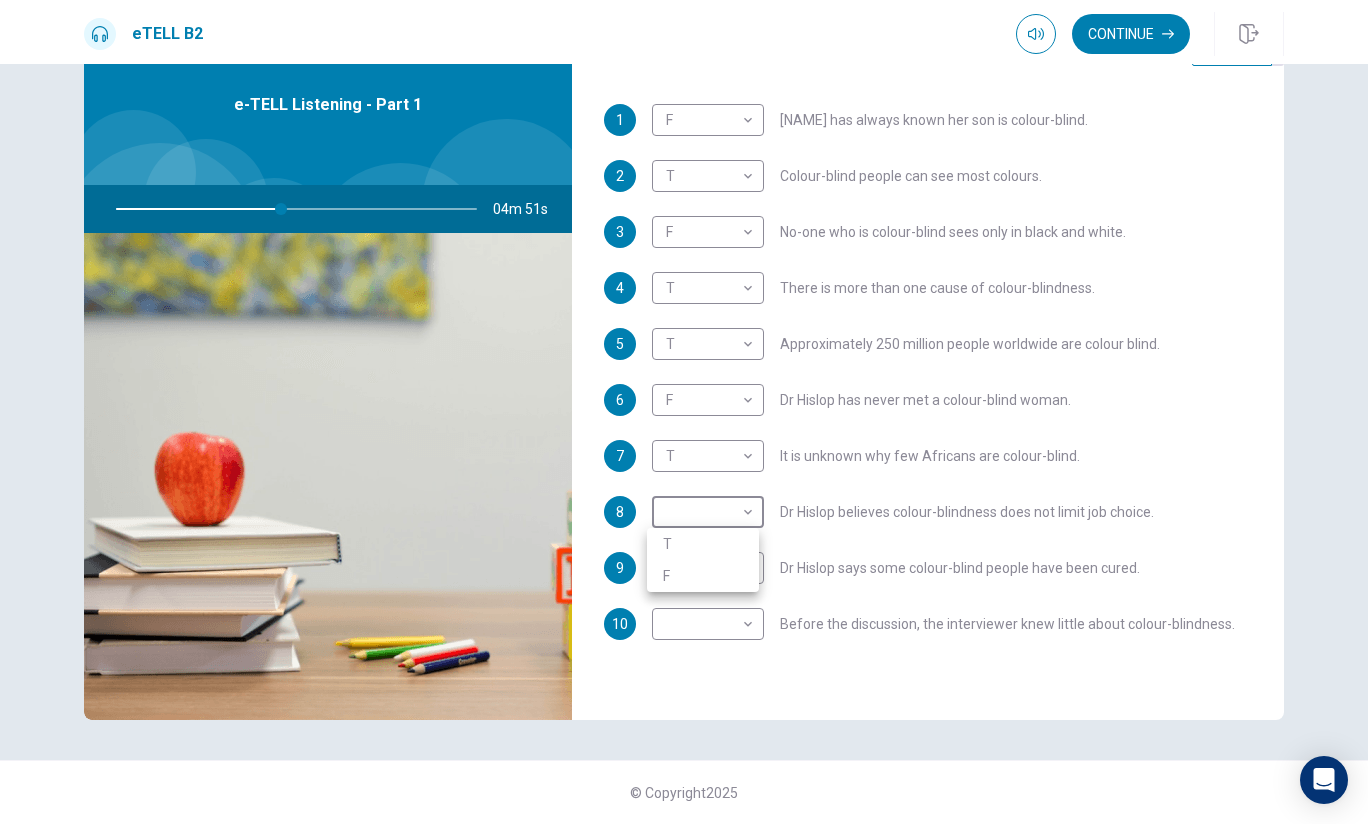 type on "**" 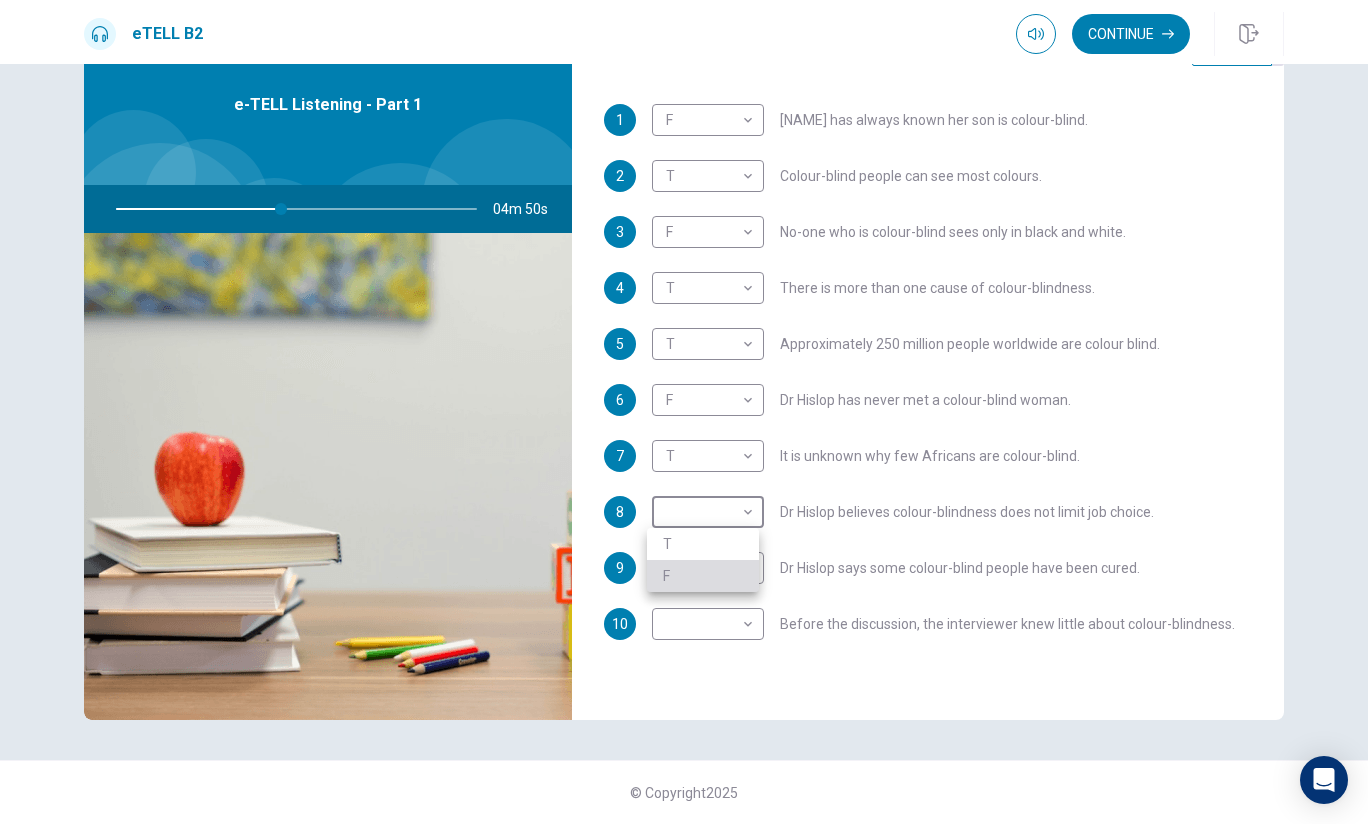 click on "F" at bounding box center (703, 576) 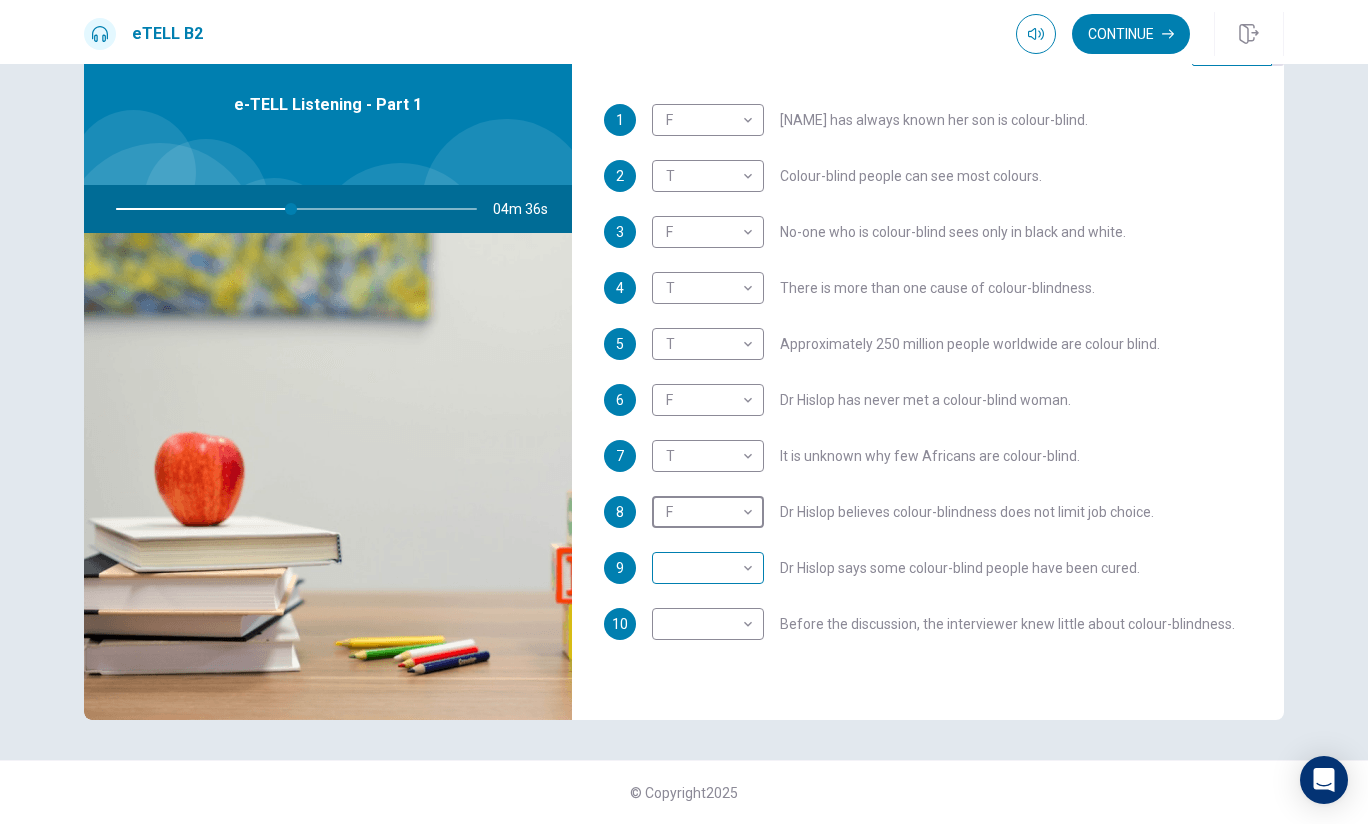 click on "This site uses cookies, as explained in our Privacy Policy. If you agree to the use of cookies, please click the Accept button and continue to browse our site. Privacy Policy Accept eTELL B2 Continue Continue Question 1 For questions 1 – 10, mark each statement True (T) or False (F). You will hear Part One TWICE. You have one minute to read the questions for Part One. Questions 1 - 10 T if the statement is TRUE F if the statement is FALSE 1 F * Carol has always known her son is colour-blind. 2 T * Colour-blind people can see most colours. 3 F * No-one who is colour-blind sees only in black and white. 4 T * There is more than one cause of colour-blindness. 5 T * Approximately 250 million people worldwide are colour blind. 6 F * Dr Hislop has never met a colour-blind woman. 7 T * It is unknown why few Africans are colour-blind. 8 F * Dr Hislop believes colour-blindness does not limit job choice. 9 Dr Hislop says some colour-blind people have been cured. 10" at bounding box center (684, 412) 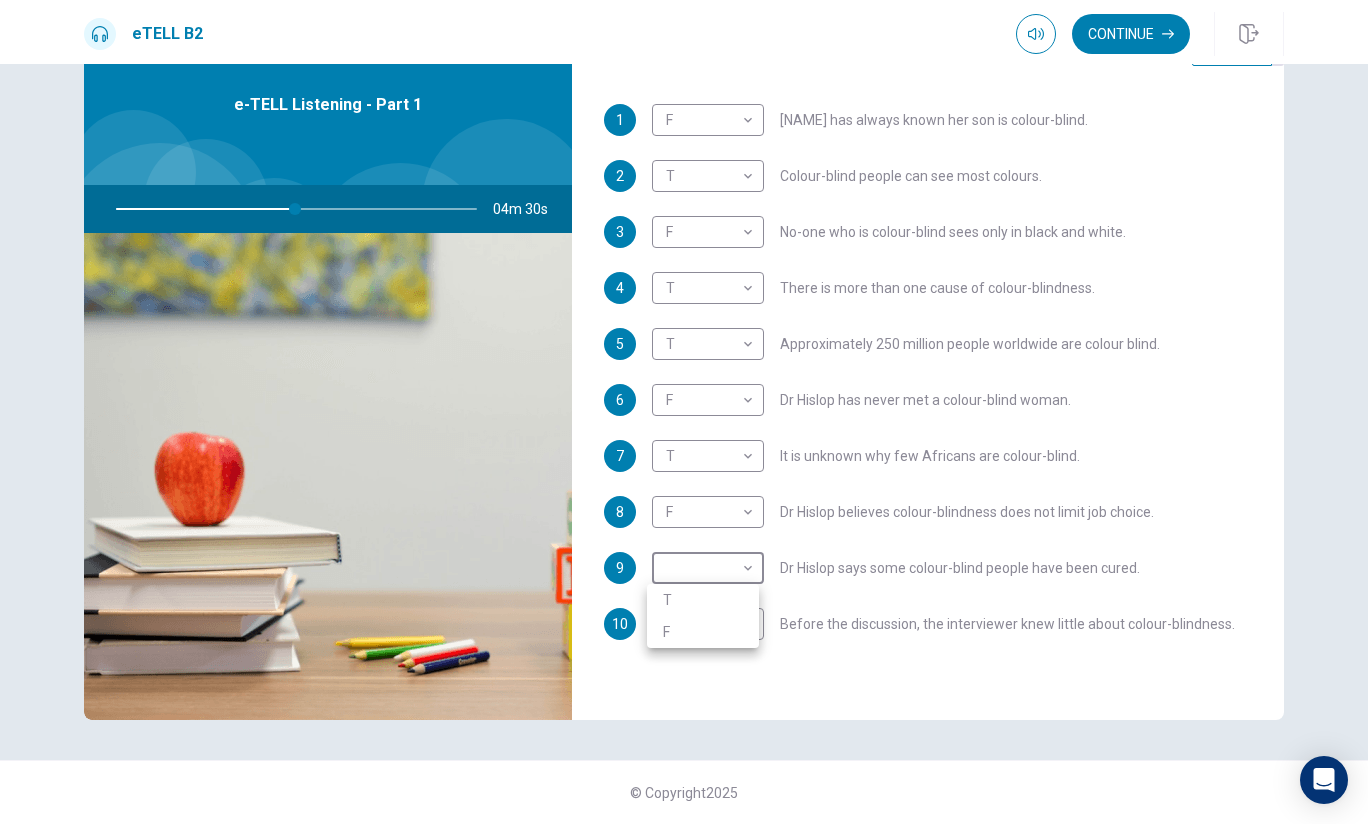type on "**" 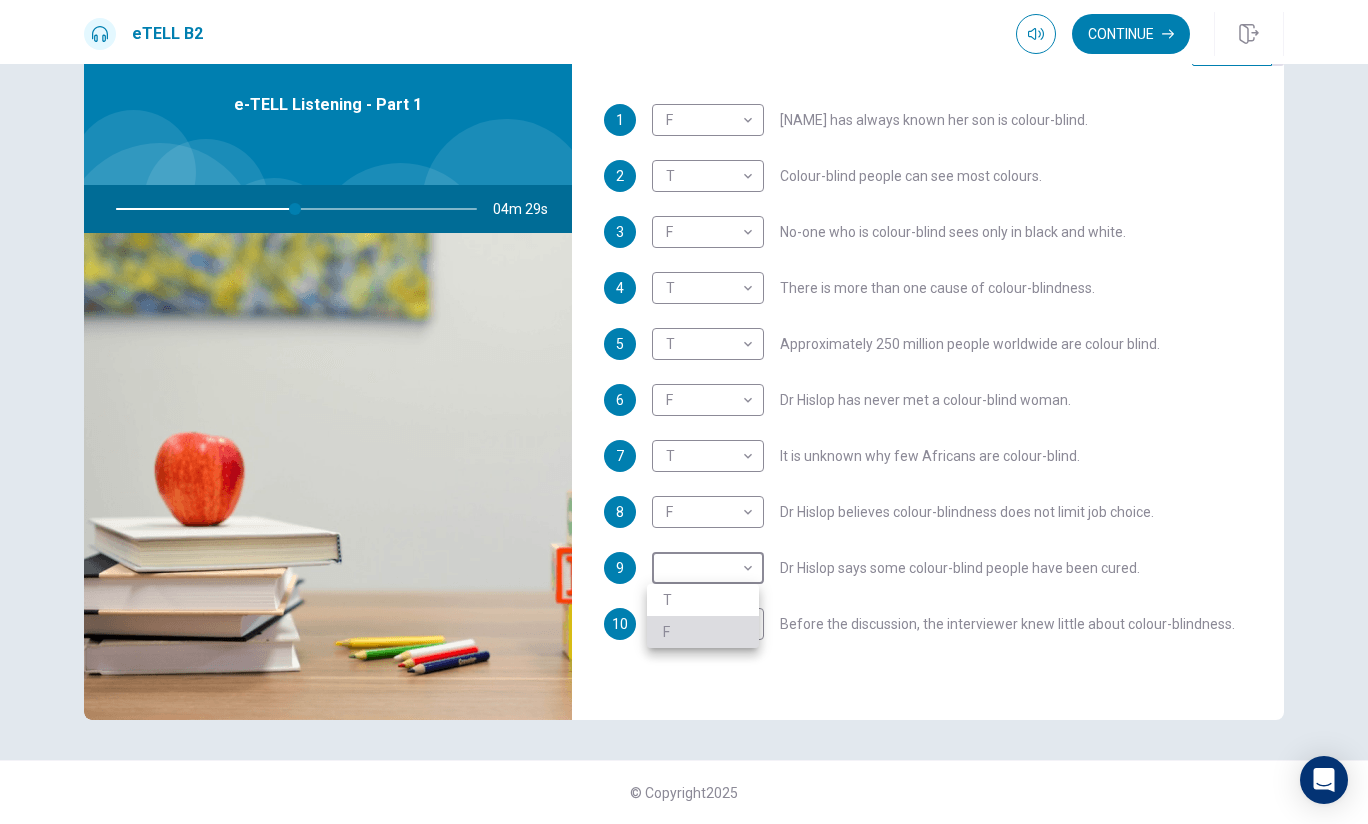 click on "F" at bounding box center (703, 632) 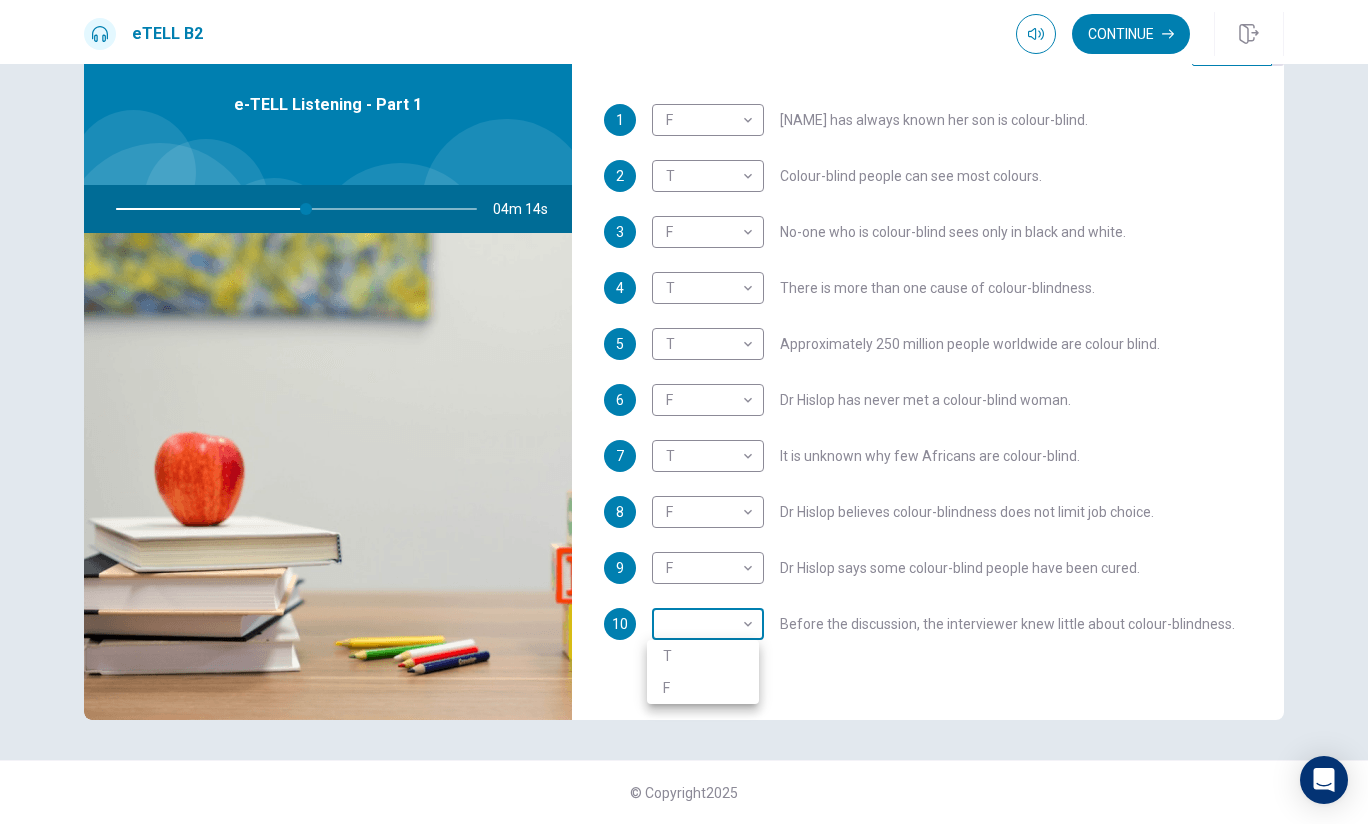 click on "This site uses cookies, as explained in our Privacy Policy . If you agree to the use of cookies, please click the Accept button and continue to browse our site. Privacy Policy Accept eTELL B2 Continue Continue Question 1 For questions 1 – 10, mark each statement True (T) or False (F). You will hear Part One TWICE. You have one minute to read the questions for Part One. Questions 1 - 10 T if the statement is TRUE F if the statement is FALSE 1 F * ​ [NAME] has always known her son is colour-blind. 2 T * ​ Colour-blind people can see most colours. 3 F * ​ No-one who is colour-blind sees only in black and white. 4 T * ​ There is more than one cause of colour-blindness. 5 T * ​ Approximately 250 million people worldwide are colour blind. 6 F * ​ Dr [LAST] has never met a colour-blind woman. 7 T * ​ It is unknown why few Africans are colour-blind. 8 F * ​ Dr [LAST] believes colour-blindness does not limit job choice. 9 F * ​ Dr [LAST] says some colour-blind people have been cured. 10" at bounding box center (684, 412) 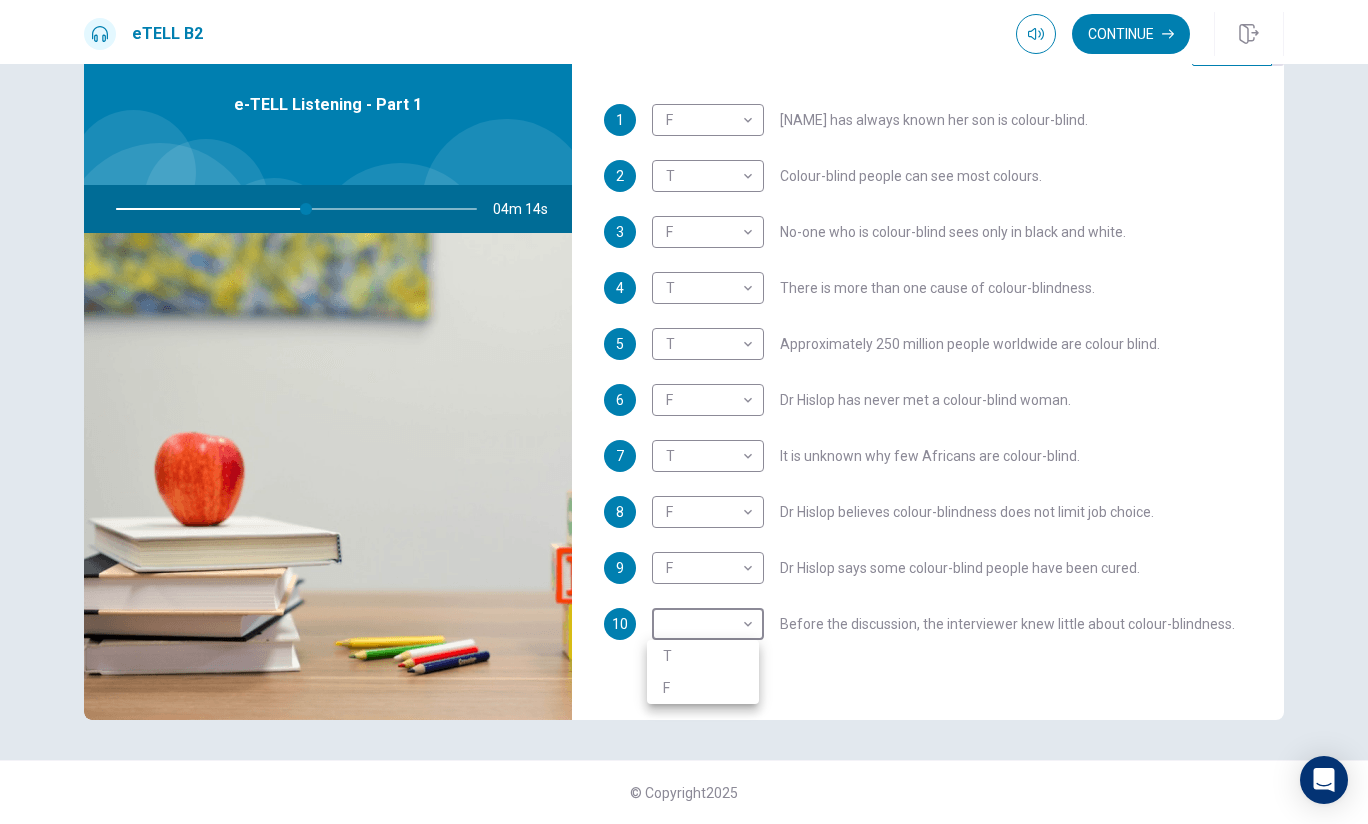 type on "**" 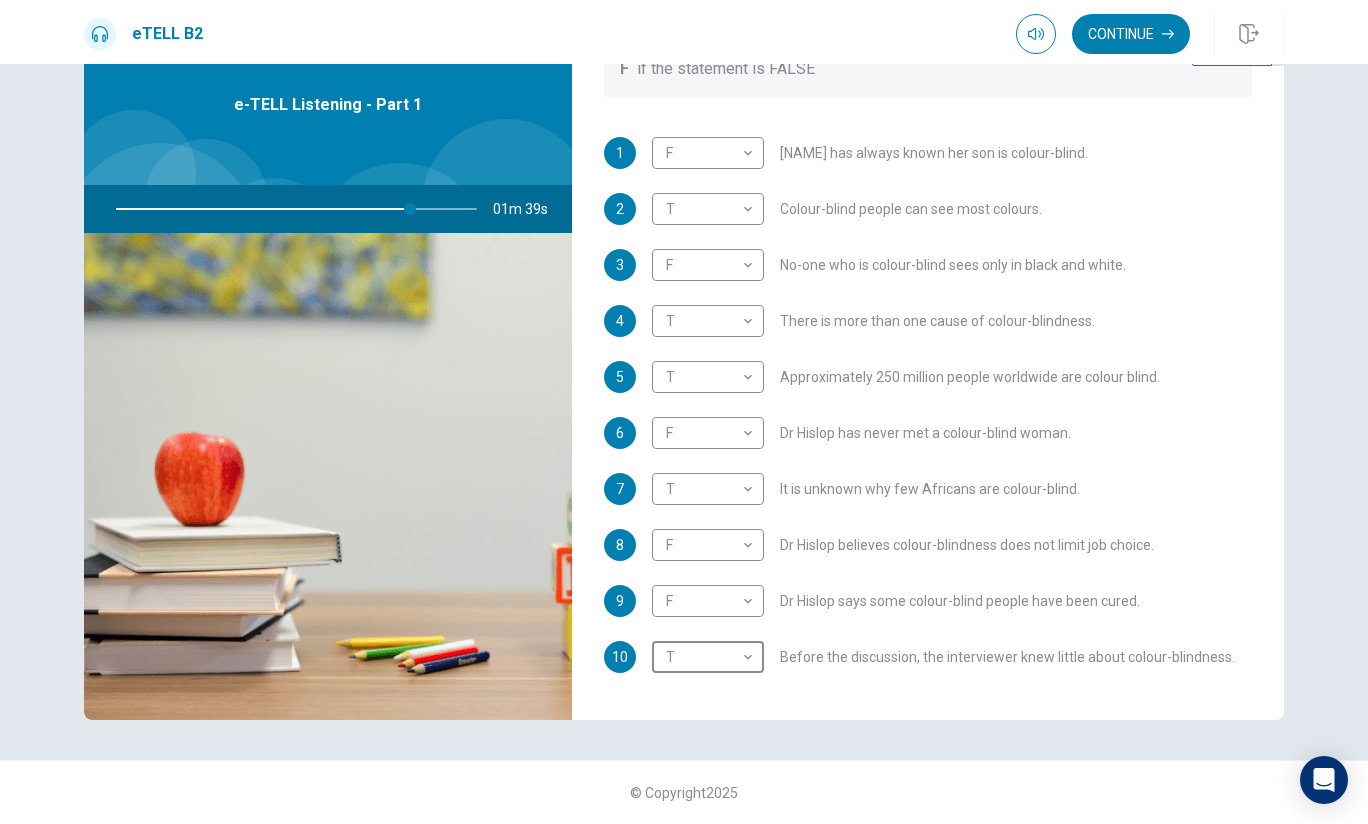 scroll, scrollTop: 353, scrollLeft: 0, axis: vertical 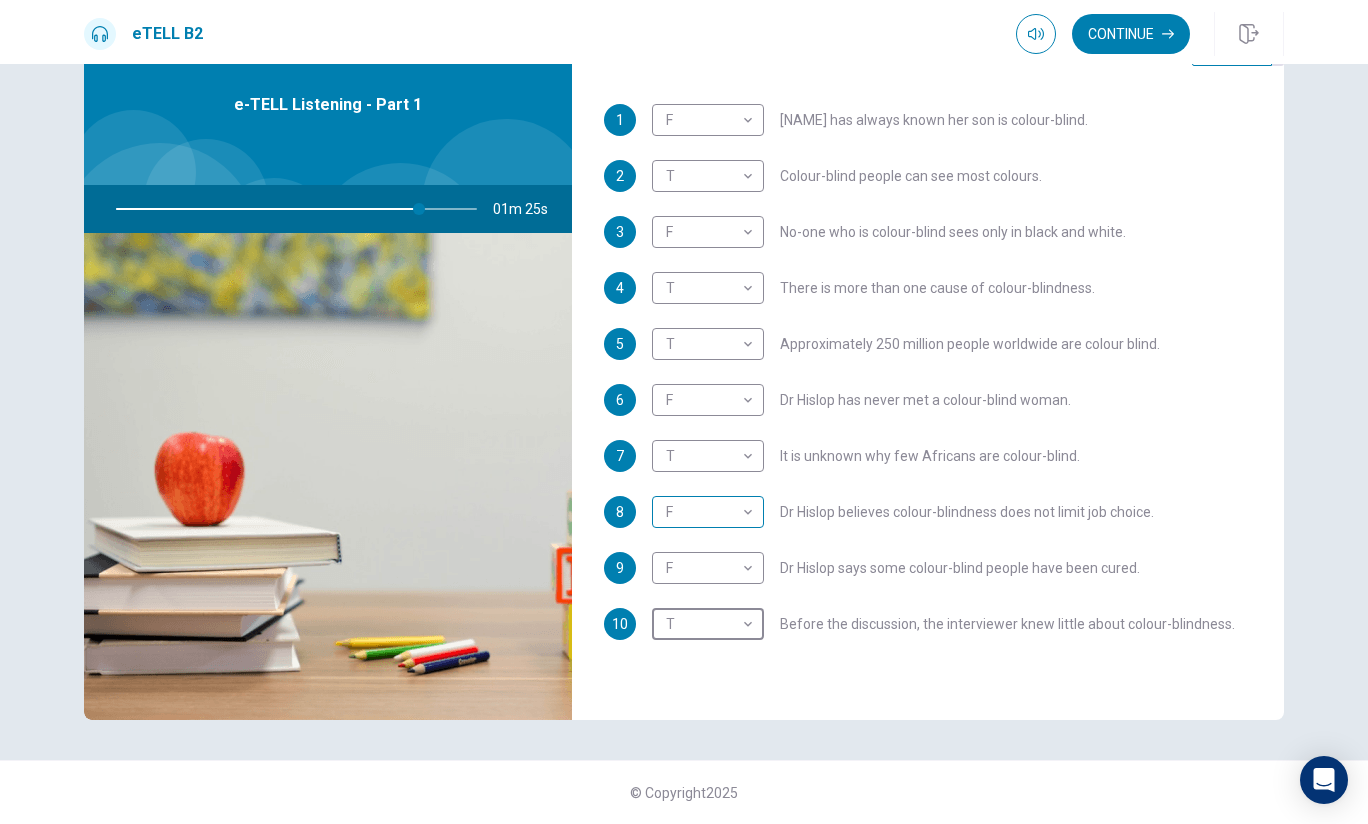 type on "**" 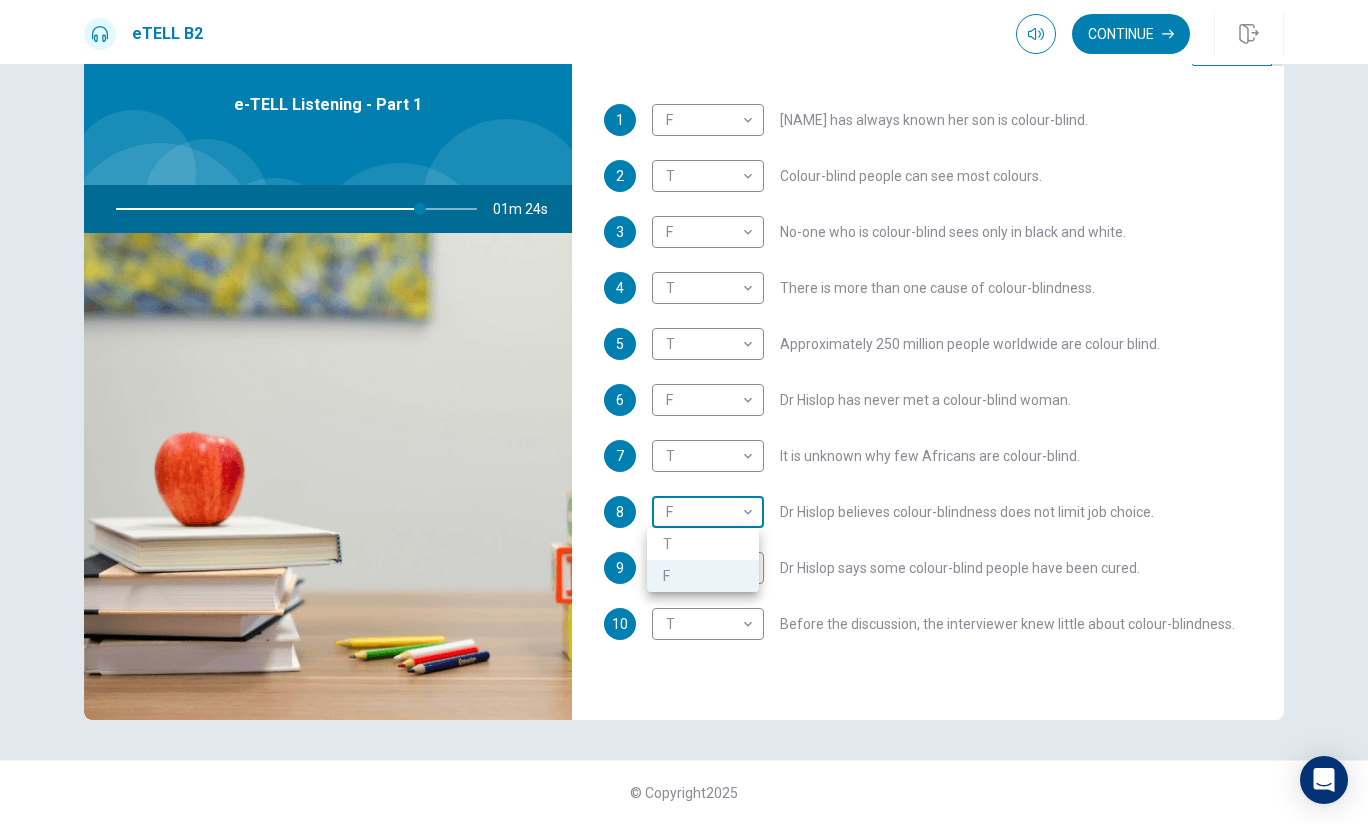 click on "This site uses cookies, as explained in our  Privacy Policy . If you agree to the use of cookies, please click the Accept button and continue to browse our site.   Privacy Policy Accept   eTELL B2 Continue Continue Question 1 For questions 1 – 10, mark each statement True (T) or False (F). You will hear Part One  TWICE.
You have one minute to read the questions for Part One.
Questions 1 - 10 T if the statement is TRUE F if the statement is FALSE 1 F * ​ Carol has always known her son is colour-blind. 2 T * ​ Colour-blind people can see most colours. 3 F * ​ No-one who is colour-blind sees only in black and white. 4 T * ​ There is more than one cause of colour-blindness. 5 T * ​ Approximately 250 million people worldwide are colour blind. 6 F * ​ Dr Hislop has never met a colour-blind woman. 7 T * ​ It is unknown why few Africans are colour-blind. 8 F * ​ Dr Hislop believes colour-blindness does not limit job  choice.  9 F * ​ Dr Hislop says some colour-blind people have been cured. 10 T" at bounding box center [684, 412] 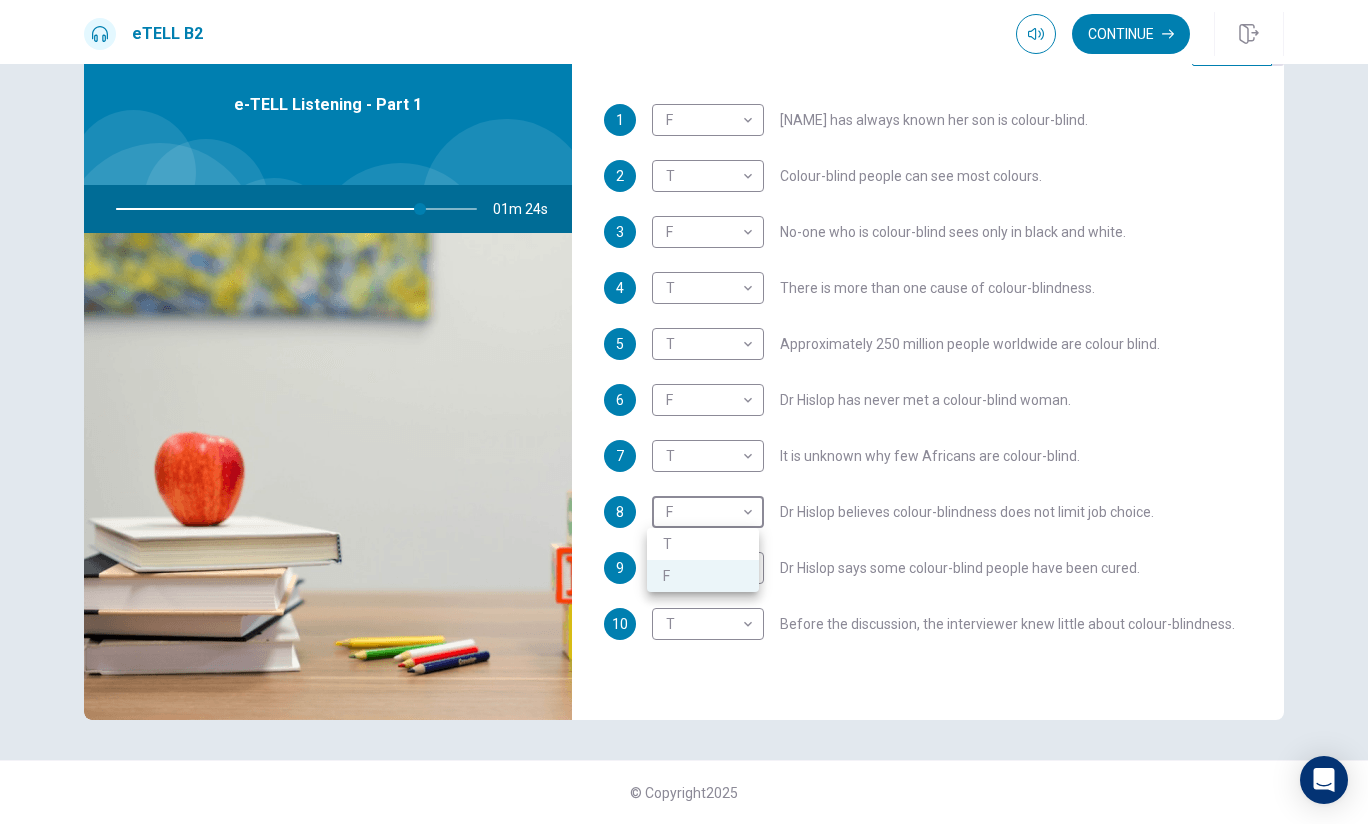 click on "T" at bounding box center [703, 544] 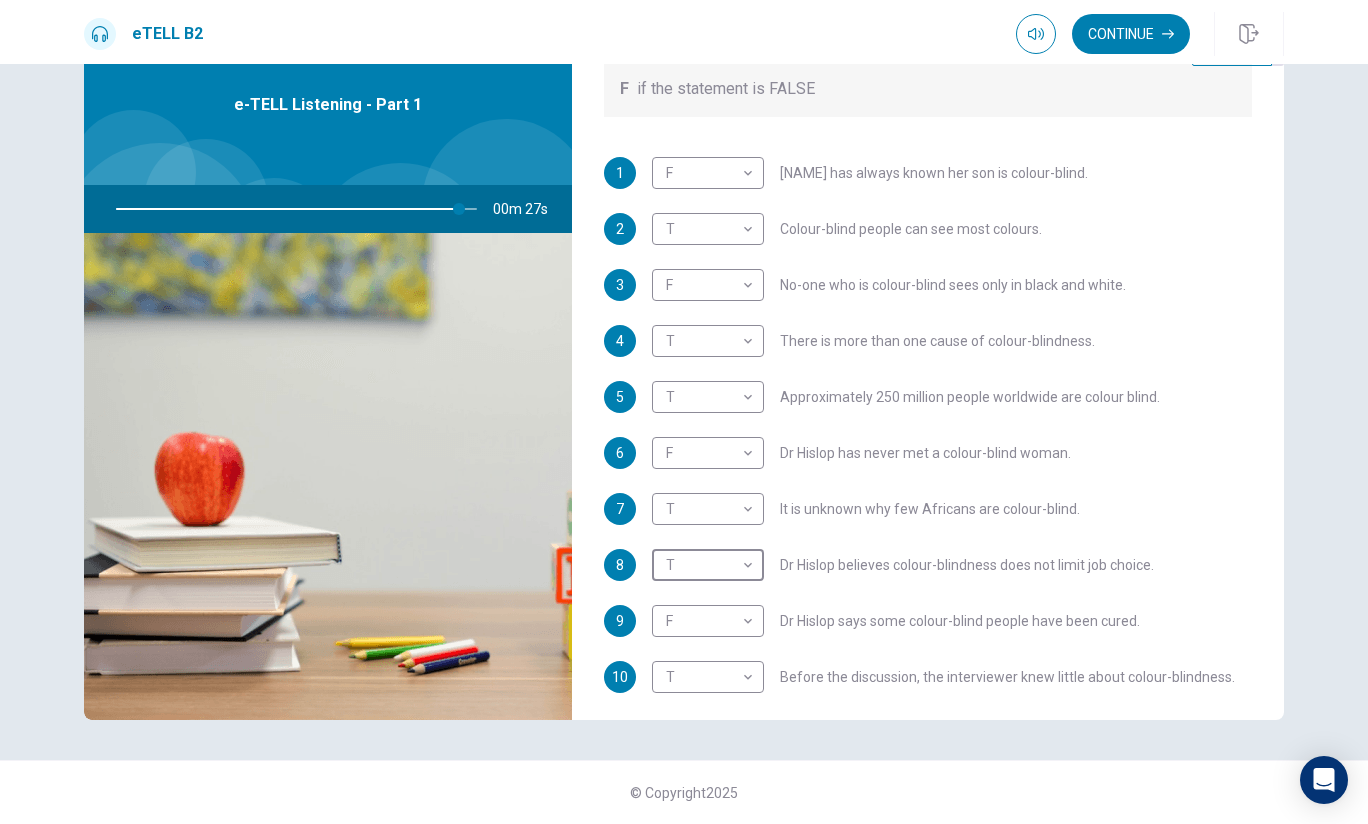 scroll, scrollTop: 353, scrollLeft: 0, axis: vertical 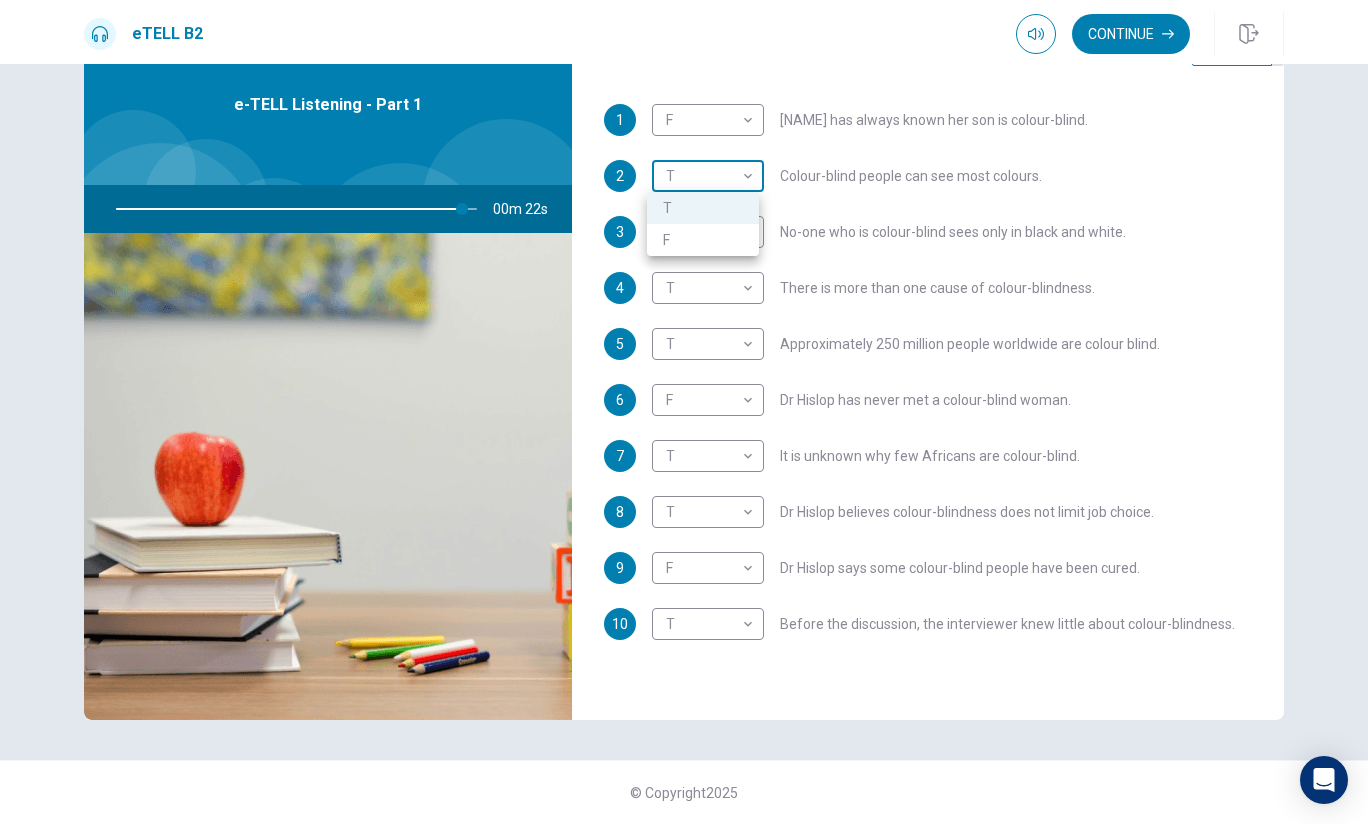 click on "This site uses cookies, as explained in our Privacy Policy . If you agree to the use of cookies, please click the Accept button and continue to browse our site. Privacy Policy Accept eTELL B2 Continue Continue Question 1 For questions 1 – 10, mark each statement True (T) or False (F). You will hear Part One TWICE.
You have one minute to read the questions for Part One.
Questions 1 - 10 T if the statement is TRUE F if the statement is FALSE 1 F * ​​ Carol has always known her son is colour-blind. 2 T * ​​ Colour-blind people can see most colours. 3 F * ​​ No-one who is colour-blind sees only in black and white. 4 T * ​​ There is more than one cause of colour-blindness. 5 T * ​​ Approximately 250 million people worldwide are colour blind. 6 F * ​​ Dr Hislop has never met a colour-blind woman. 7 T * ​​ It is unknown why few Africans are colour-blind. 8 T * ​​ Dr Hislop believes colour-blindness does not limit job choice. 9 F * ​​ Dr Hislop says some colour-blind people have been cured. 10 T" at bounding box center [684, 412] 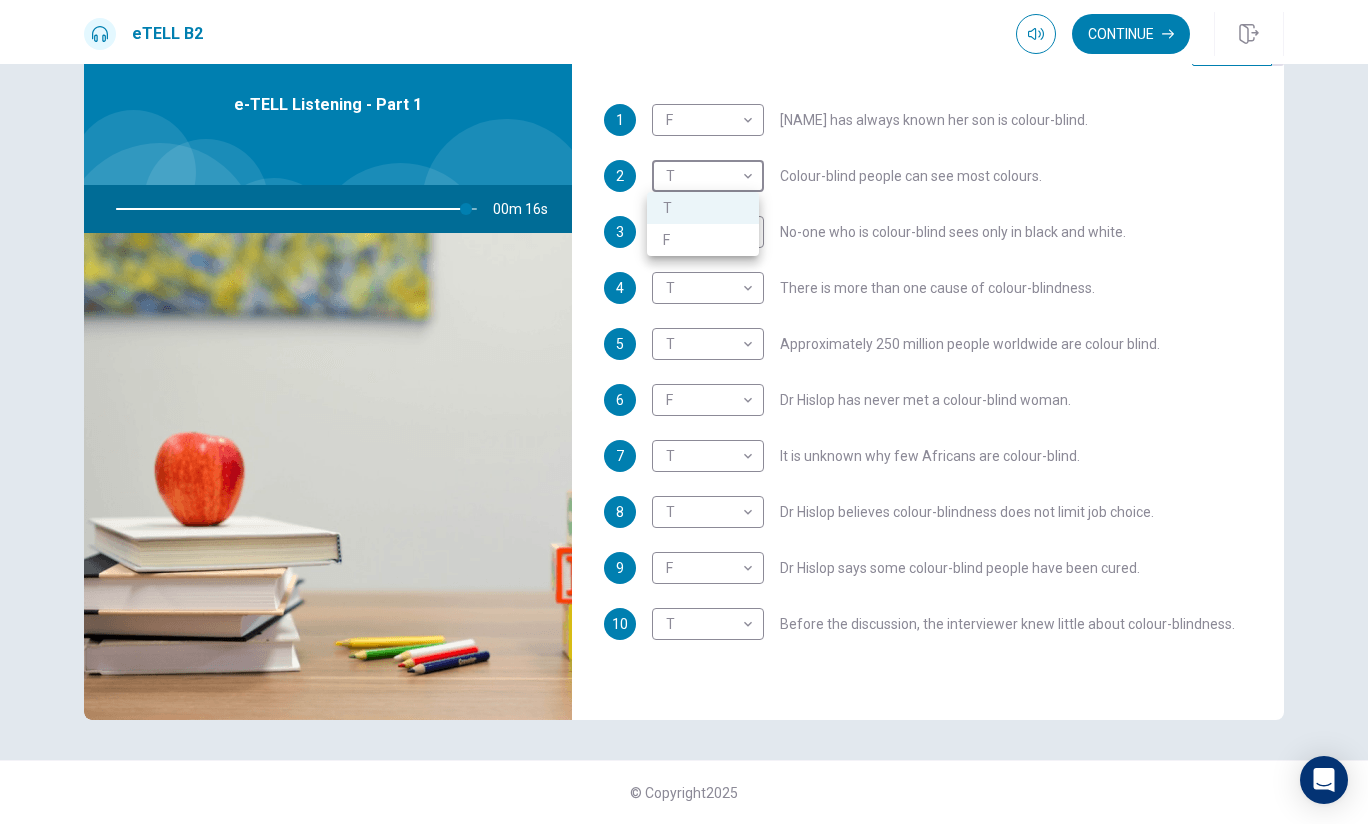 click at bounding box center [684, 412] 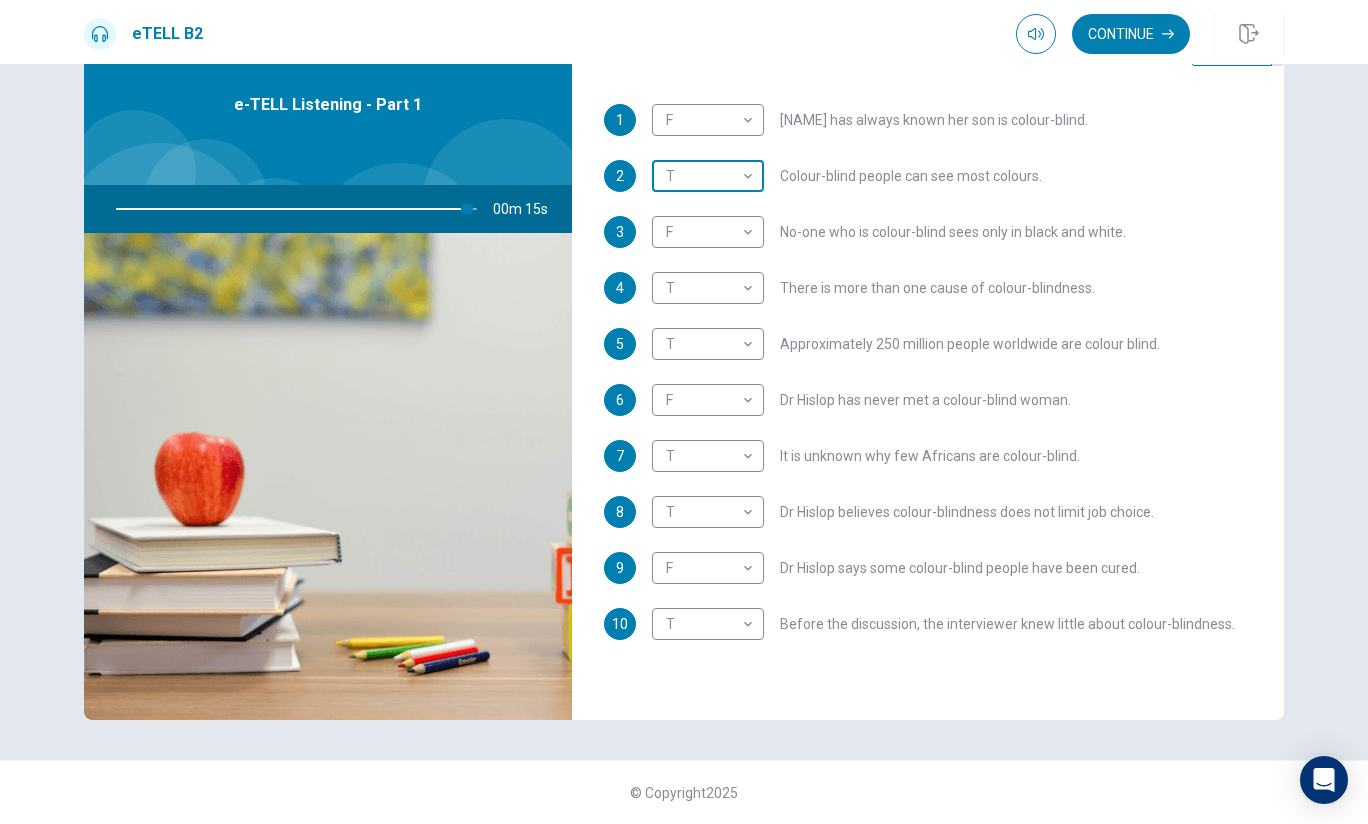 click on "This site uses cookies, as explained in our Privacy Policy . If you agree to the use of cookies, please click the Accept button and continue to browse our site. Privacy Policy Accept eTELL B2 Continue Continue Question 1 For questions 1 – 10, mark each statement True (T) or False (F). You will hear Part One TWICE.
You have one minute to read the questions for Part One.
Questions 1 - 10 T if the statement is TRUE F if the statement is FALSE 1 F * ​​ Carol has always known her son is colour-blind. 2 T * ​​ Colour-blind people can see most colours. 3 F * ​​ No-one who is colour-blind sees only in black and white. 4 T * ​​ There is more than one cause of colour-blindness. 5 T * ​​ Approximately 250 million people worldwide are colour blind. 6 F * ​​ Dr Hislop has never met a colour-blind woman. 7 T * ​​ It is unknown why few Africans are colour-blind. 8 T * ​​ Dr Hislop believes colour-blindness does not limit job choice. 9 F * ​​ Dr Hislop says some colour-blind people have been cured. 10 T" at bounding box center [684, 412] 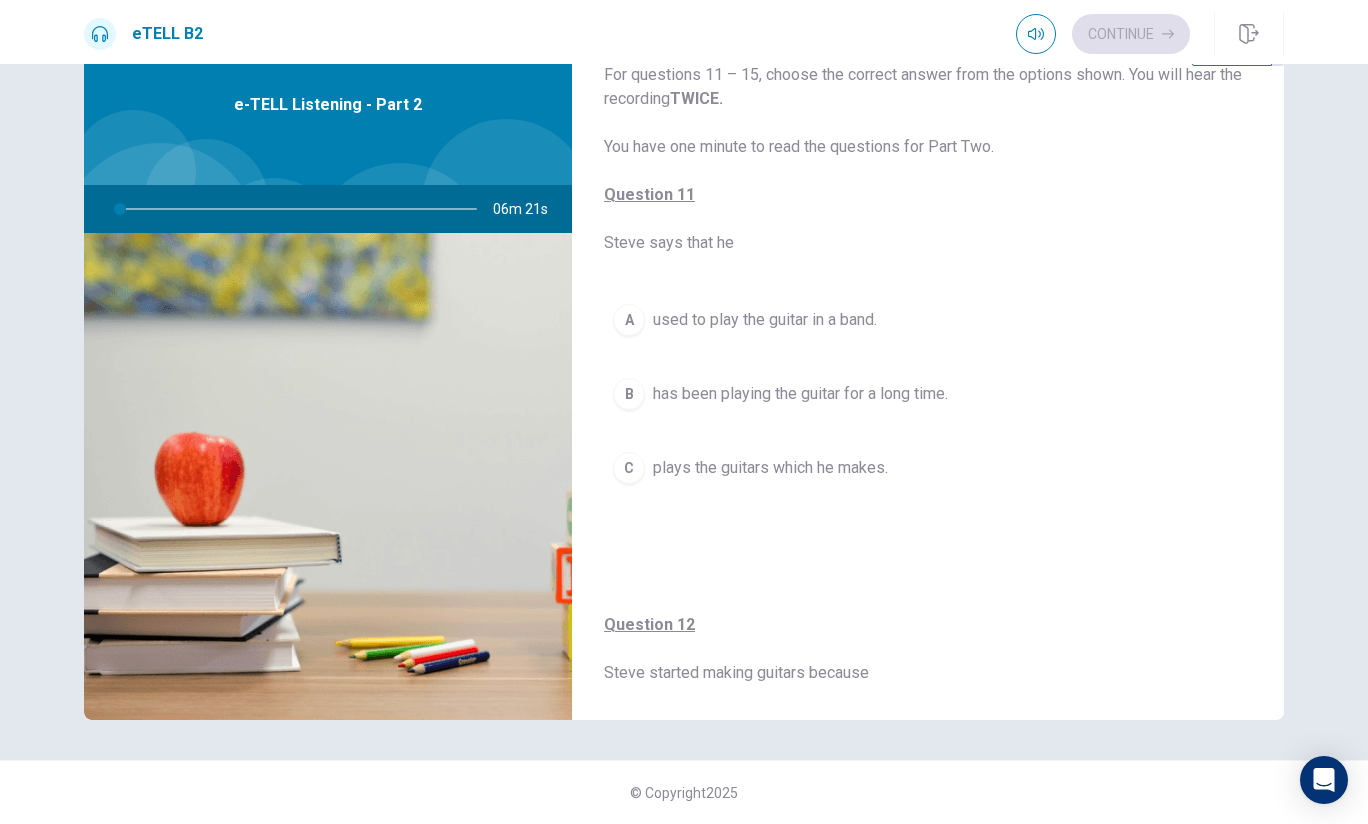 scroll, scrollTop: 0, scrollLeft: 0, axis: both 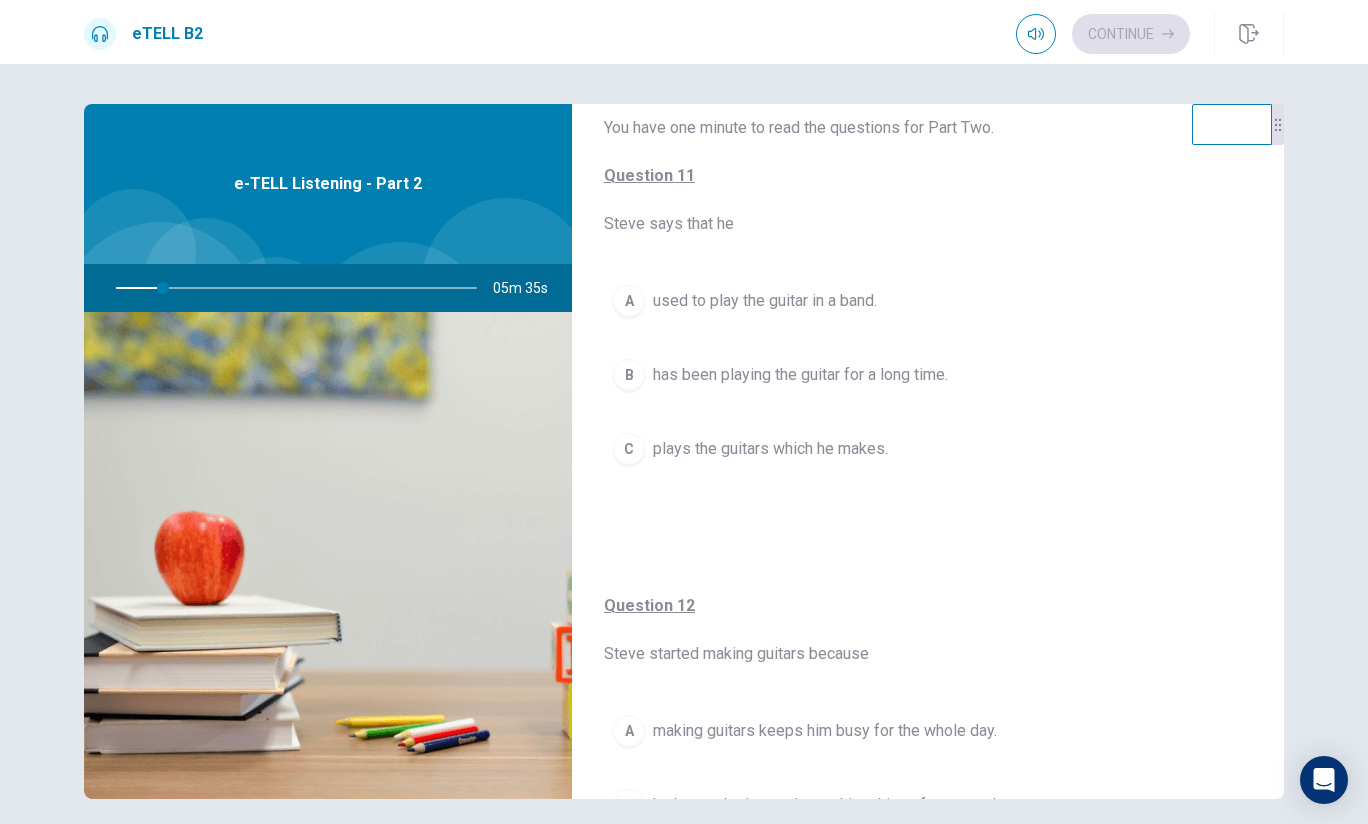 drag, startPoint x: 1267, startPoint y: 306, endPoint x: 1266, endPoint y: 326, distance: 20.024984 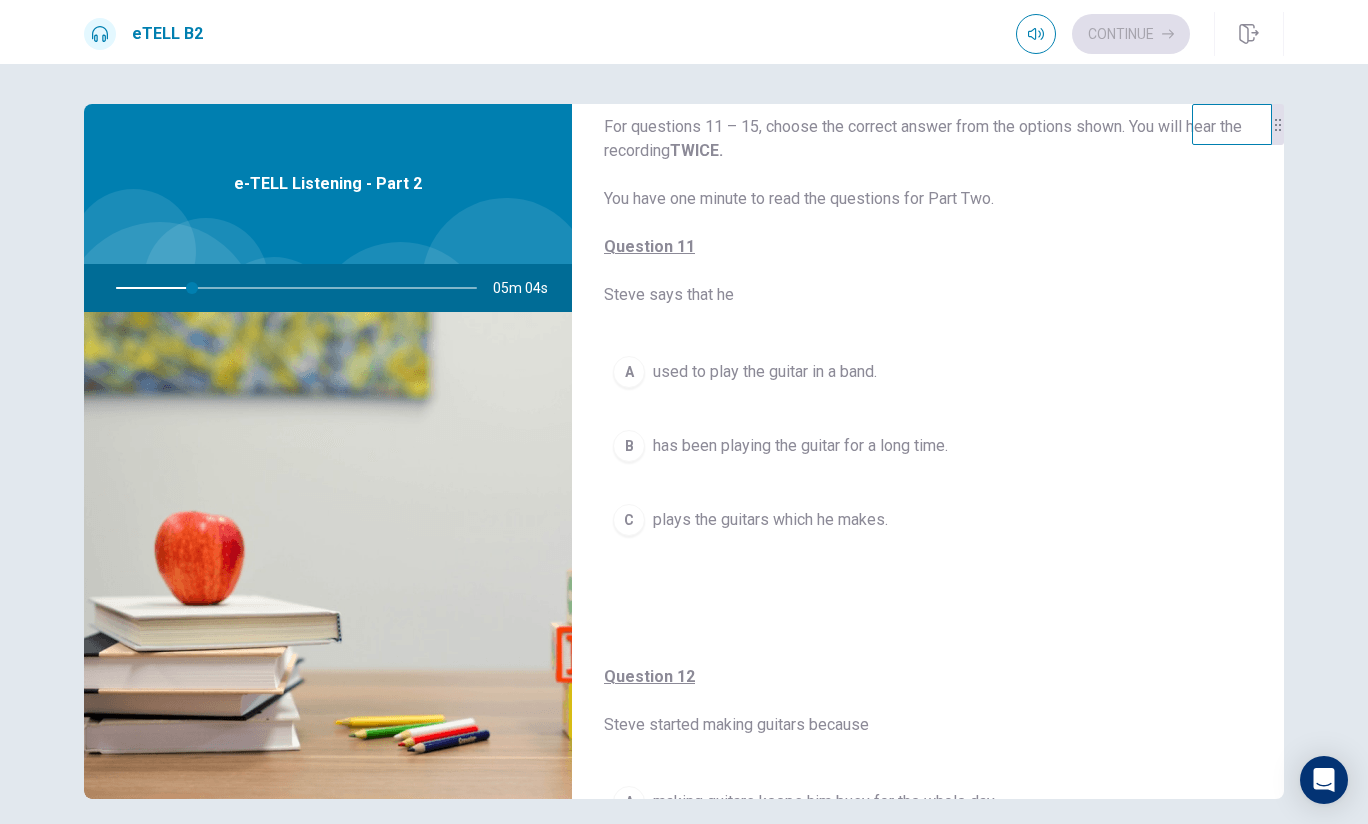 scroll, scrollTop: 0, scrollLeft: 0, axis: both 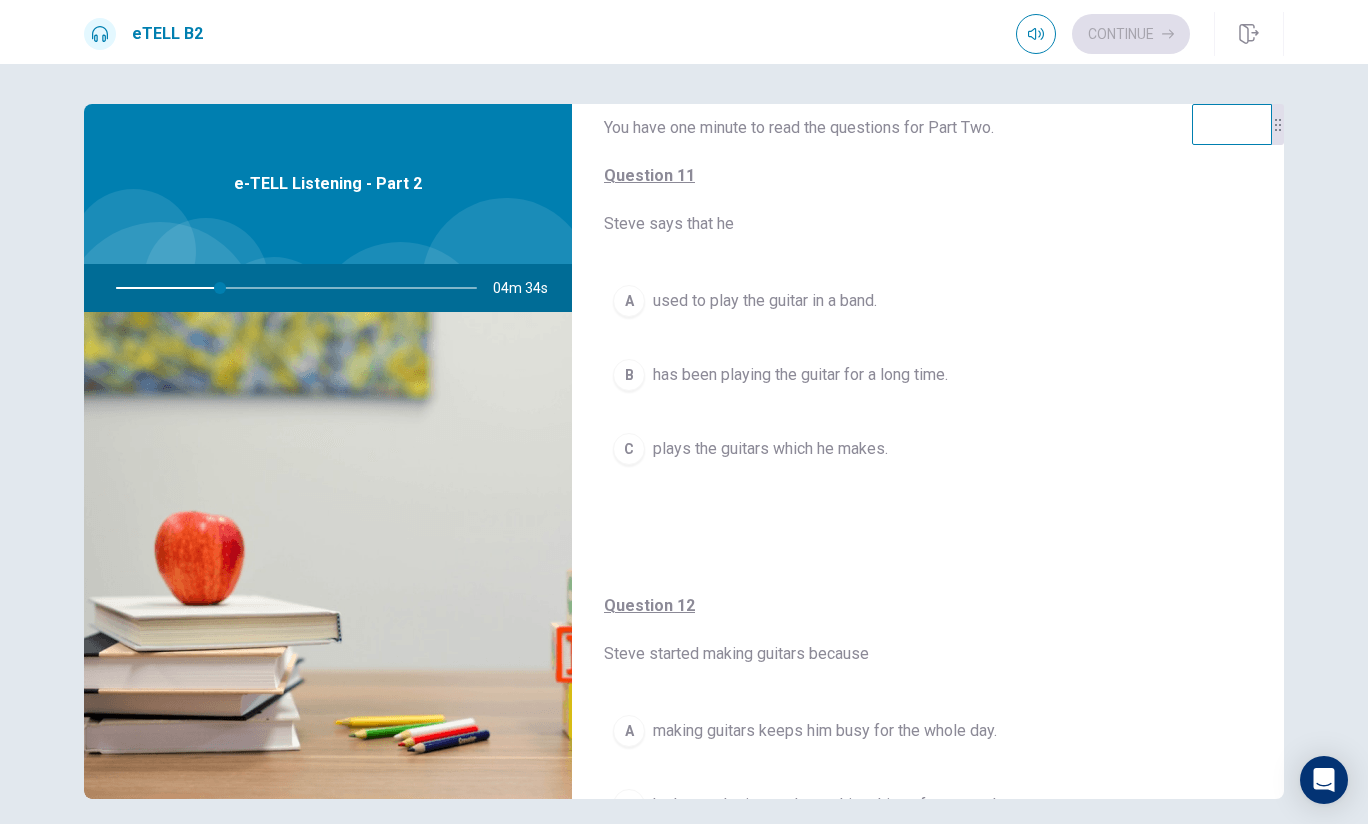 click on "B" at bounding box center [629, 375] 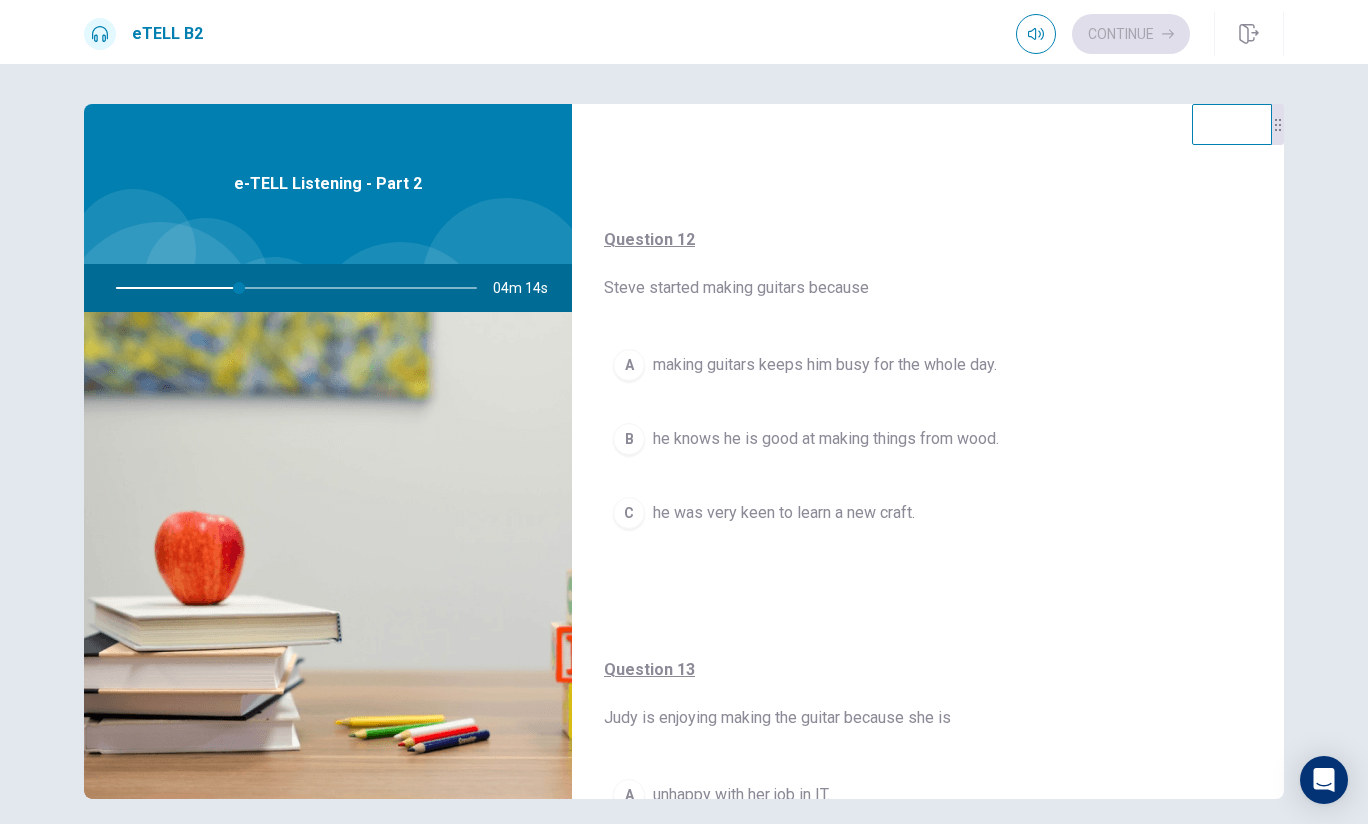 scroll, scrollTop: 500, scrollLeft: 0, axis: vertical 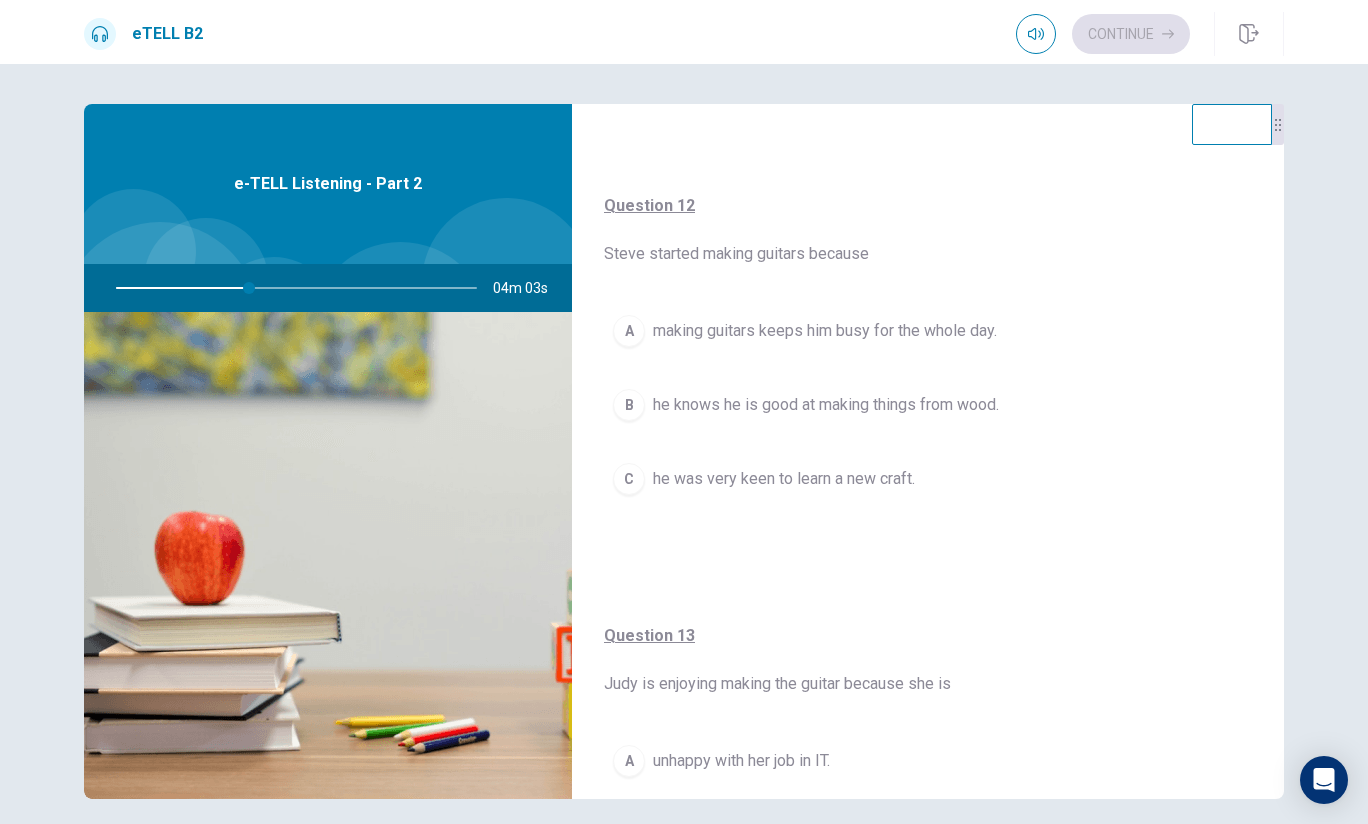 click on "C" at bounding box center [629, 479] 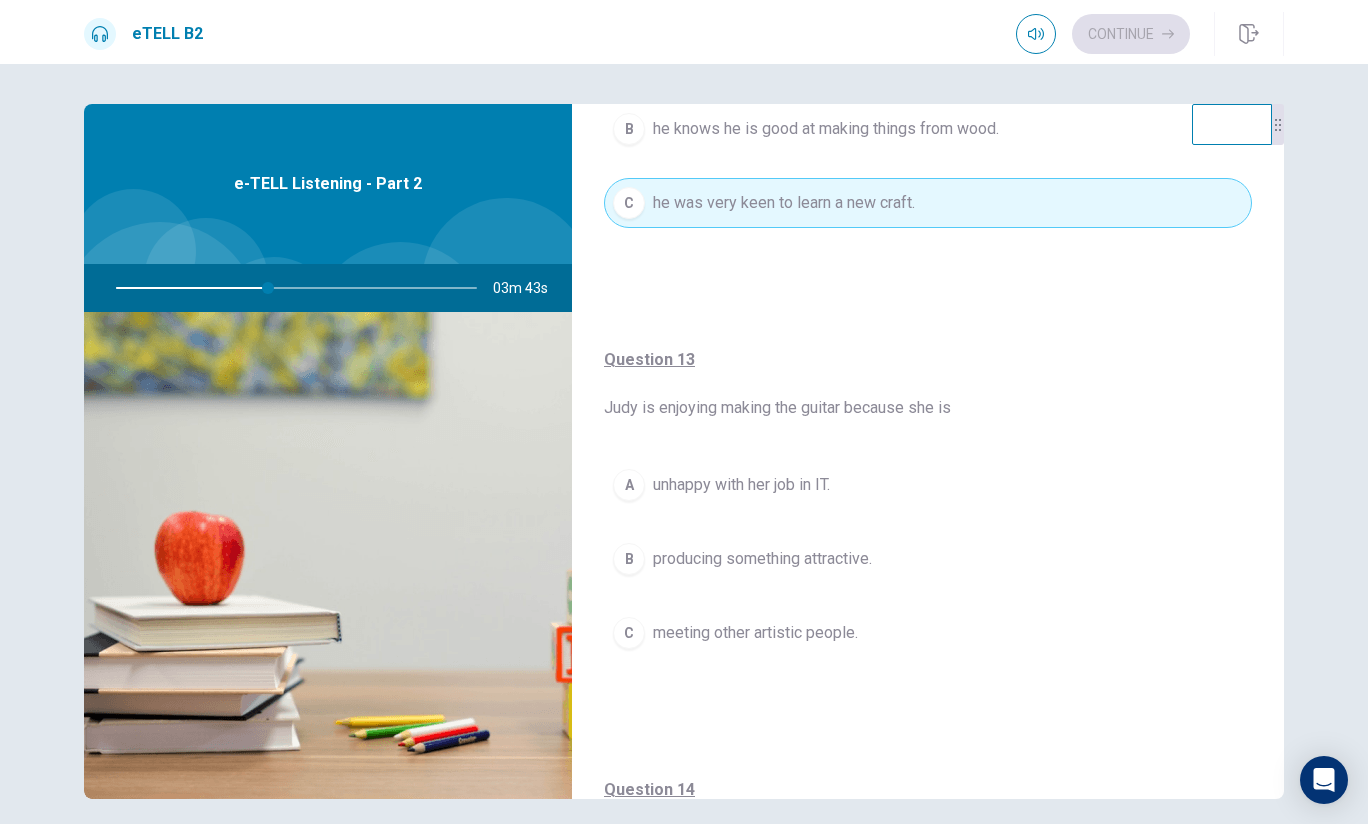 scroll, scrollTop: 800, scrollLeft: 0, axis: vertical 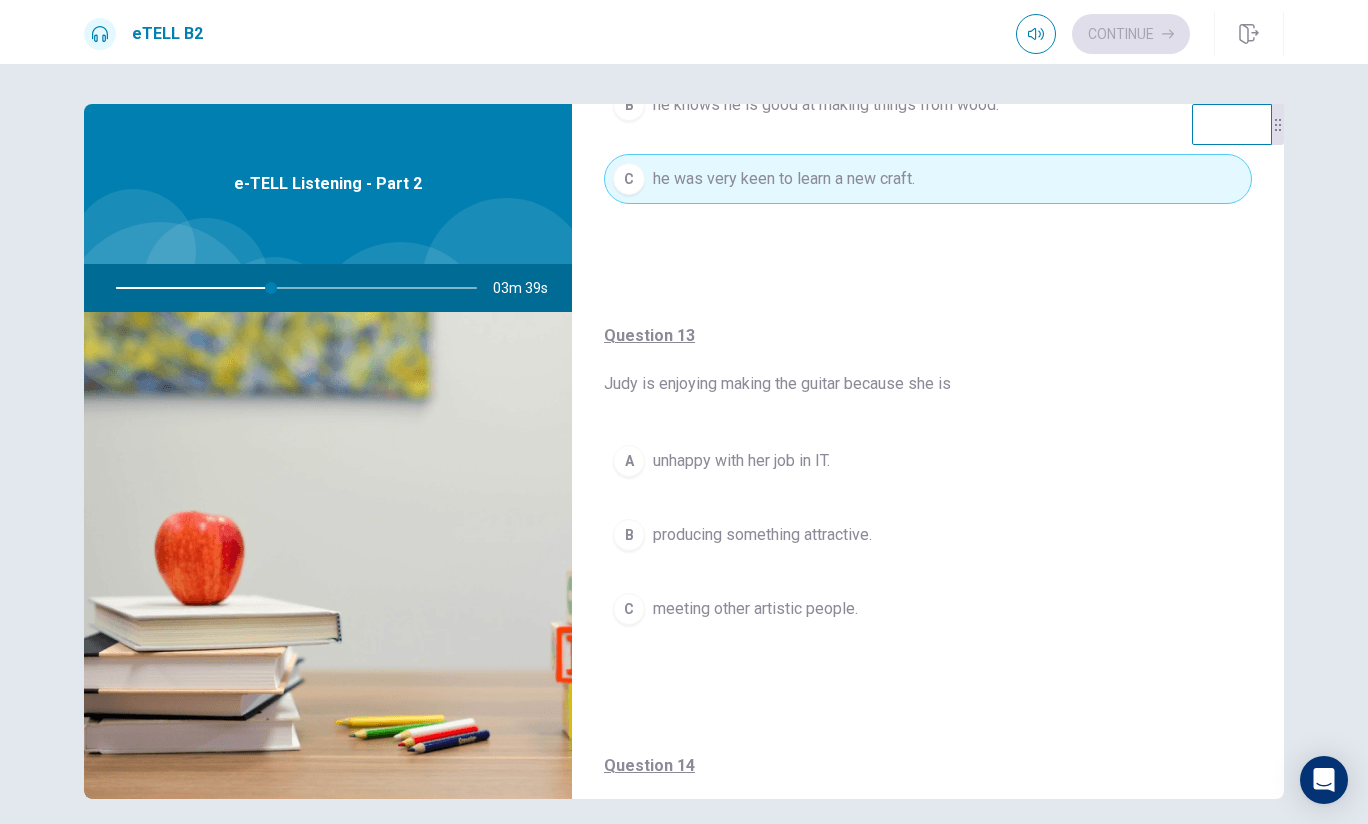 click on "A" at bounding box center [629, 461] 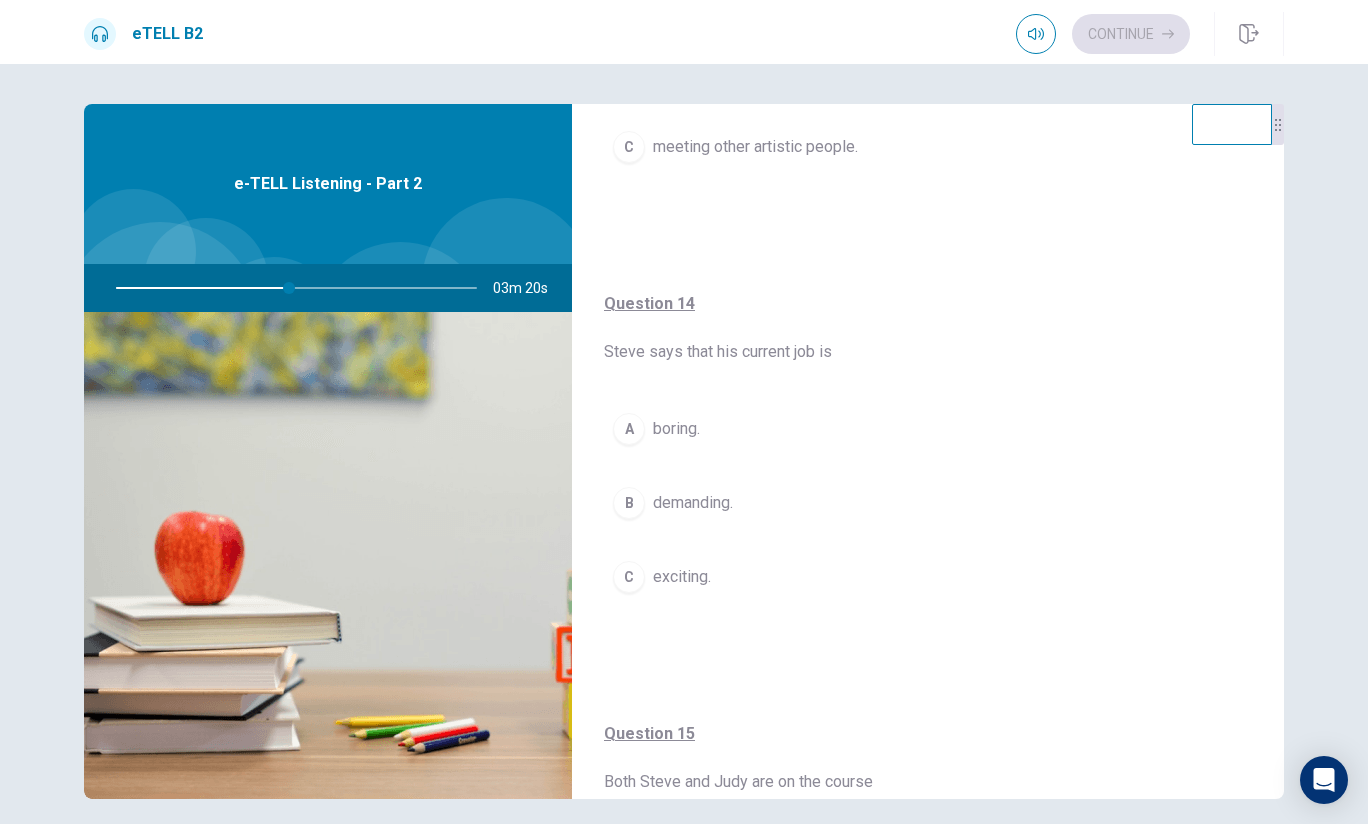 scroll, scrollTop: 1300, scrollLeft: 0, axis: vertical 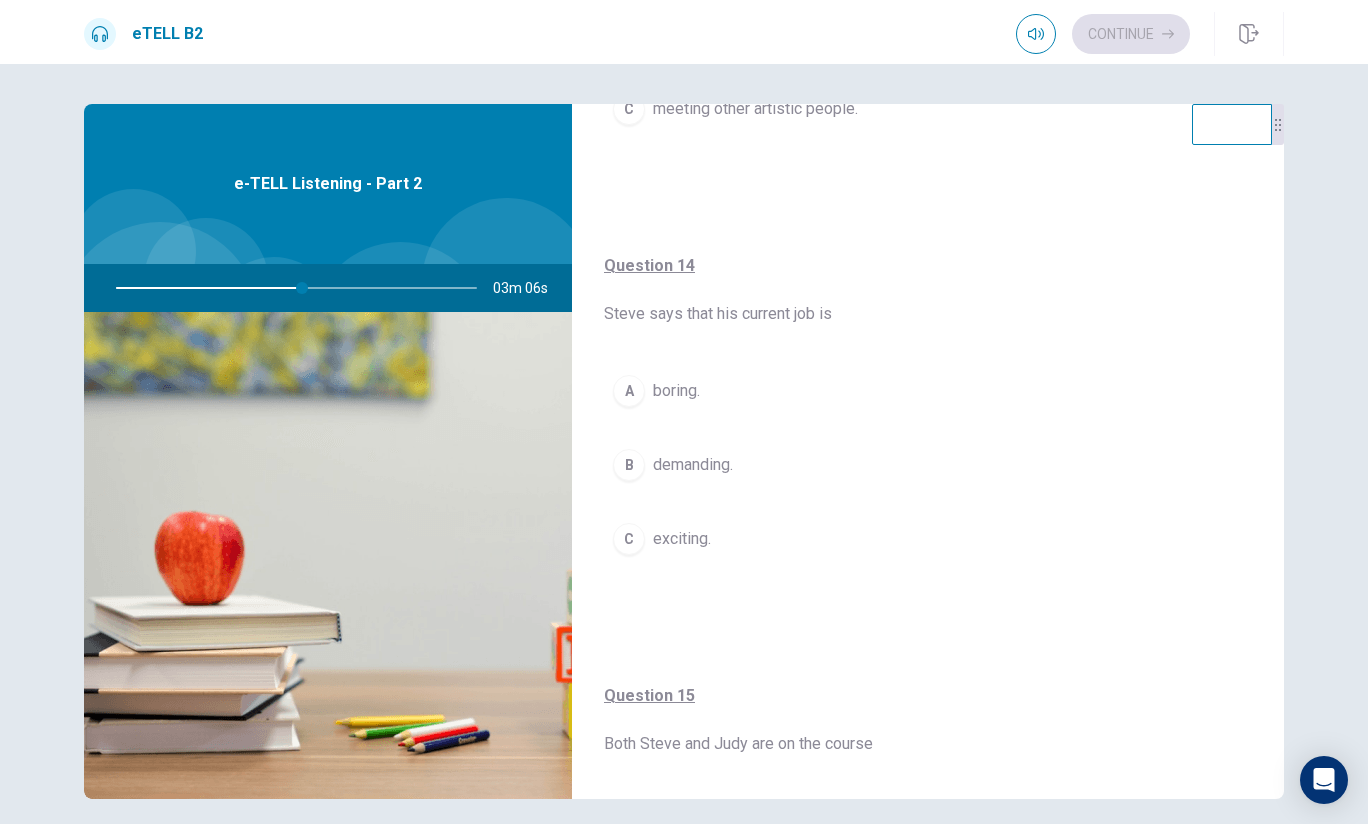 click on "B" at bounding box center (629, 465) 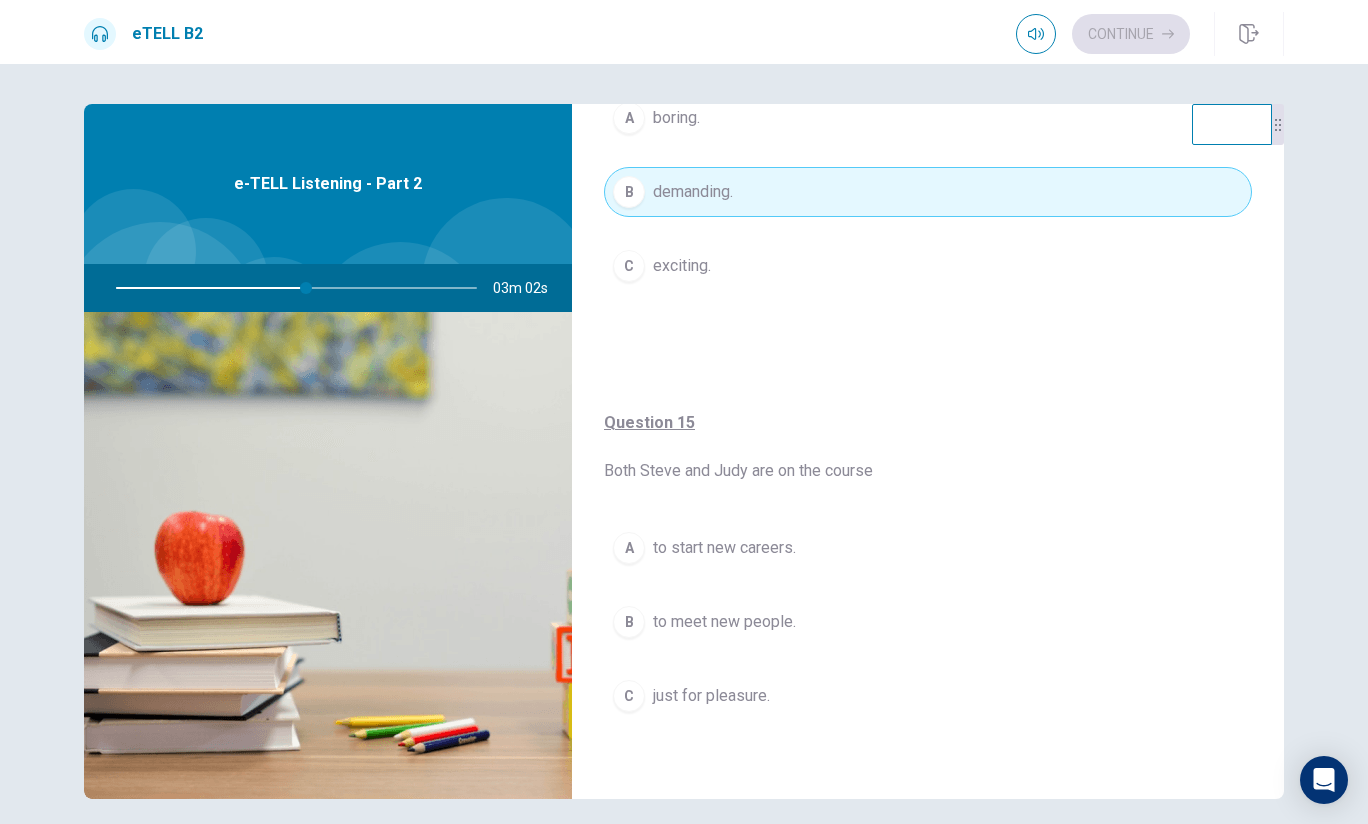 scroll, scrollTop: 1575, scrollLeft: 0, axis: vertical 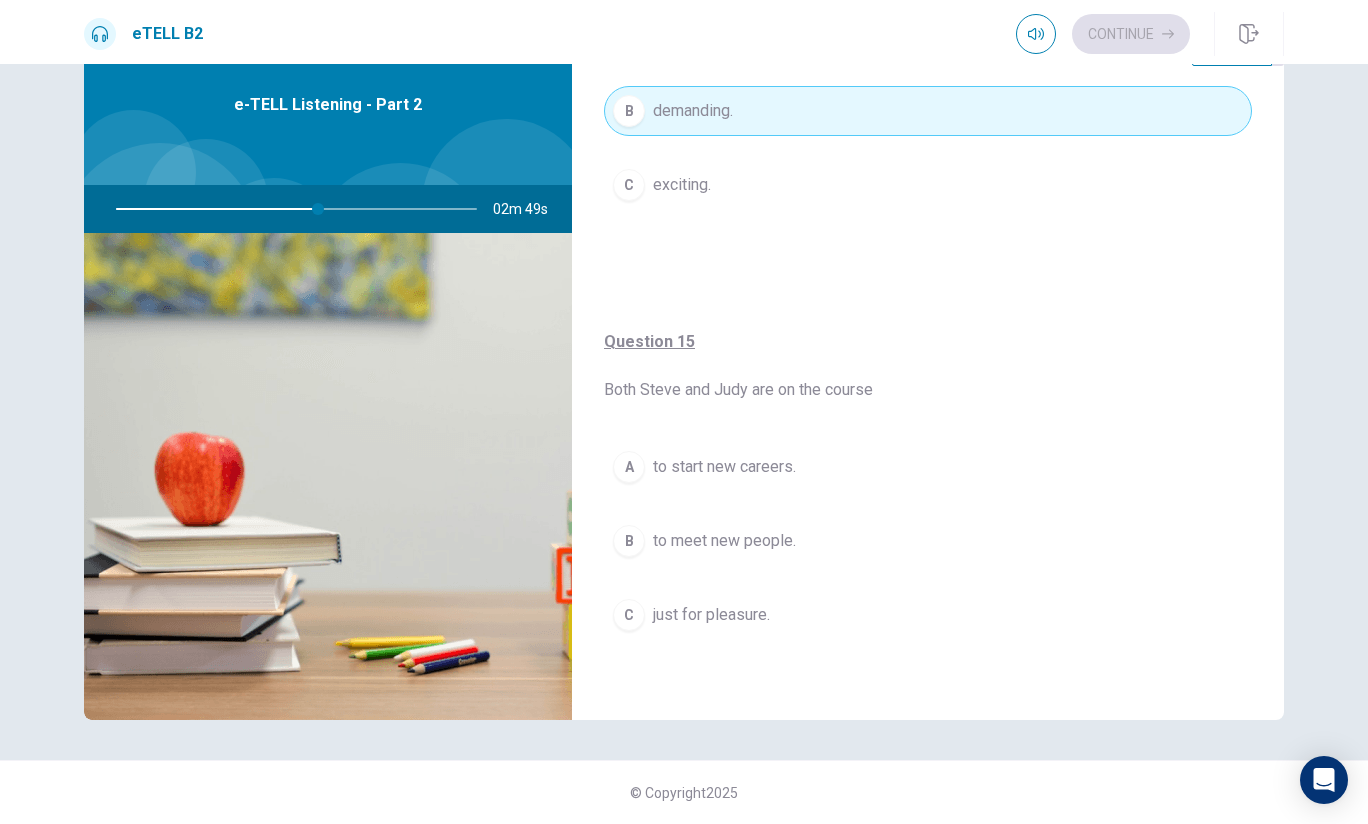 click on "A" at bounding box center (629, 467) 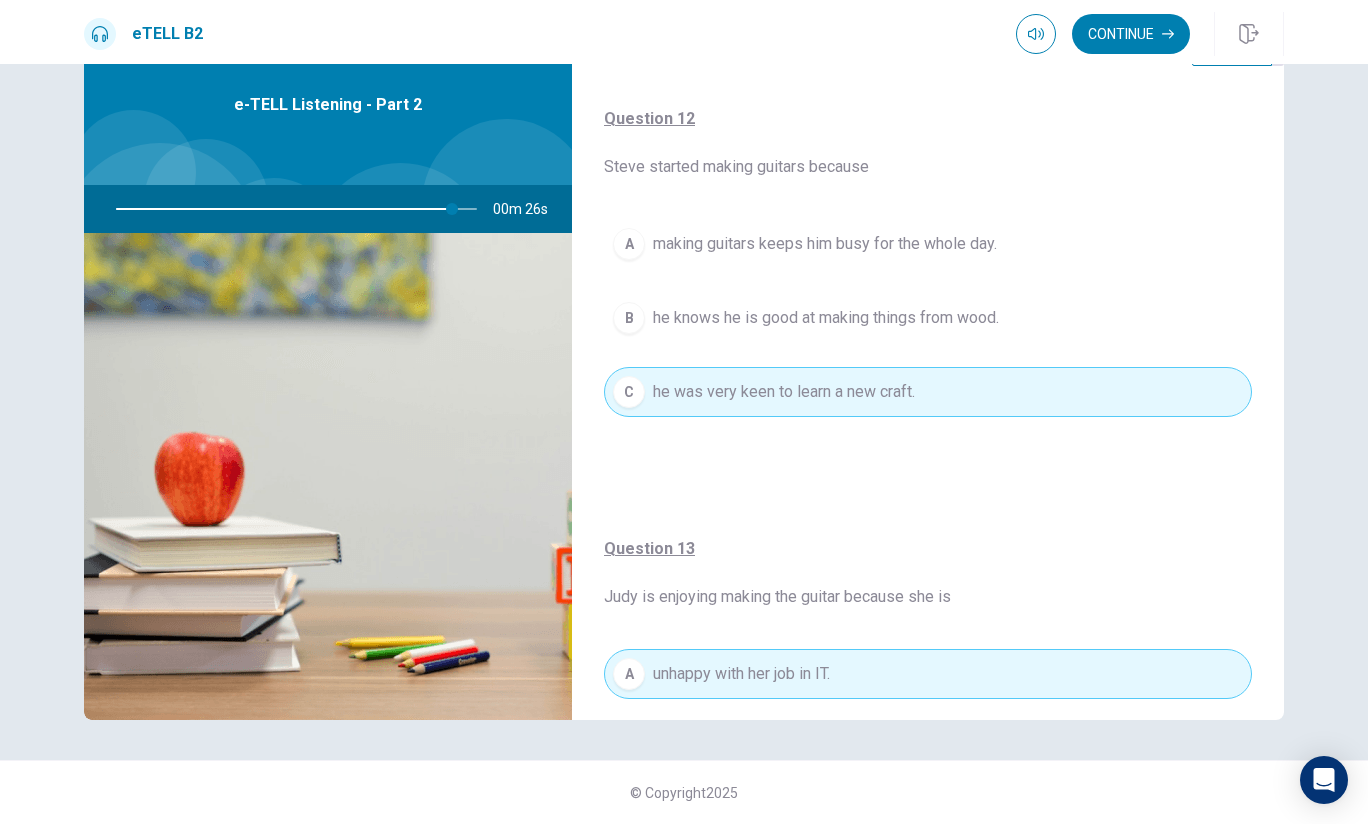 scroll, scrollTop: 475, scrollLeft: 0, axis: vertical 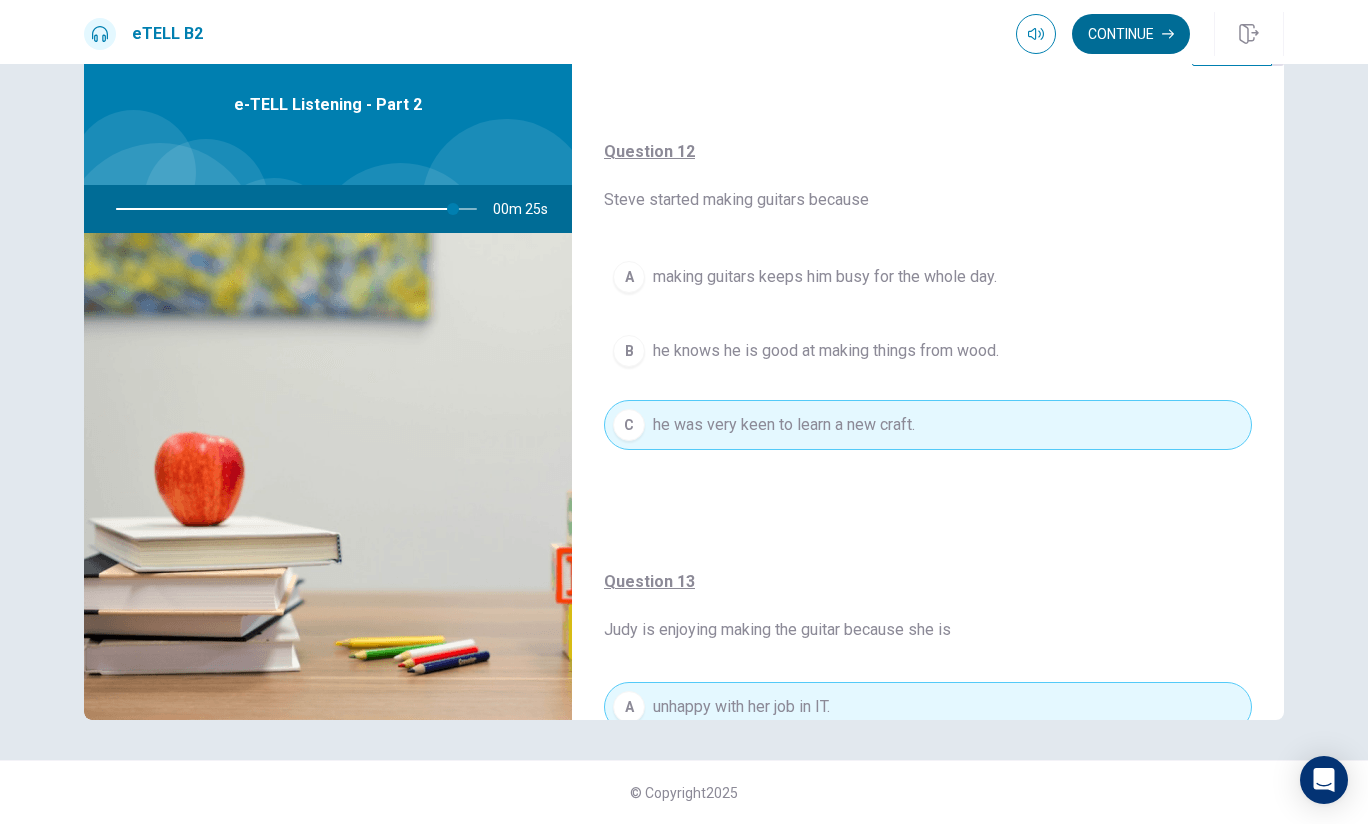 click on "Continue" at bounding box center (1131, 34) 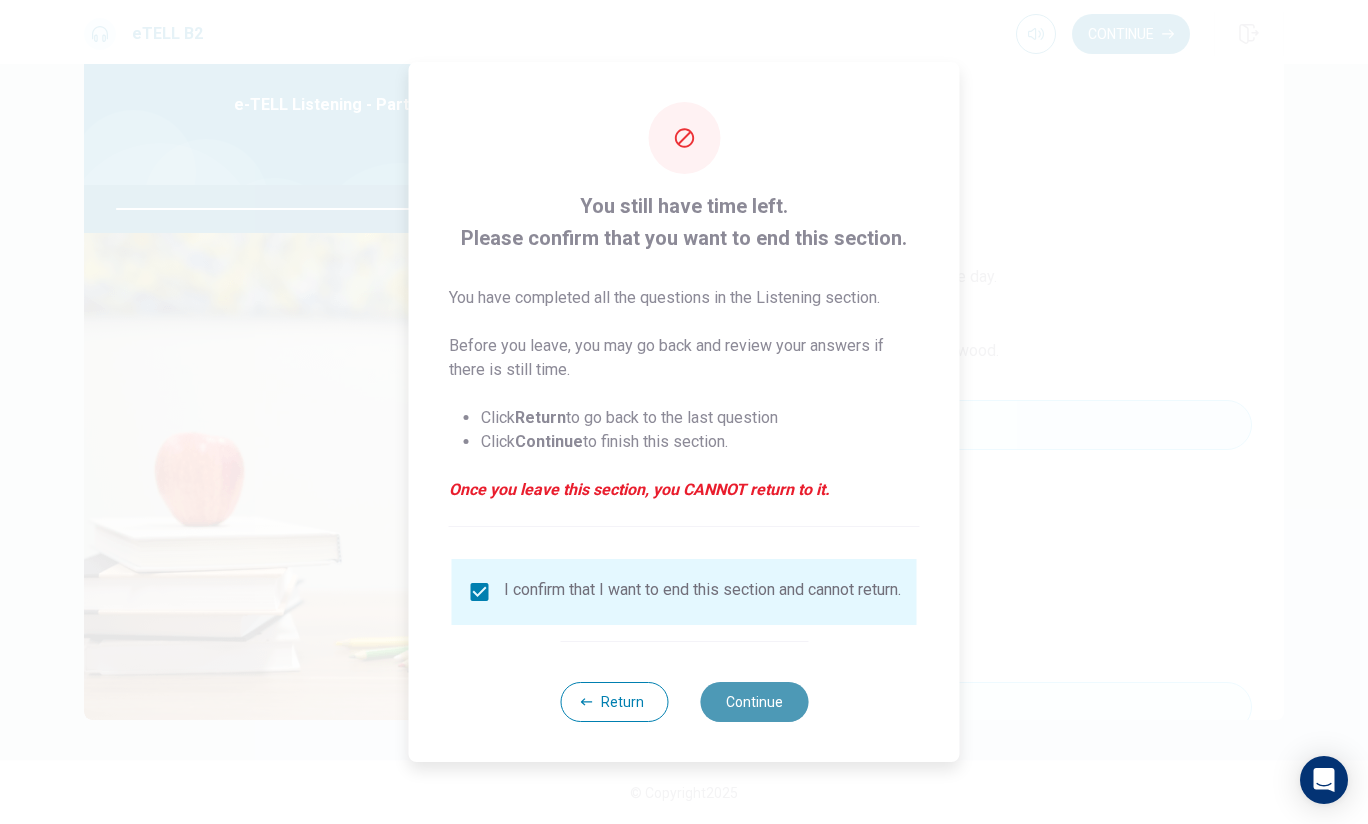 click on "Continue" at bounding box center (754, 702) 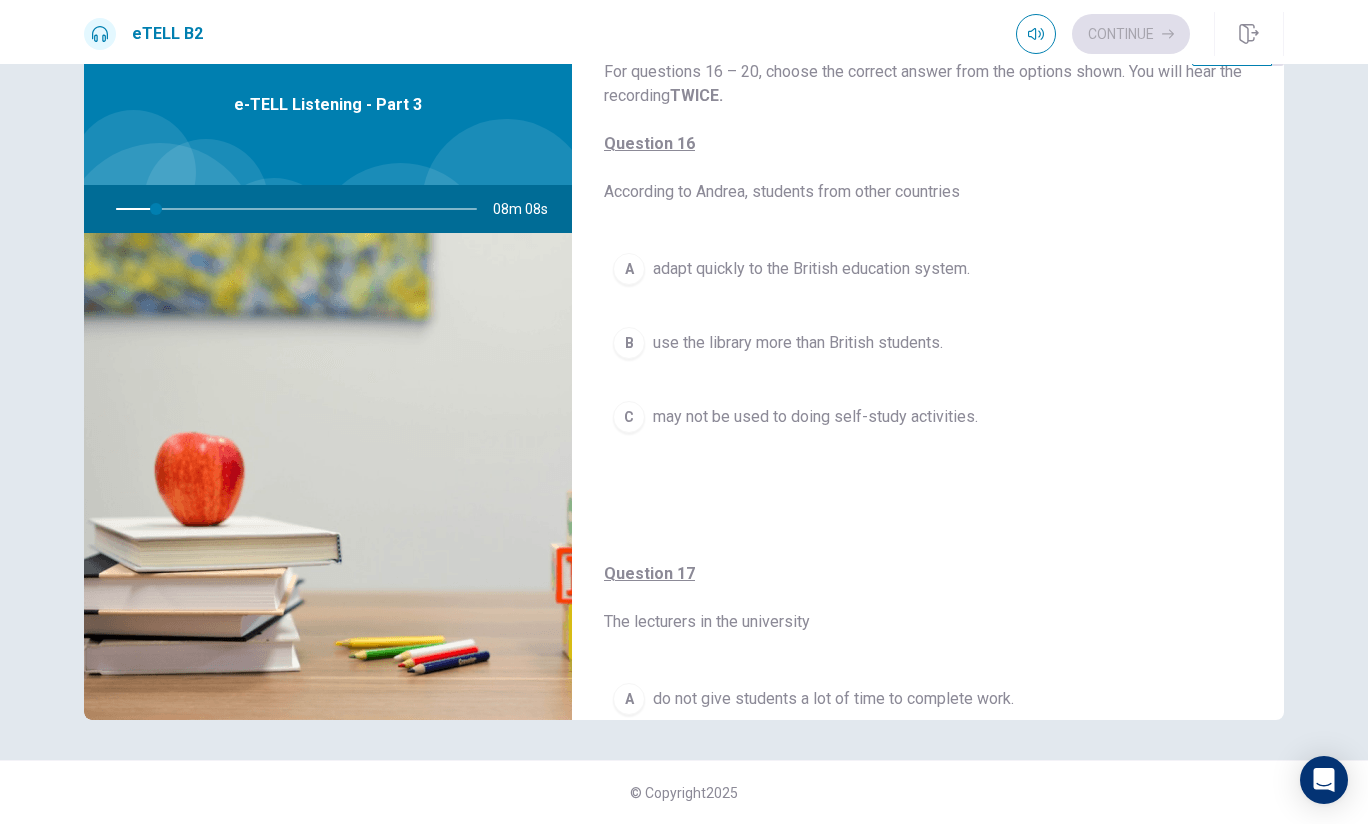 scroll, scrollTop: 0, scrollLeft: 0, axis: both 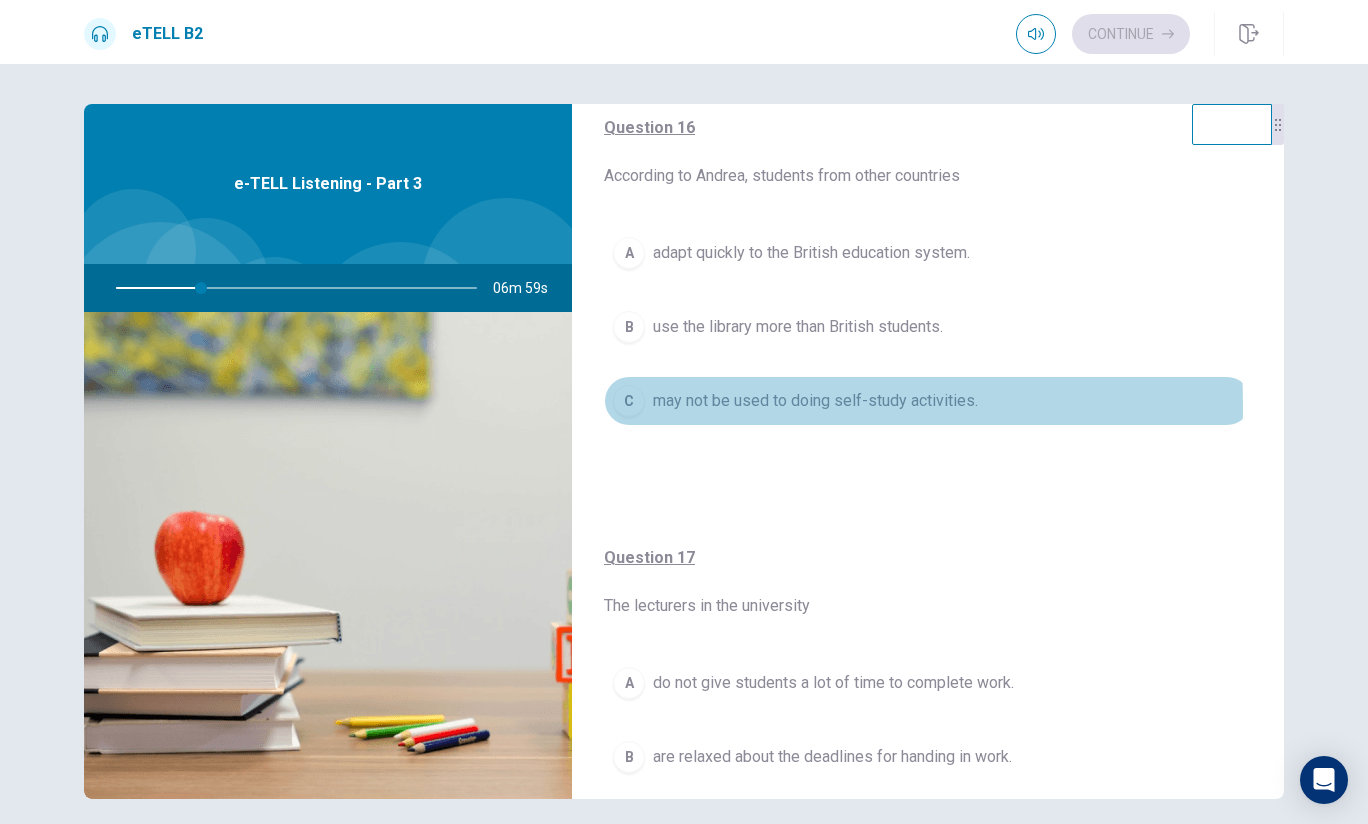 click on "C" at bounding box center [629, 401] 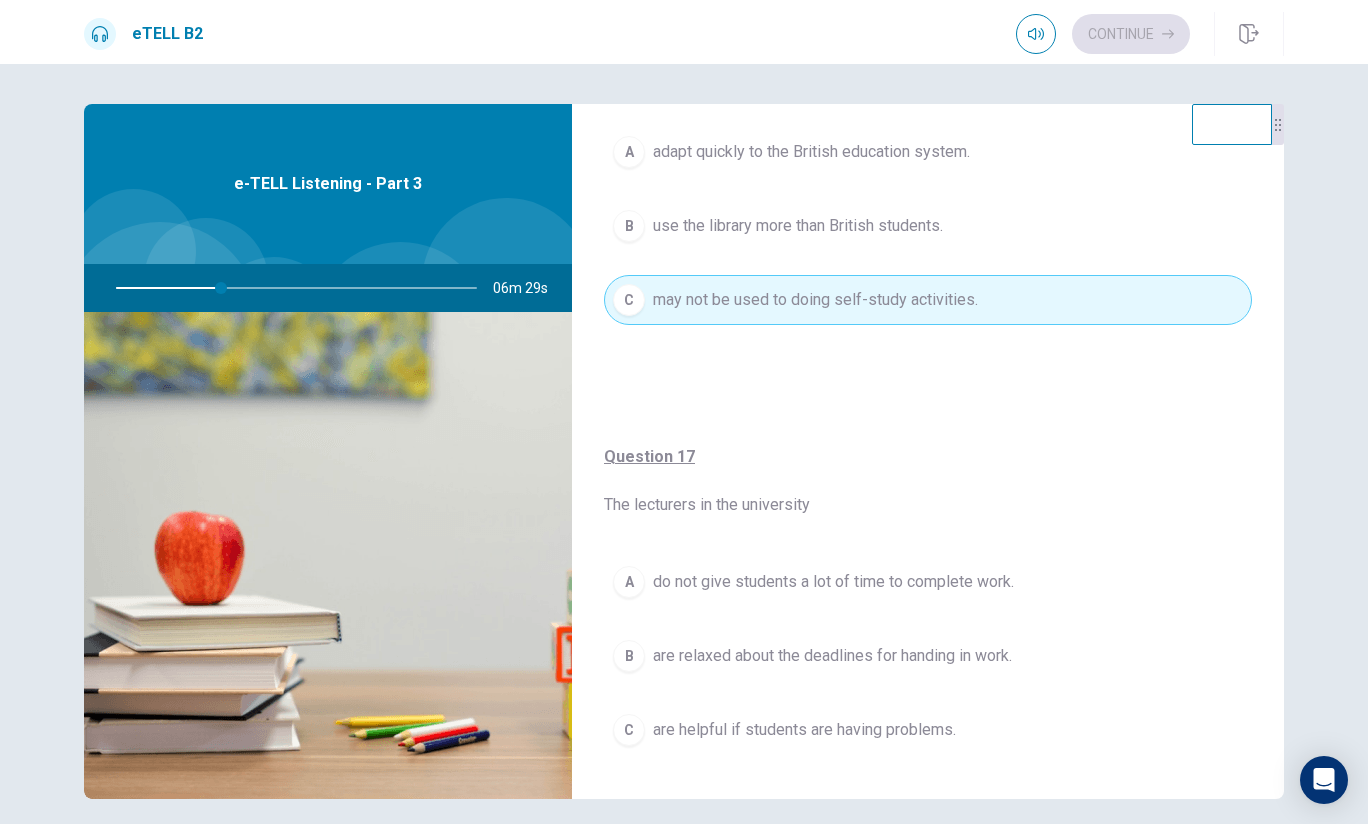 scroll, scrollTop: 300, scrollLeft: 0, axis: vertical 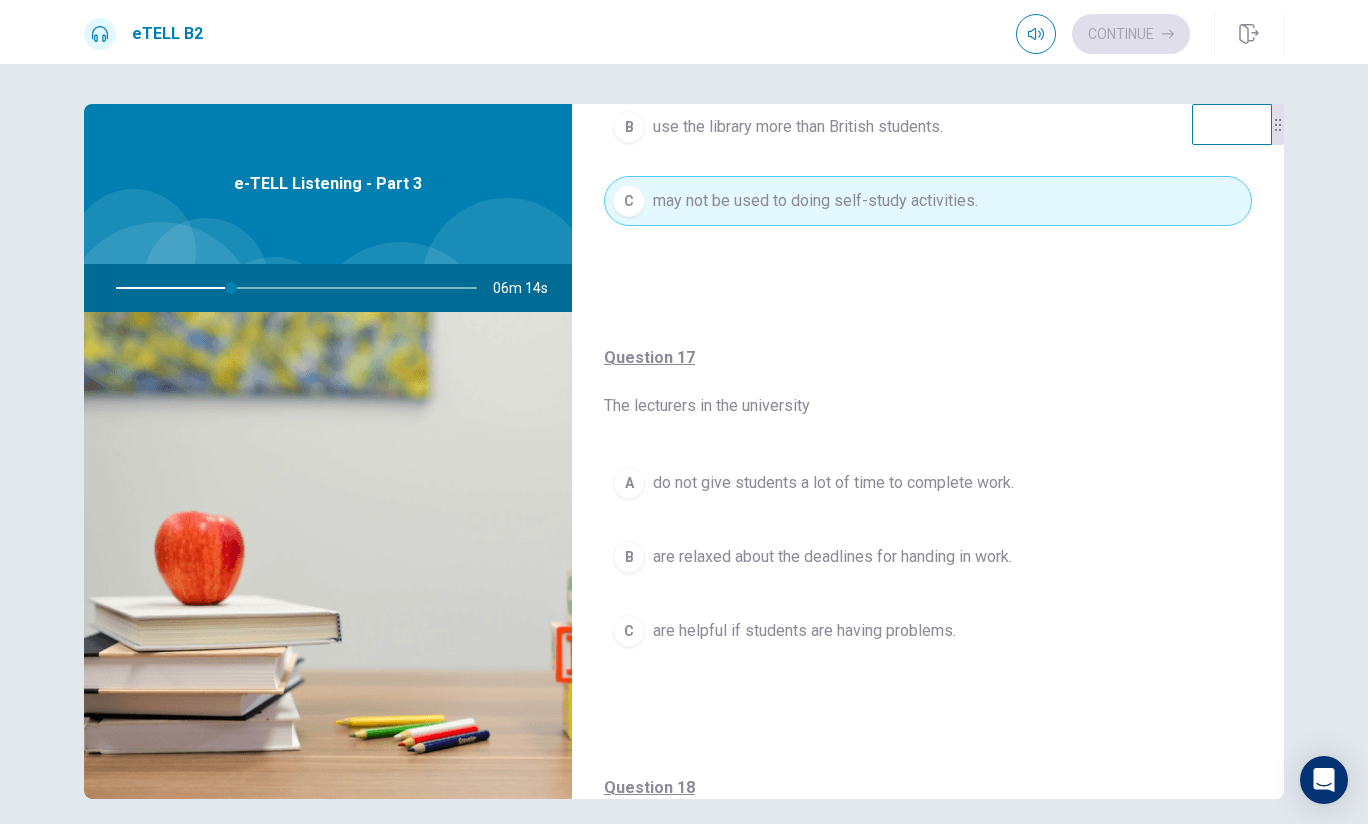 click on "are helpful if students are having problems." at bounding box center [804, 631] 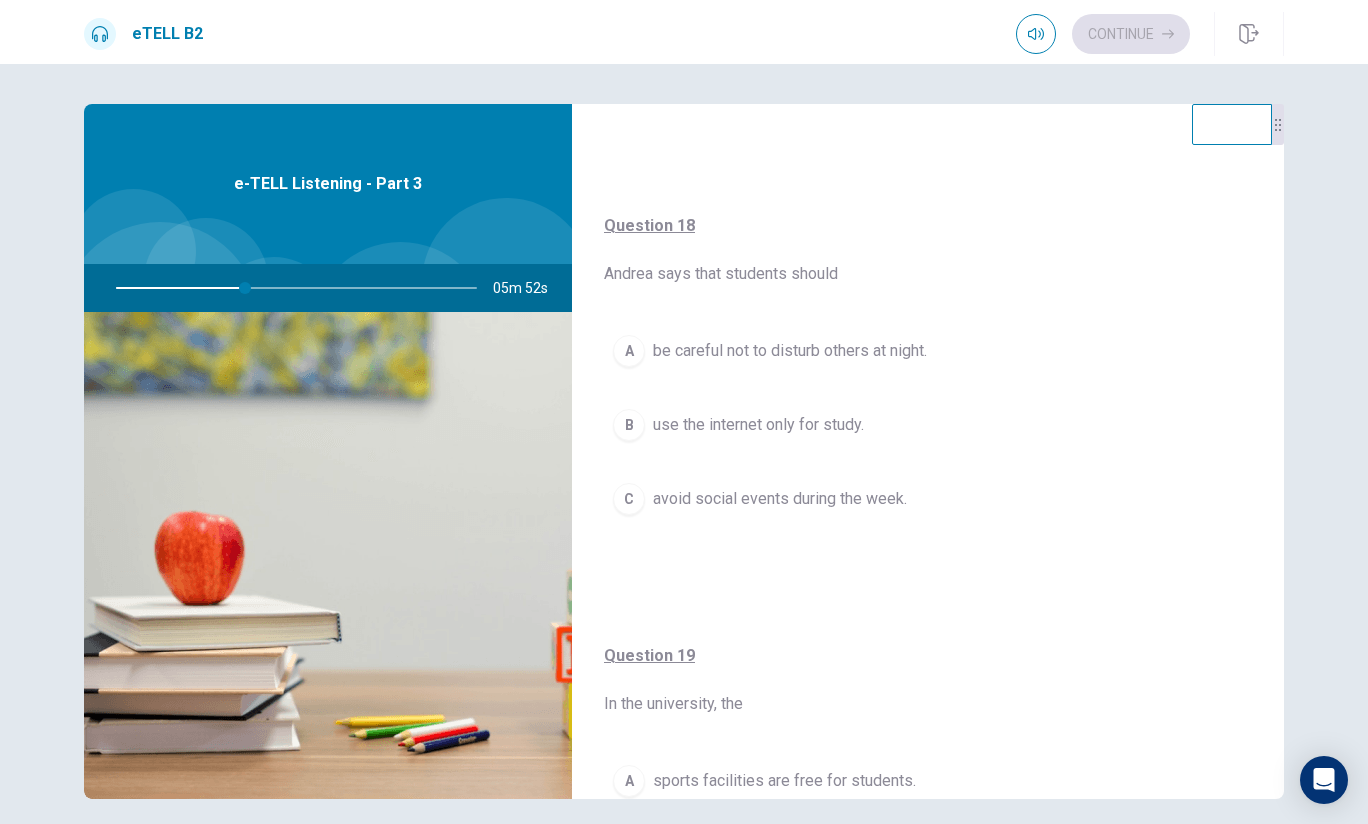 scroll, scrollTop: 900, scrollLeft: 0, axis: vertical 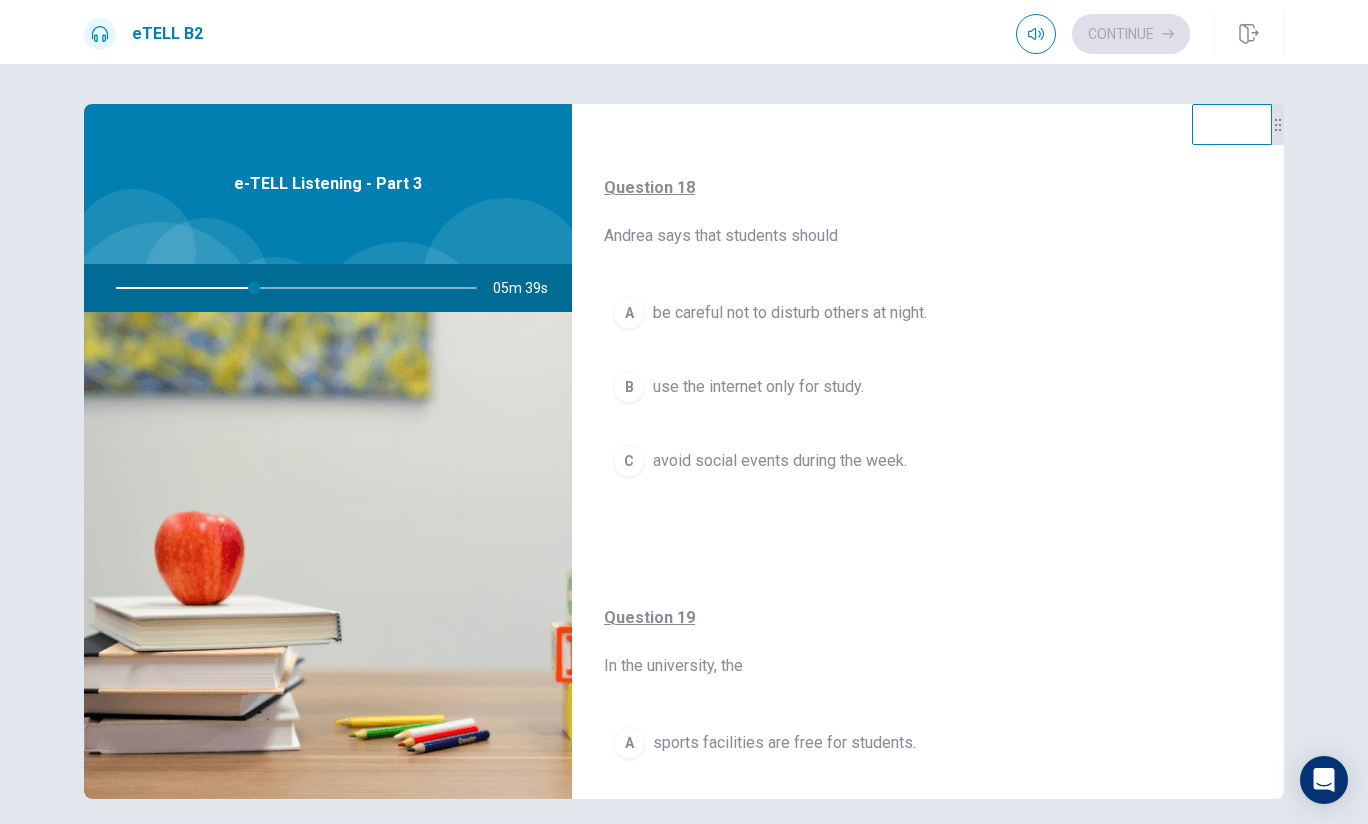 click on "A be careful not to disturb others at night." at bounding box center [928, 313] 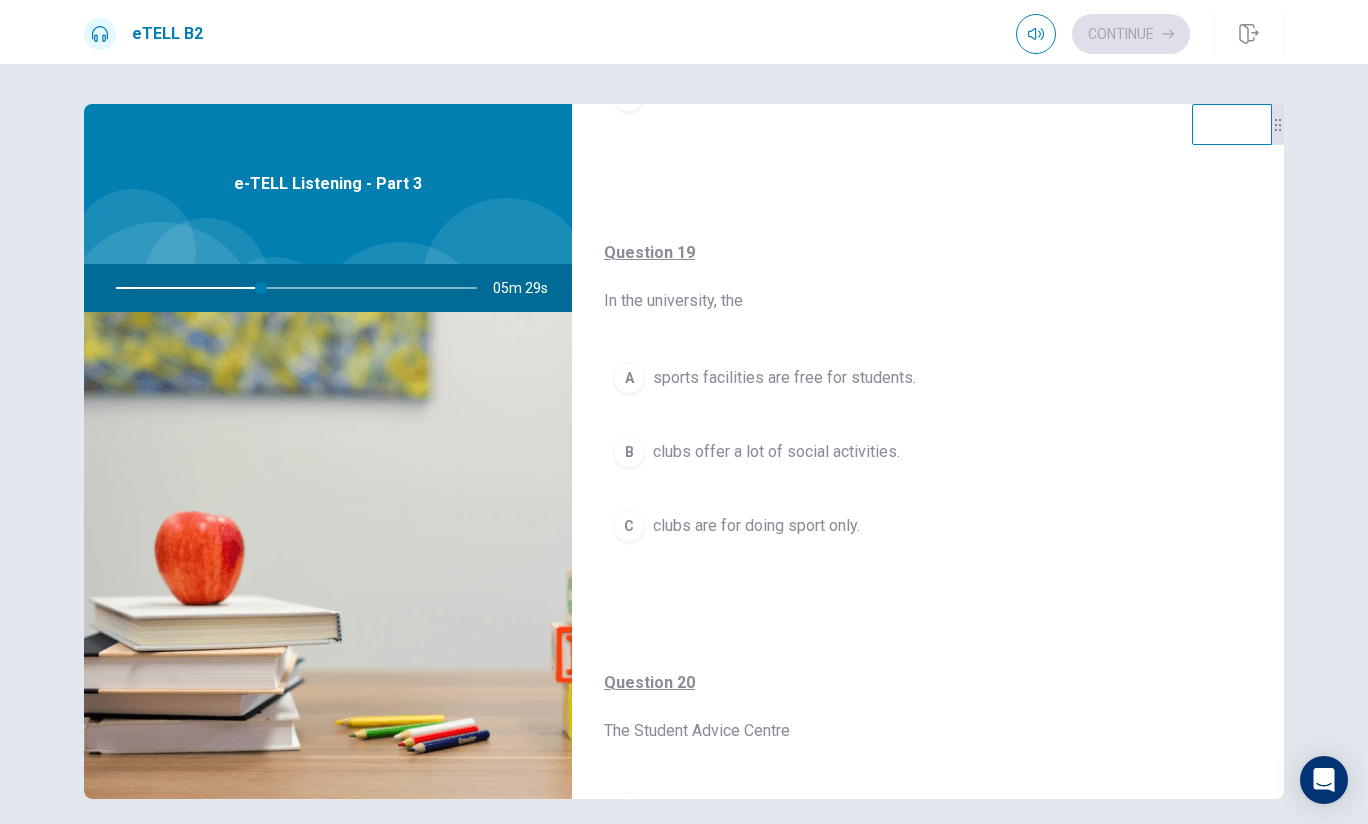 scroll, scrollTop: 1300, scrollLeft: 0, axis: vertical 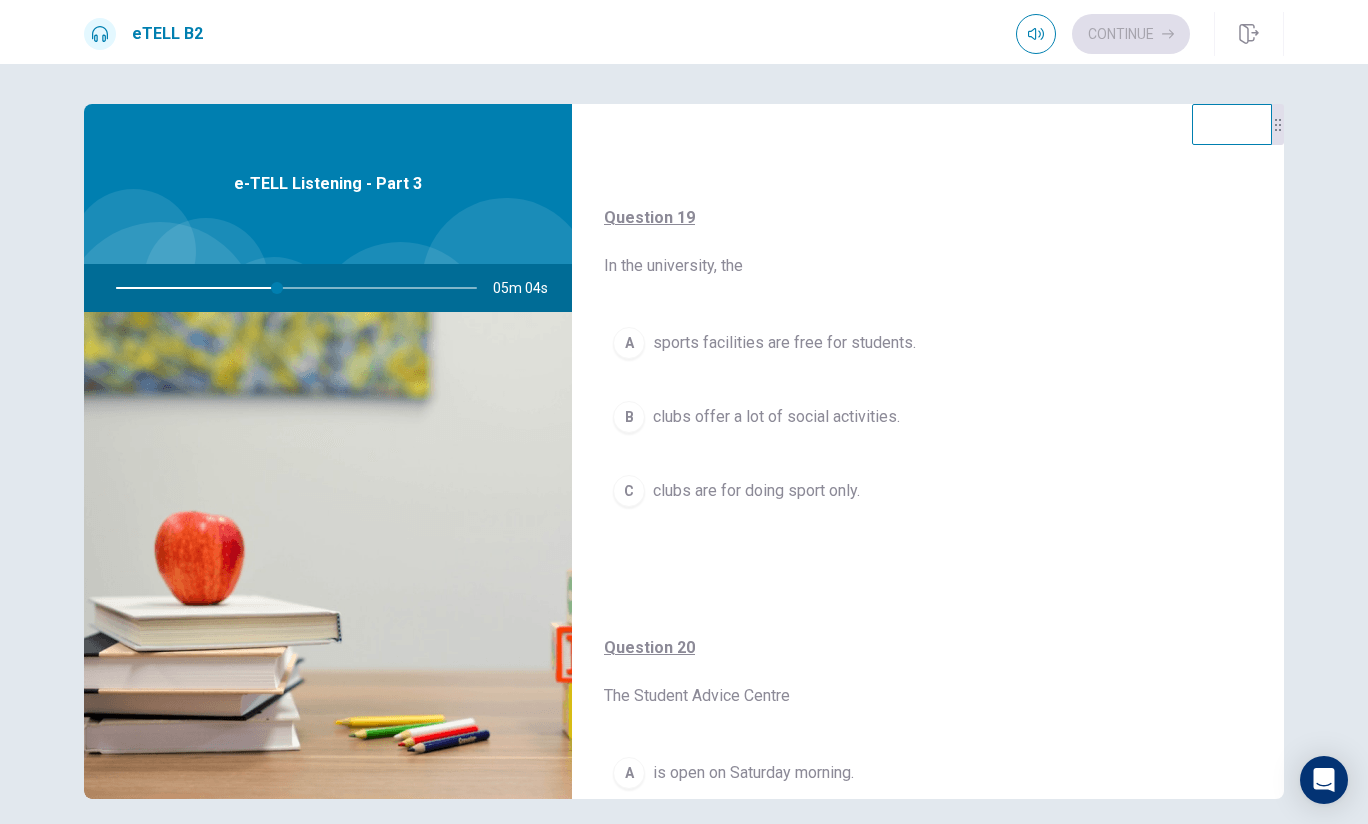 click on "clubs offer a lot of social activities." at bounding box center [776, 417] 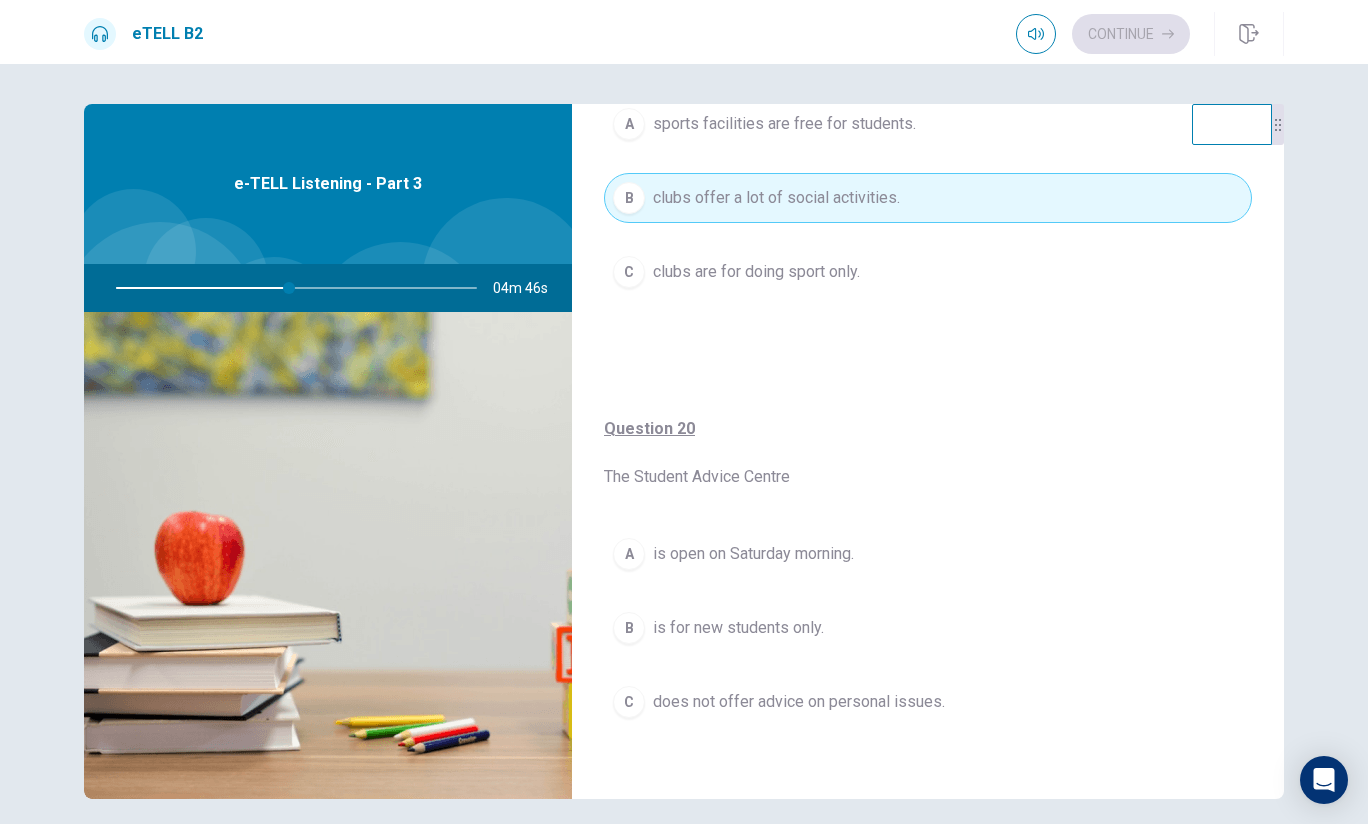 scroll, scrollTop: 1527, scrollLeft: 0, axis: vertical 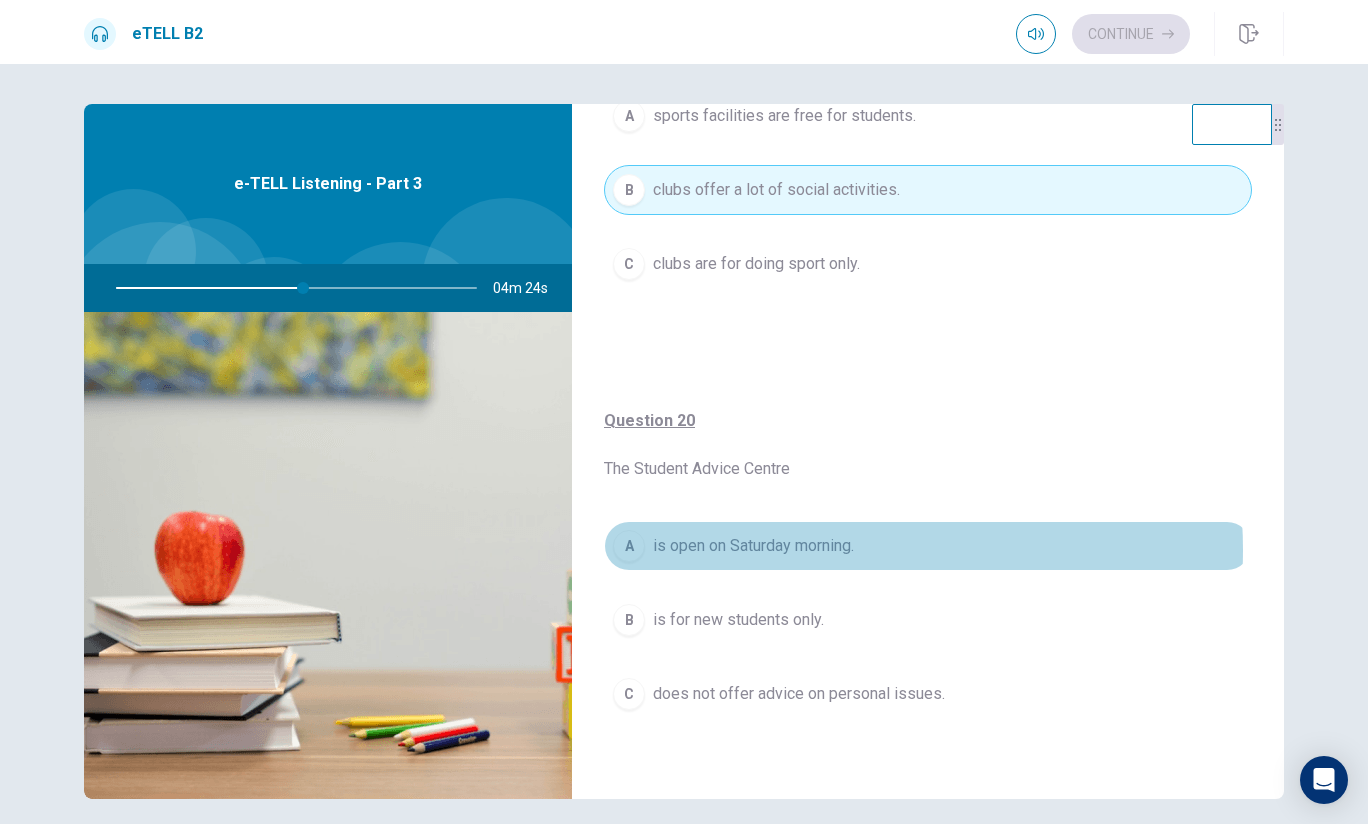 click on "is open on Saturday morning." at bounding box center (753, 546) 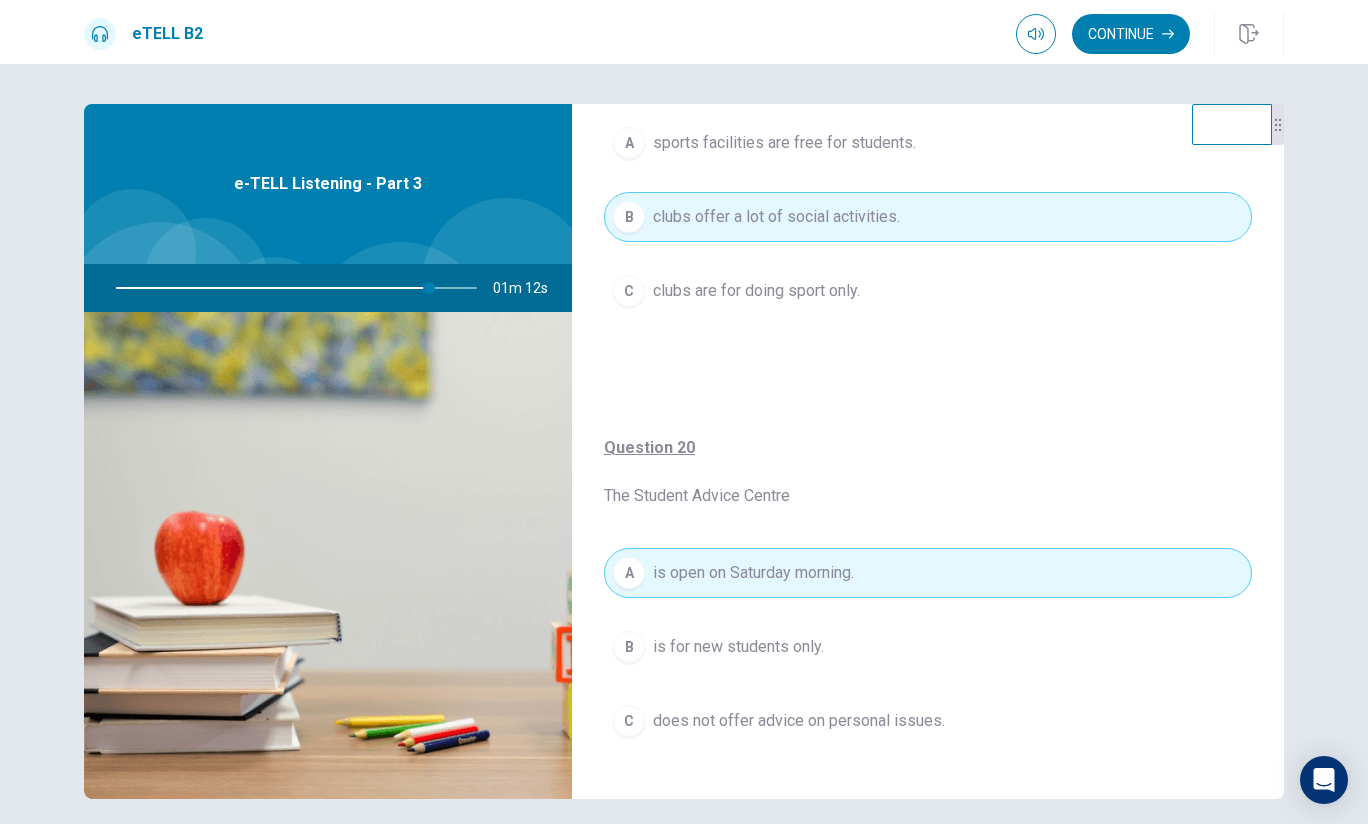 scroll, scrollTop: 1527, scrollLeft: 0, axis: vertical 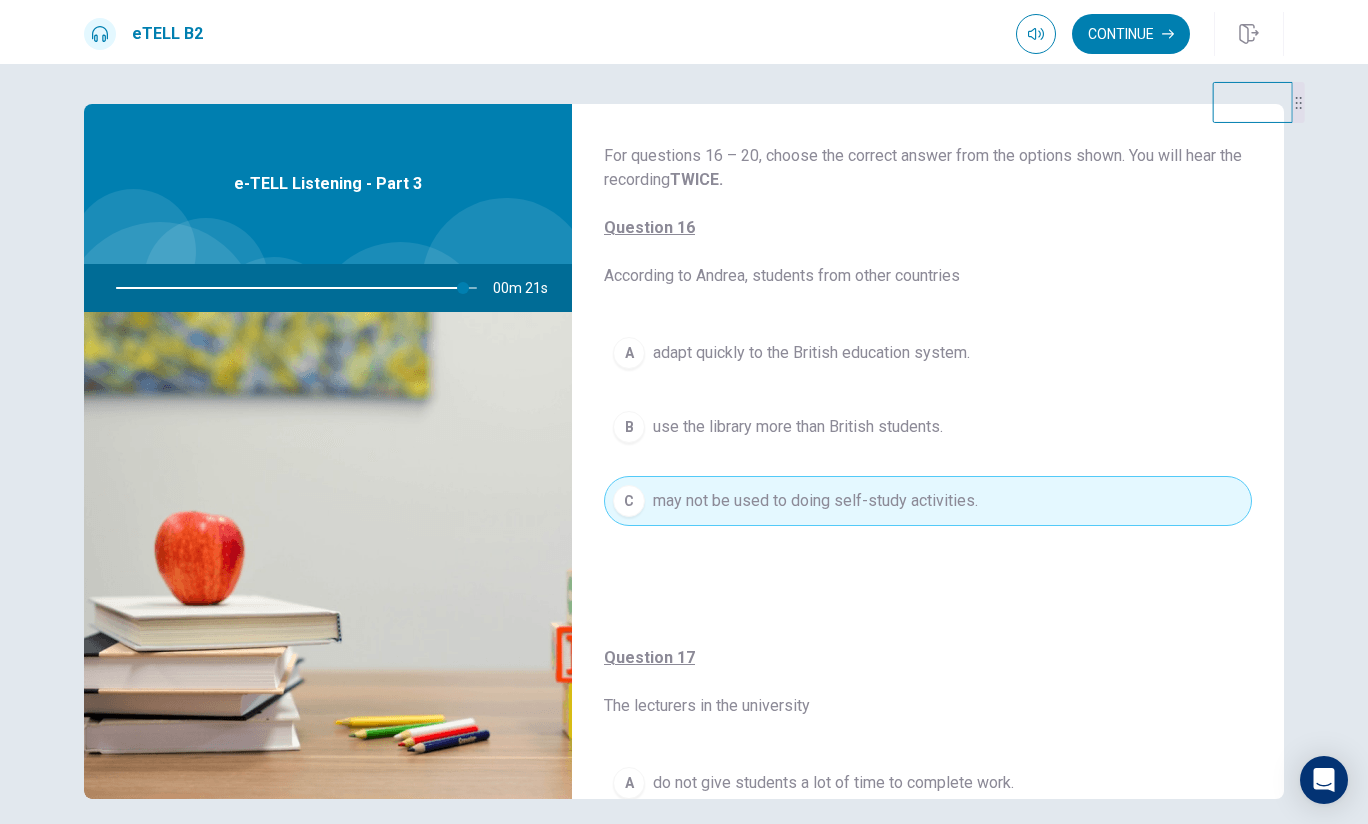 drag, startPoint x: 1275, startPoint y: 130, endPoint x: 1338, endPoint y: 63, distance: 91.967384 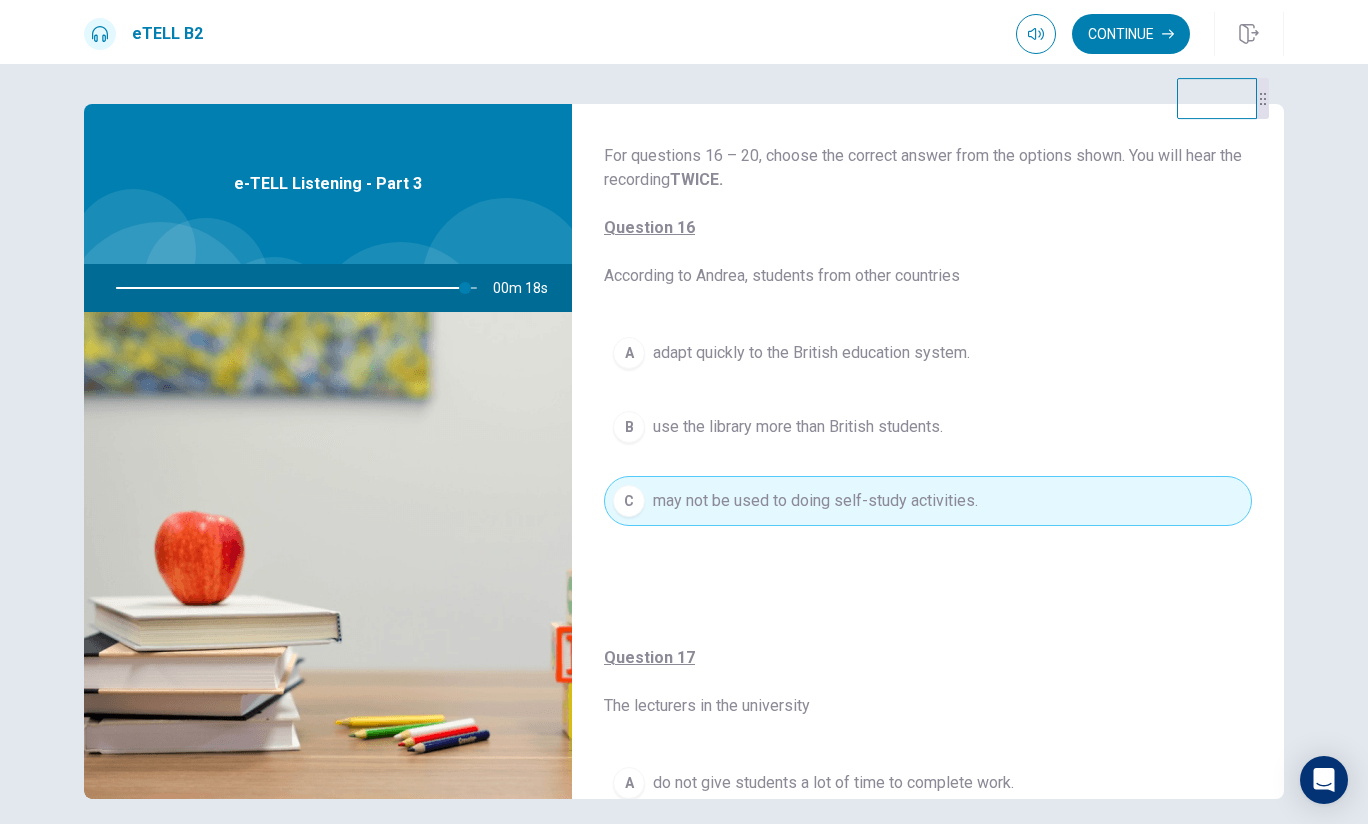 drag, startPoint x: 1273, startPoint y: 130, endPoint x: 1258, endPoint y: 56, distance: 75.50497 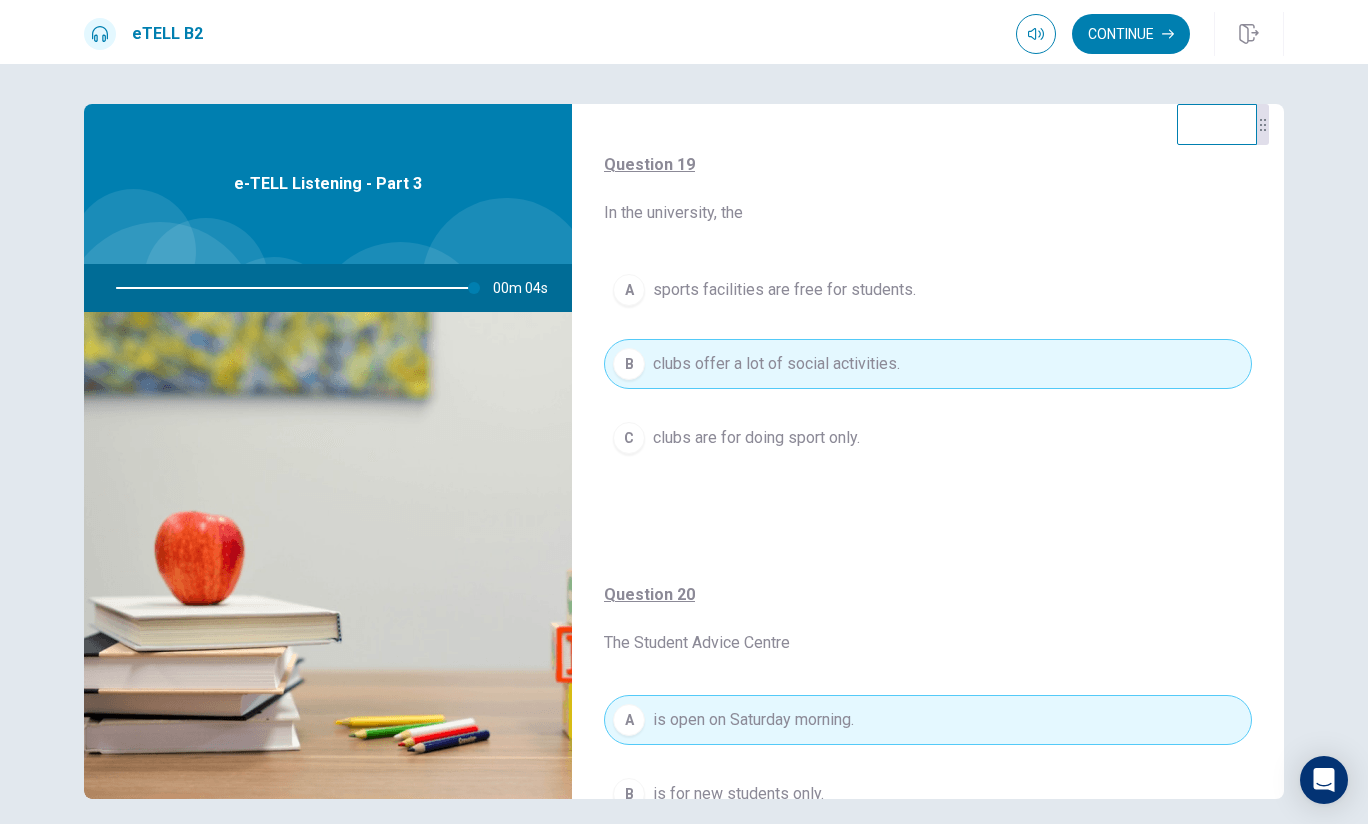 scroll, scrollTop: 1527, scrollLeft: 0, axis: vertical 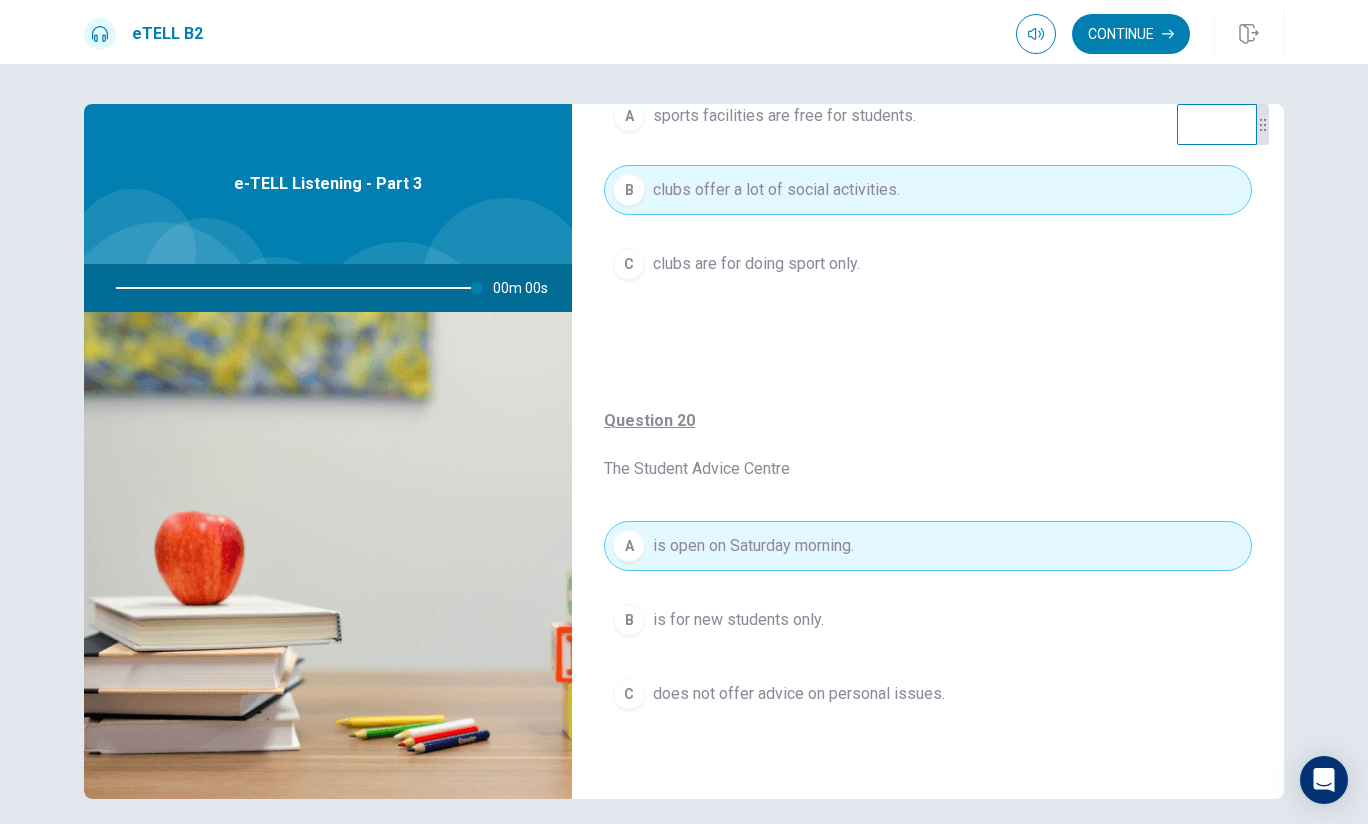 type on "*" 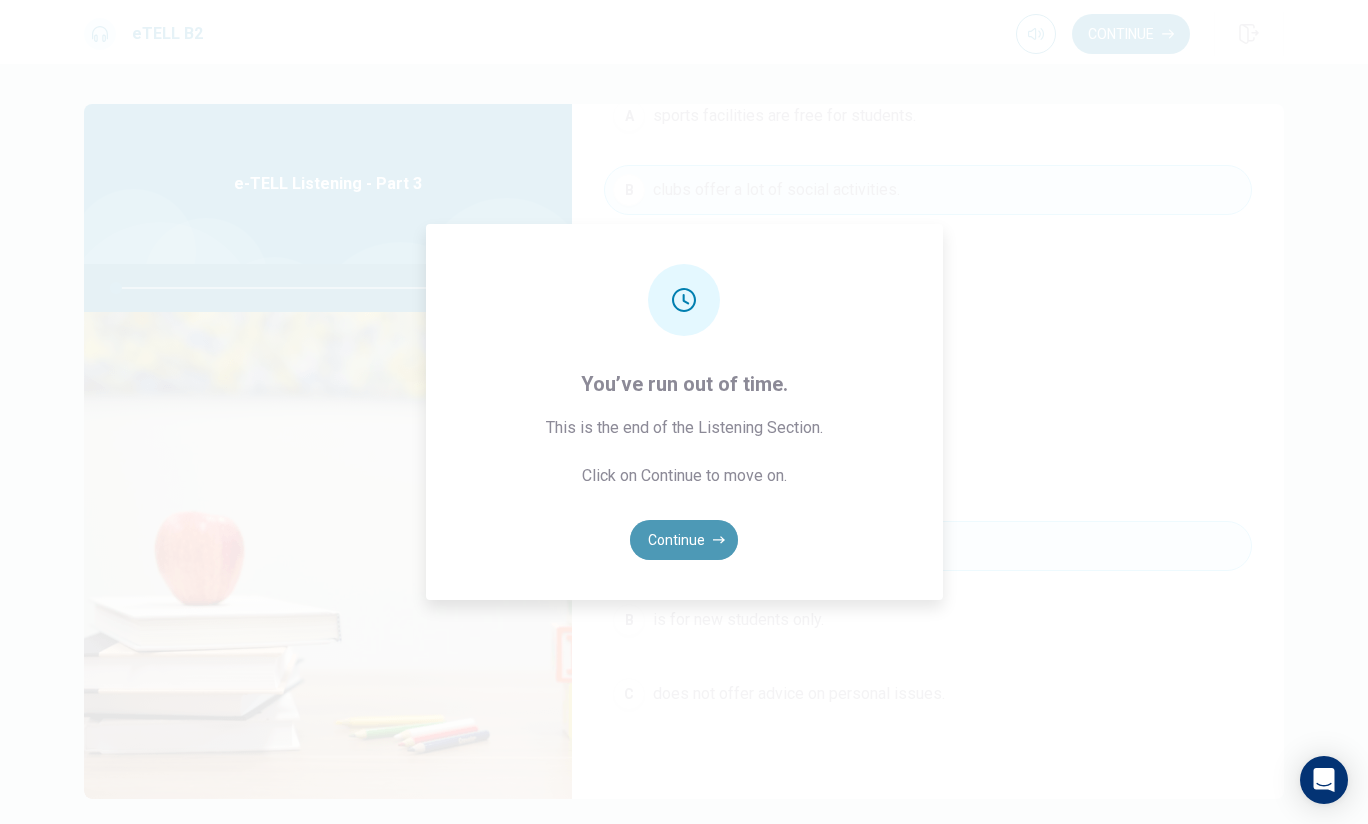 click on "Continue" at bounding box center (684, 540) 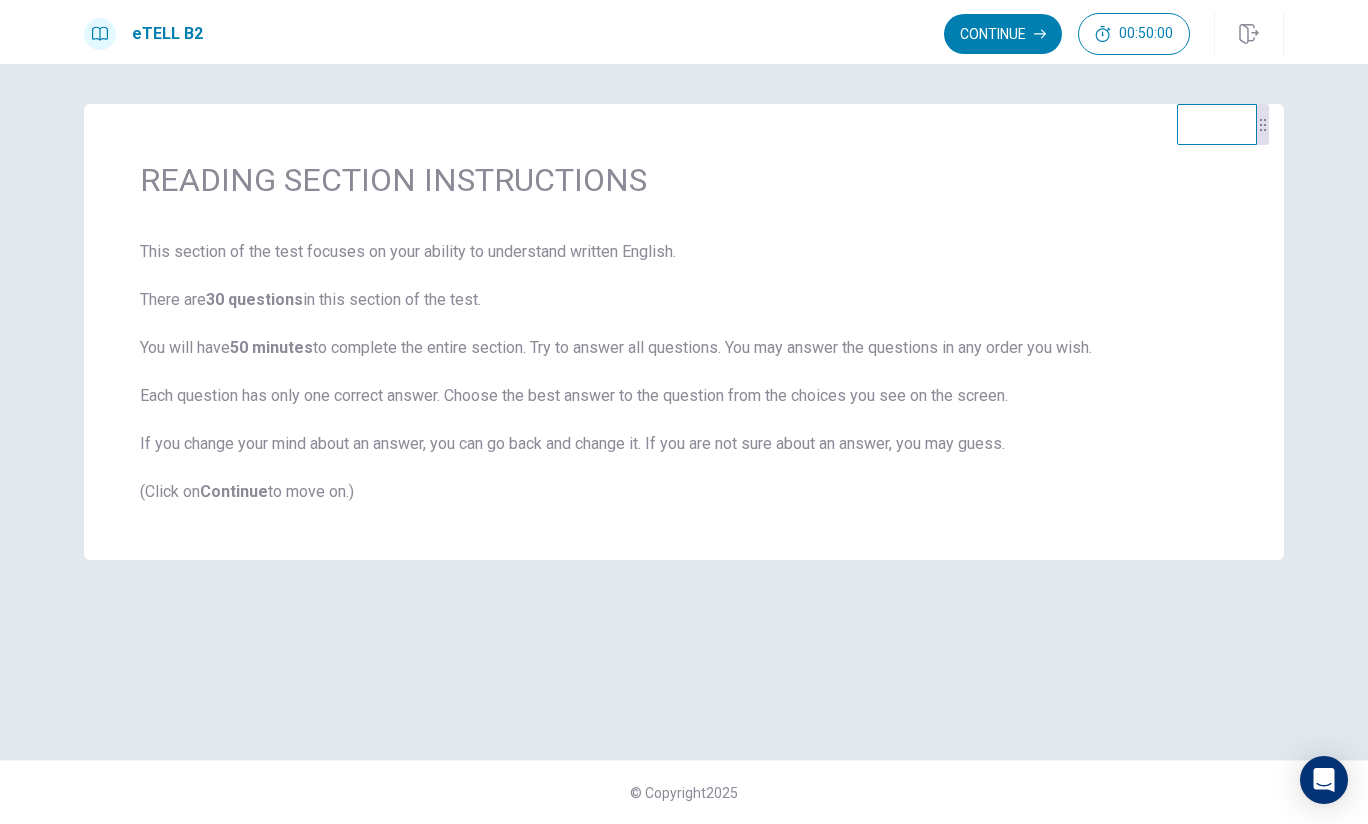click on "Continue" at bounding box center [1003, 34] 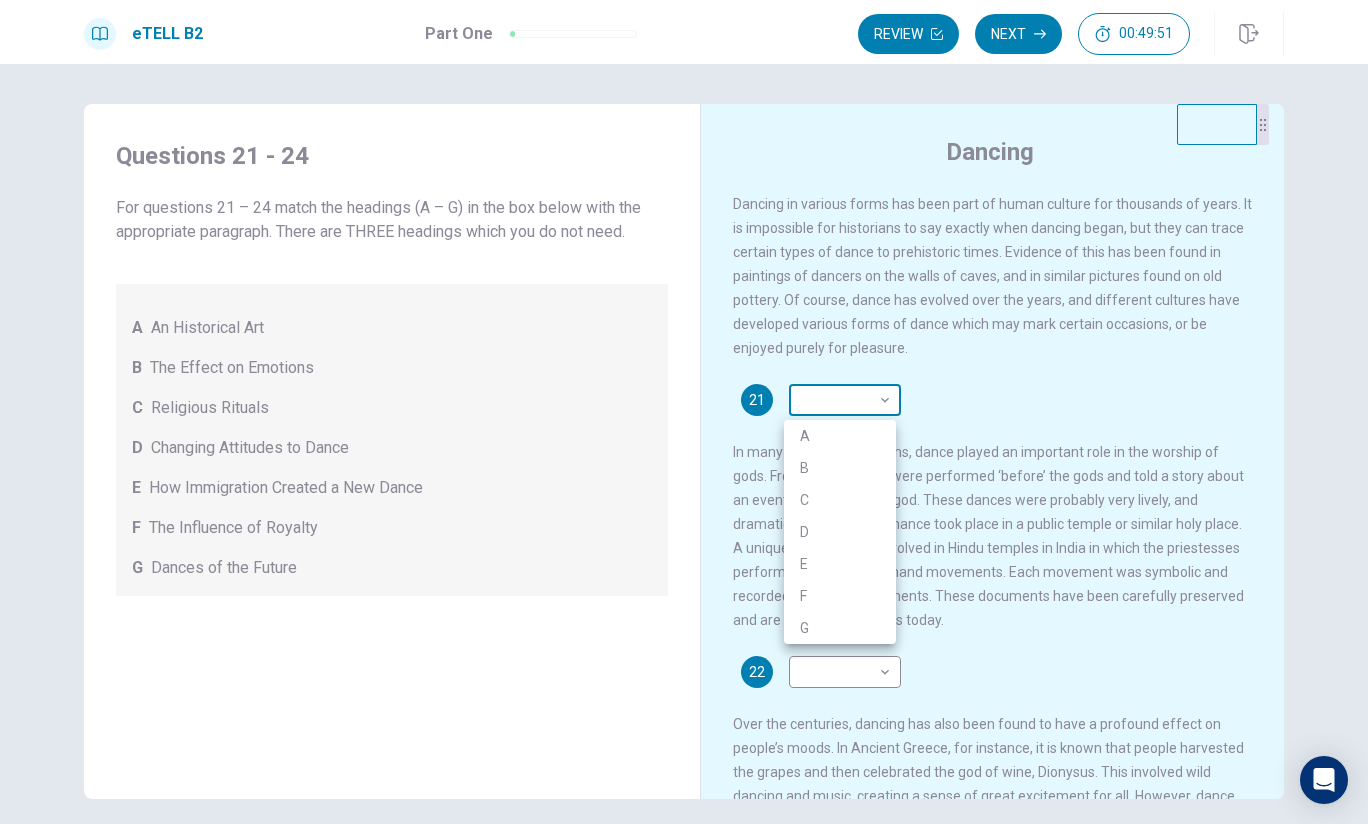click on "This site uses cookies, as explained in our Privacy Policy . If you agree to the use of cookies, please click the Accept button and continue to browse our site. Privacy Policy Accept eTELL B2 Part One Review Next 00:49:51 Question 1 - 4 of 30 00:49:51 Review Next Questions 21 - 24 For questions 21 – 24 match the headings (A – G) in the box below with the appropriate paragraph. There are THREE headings which you do not need. A An Historical Art B The Effect on Emotions C Religious Rituals D Changing Attitudes to Dance E How Immigration Created a New Dance F The Influence of Royalty G Dances of the Future Dancing 21 ​ ​ 22 ​ ​ 23 ​ ​ 24 ​ ​ © Copyright 2025 Going somewhere? You are not allowed to open other tabs/pages or switch windows during a test. Doing this will be reported as cheating to the Administrators. Are you sure you want to leave this page? Please continue until you finish your test. It looks like there is a problem with your internet connection. 00:00 Click to reconnect" at bounding box center (684, 412) 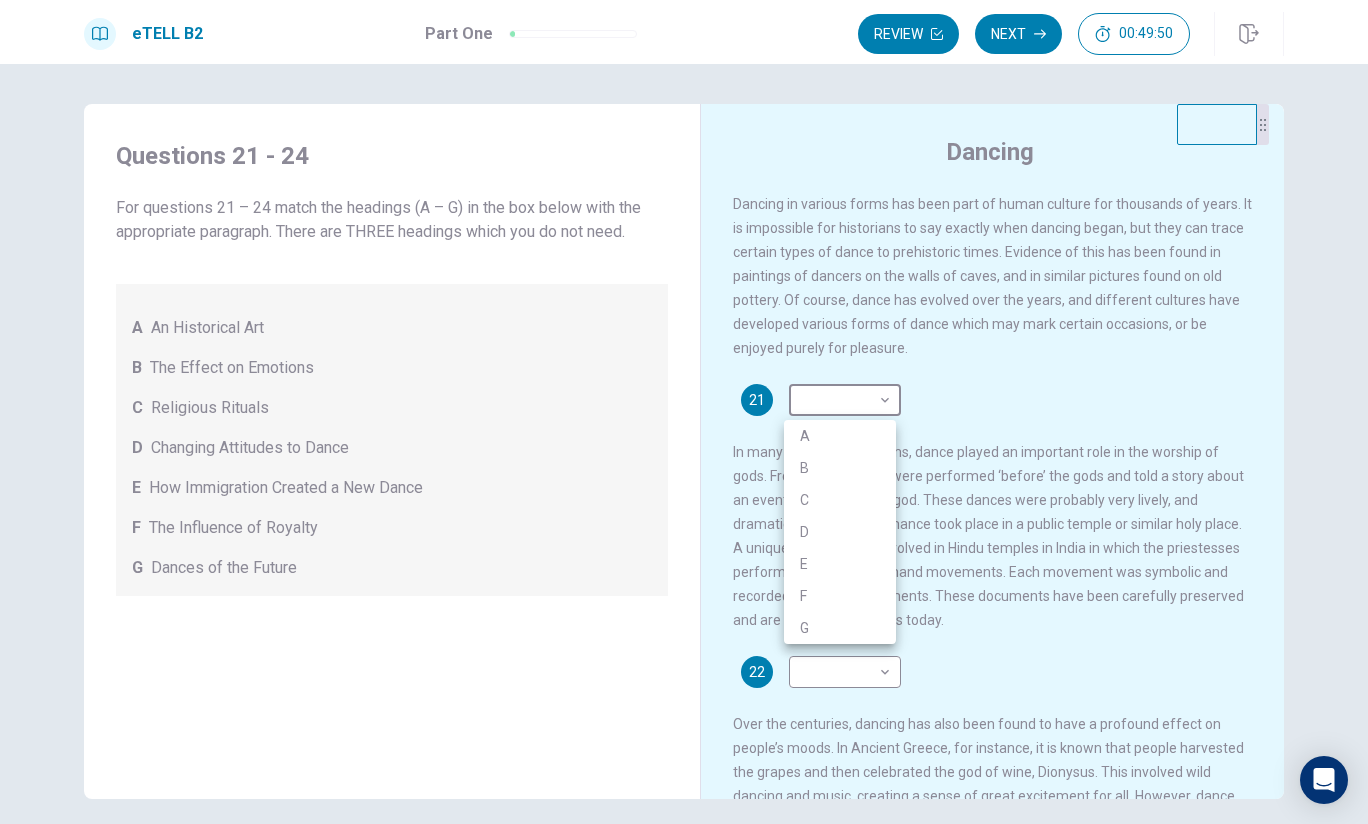 click at bounding box center (684, 412) 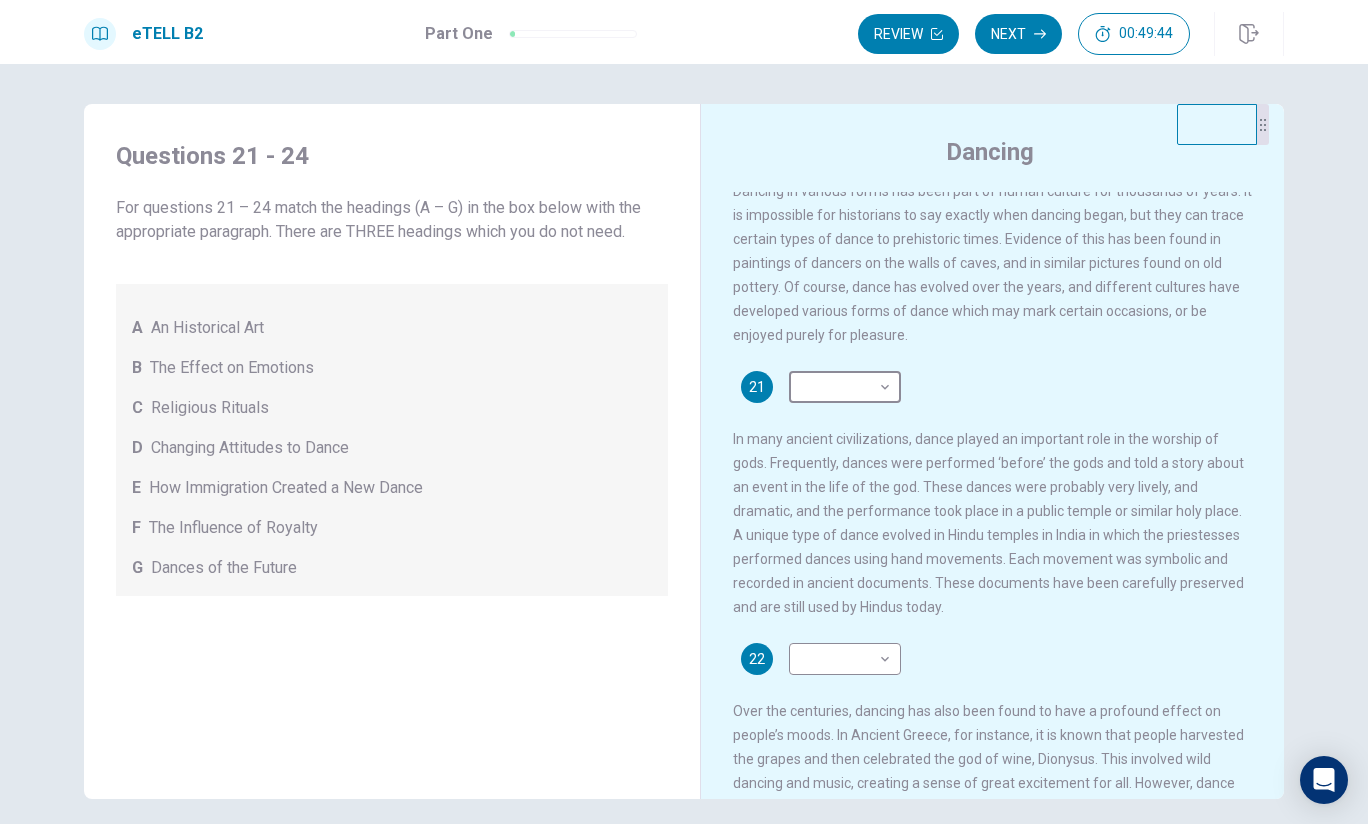 scroll, scrollTop: 0, scrollLeft: 0, axis: both 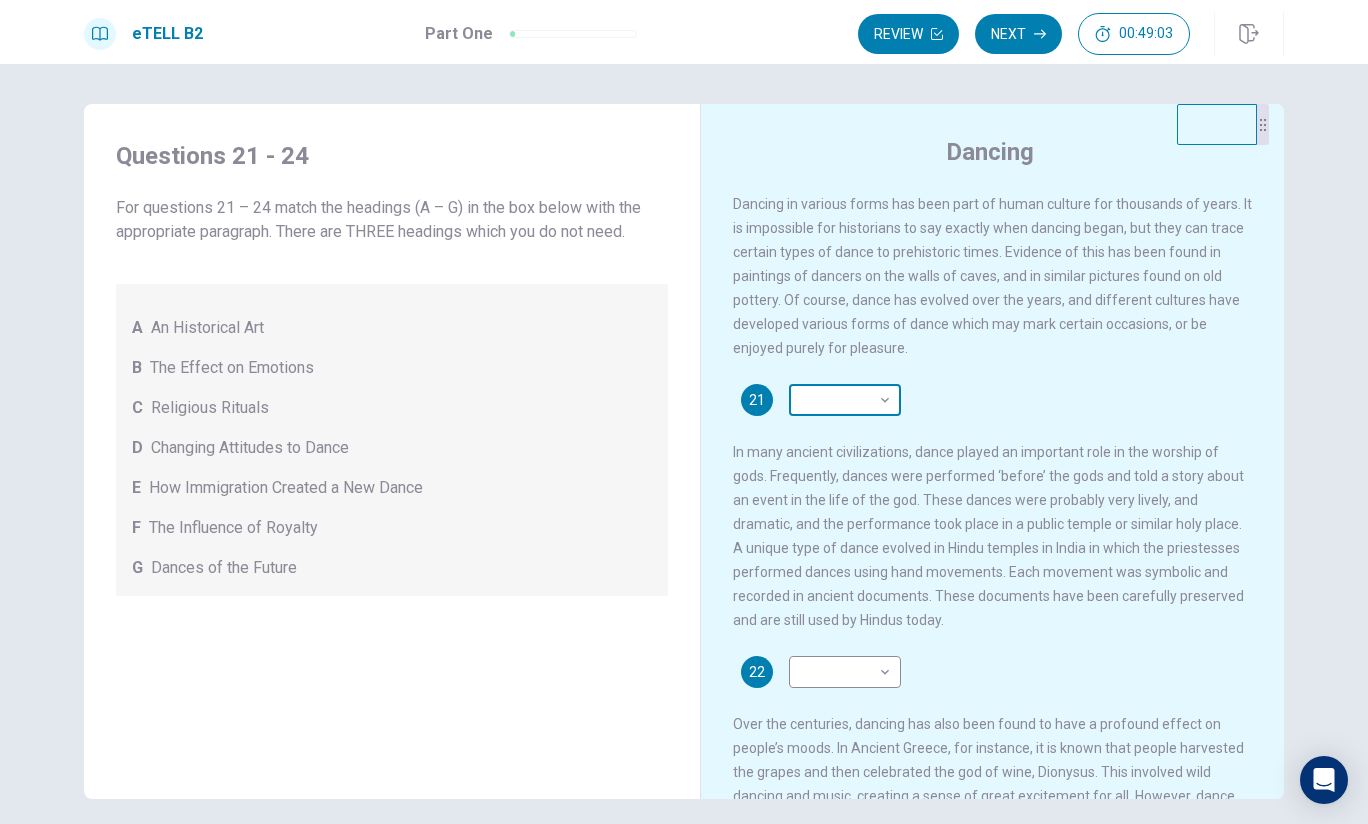 click on "This site uses cookies, as explained in our Privacy Policy . If you agree to the use of cookies, please click the Accept button and continue to browse our site. Privacy Policy Accept eTELL B2 Part One Review Next 00:49:03 Question 1 - 4 of 30 00:49:03 Review Next Questions 21 - 24 For questions 21 – 24 match the headings (A – G) in the box below with the appropriate paragraph. There are THREE headings which you do not need. A An Historical Art B The Effect on Emotions C Religious Rituals D Changing Attitudes to Dance E How Immigration Created a New Dance F The Influence of Royalty G Dances of the Future Dancing 21 ​ ​ 22 ​ ​ 23 ​ ​ 24 ​ ​ © Copyright 2025 Going somewhere? You are not allowed to open other tabs/pages or switch windows during a test. Doing this will be reported as cheating to the Administrators. Are you sure you want to leave this page? Please continue until you finish your test. It looks like there is a problem with your internet connection. 00:00 Click to reconnect" at bounding box center (684, 412) 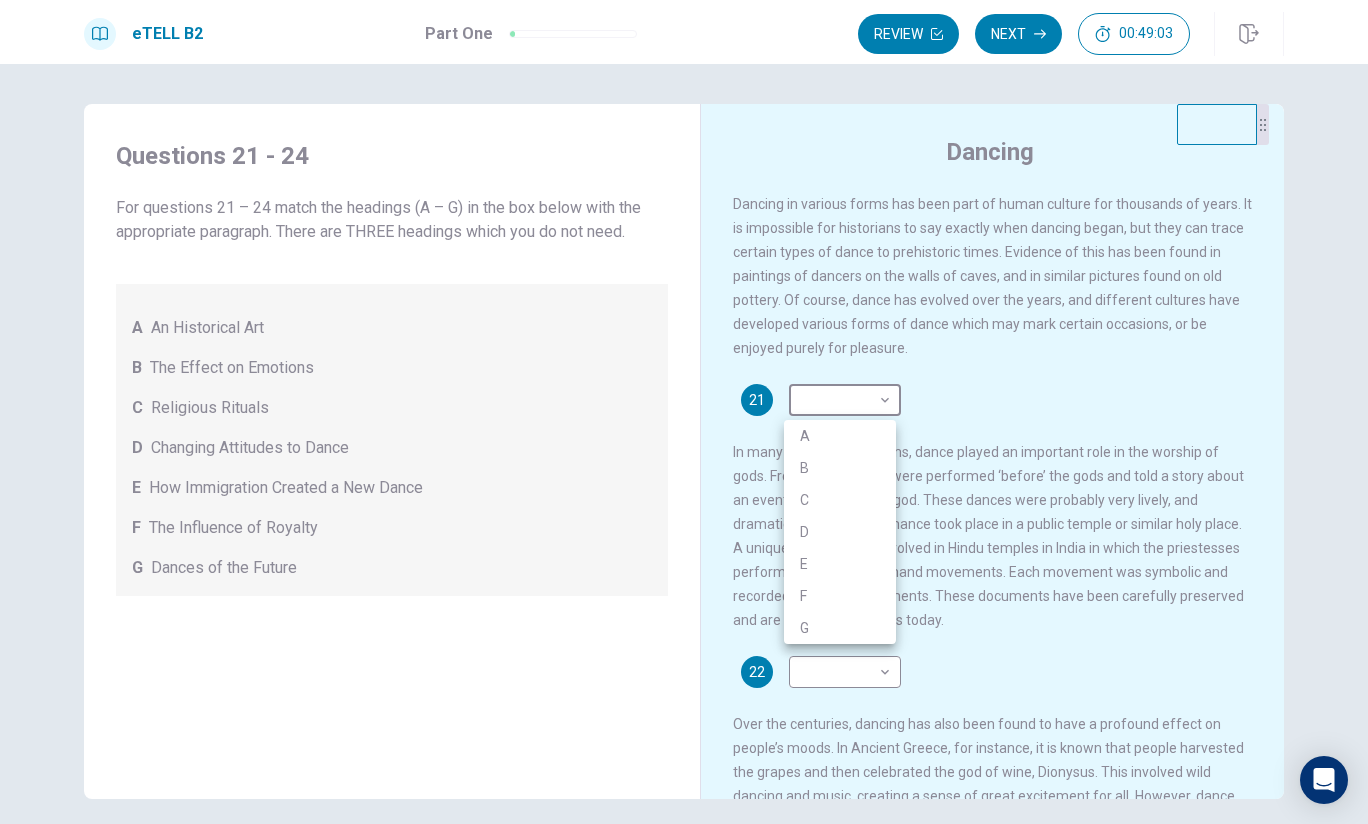 click on "A" at bounding box center (840, 436) 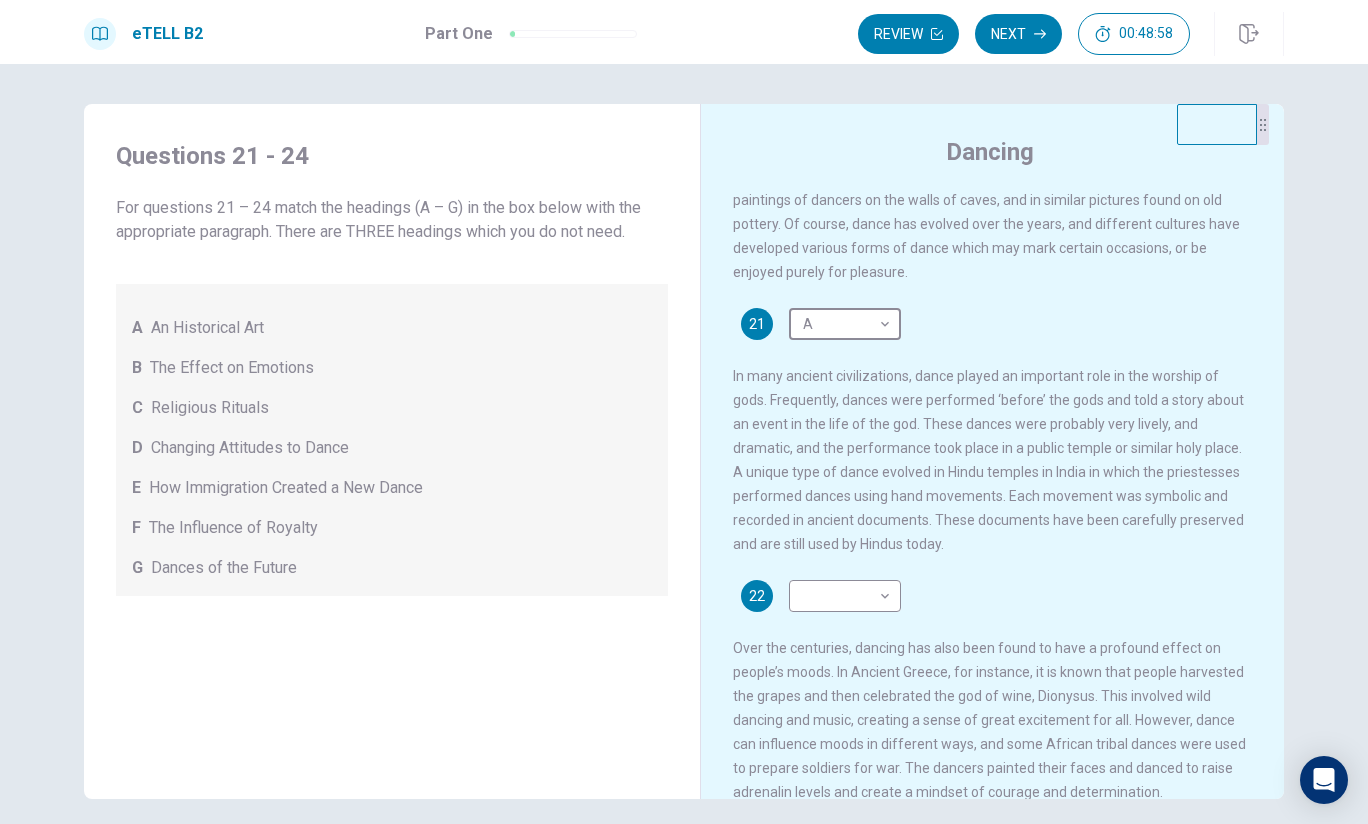 scroll, scrollTop: 100, scrollLeft: 0, axis: vertical 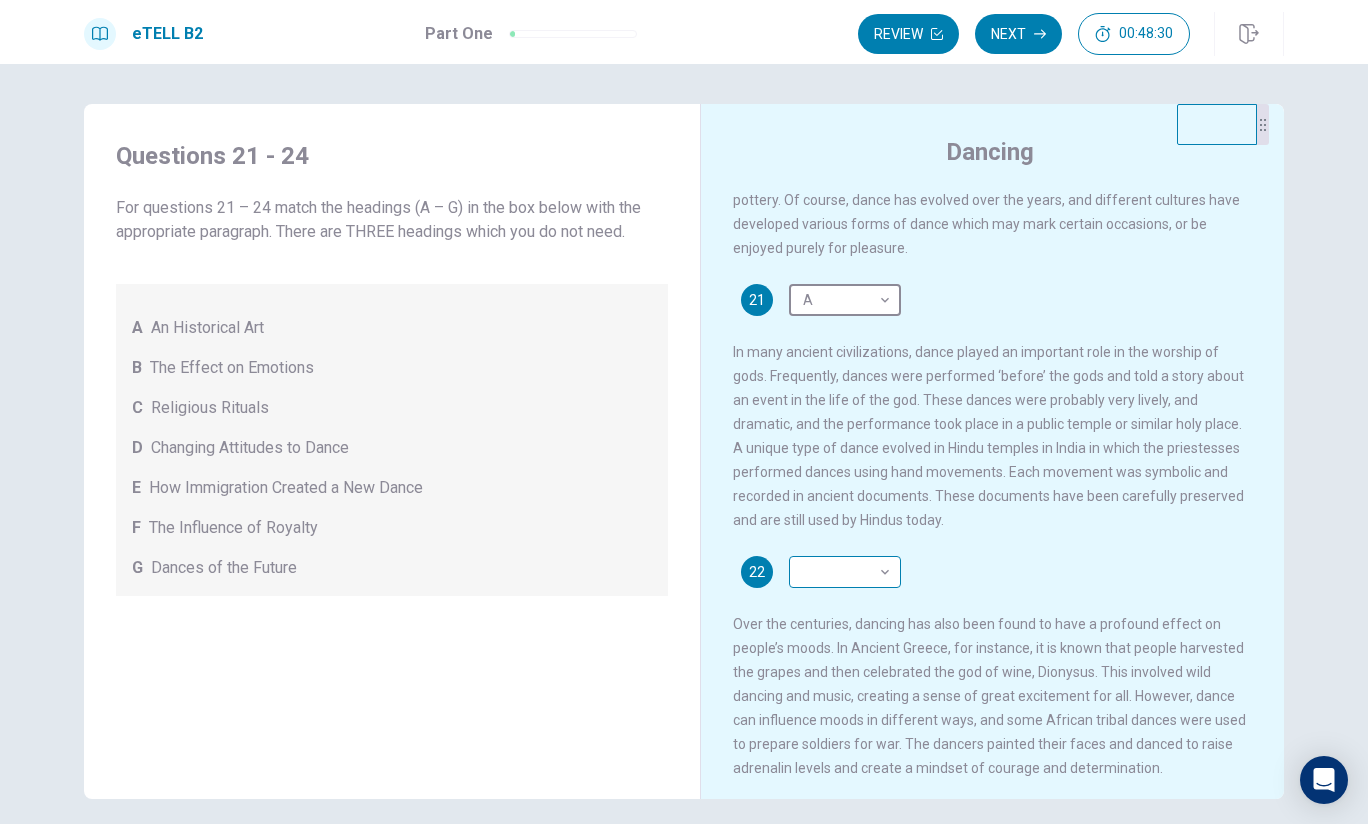 click on "This site uses cookies, as explained in our Privacy Policy. If you agree to the use of cookies, please click the Accept button and continue to browse our site. Privacy Policy Accept eTELL B2 Part One Review Next 00:48:30 Question 1 - 4 of 30 00:48:30 Review Next Questions 21 - 24 For questions 21 – 24 match the headings (A – G) in the box below with the appropriate paragraph. There are THREE headings which you do not need. A An Historical Art B The Effect on Emotions C Religious Rituals D Changing Attitudes to Dance E How Immigration Created a New Dance F The Influence of Royalty G Dances of the Future Dancing 21 A * 22 23 24 © Copyright 2025 Going somewhere? You are not allowed to open other tabs/pages or switch windows during a test. Doing this will be reported as cheating to the Administrators. Are you sure you want to leave this page? Please continue until you finish your test. It looks like there is a problem with your internet connection. 00:00 Click to reconnect" at bounding box center (684, 412) 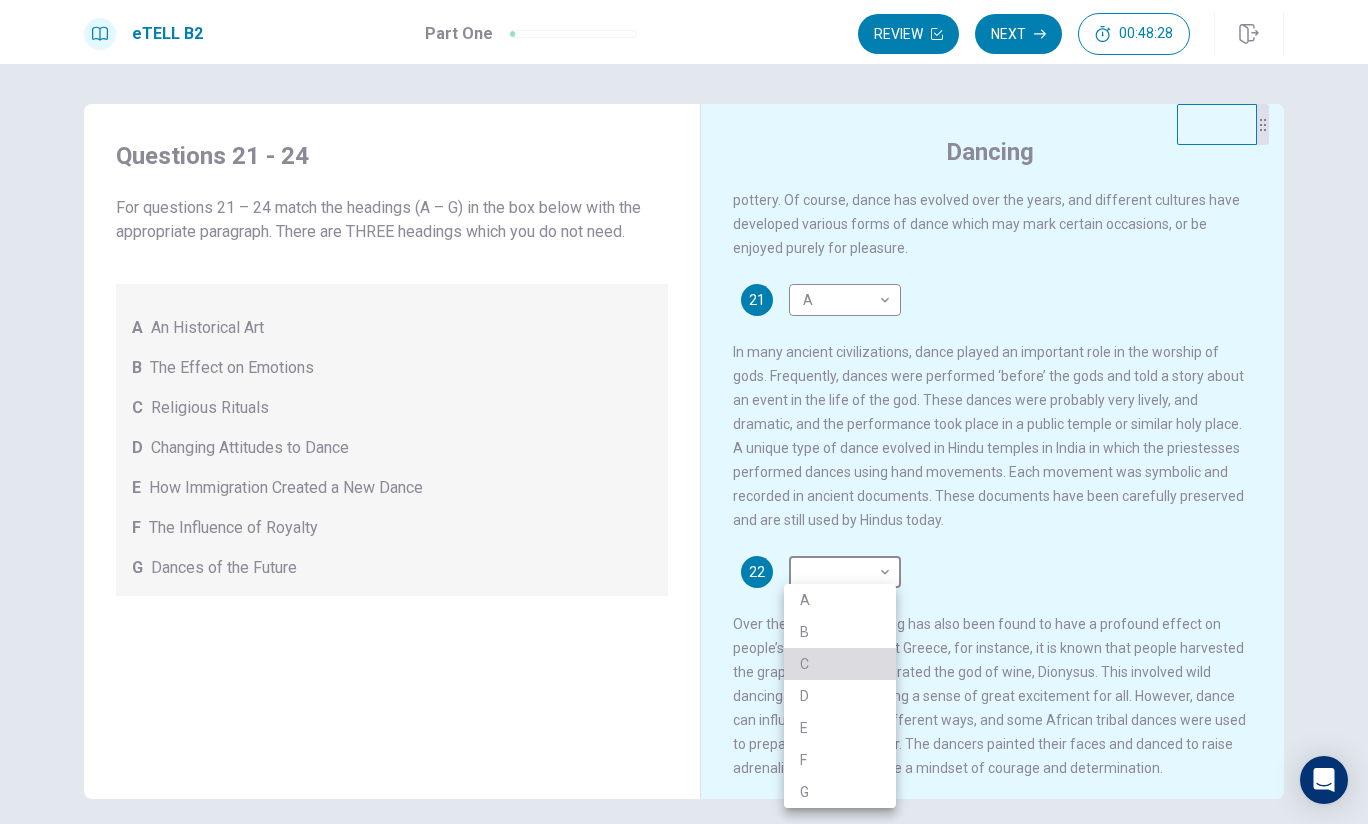 click on "C" at bounding box center [840, 664] 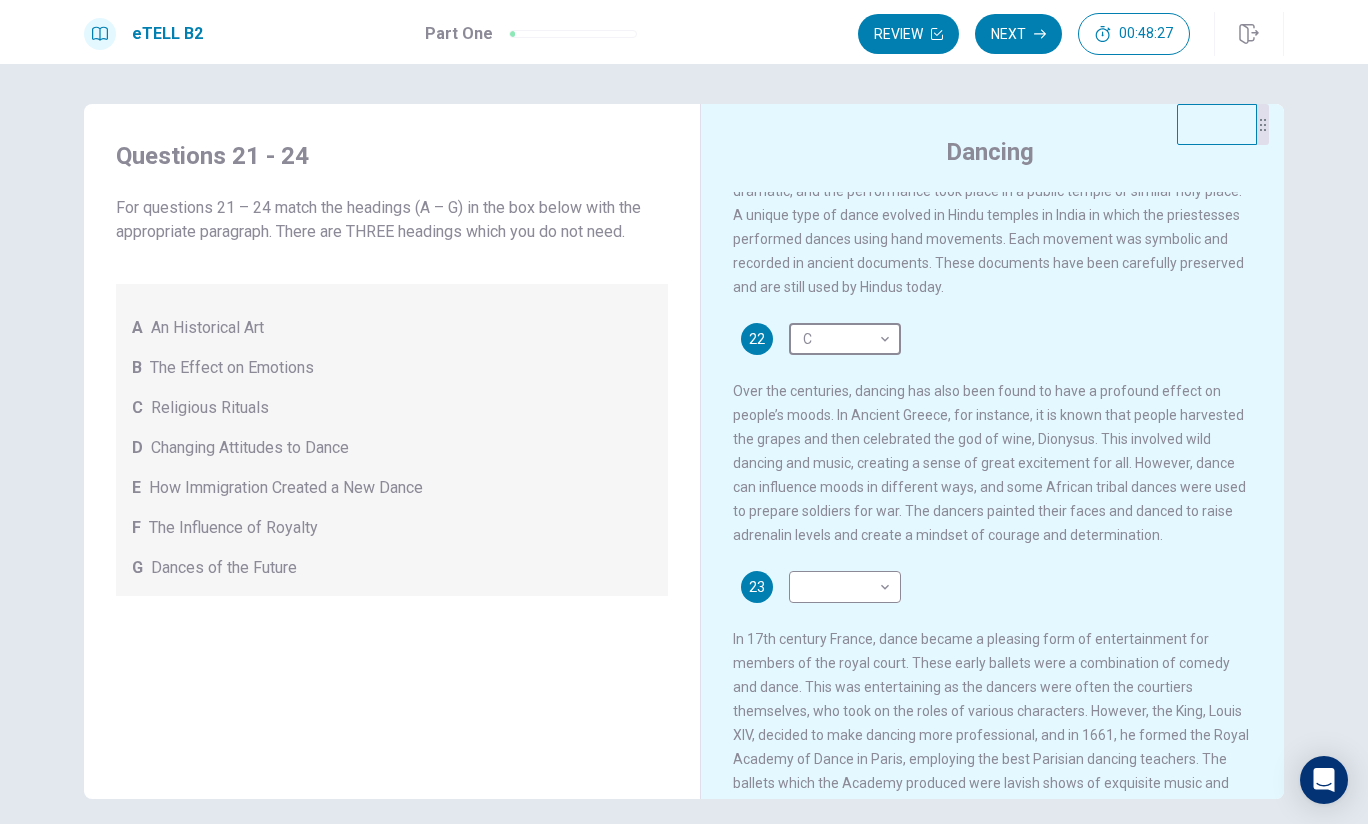 scroll, scrollTop: 400, scrollLeft: 0, axis: vertical 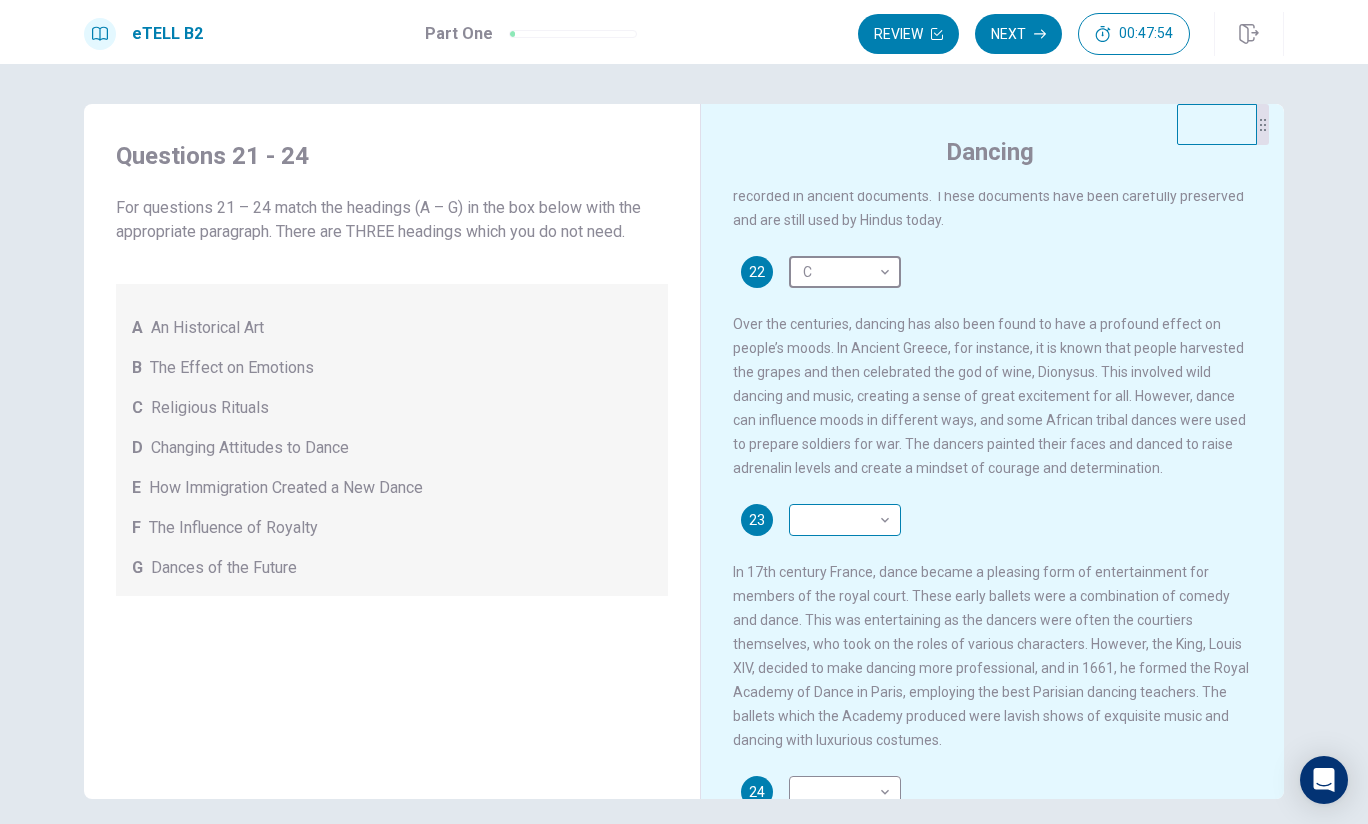 click on "This site uses cookies, as explained in our Privacy Policy . If you agree to the use of cookies, please click the Accept button and continue to browse our site. Privacy Policy Accept eTELL B2 Part One Review Next 00:47:54 Question 1 - 4 of 30 00:47:54 Review Next Questions 21 - 24 For questions 21 – 24 match the headings (A – G) in the box below with the appropriate paragraph. There are THREE headings which you do not need. A An Historical Art B The Effect on Emotions C Religious Rituals D Changing Attitudes to Dance E How Immigration Created a New Dance F The Influence of Royalty G Dances of the Future Dancing 21 A * ​​ 22 C * ​​ 23 ​​ 24 ​​ © Copyright 2025 Going somewhere? You are not allowed to open other tabs/pages or switch windows during a test. Doing this will be reported as cheating to the Administrators. Are you sure you want to leave this page? Please continue until you finish your test. It looks like there is a problem with your internet connection. 00:00 Click to reconnect" at bounding box center [684, 412] 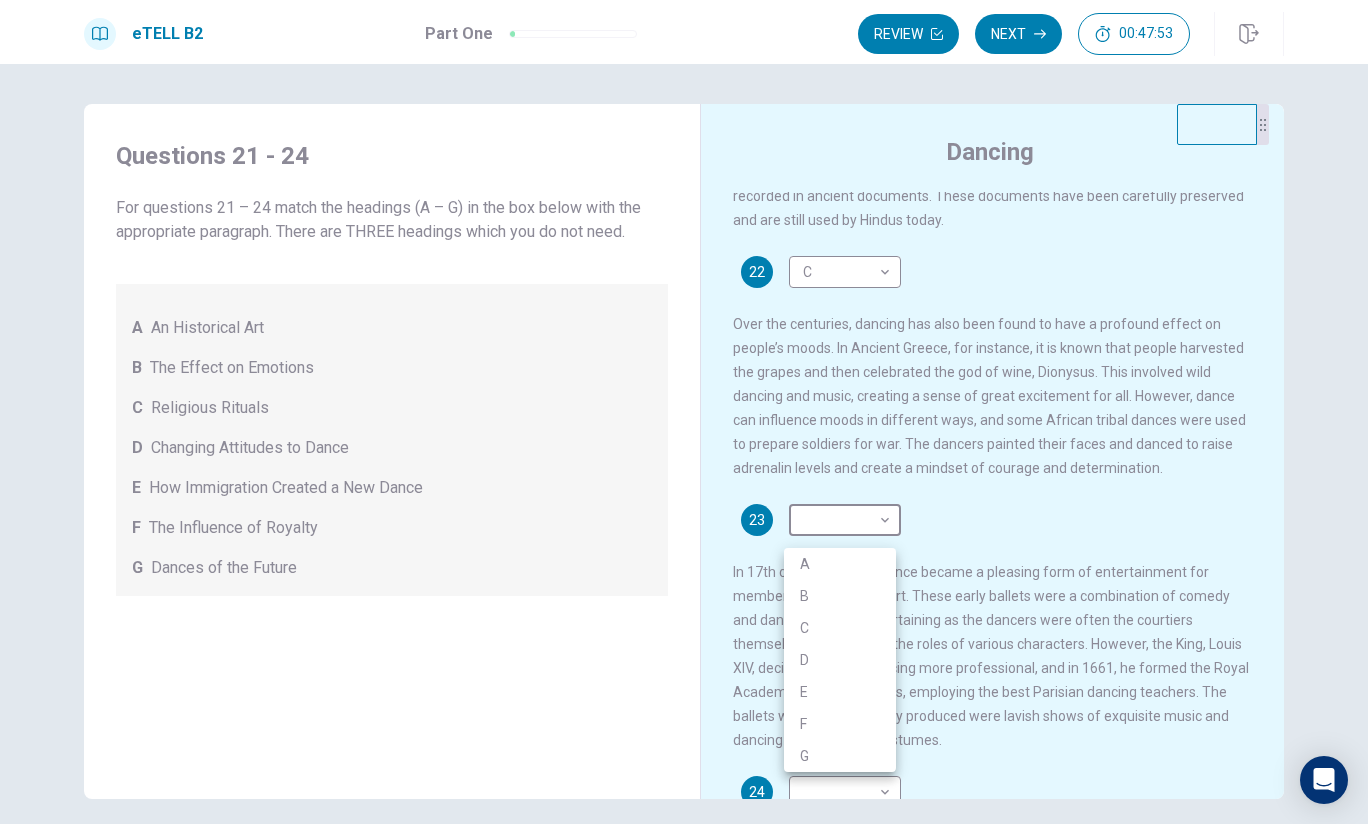 click on "B" at bounding box center (840, 596) 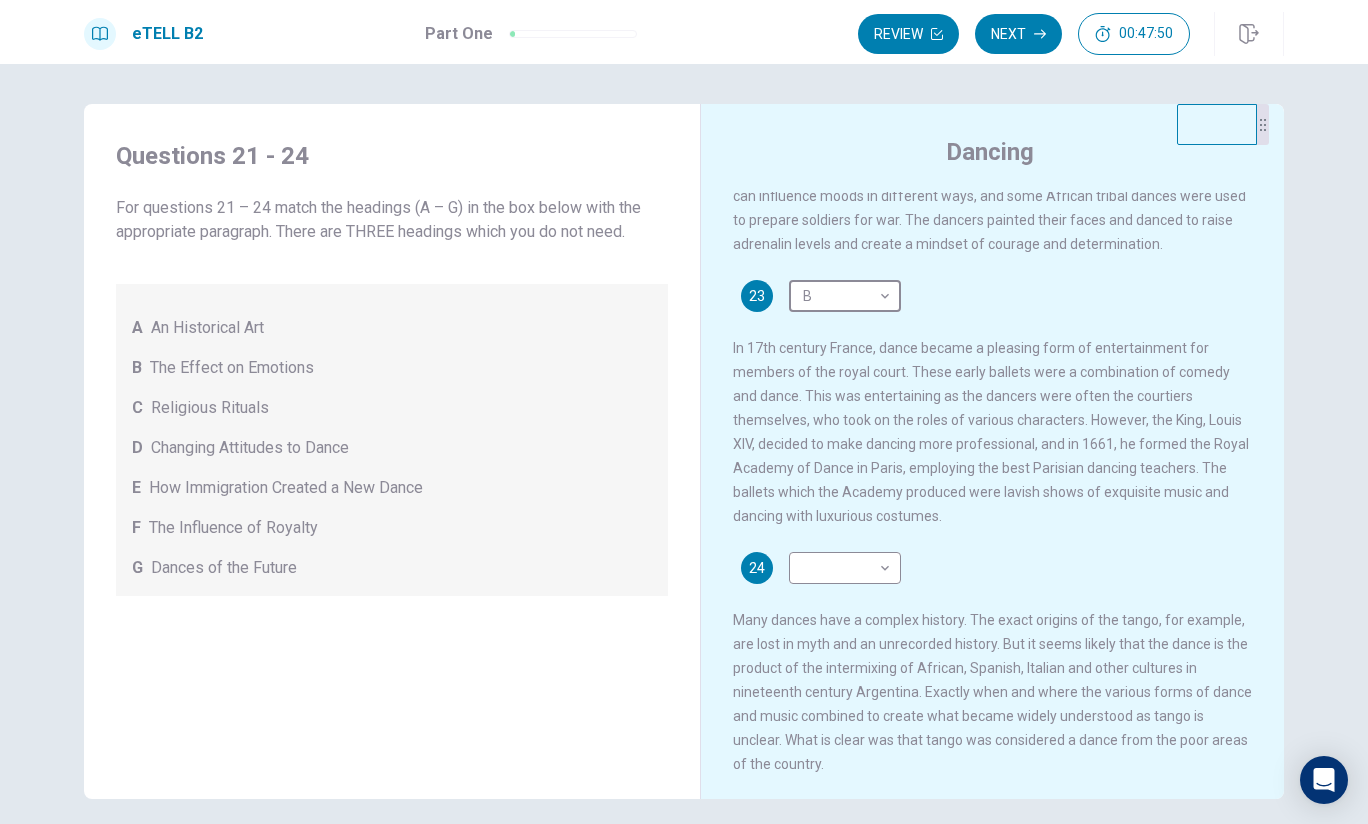 scroll, scrollTop: 645, scrollLeft: 0, axis: vertical 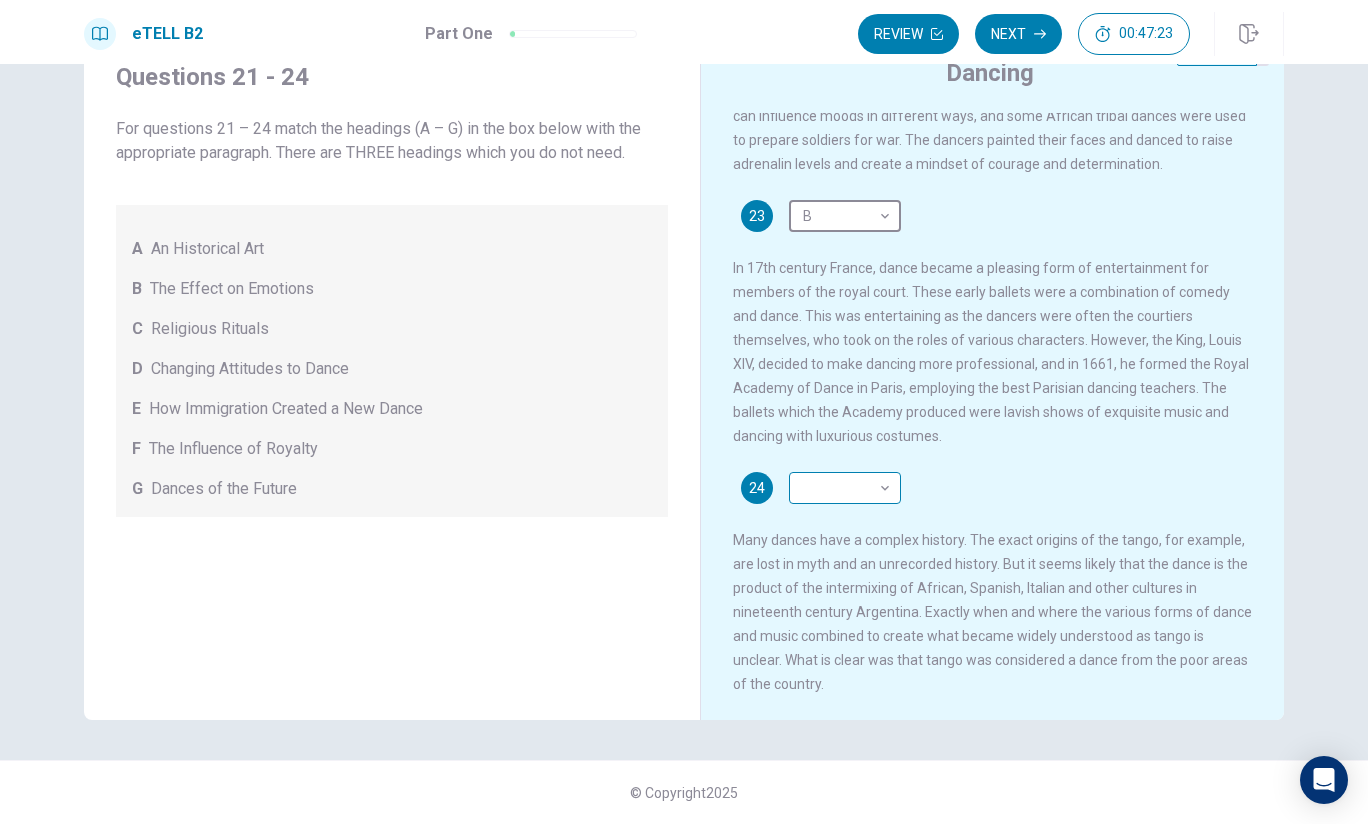 click on "This site uses cookies, as explained in our  Privacy Policy . If you agree to the use of cookies, please click the Accept button and continue to browse our site.   Privacy Policy Accept   eTELL B2 Part One Review Next 00:47:23 Question 1 - 4 of 30 00:47:23 Review Next Questions 21 – 24 For questions 21 – 24 match the headings (A – G) in the box below with the appropriate paragraph. There are THREE headings which you do not need. A An Historical Art B The Effect on Emotions C Religious Rituals D Changing Attitudes to Dance E How Immigration Created a New Dance F The Influence of Royalty G Dances of the Future Dancing 21 A * ​ 22 C * ​ 23 B * ​ 24 ​ ​ © Copyright  2025 Going somewhere? You are not allowed to open other tabs/pages or switch windows during a test. Doing this will be reported as cheating to the Administrators. Are you sure you want to leave this page? Please continue until you finish your test. It looks like there is a problem with your internet connection. 00:00 Click to reconnect" at bounding box center [684, 412] 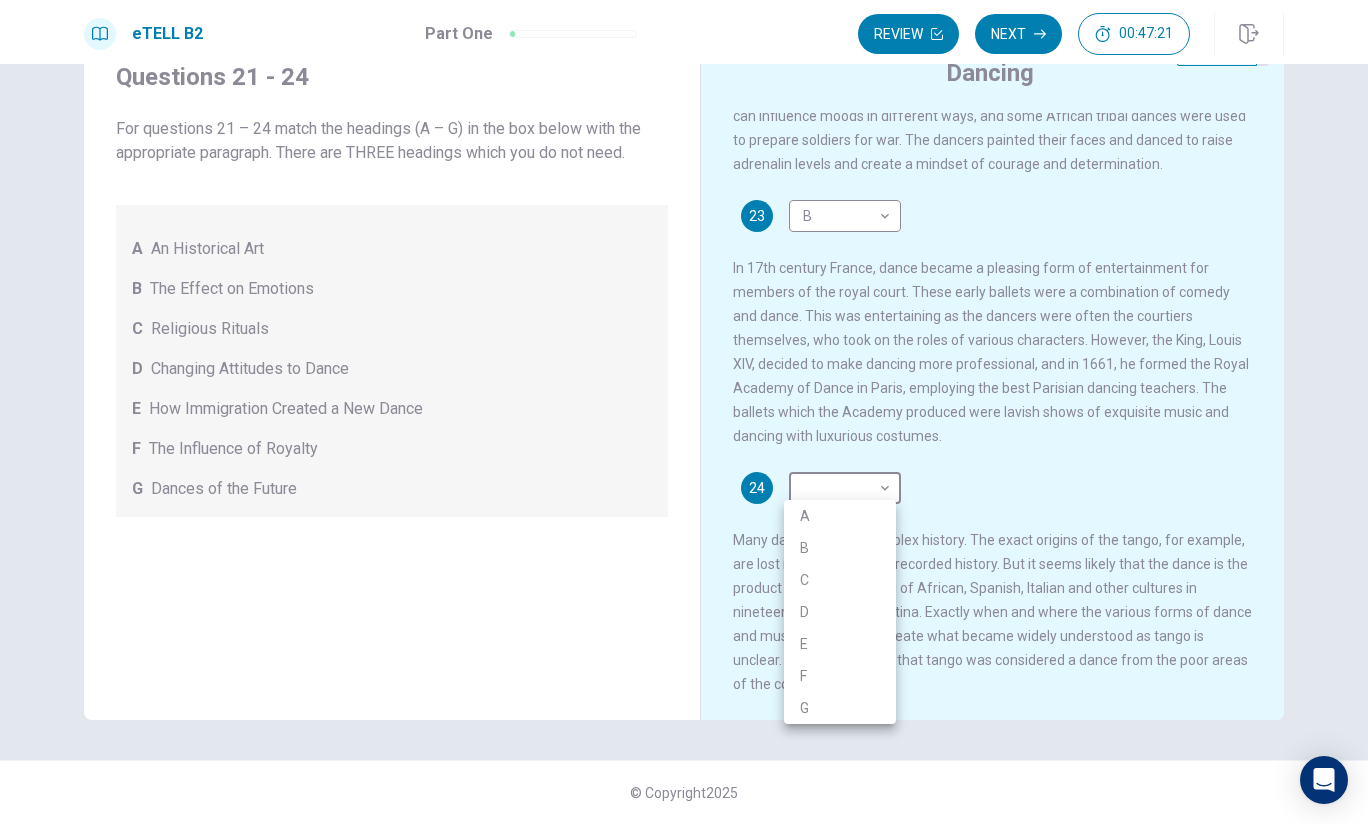 click on "F" at bounding box center [840, 676] 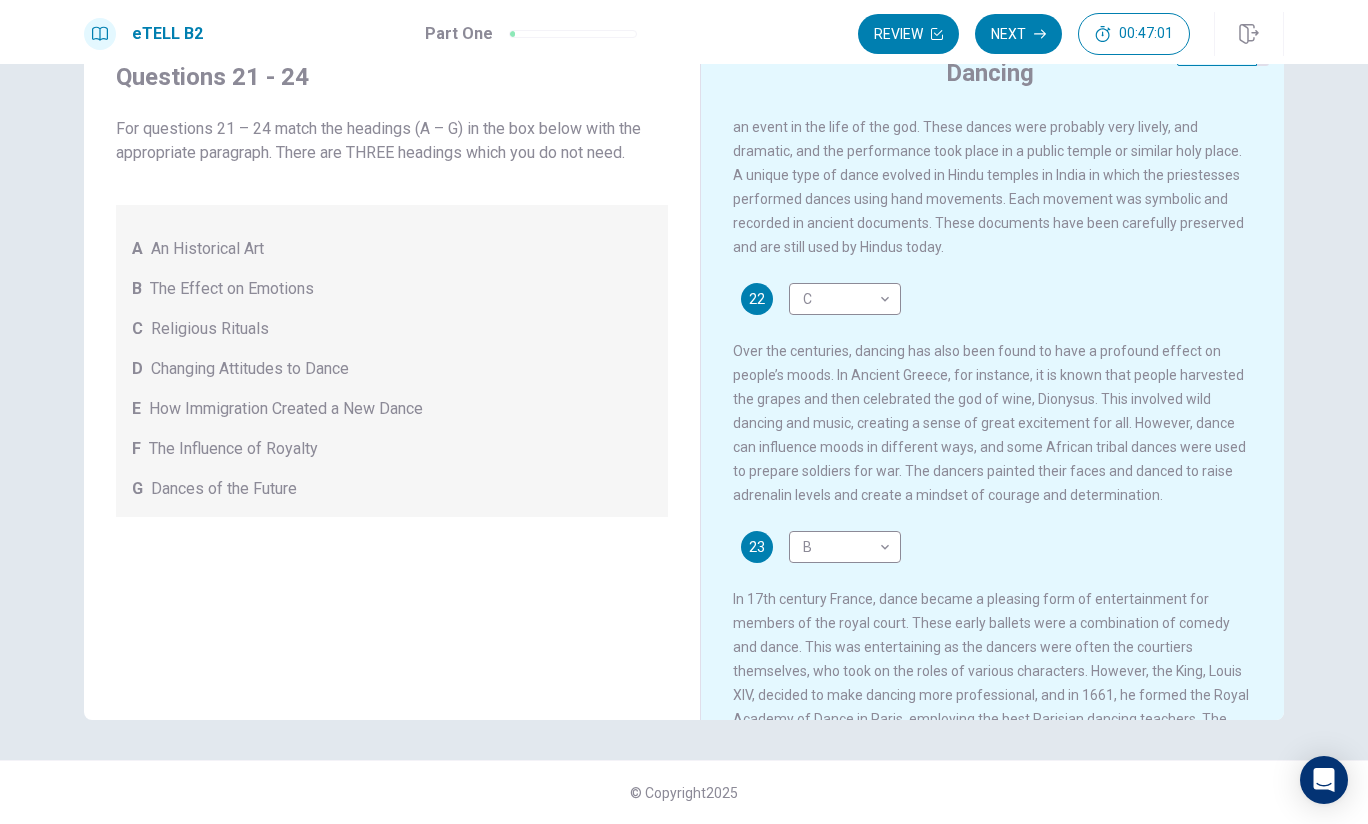 scroll, scrollTop: 0, scrollLeft: 0, axis: both 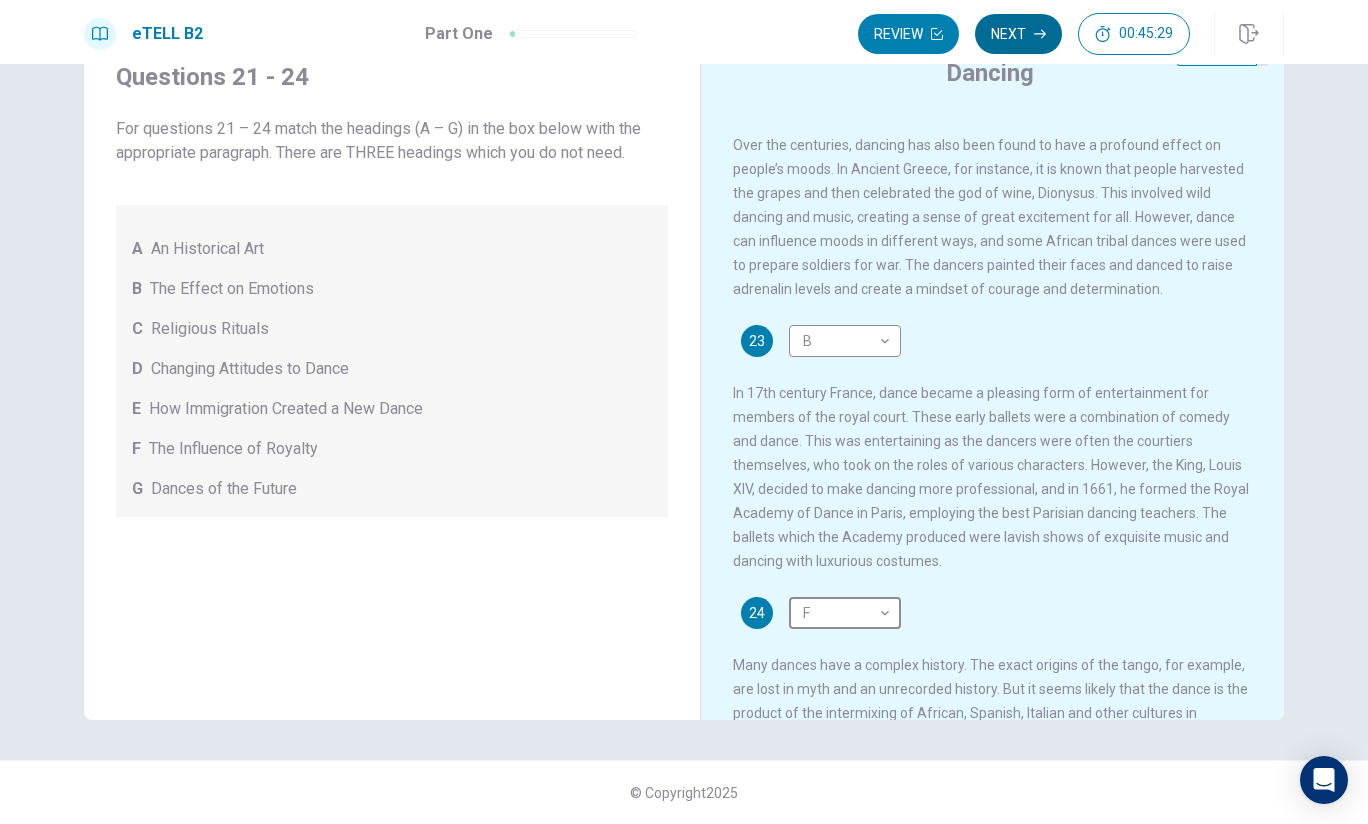 click on "Next" at bounding box center (1018, 34) 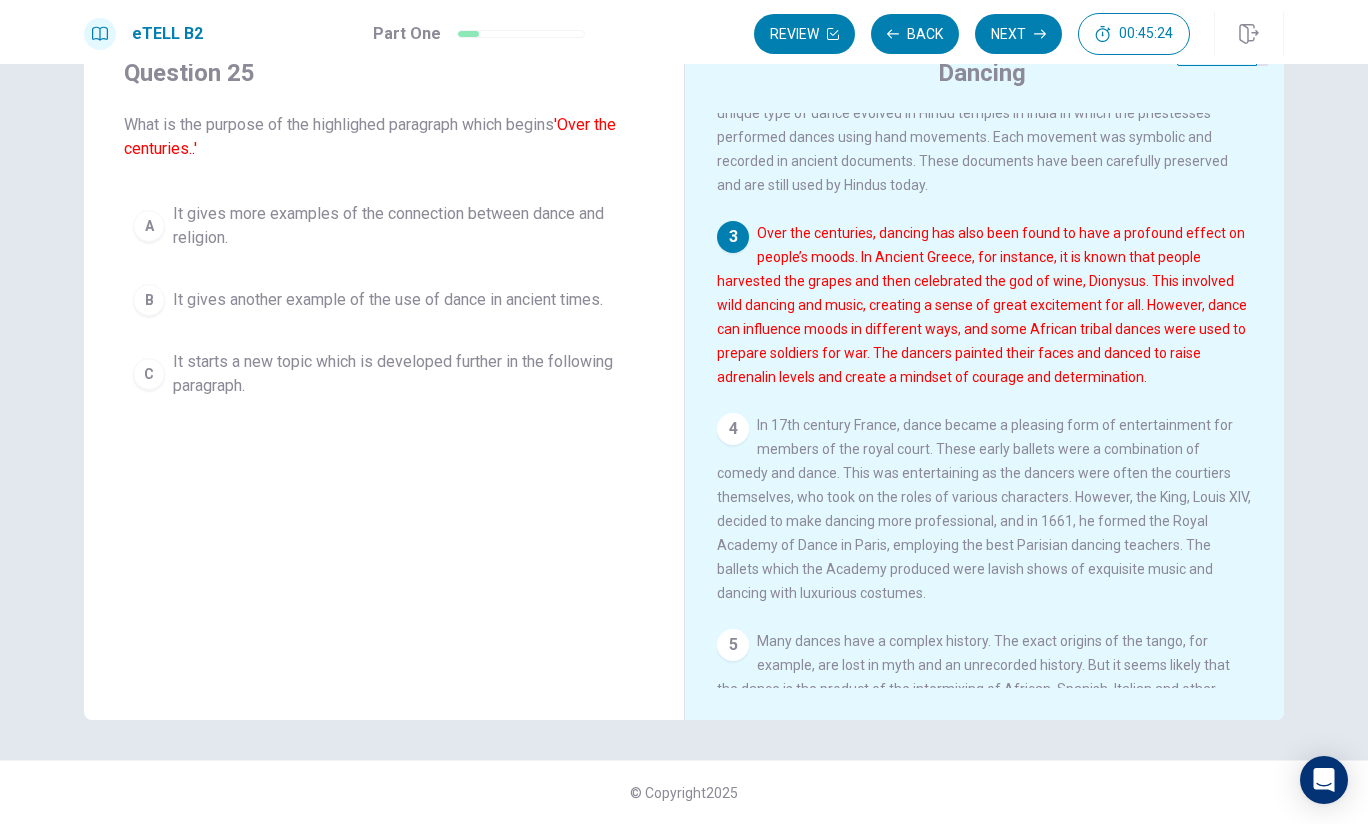 scroll, scrollTop: 300, scrollLeft: 0, axis: vertical 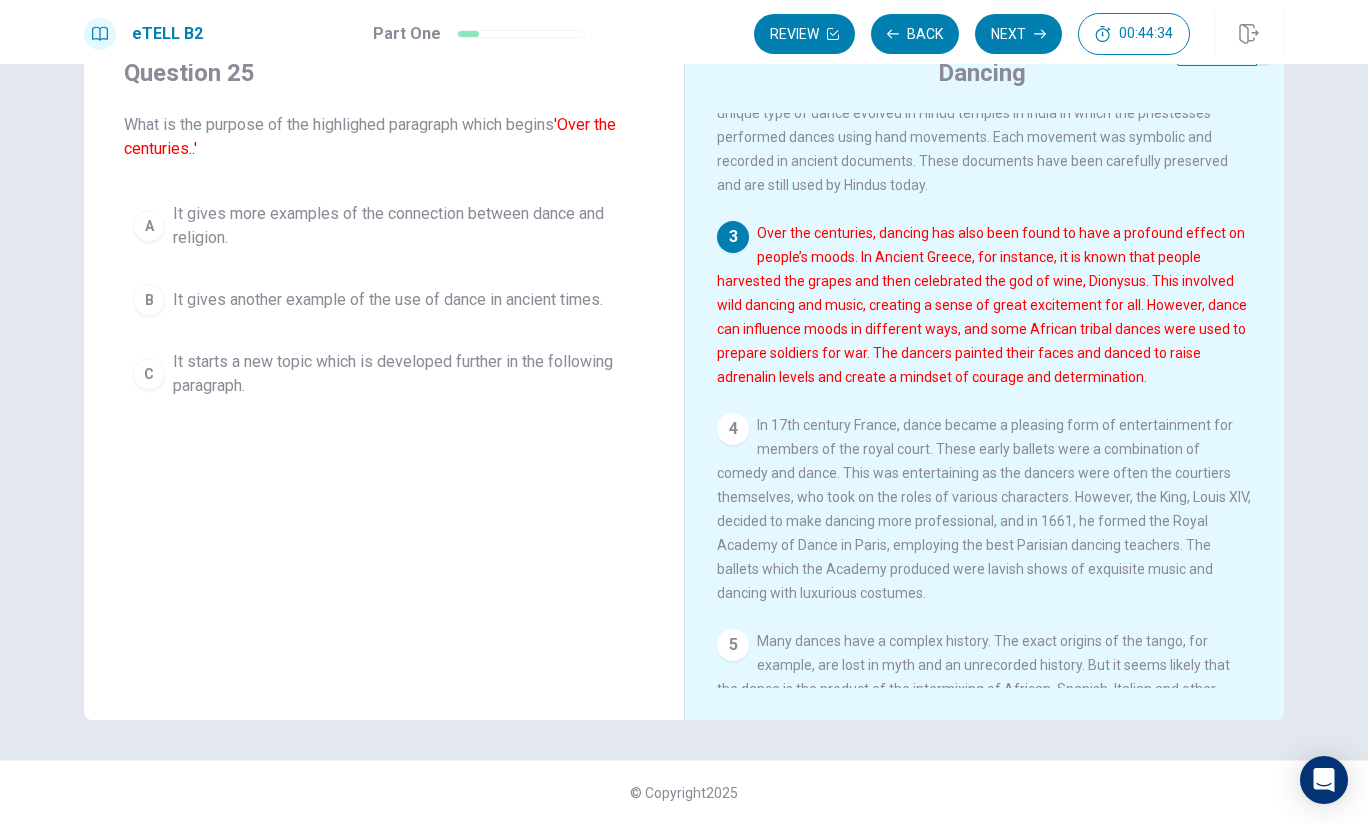click on "It gives another example of the use of dance in ancient times." at bounding box center (388, 300) 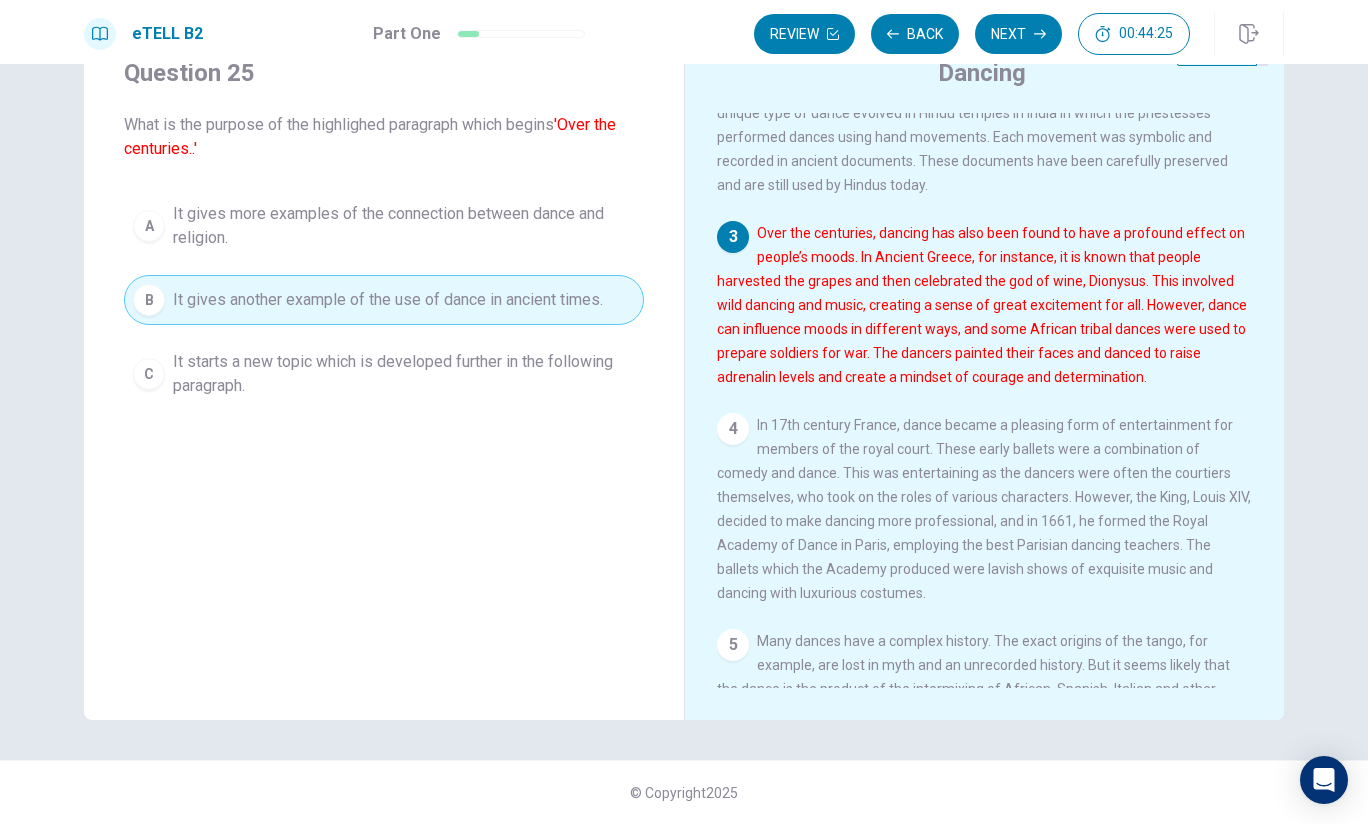 scroll, scrollTop: 0, scrollLeft: 0, axis: both 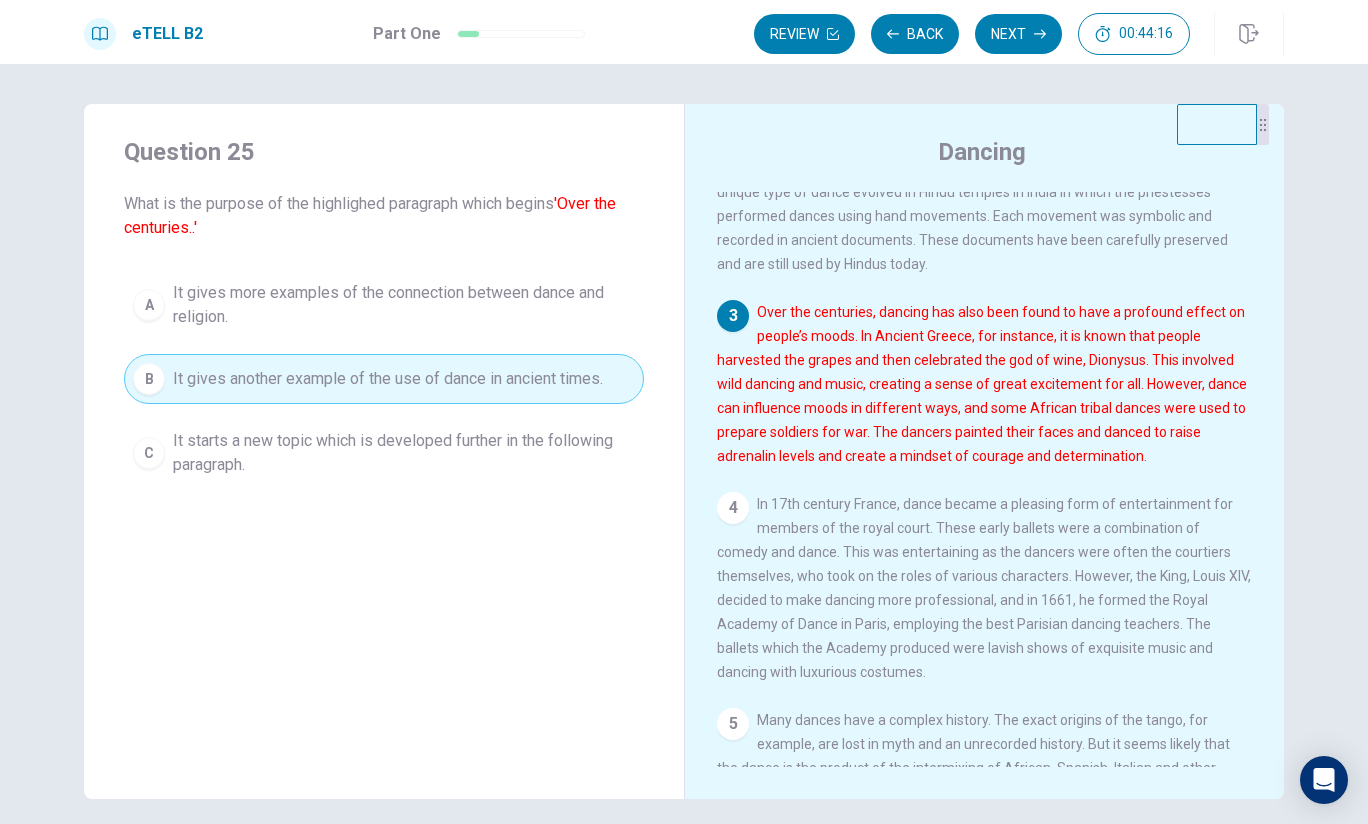 click on "eTELL B2 Part One Review Back Next 00:44:16" at bounding box center [684, 32] 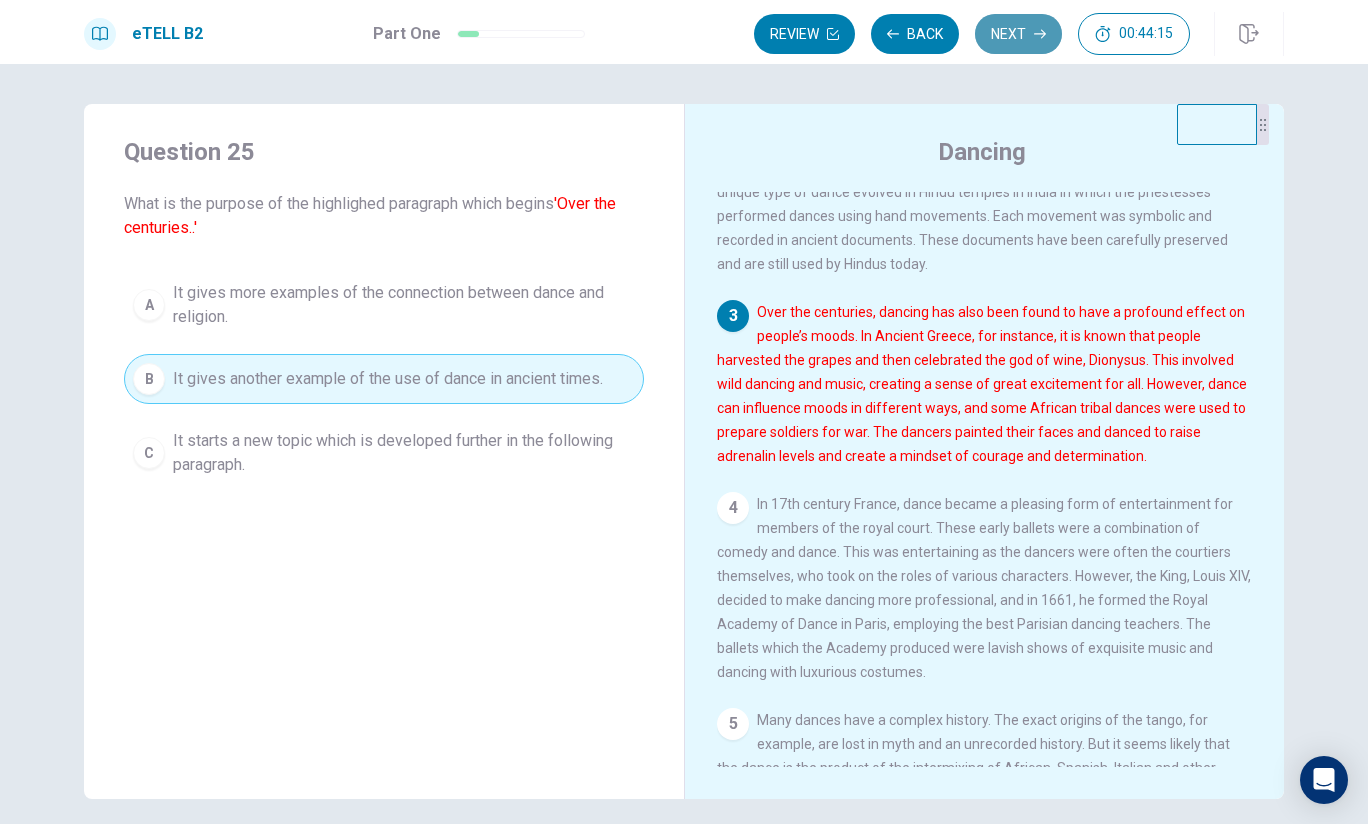 click on "Next" at bounding box center [1018, 34] 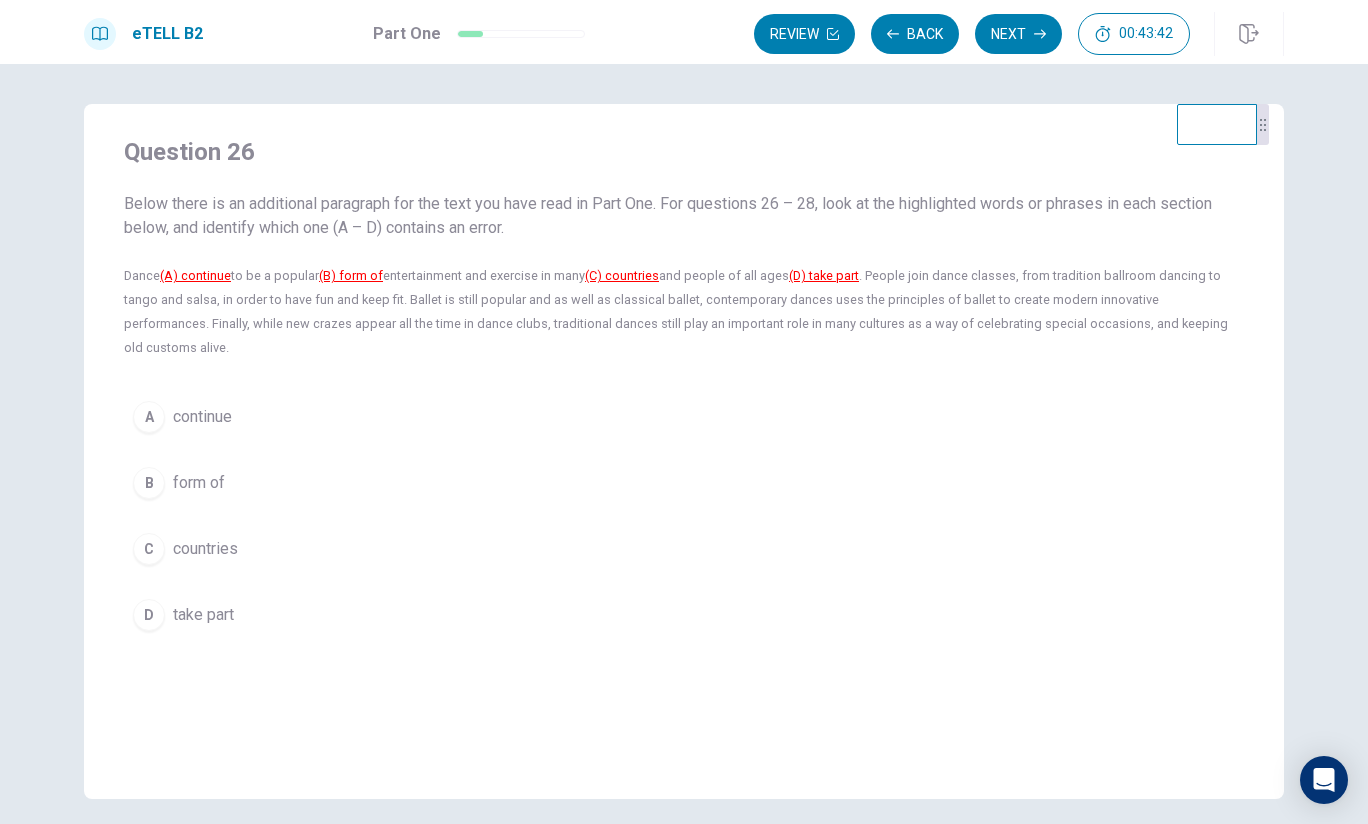 click on "A" at bounding box center [149, 417] 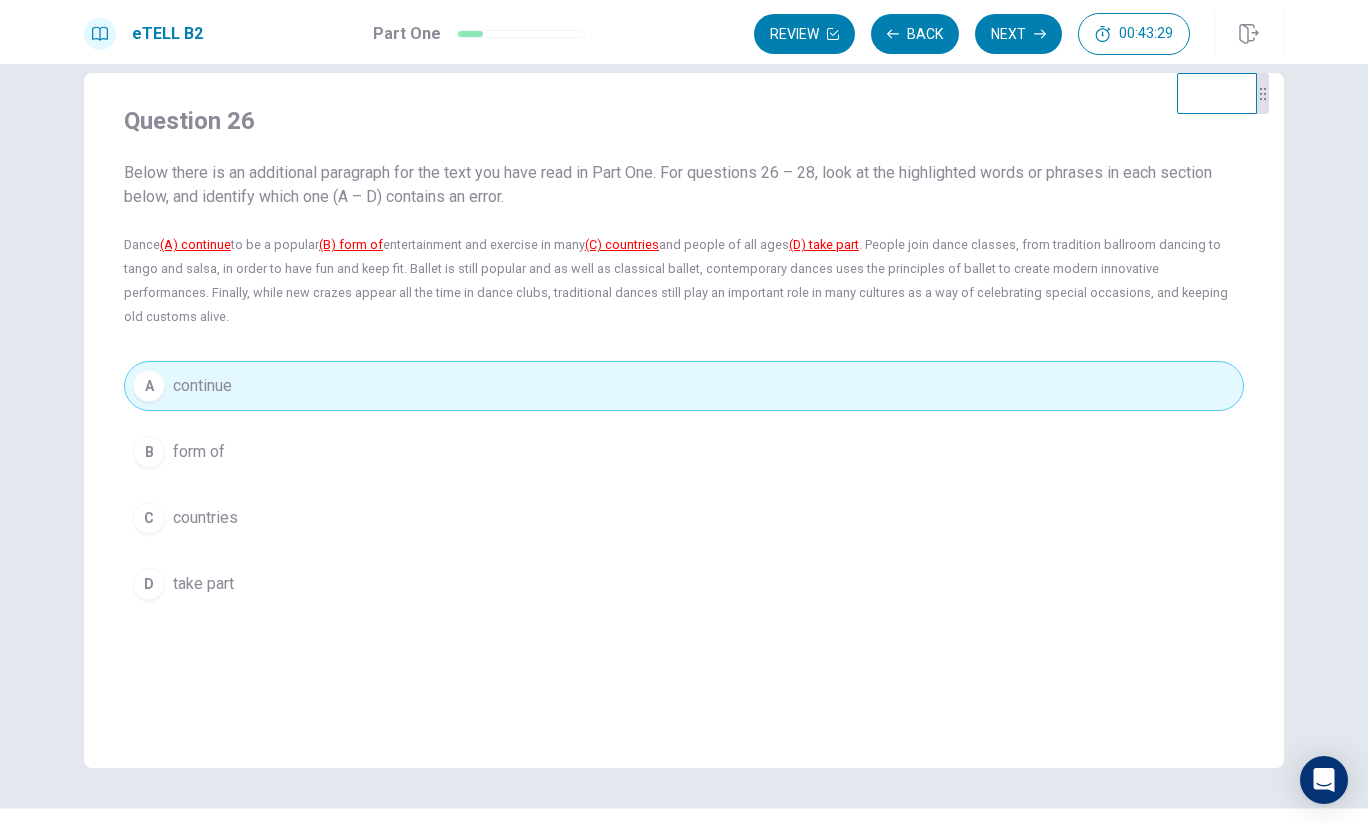 scroll, scrollTop: 0, scrollLeft: 0, axis: both 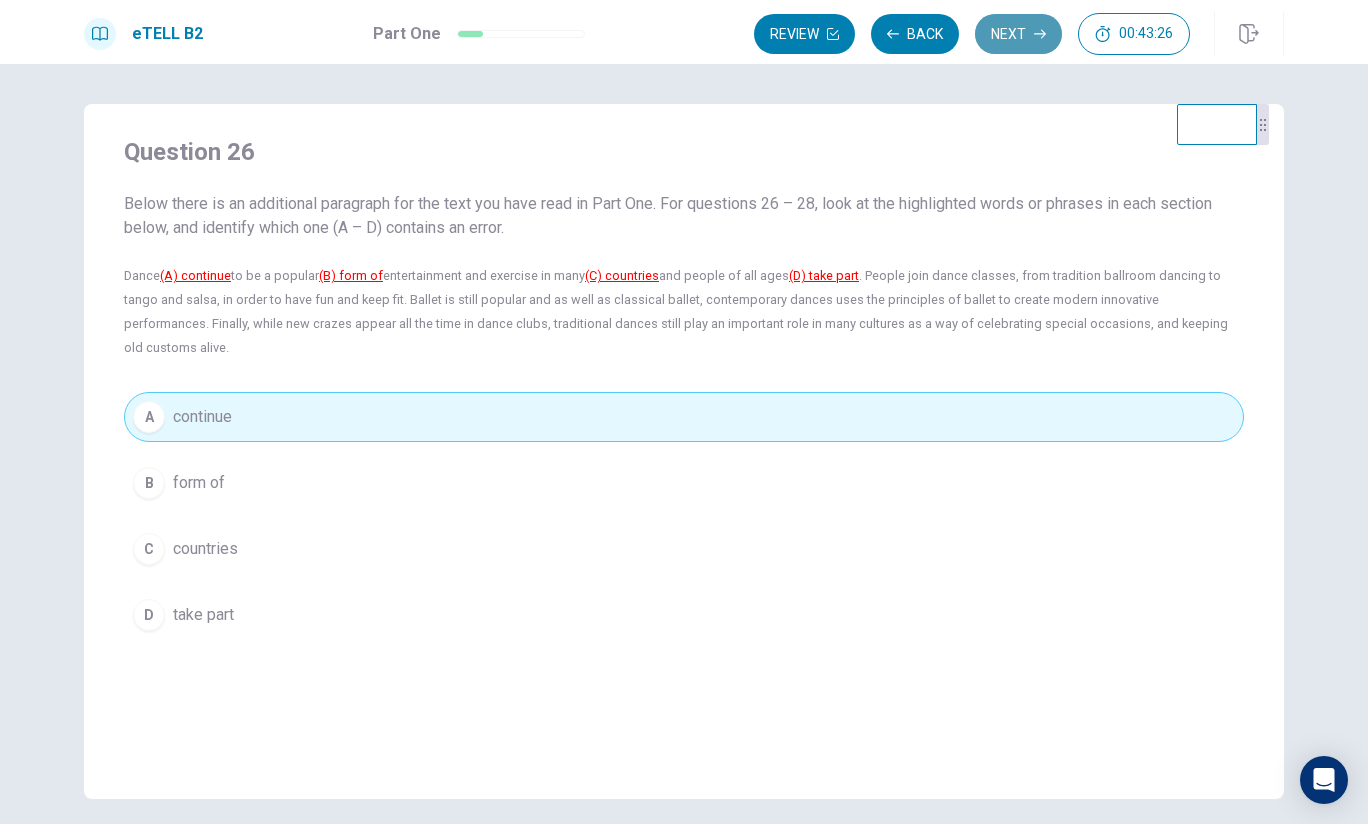 click on "Next" at bounding box center [1018, 34] 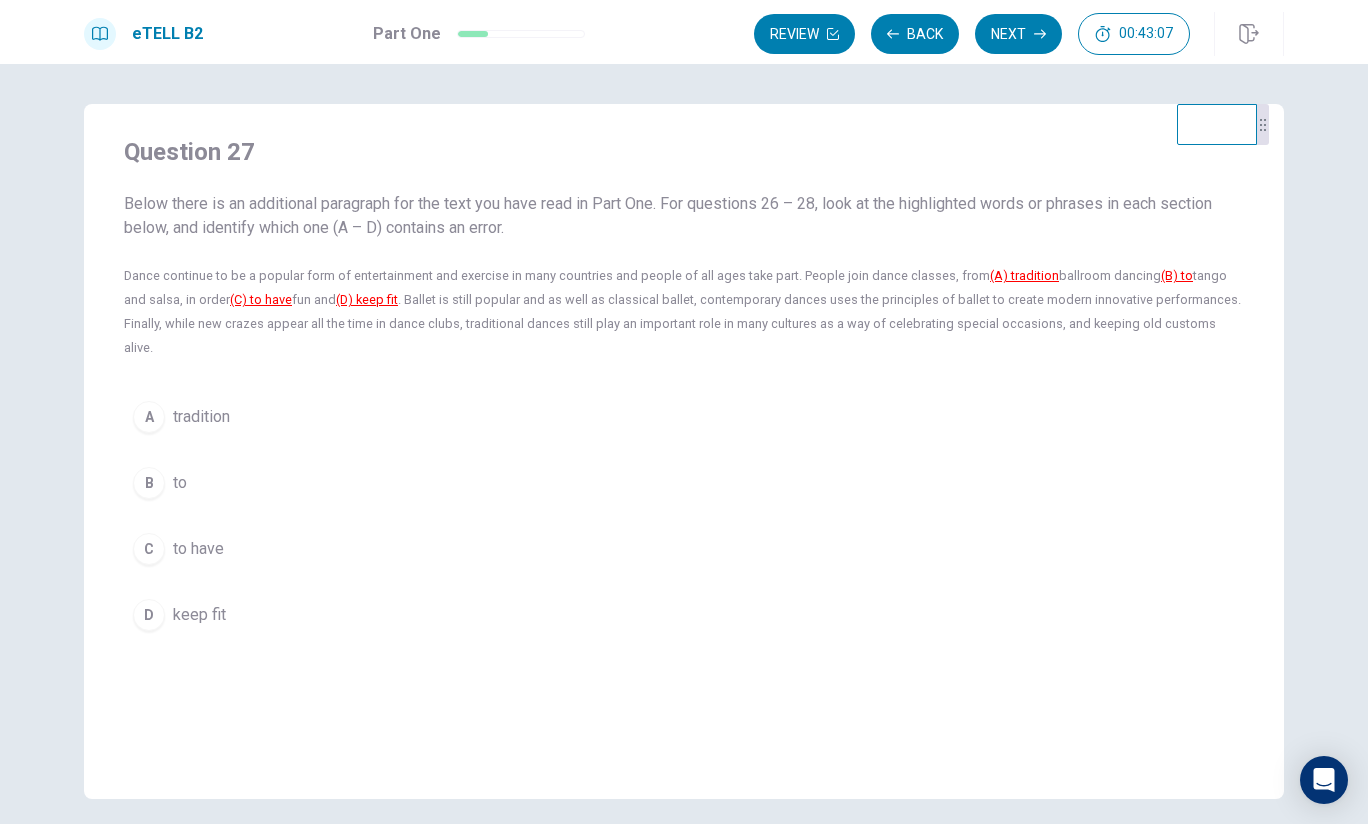 click on "tradition" at bounding box center (201, 417) 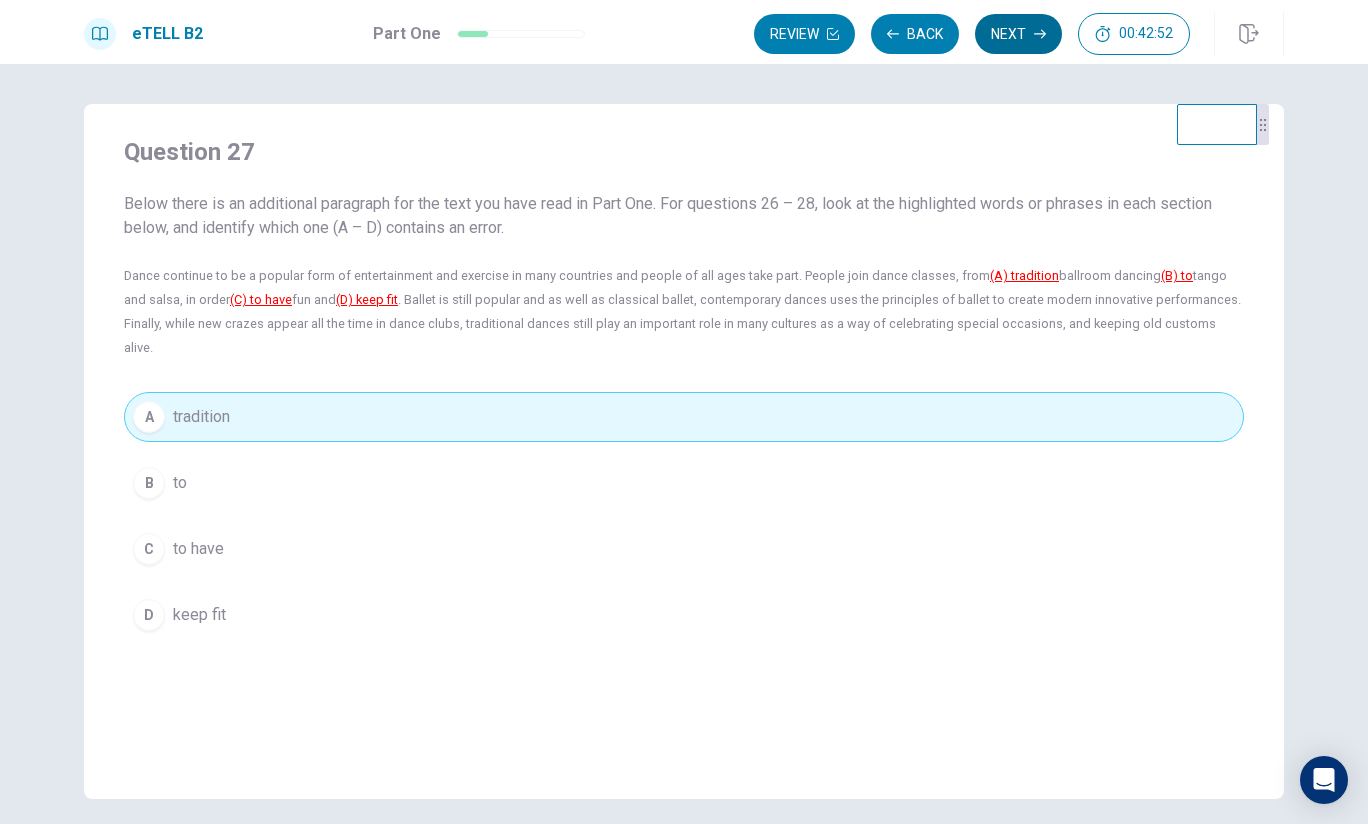 click on "Next" at bounding box center [1018, 34] 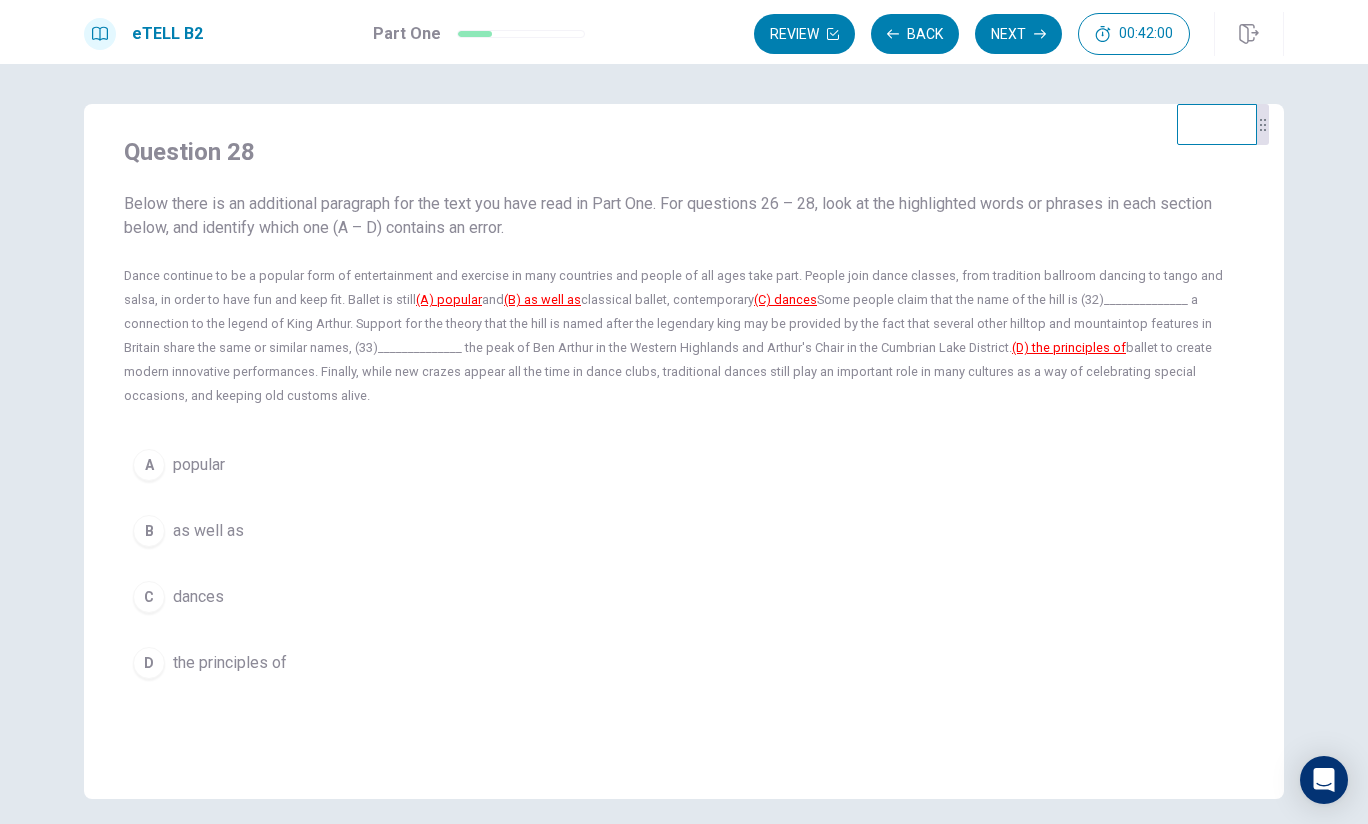 click on "as well as" at bounding box center (208, 531) 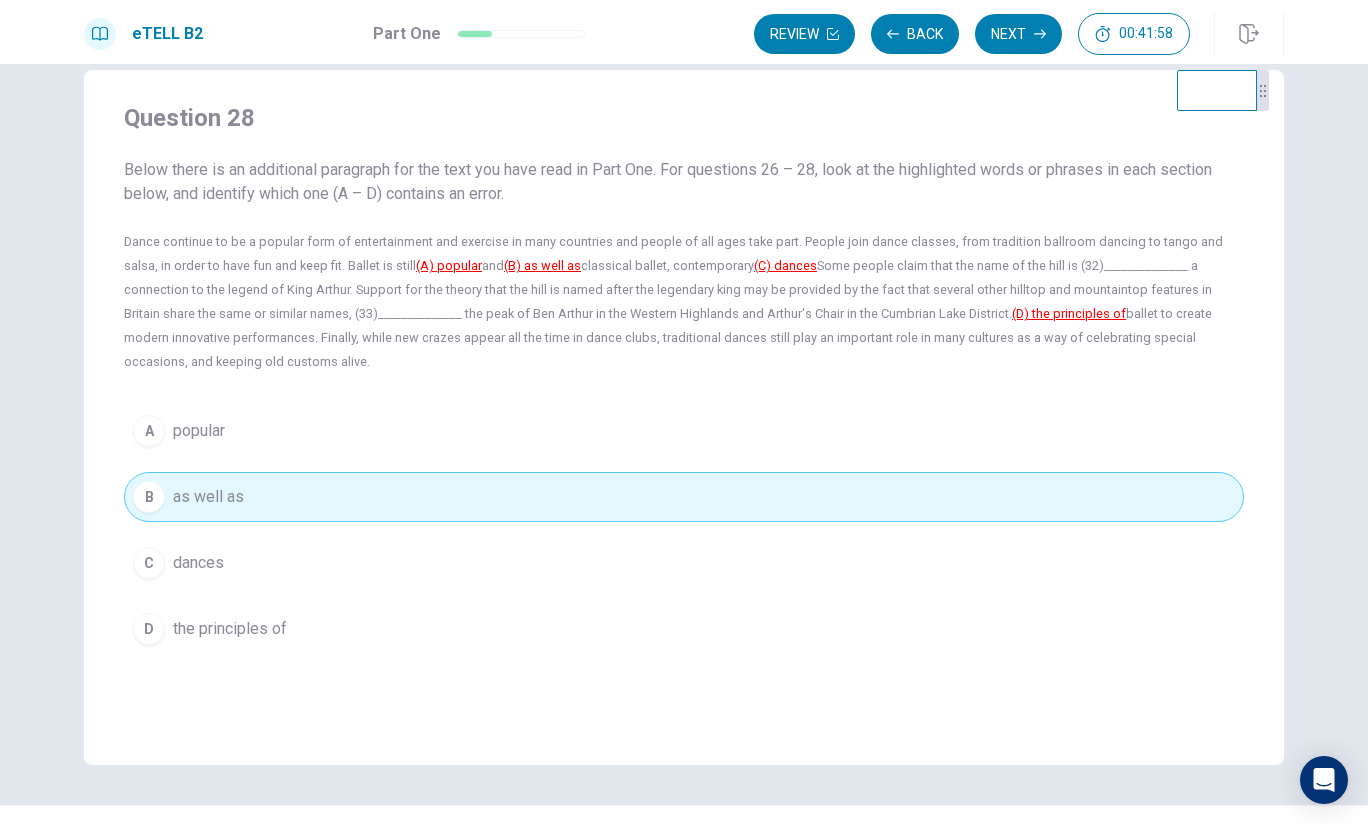 scroll, scrollTop: 0, scrollLeft: 0, axis: both 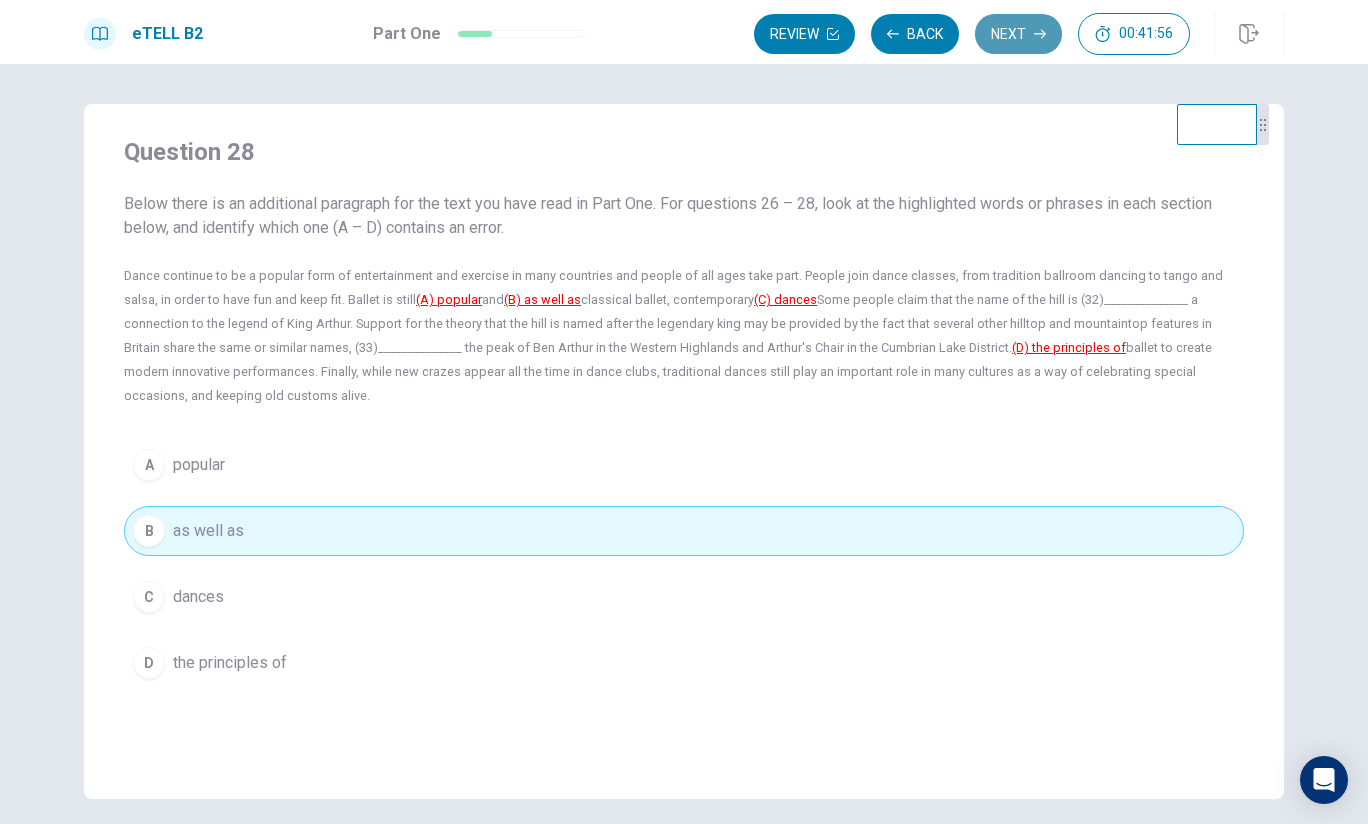 click 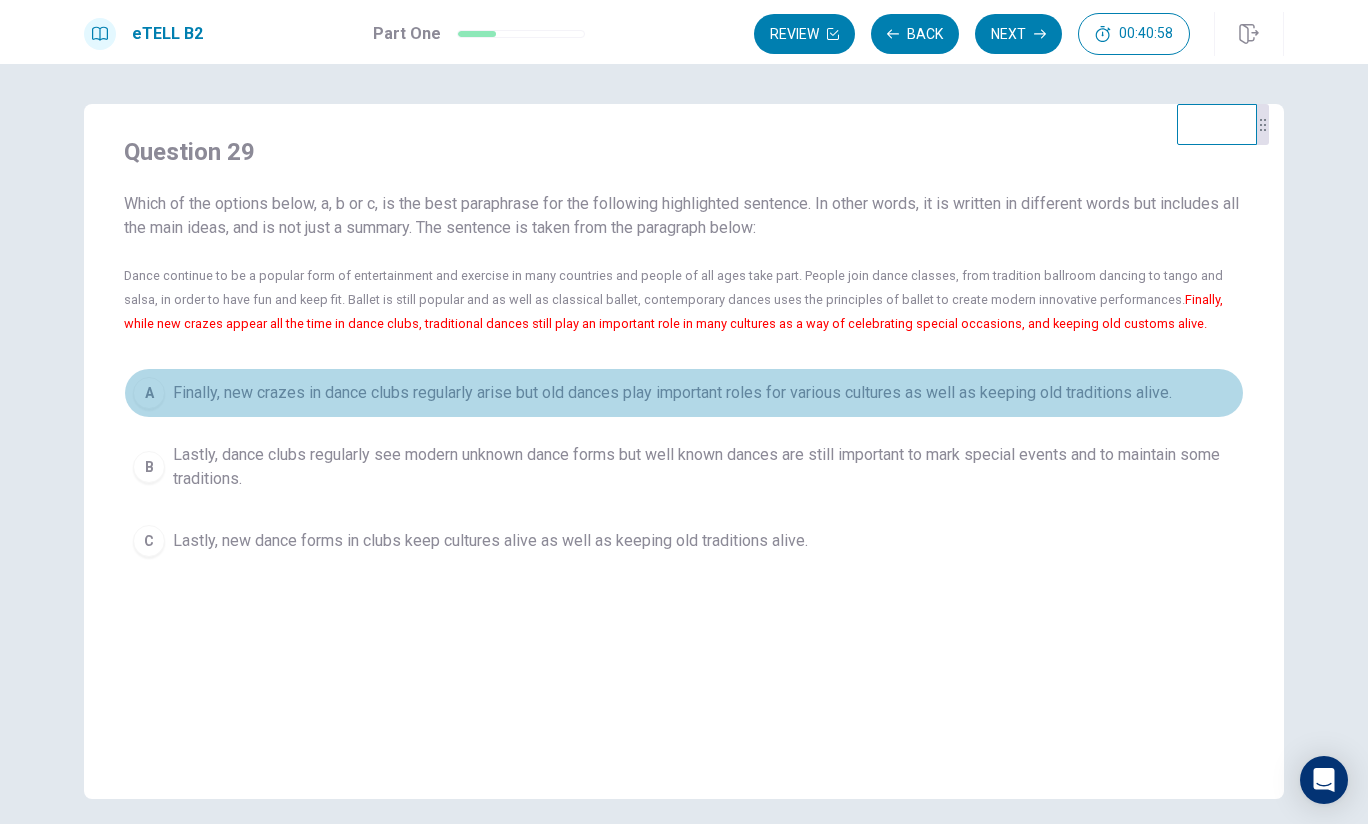click on "Finally, new crazes in dance clubs regularly arise but old dances play important roles for various cultures as well as keeping old traditions alive." at bounding box center (672, 393) 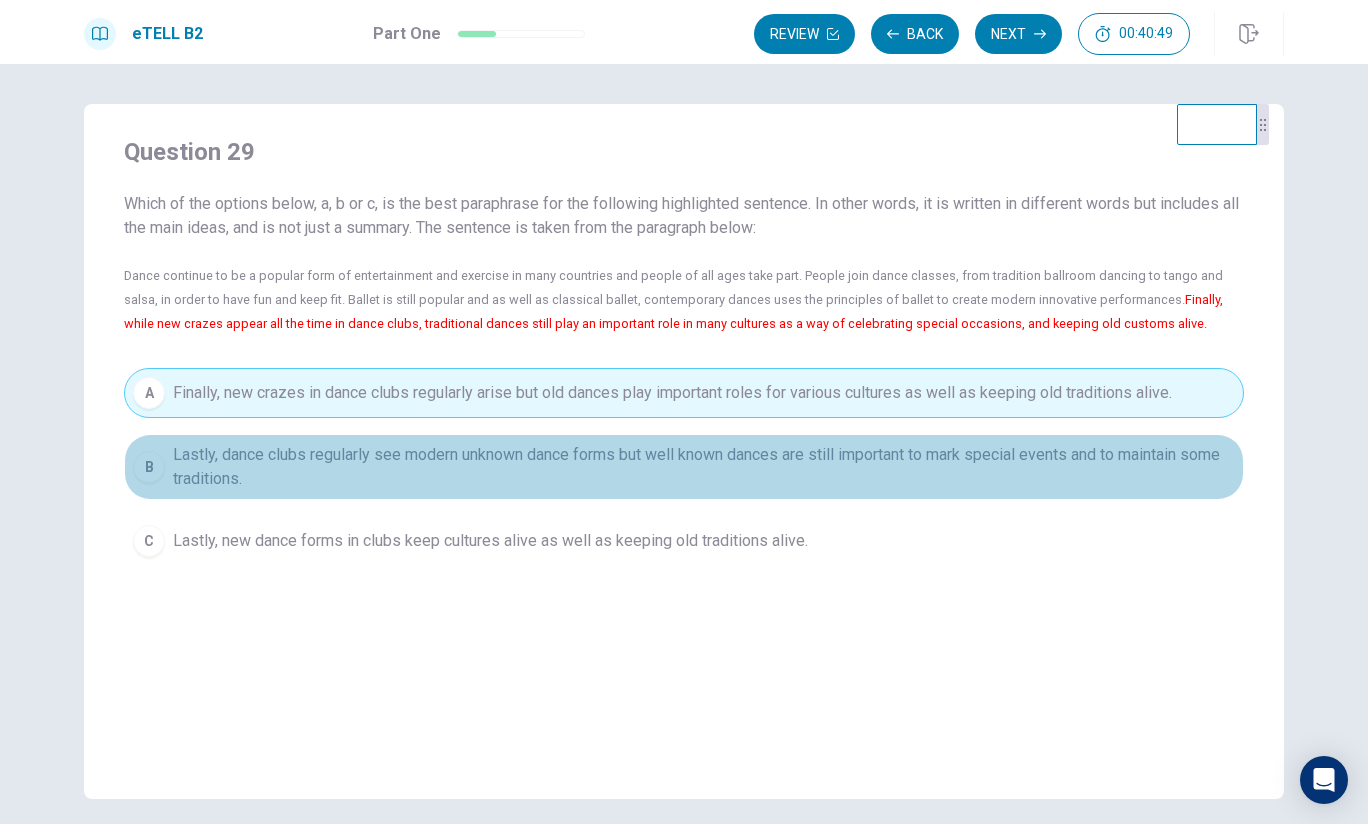 click on "Lastly, dance clubs regularly see modern unknown dance forms but well known dances are still important to mark special events and to maintain some  traditions." at bounding box center (704, 467) 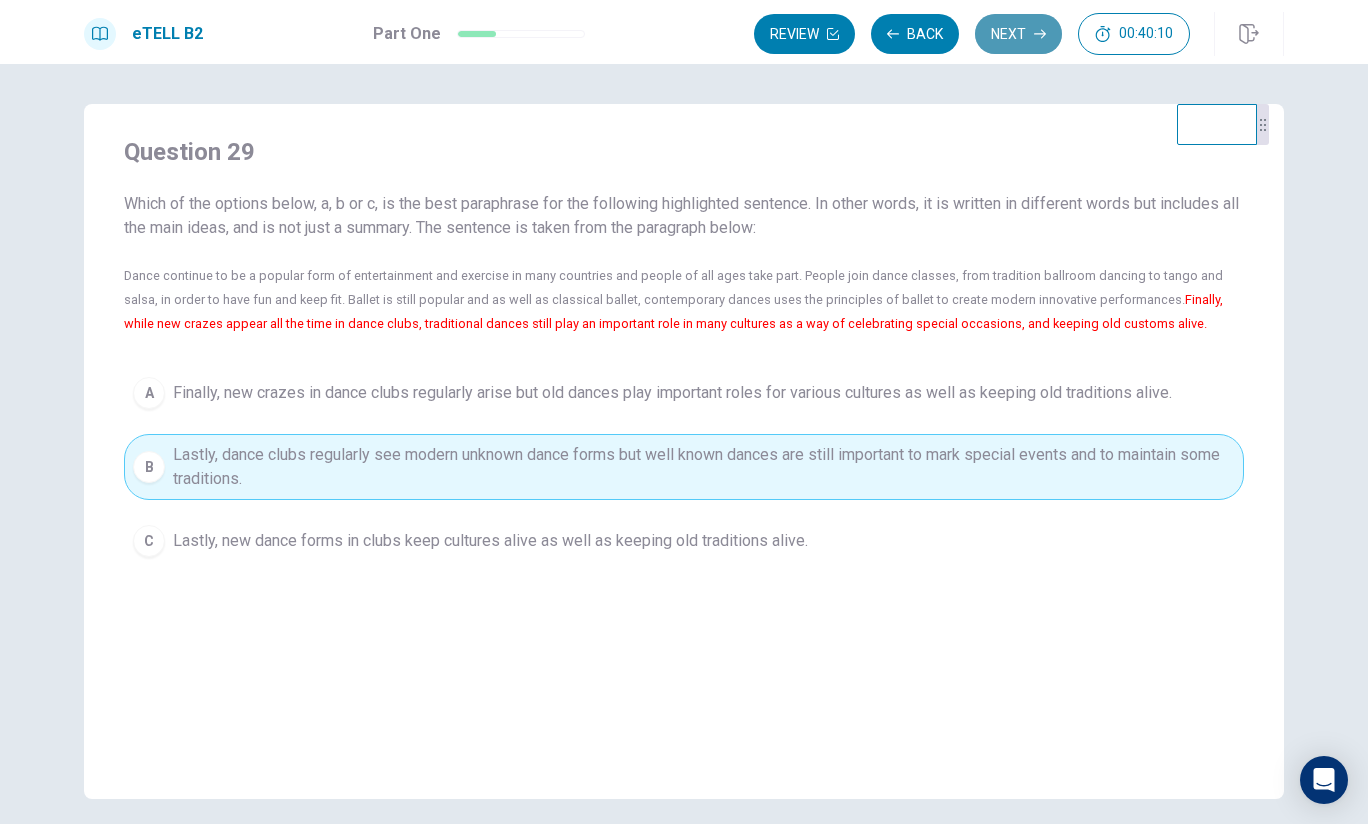 click on "Next" at bounding box center [1018, 34] 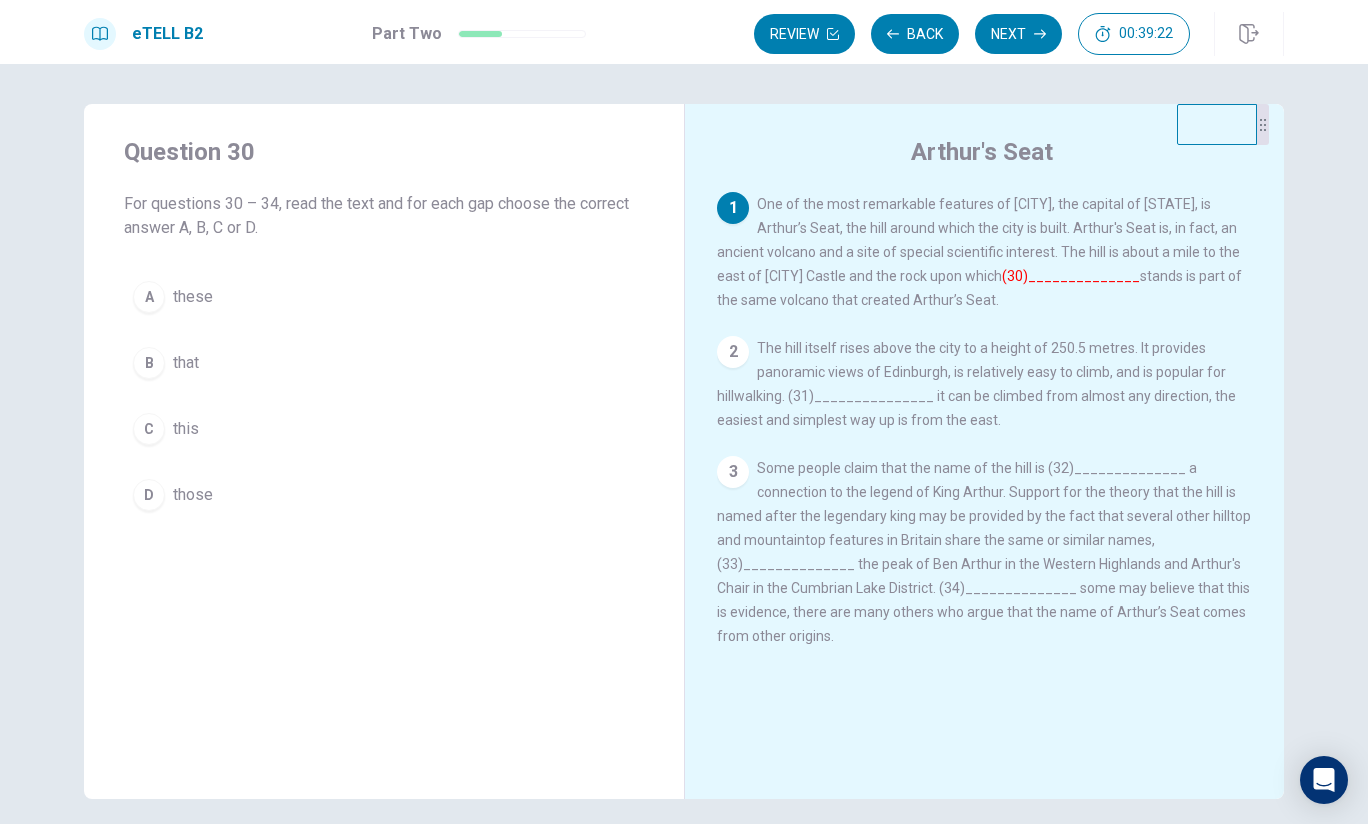 click on "C" at bounding box center [149, 429] 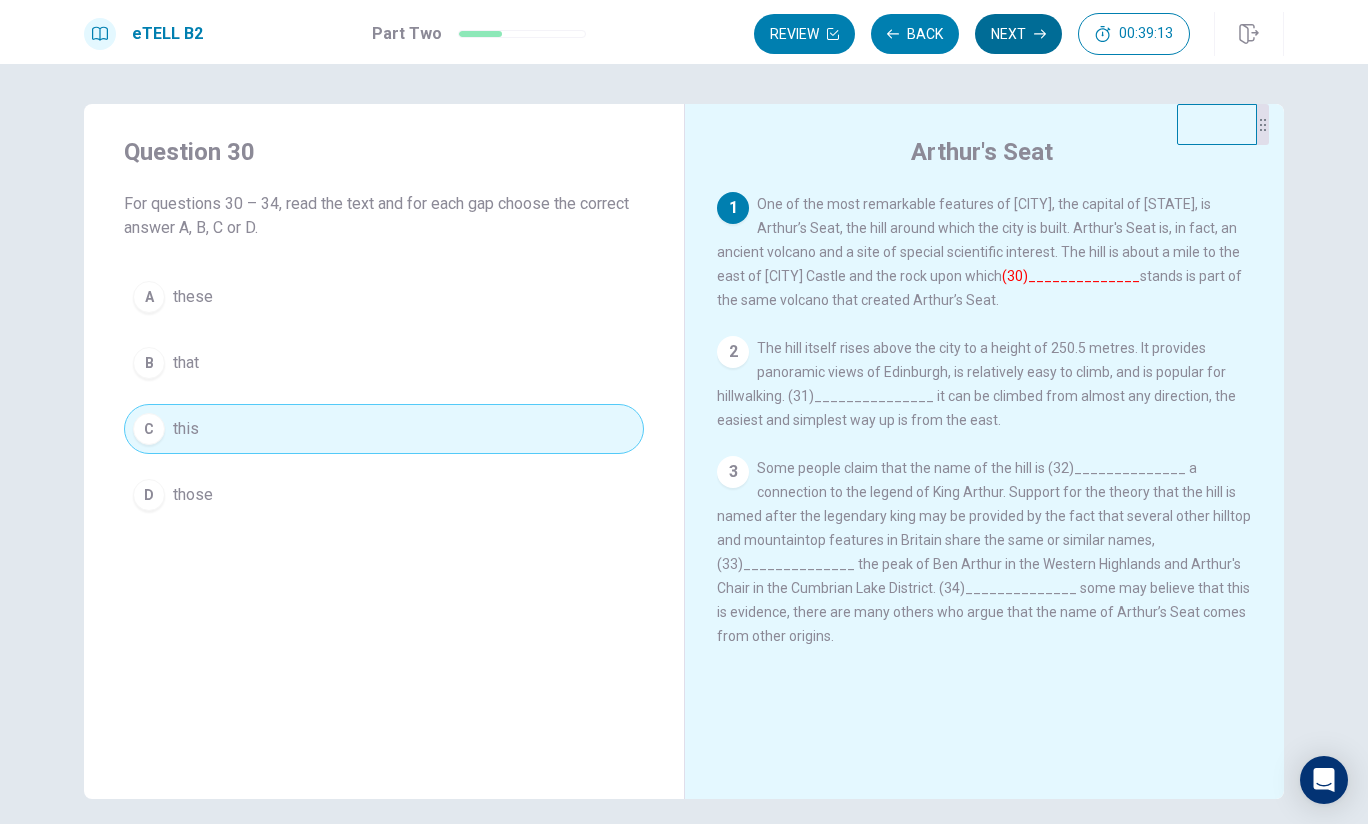 click on "Next" at bounding box center (1018, 34) 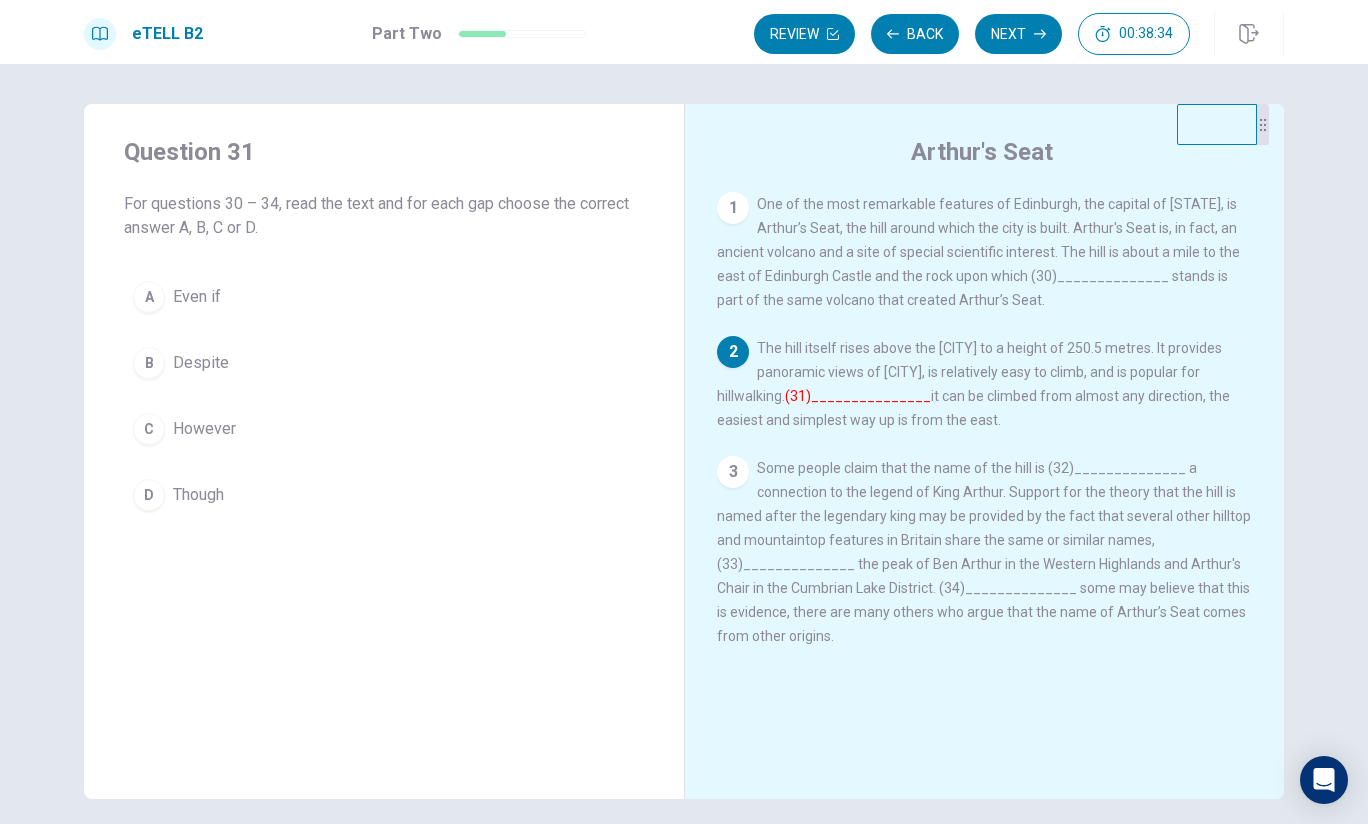 click on "D" at bounding box center [149, 495] 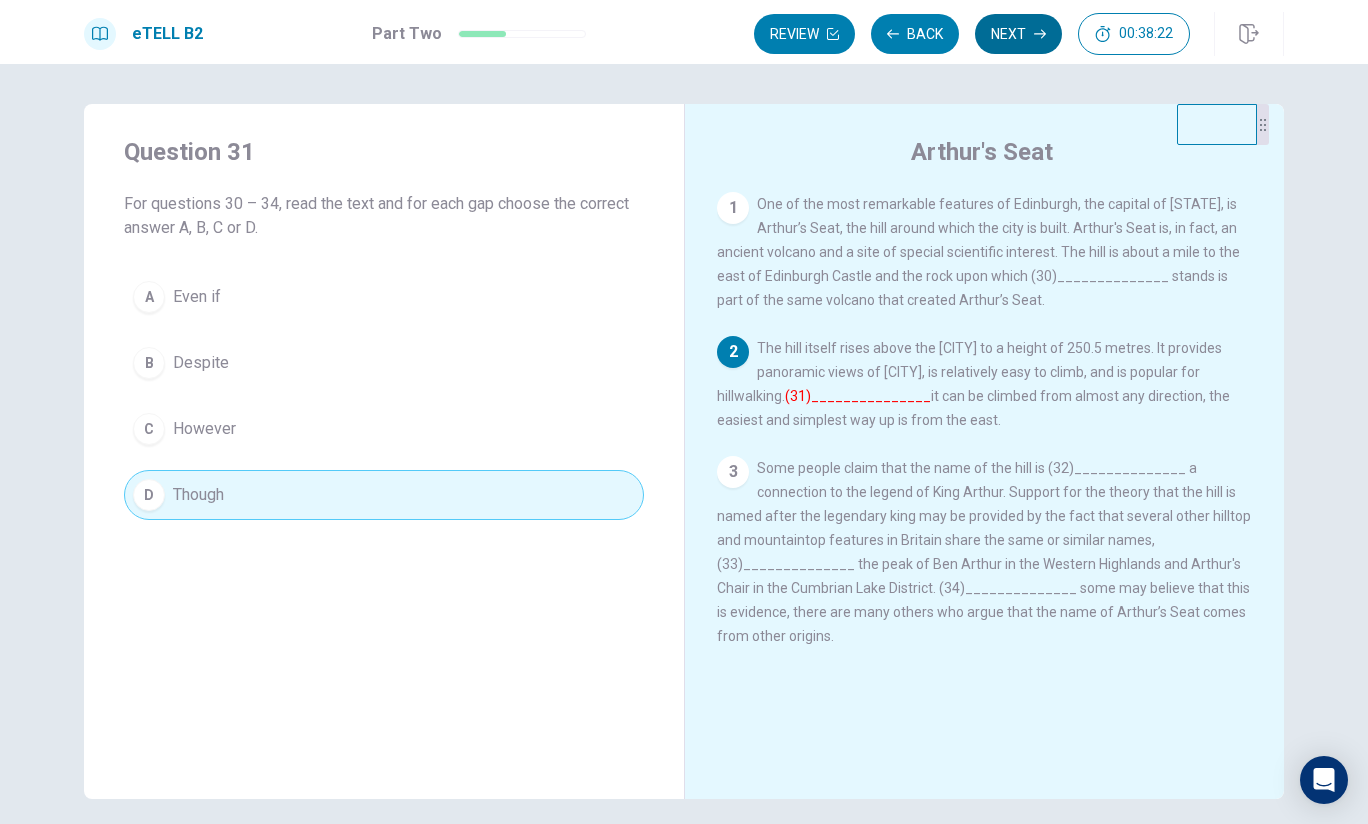 click on "Next" at bounding box center [1018, 34] 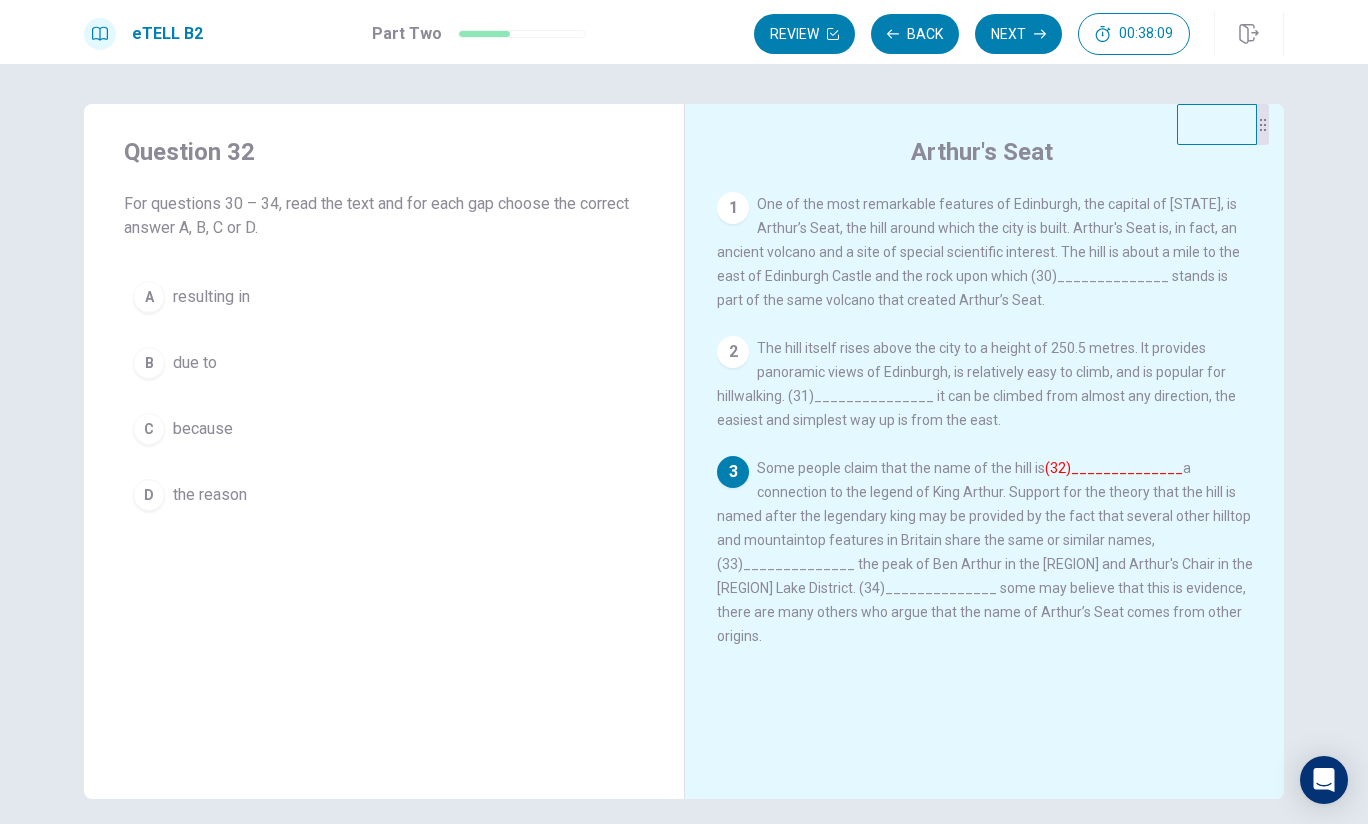 click on "due to" at bounding box center [195, 363] 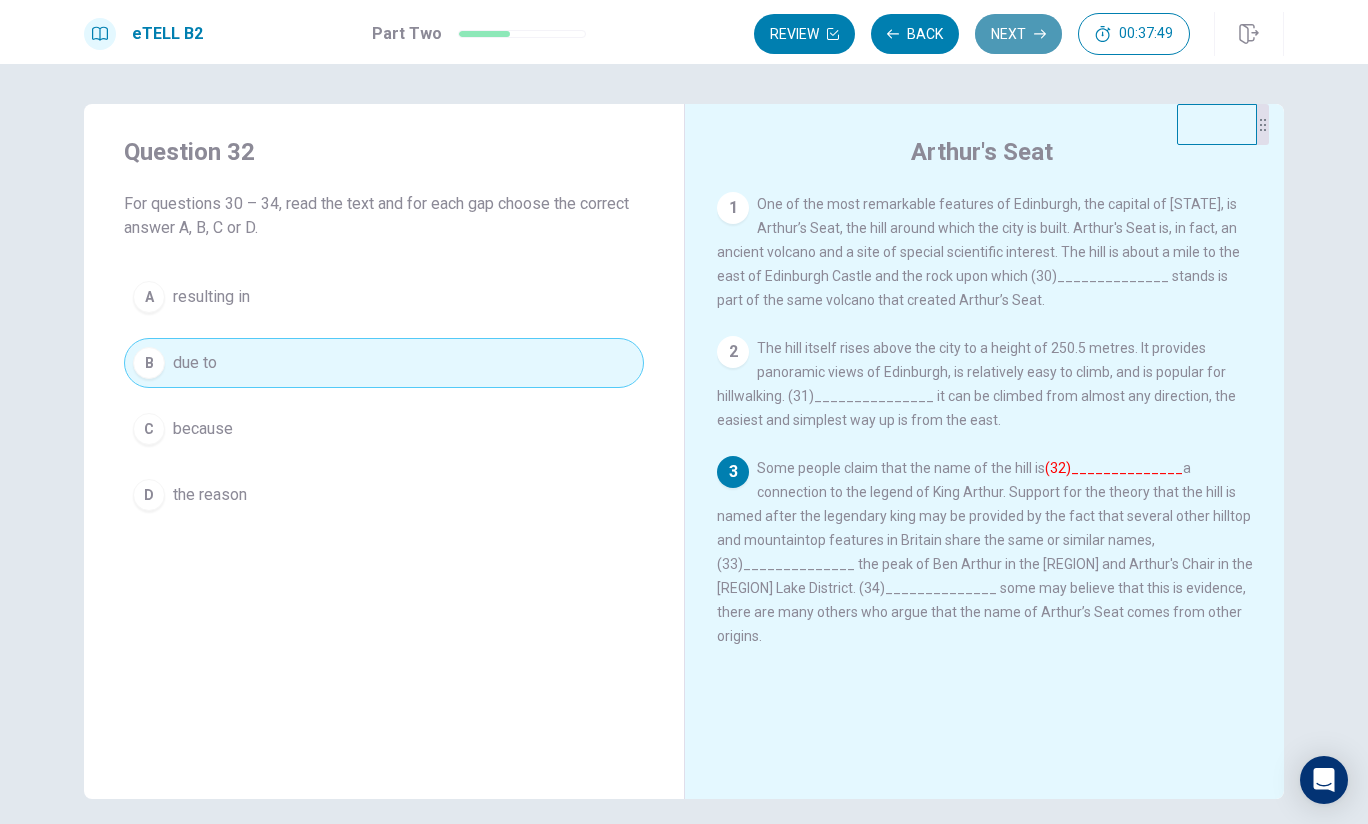 click on "Next" at bounding box center (1018, 34) 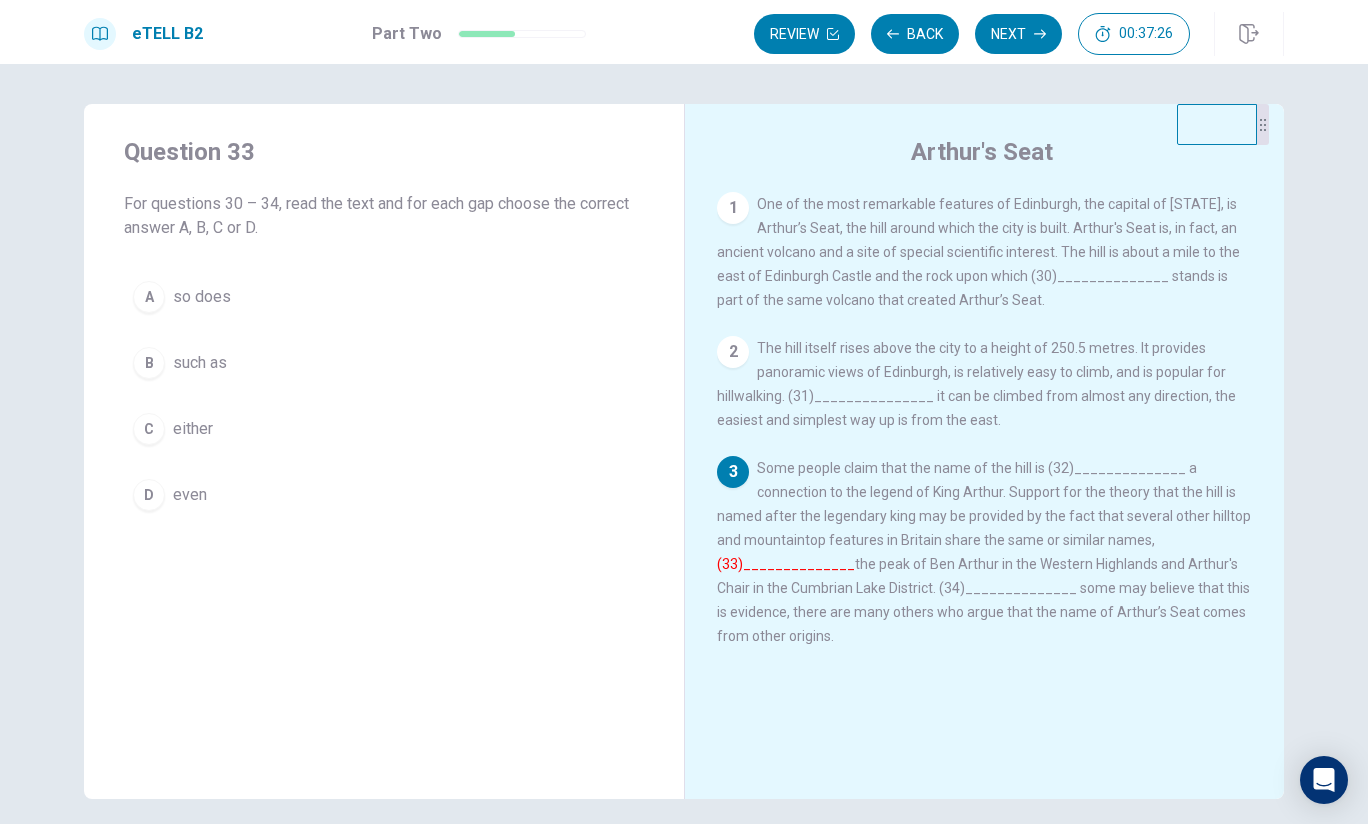 click on "B such as" at bounding box center (384, 363) 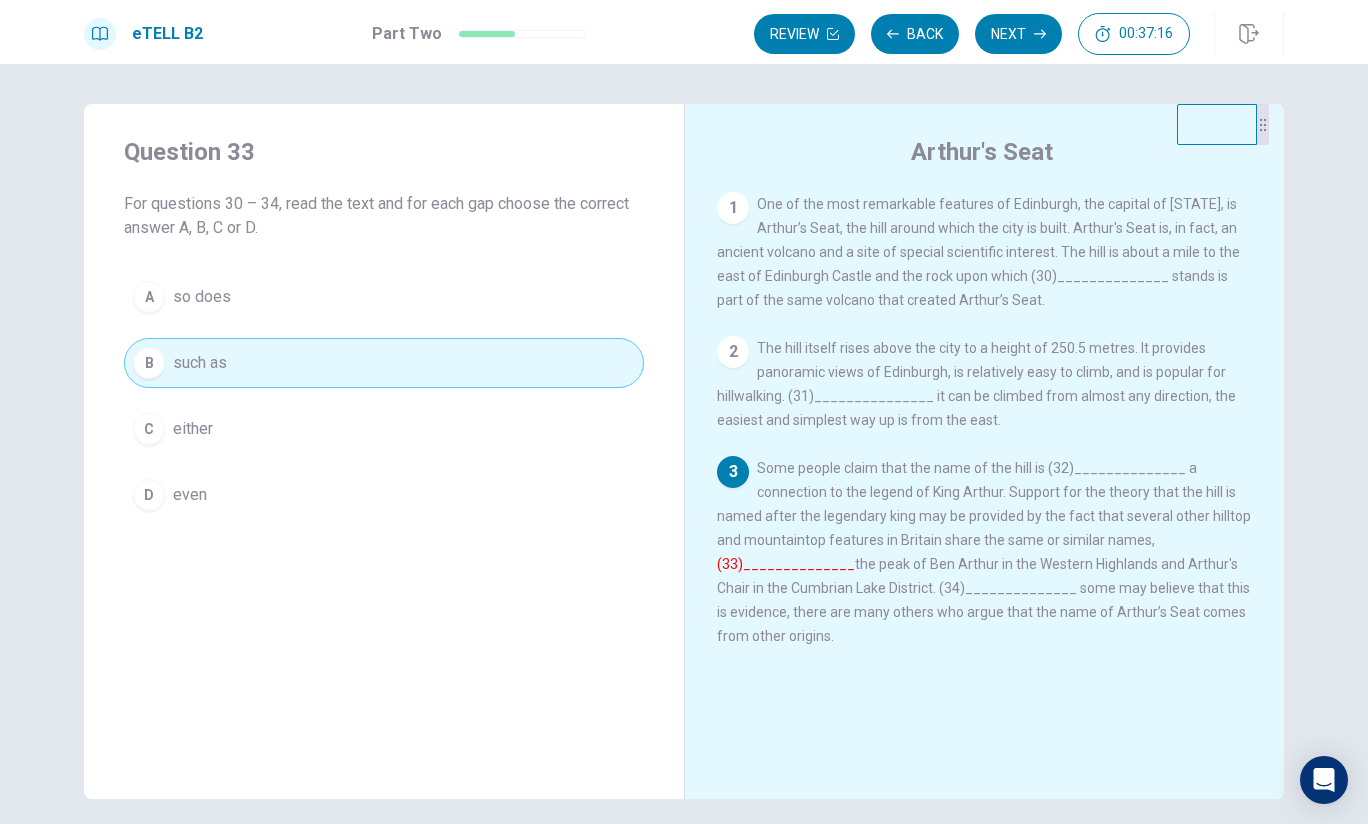 drag, startPoint x: 1025, startPoint y: 34, endPoint x: 948, endPoint y: 262, distance: 240.6512 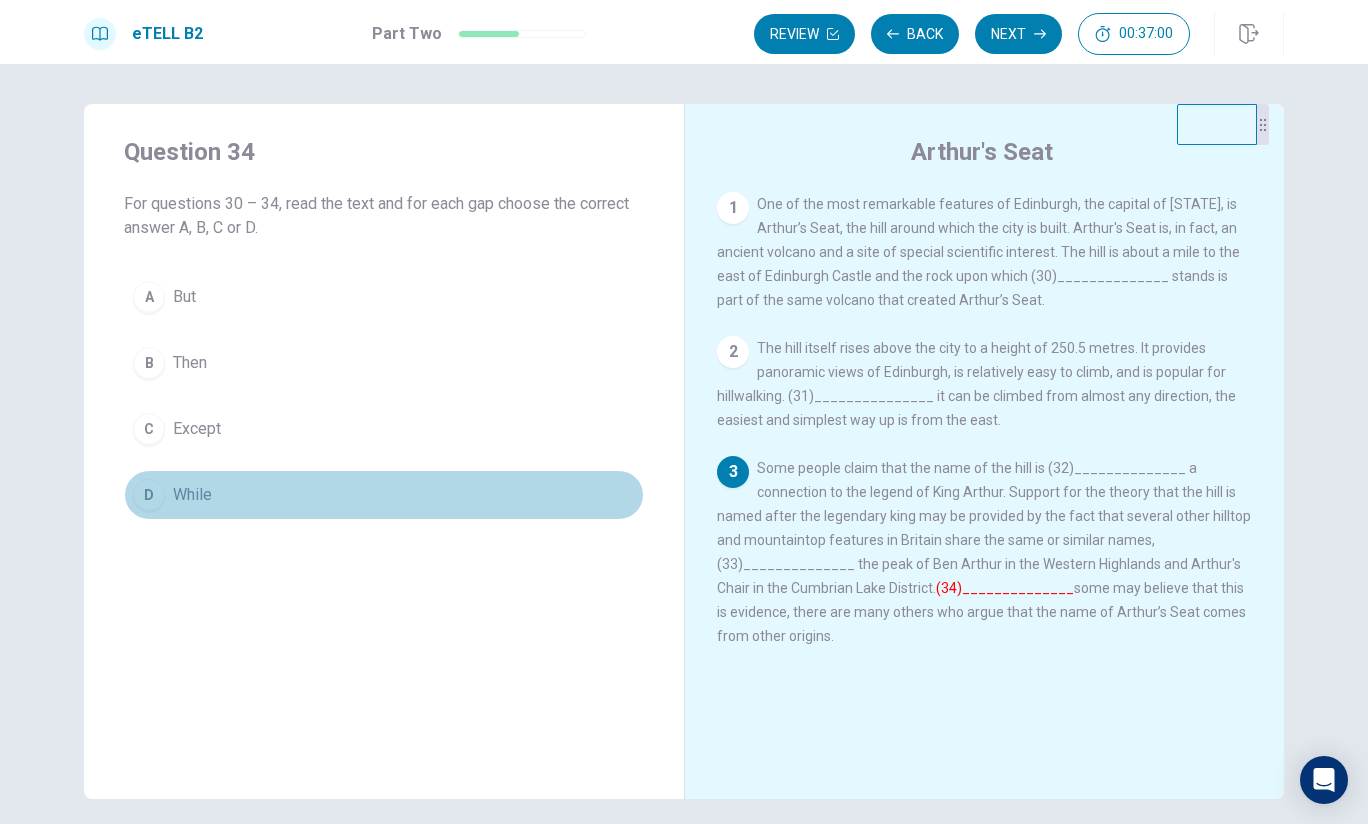 click on "D" at bounding box center [149, 495] 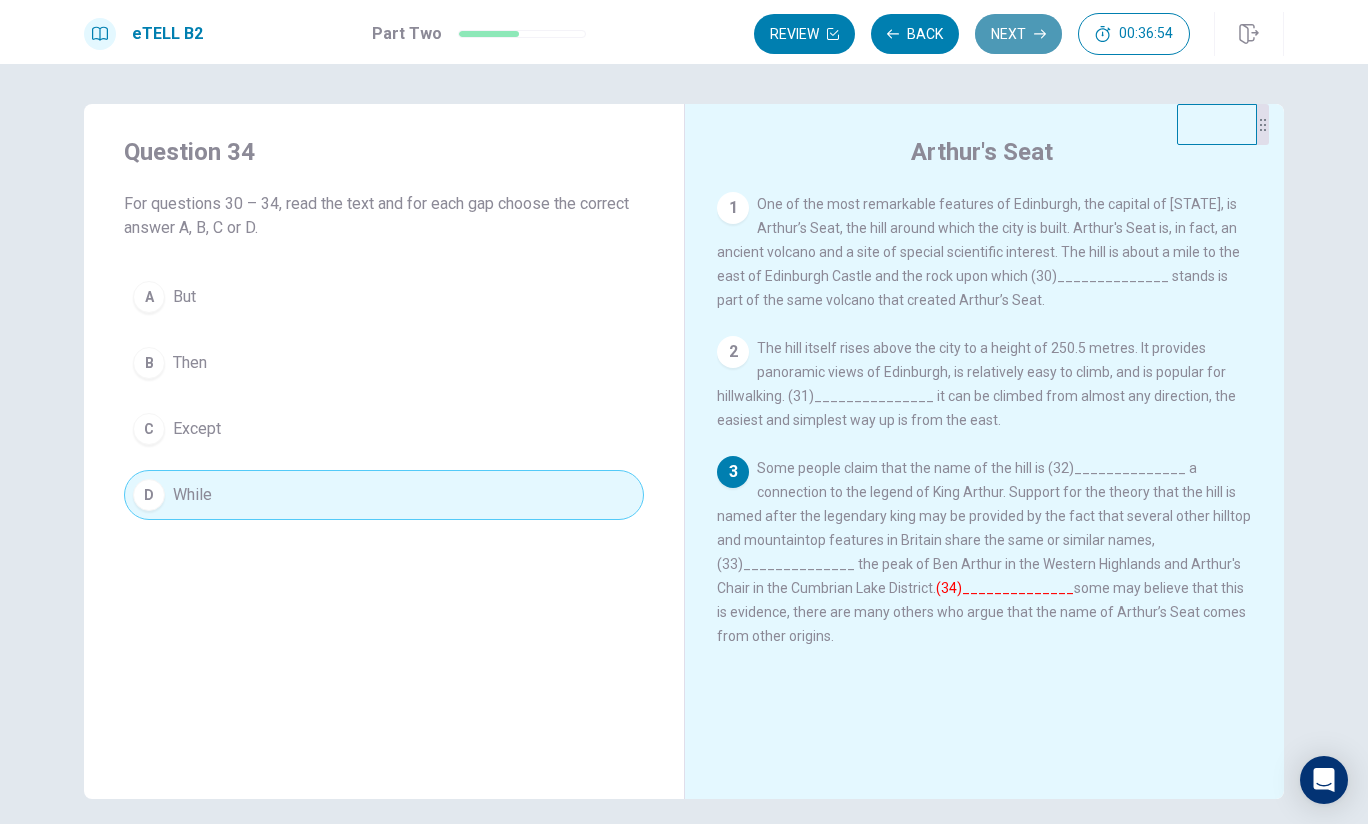 click on "Next" at bounding box center (1018, 34) 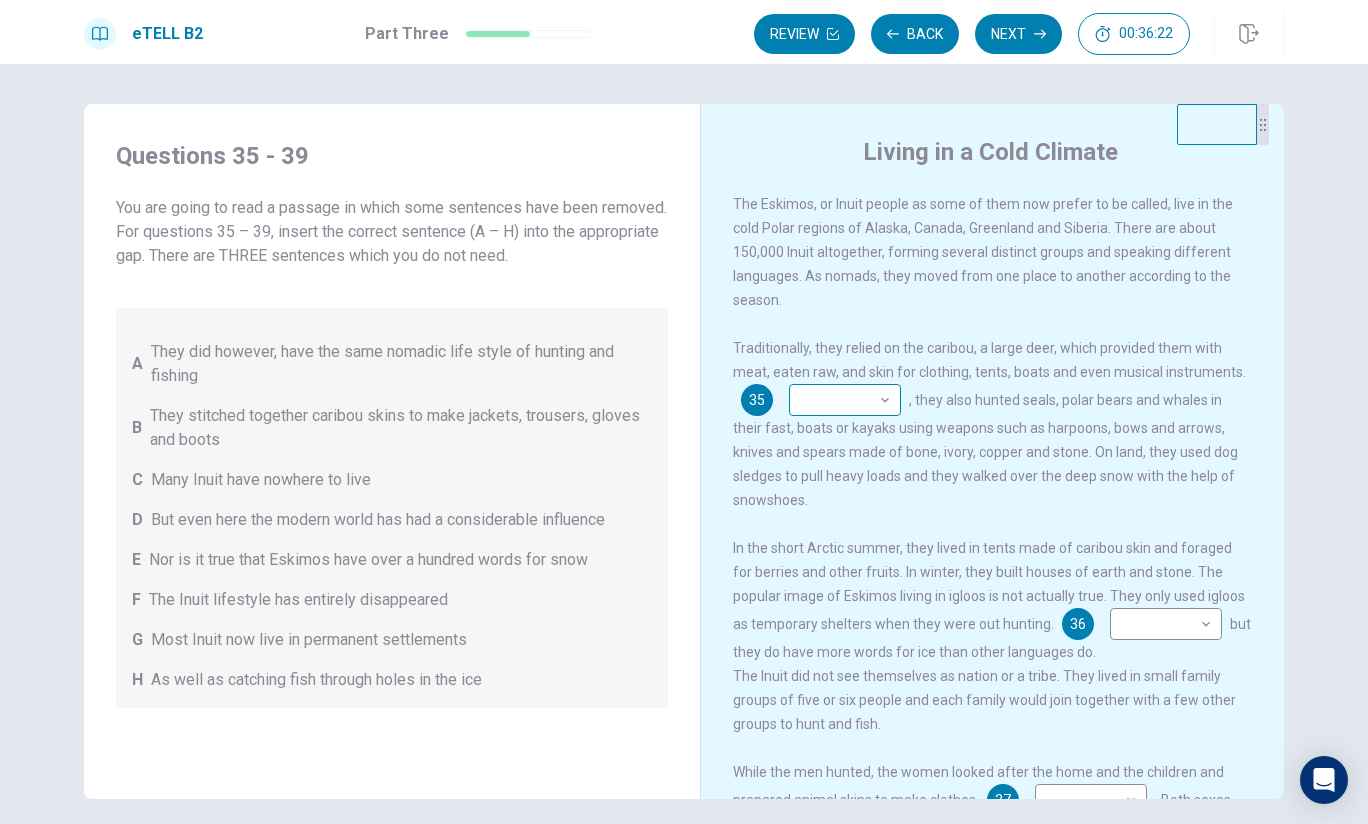 click on "This site uses cookies, as explained in our Privacy Policy. If you agree to the use of cookies, please click the Accept button and continue to browse our site. Privacy Policy Accept eTELL B2 Part Three Review Back Next 00:36:22 Question 15 - 19 of 30 00:36:22 Review Back Next Questions 35 - 39 You are going to read a passage in which some sentences have been removed. For questions 35 – 39, insert the correct sentence (A – H) into the appropriate gap. There are THREE sentences which you do not need. A They did however, have the same nomadic life style of hunting and fishing B They stitched together caribou skins to make jackets, trousers, gloves and boots C Many Inuit have nowhere to live D But even here the modern world has had a considerable influence E Nor is it true that Eskimos have over a hundred words for snow F The Inuit lifestyle has entirely disappeared G Most Inuit now live in permanent settlements H As well as catching fish through holes in the ice Living in a Cold Climate 35" at bounding box center (684, 412) 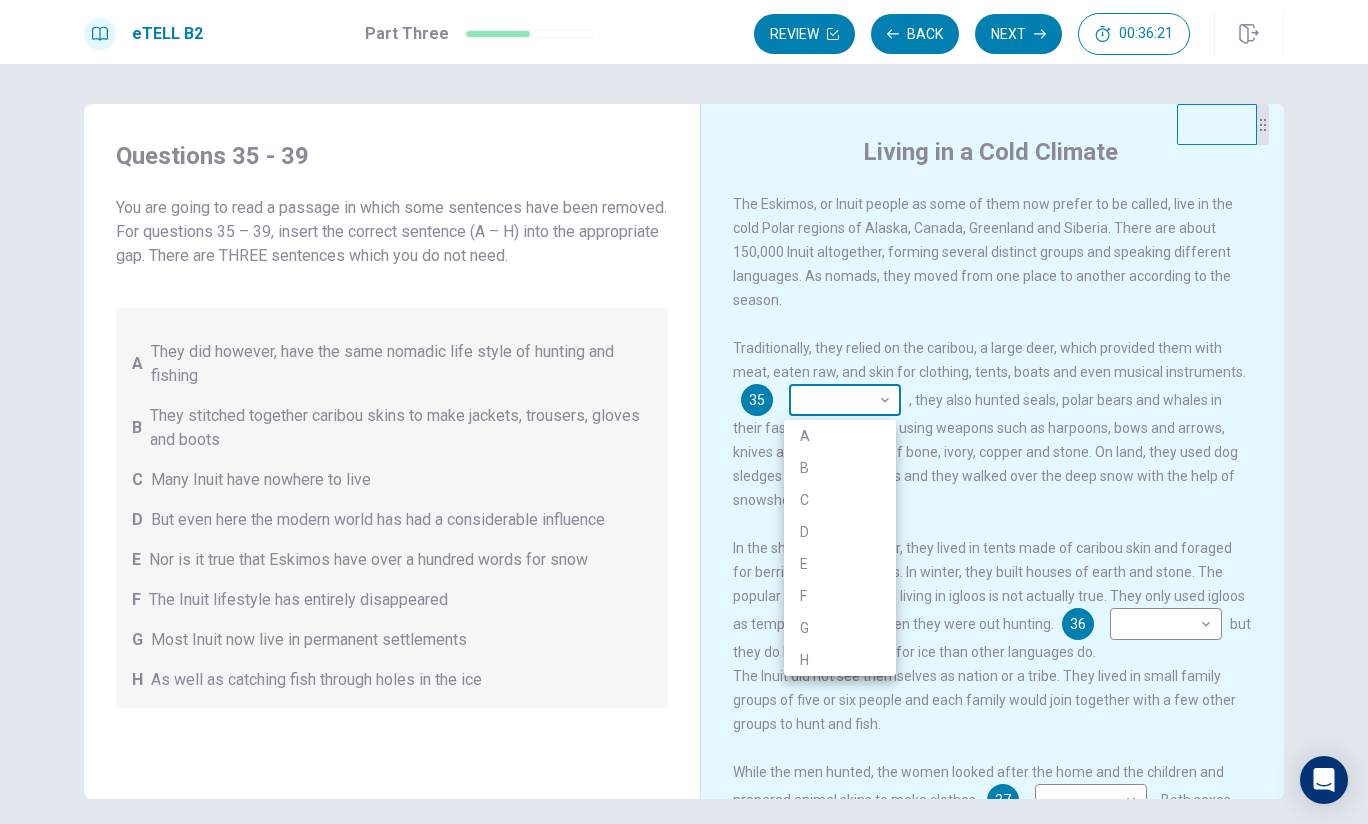 click at bounding box center [684, 412] 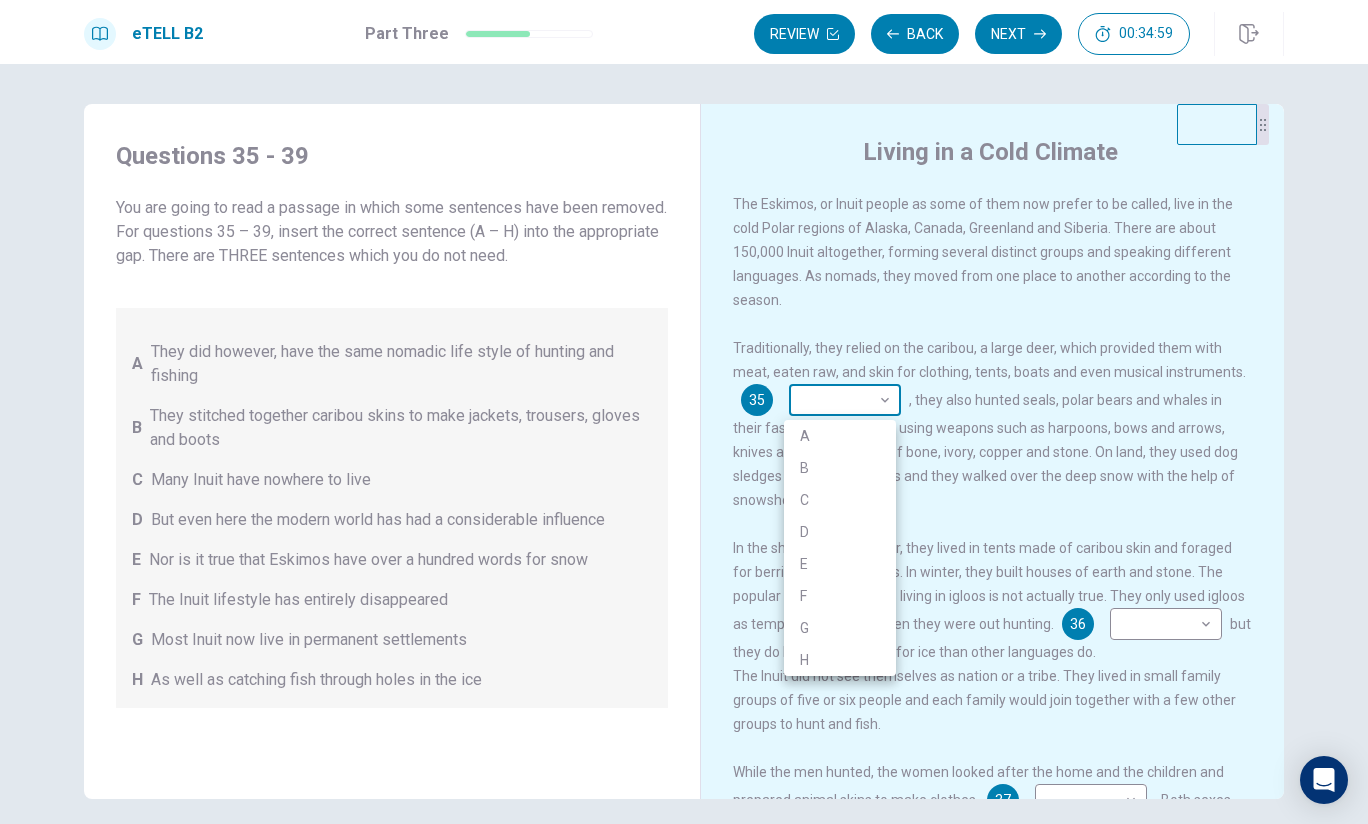 click on "This site uses cookies, as explained in our  Privacy Policy . If you agree to the use of cookies, please click the Accept button and continue to browse our site.   Privacy Policy Accept   eTELL B2 Part Three Review Back Next 00:34:59 Question 15 - 19 of 30 00:34:59 Review Back Next Questions 35 - 39 You are going to read a passage in which some sentences have been  removed. For questions 35 – 39, insert the correct sentence (A – H) into the  appropriate gap. There are THREE sentences which you do not need. A They did however, have the same nomadic life style of hunting and fishing  B They stitched together caribou skins to make jackets, trousers, gloves and  boots  C Many Inuit have nowhere to live D But even here the modern world has had a considerable influence E Nor is it true that Eskimos have over a hundred words for snow F The Inuit lifestyle has entirely disappeared  G Most Inuit now live in permanent settlements  H As well as catching fish through holes in the ice Living in a Cold Climate 35" at bounding box center [684, 412] 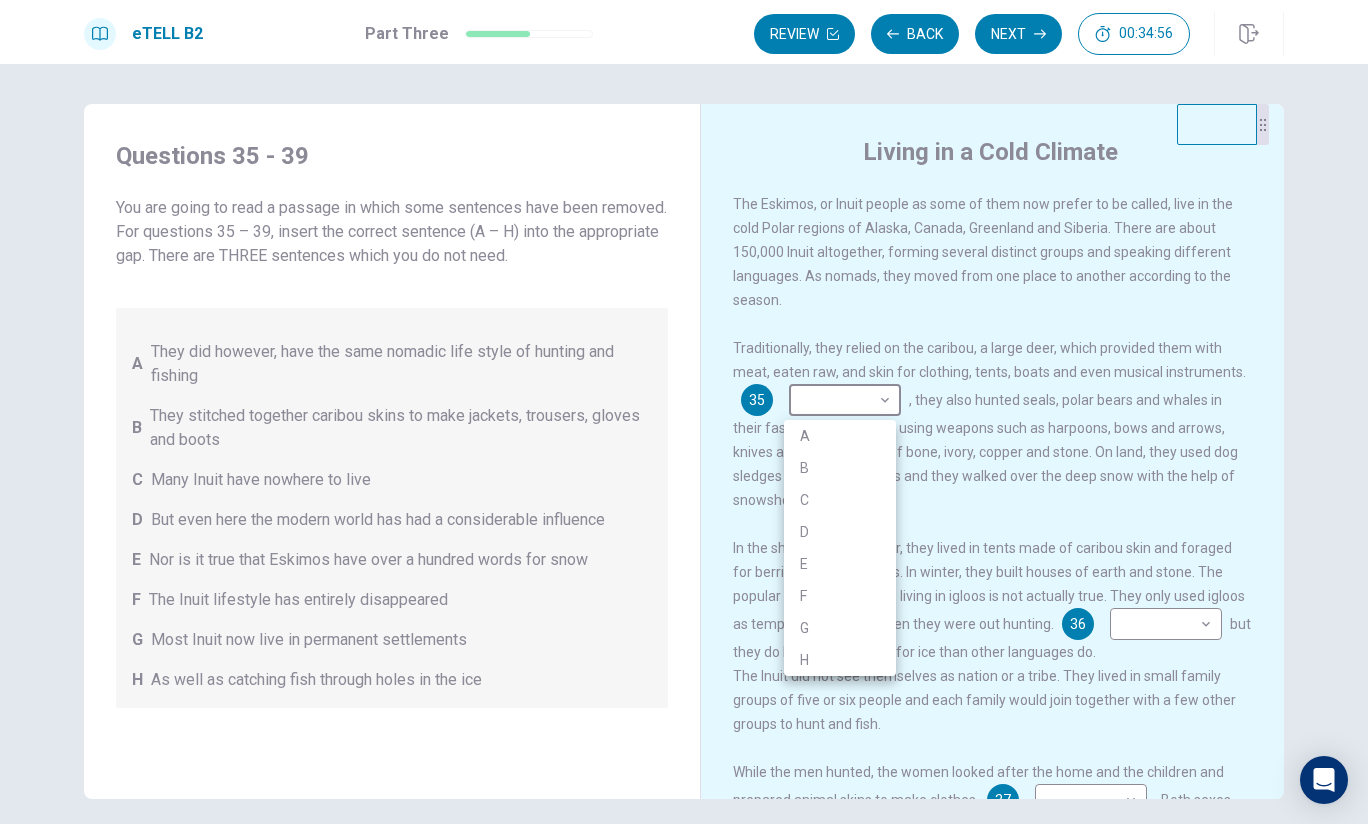 click on "B" at bounding box center [840, 468] 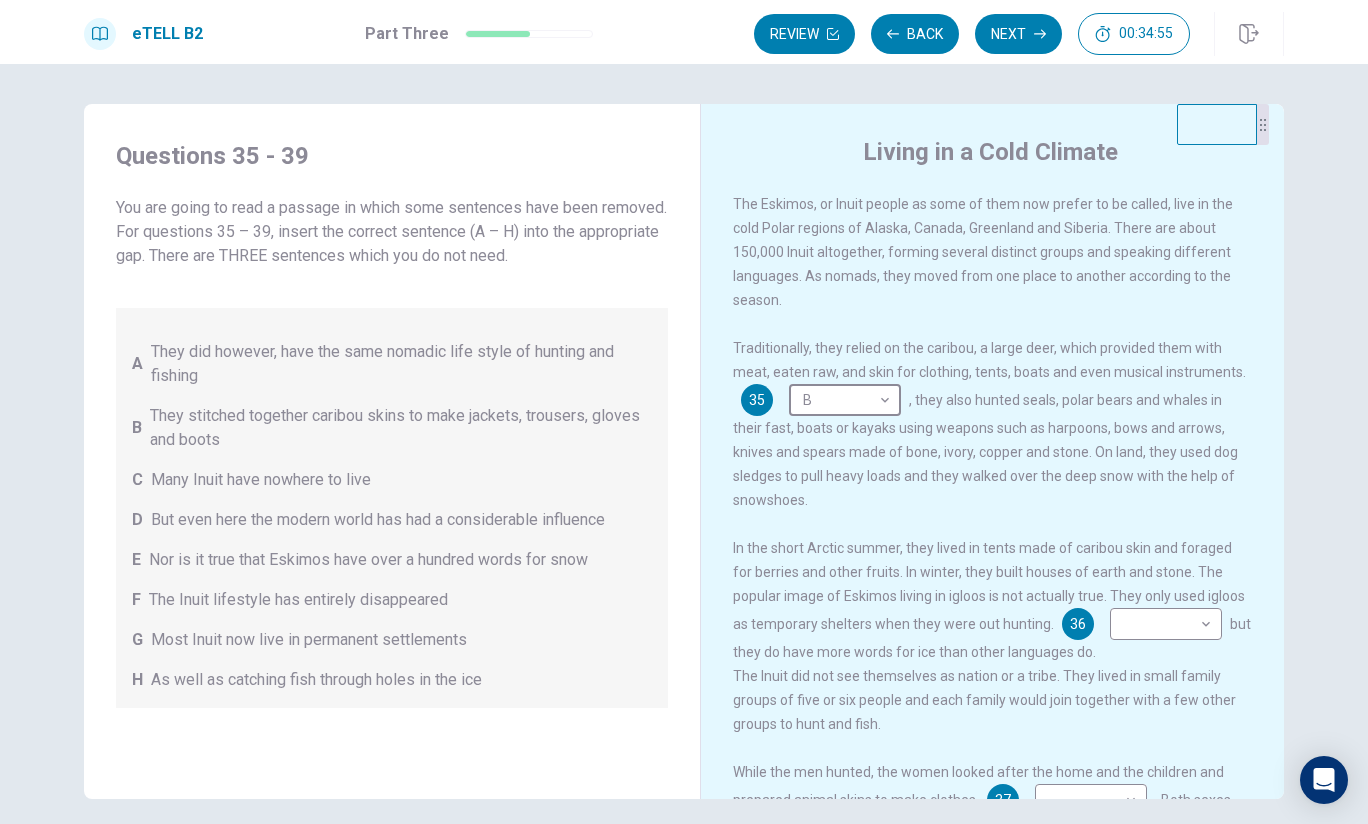 type on "*" 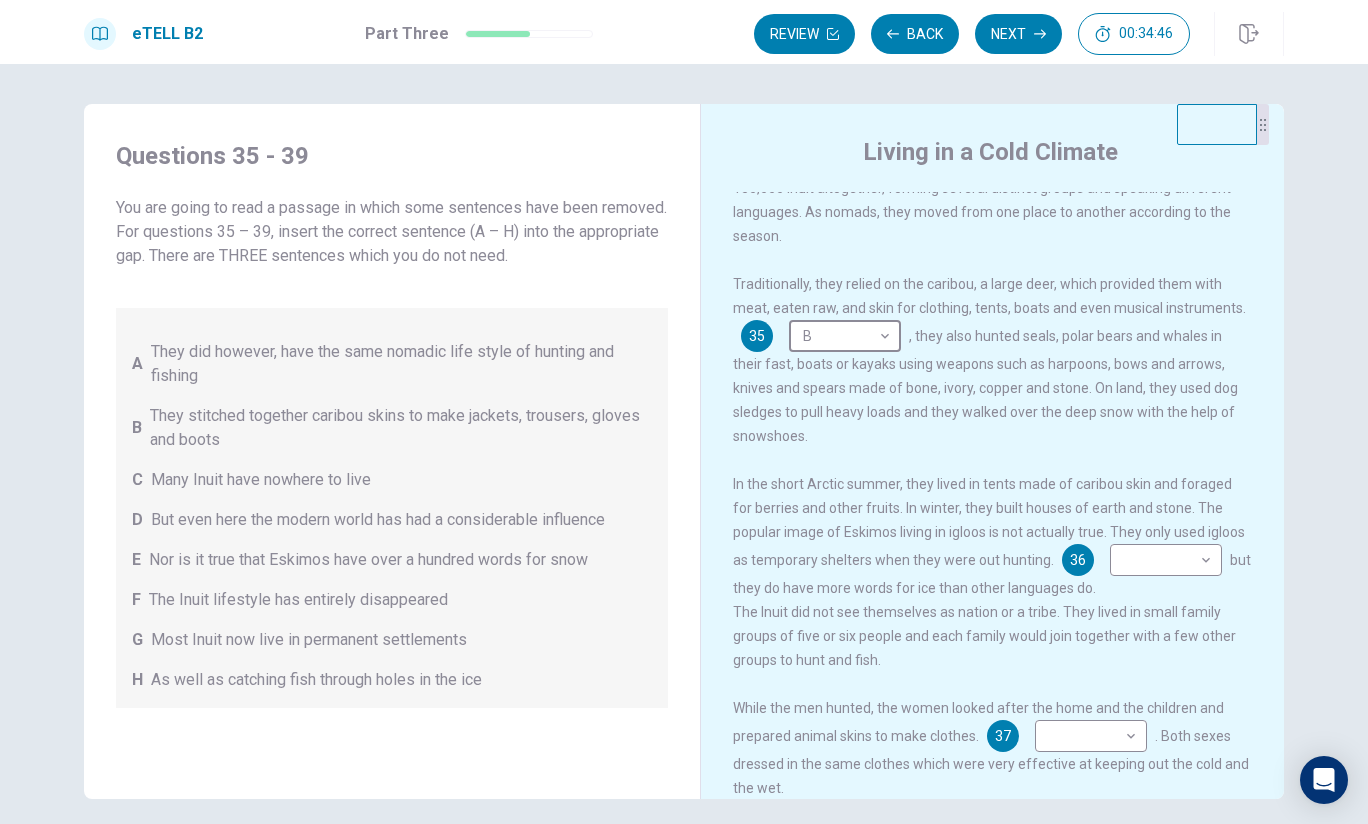 scroll, scrollTop: 100, scrollLeft: 0, axis: vertical 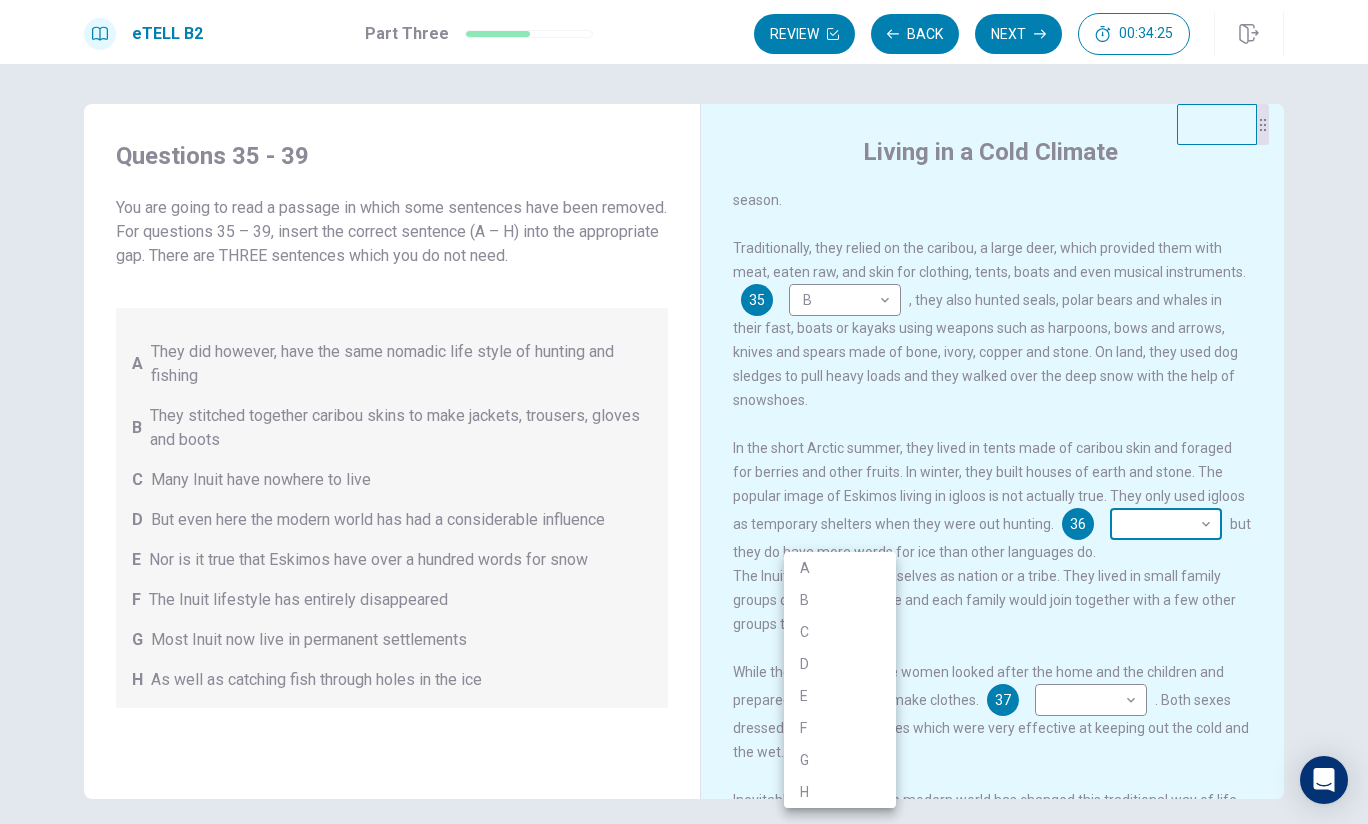 click on "This site uses cookies, as explained in our Privacy Policy . If you agree to the use of cookies, please click the Accept button and continue to browse our site. Privacy Policy Accept eTELL B2 Part Three Review Back Next 00:34:25 Question 15 - 19 of 30 00:34:25 Review Back Next Questions 35 - 39 You are going to read a passage in which some sentences have been removed. For questions 35 – 39, insert the correct sentence (A – H) into the appropriate gap. There are THREE sentences which you do not need. A They did however, have the same nomadic life style of hunting and fishing B They stitched together caribou skins to make jackets, trousers, gloves and boots C Many Inuit have nowhere to live D But even here the modern world has had a considerable influence E Nor is it true that Eskimos have over a hundred words for snow F The Inuit lifestyle has entirely disappeared G Most Inuit now live in permanent settlements H As well as catching fish through holes in the ice Living in a Cold Climate 35 B *" at bounding box center [684, 412] 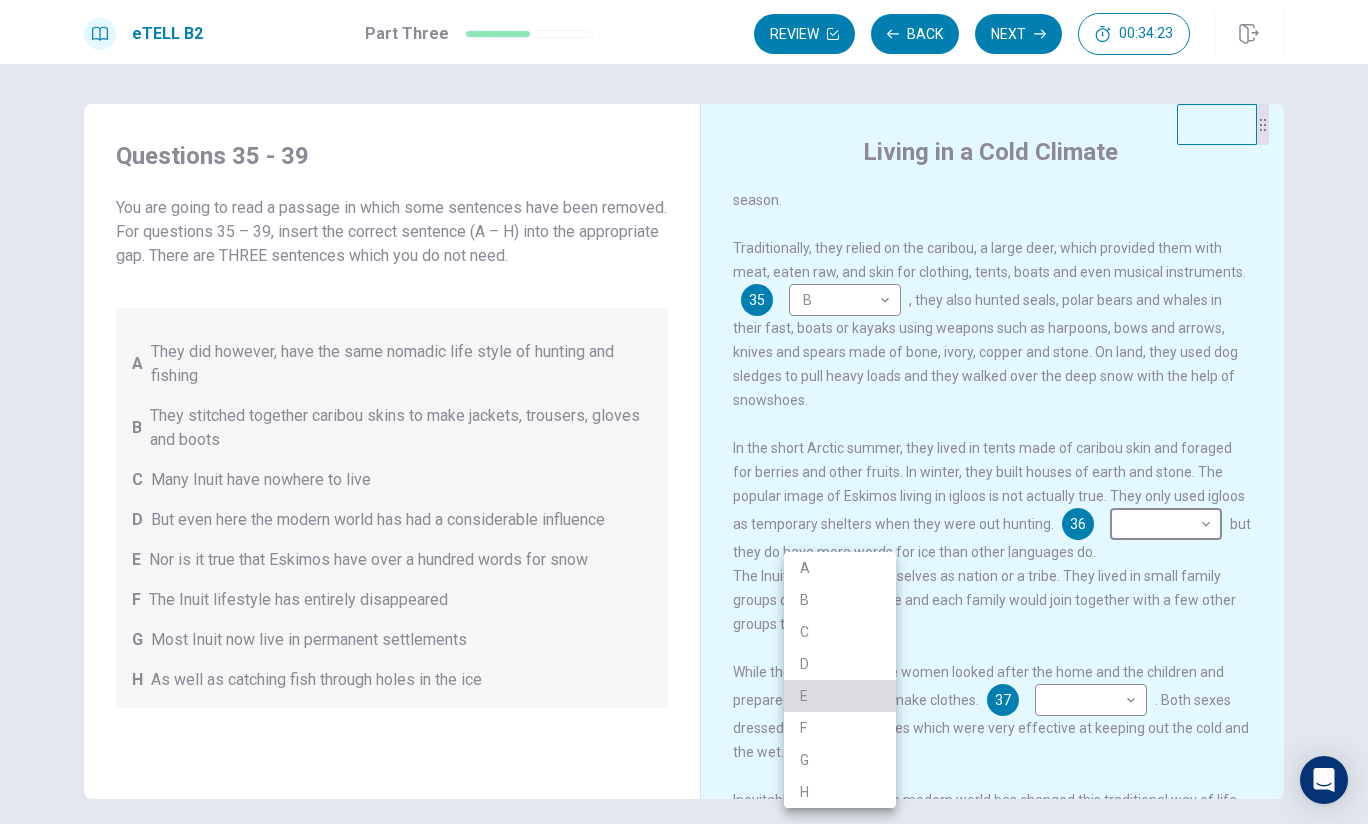 click on "E" at bounding box center [840, 696] 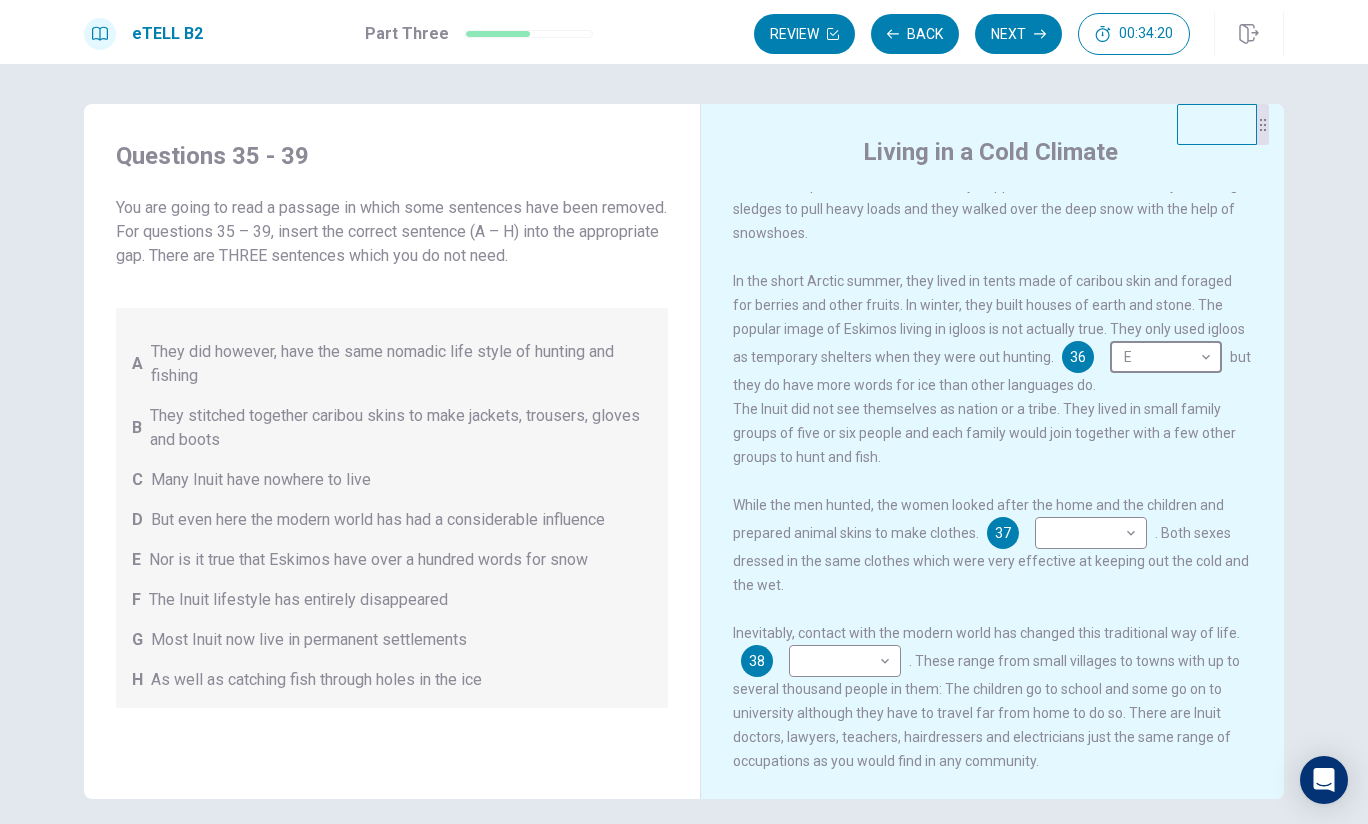 scroll, scrollTop: 300, scrollLeft: 0, axis: vertical 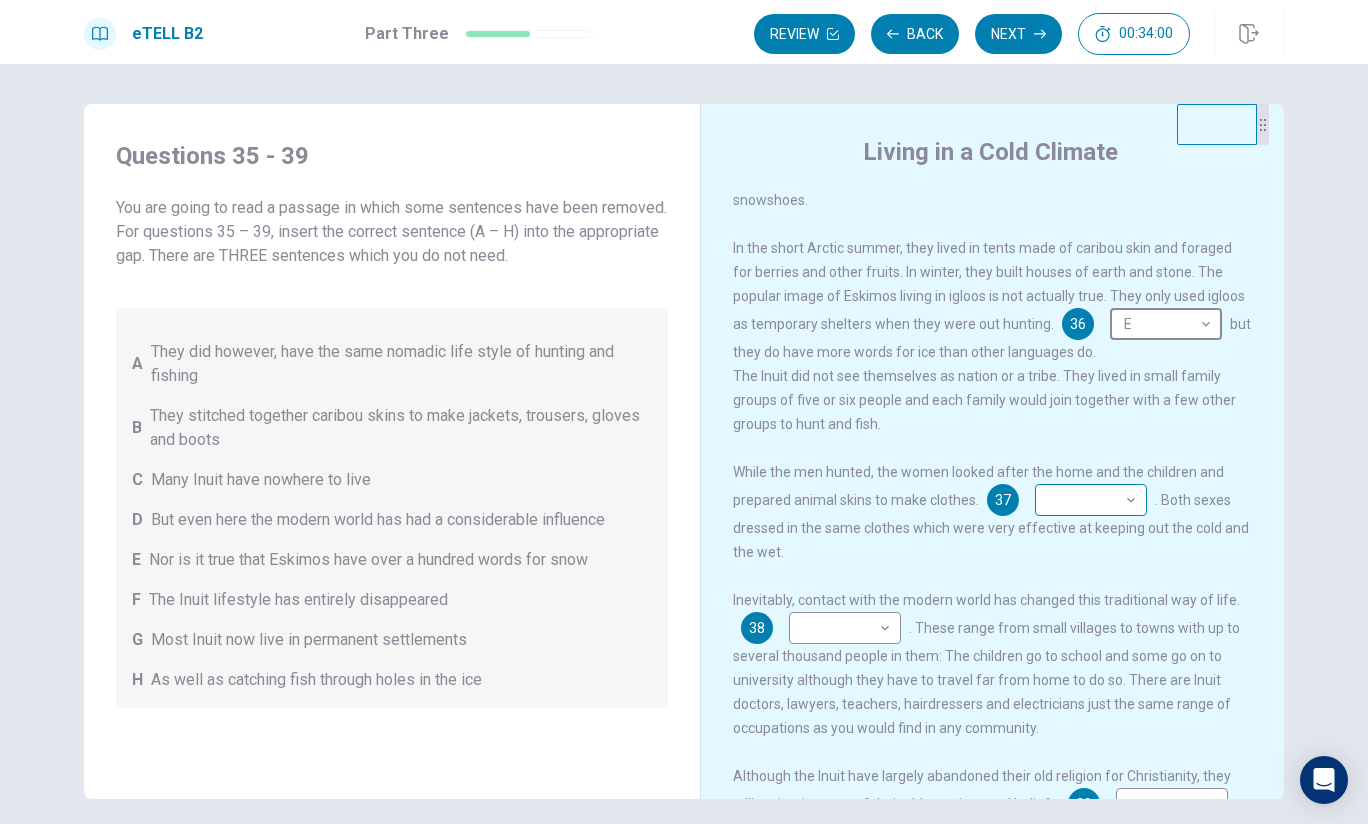 click on "This site uses cookies, as explained in our Privacy Policy . If you agree to the use of cookies, please click the Accept button and continue to browse our site. Privacy Policy Accept eTELL B2 Part Three Review Back Next 00:34:00 Question 15 - 19 of 30 00:34:00 Review Back Next Questions 35 - 39 You are going to read a passage in which some sentences have been removed. For questions 35 – 39, insert the correct sentence (A – H) into the appropriate gap. There are THREE sentences which you do not need. A They did however, have the same nomadic life style of hunting and fishing B They stitched together caribou skins to make jackets, trousers, gloves and boots C Many Inuit have nowhere to live D But even here the modern world has had a considerable influence E Nor is it true that Eskimos have over a hundred words for snow F The Inuit lifestyle has entirely disappeared G Most Inuit now live in permanent settlements H As well as catching fish through holes in the ice Living in a Cold Climate 35 B *" at bounding box center [684, 412] 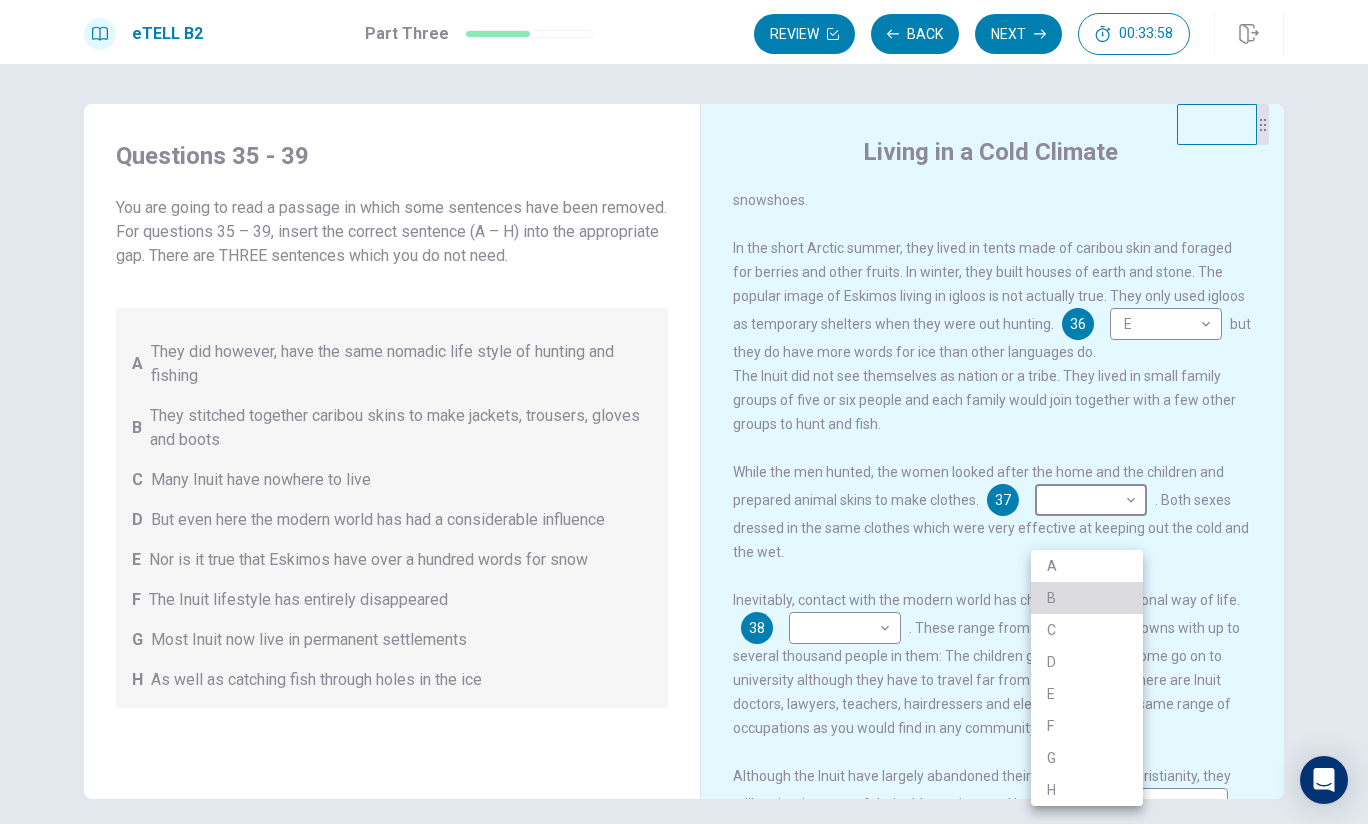 click on "B" at bounding box center (1087, 598) 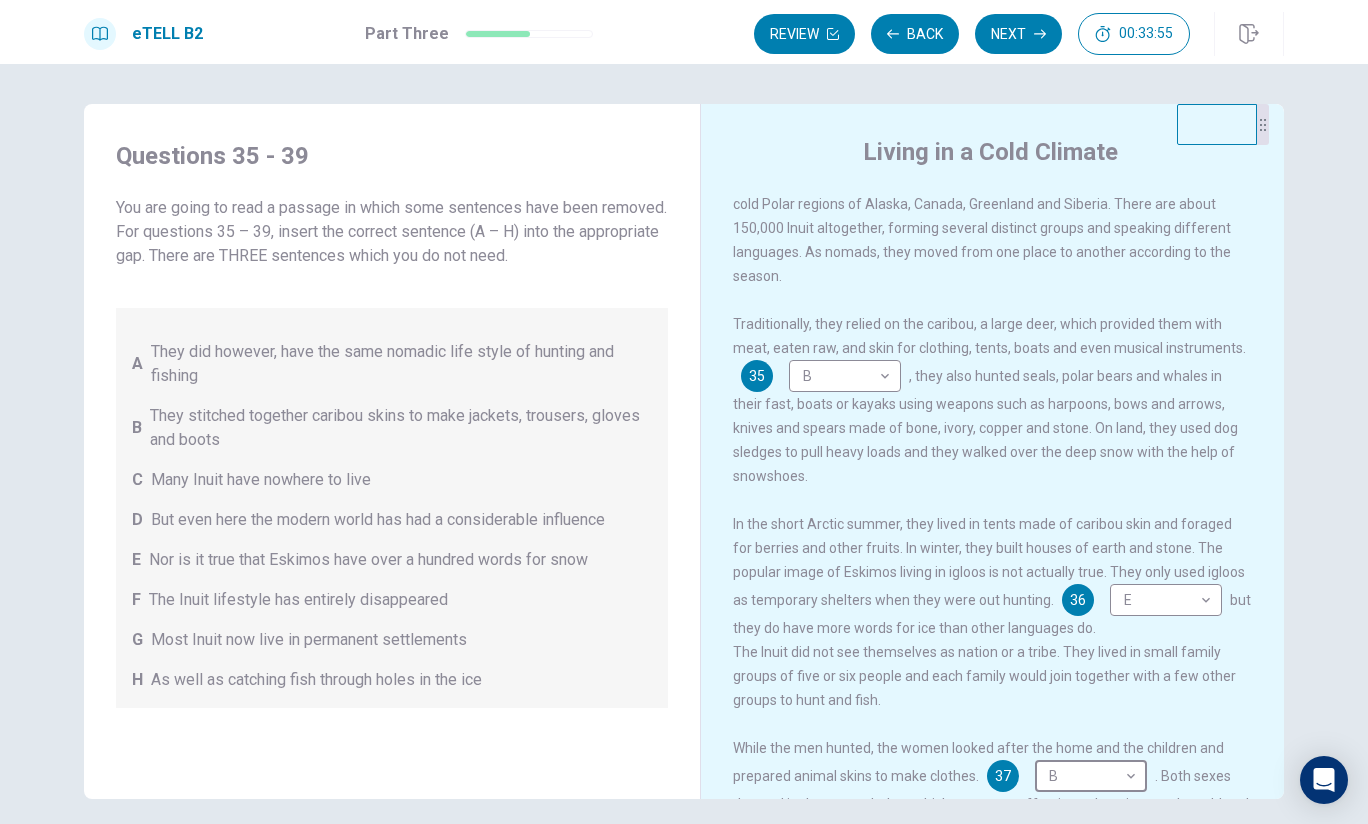 scroll, scrollTop: 0, scrollLeft: 0, axis: both 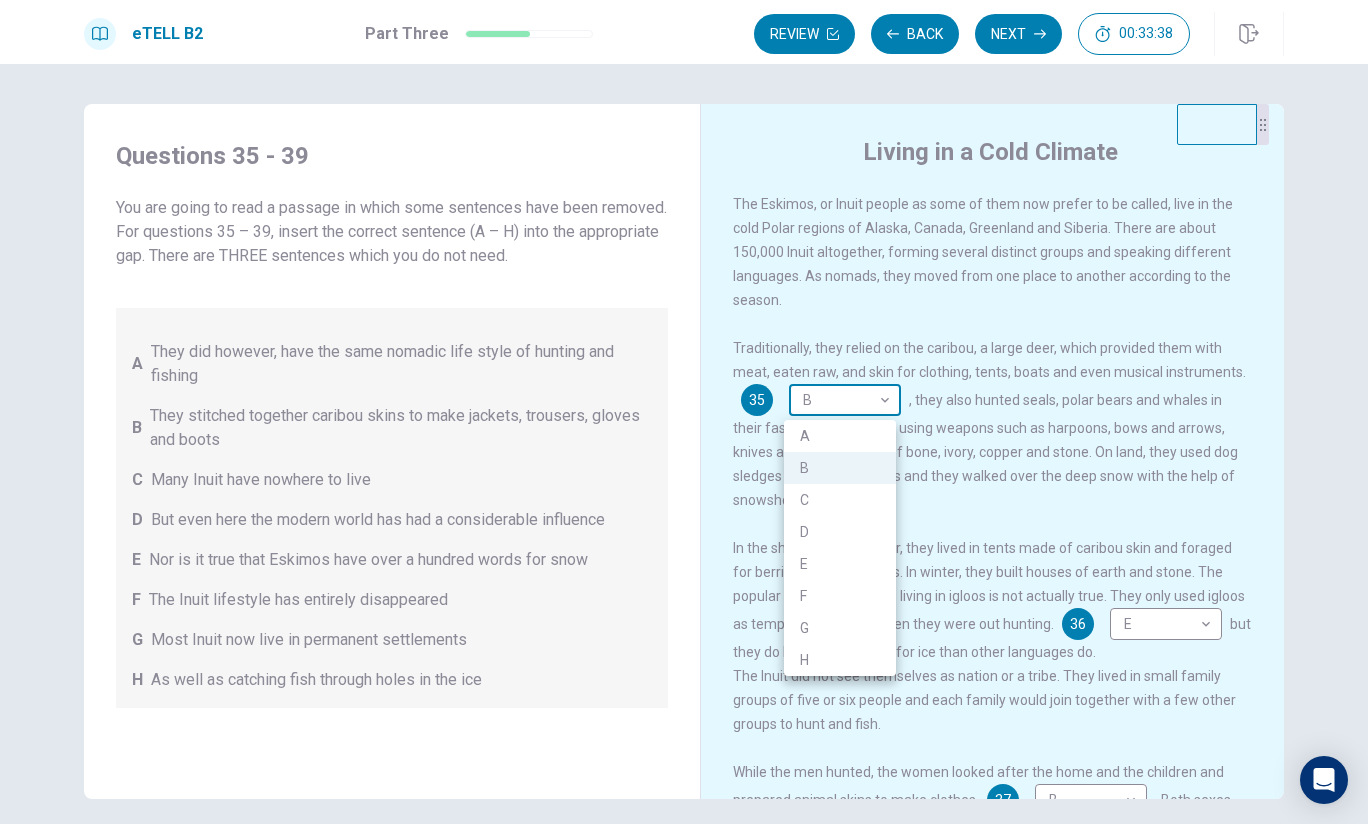 click on "Some people claim that the name of the hill is (32)______________ a connection to the legend of King Arthur. Support for the theory that the hill is named after the legendary king may be provided by the fact that several other hilltop and mountaintop features in Britain share the same or similar names, (33)______________ the peak of Ben Arthur in the Western Highlands and Arthur's Chair in the Cumbrian Lake District. (34)______________ some may believe that this is evidence, there are many others who argue that the name of Arthur’s Seat comes from other origins." at bounding box center (684, 412) 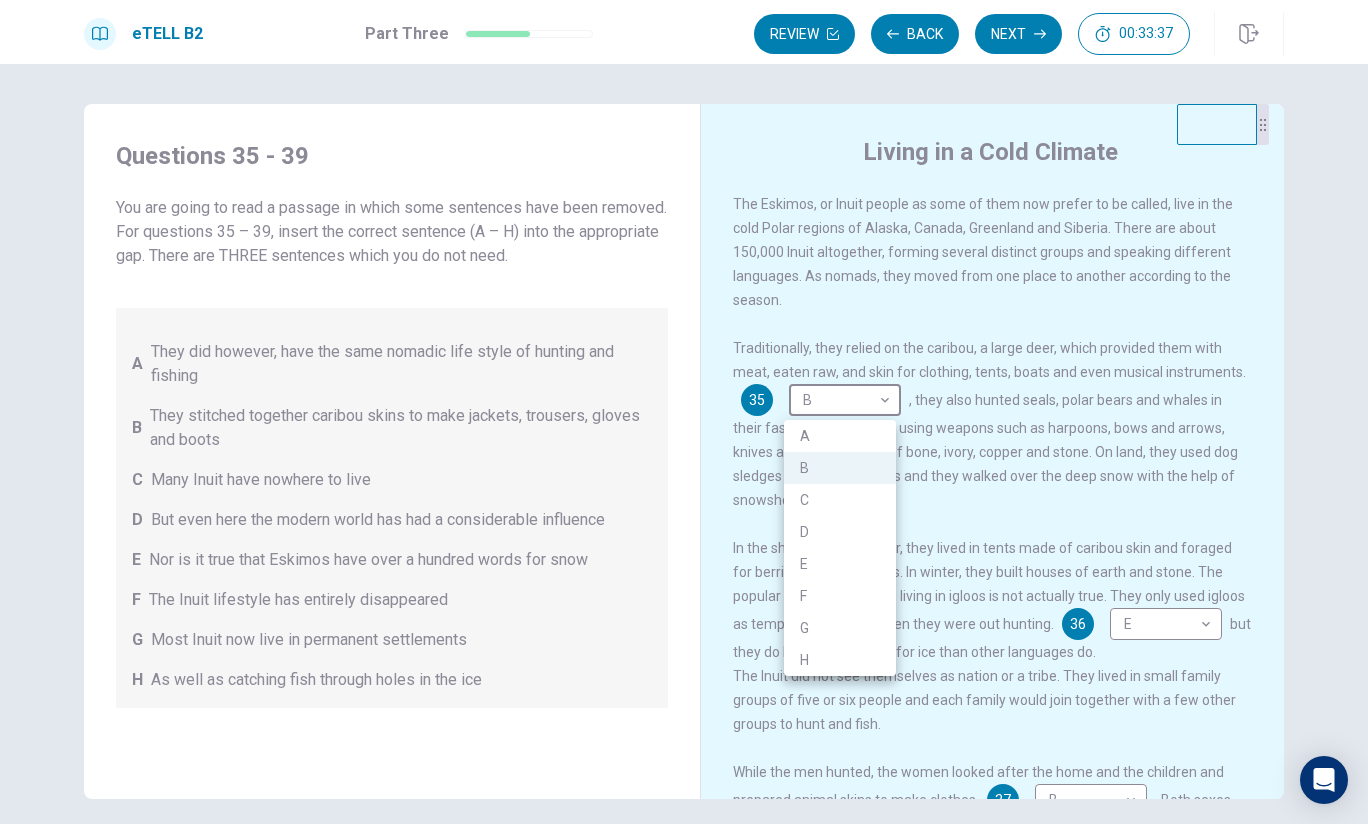 click on "H" at bounding box center (840, 660) 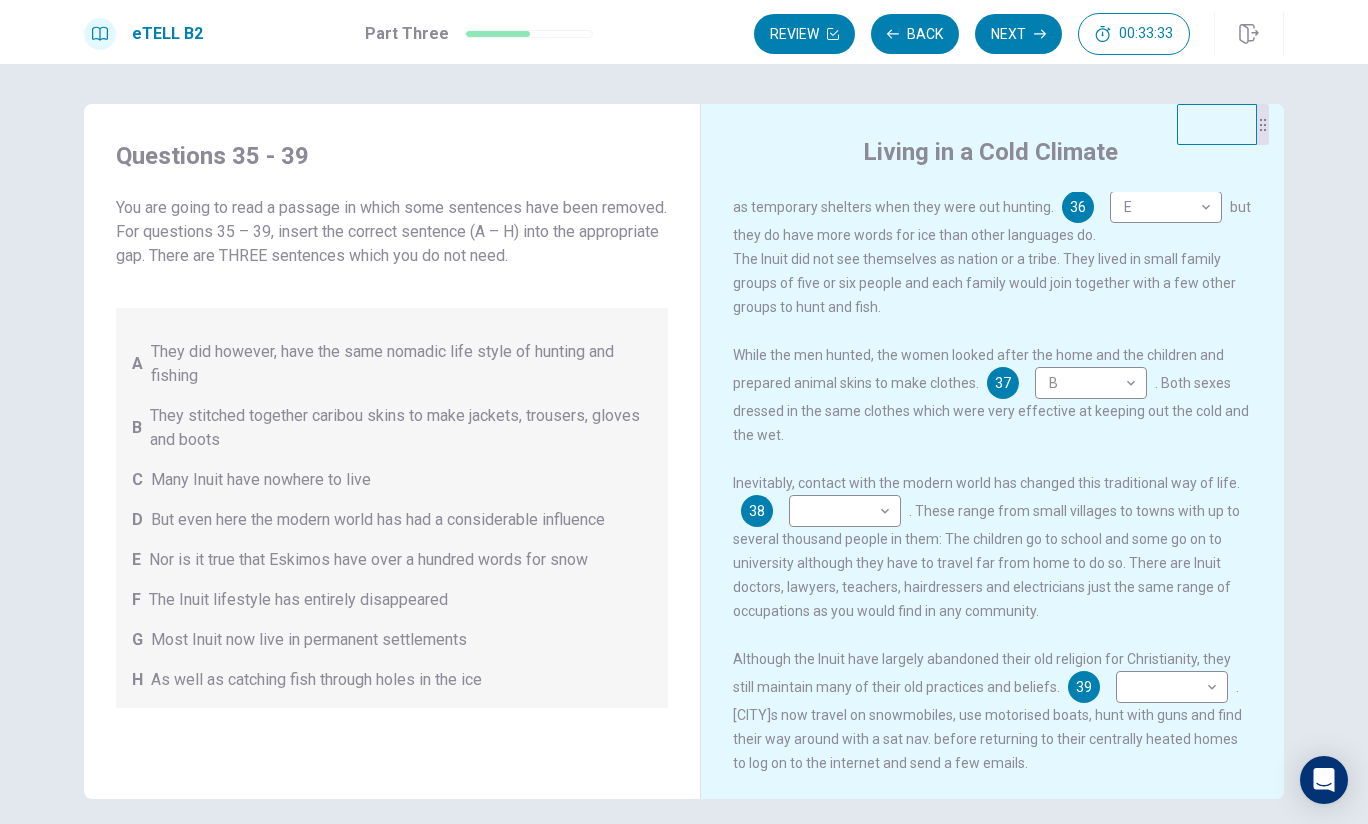 scroll, scrollTop: 456, scrollLeft: 0, axis: vertical 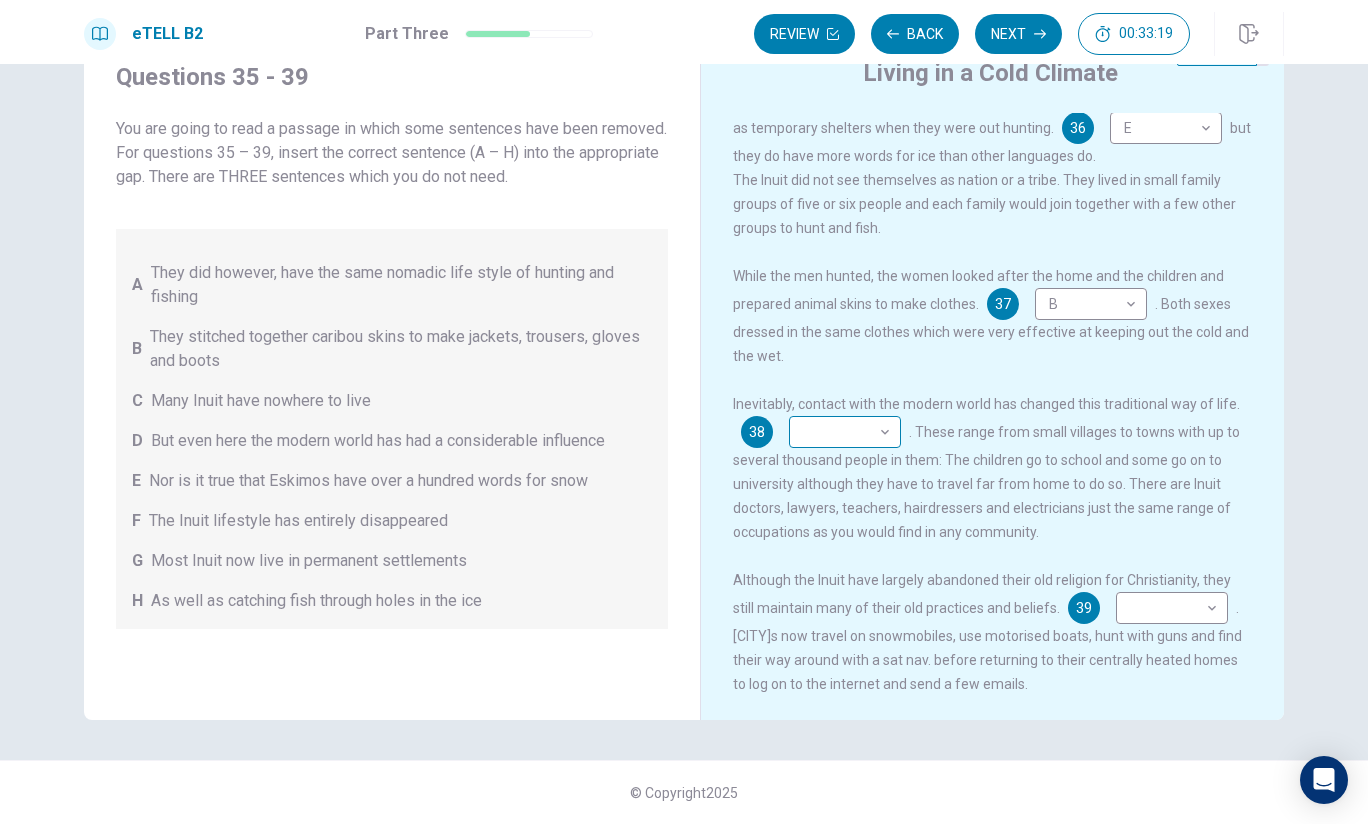 click on "This site uses cookies, as explained in our Privacy Policy. If you agree to the use of cookies, please click the Accept button and continue to browse our site. Privacy Policy Accept eTELL B2 Part Three Review Back Next 00:33:19 Question 15 - 19 of 30 00:33:19 Review Back Next Questions 35 - 39 You are going to read a passage in which some sentences have been removed. For questions 35 – 39, insert the correct sentence (A – H) into the appropriate gap. There are THREE sentences which you do not need. A They did however, have the same nomadic life style of hunting and fishing B They stitched together caribou skins to make jackets, trousers, gloves and boots C Many Inuit have nowhere to live D But even here the modern world has had a considerable influence E Nor is it true that Eskimos have over a hundred words for snow F The Inuit lifestyle has entirely disappeared G Most Inuit now live in permanent settlements H As well as catching fish through holes in the ice Living in a Cold Climate 35 H * E" at bounding box center [684, 412] 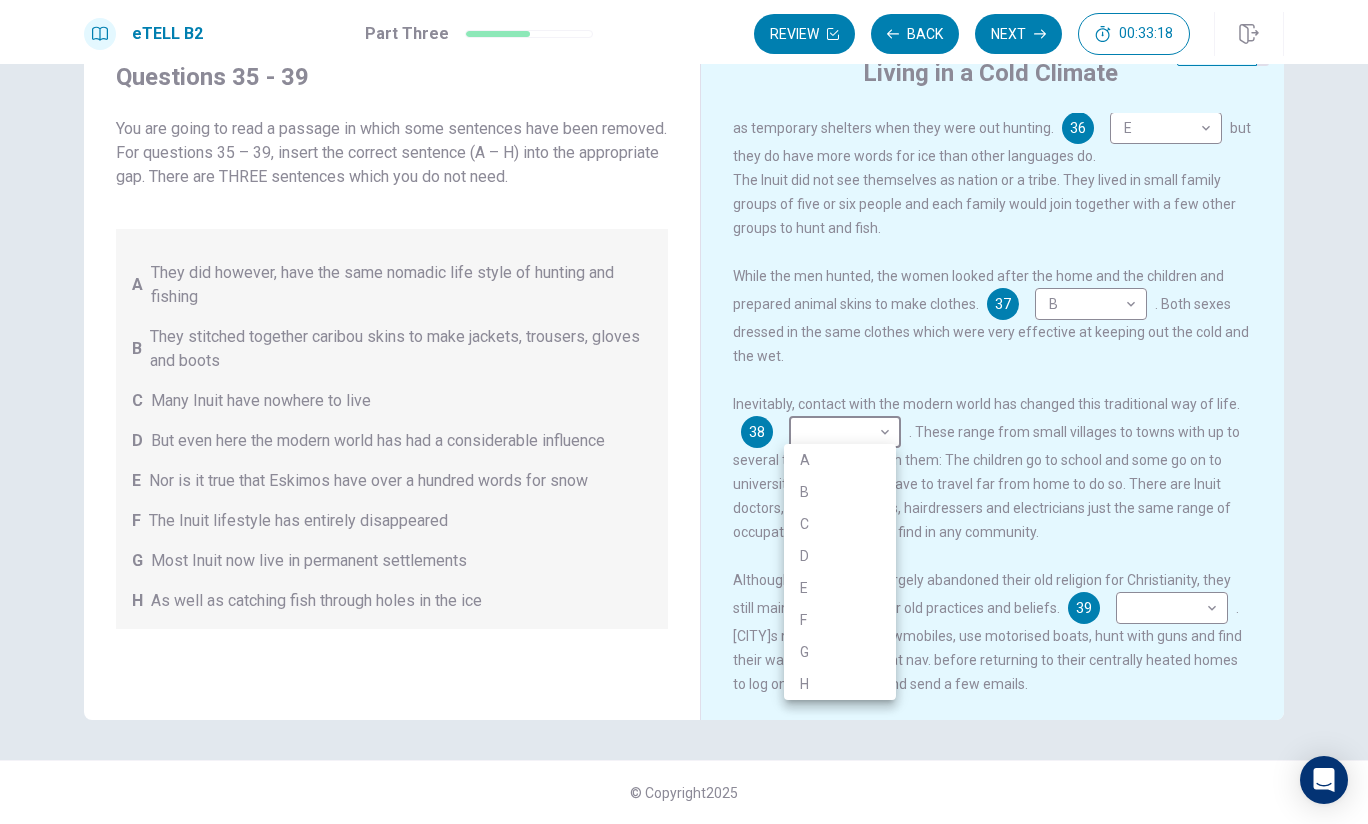 click on "G" at bounding box center [840, 652] 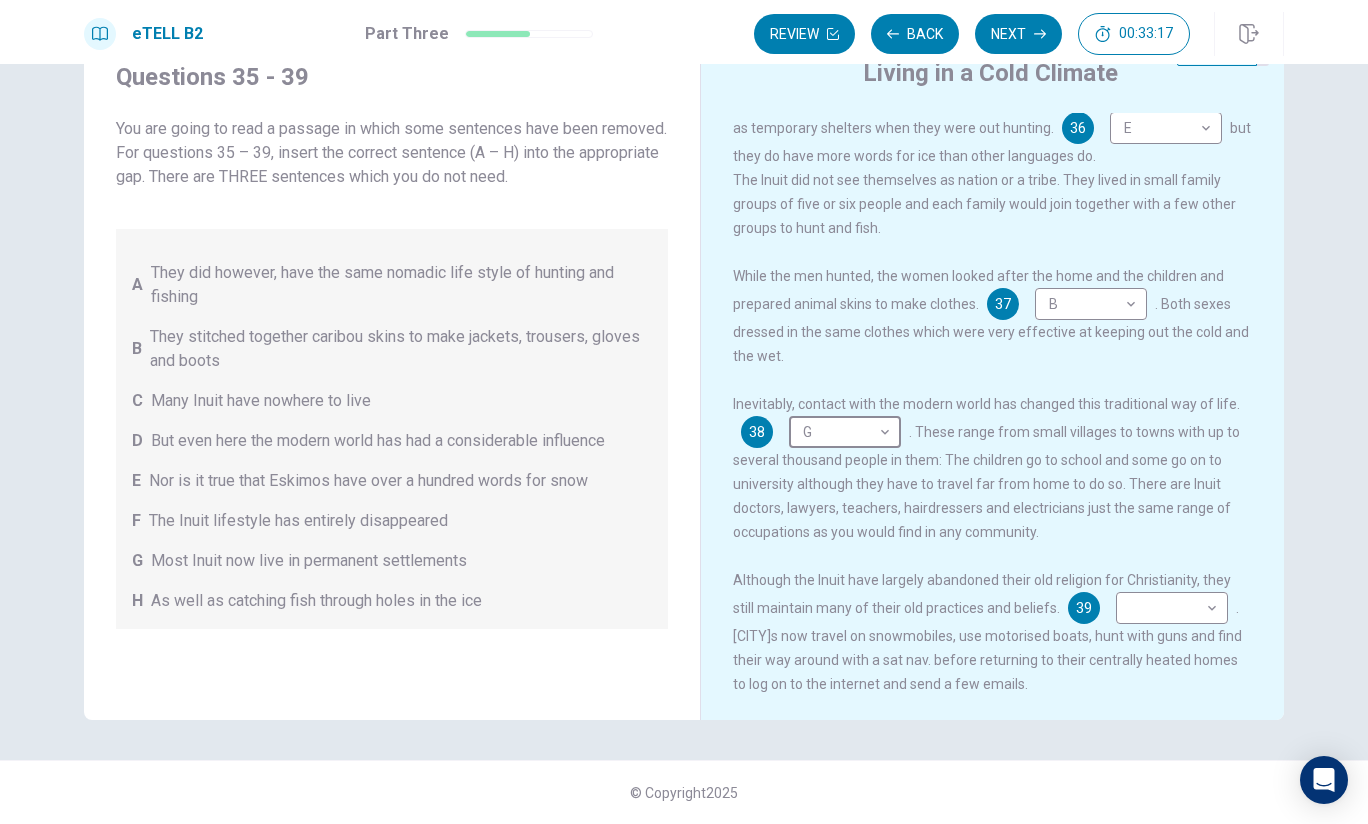 type on "*" 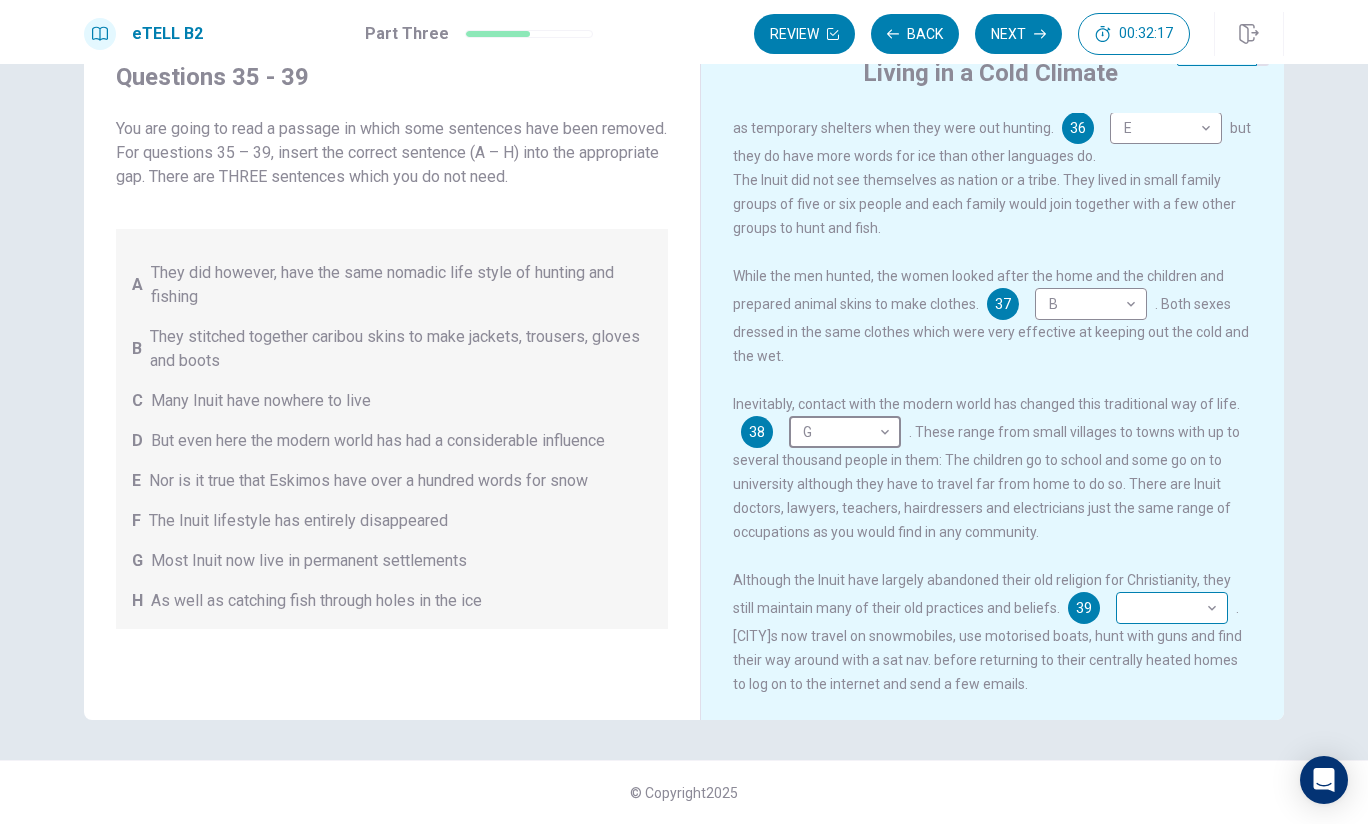 click on "This site uses cookies, as explained in our  Privacy Policy . If you agree to the use of cookies, please click the Accept button and continue to browse our site.   Privacy Policy Accept   eTELL B2 Part Three Review Back Next 00:32:17 Question 15 - 19 of 30 00:32:17 Review Back Next Questions 35 - 39 You are going to read a passage in which some sentences have been  removed. For questions 35 – 39, insert the correct sentence (A – H) into the  appropriate gap. There are THREE sentences which you do not need. A They did however, have the same nomadic life style of hunting and fishing  B They stitched together caribou skins to make jackets, trousers, gloves and  boots  C Many Inuit have nowhere to live D But even here the modern world has had a considerable influence E Nor is it true that Eskimos have over a hundred words for snow F The Inuit lifestyle has entirely disappeared  G Most Inuit now live in permanent settlements  H As well as catching fish through holes in the ice Living in a Cold Climate 35 H * E" at bounding box center [684, 412] 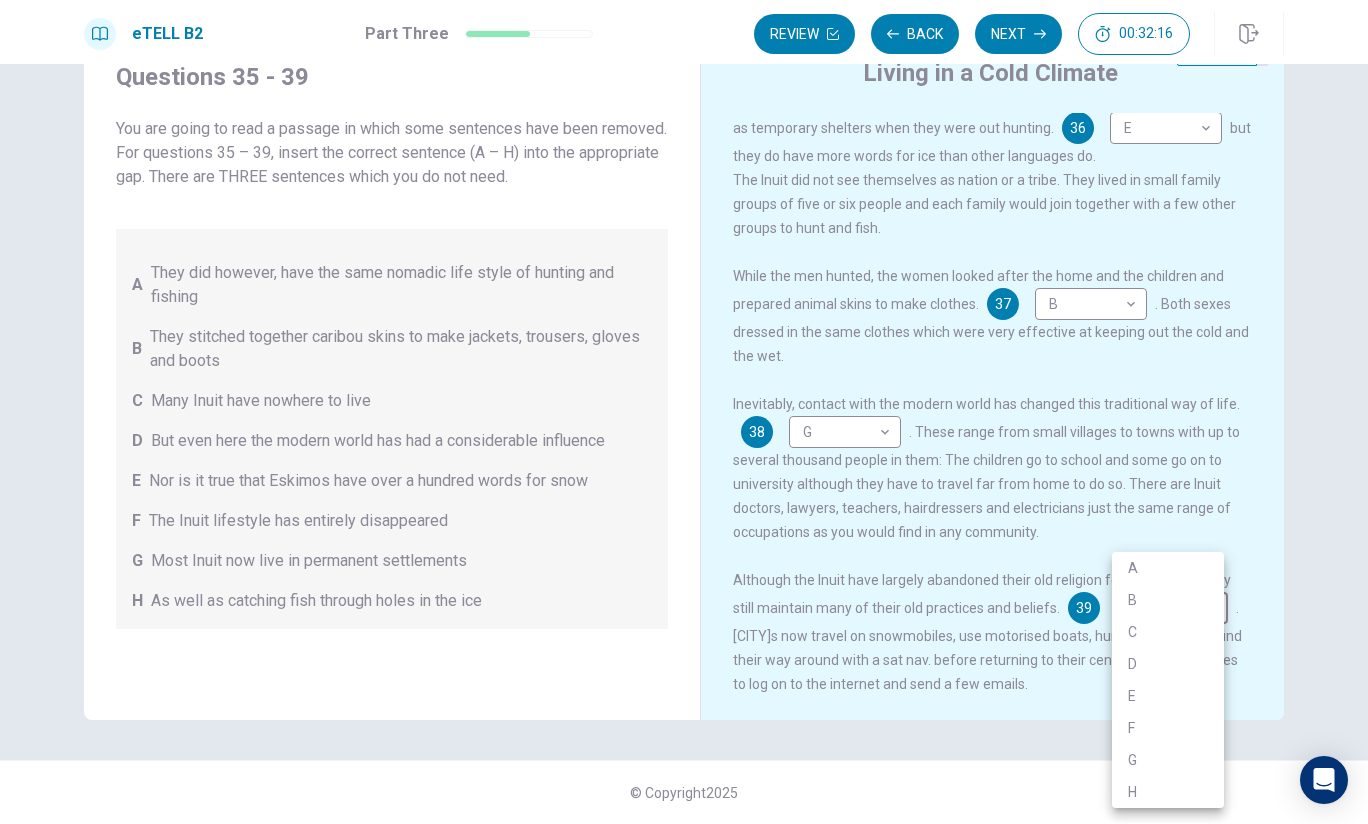 click on "A" at bounding box center [1168, 568] 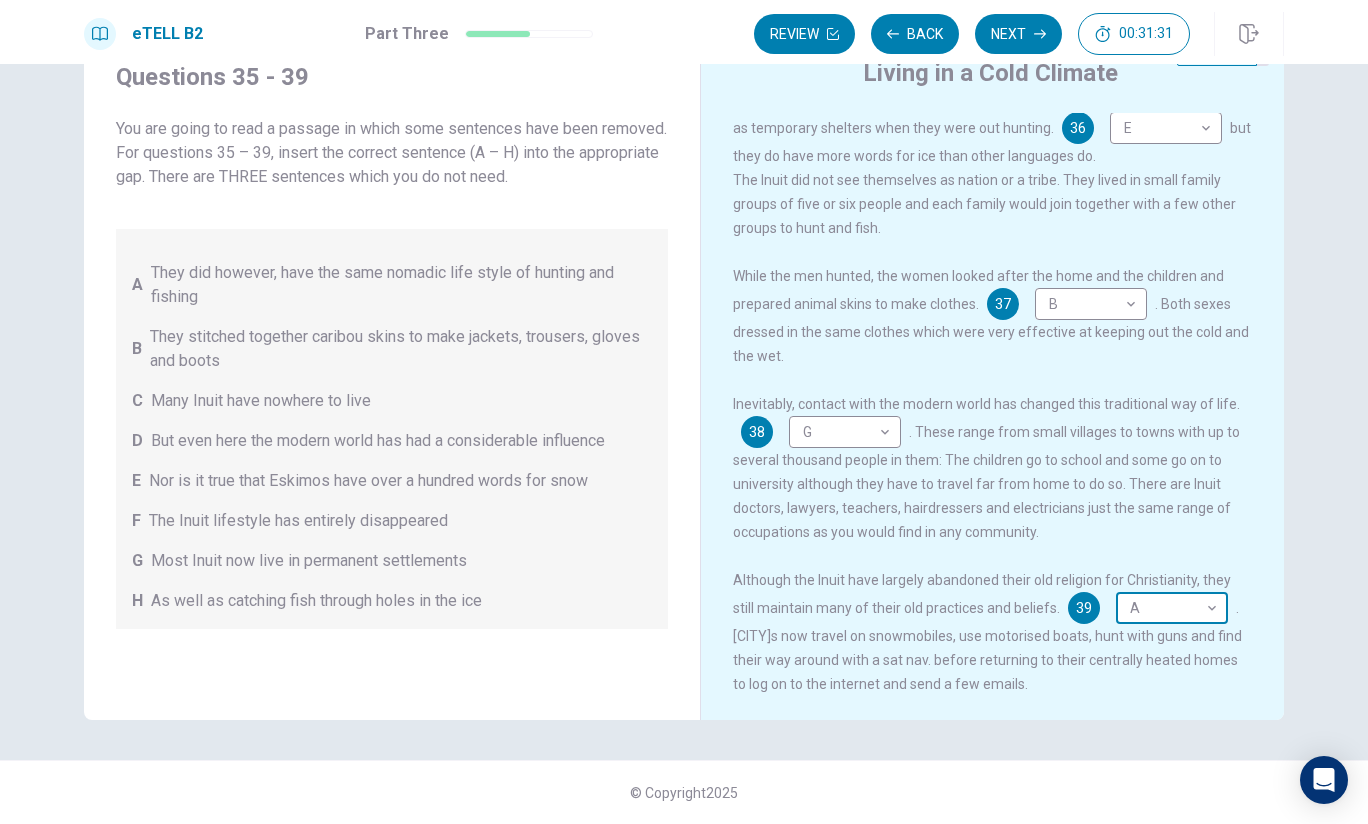 click on "This site uses cookies, as explained in our  Privacy Policy . If you agree to the use of cookies, please click the Accept button and continue to browse our site.   Privacy Policy Accept   eTELL B2 Part Three Review Back Next 00:31:31 Question 15 - 19 of 30 00:31:31 Review Back Next Questions 35 - 39 You are going to read a passage in which some sentences have been  removed. For questions 35 – 39, insert the correct sentence (A – H) into the  appropriate gap. There are THREE sentences which you do not need. A They did however, have the same nomadic life style of hunting and fishing  B They stitched together caribou skins to make jackets, trousers, gloves and  boots  C Many Inuit have nowhere to live D But even here the modern world has had a considerable influence E Nor is it true that Eskimos have over a hundred words for snow F The Inuit lifestyle has entirely disappeared  G Most Inuit now live in permanent settlements  H As well as catching fish through holes in the ice Living in a Cold Climate 35 H * E" at bounding box center [684, 412] 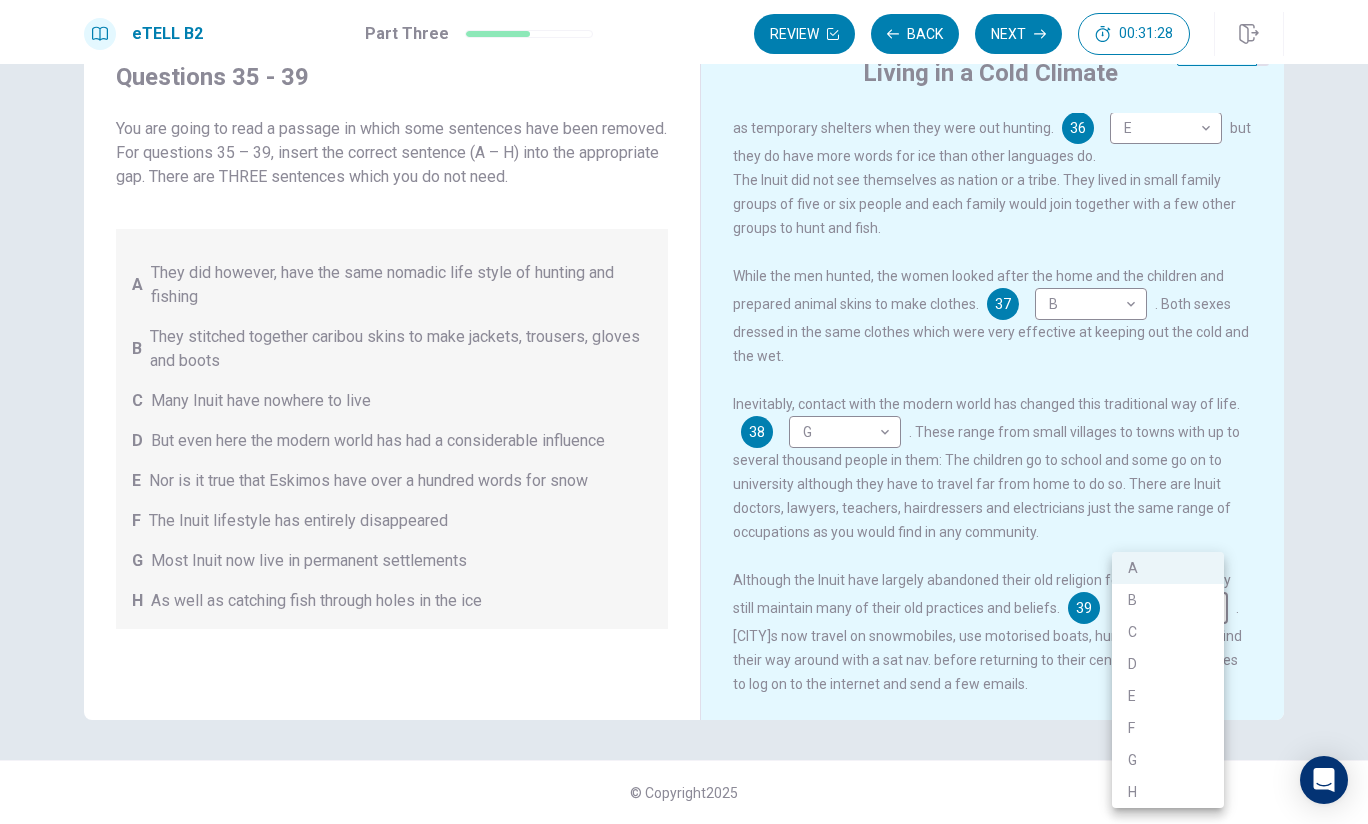 click on "F" at bounding box center [1168, 728] 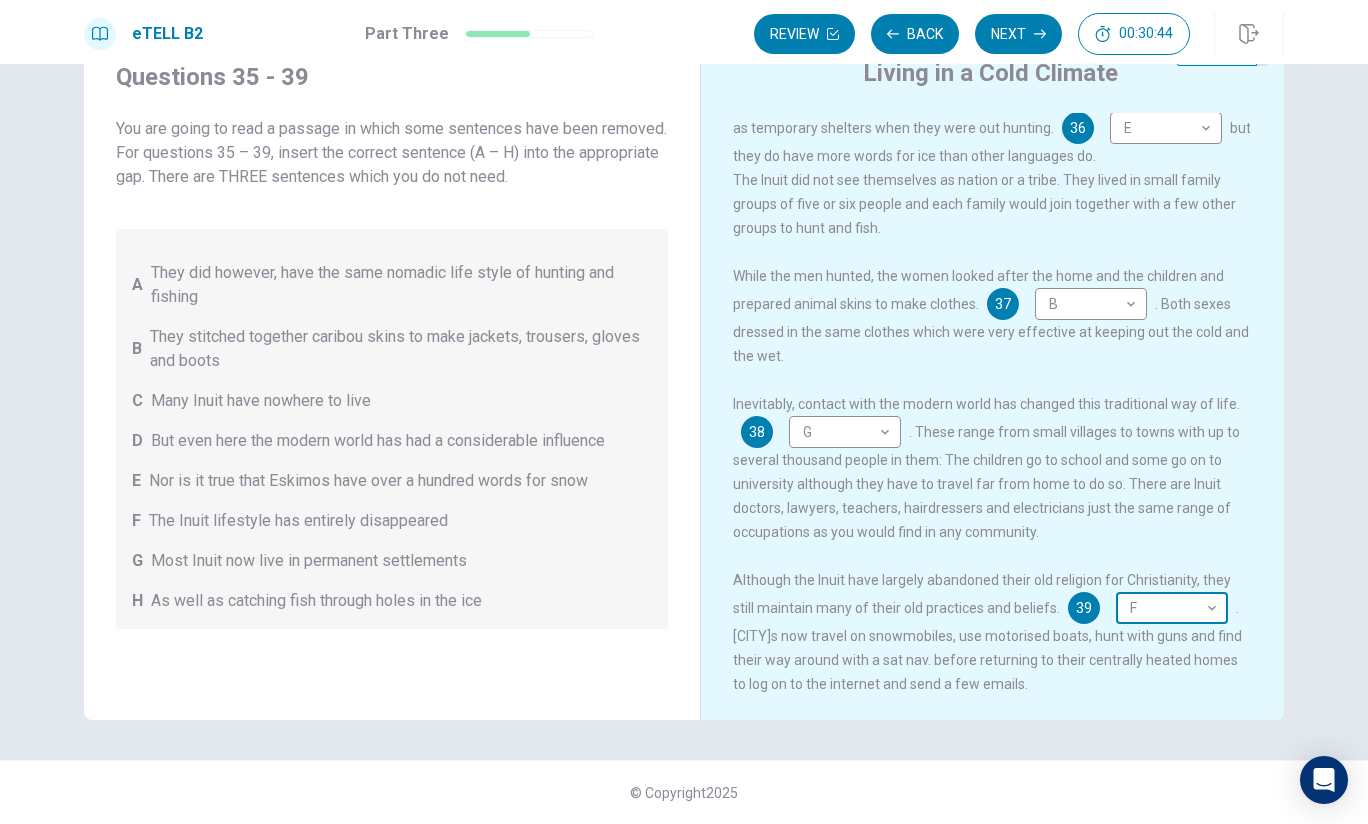 click on "This site uses cookies, as explained in our  Privacy Policy . If you agree to the use of cookies, please click the Accept button and continue to browse our site.   Privacy Policy Accept   eTELL B2 Part Three Review Back Next 00:30:44 Question 15 - 19 of 30 00:30:44 Review Back Next Questions 35 - 39 You are going to read a passage in which some sentences have been  removed. For questions 35 – 39, insert the correct sentence (A – H) into the  appropriate gap. There are THREE sentences which you do not need. A They did however, have the same nomadic life style of hunting and fishing  B They stitched together caribou skins to make jackets, trousers, gloves and  boots  C Many Inuit have nowhere to live D But even here the modern world has had a considerable influence E Nor is it true that Eskimos have over a hundred words for snow F The Inuit lifestyle has entirely disappeared  G Most Inuit now live in permanent settlements  H As well as catching fish through holes in the ice Living in a Cold Climate 35 H * E" at bounding box center (684, 412) 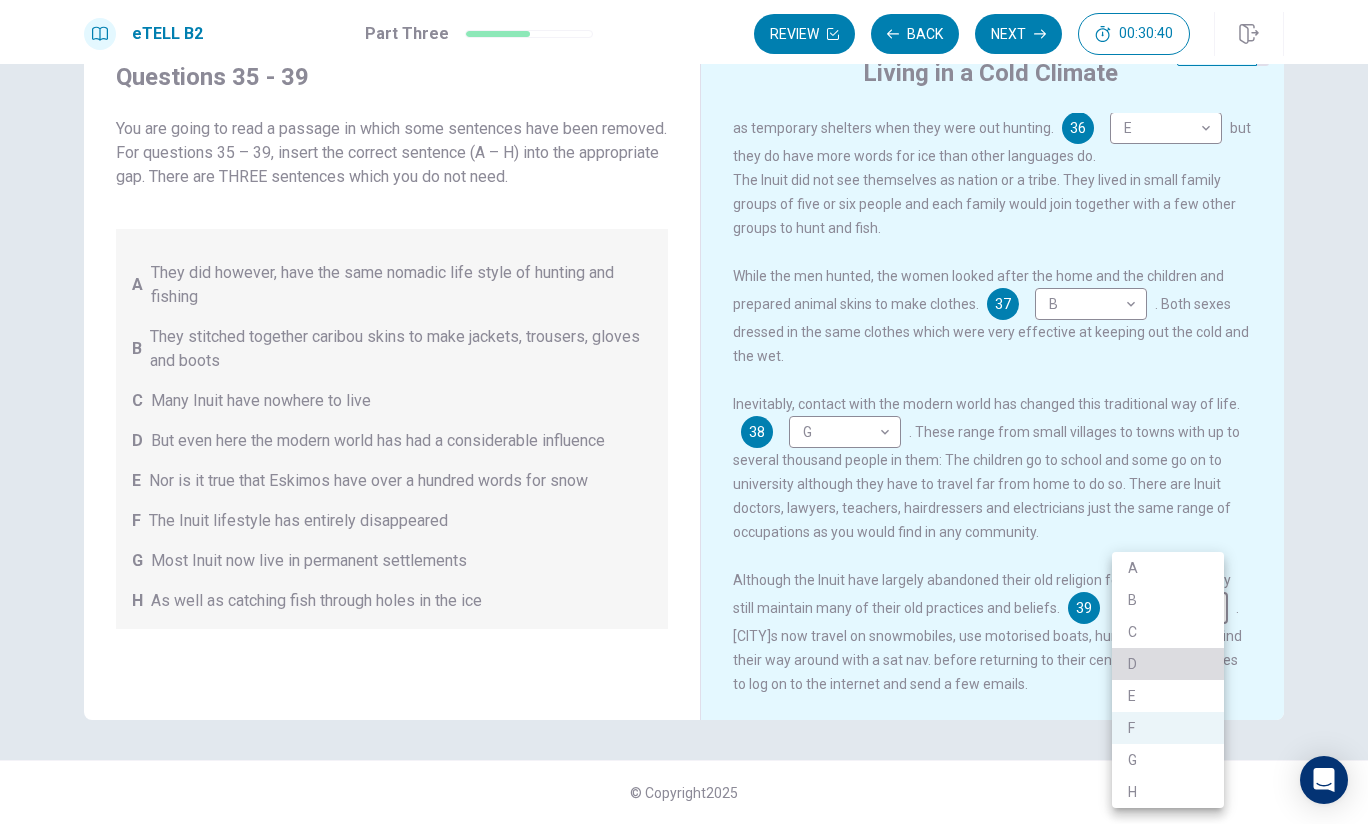click on "D" at bounding box center (1168, 664) 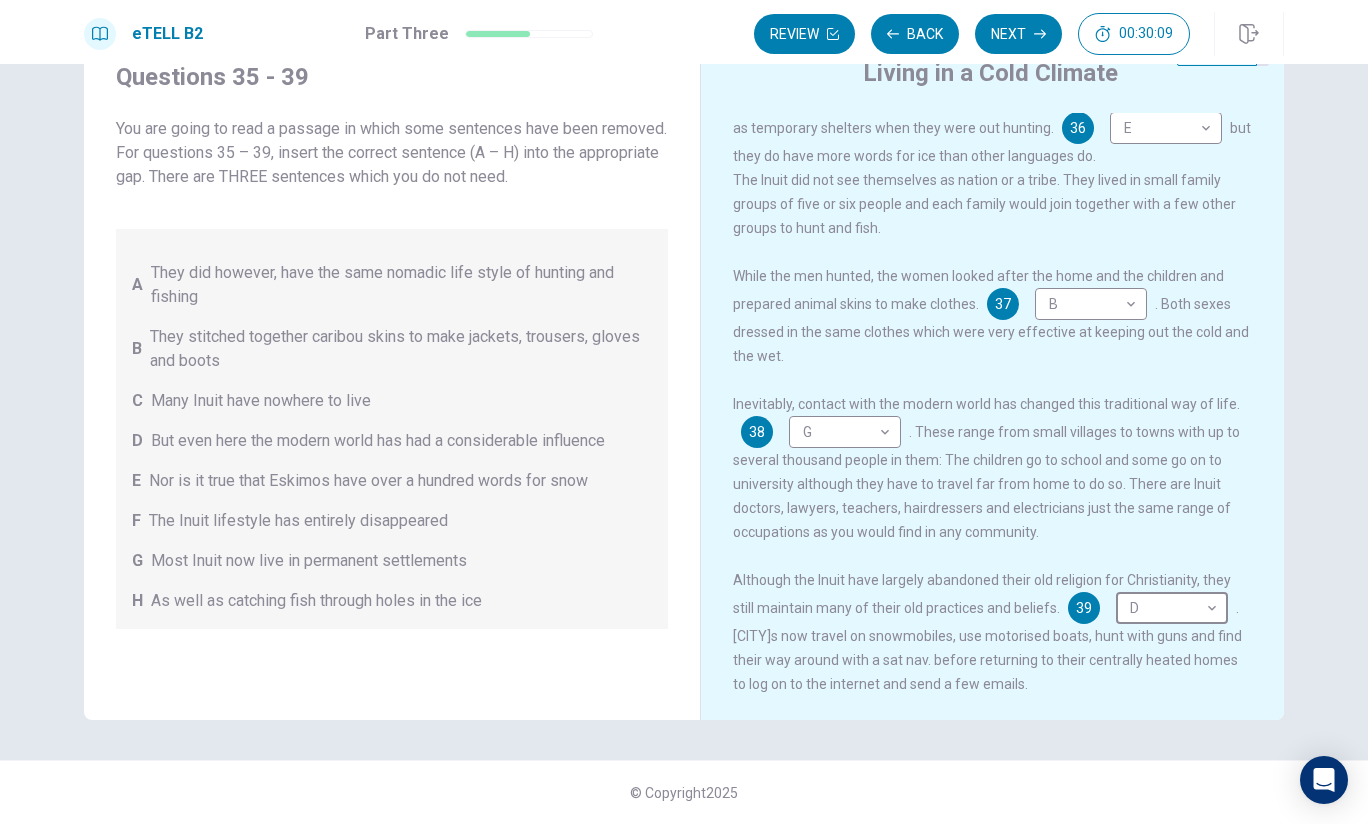 scroll, scrollTop: 456, scrollLeft: 0, axis: vertical 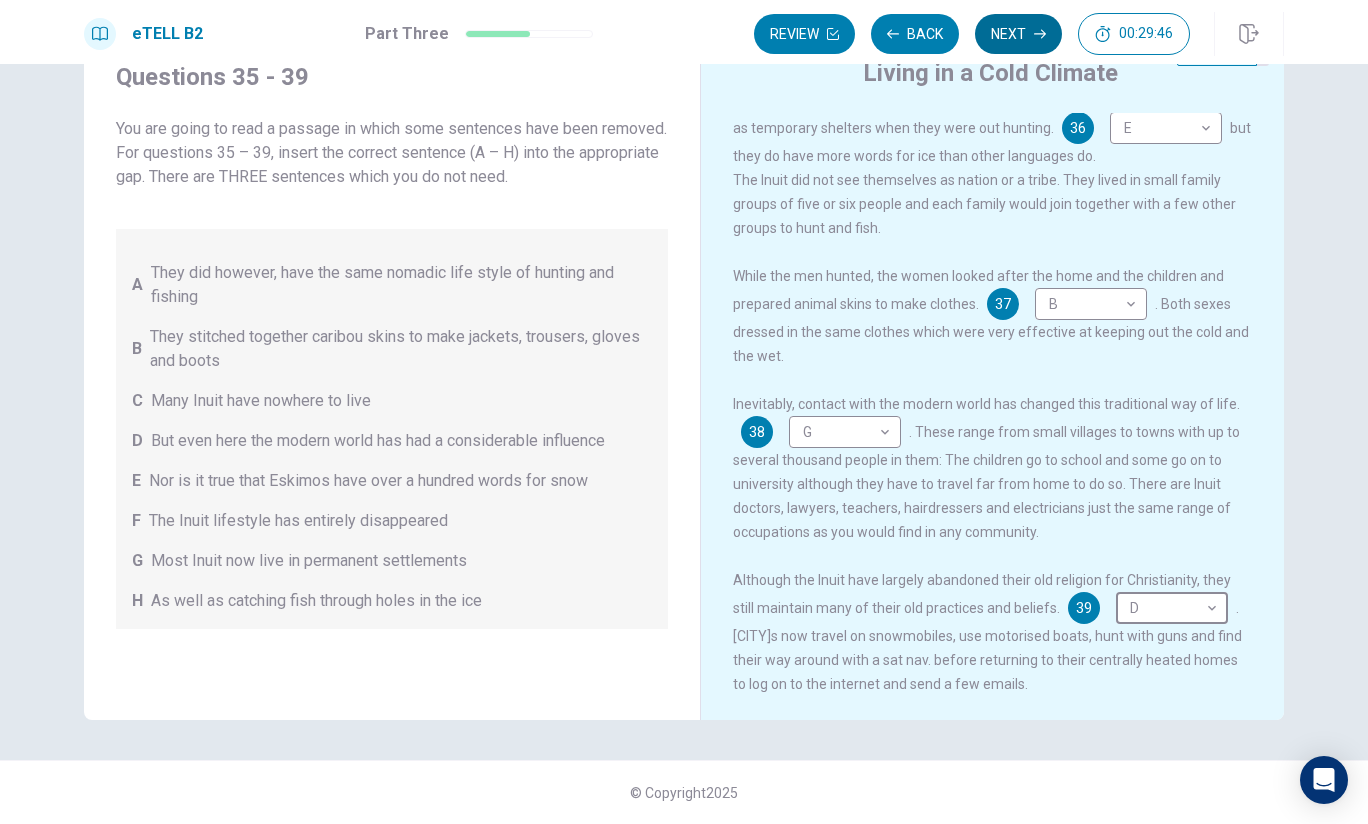 click on "Next" at bounding box center (1018, 34) 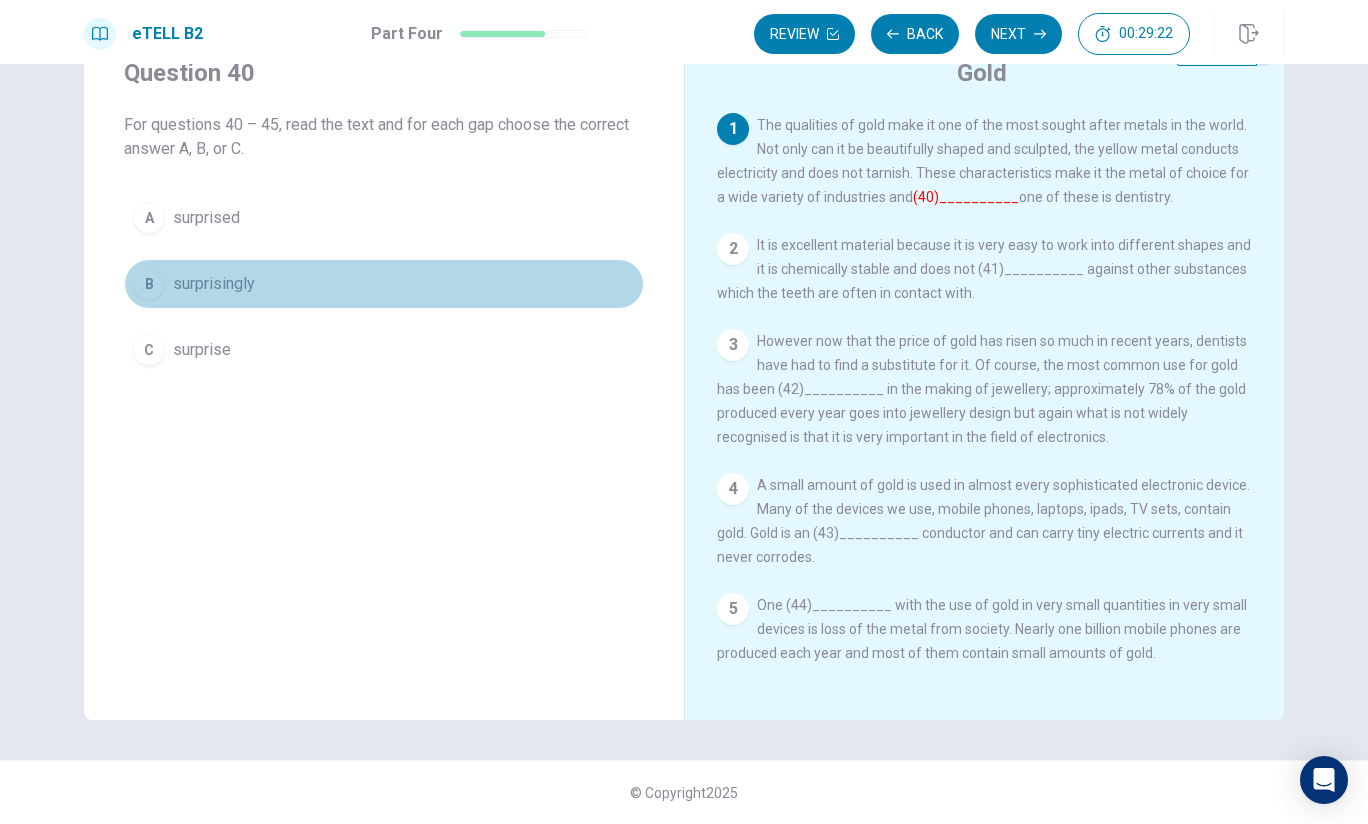 click on "surprisingly" at bounding box center [214, 284] 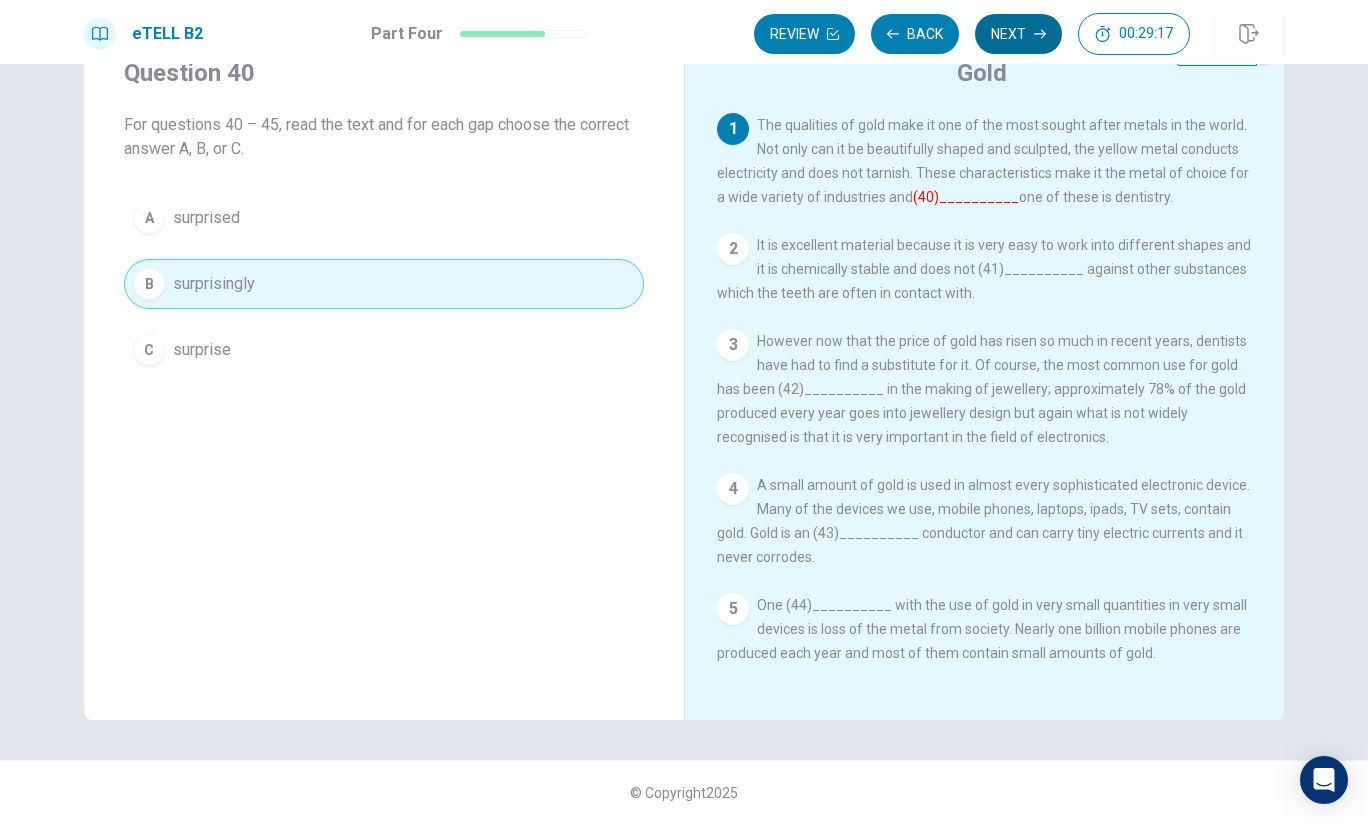 click on "Next" at bounding box center (1018, 34) 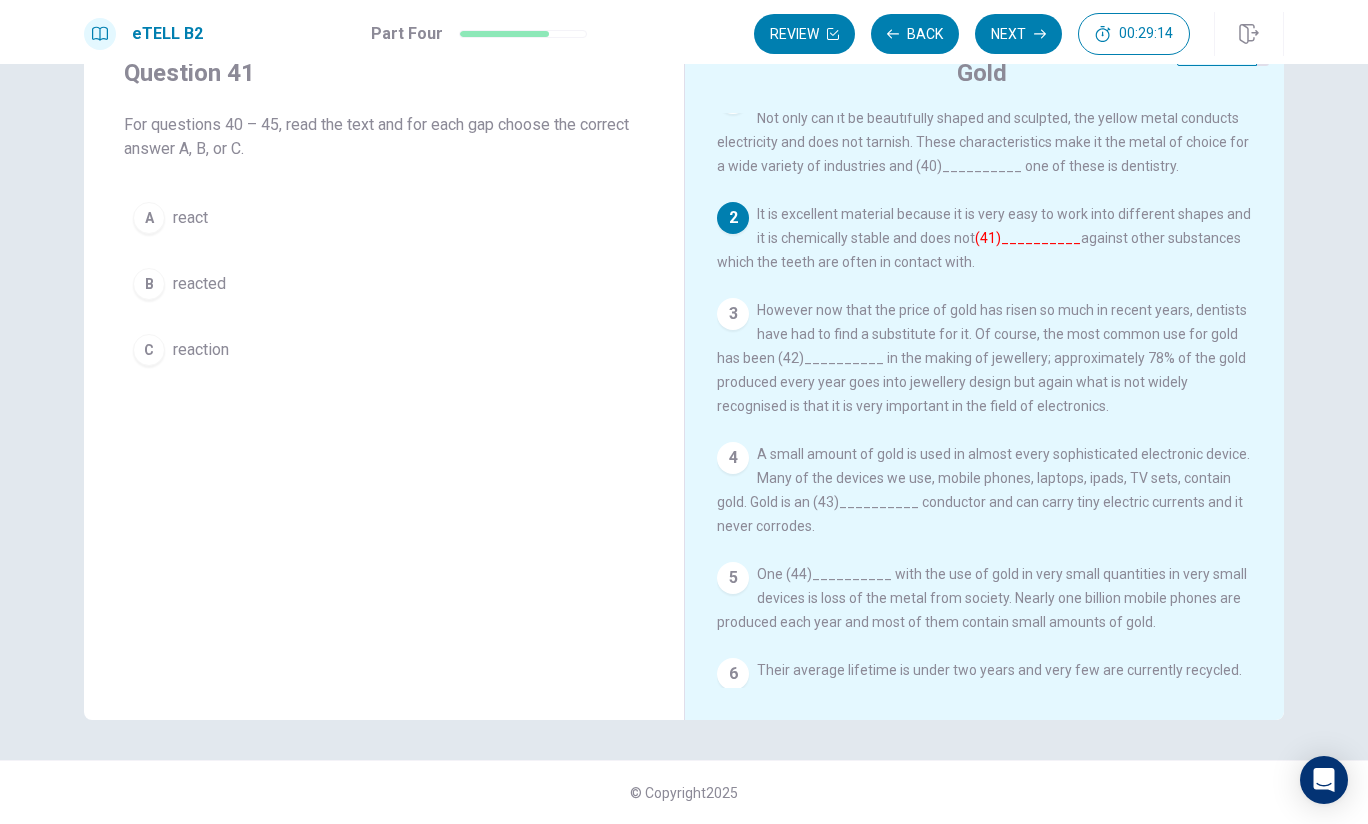 scroll, scrollTop: 8, scrollLeft: 0, axis: vertical 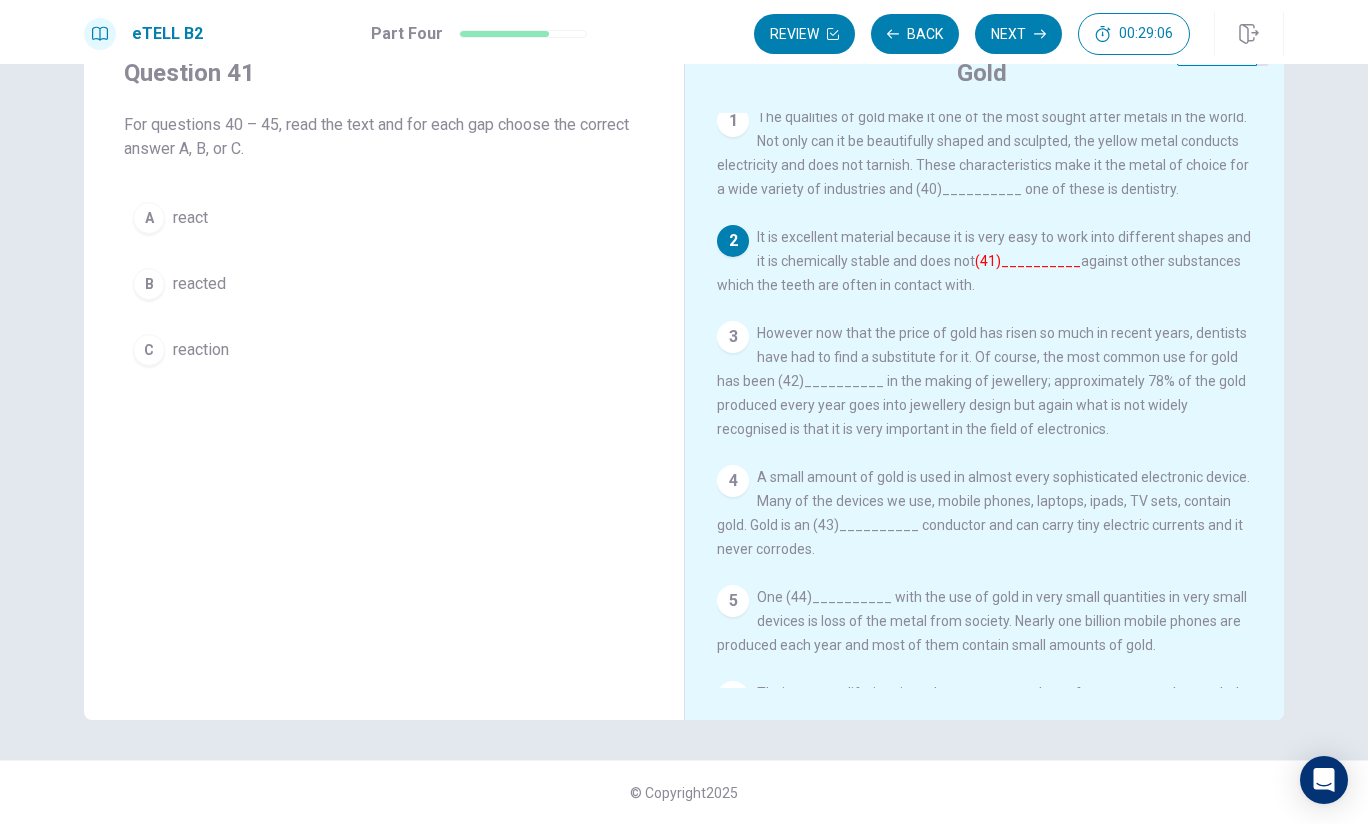 click on "A react" at bounding box center (384, 218) 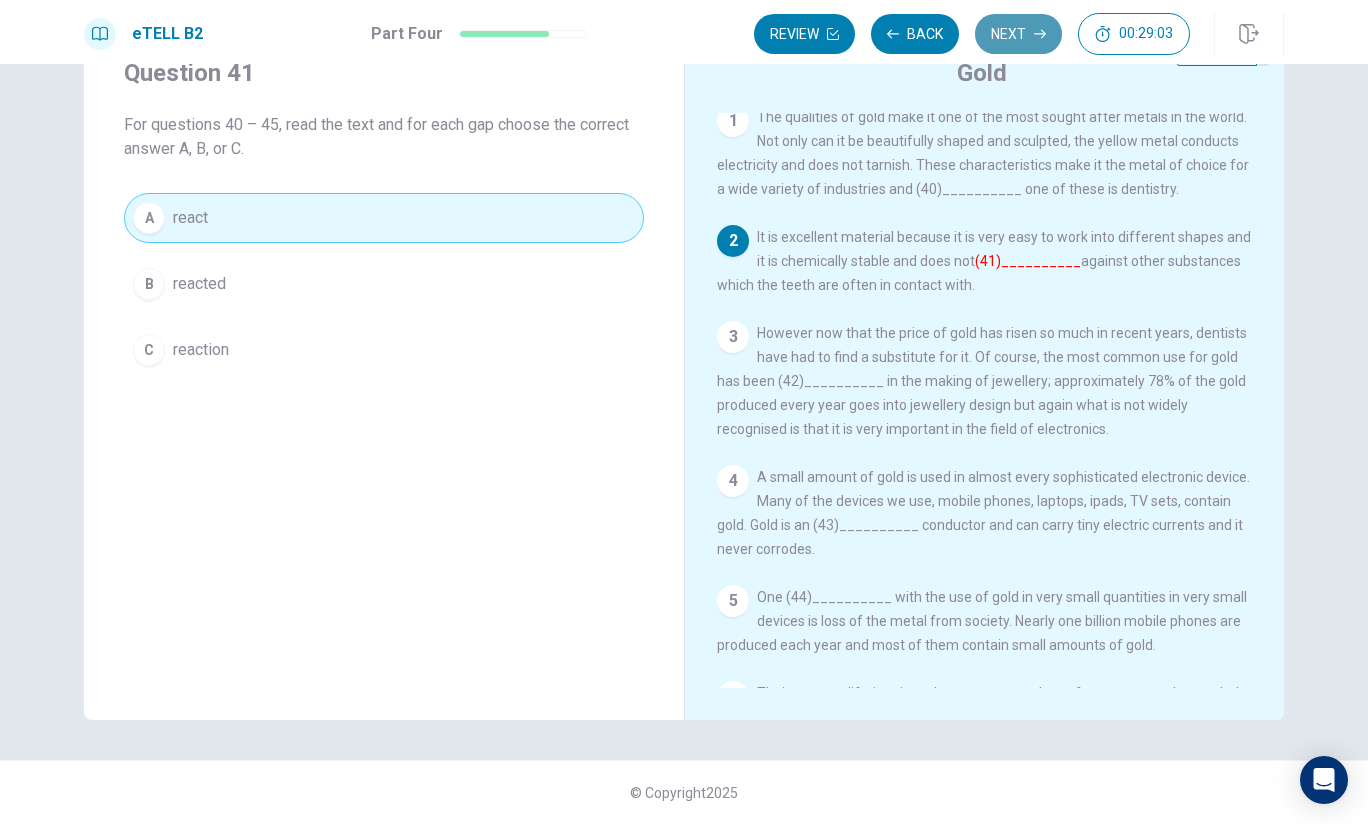 click on "Next" at bounding box center [1018, 34] 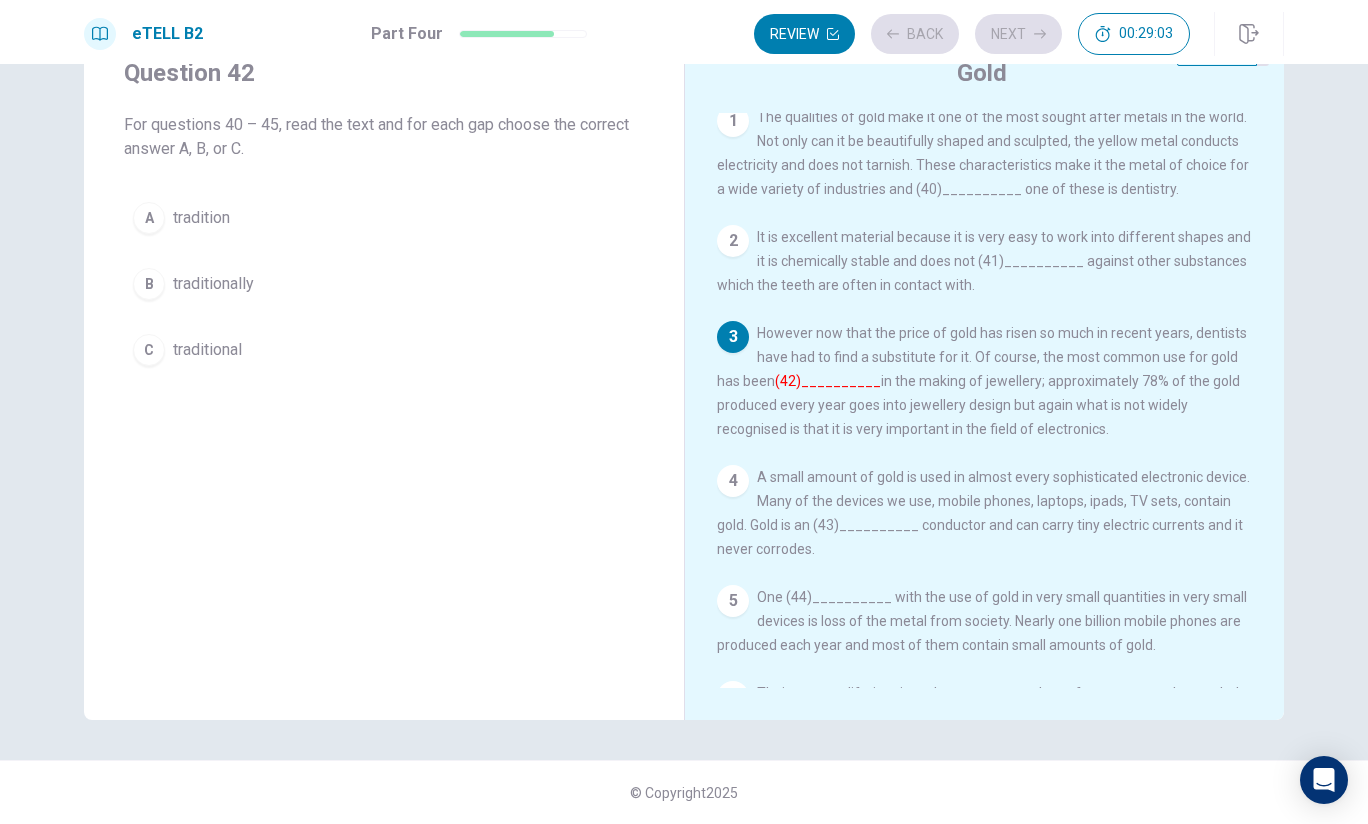scroll, scrollTop: 108, scrollLeft: 0, axis: vertical 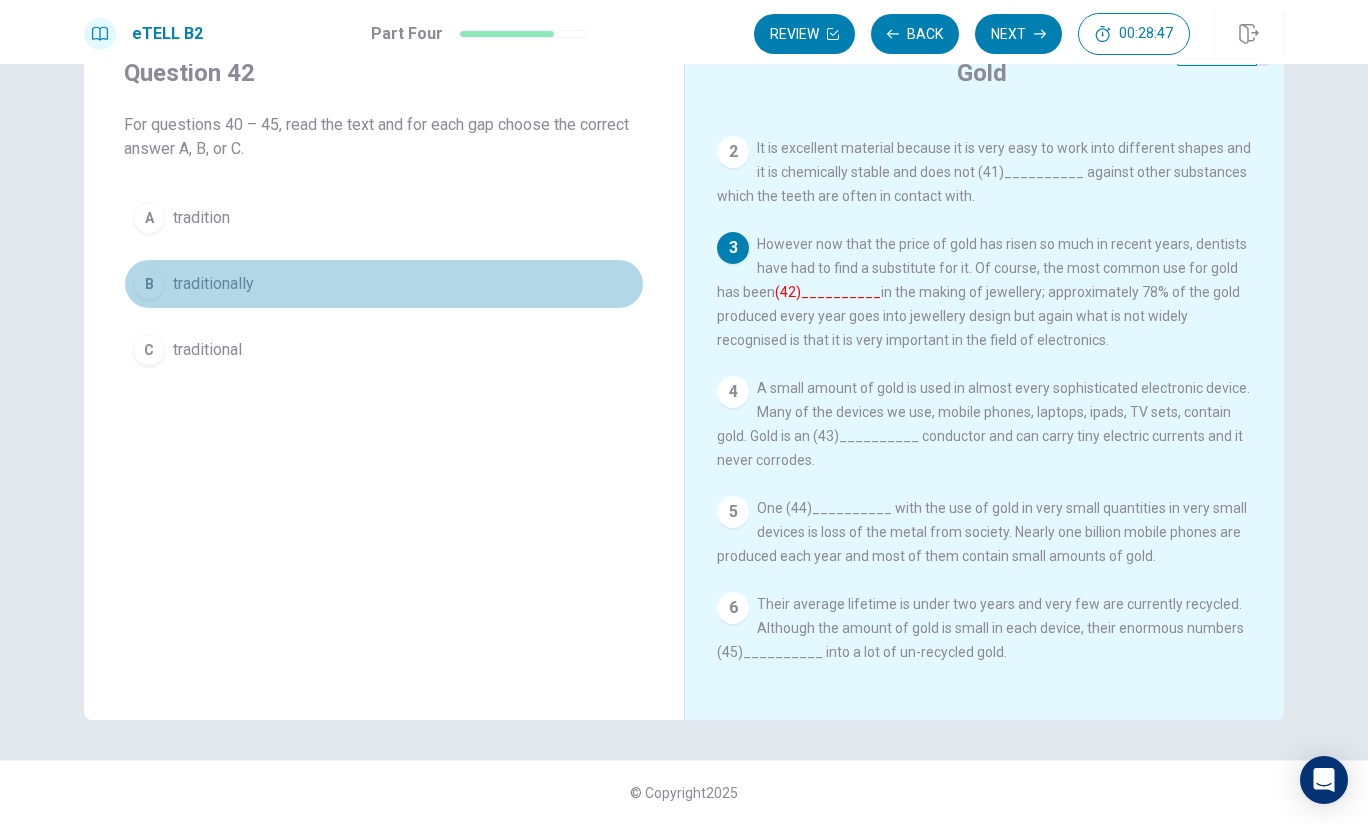click on "B" at bounding box center [149, 284] 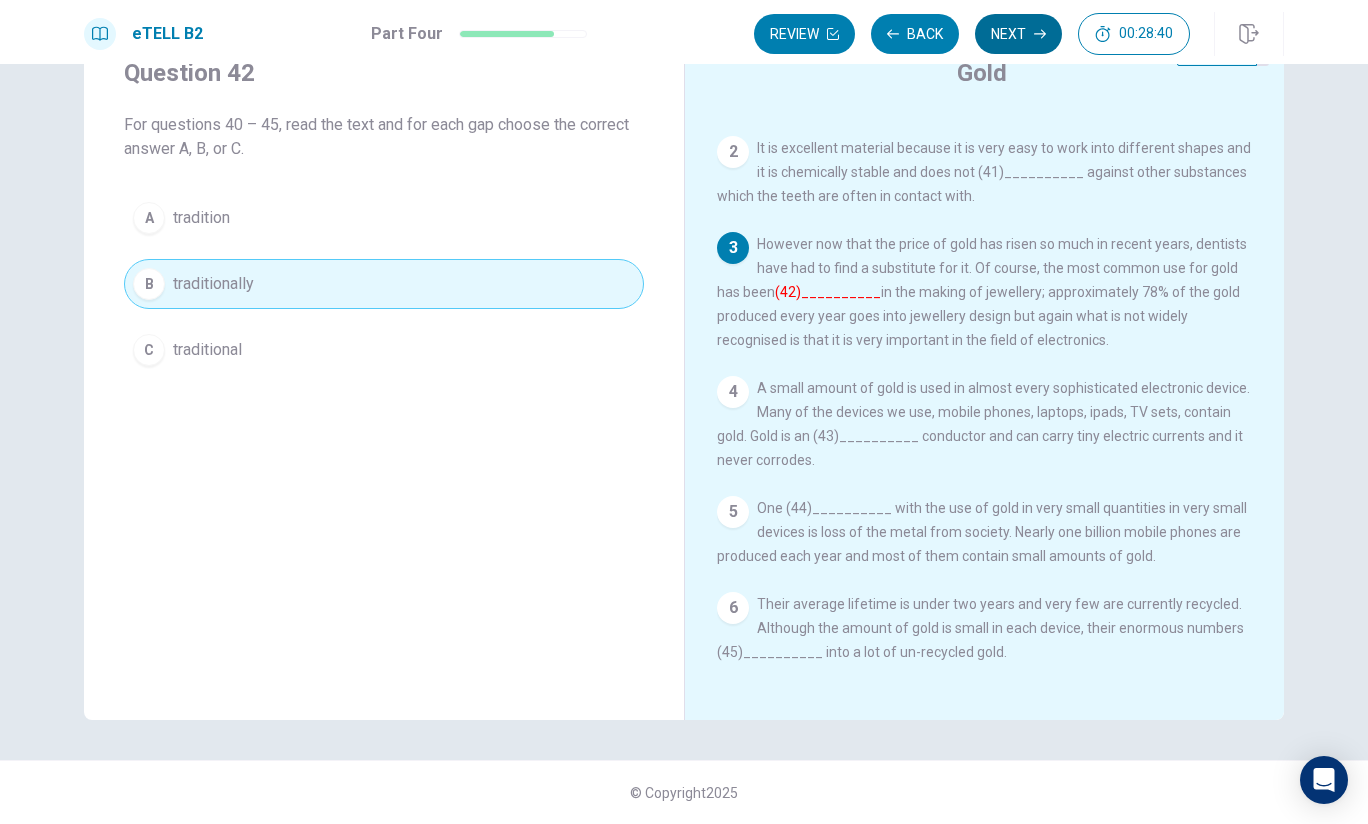 click on "Next" at bounding box center [1018, 34] 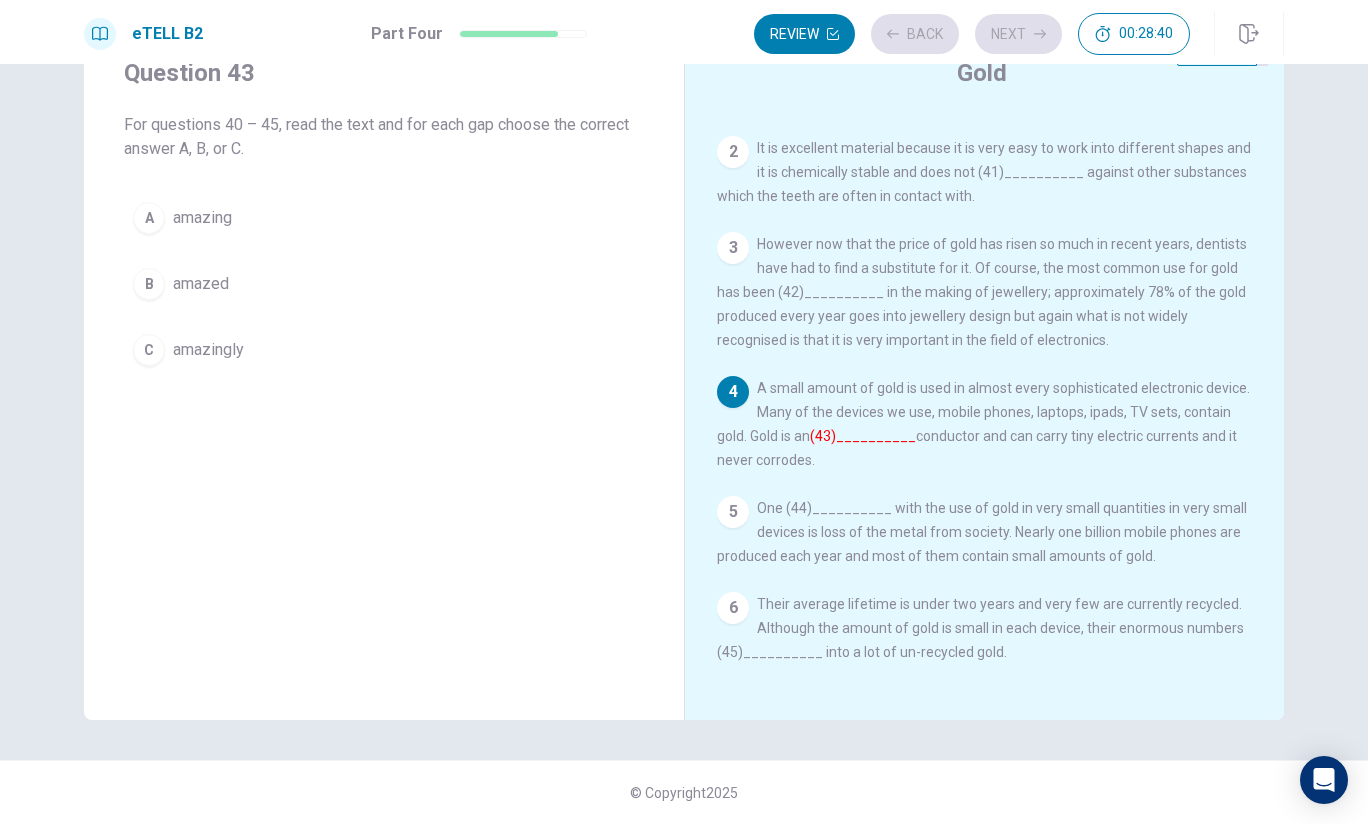 scroll, scrollTop: 89, scrollLeft: 0, axis: vertical 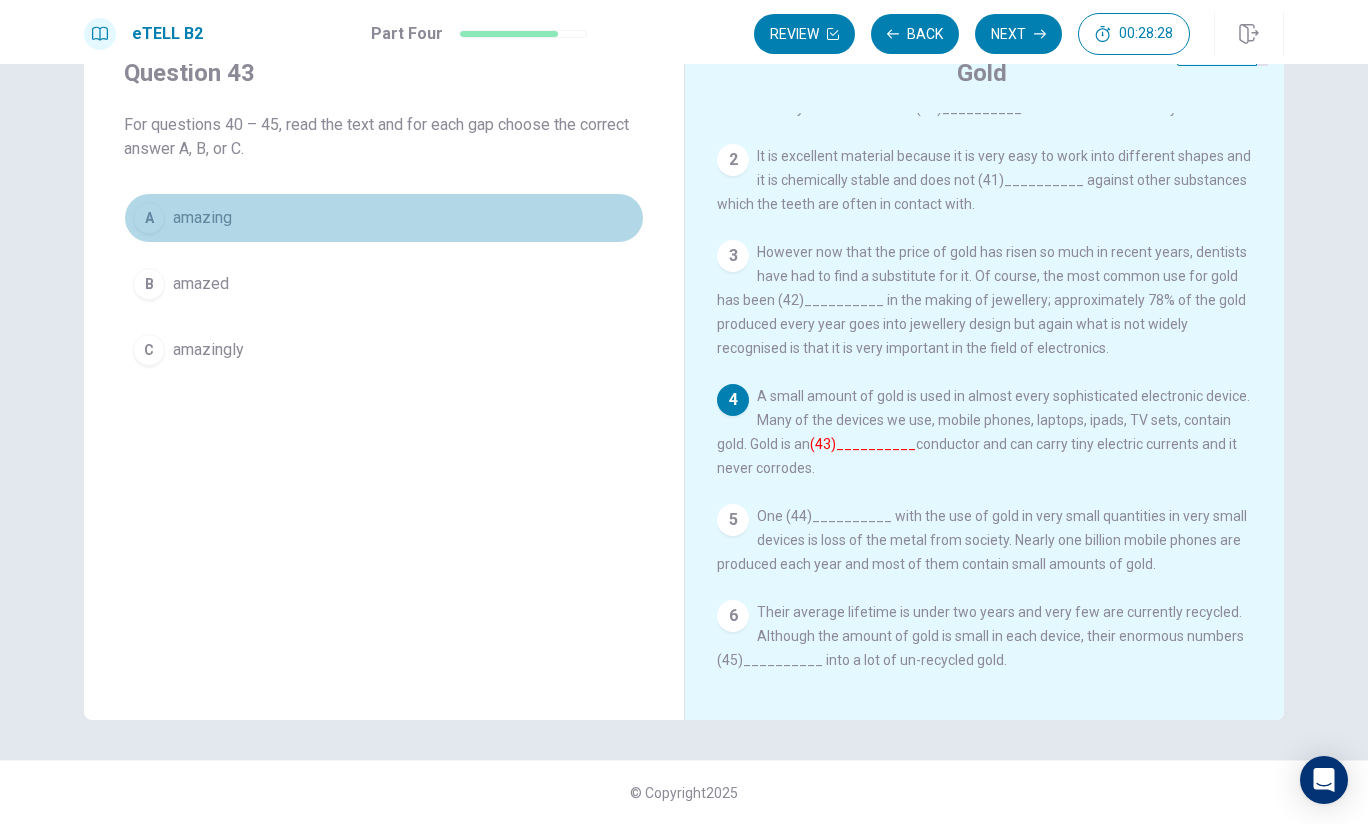 click on "A" at bounding box center [149, 218] 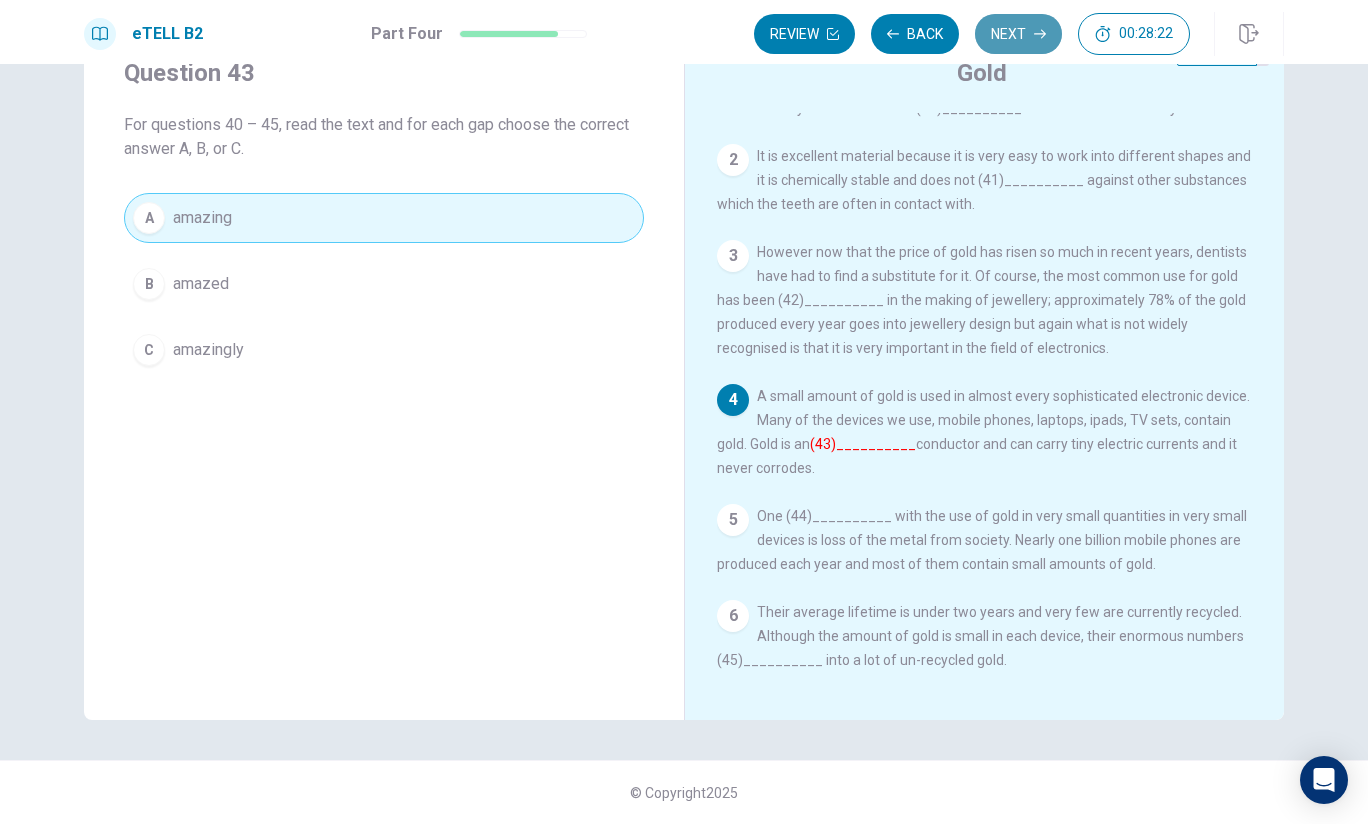 click on "Next" at bounding box center (1018, 34) 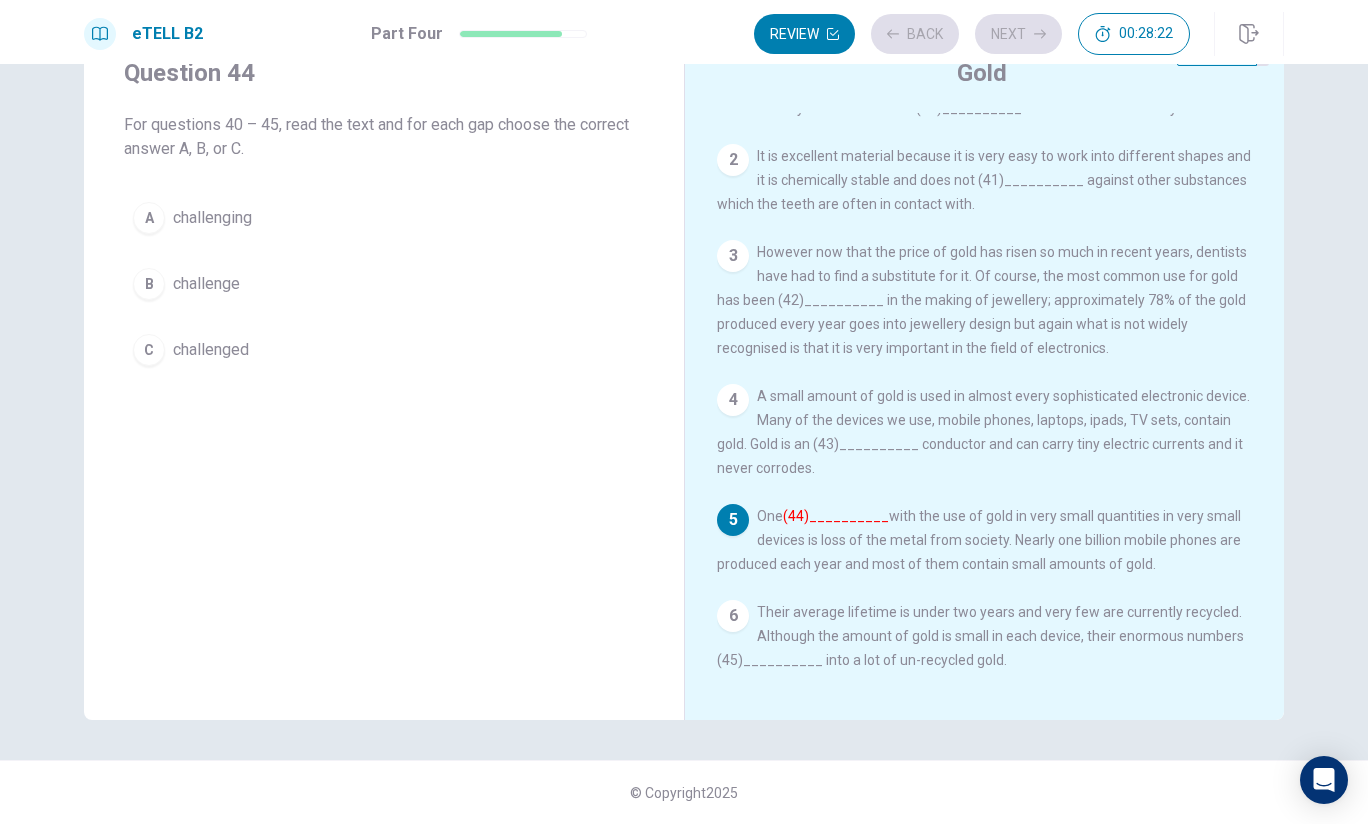 scroll, scrollTop: 108, scrollLeft: 0, axis: vertical 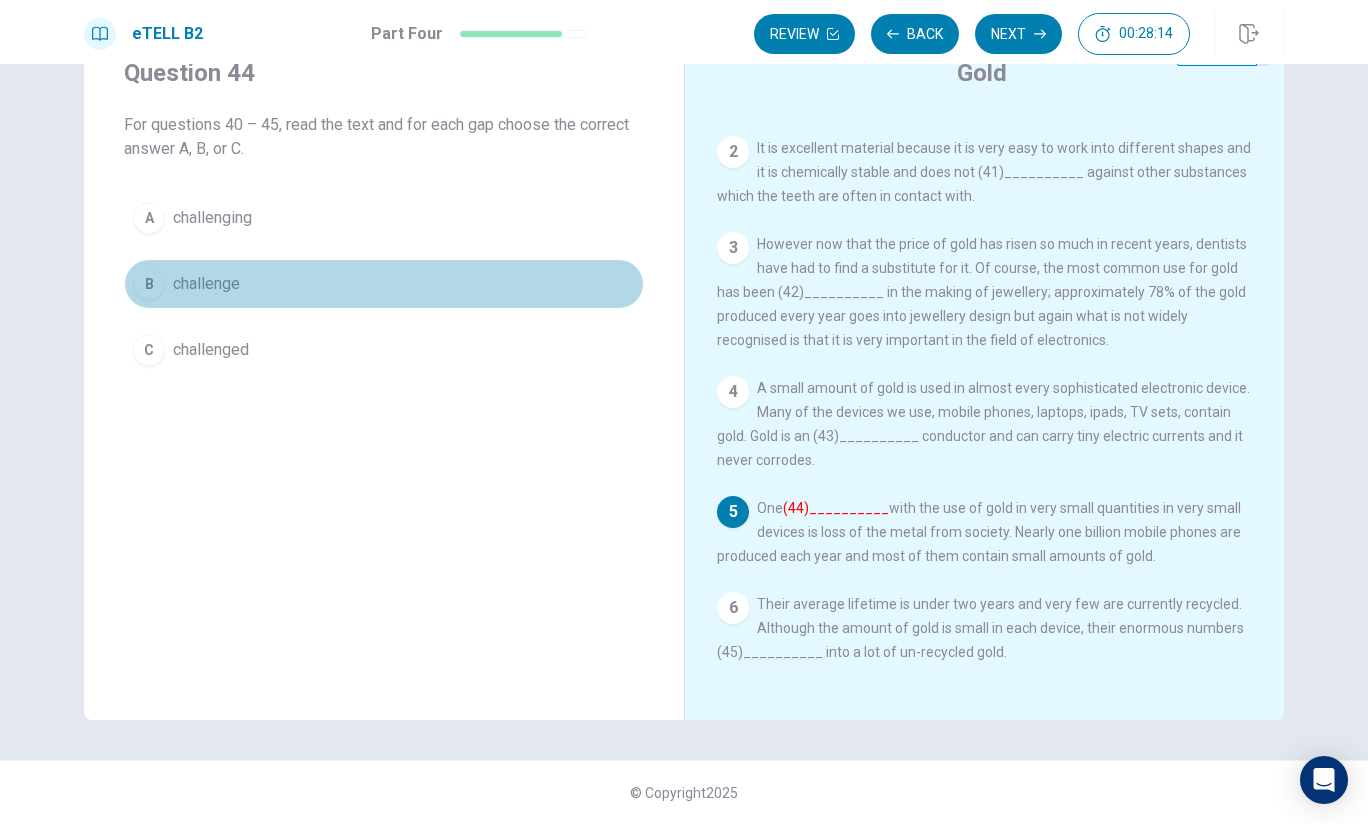 click on "challenge" at bounding box center (206, 284) 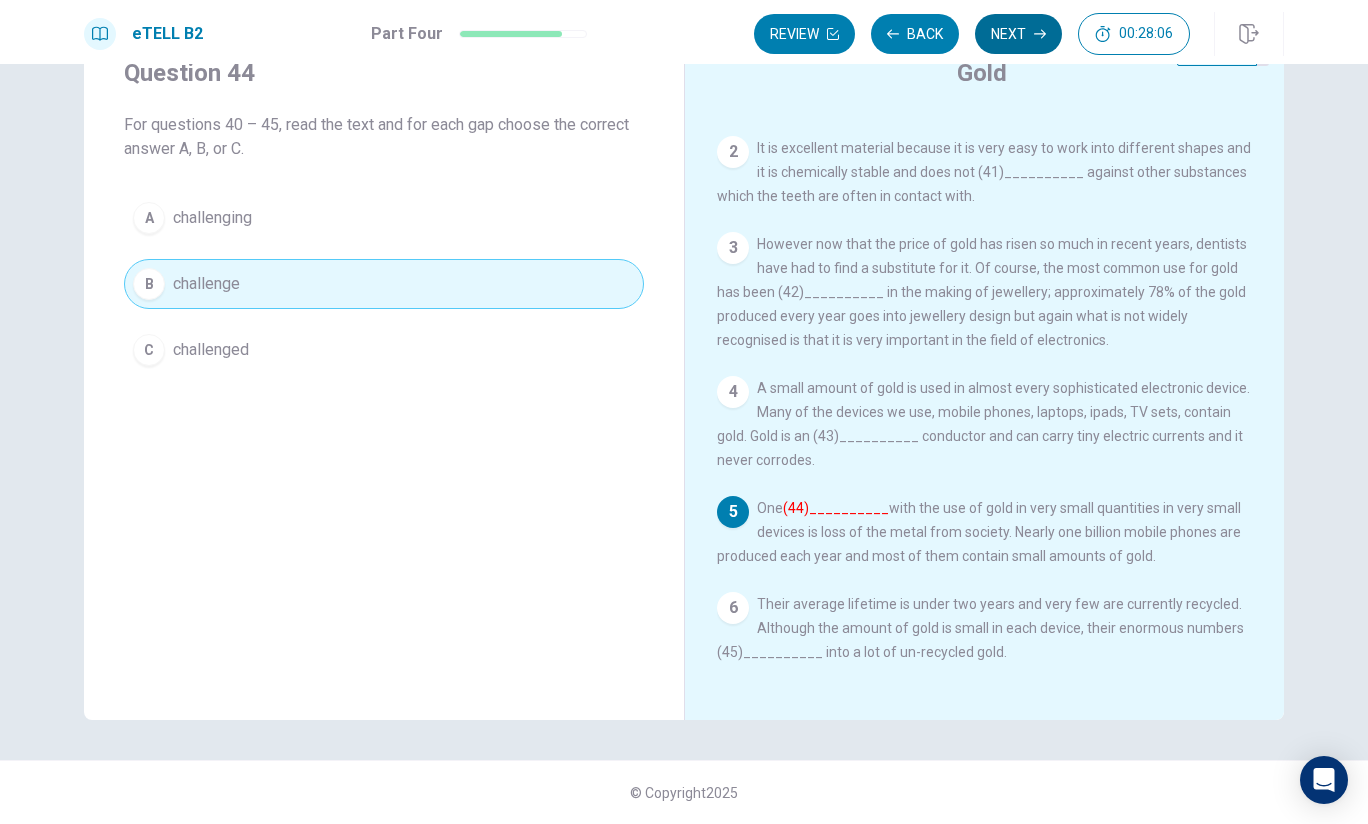 click on "Next" at bounding box center [1018, 34] 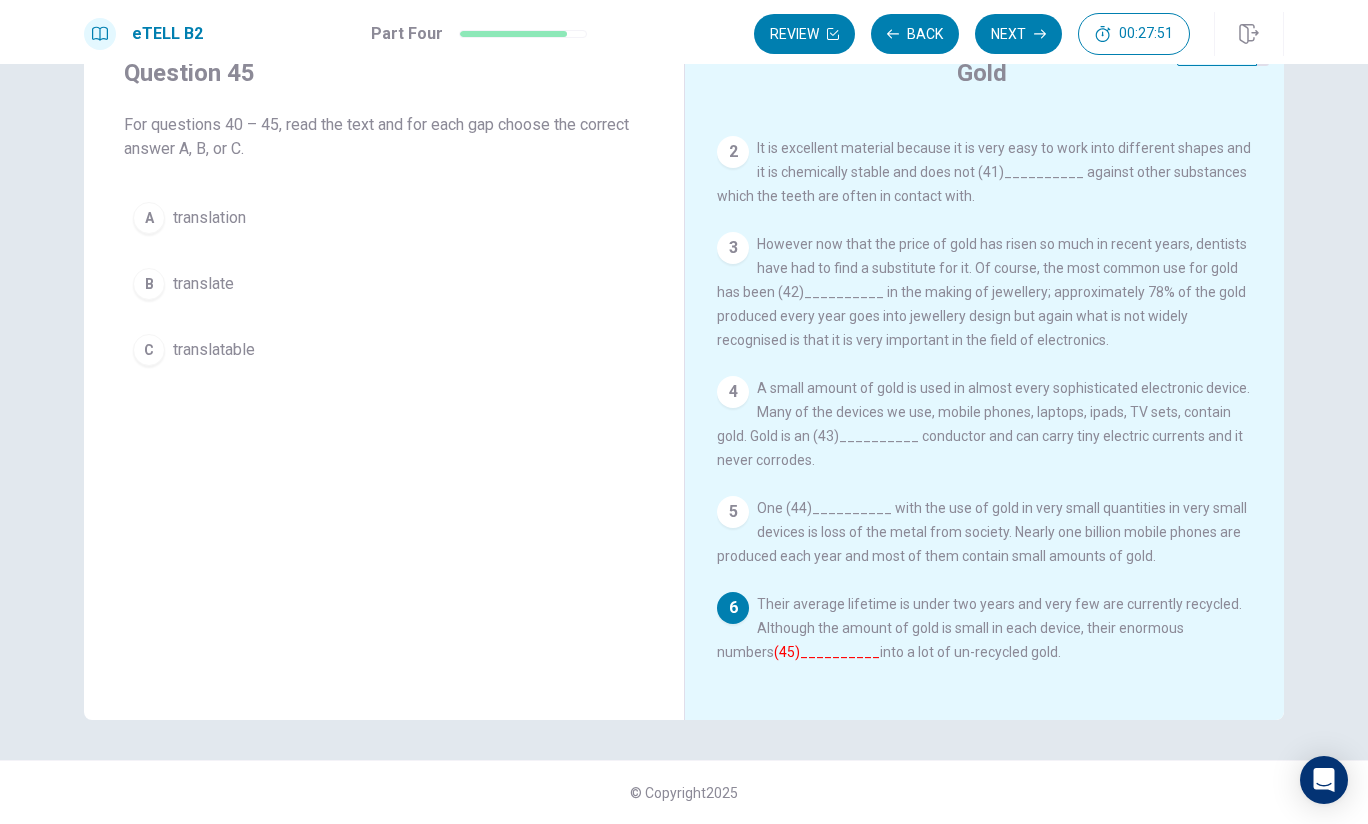 click on "translate" at bounding box center [203, 284] 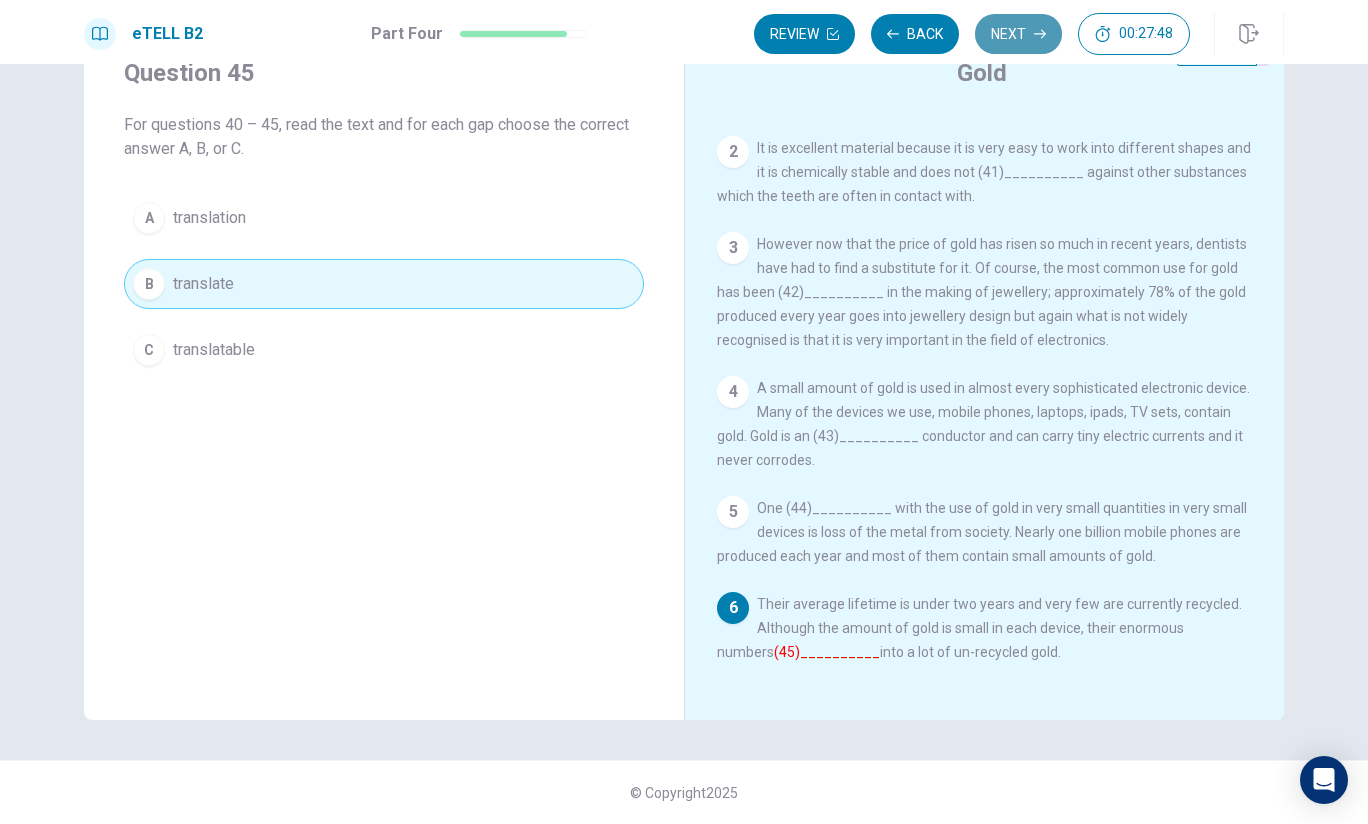 click on "Next" at bounding box center [1018, 34] 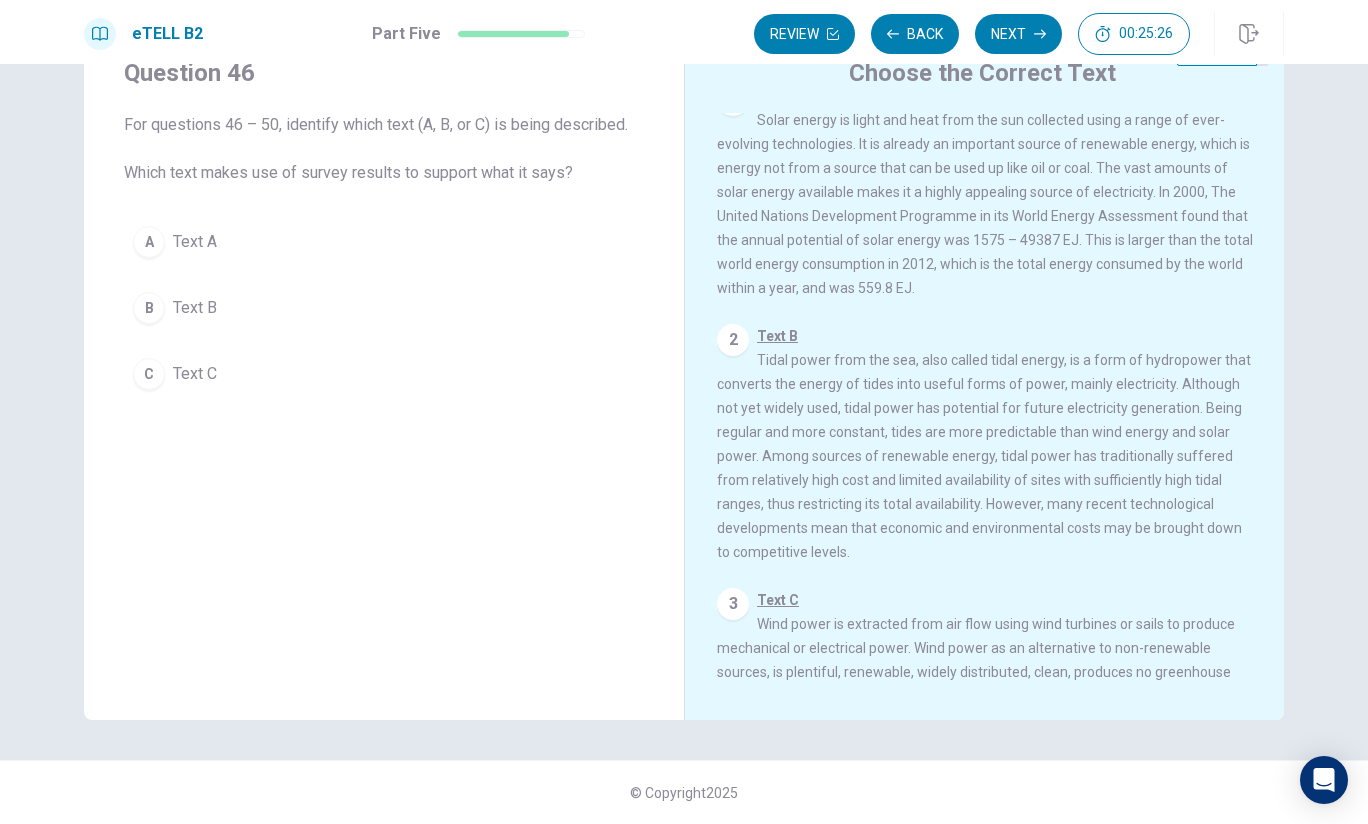 scroll, scrollTop: 0, scrollLeft: 0, axis: both 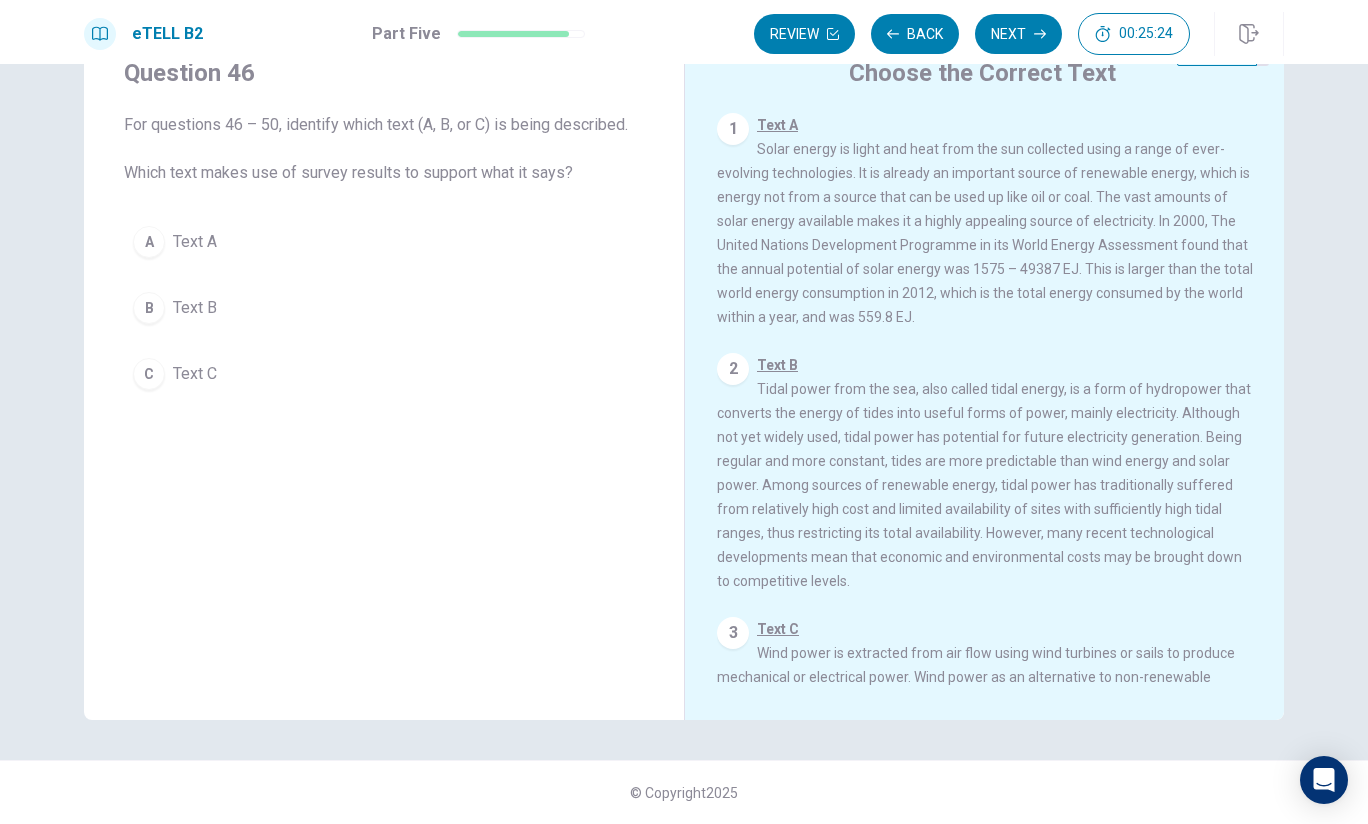 click on "A Text A" at bounding box center (384, 242) 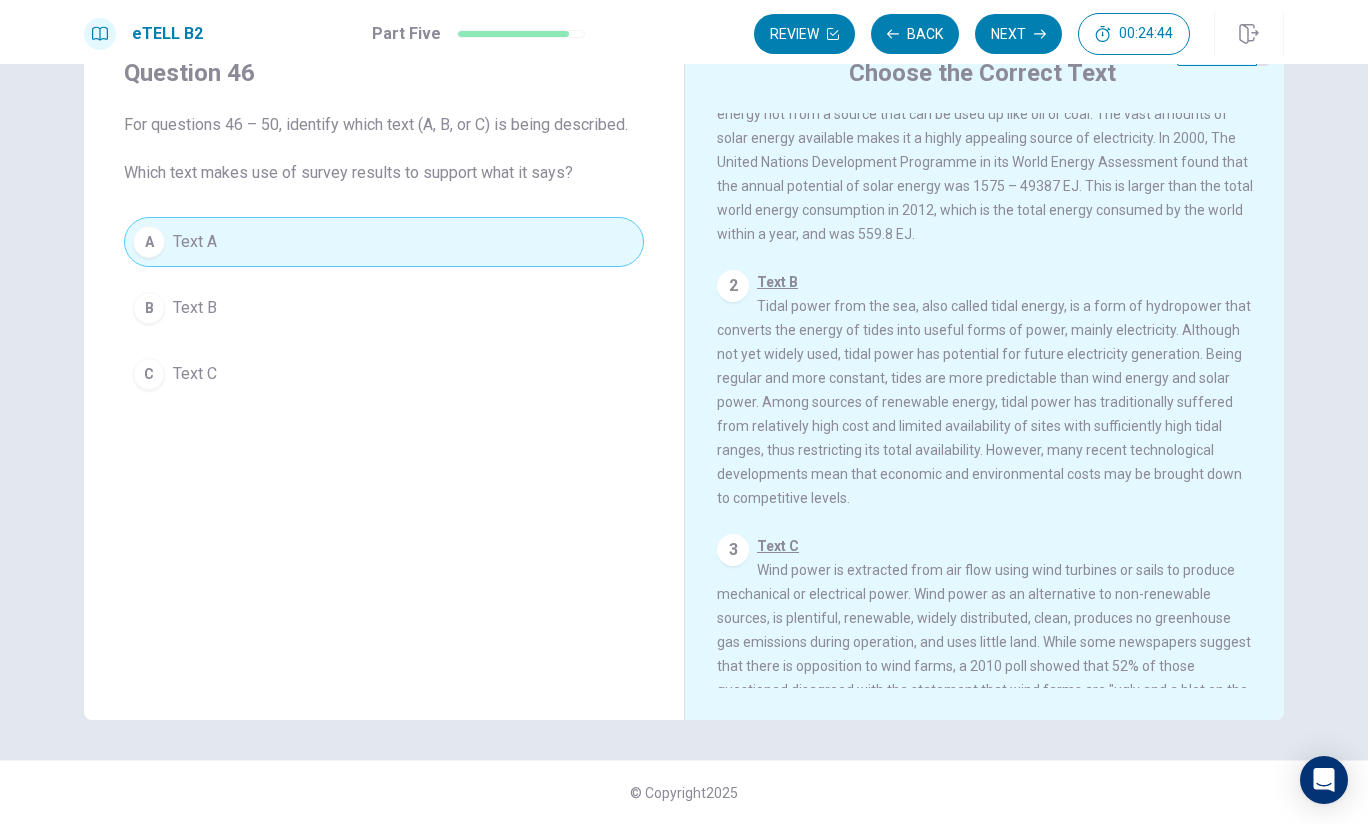 scroll, scrollTop: 0, scrollLeft: 0, axis: both 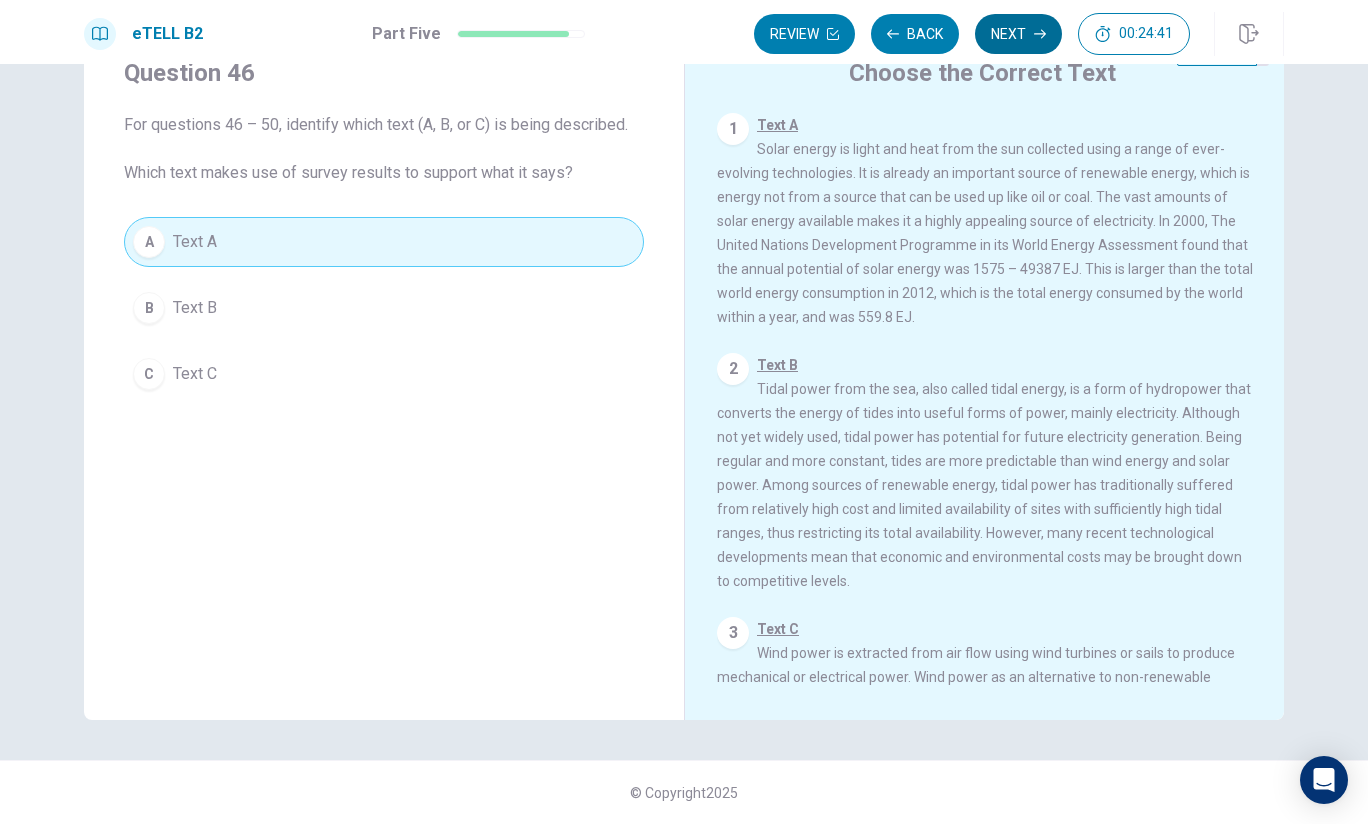 click on "Next" at bounding box center [1018, 34] 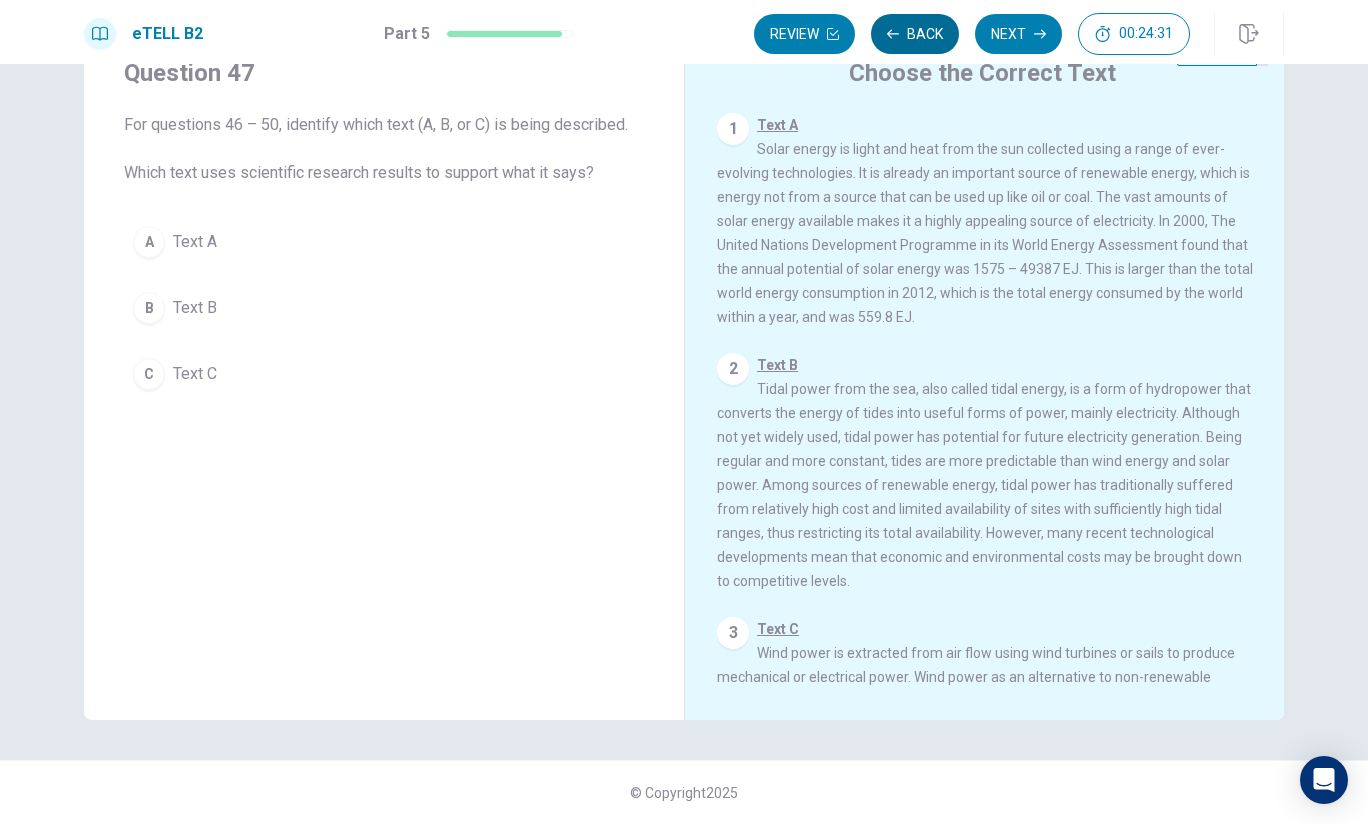 click on "Back" at bounding box center [915, 34] 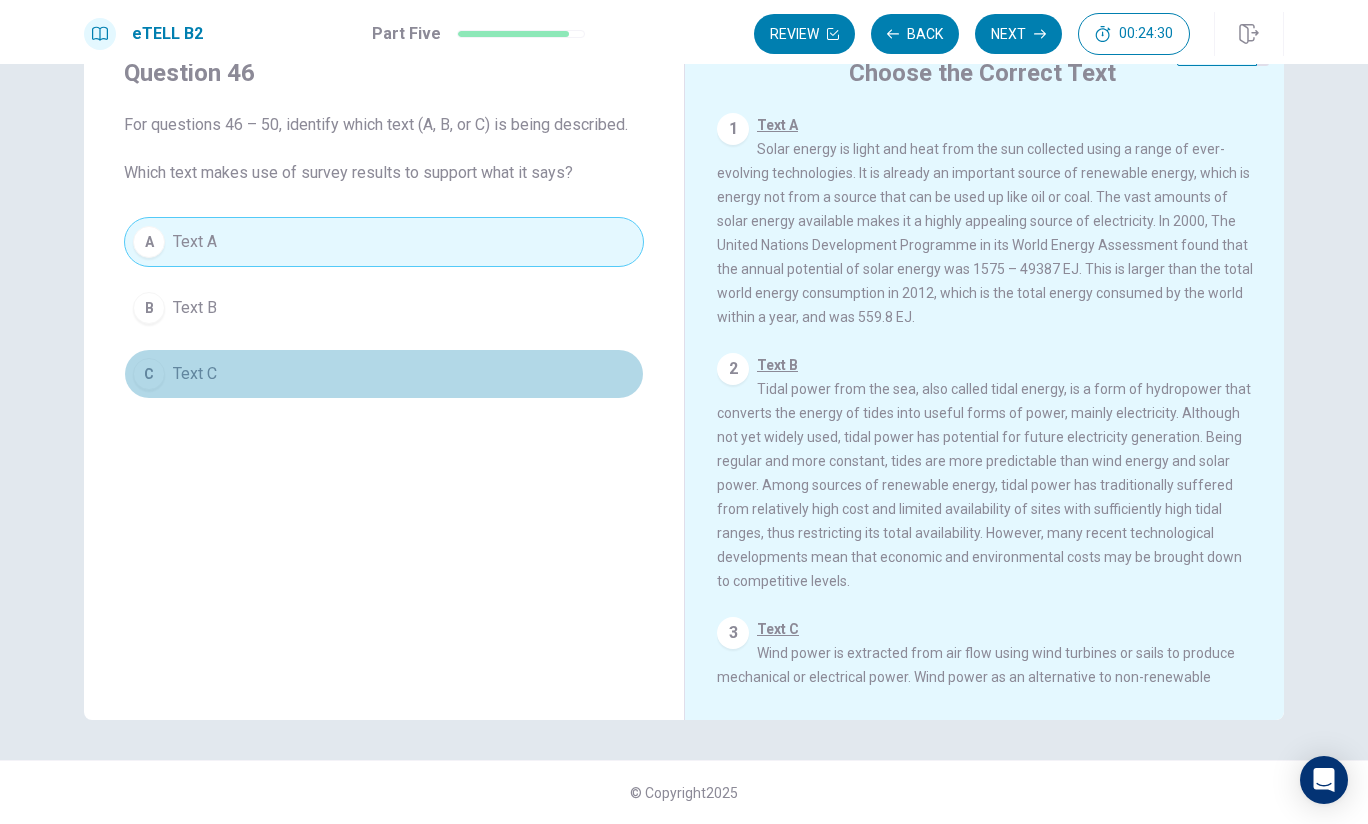 click on "C Text C" at bounding box center (384, 374) 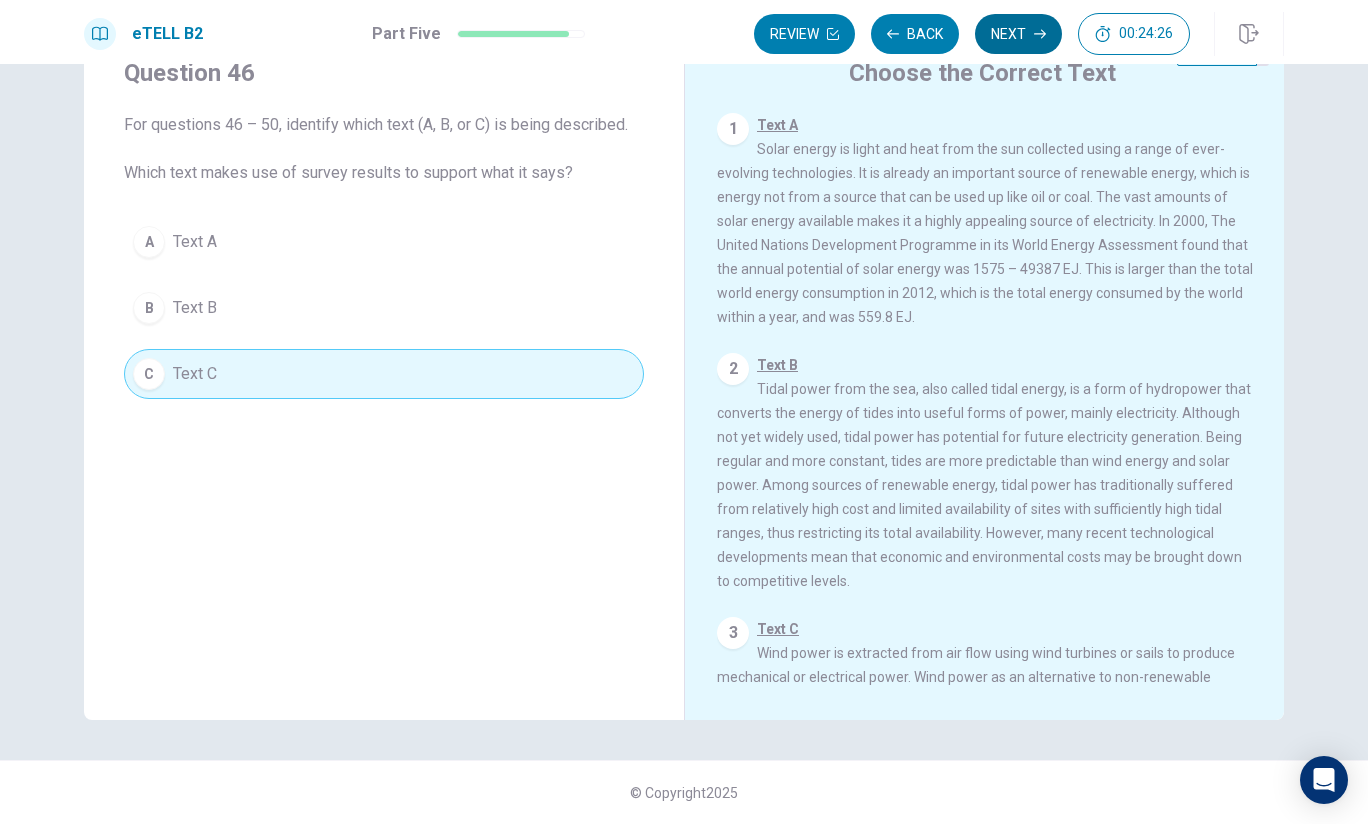 click on "Next" at bounding box center [1018, 34] 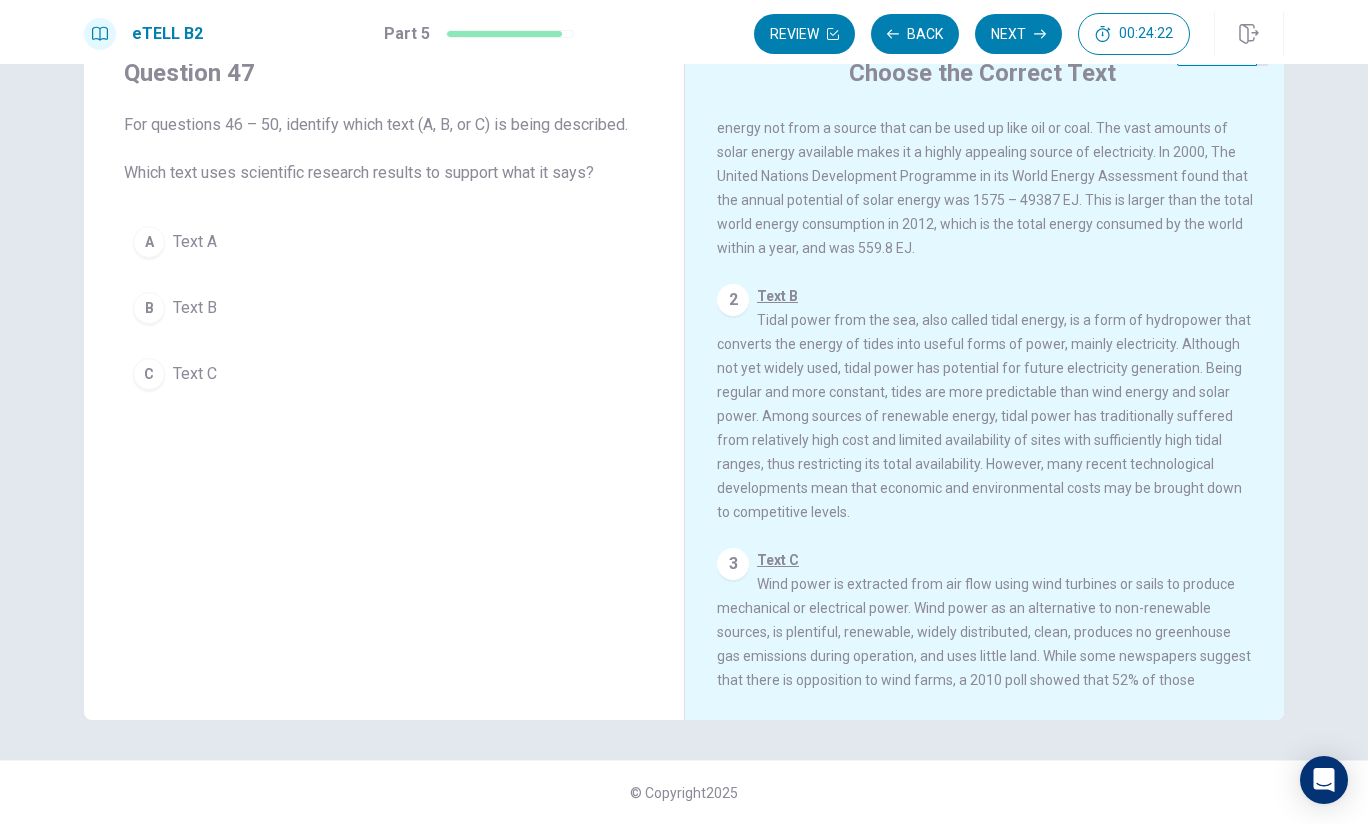 scroll, scrollTop: 0, scrollLeft: 0, axis: both 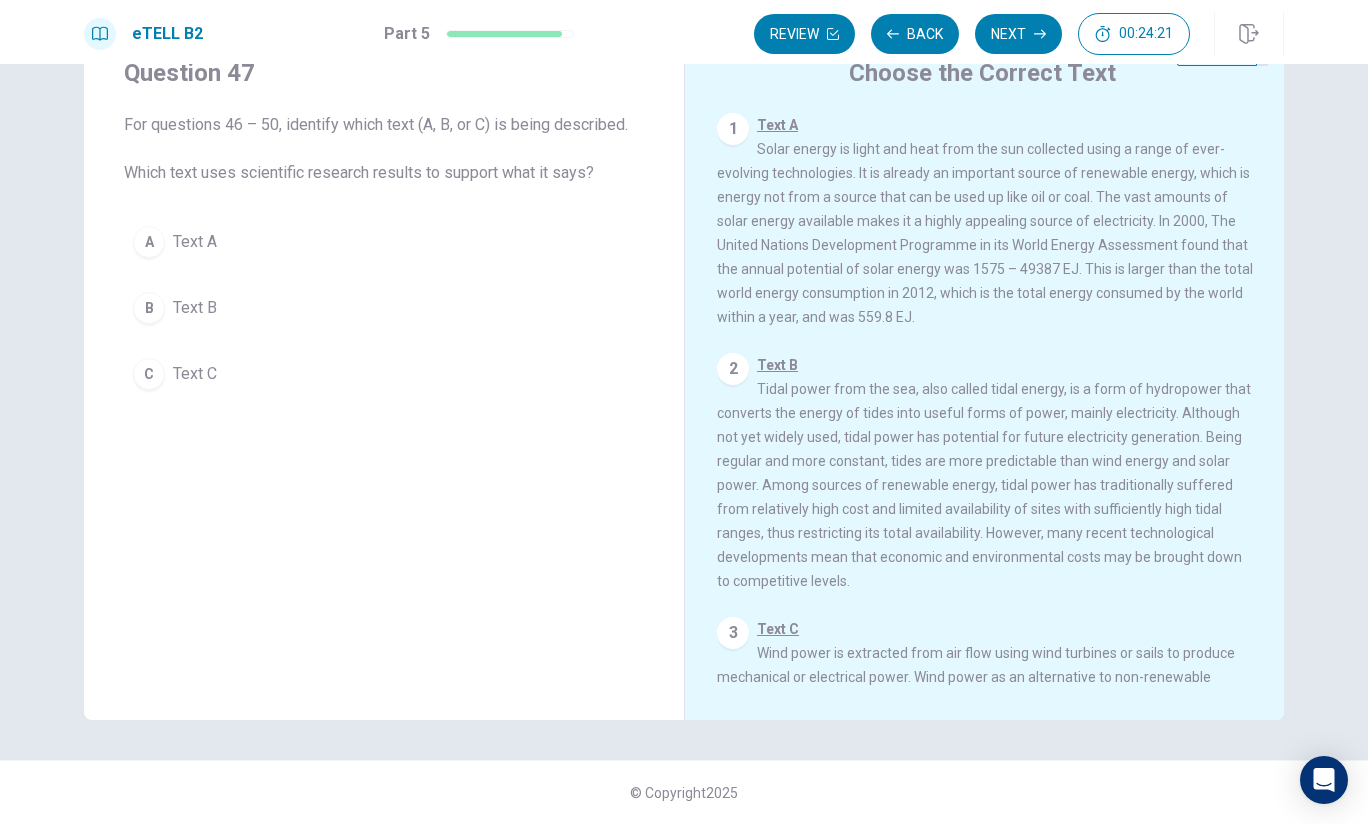 click on "A" at bounding box center [149, 242] 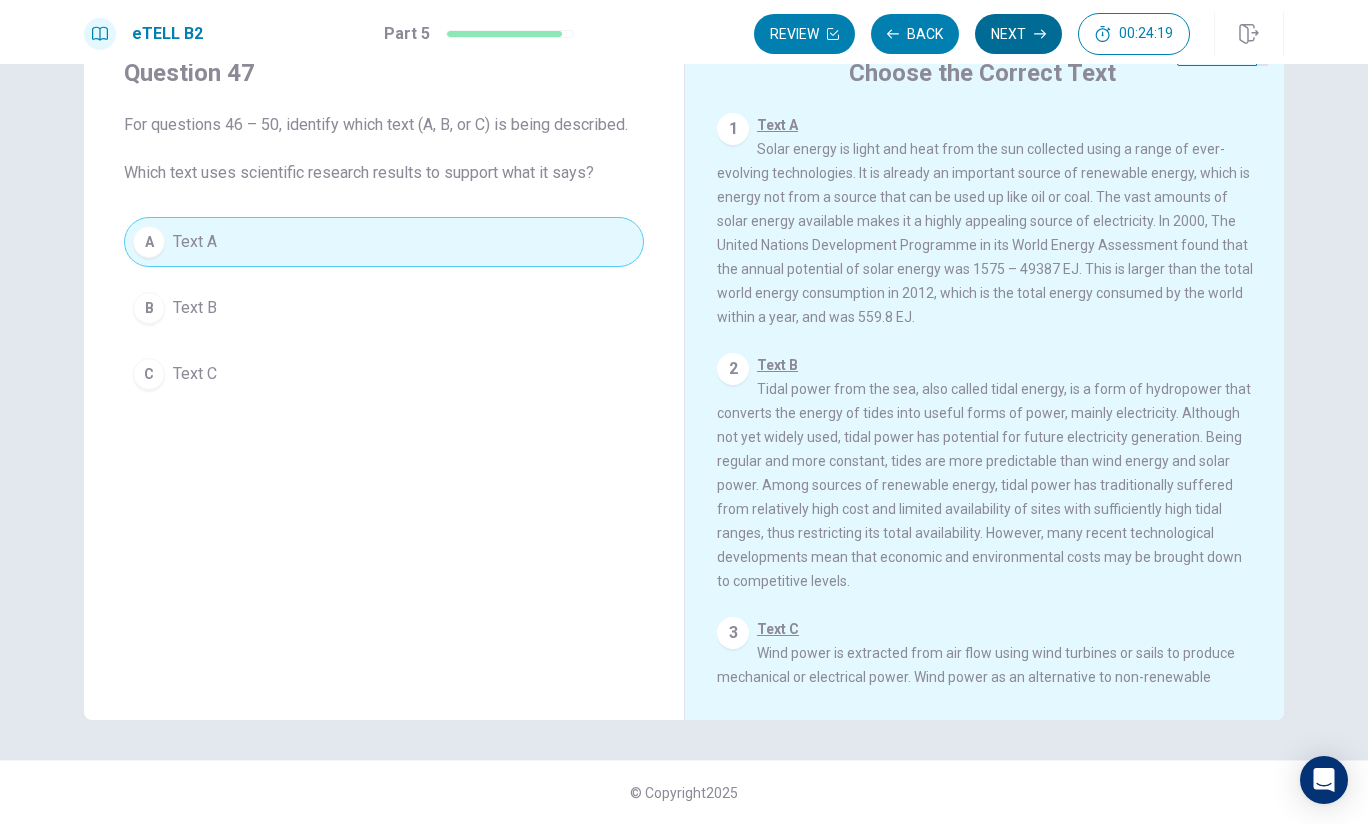 click on "Next" at bounding box center [1018, 34] 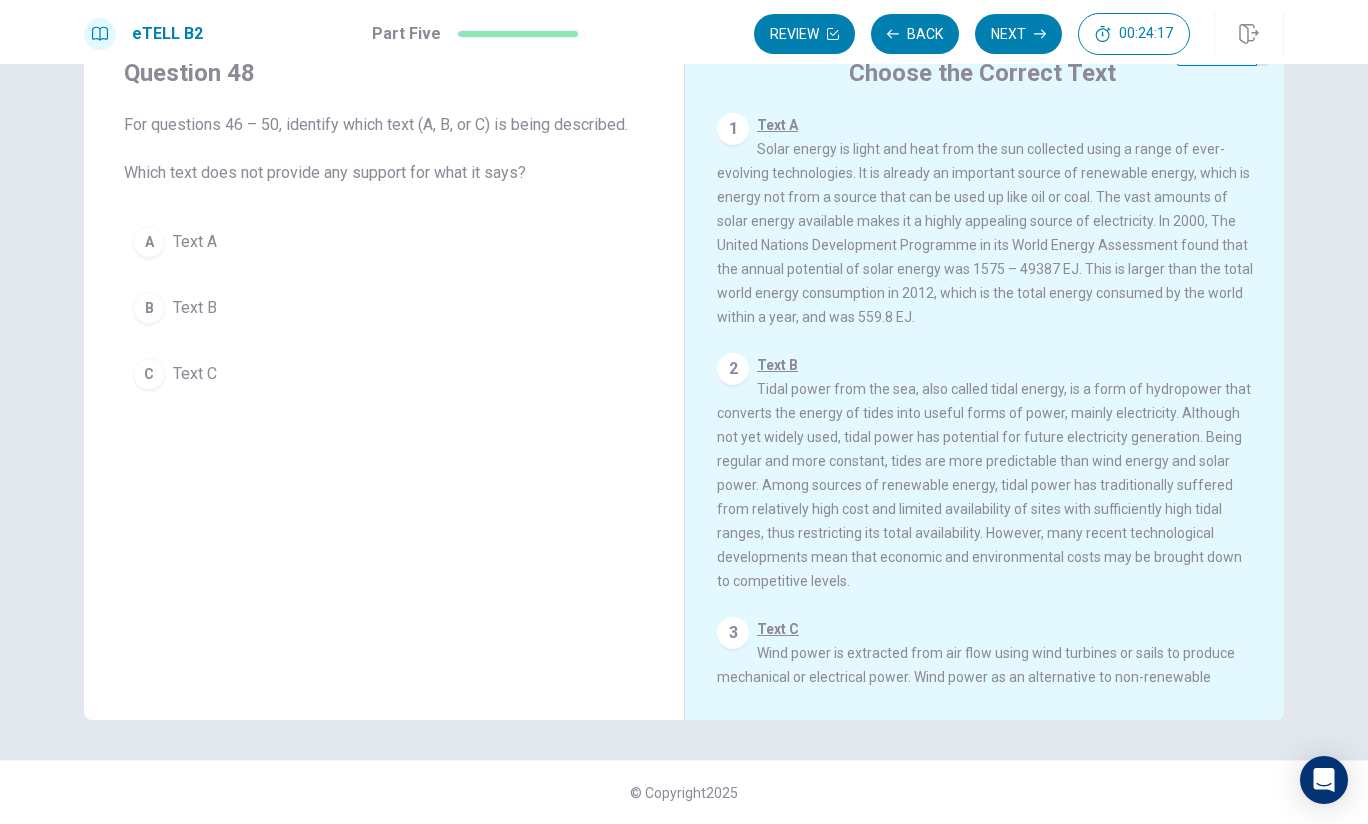 click on "Text B" at bounding box center (195, 308) 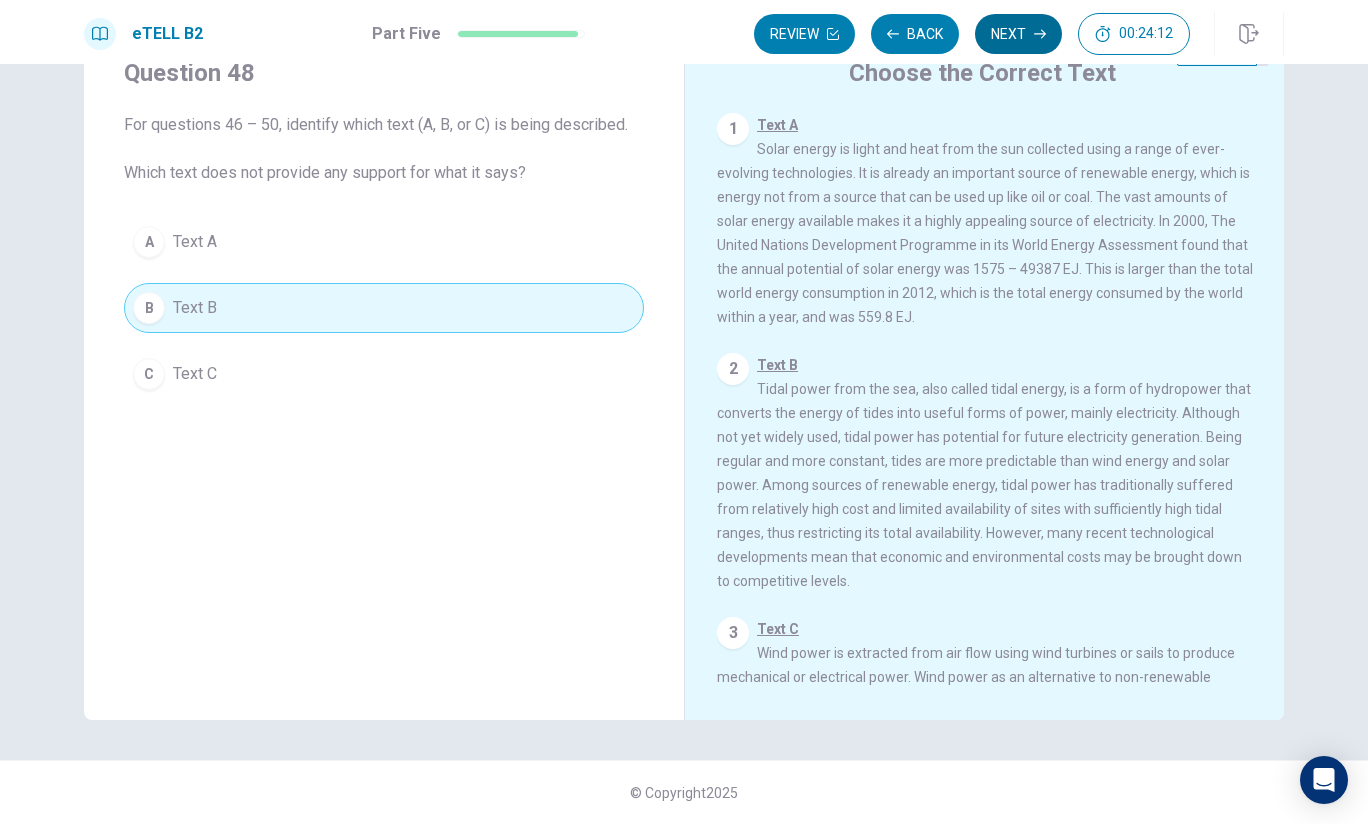 click 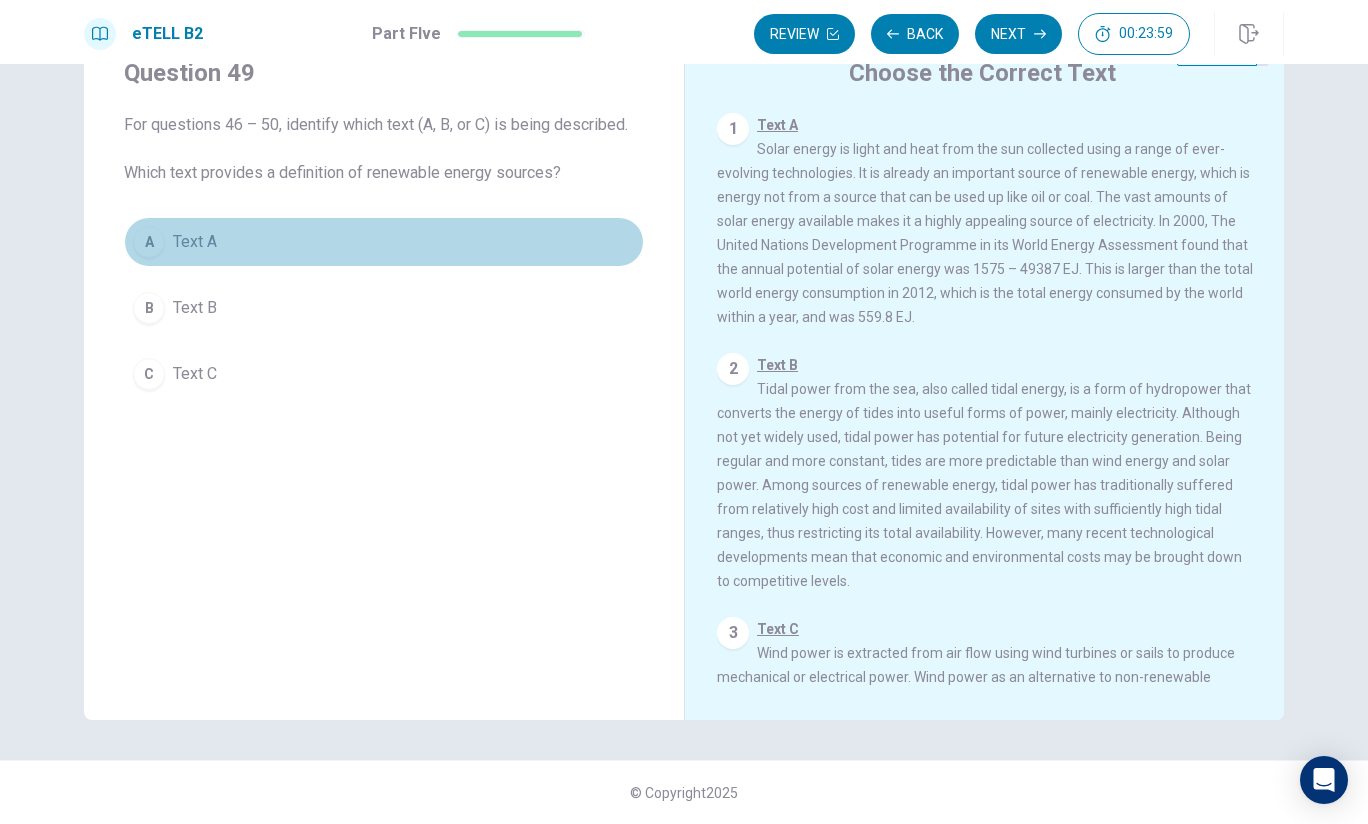 click on "A Text A" at bounding box center (384, 242) 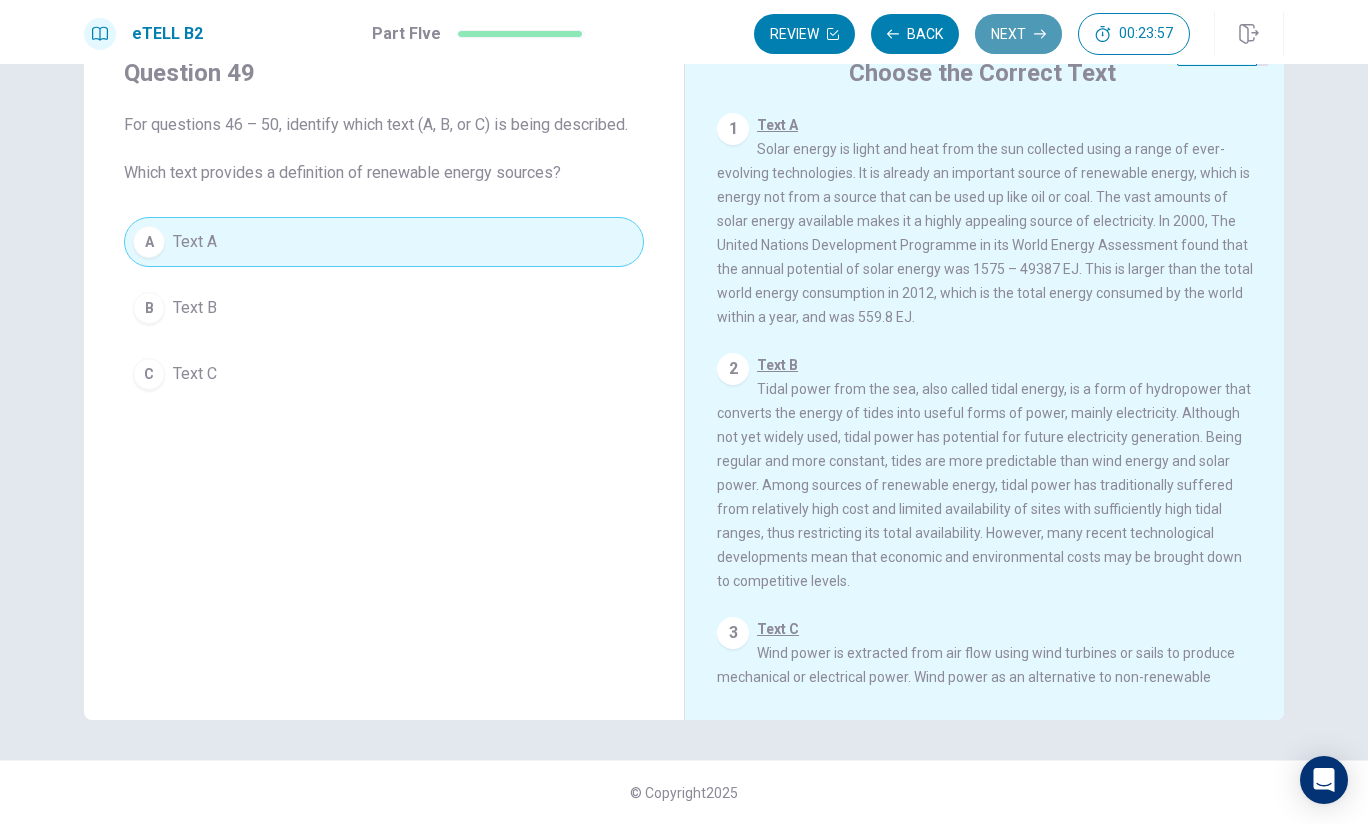 click on "Next" at bounding box center (1018, 34) 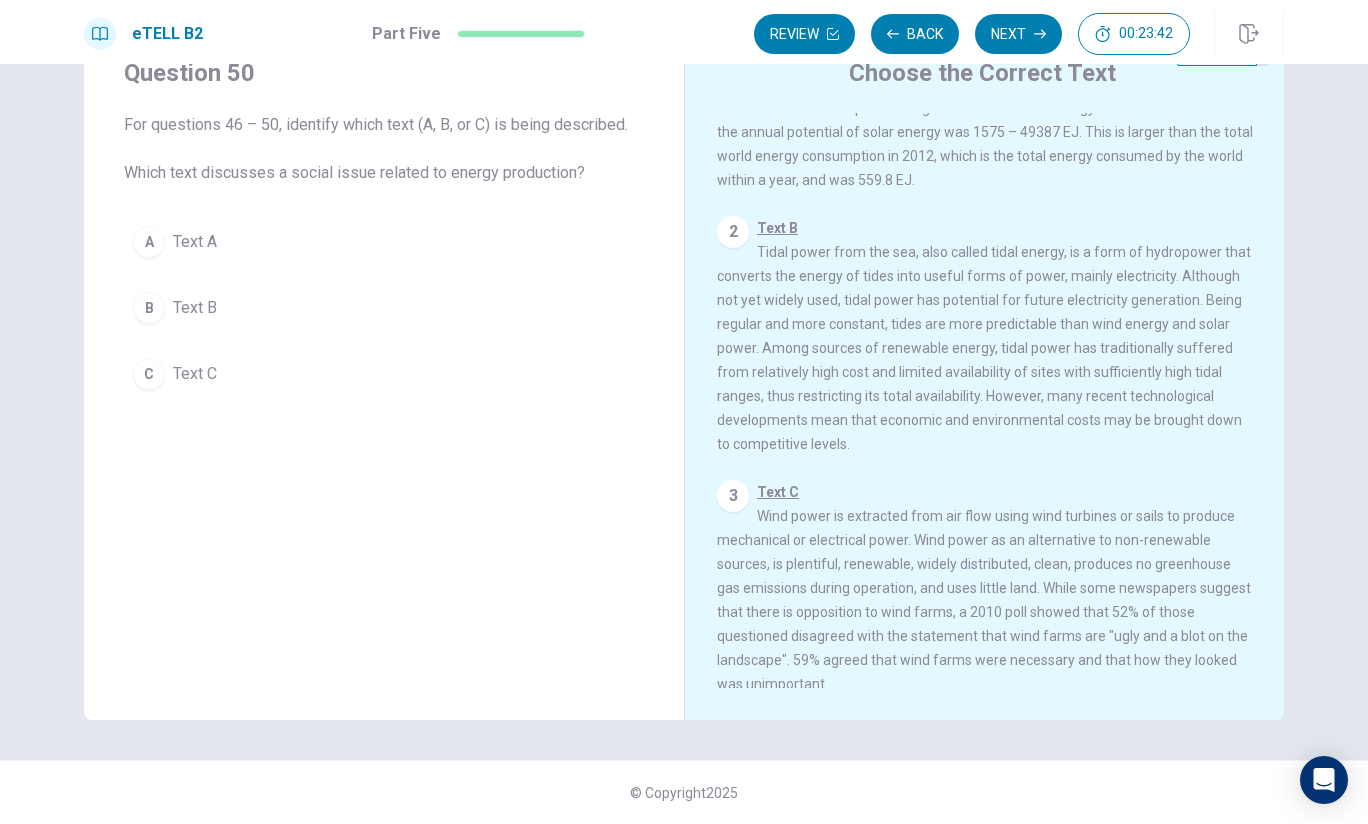scroll, scrollTop: 183, scrollLeft: 0, axis: vertical 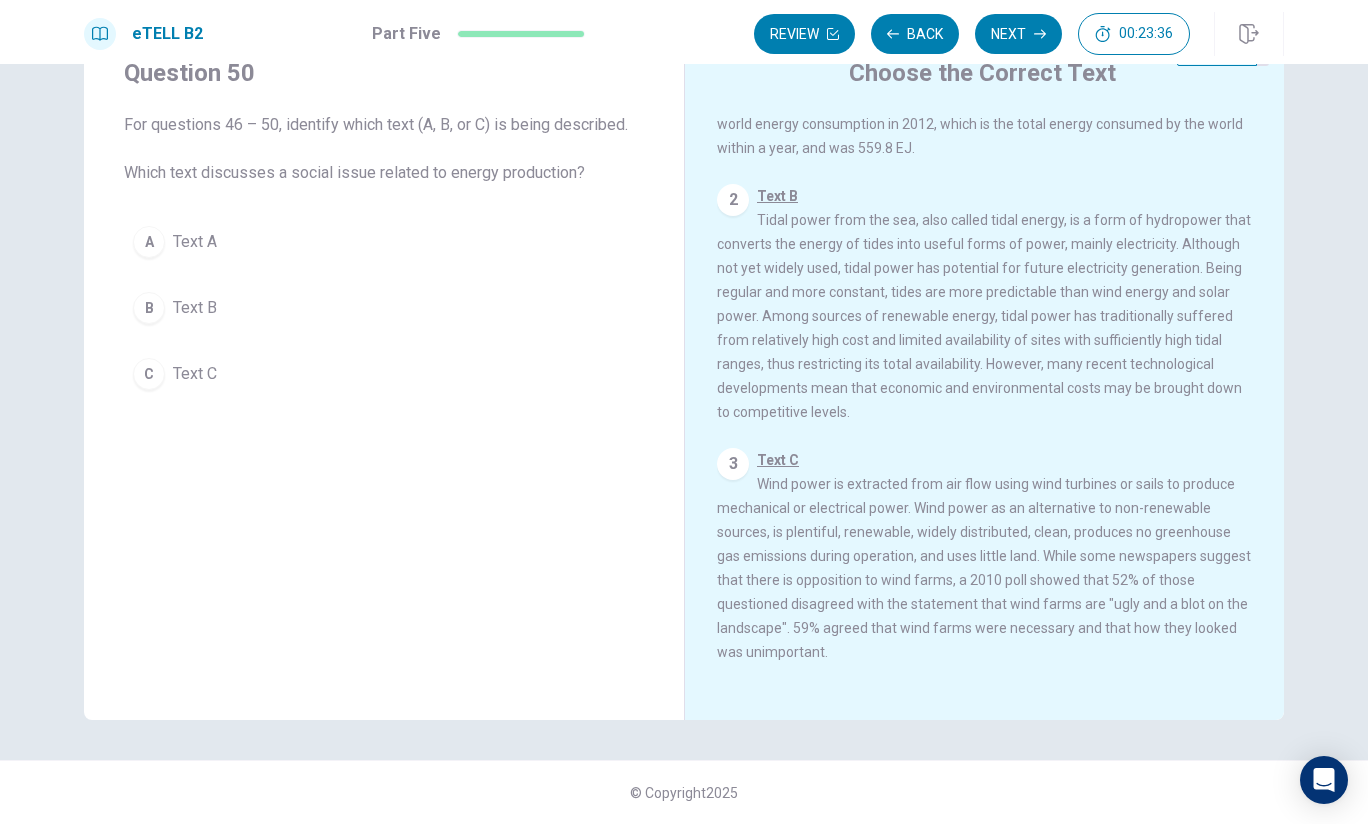 click on "C Text C" at bounding box center (384, 374) 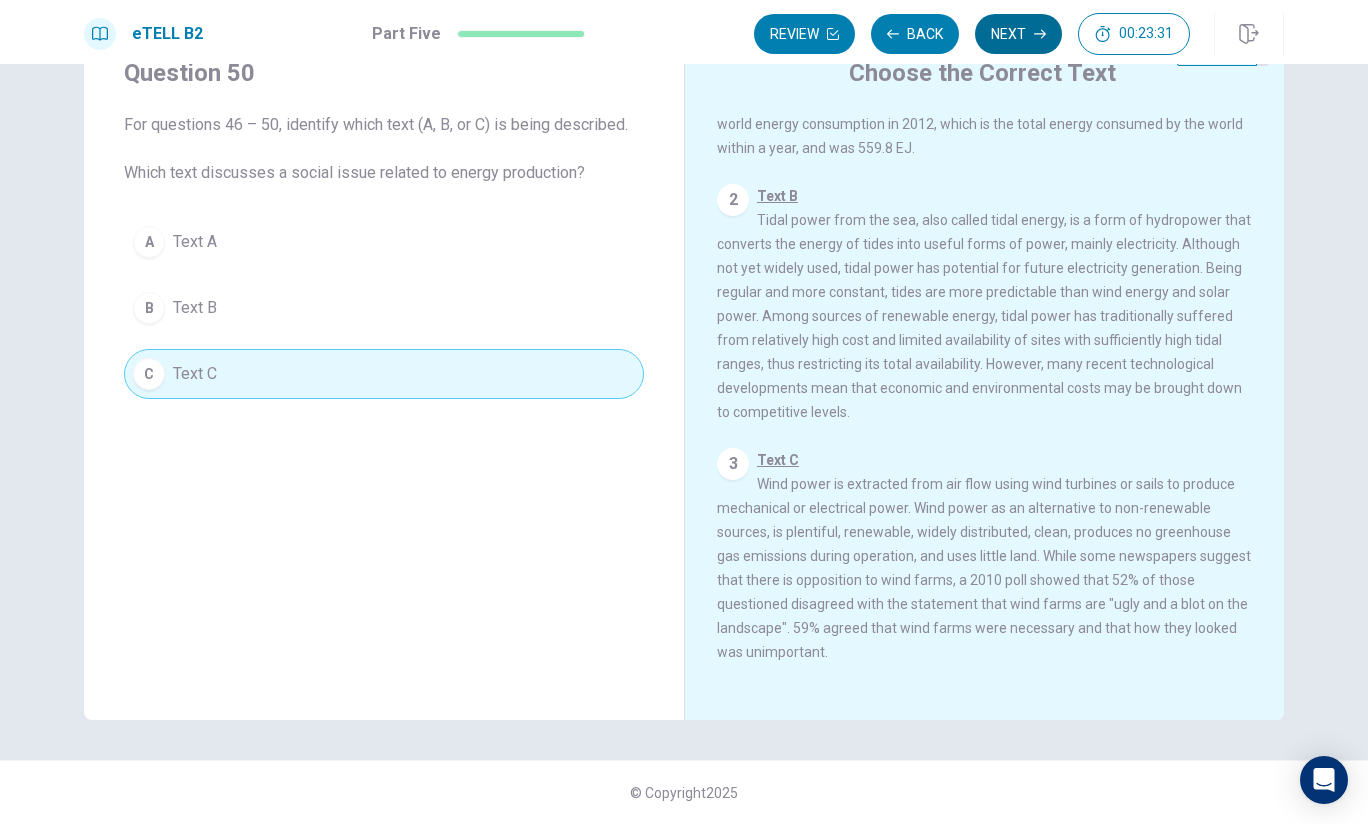 click on "Next" at bounding box center (1018, 34) 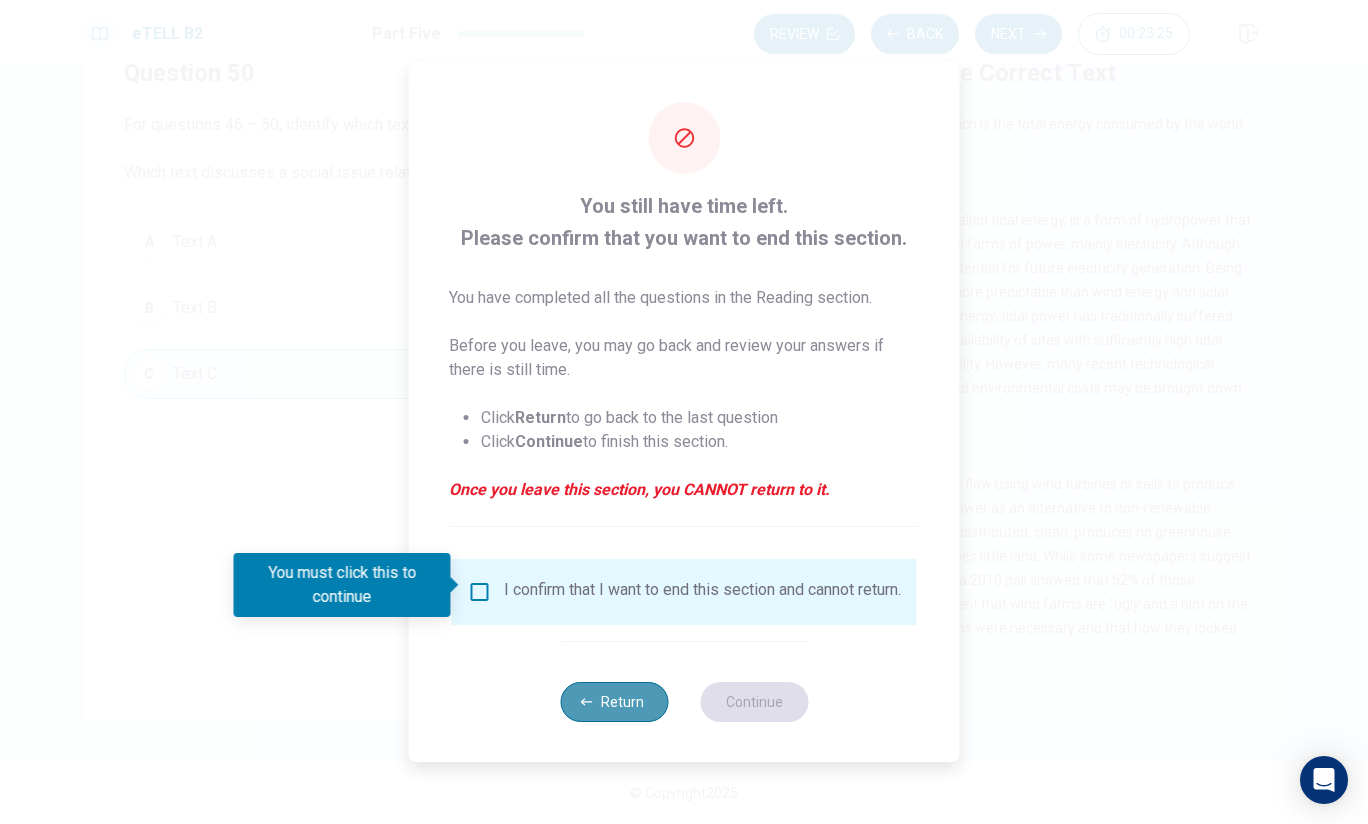 click on "Return" at bounding box center (614, 702) 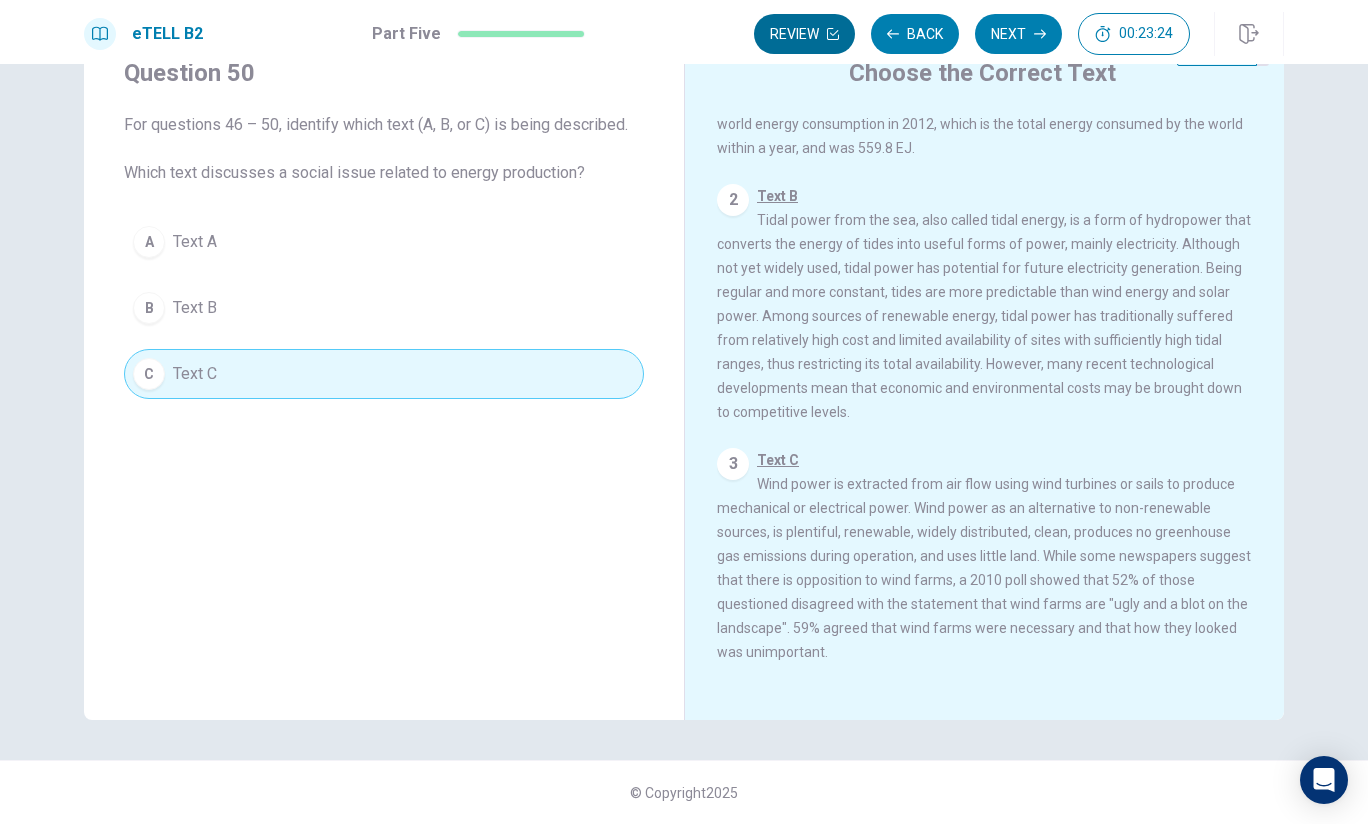 click on "Review" at bounding box center (804, 34) 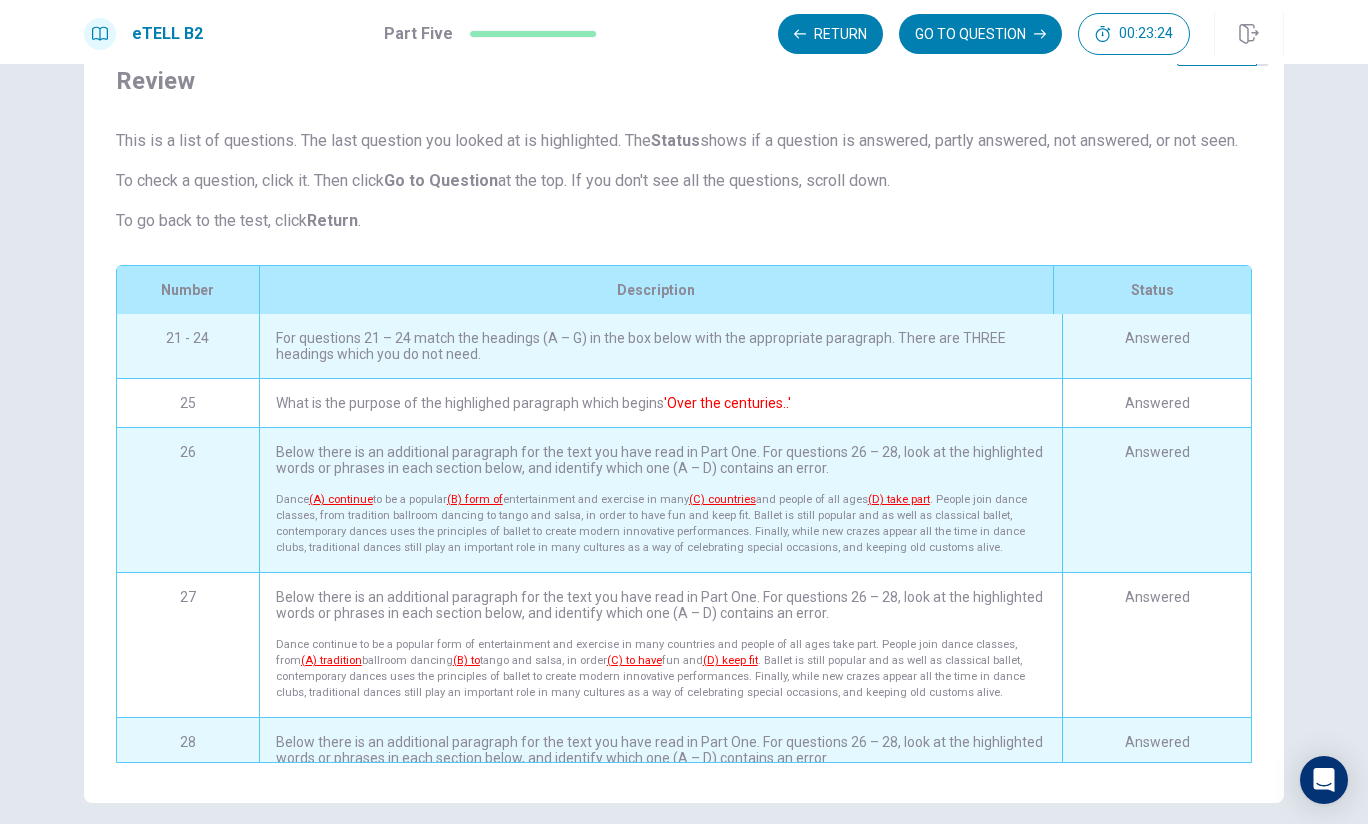 scroll, scrollTop: 186, scrollLeft: 0, axis: vertical 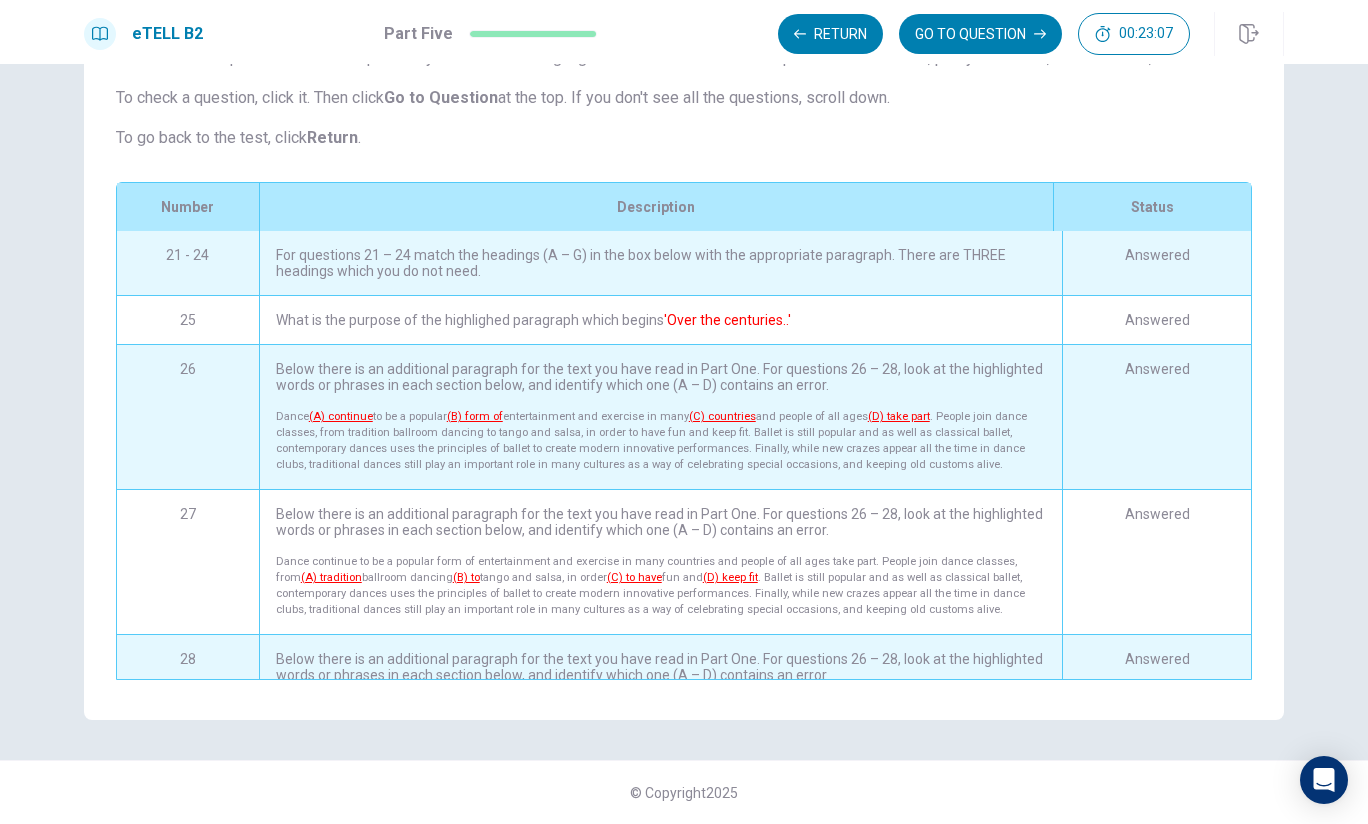 click on "For questions 21 – 24 match the headings (A – G) in the box below with the appropriate paragraph. There are THREE headings which you do not need." at bounding box center [660, 263] 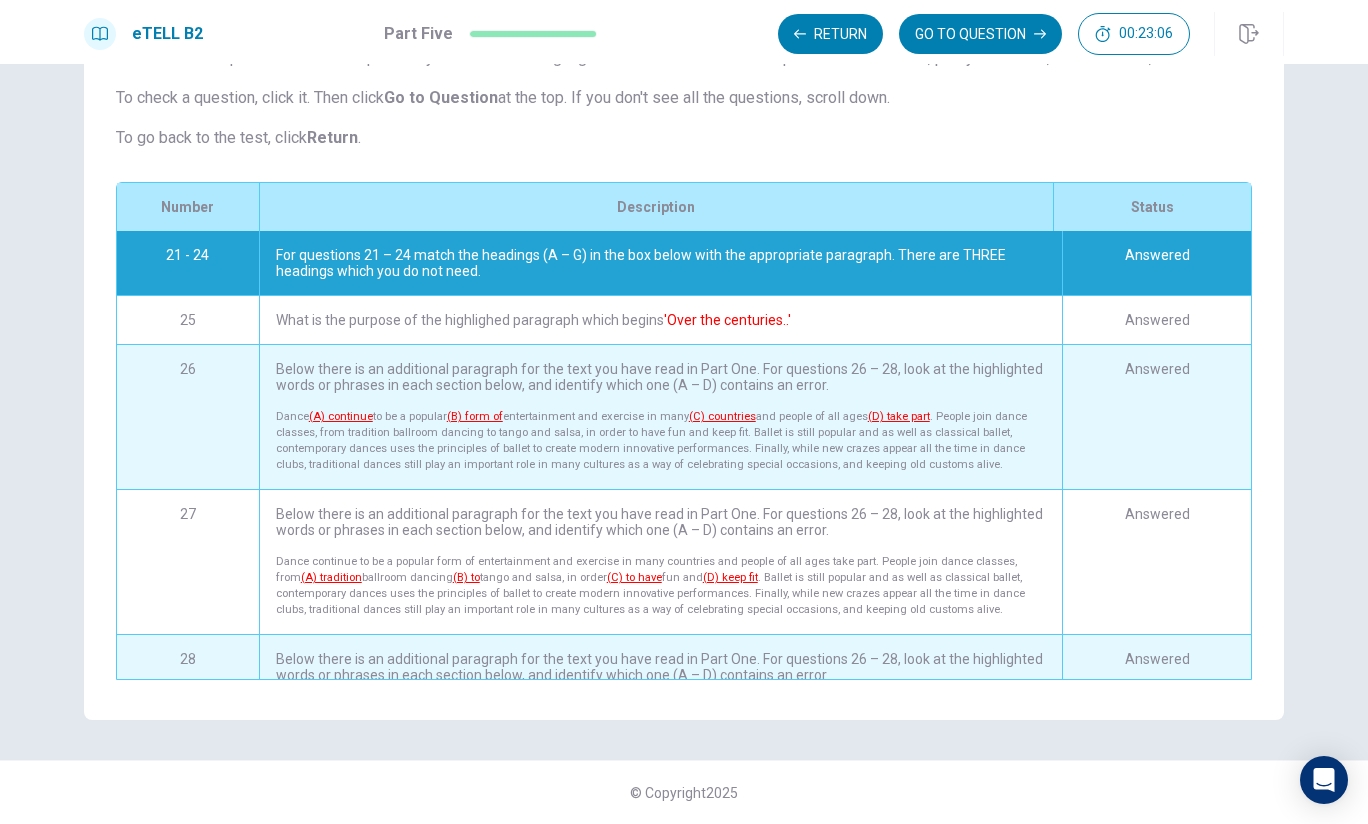 click on "For questions 21 – 24 match the headings (A – G) in the box below with the appropriate paragraph. There are THREE headings which you do not need." at bounding box center [660, 263] 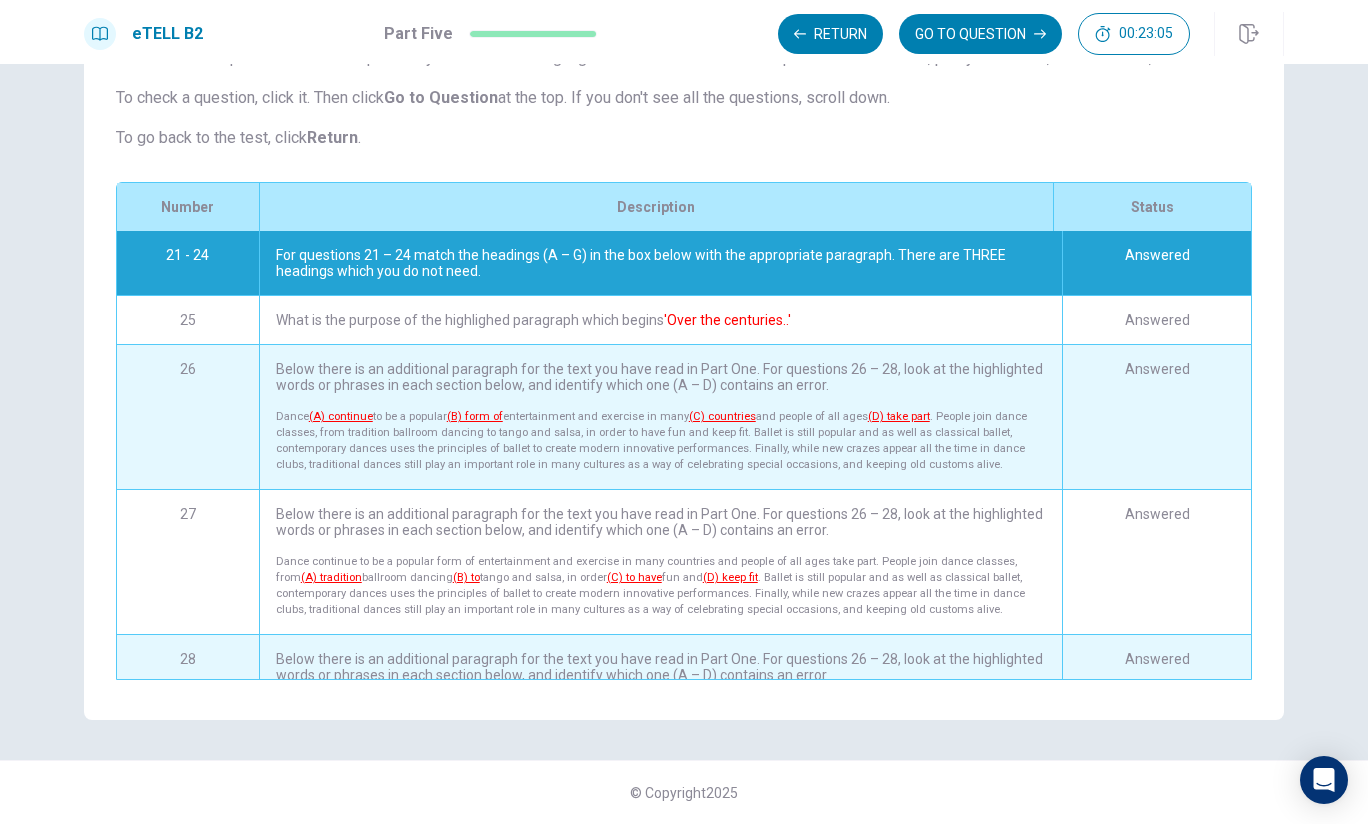 click on "What is the purpose of the highlighed paragraph which begins 'Over the centuries..'" at bounding box center (660, 320) 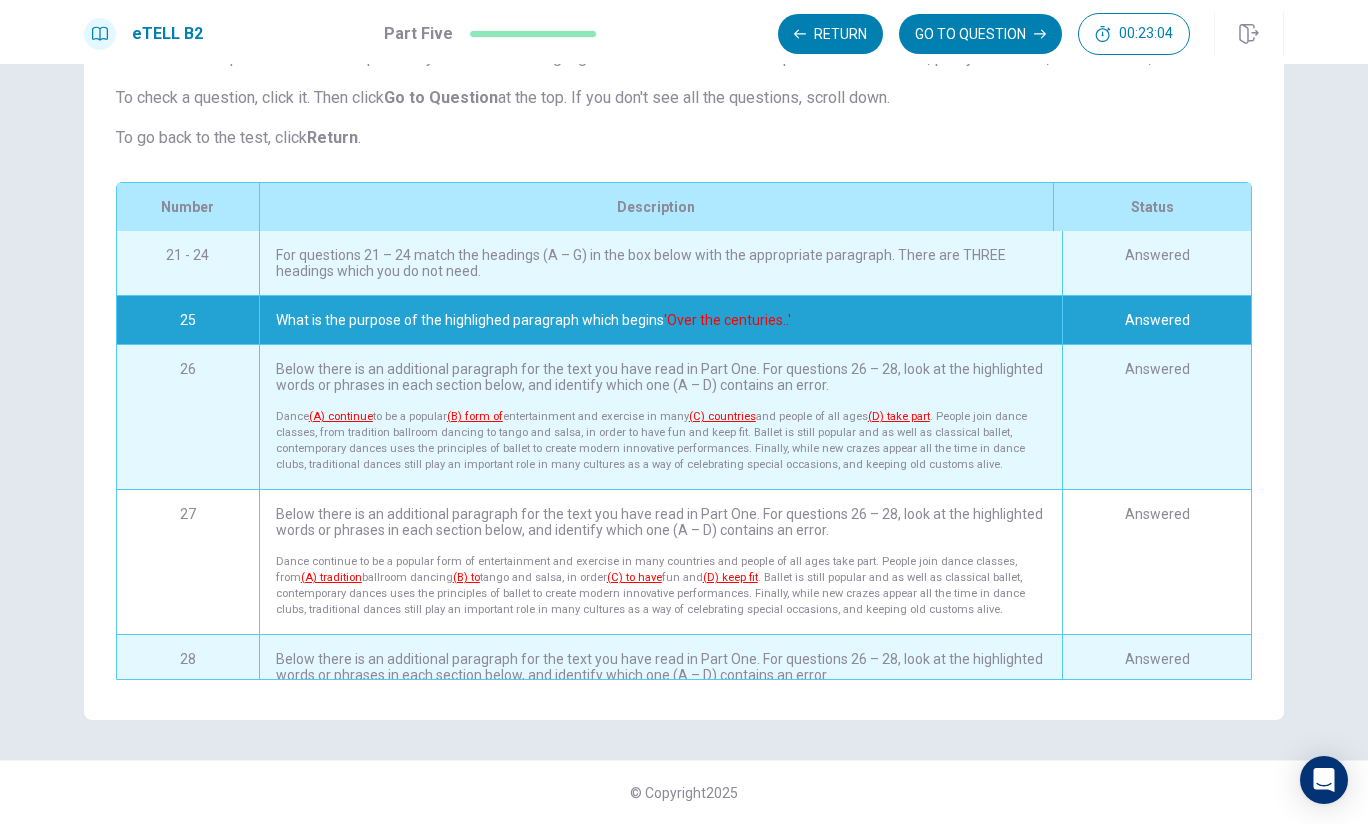 click on "For questions 21 – 24 match the headings (A – G) in the box below with the appropriate paragraph. There are THREE headings which you do not need." at bounding box center [660, 263] 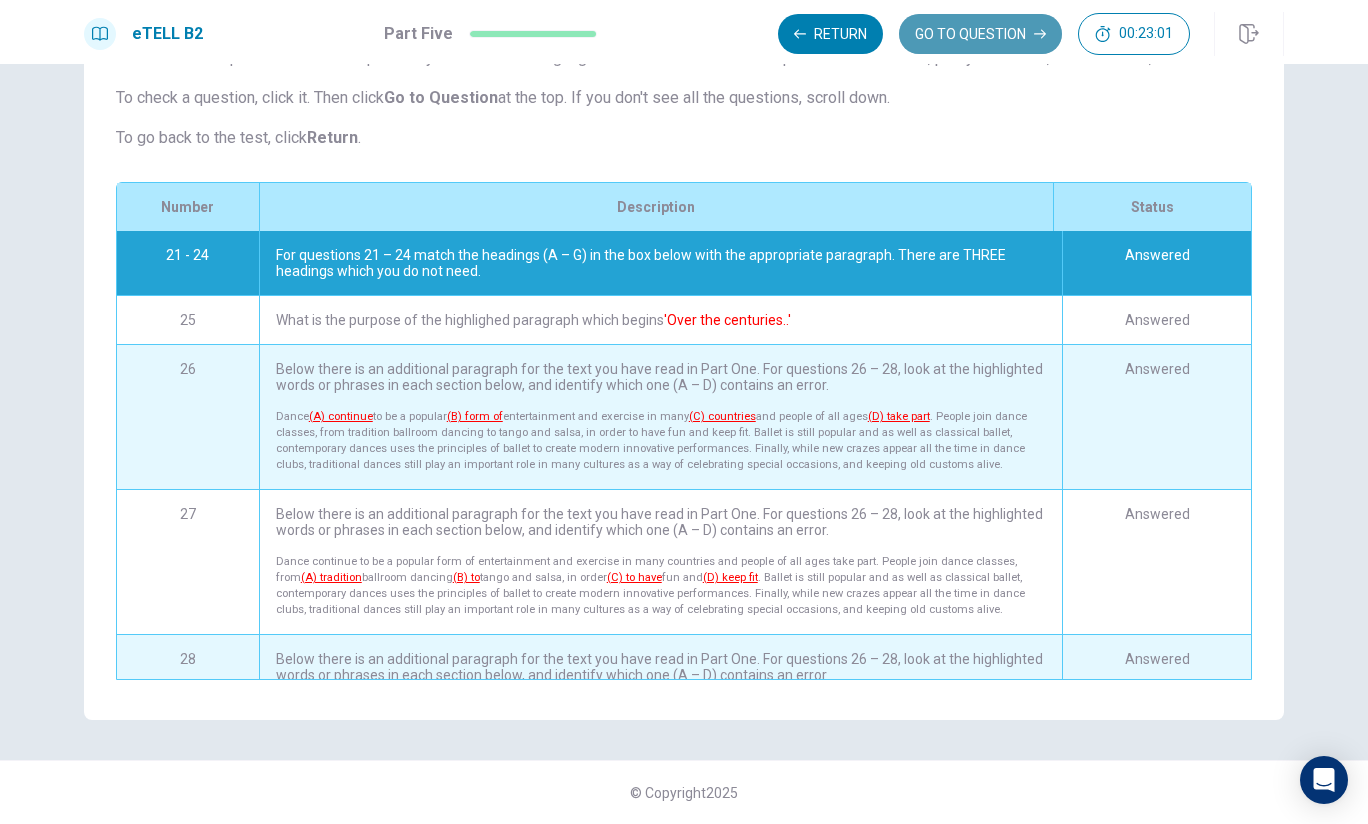 click on "GO TO QUESTION" at bounding box center [980, 34] 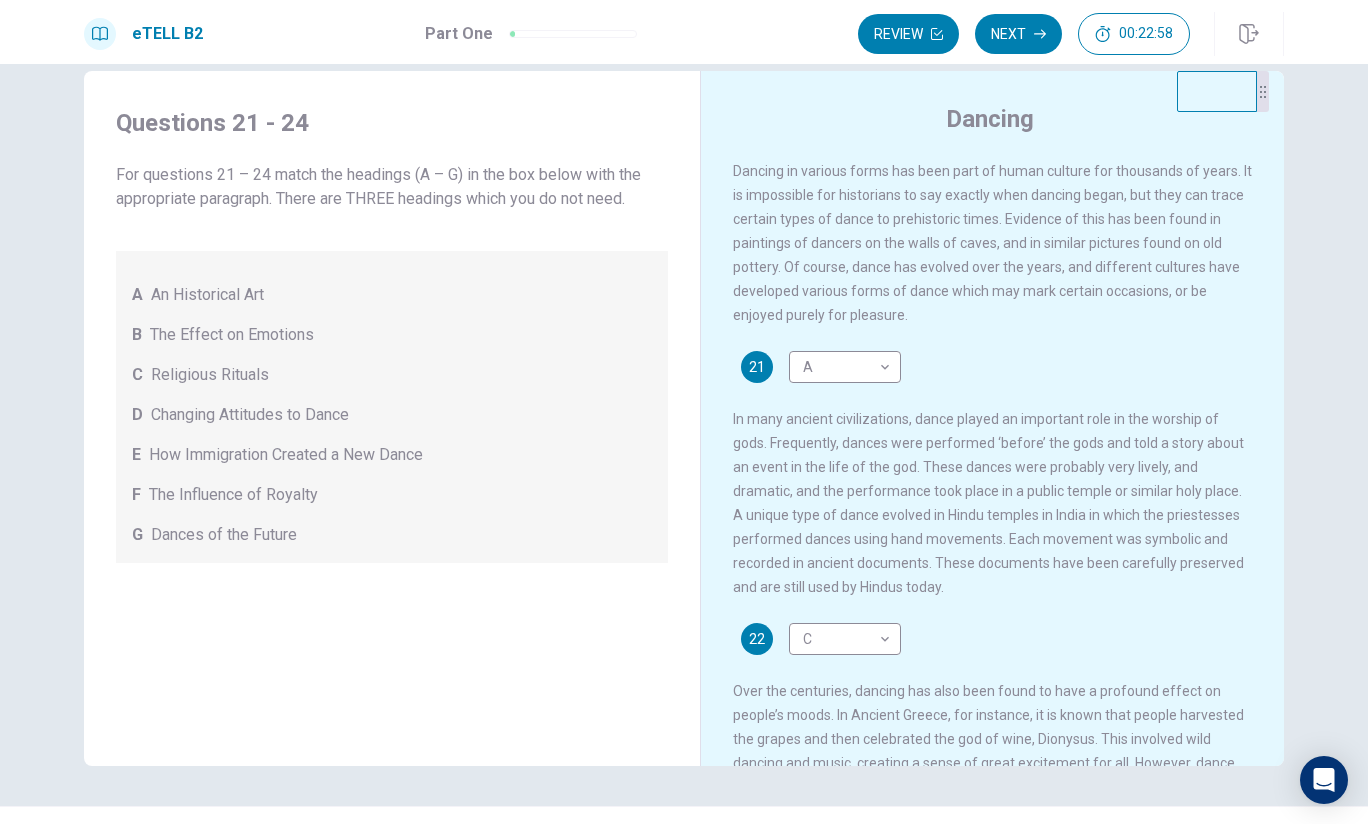 scroll, scrollTop: 0, scrollLeft: 0, axis: both 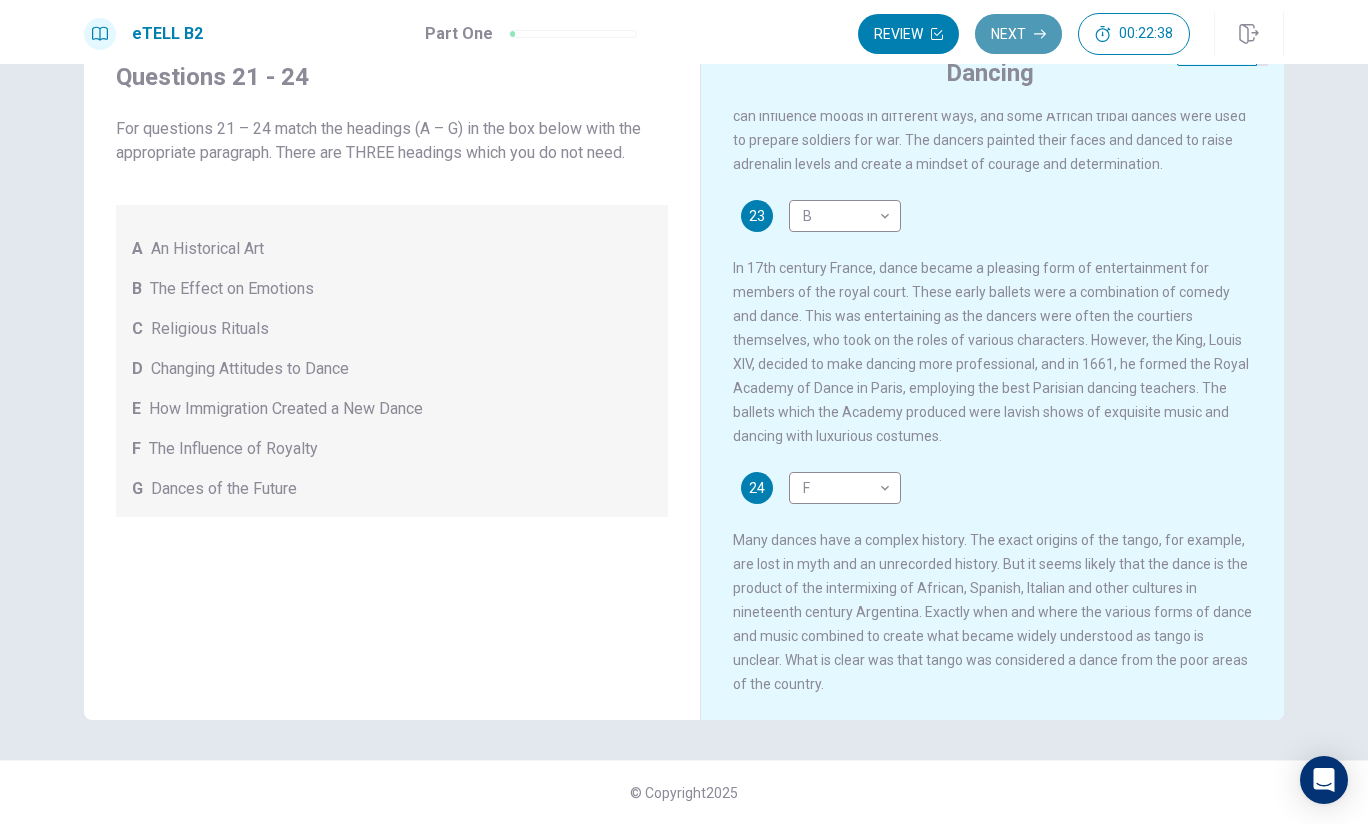 click on "Next" at bounding box center (1018, 34) 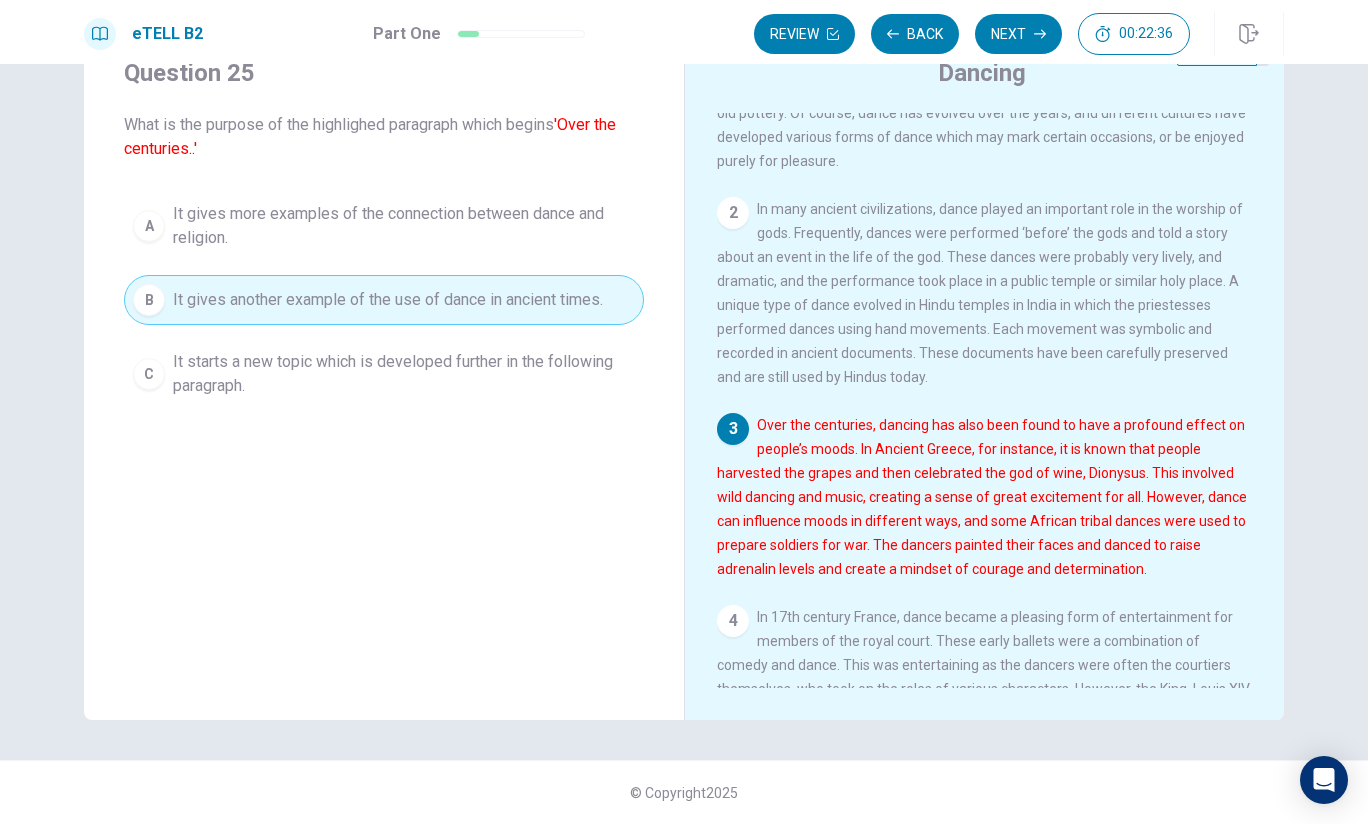 scroll, scrollTop: 200, scrollLeft: 0, axis: vertical 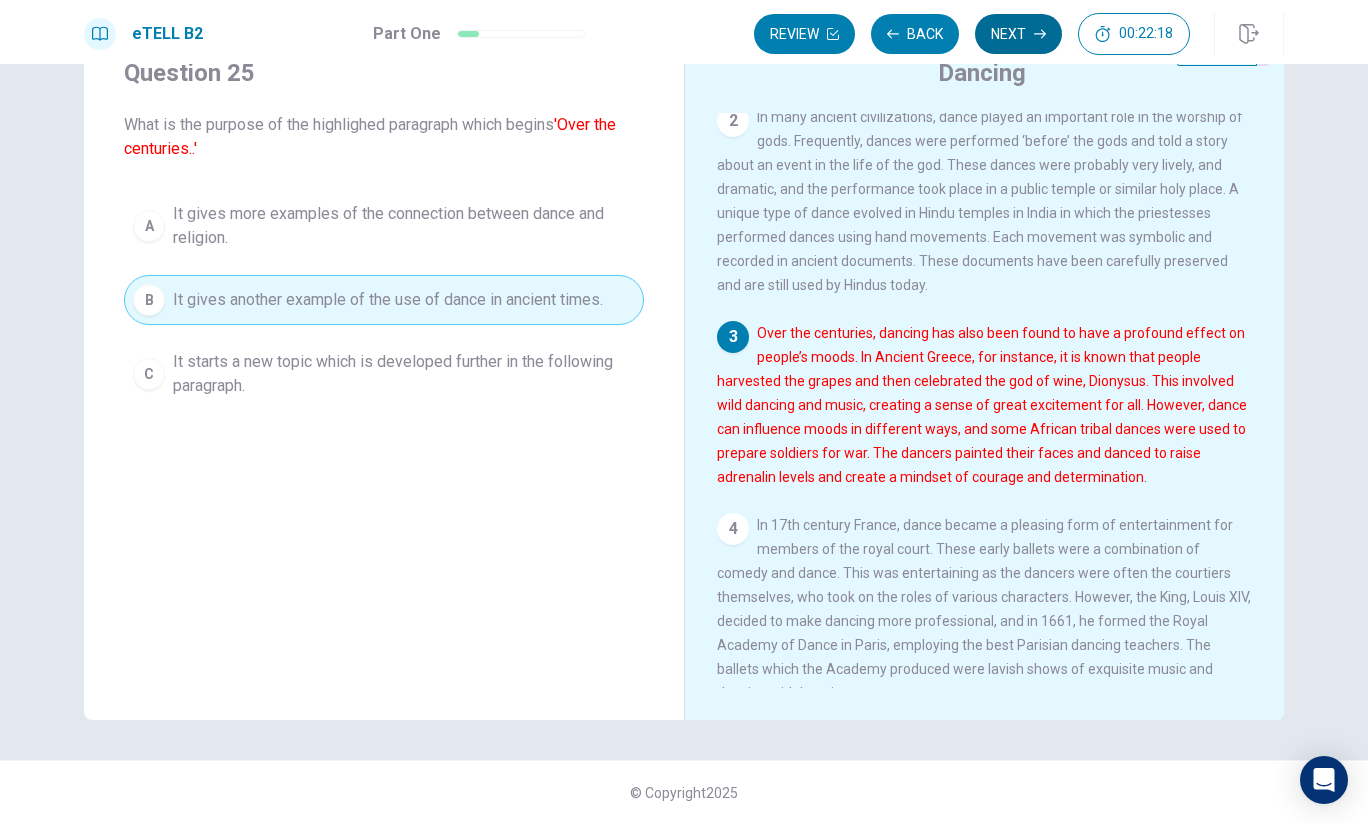 click on "Next" at bounding box center (1018, 34) 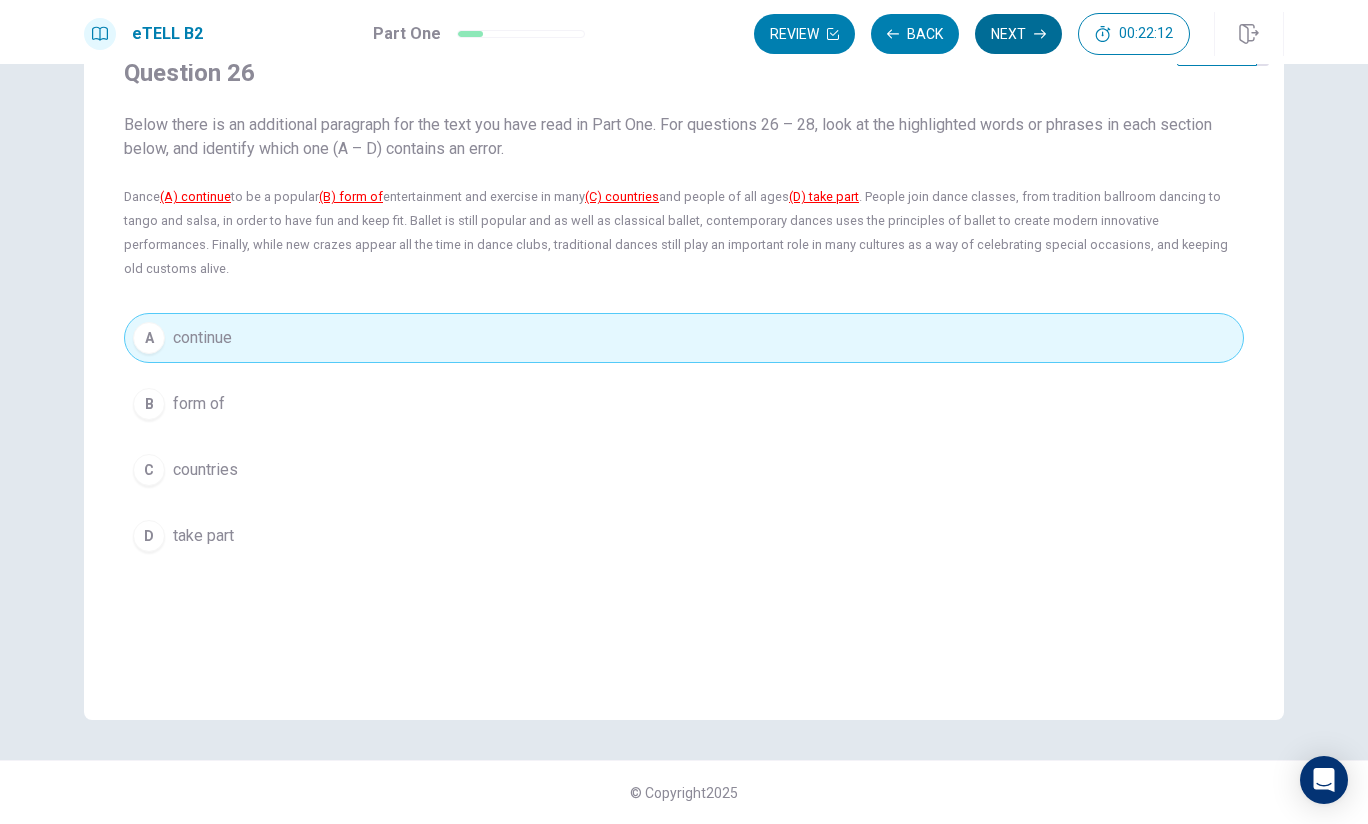 drag, startPoint x: 1022, startPoint y: 33, endPoint x: 1022, endPoint y: 54, distance: 21 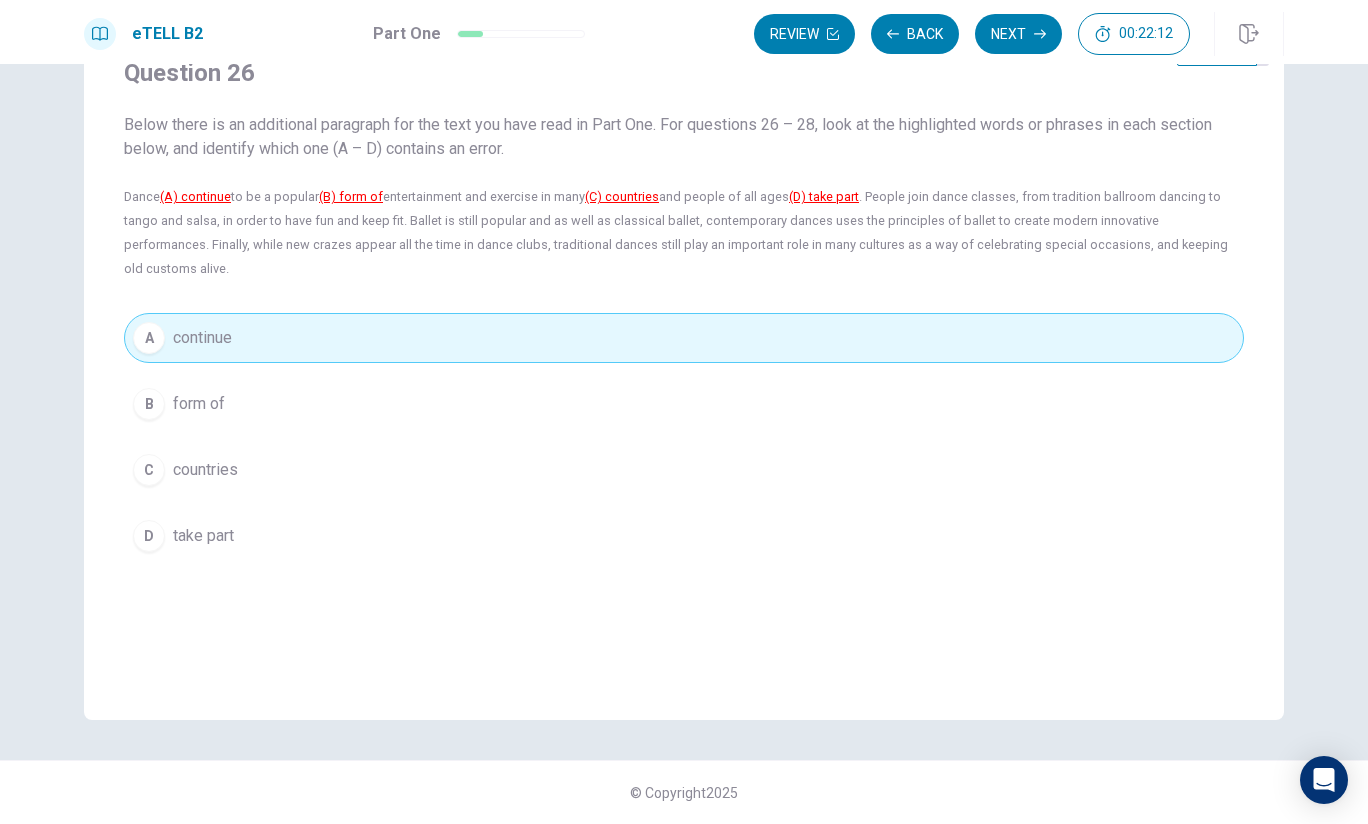click on "Next" at bounding box center (1018, 34) 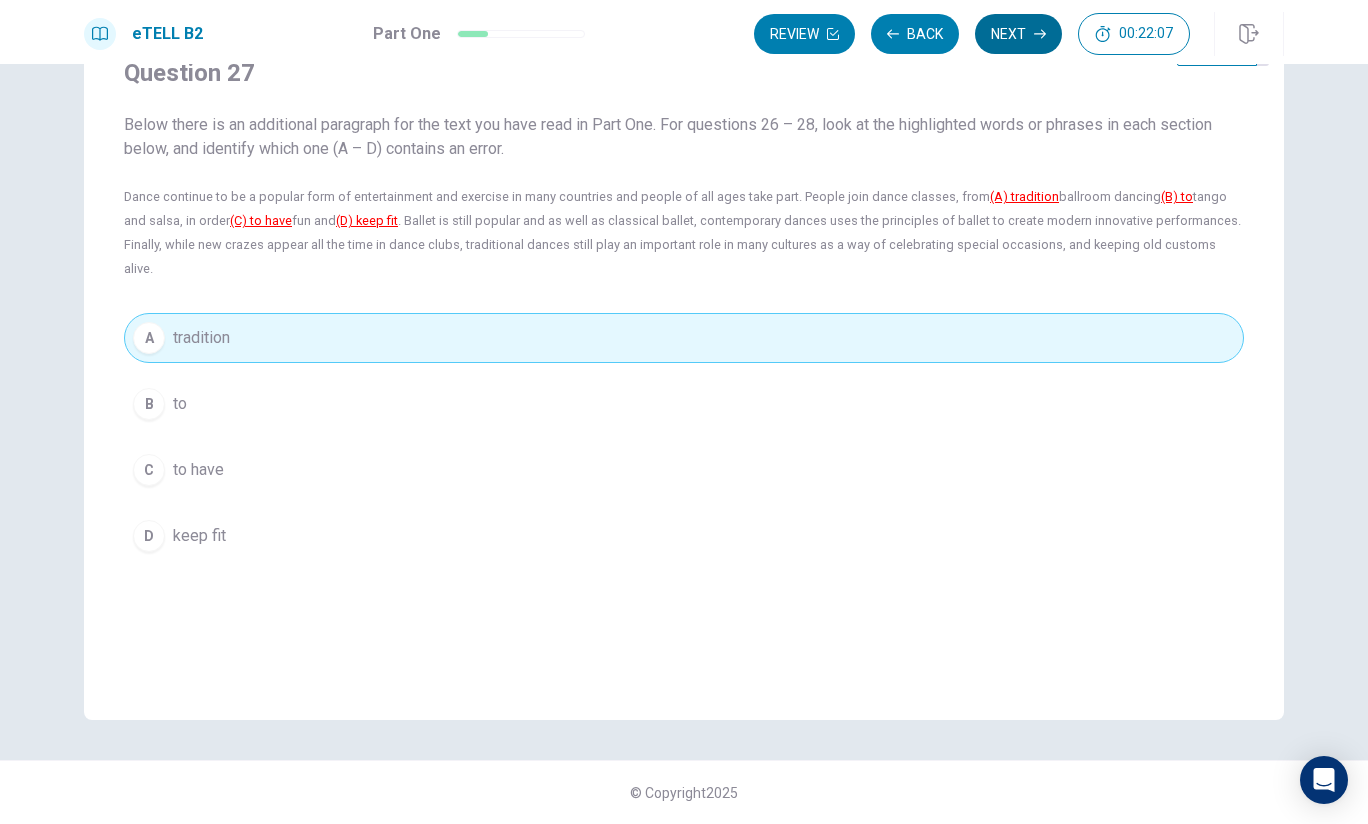 click on "Next" at bounding box center (1018, 34) 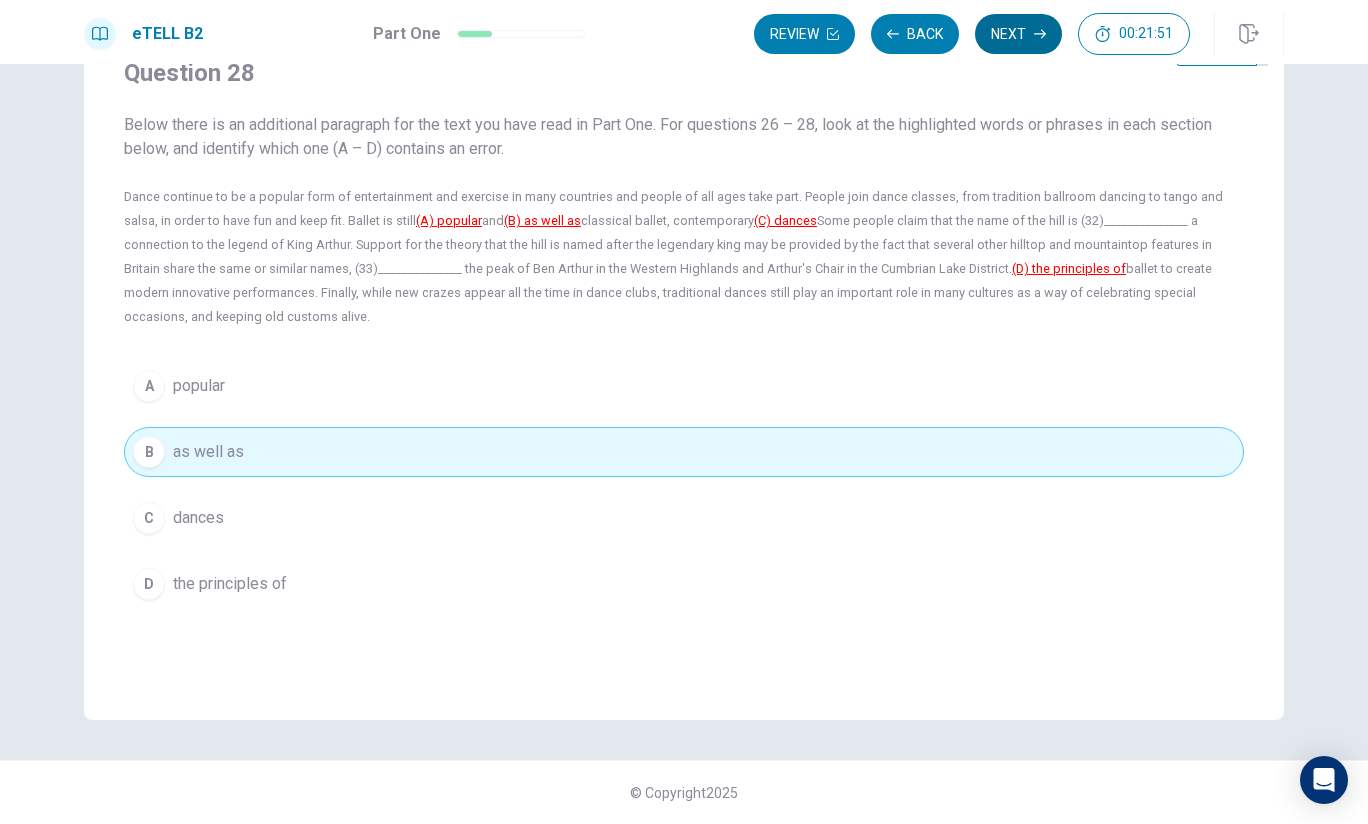 click on "Next" at bounding box center [1018, 34] 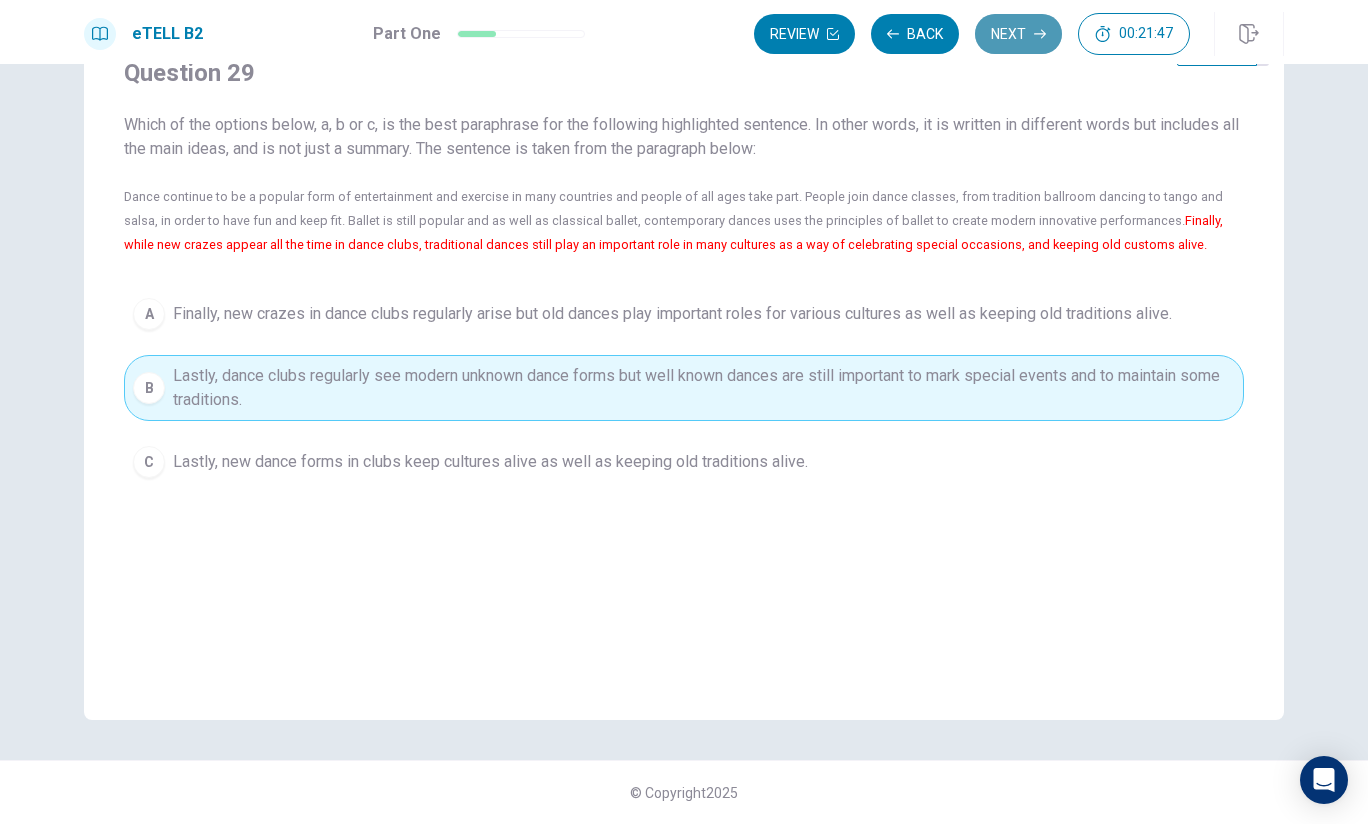click on "Next" at bounding box center (1018, 34) 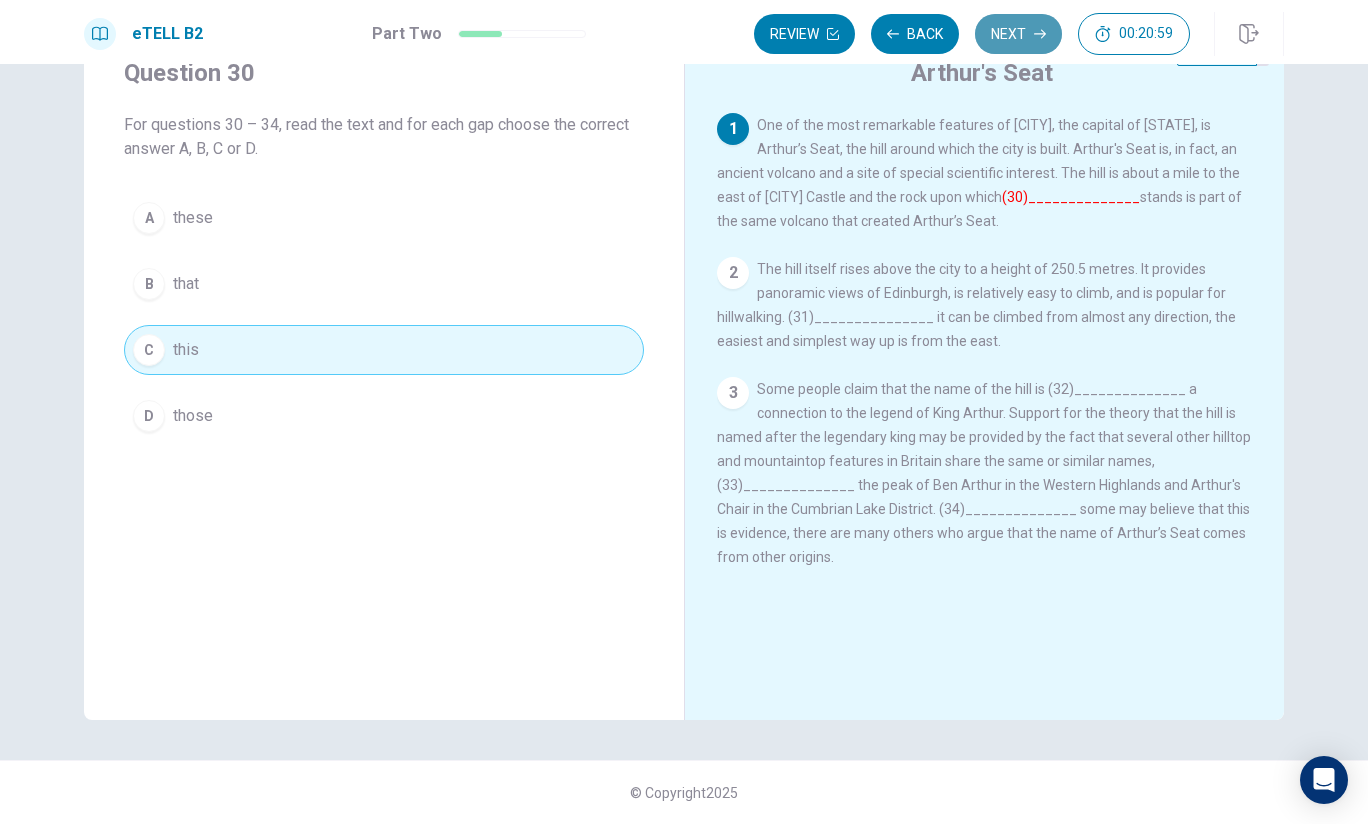 click on "Next" at bounding box center [1018, 34] 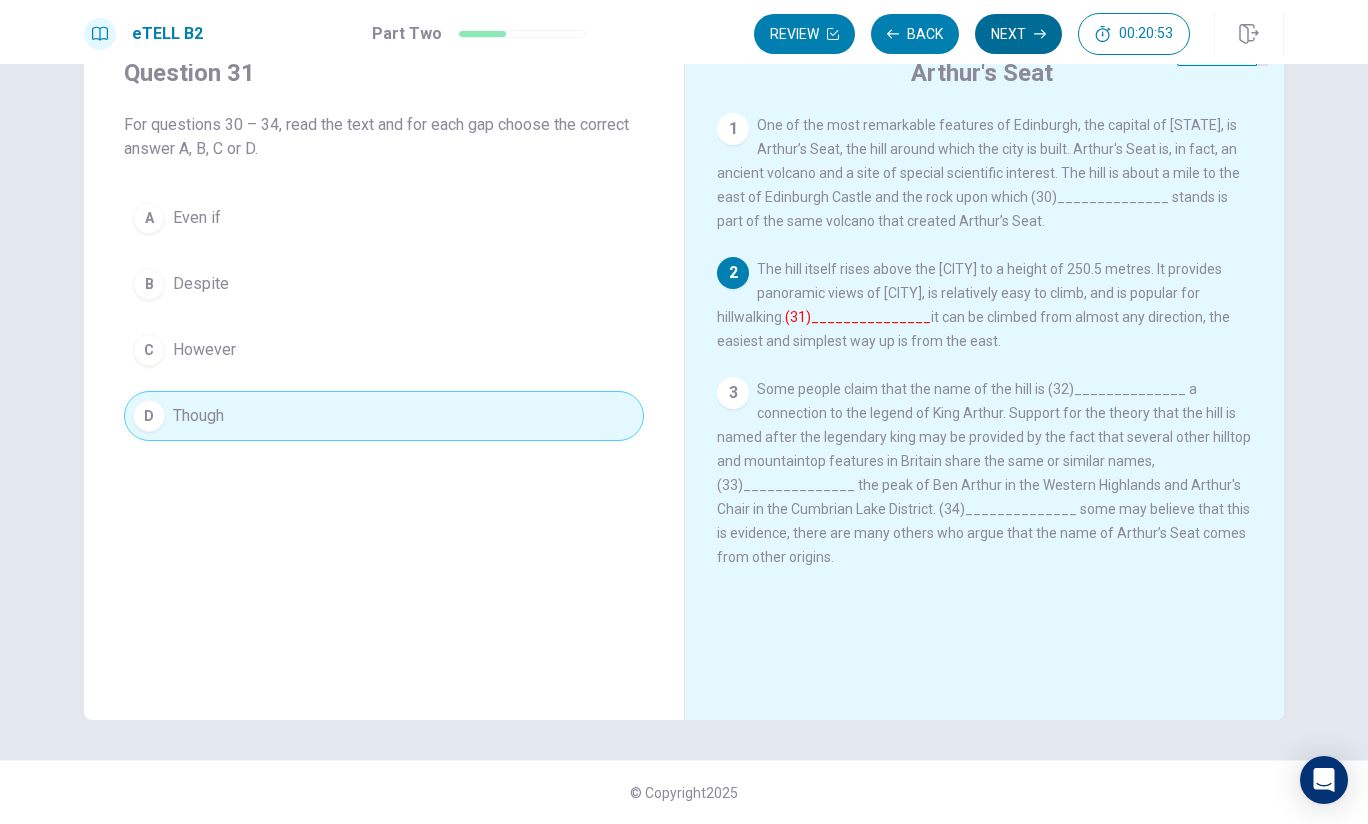 click on "Next" at bounding box center [1018, 34] 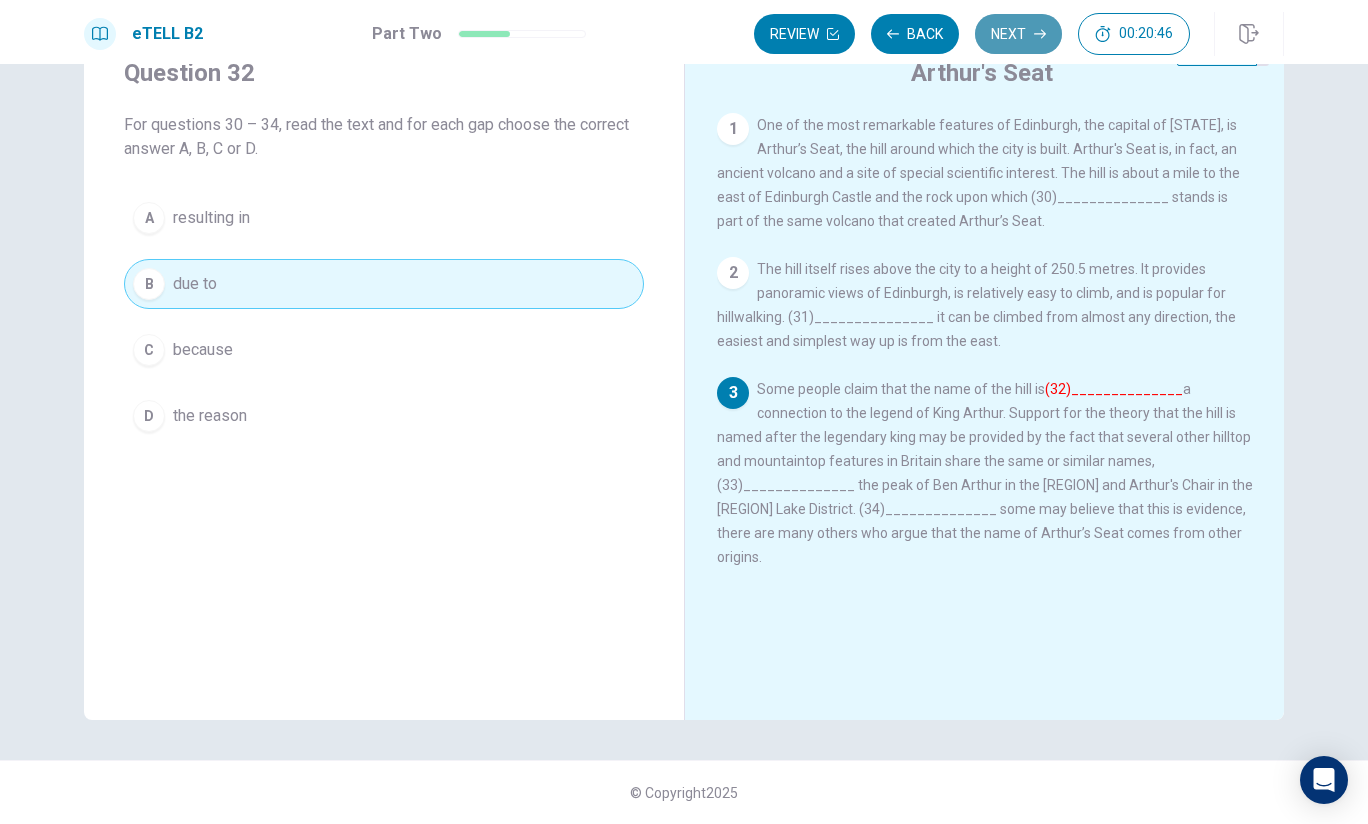 click on "Next" at bounding box center (1018, 34) 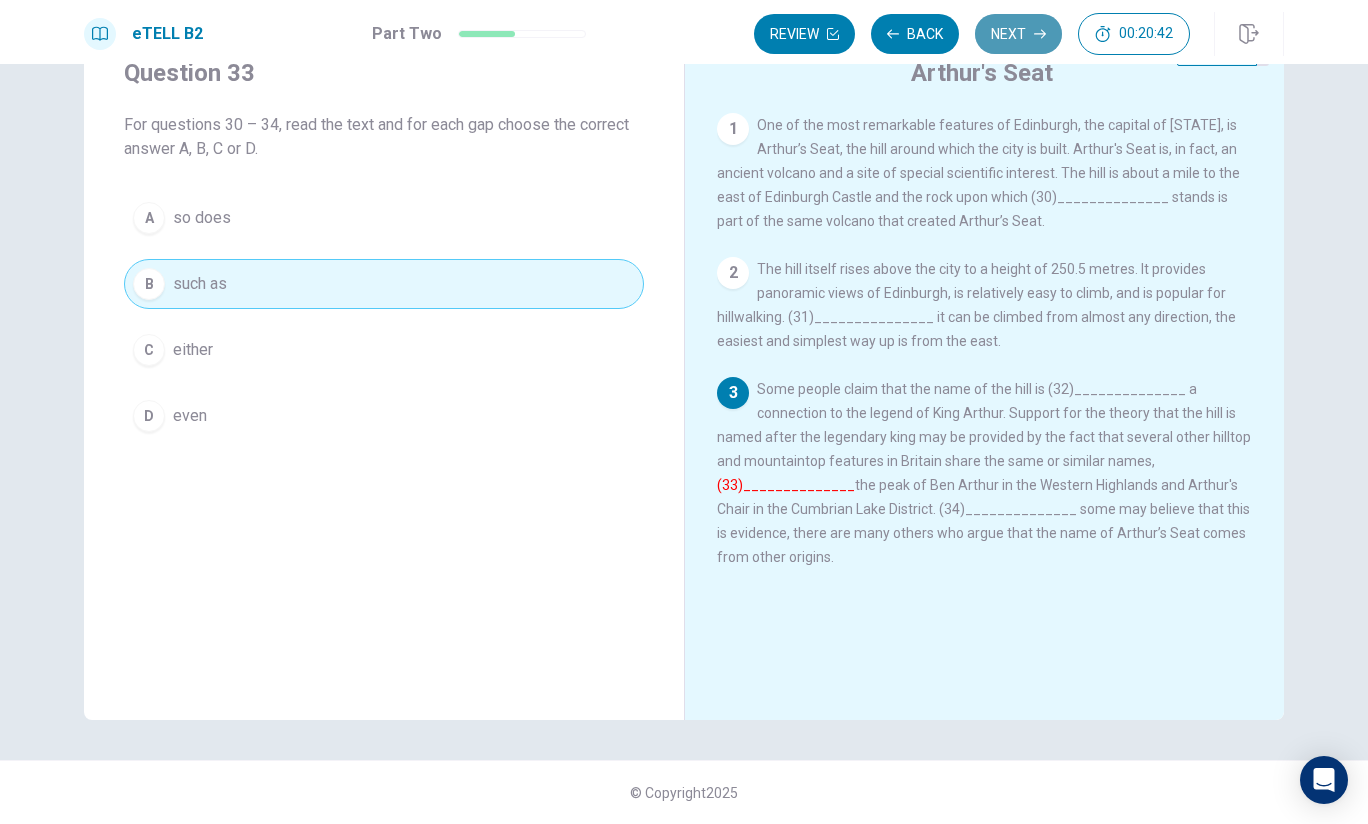 click on "Next" at bounding box center (1018, 34) 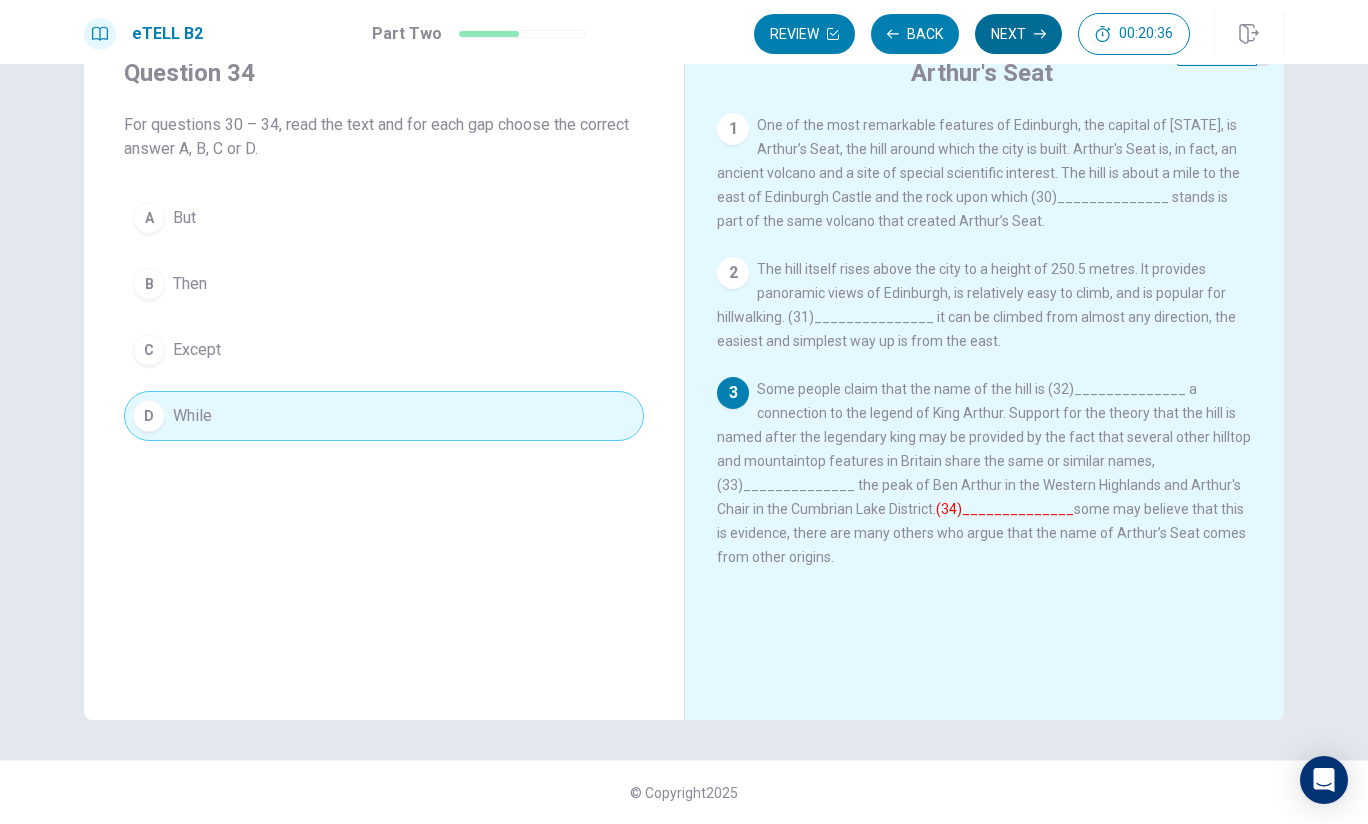 click 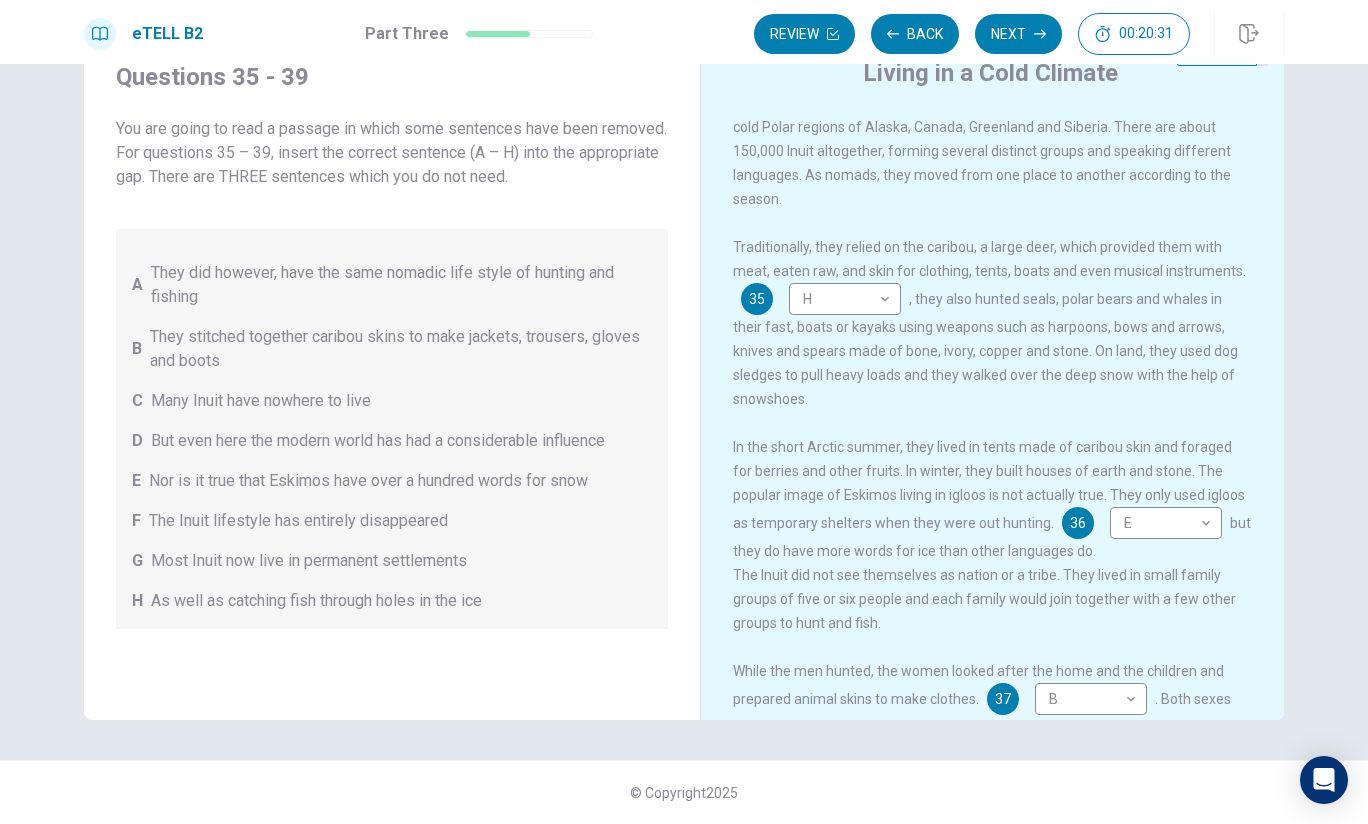 scroll, scrollTop: 0, scrollLeft: 0, axis: both 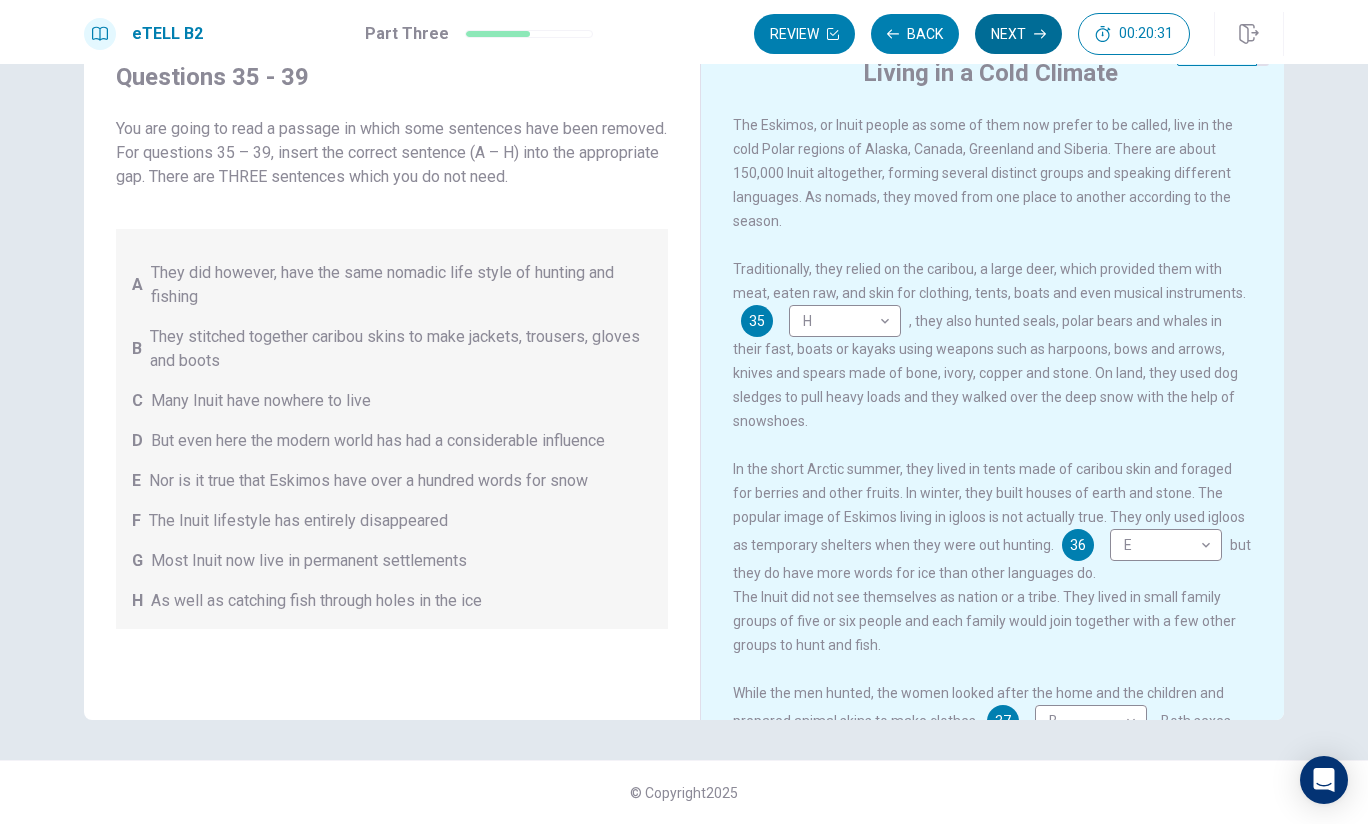 click on "Next" at bounding box center [1018, 34] 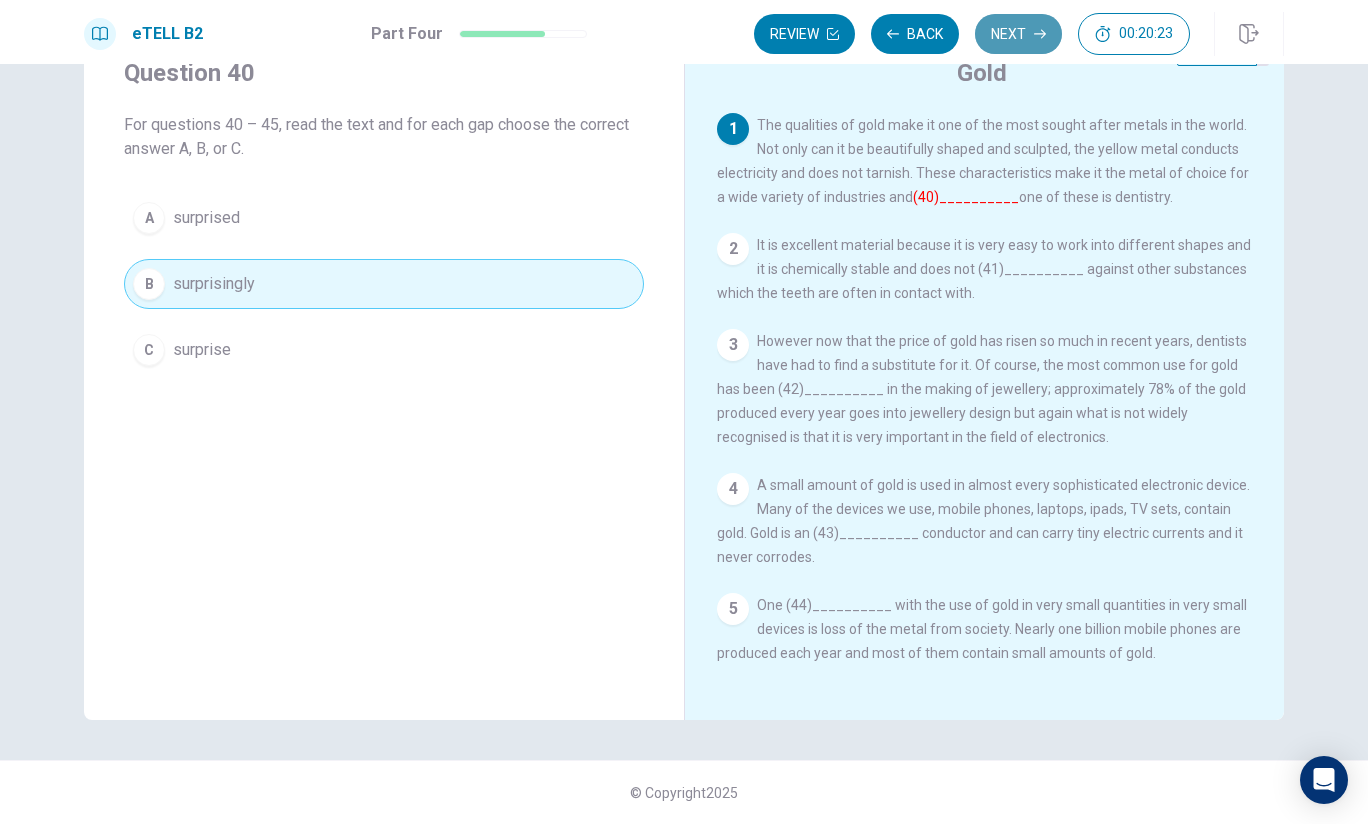 click on "Next" at bounding box center (1018, 34) 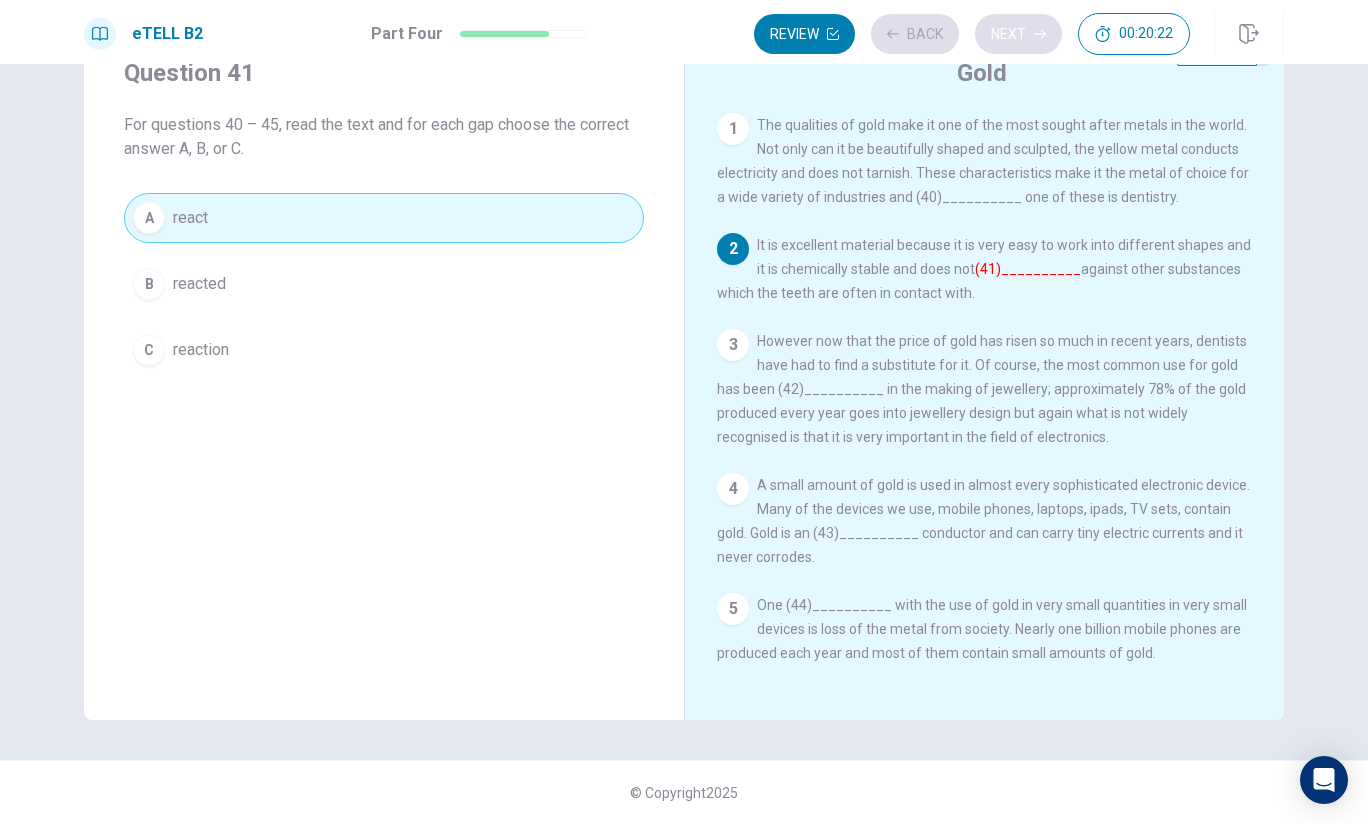 scroll, scrollTop: 108, scrollLeft: 0, axis: vertical 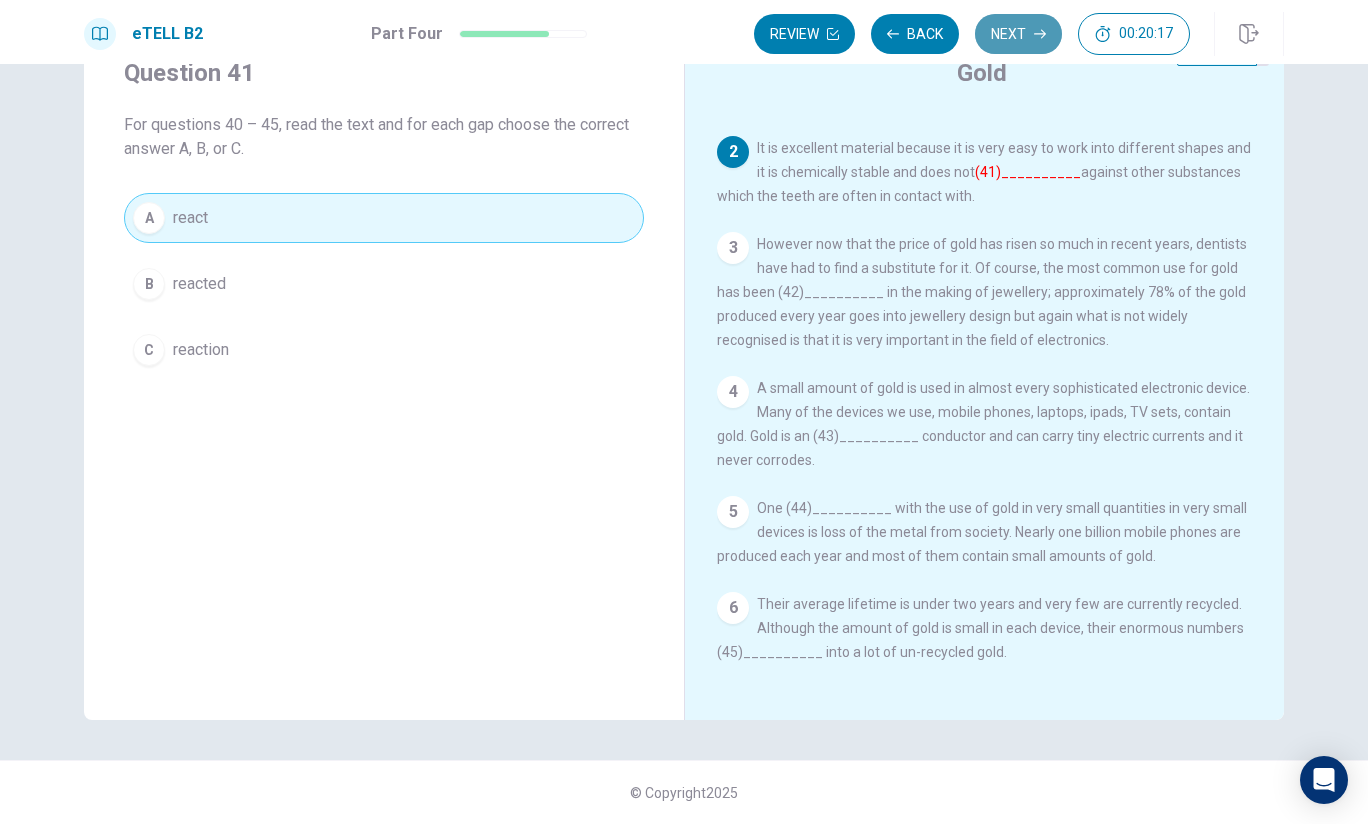 click on "Next" at bounding box center (1018, 34) 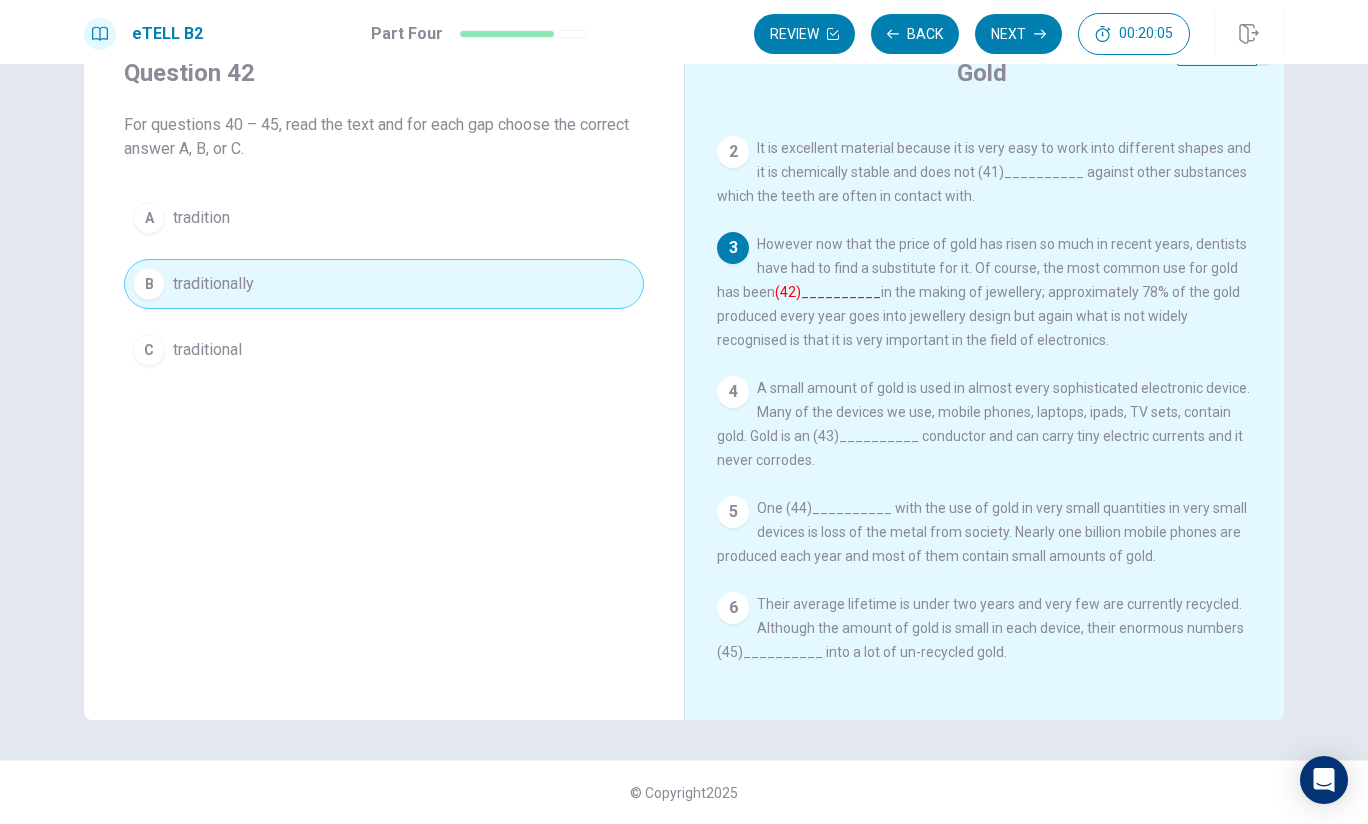 click on "Next" at bounding box center [1018, 34] 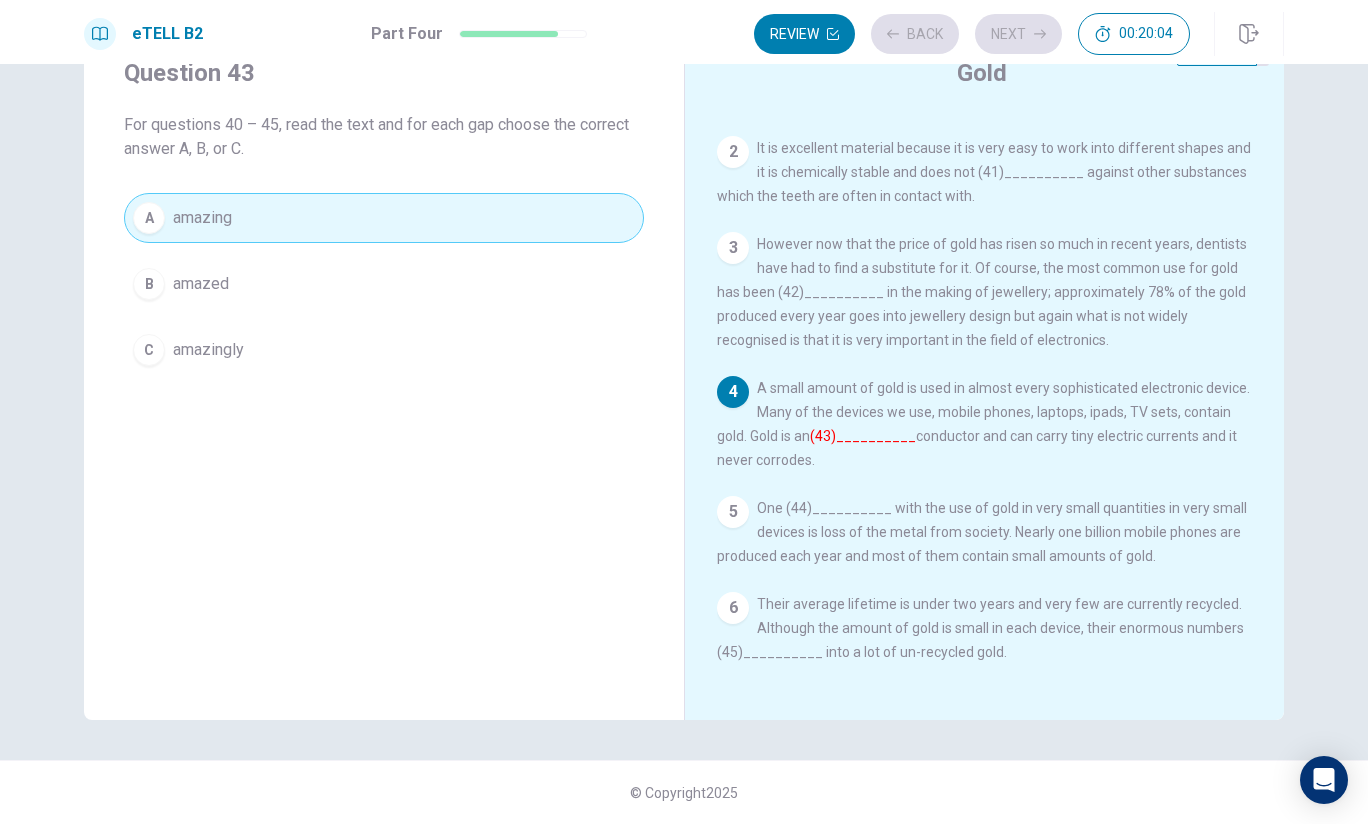 scroll, scrollTop: 89, scrollLeft: 0, axis: vertical 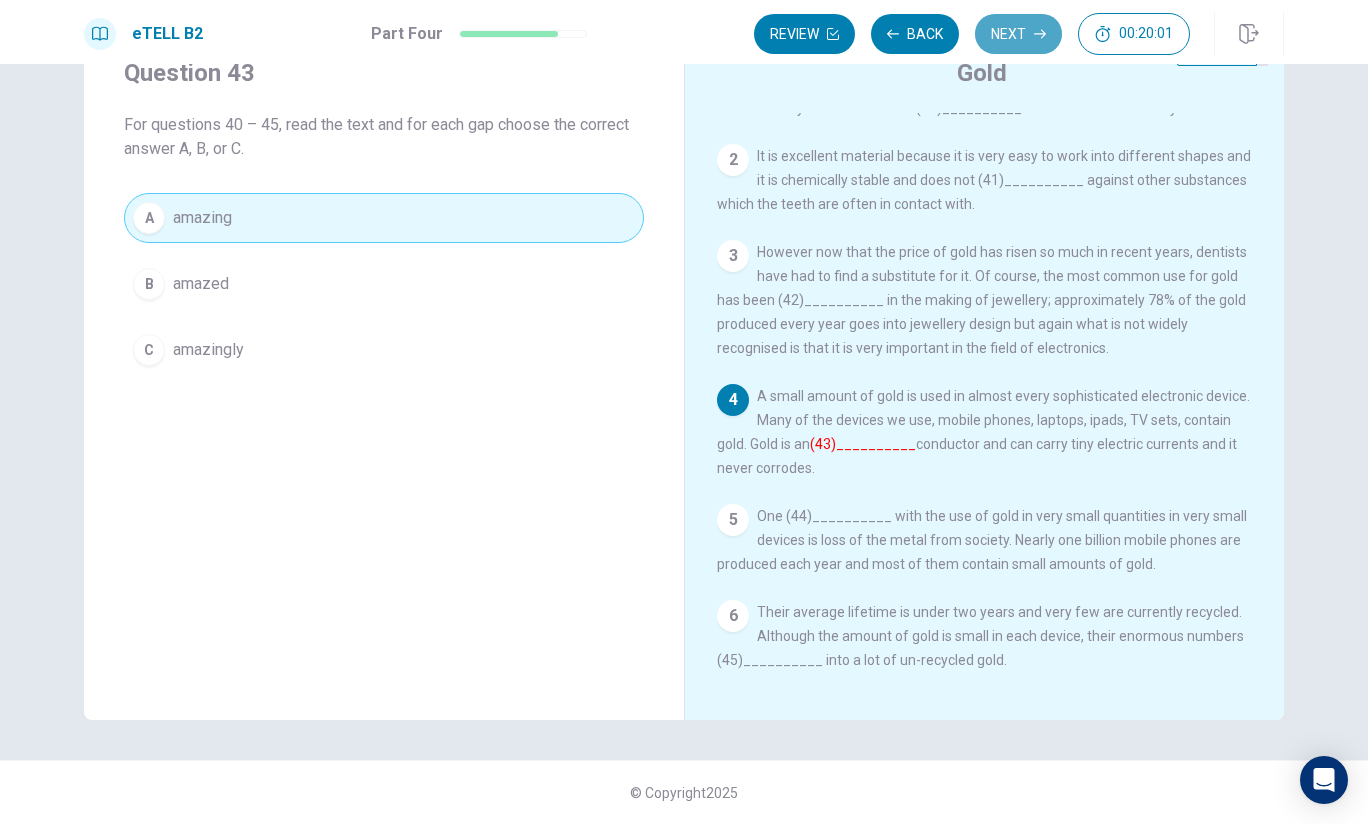 click on "Next" at bounding box center [1018, 34] 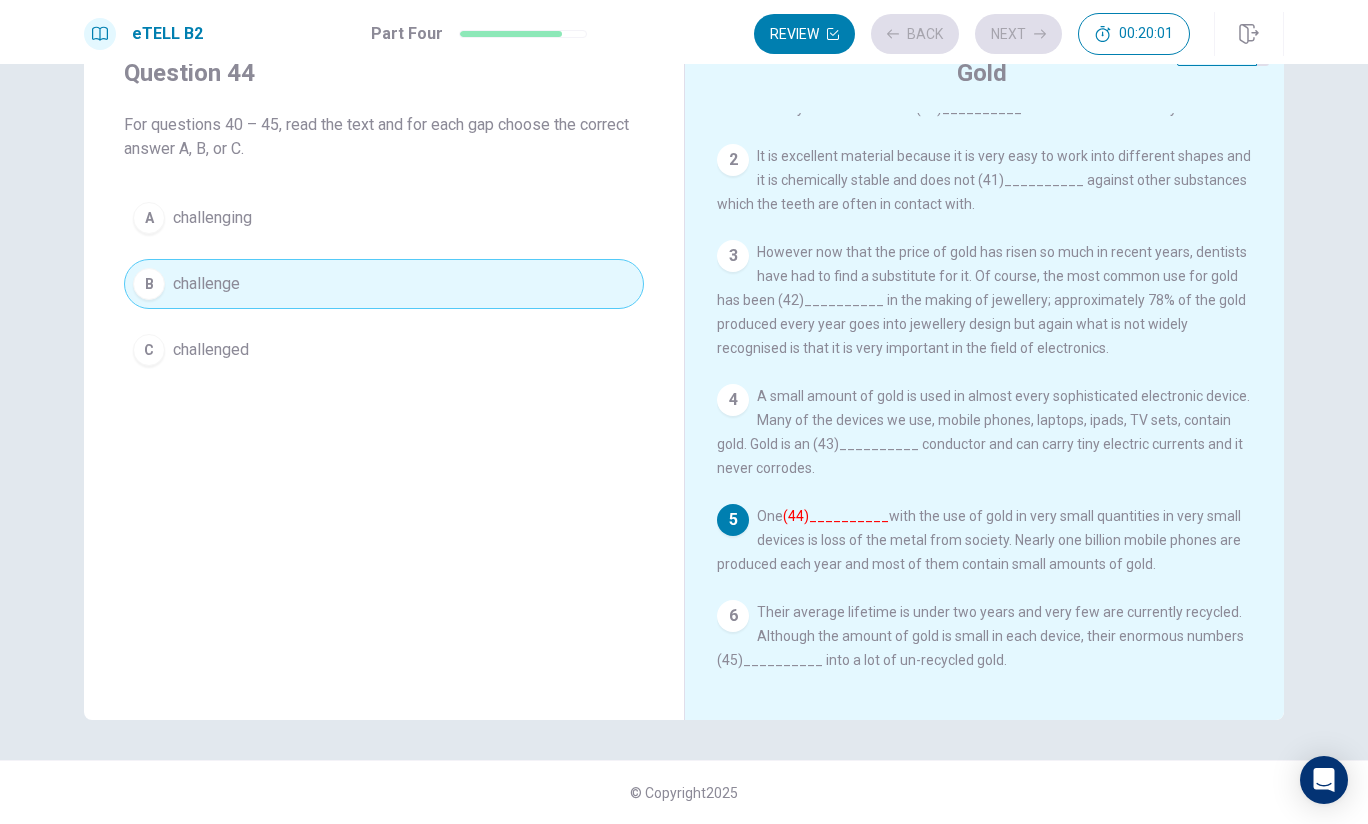 scroll, scrollTop: 108, scrollLeft: 0, axis: vertical 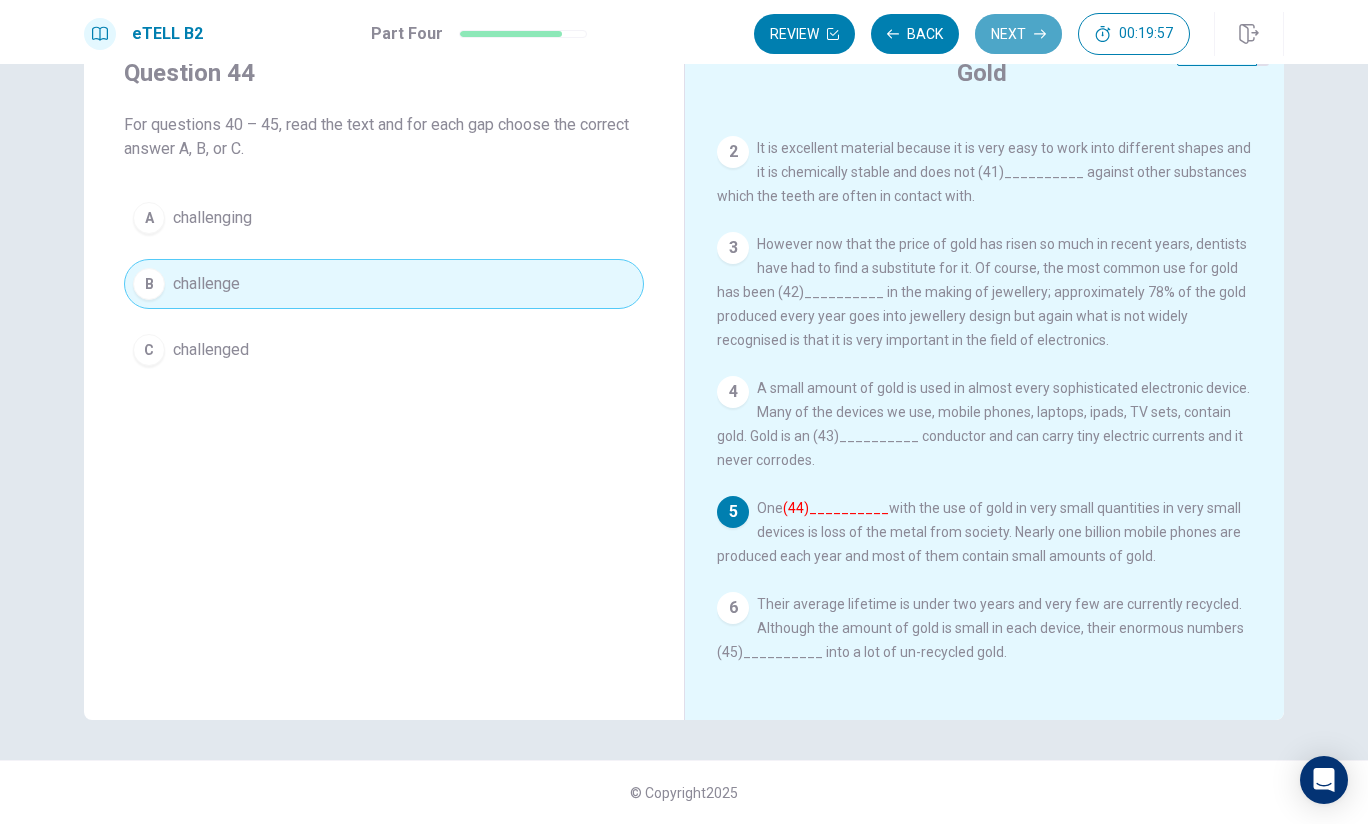 click on "Next" at bounding box center [1018, 34] 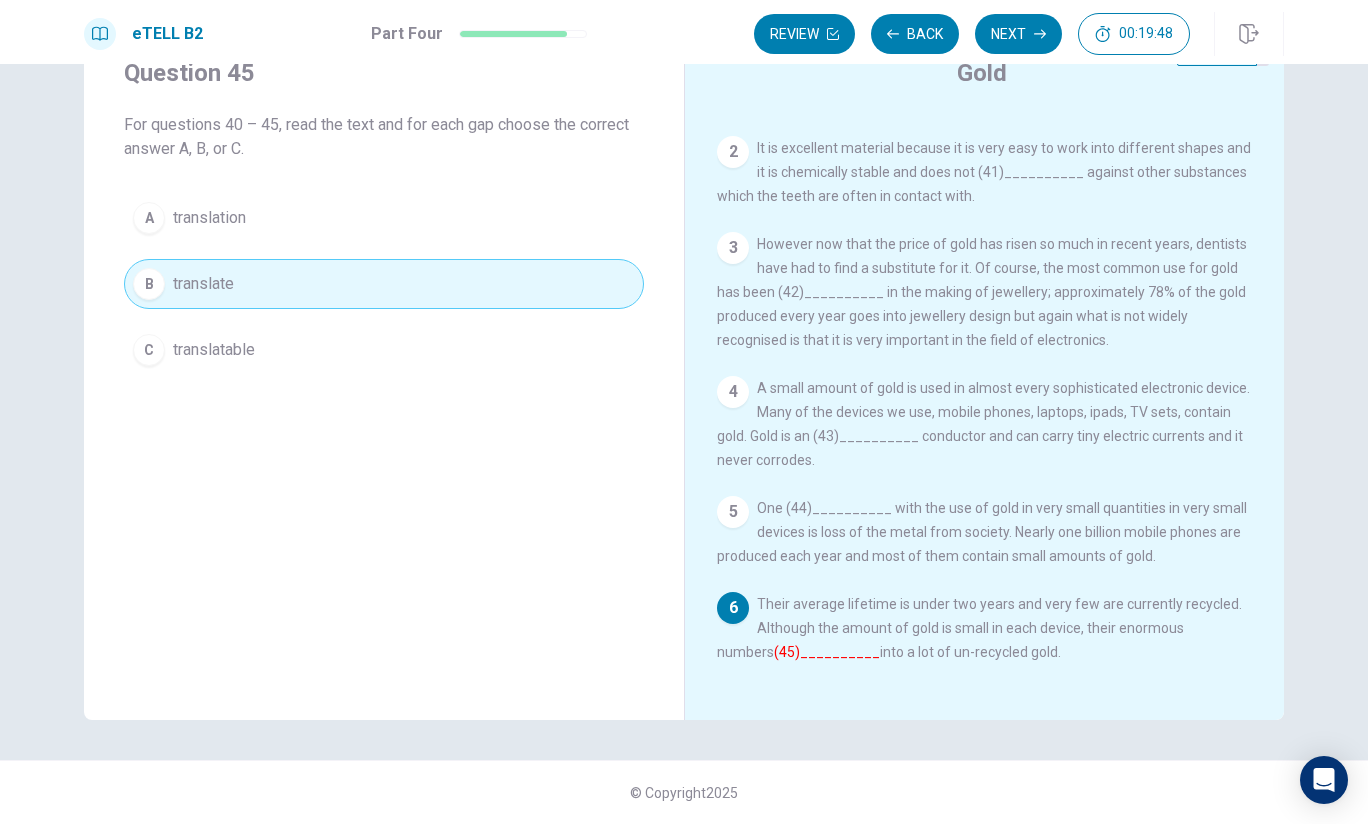 click on "Next" at bounding box center (1018, 34) 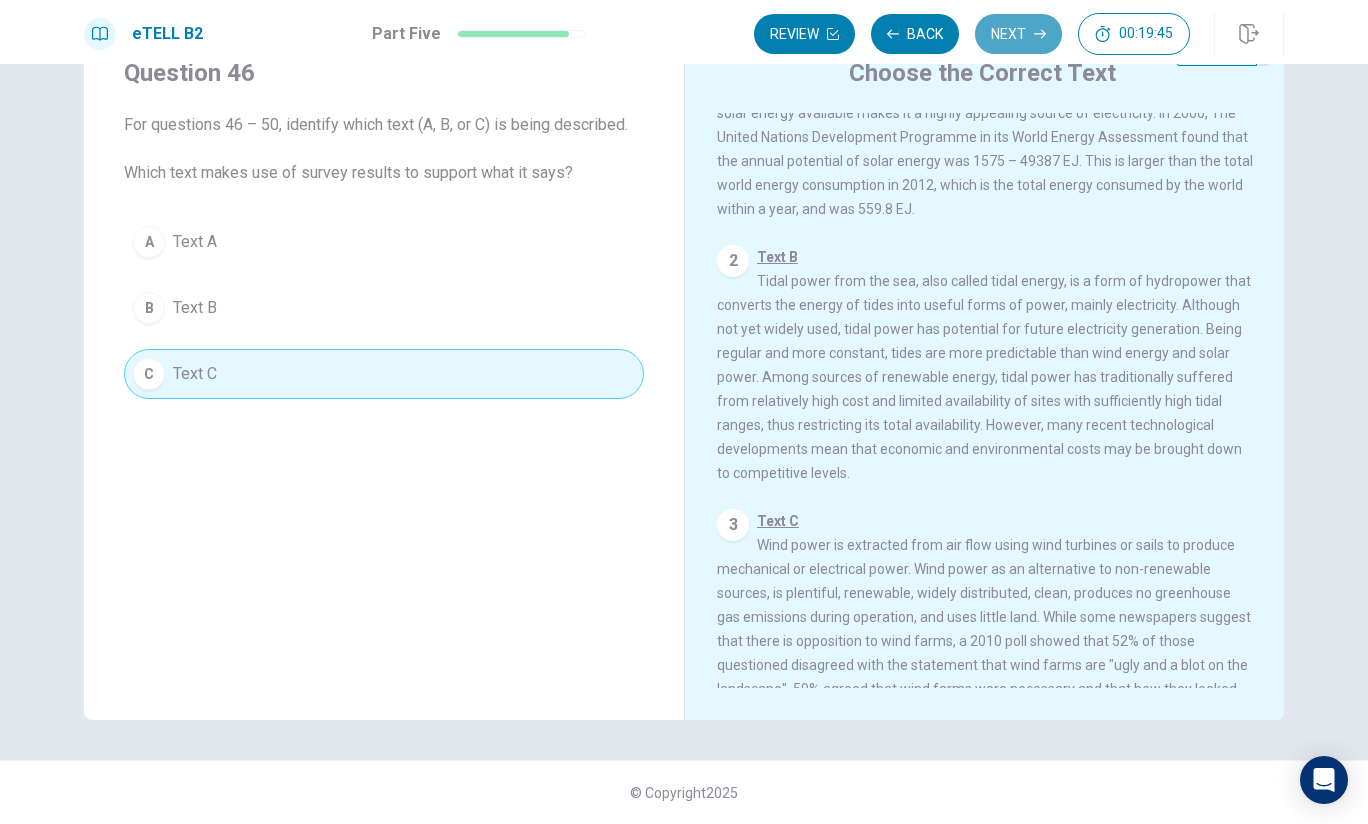 click on "Next" at bounding box center (1018, 34) 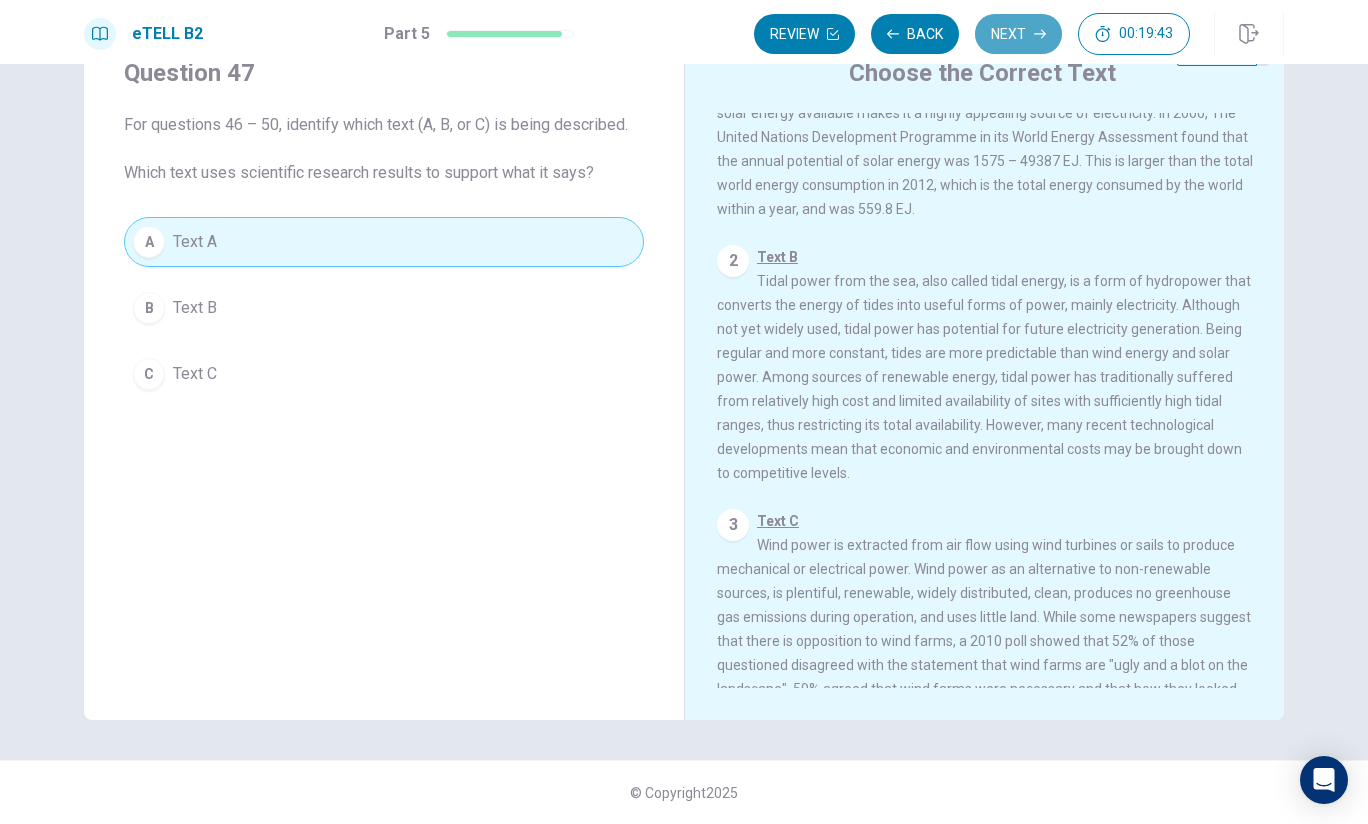 click on "Next" at bounding box center (1018, 34) 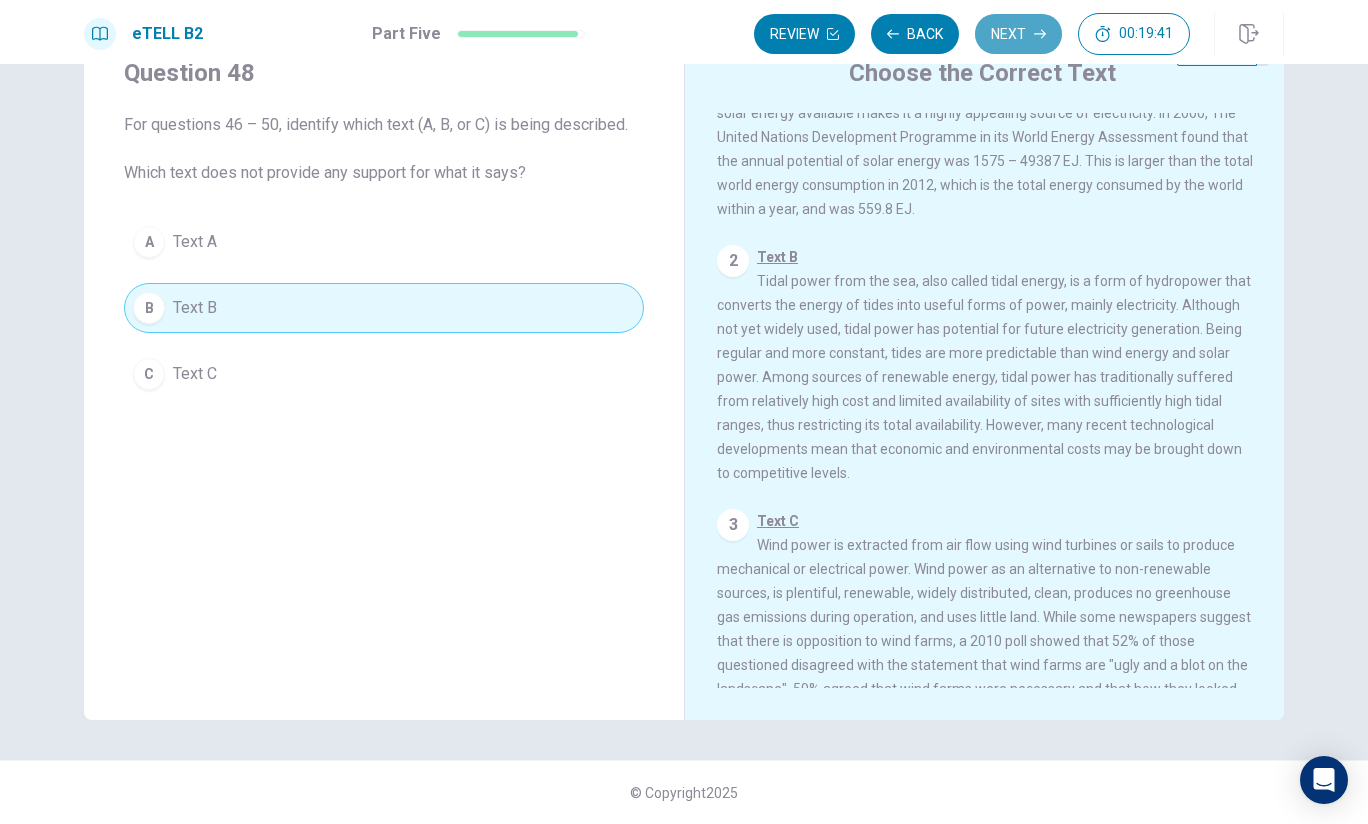 click on "Next" at bounding box center [1018, 34] 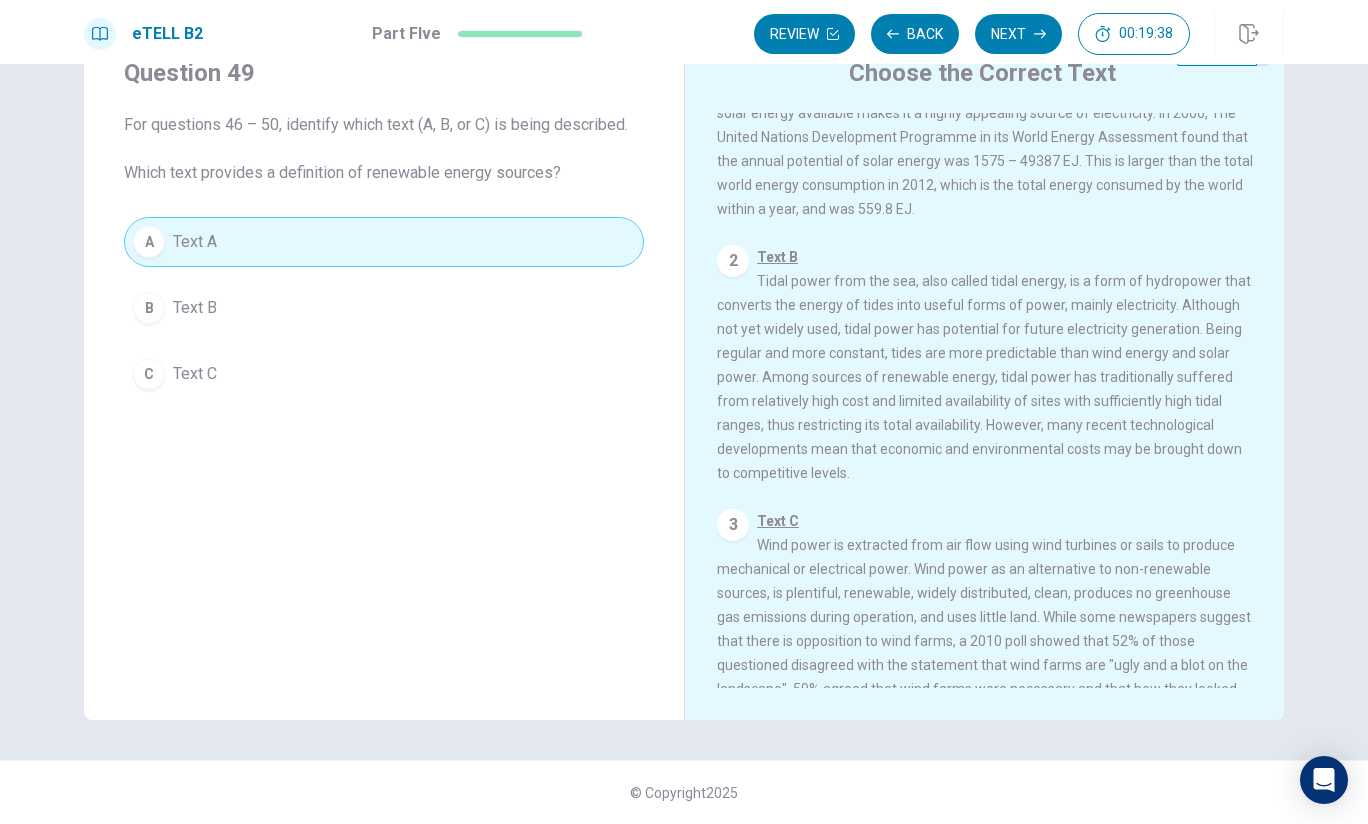 click on "Next" at bounding box center [1018, 34] 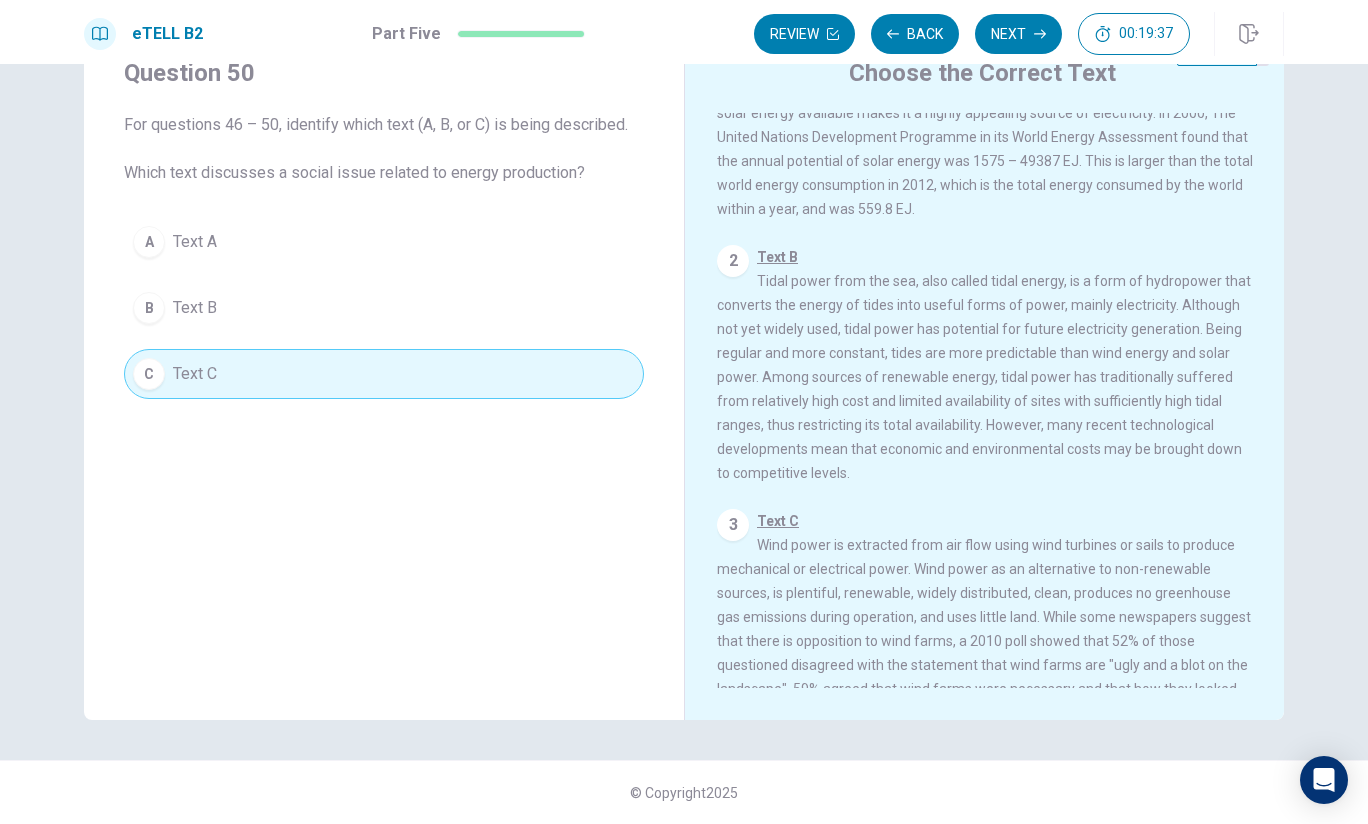 click on "Next" at bounding box center (1018, 34) 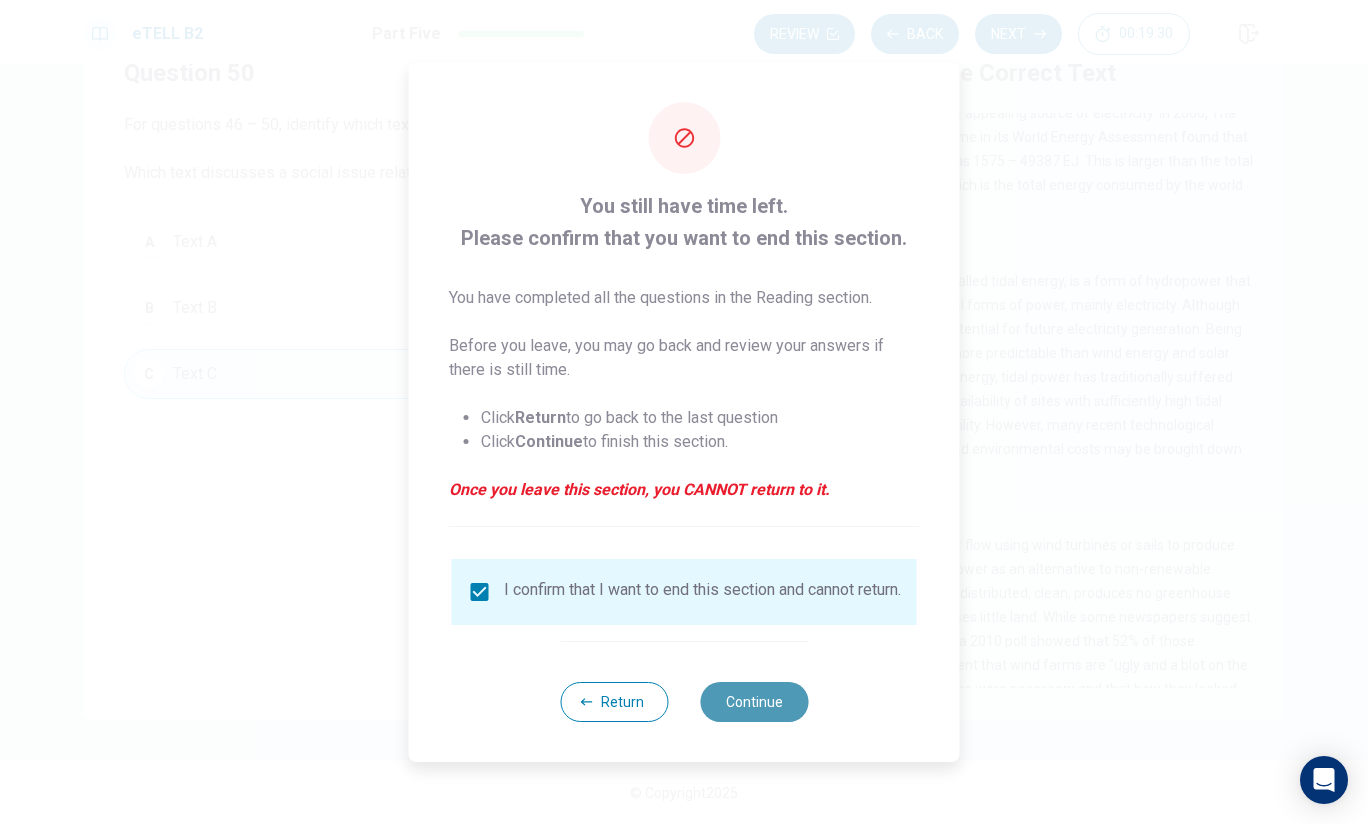 click on "Continue" at bounding box center [754, 702] 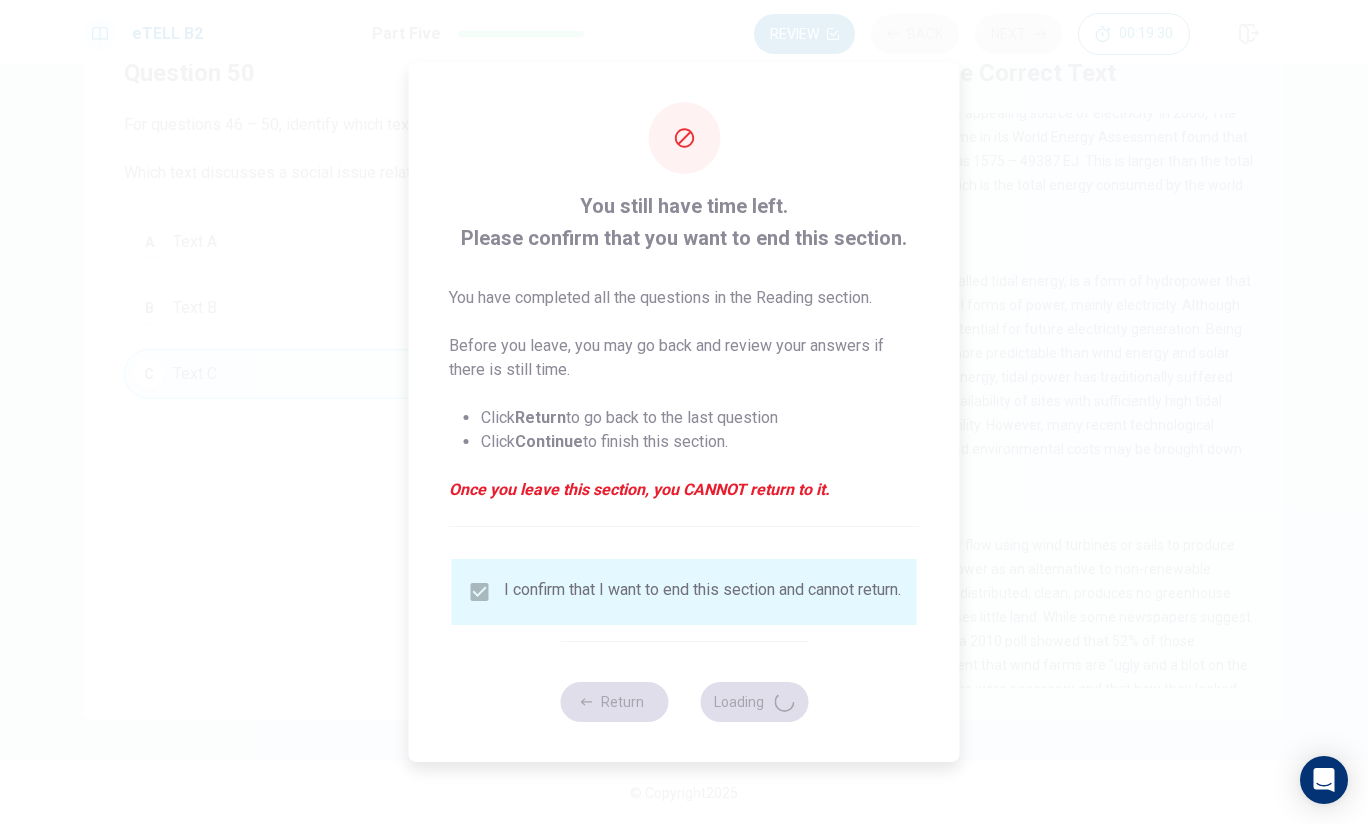 scroll, scrollTop: 0, scrollLeft: 0, axis: both 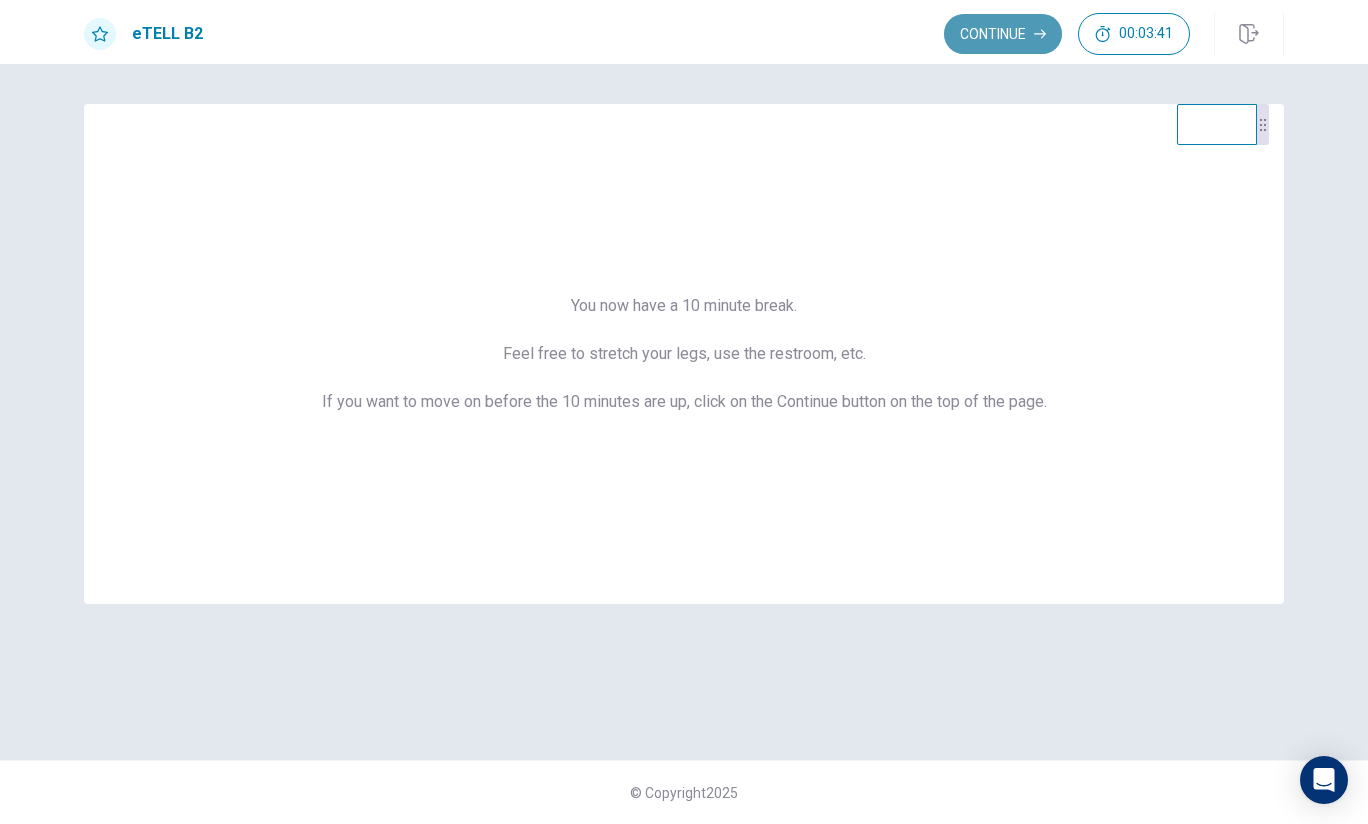 click on "Continue" at bounding box center (1003, 34) 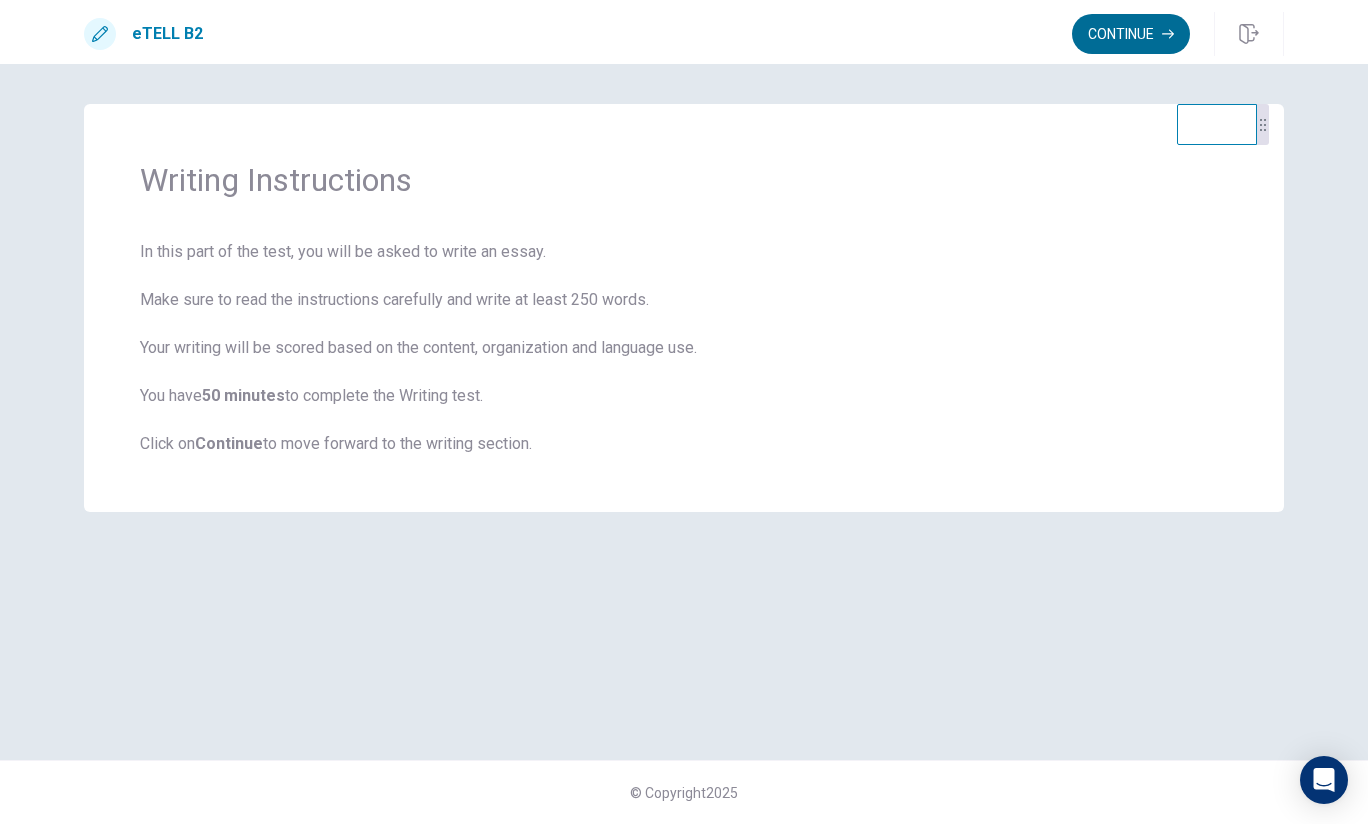 click on "Continue" at bounding box center [1131, 34] 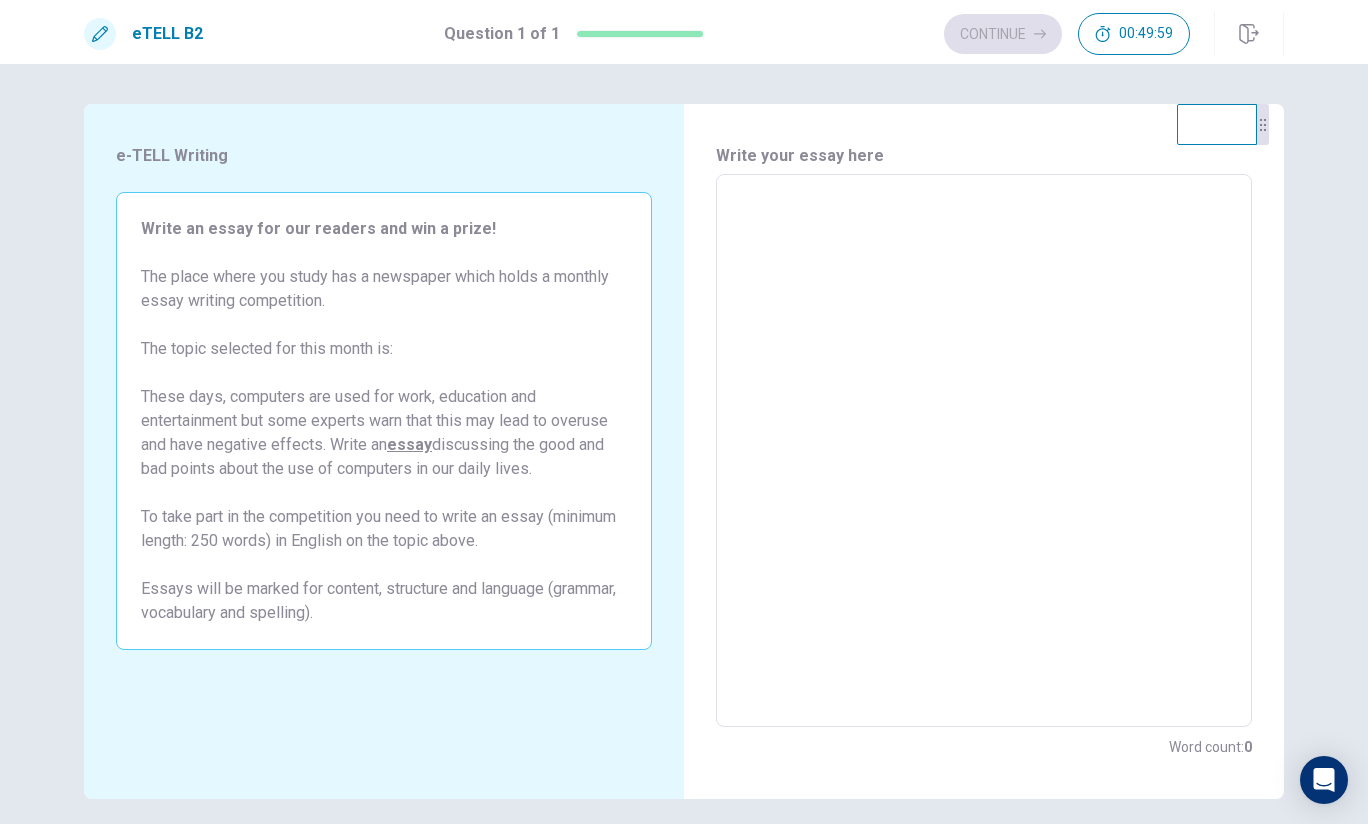 click at bounding box center [984, 451] 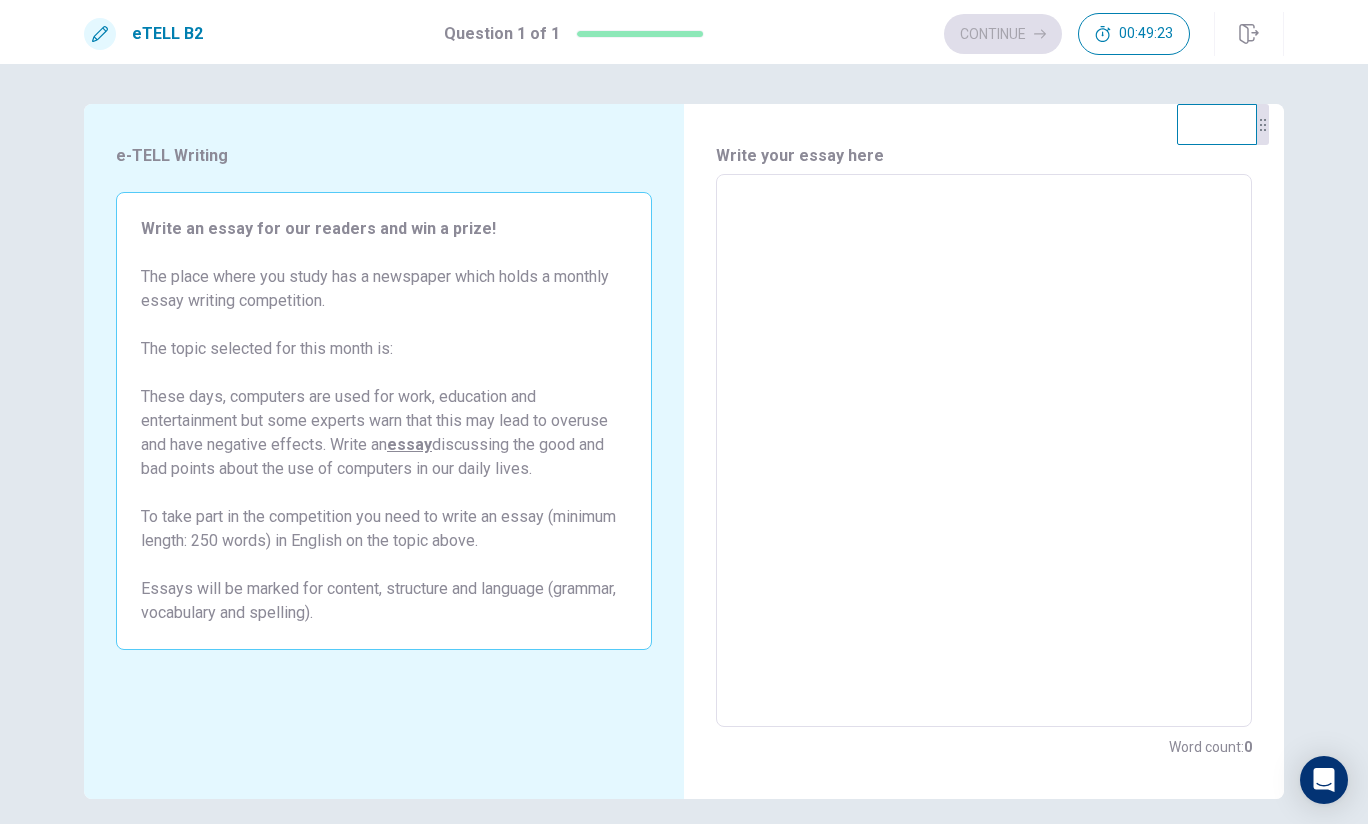 type on "*" 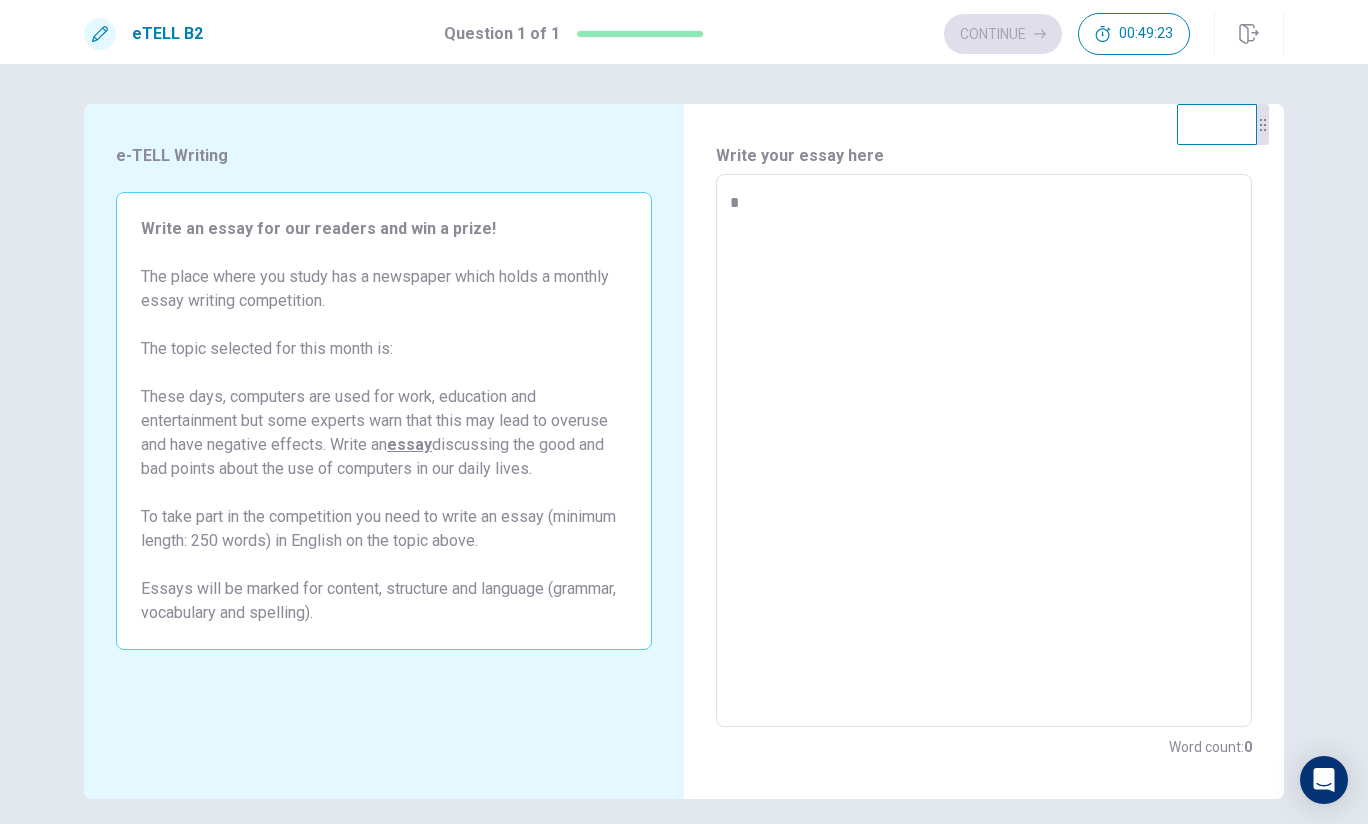 type on "*" 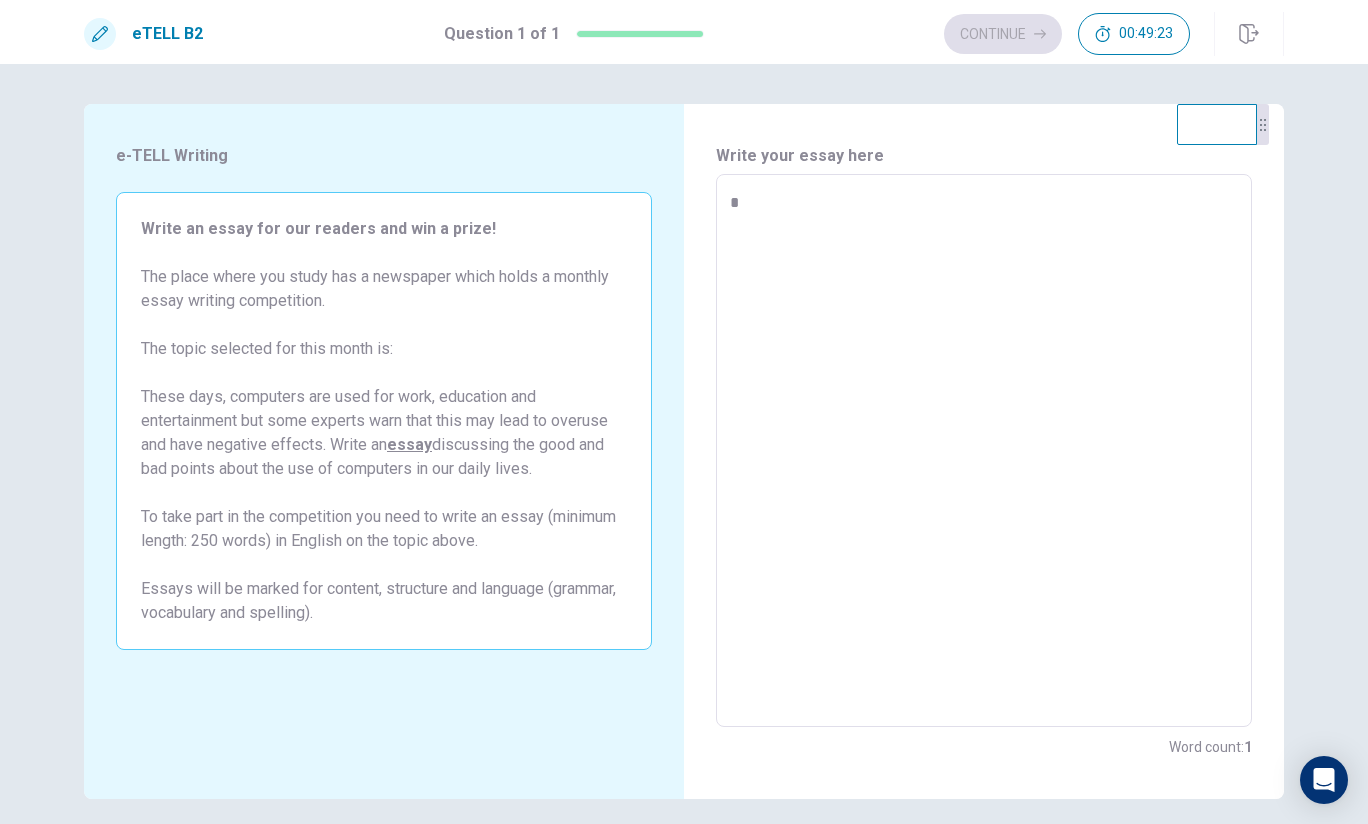 type on "**" 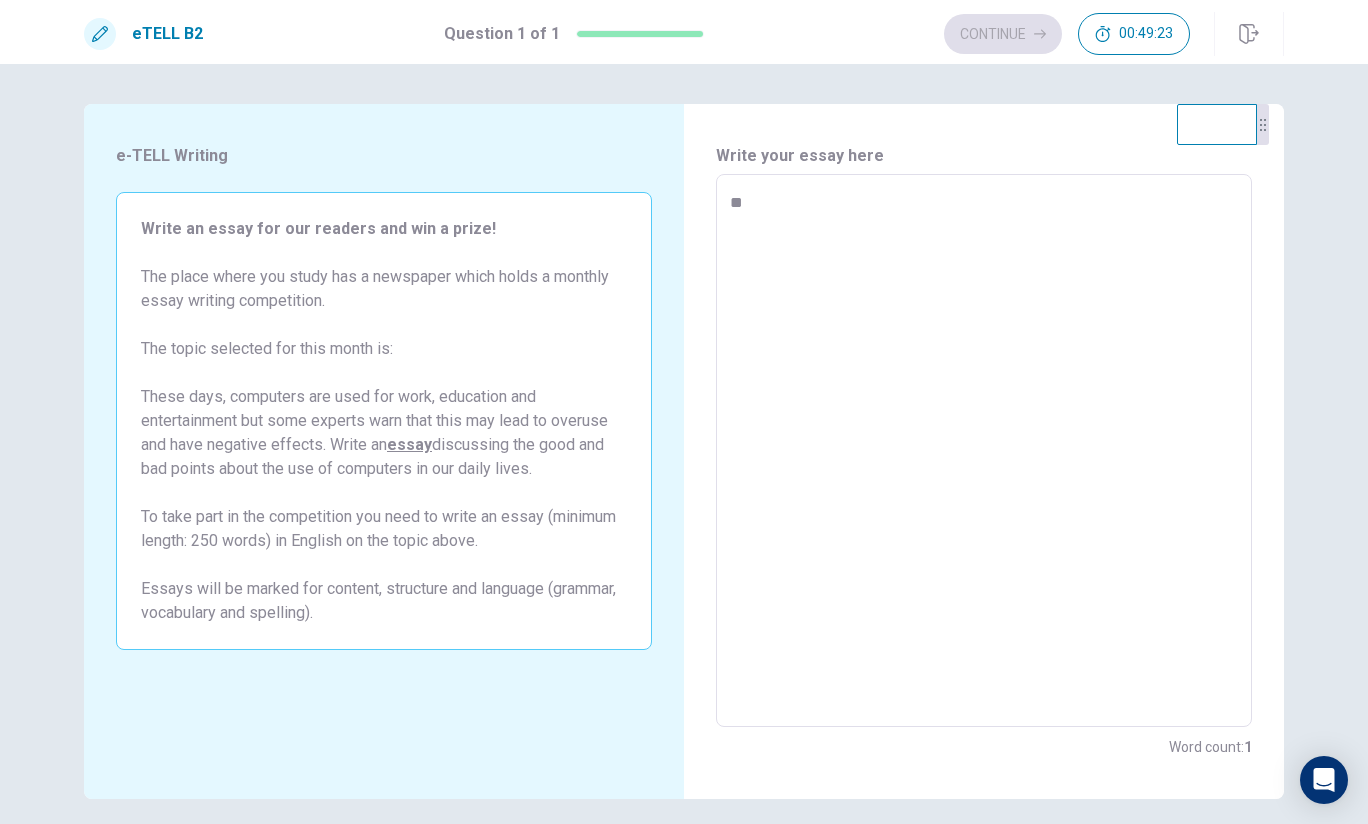 type on "*" 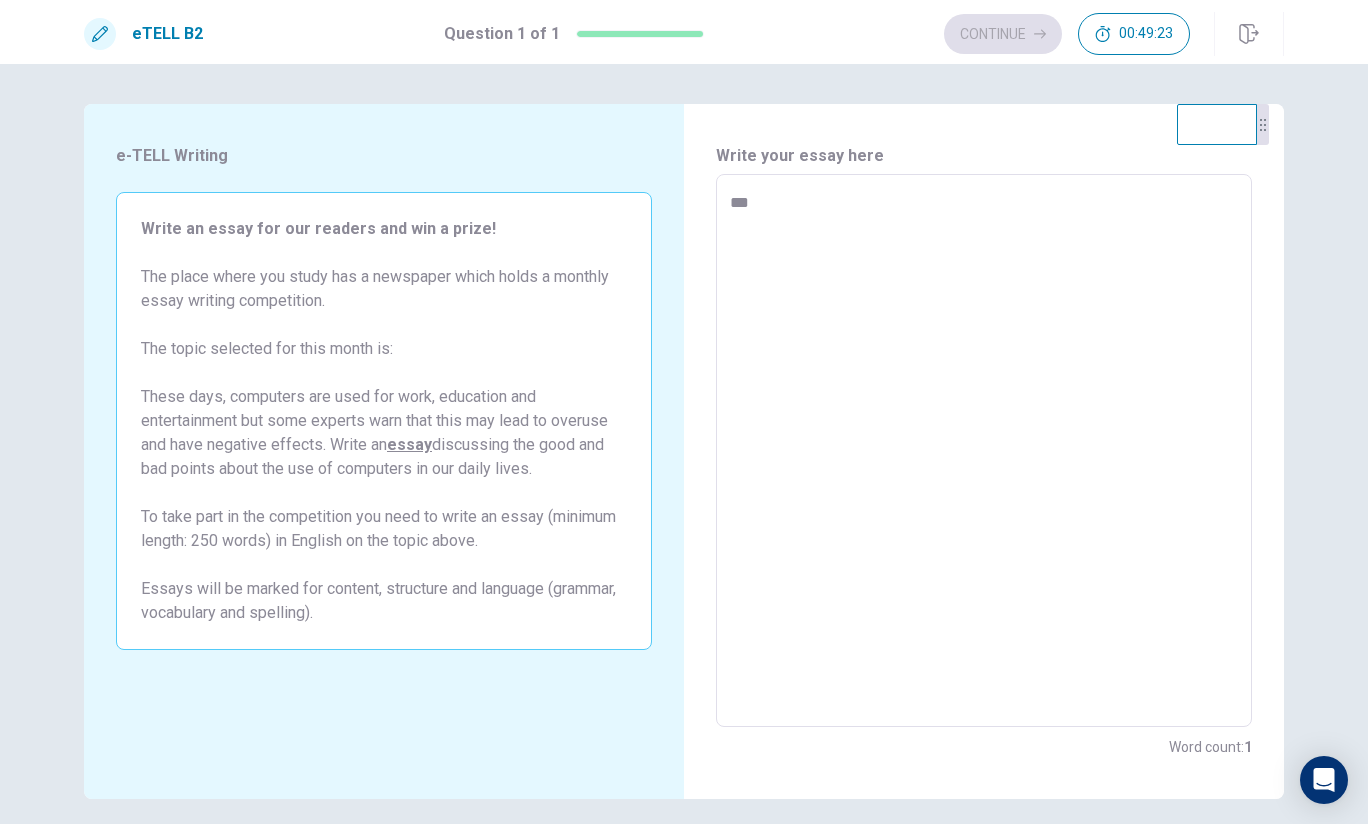 type on "*" 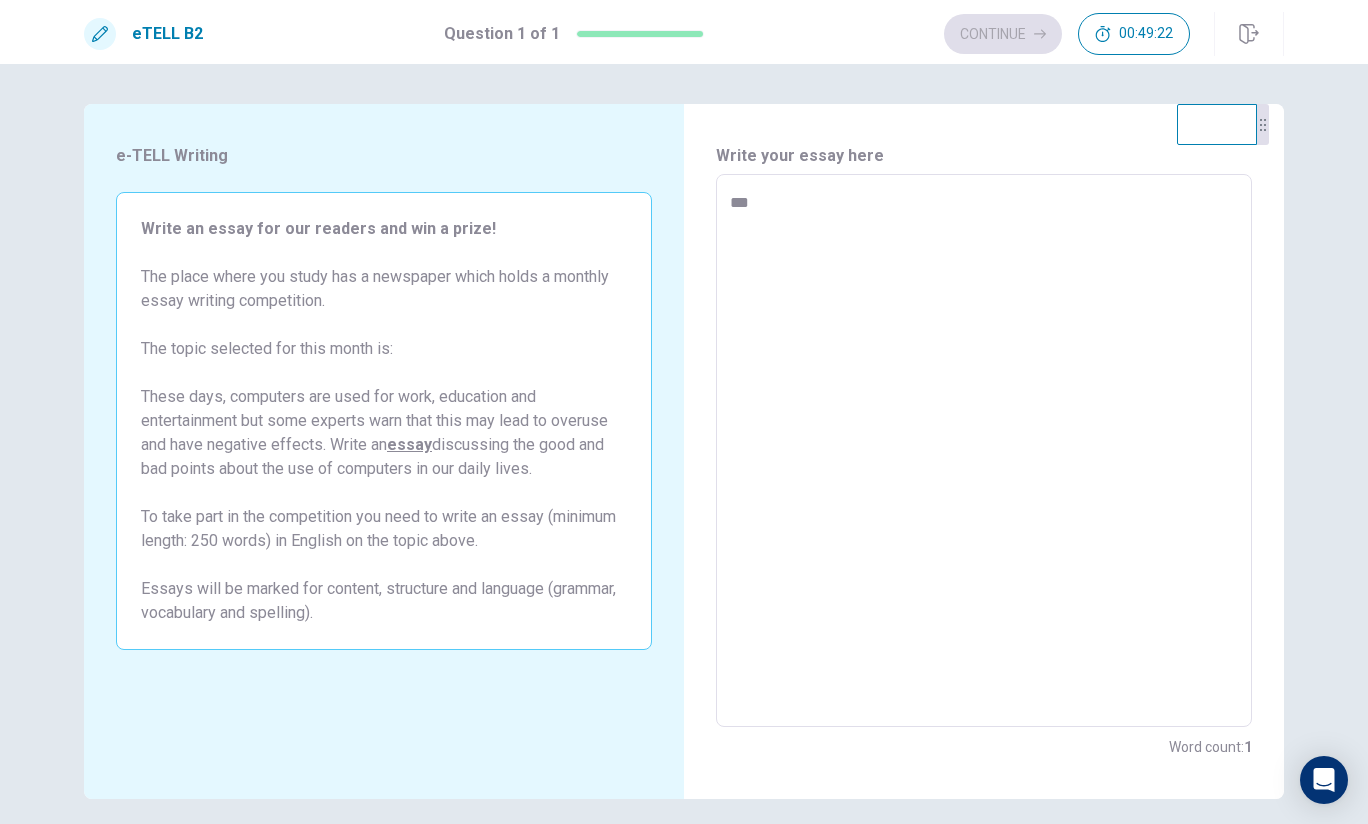 type on "****" 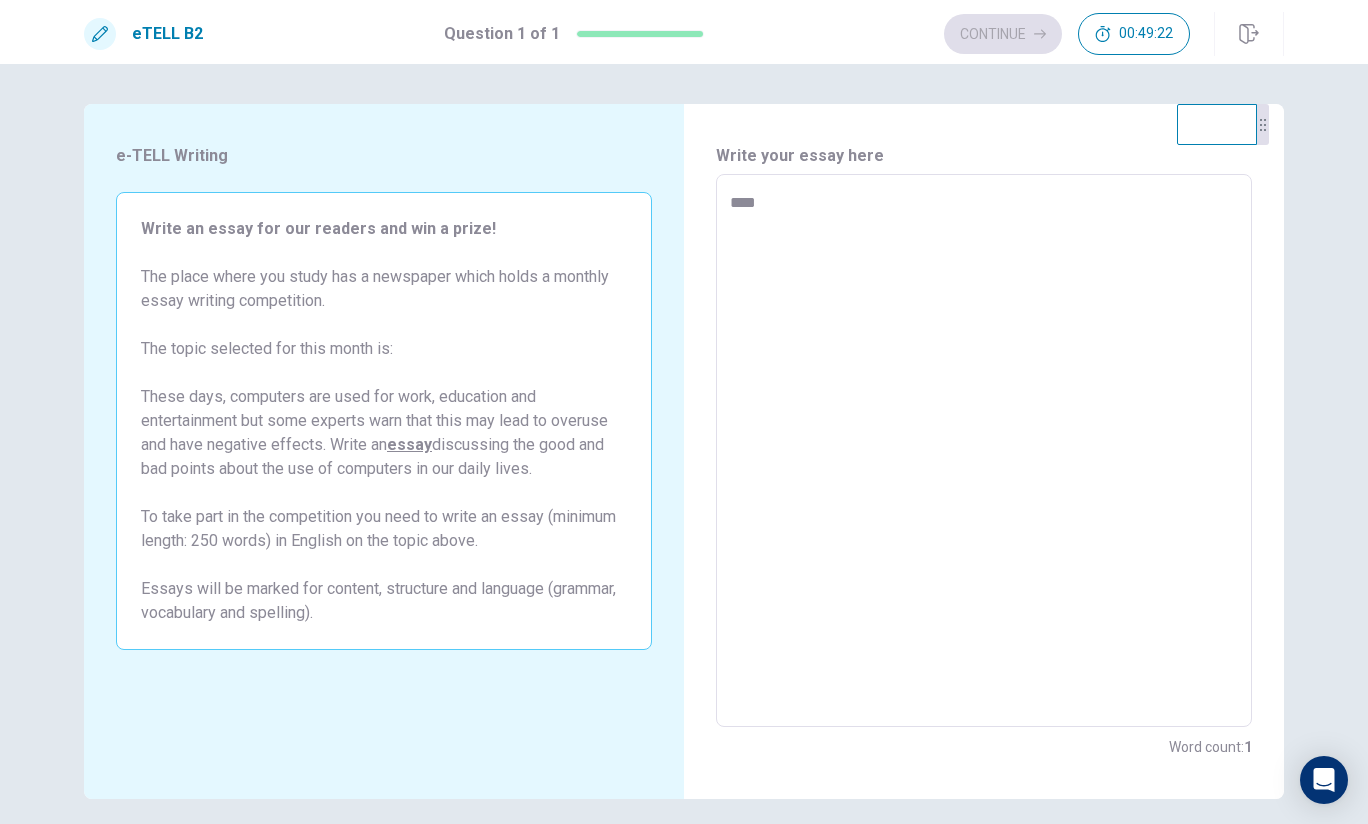 type on "*" 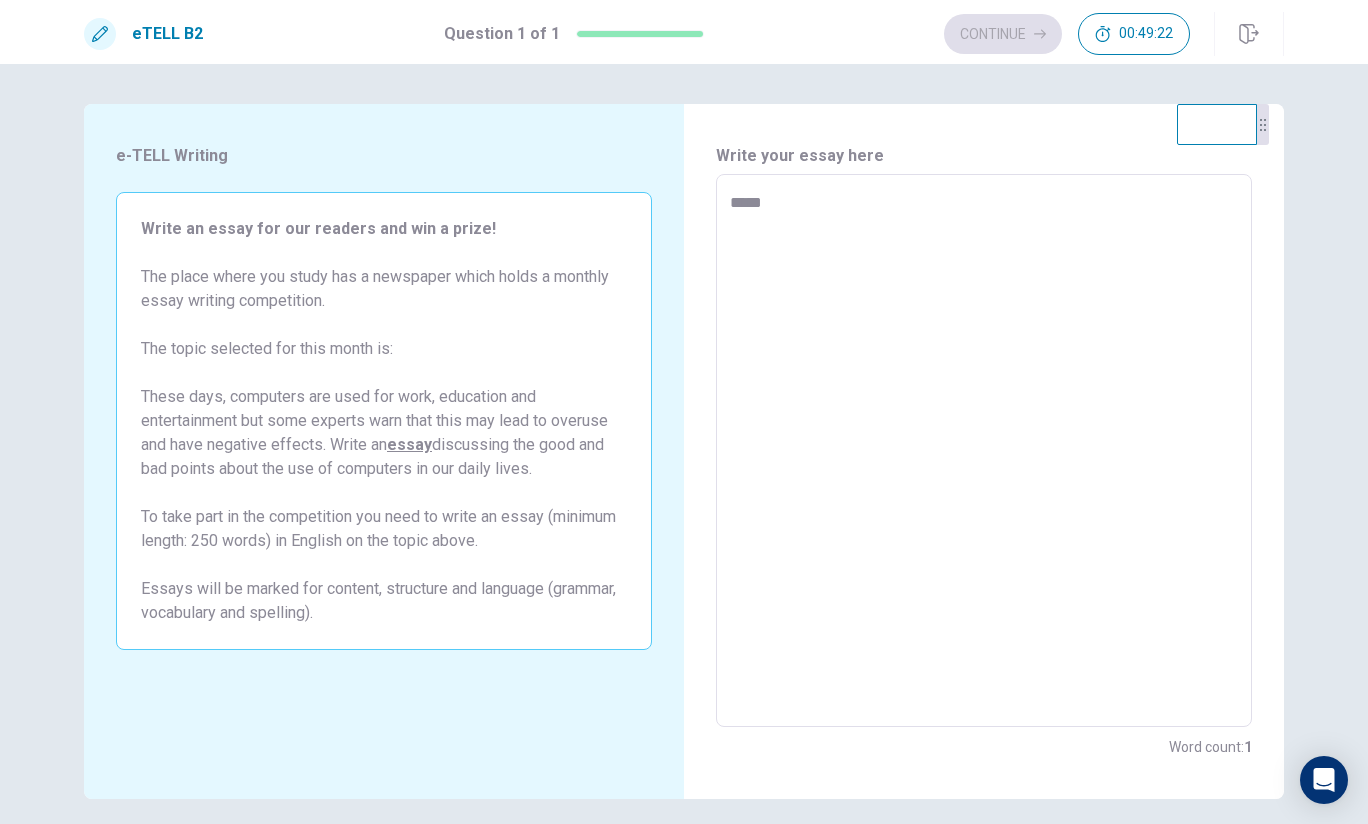 type on "*" 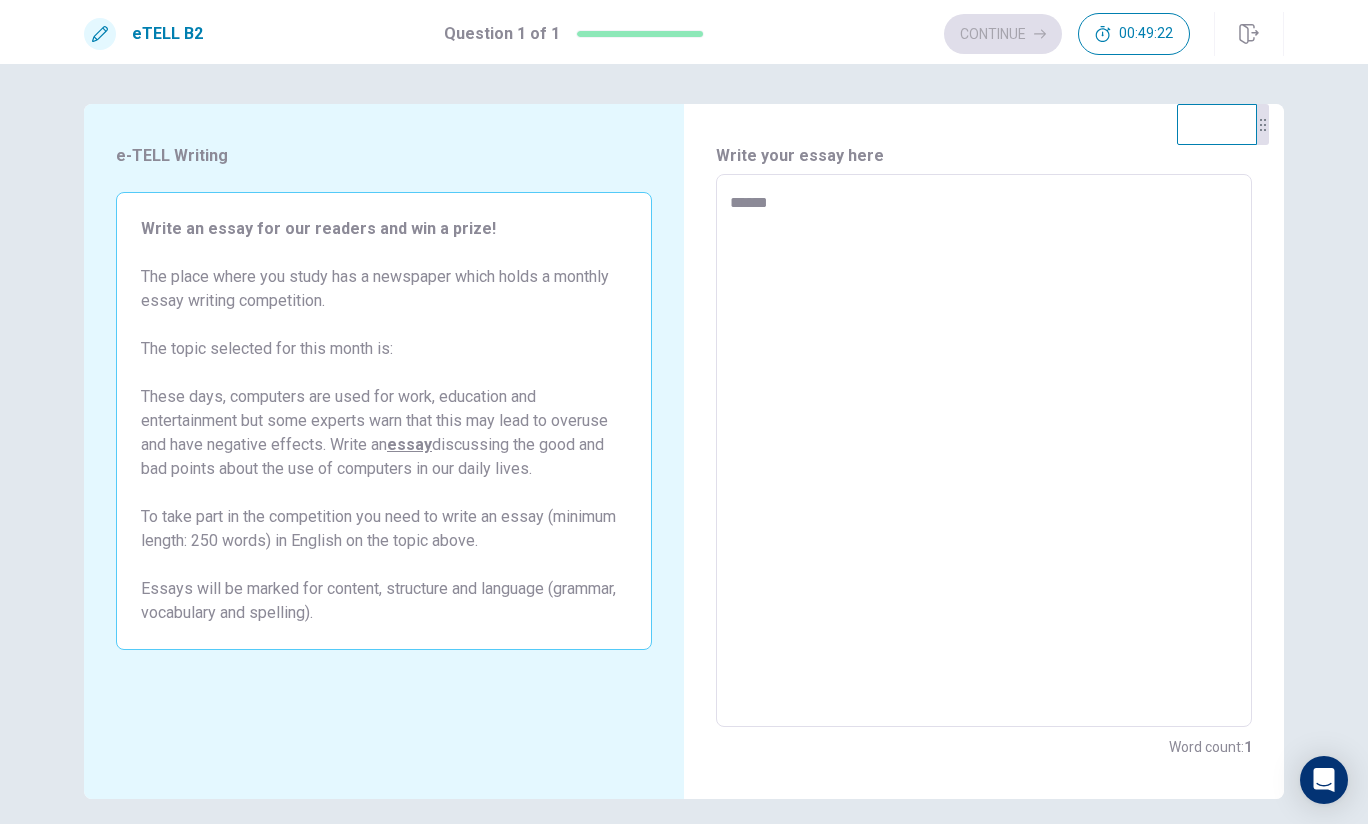 type on "*" 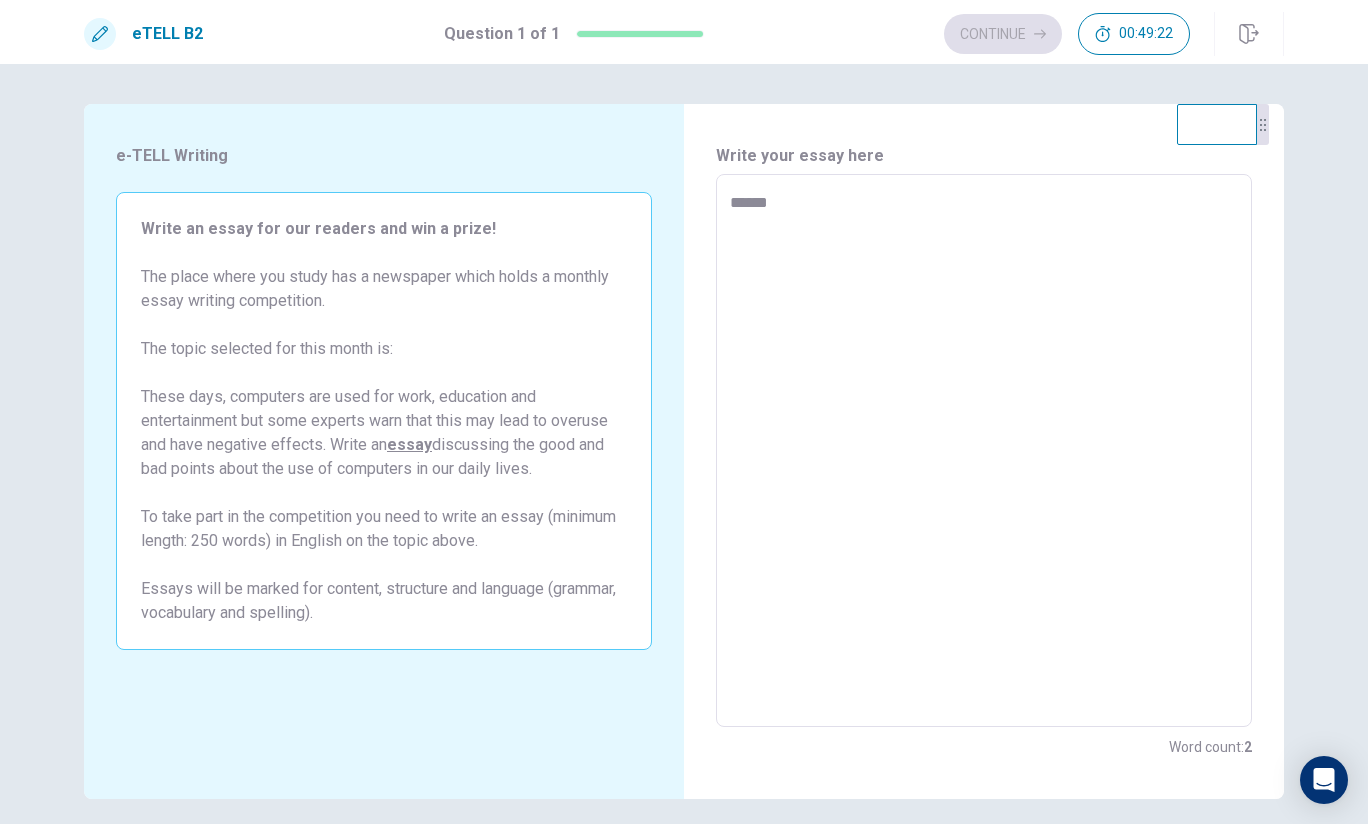 type on "*******" 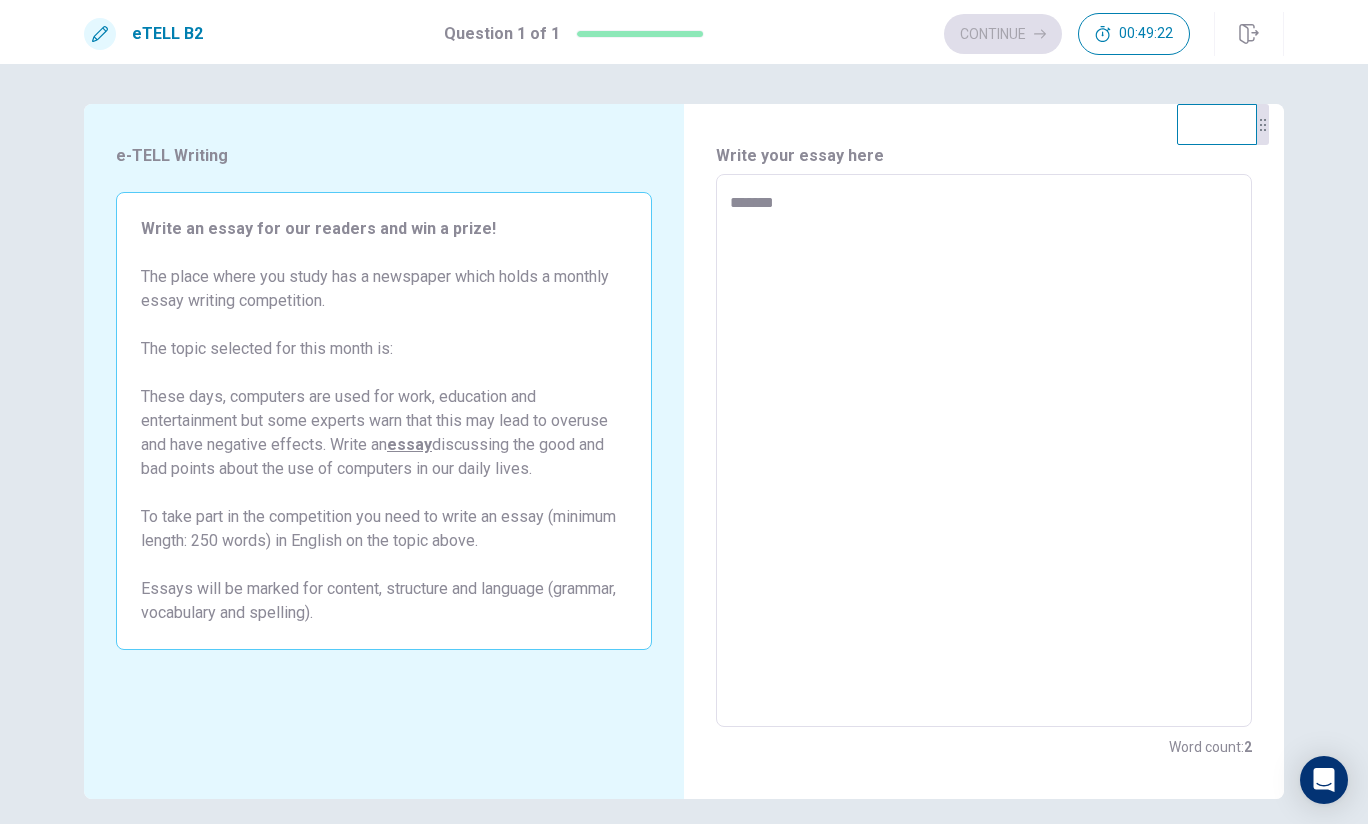 type on "*" 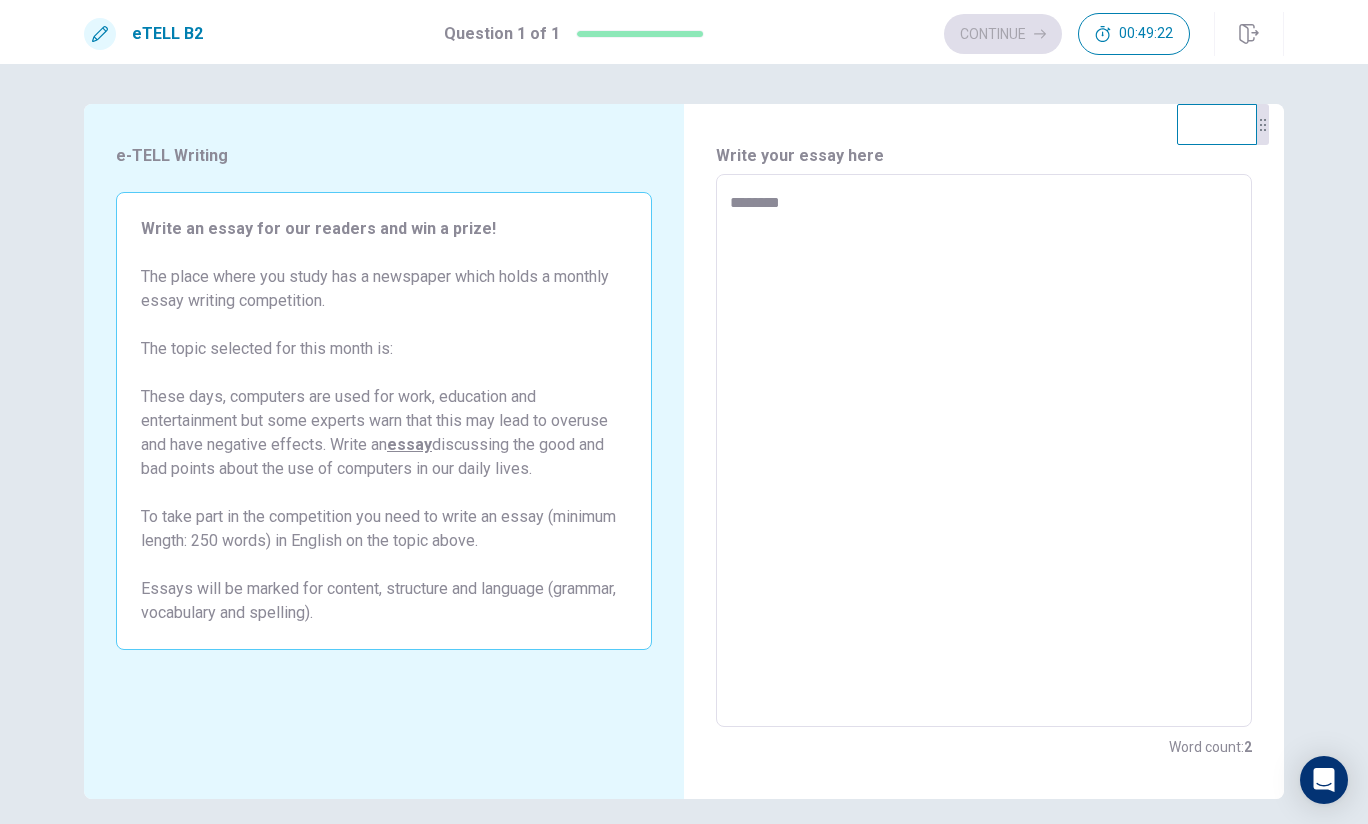 type on "********" 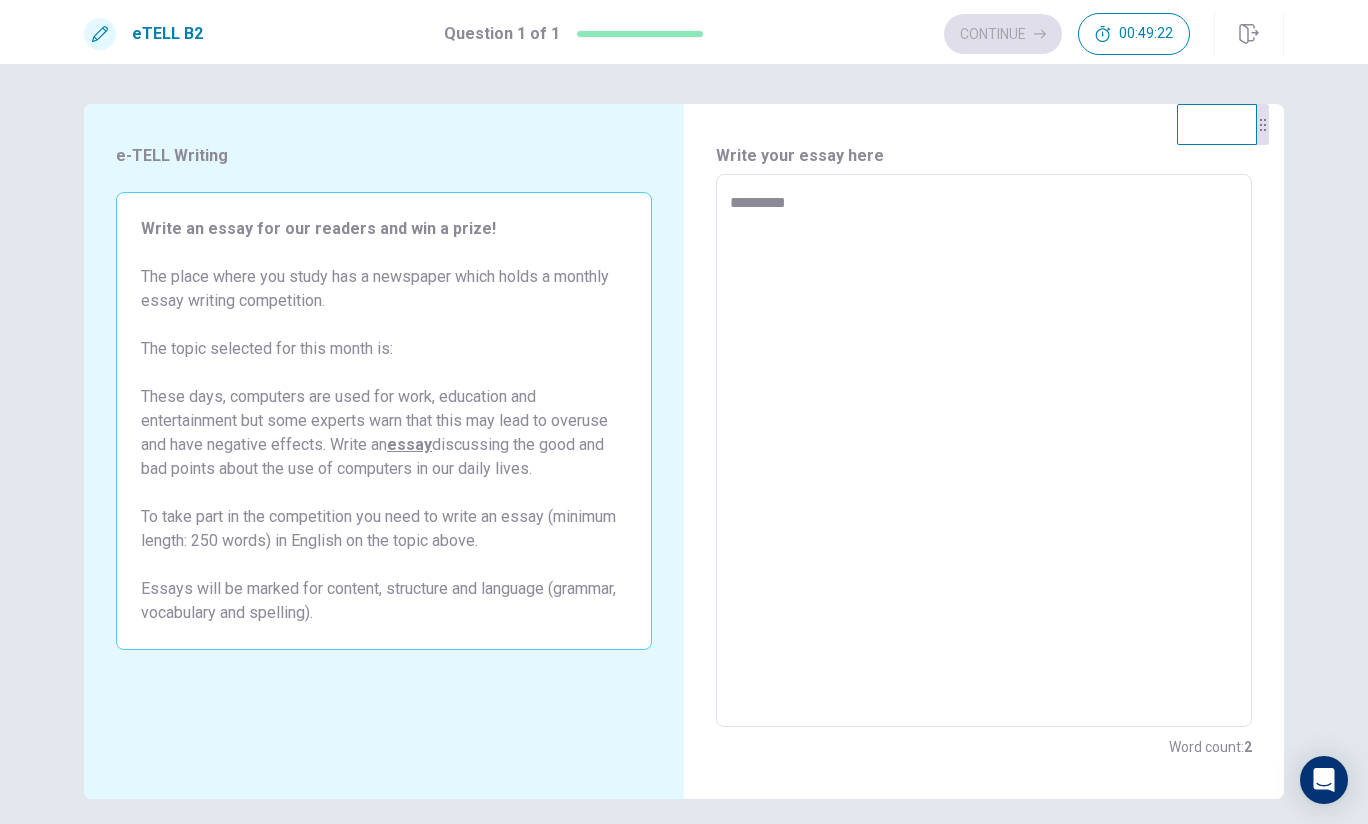 type on "*" 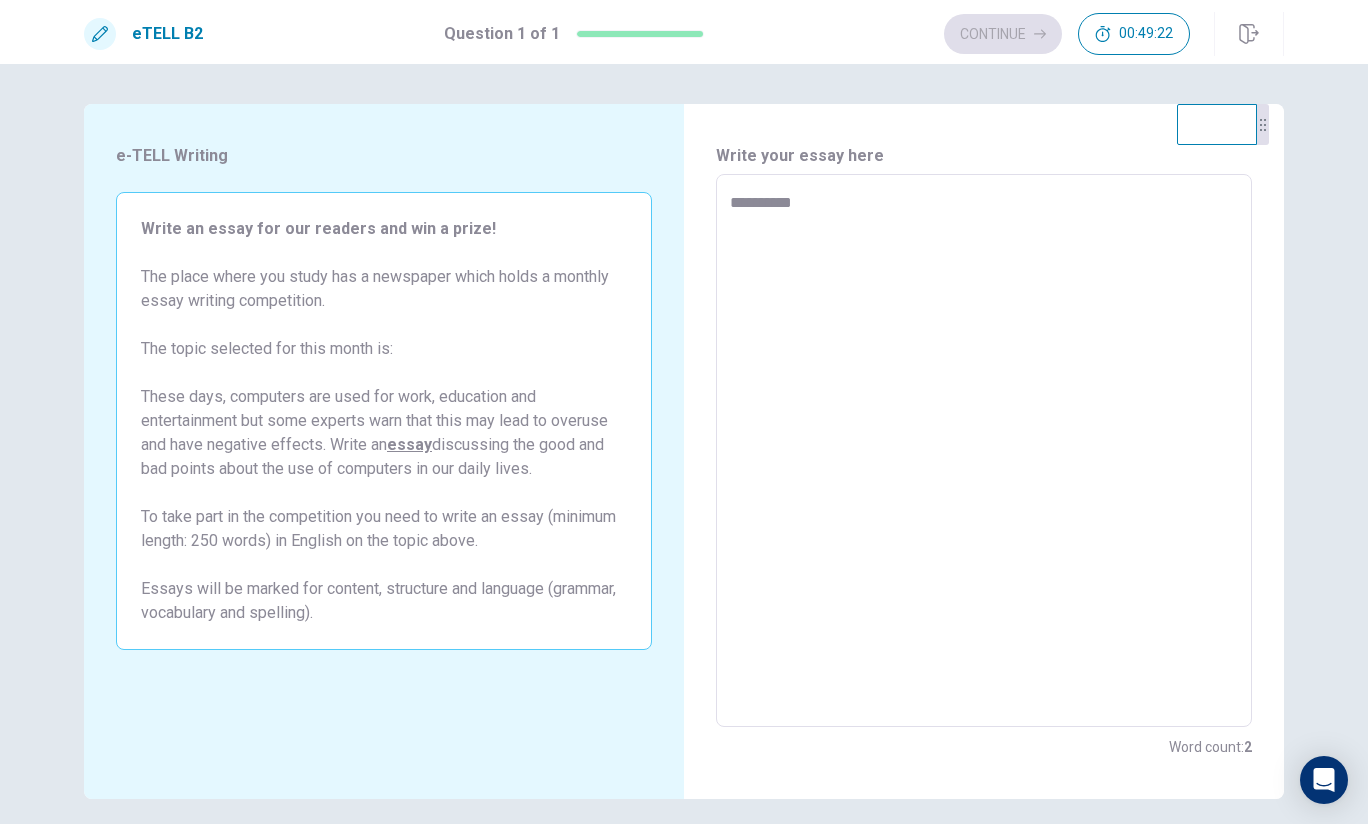 type on "*" 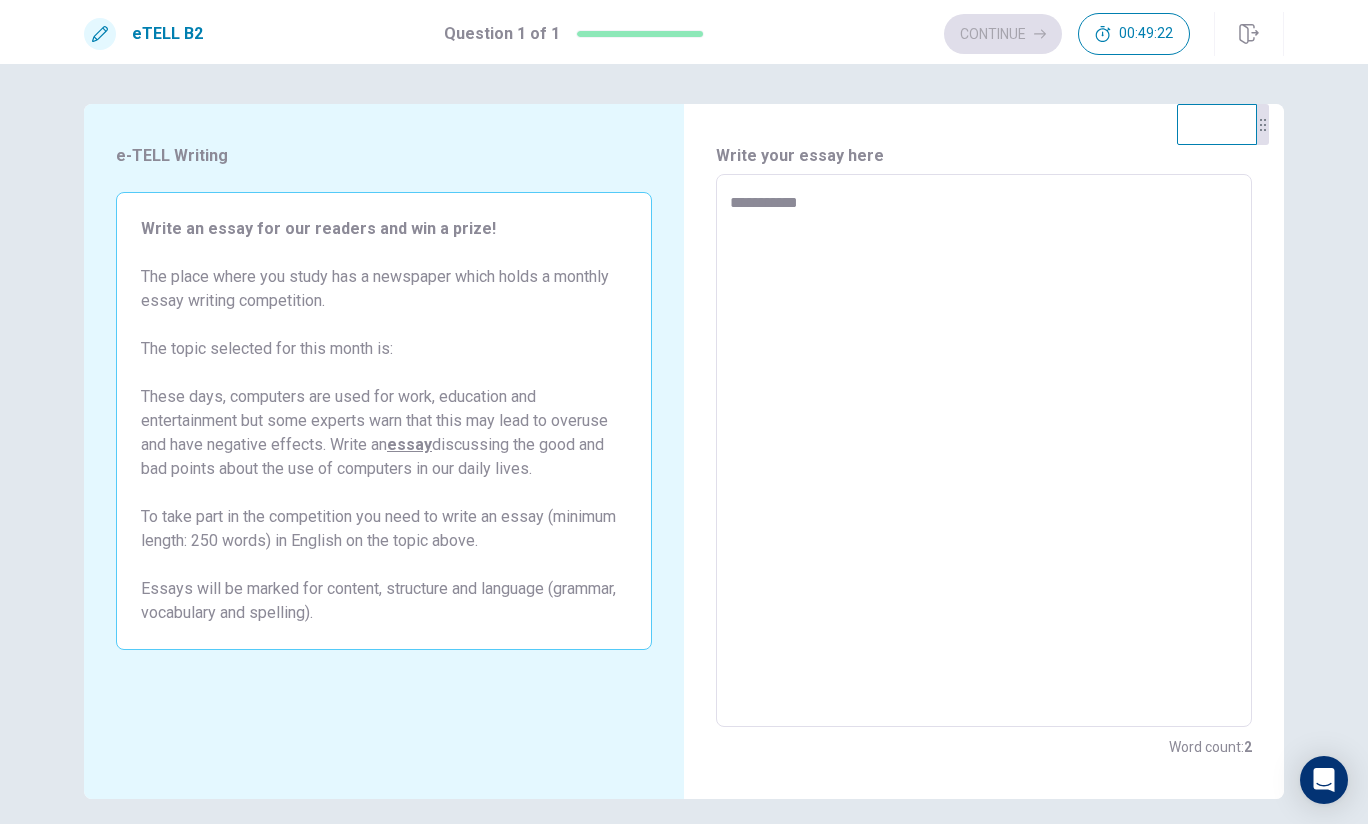 type on "*" 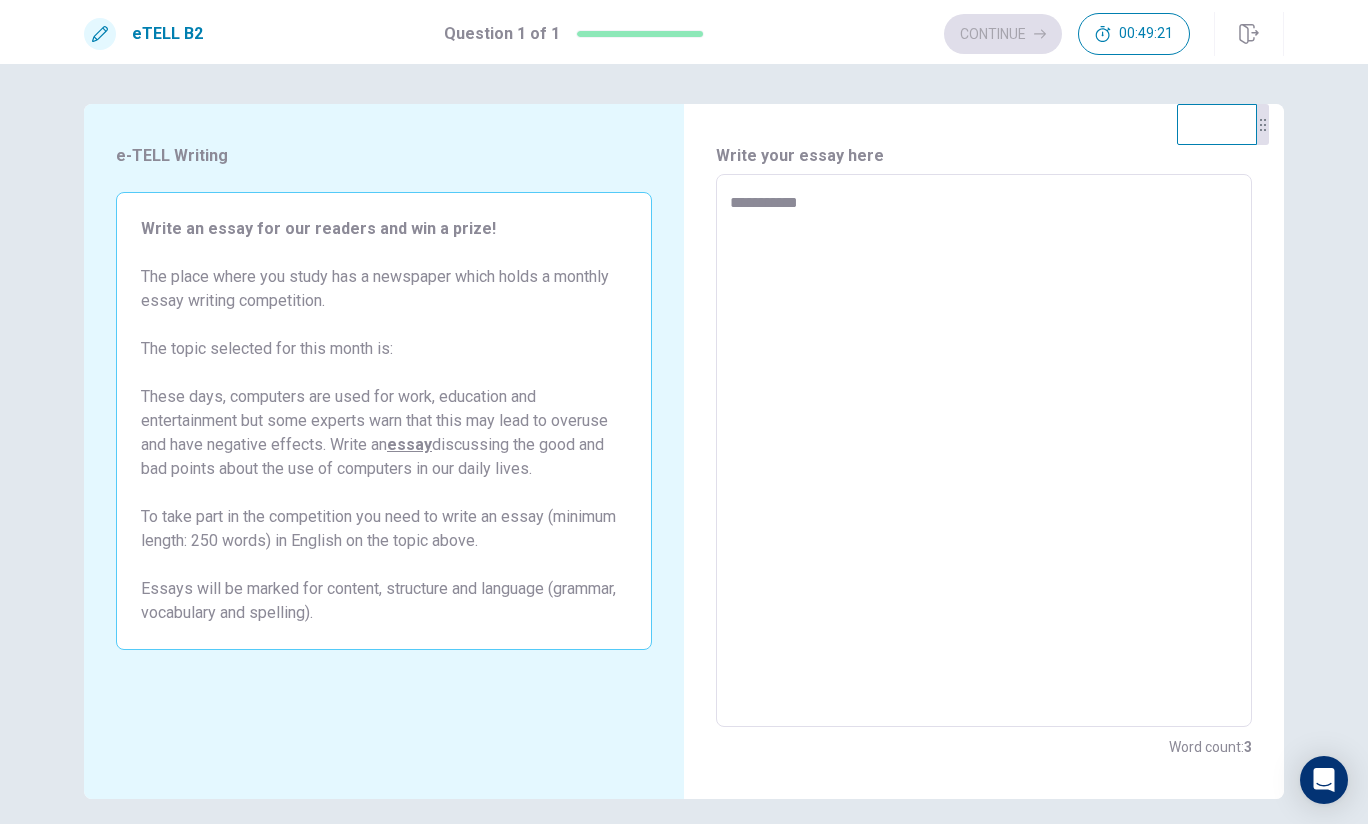 type on "**********" 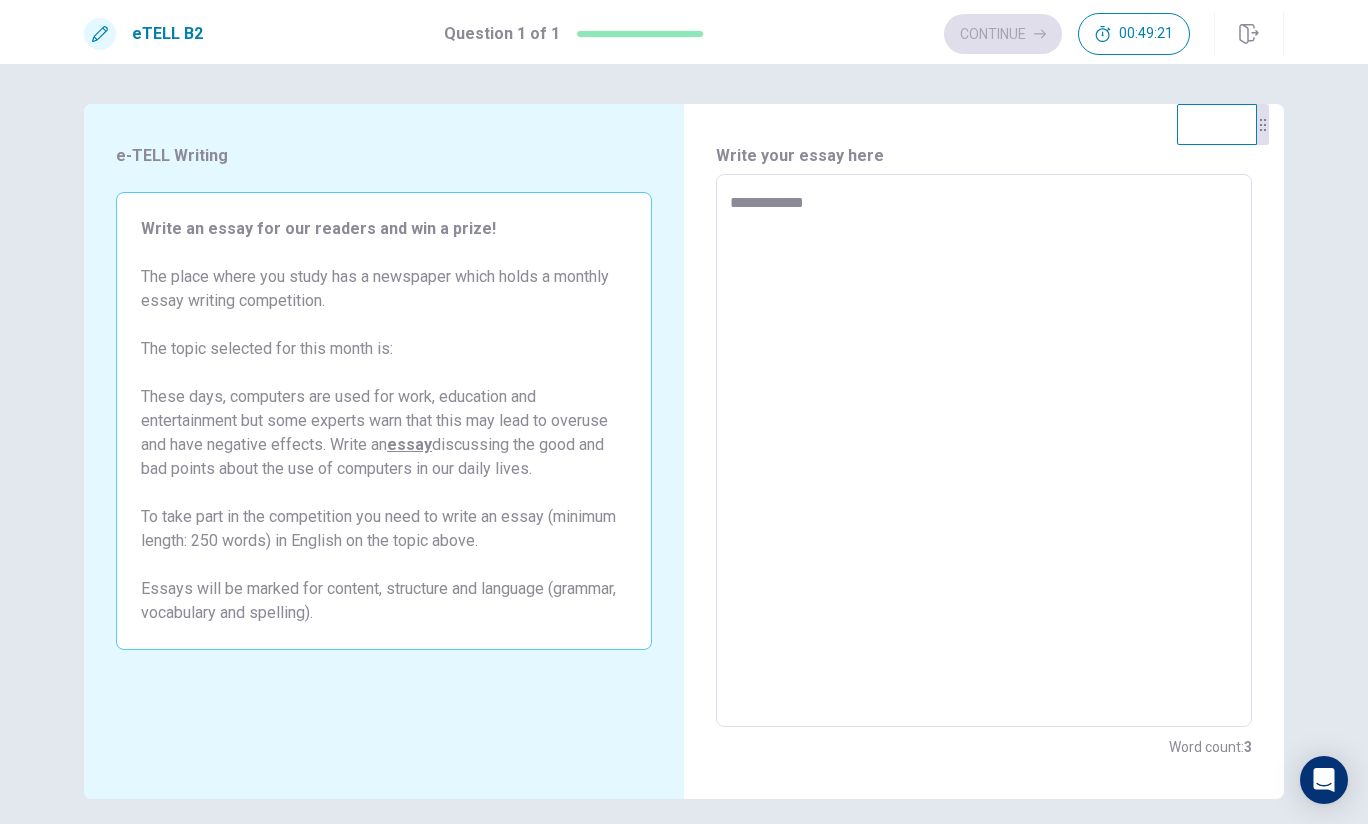type on "*" 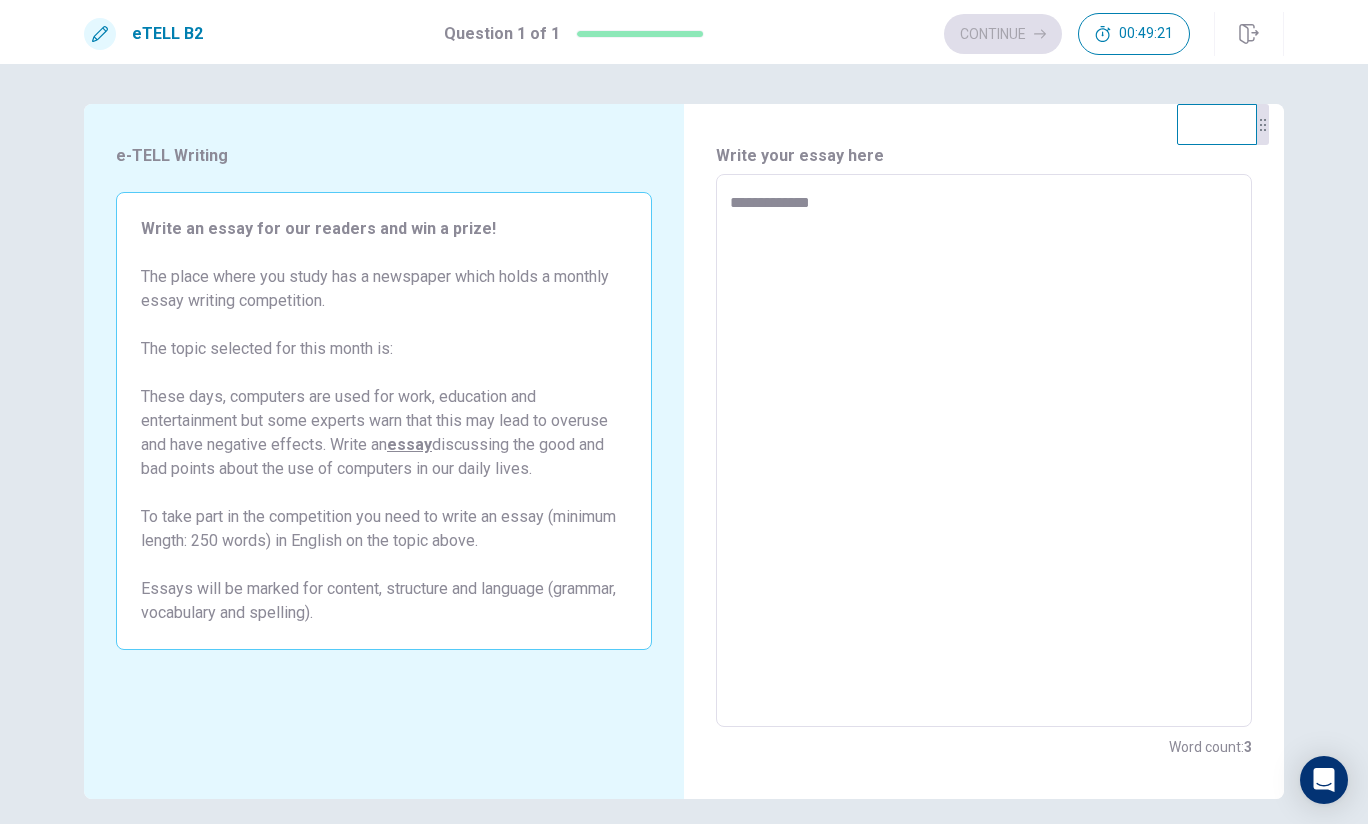 type on "**********" 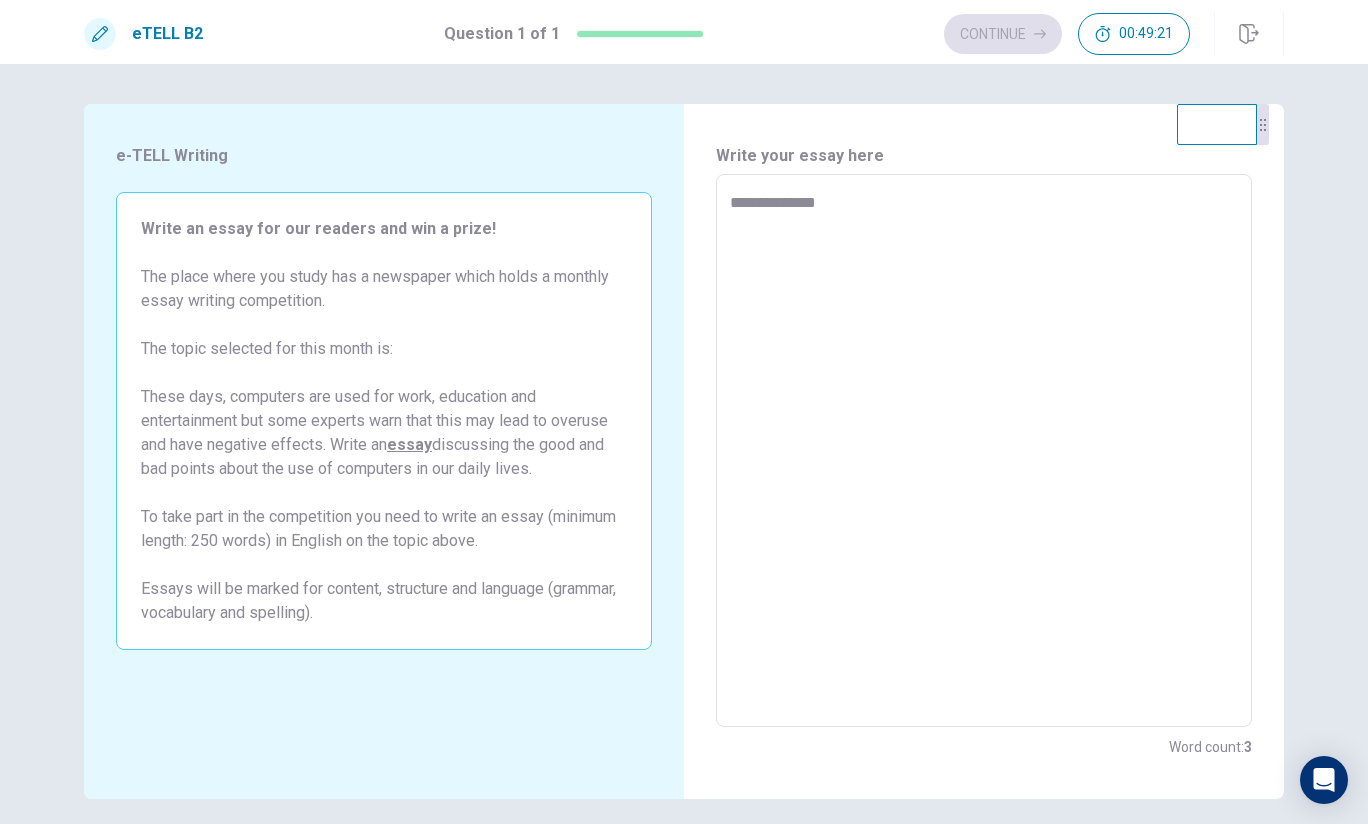 type on "*" 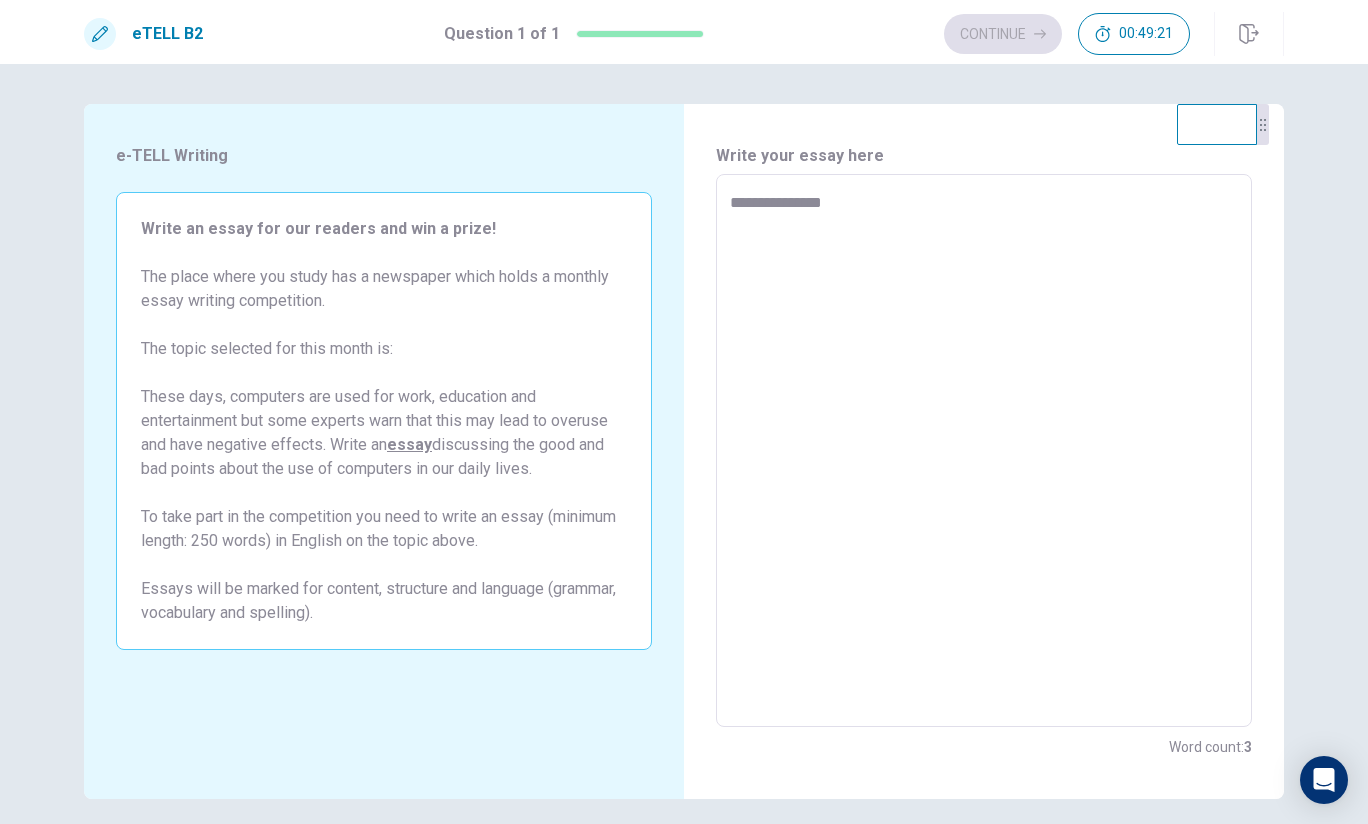 type on "*" 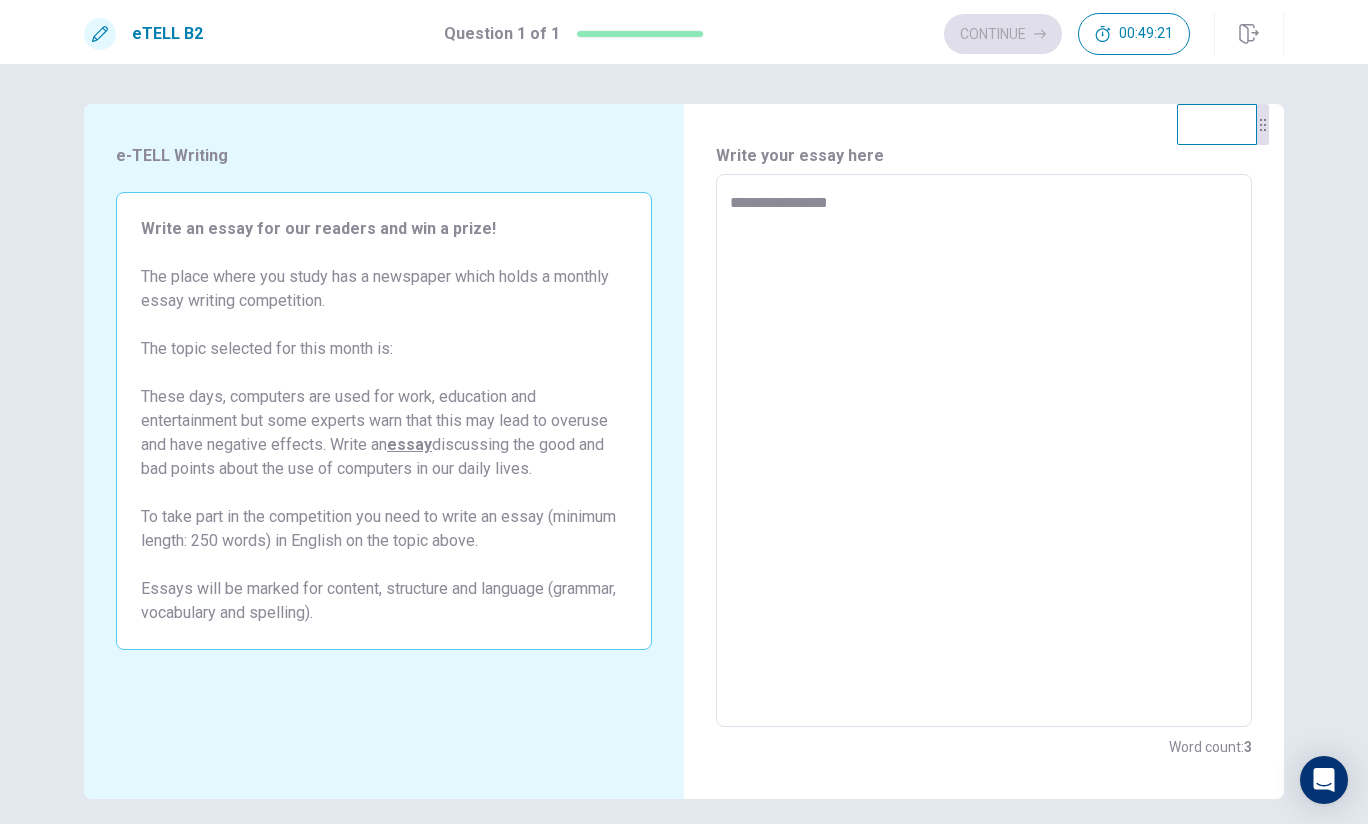 type on "*" 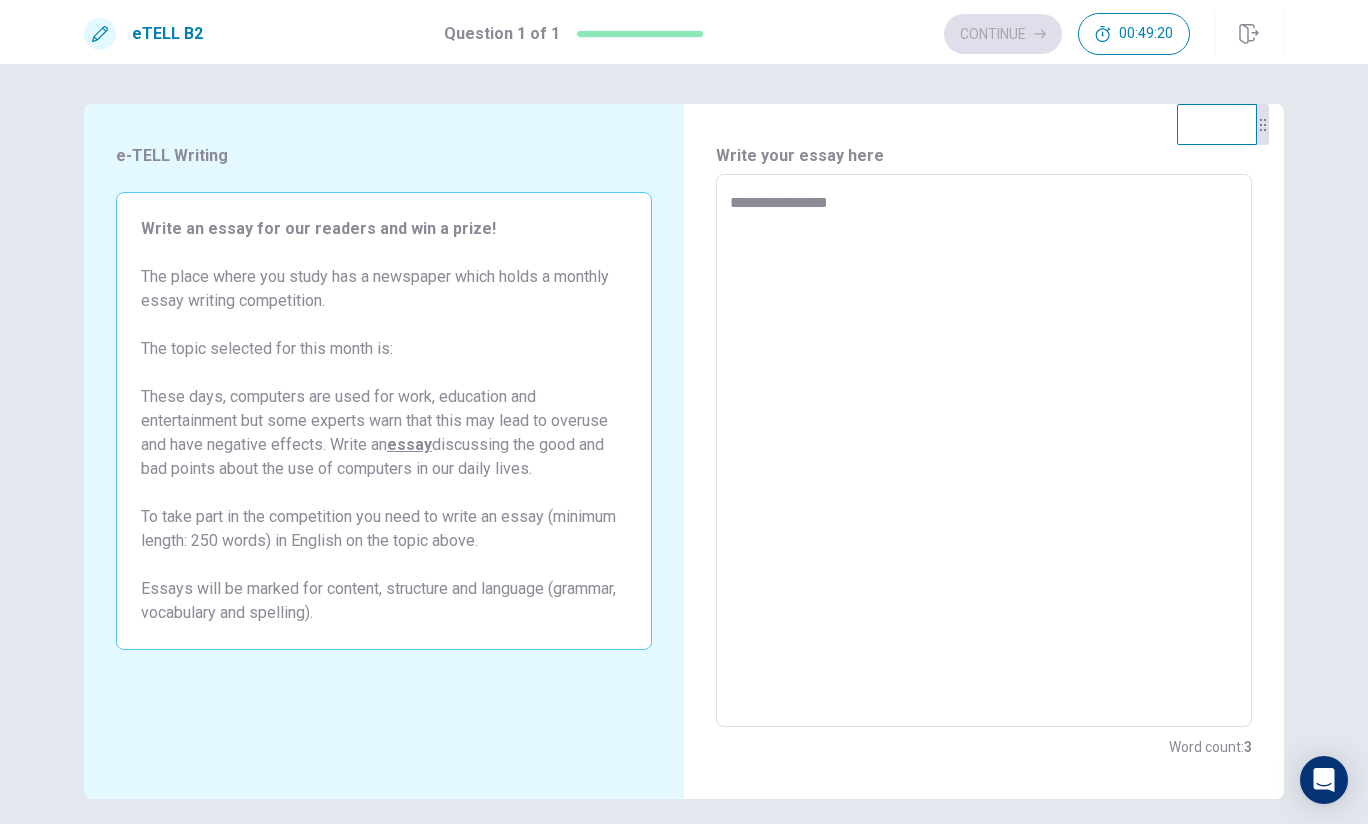 type on "**********" 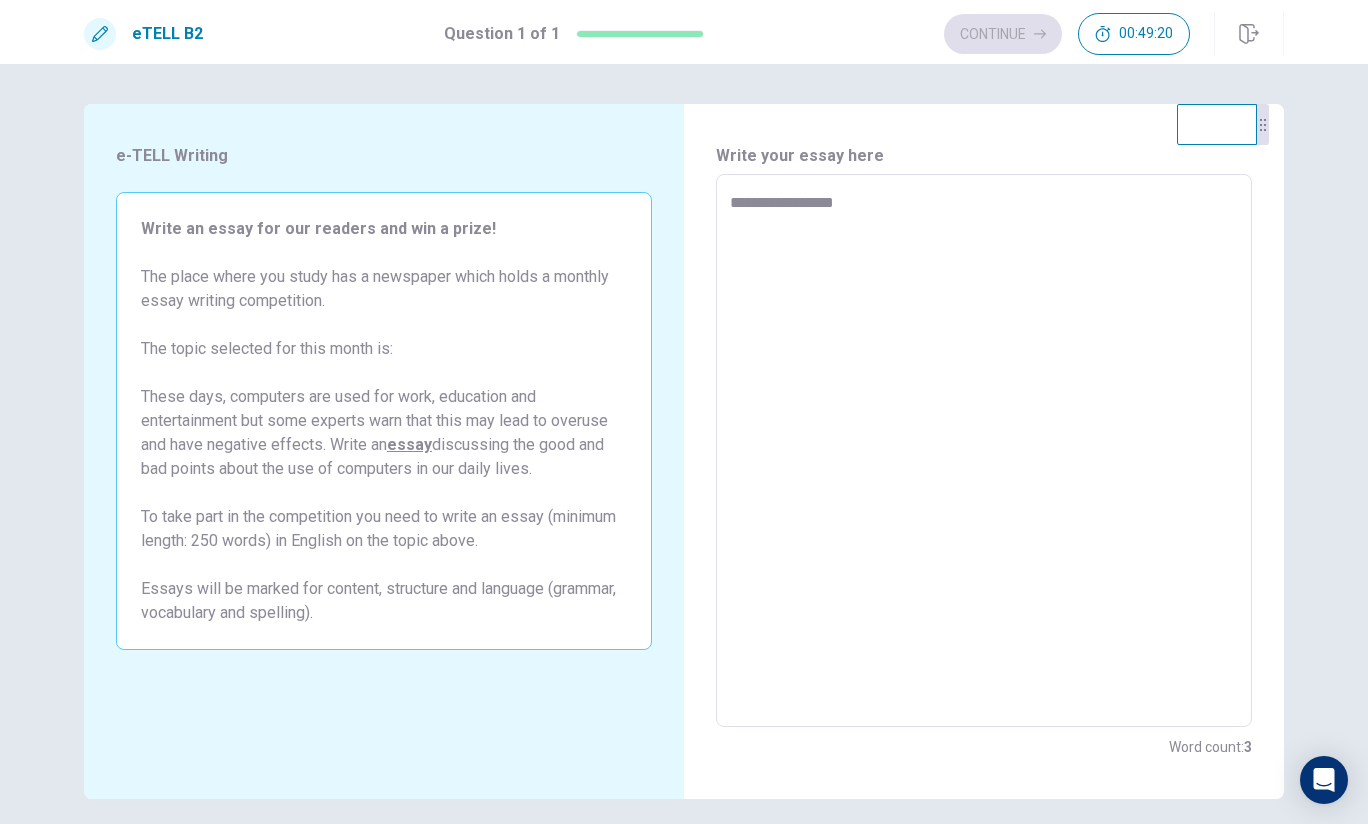 type on "*" 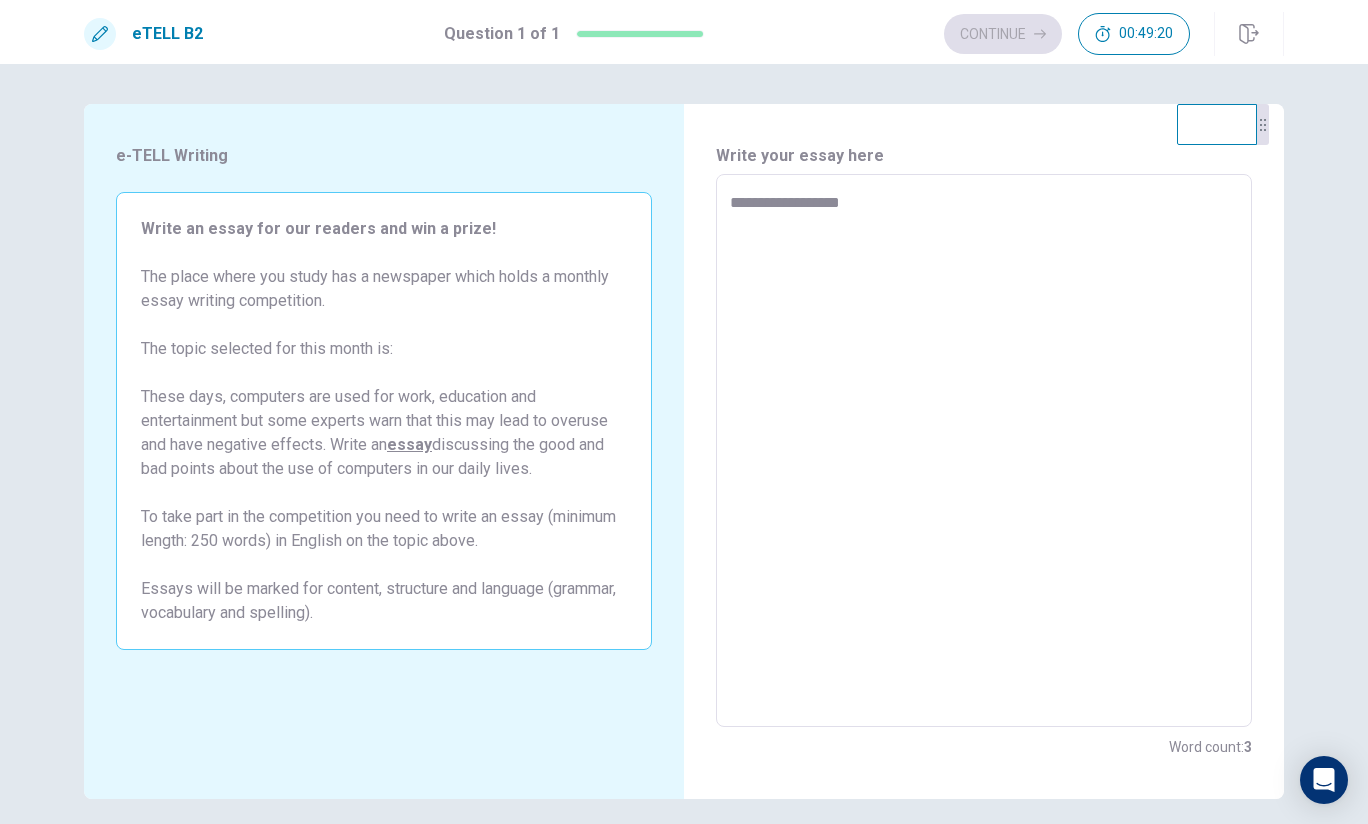 type on "*" 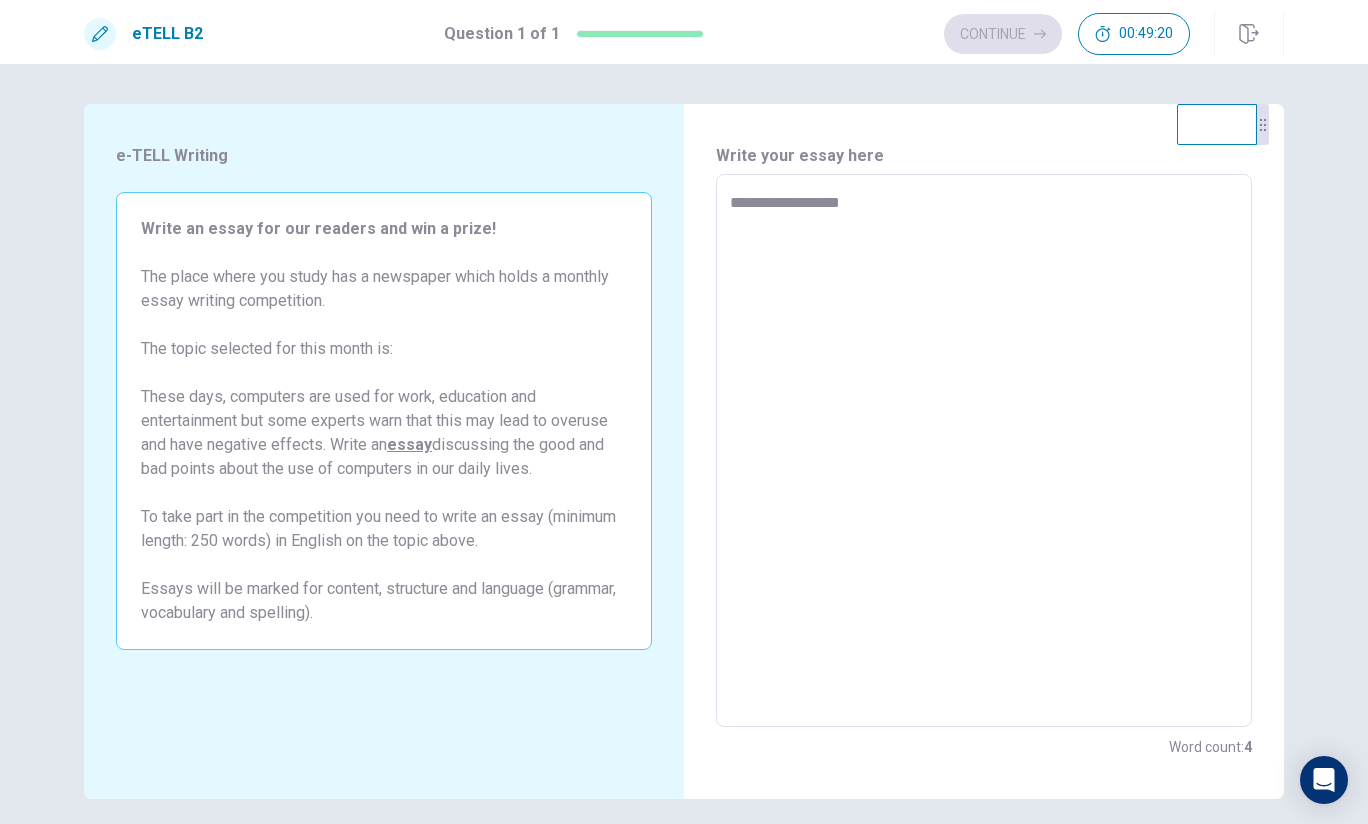 type on "**********" 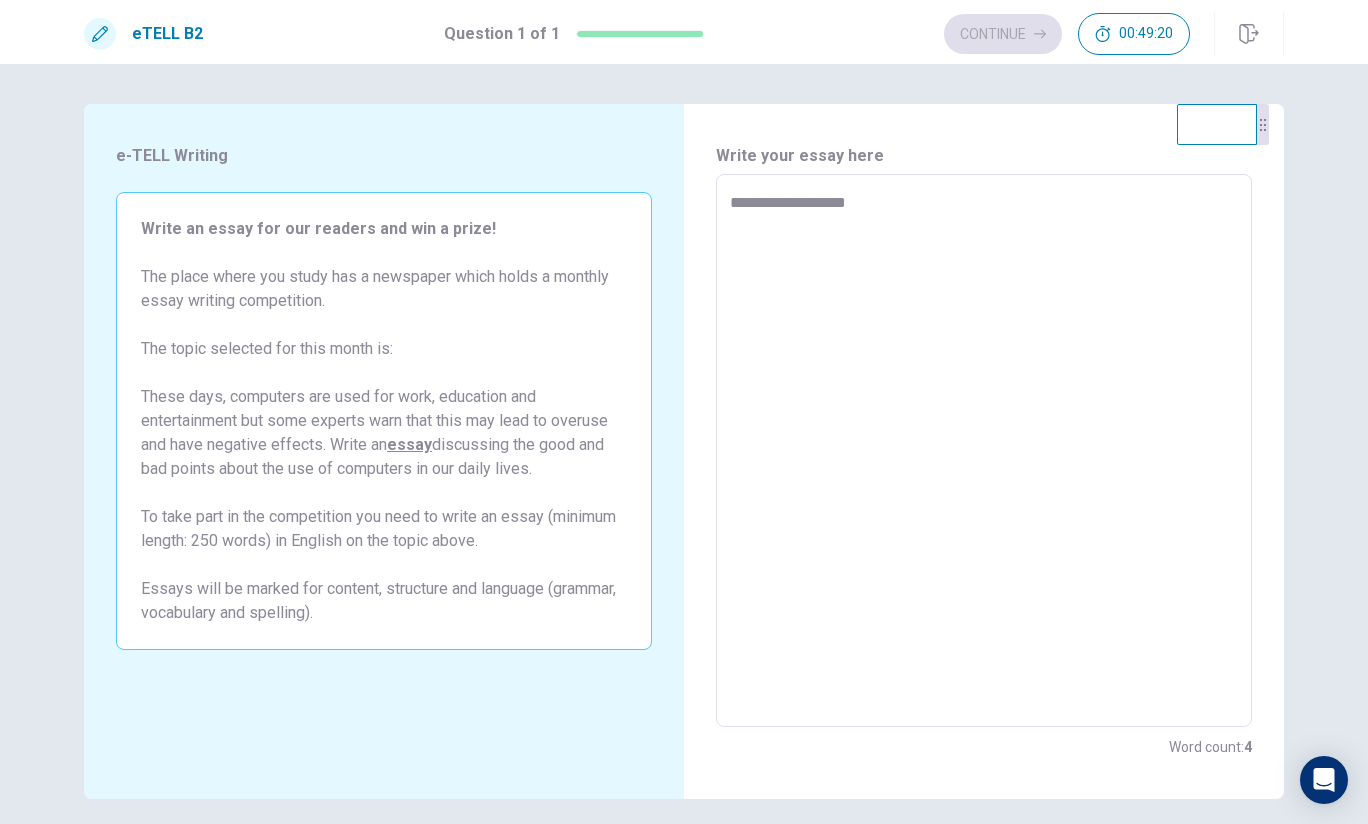 type on "*" 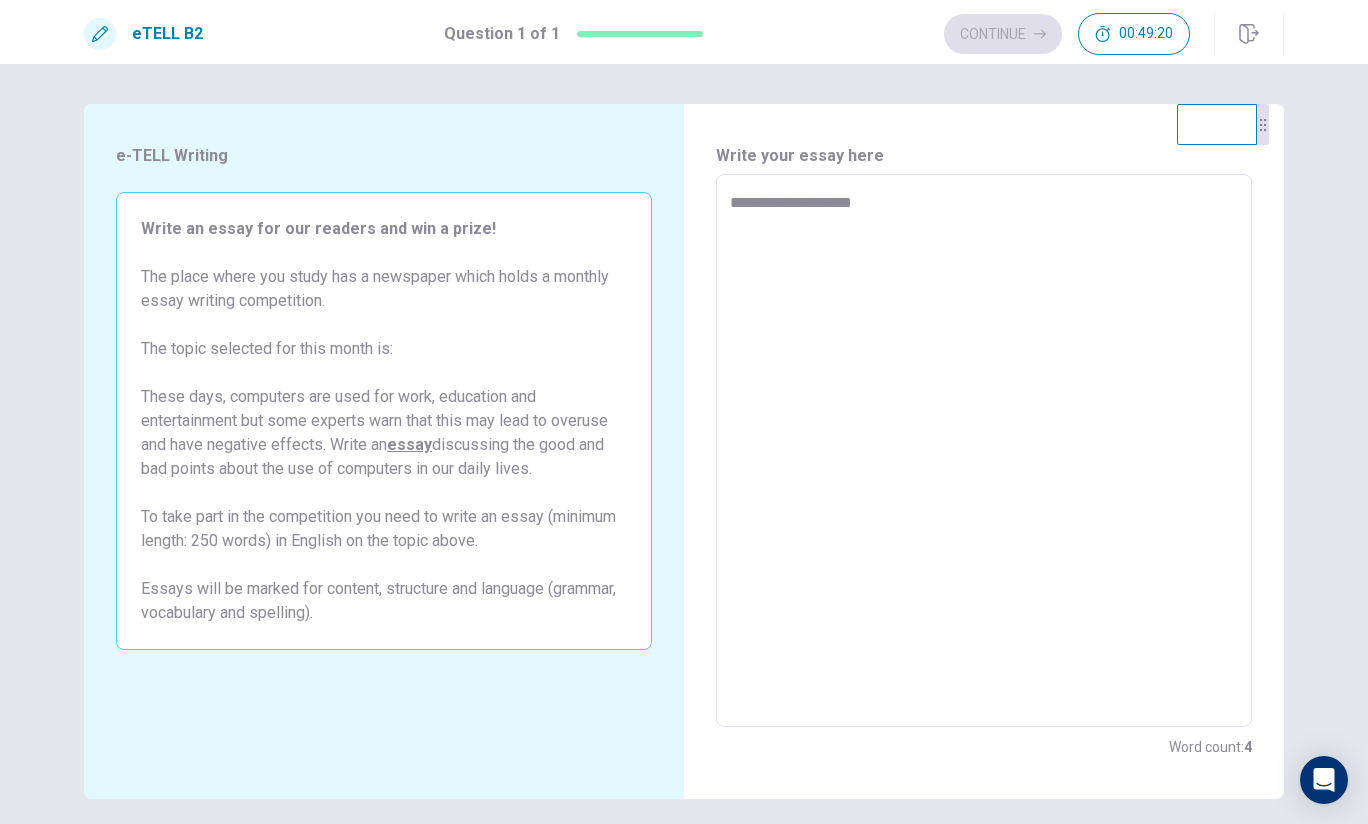 type on "*" 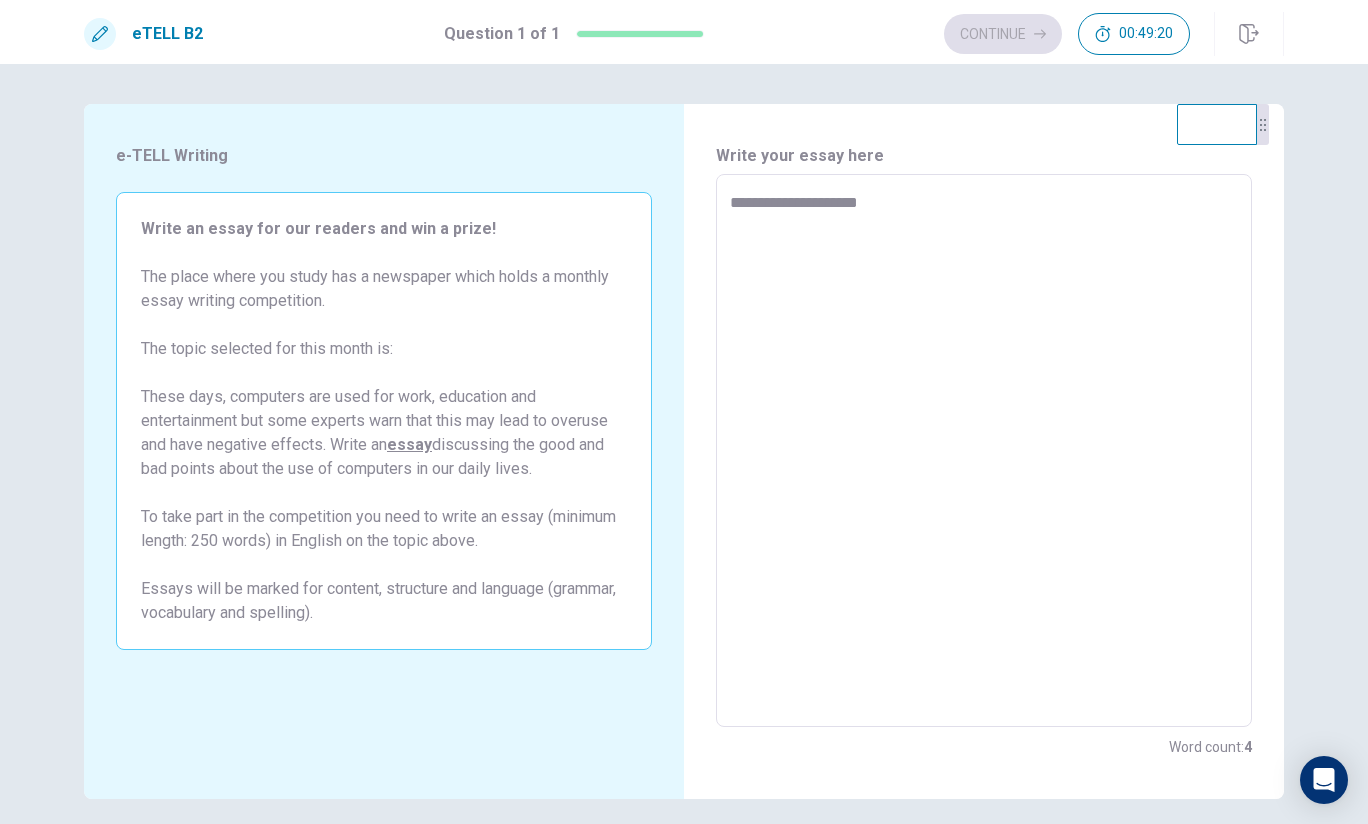 type on "*" 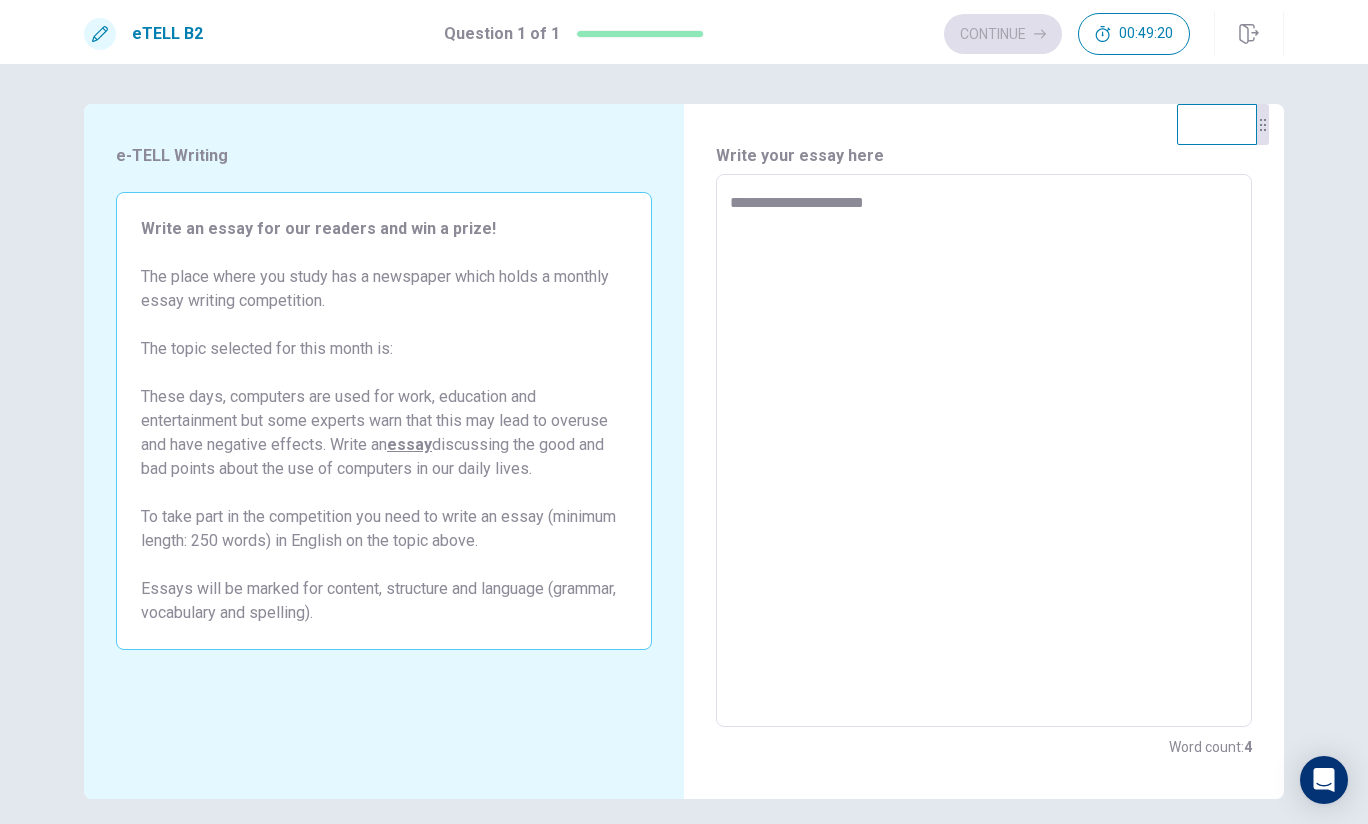 type on "*" 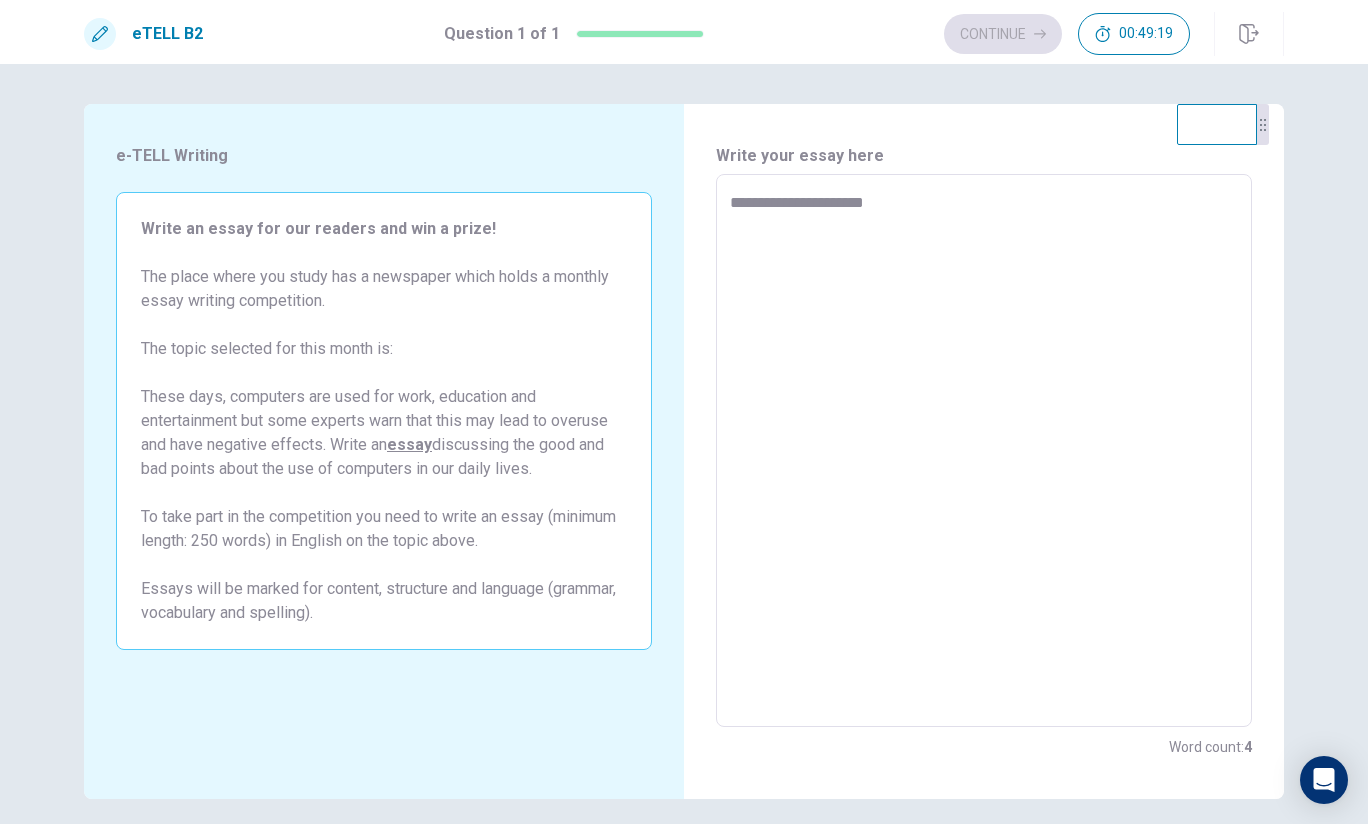 type on "**********" 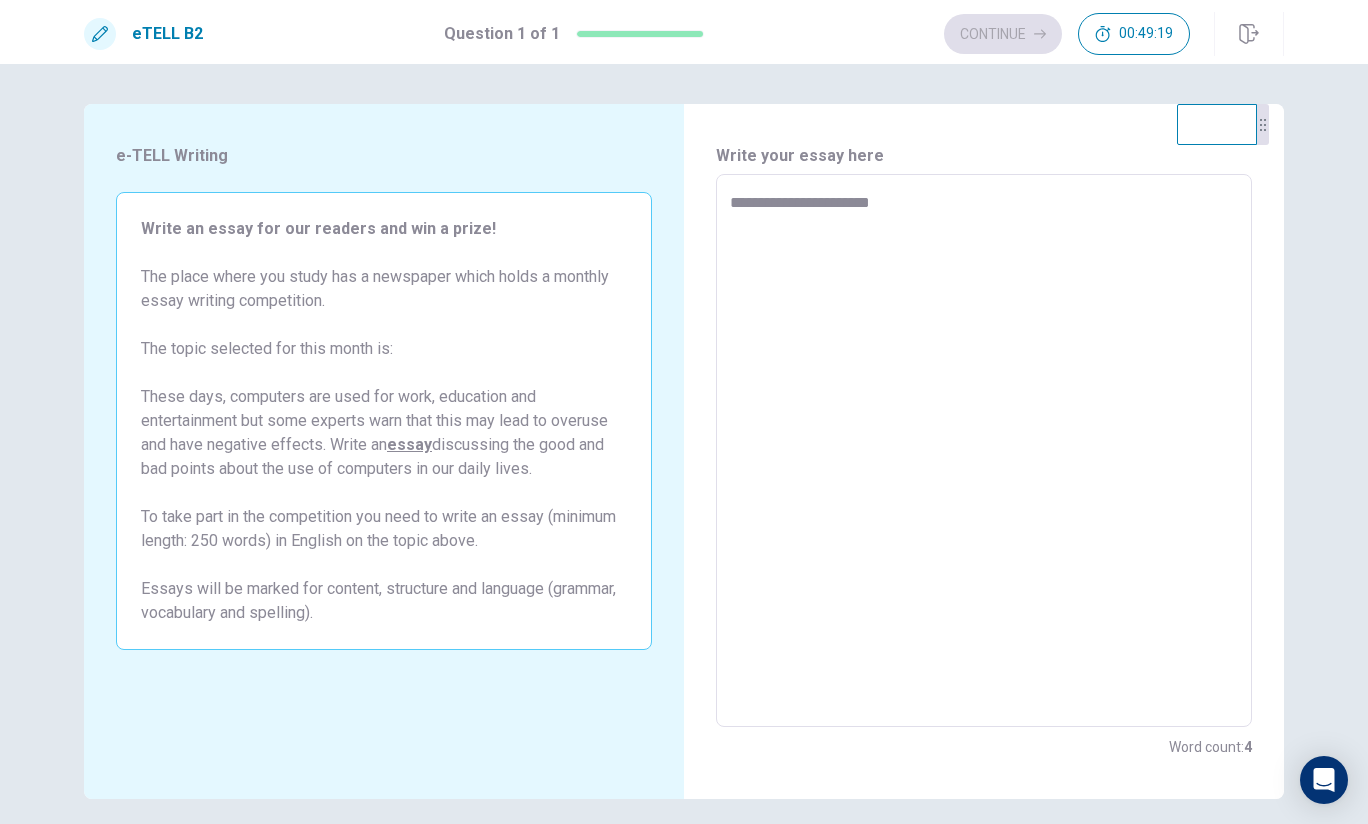 type on "*" 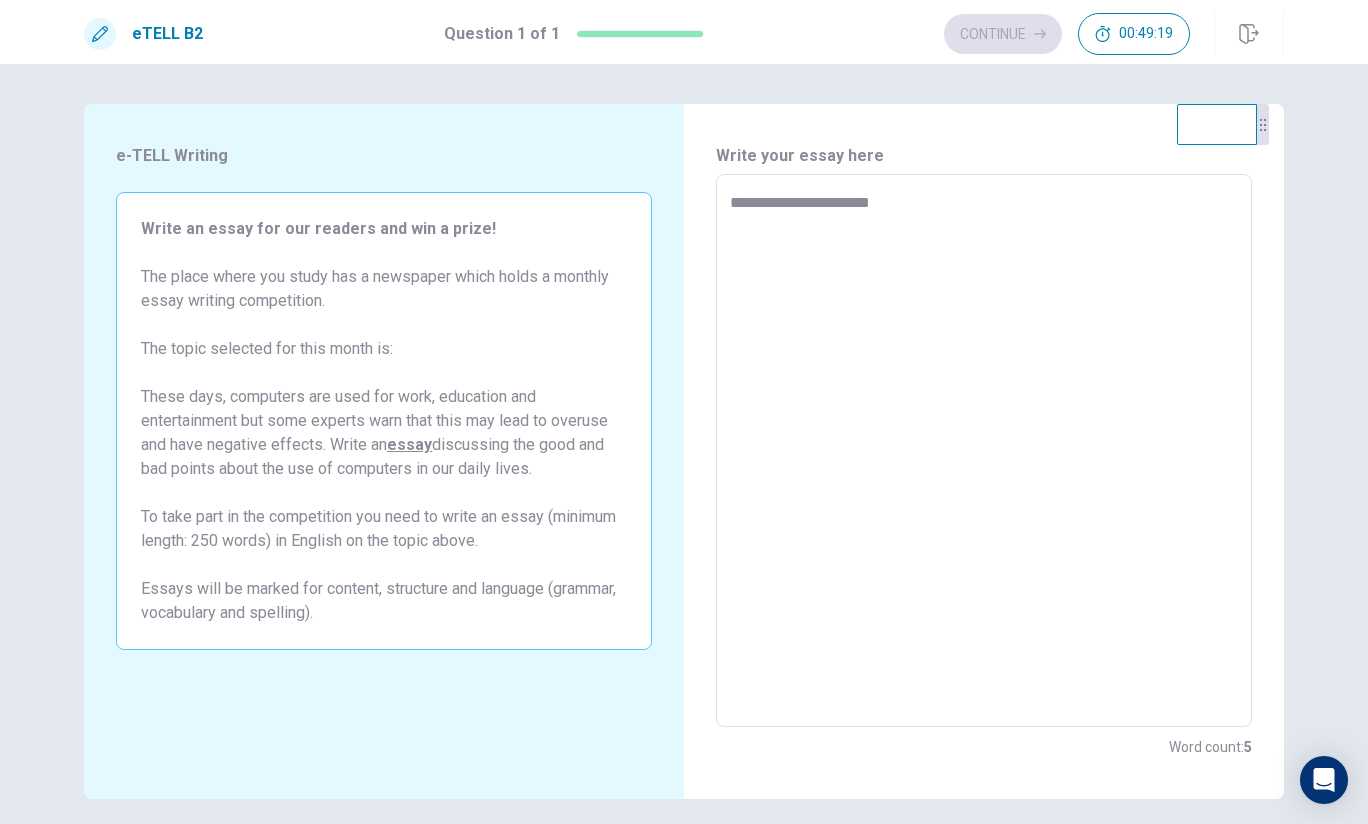type on "**********" 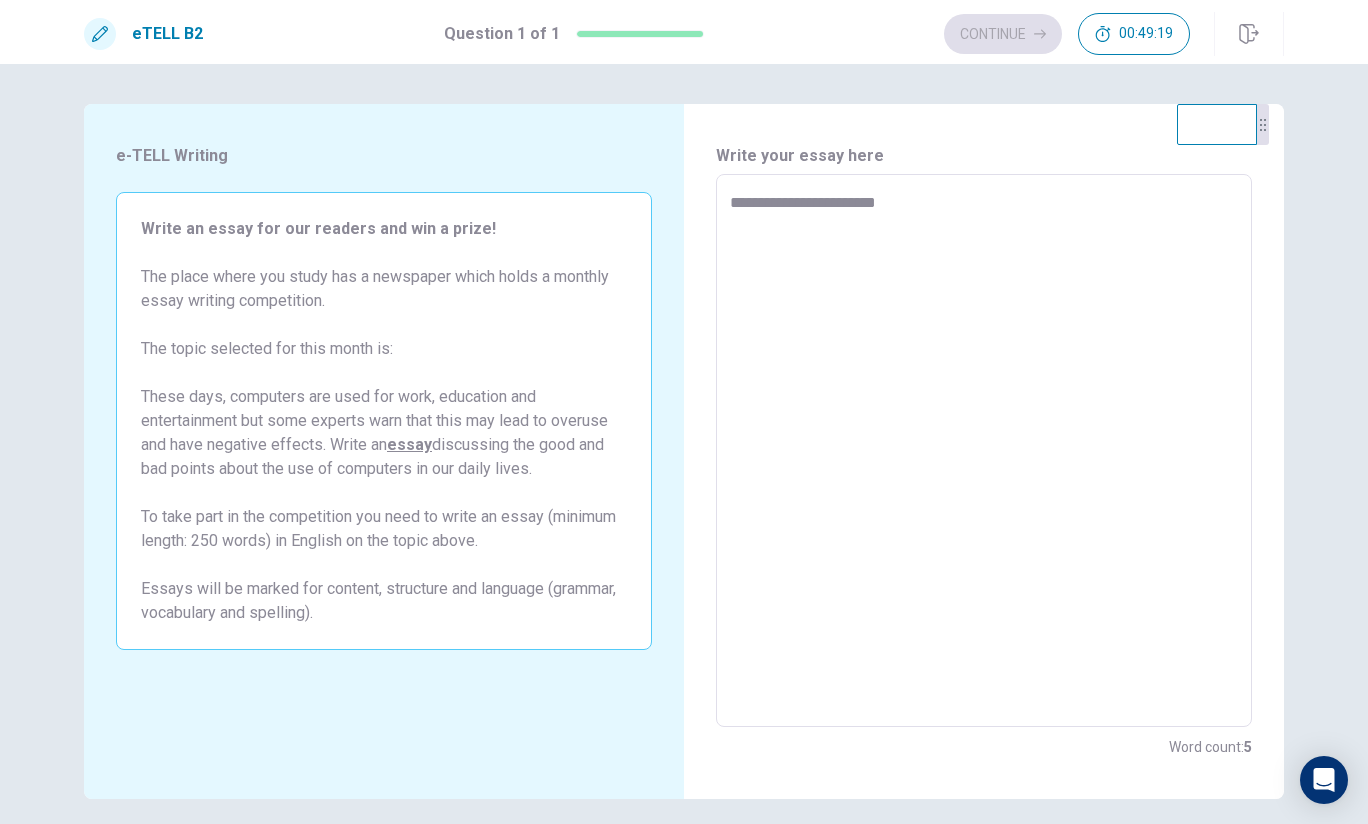type on "*" 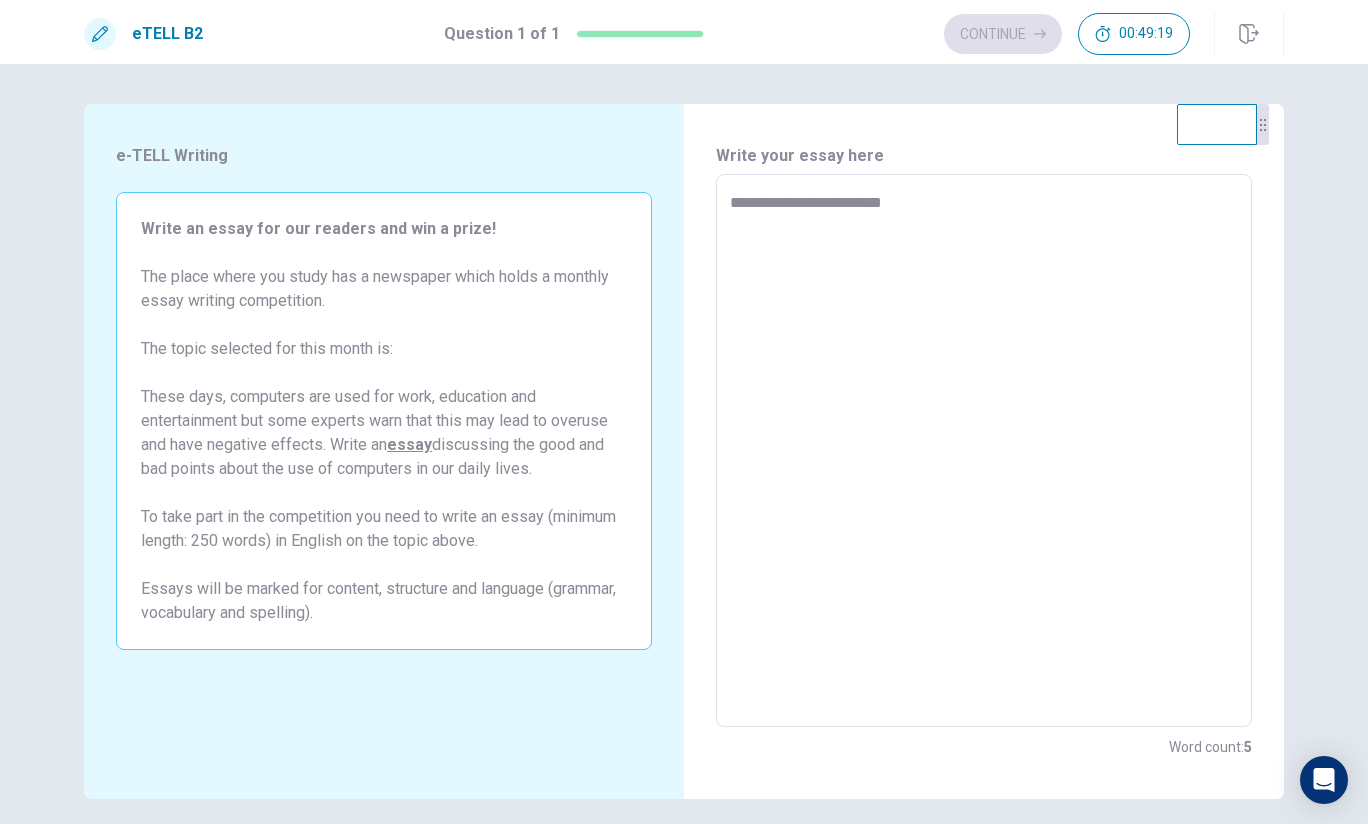 type on "*" 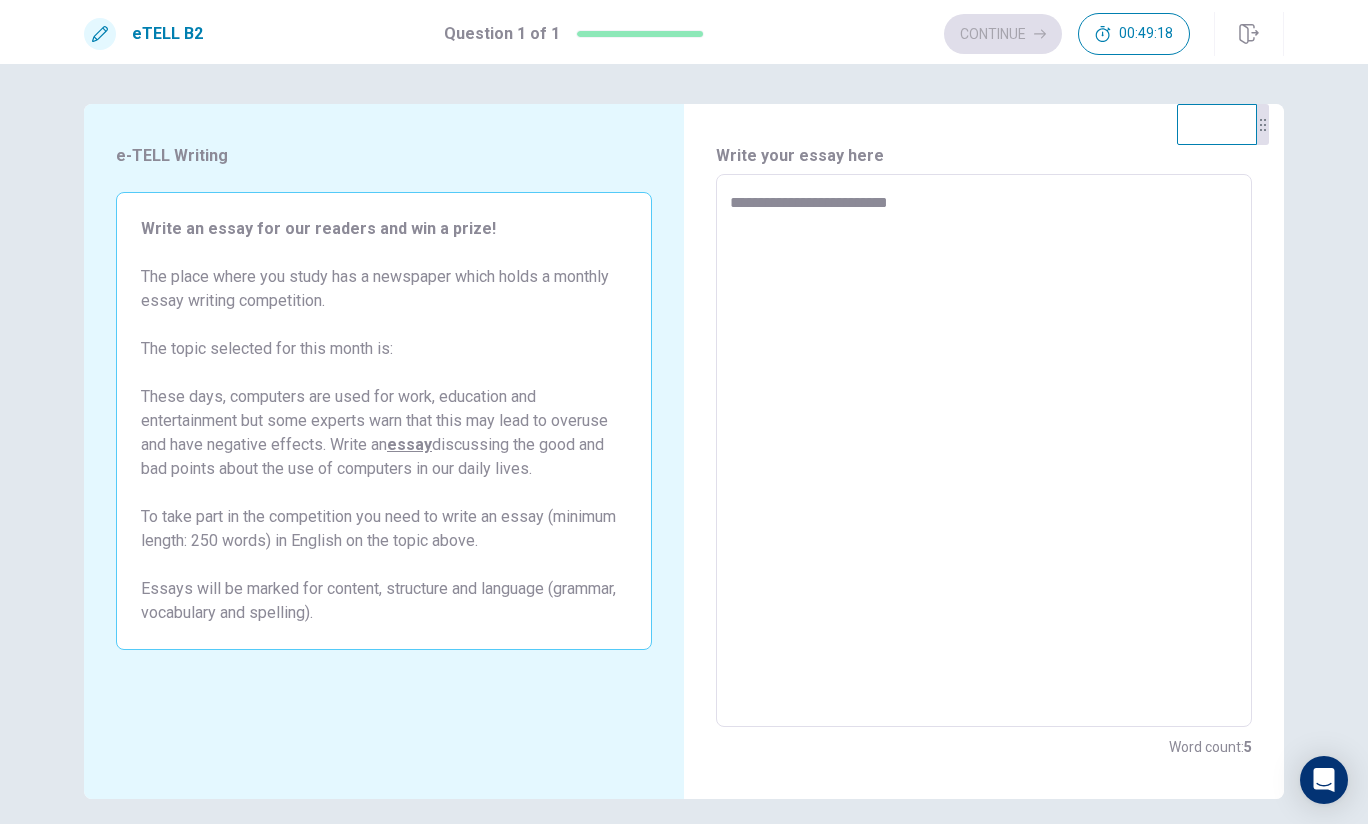 type on "**********" 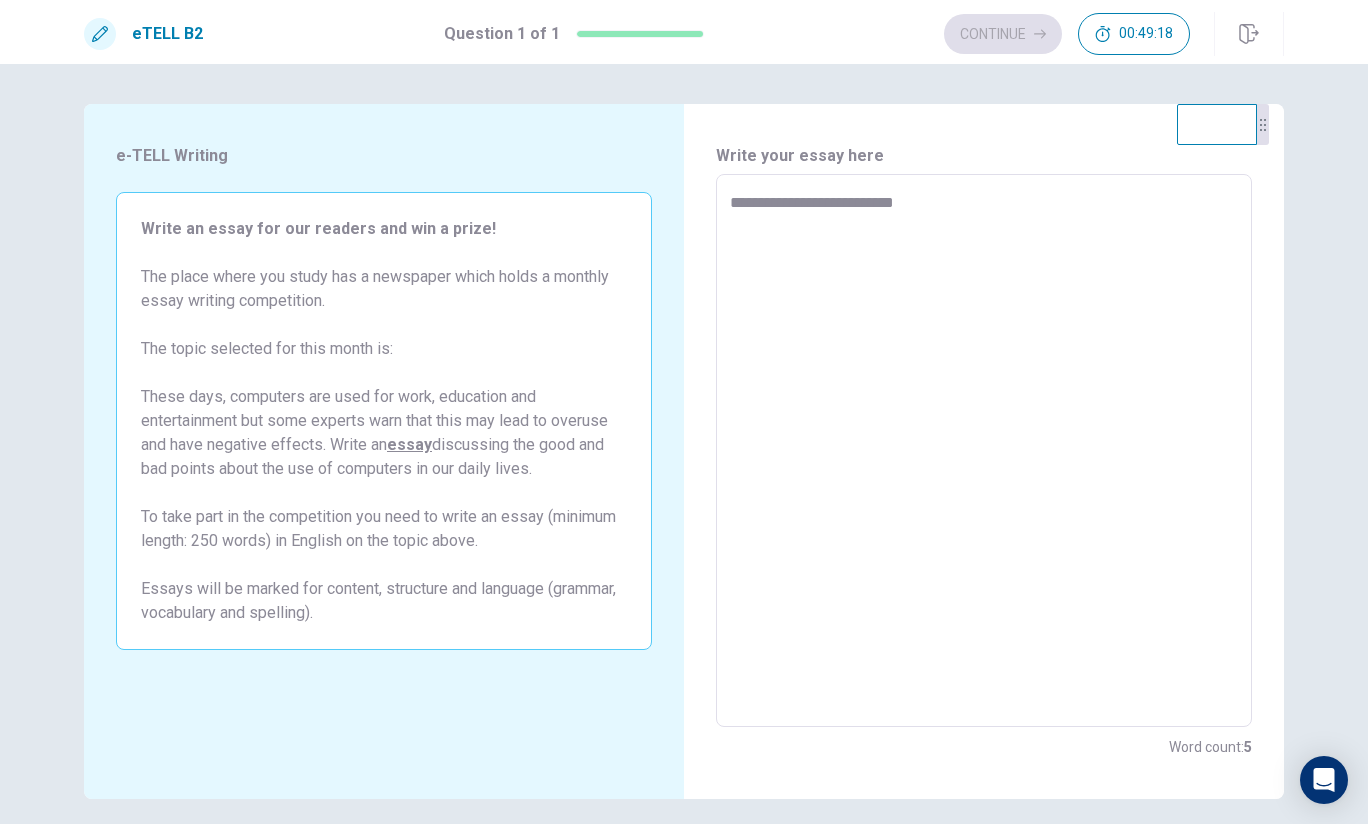 type on "*" 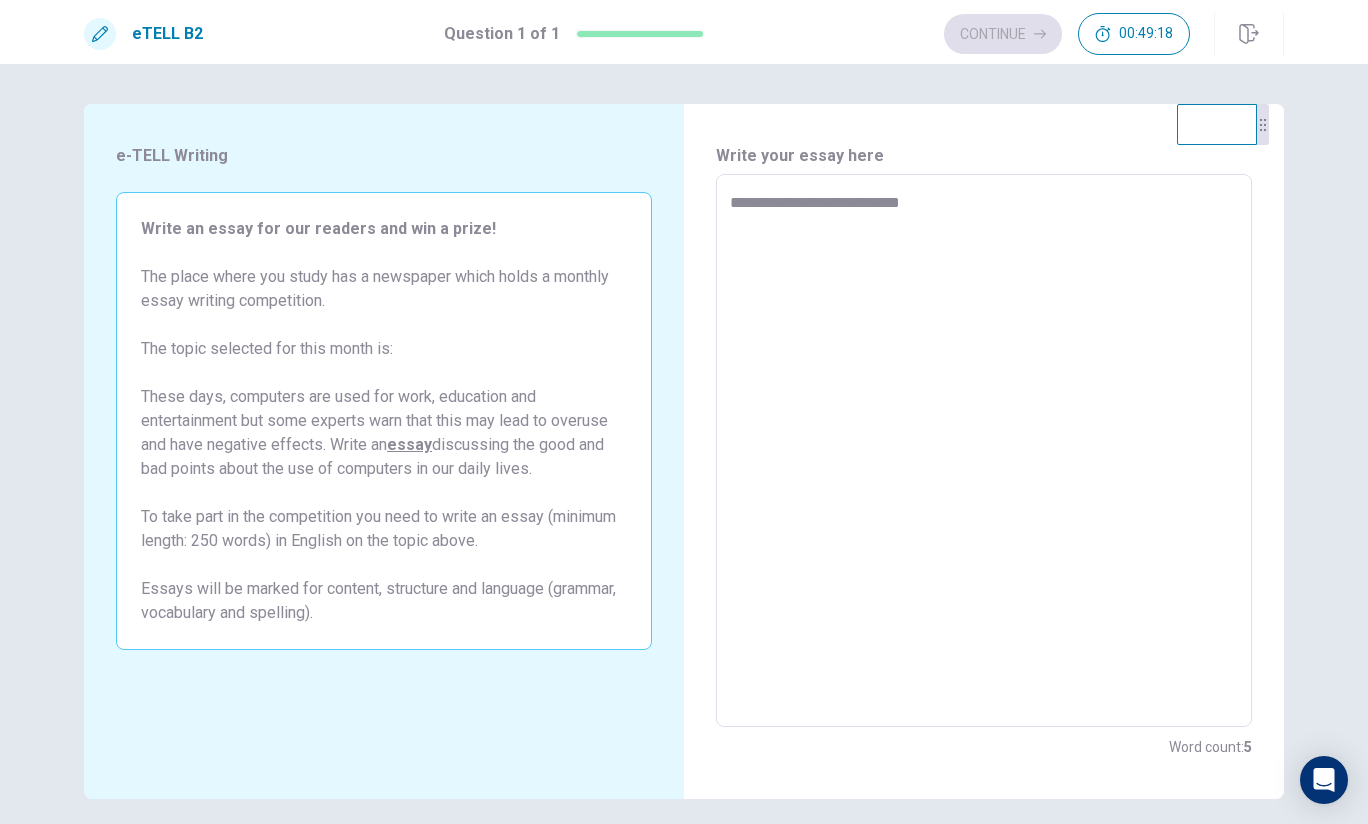 type on "**********" 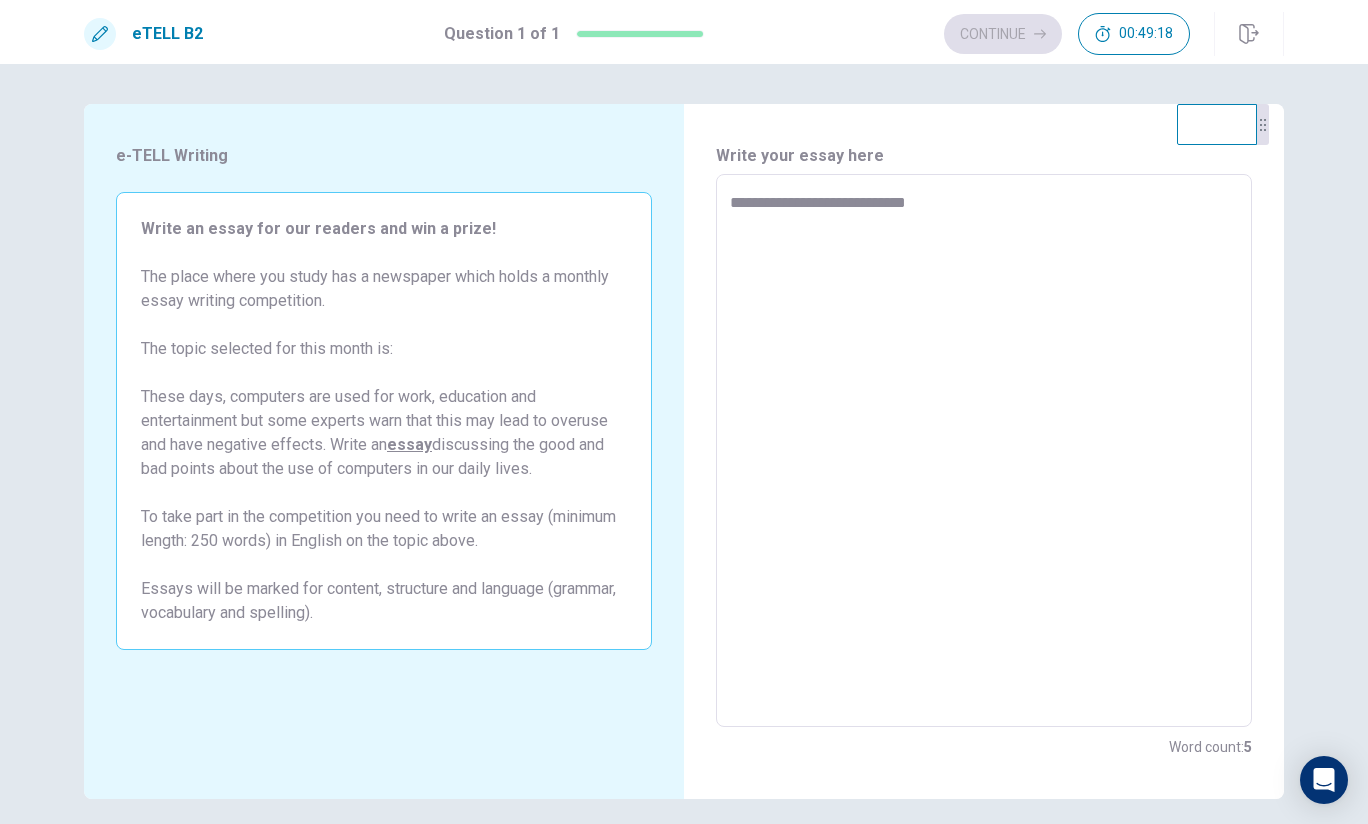 type on "*" 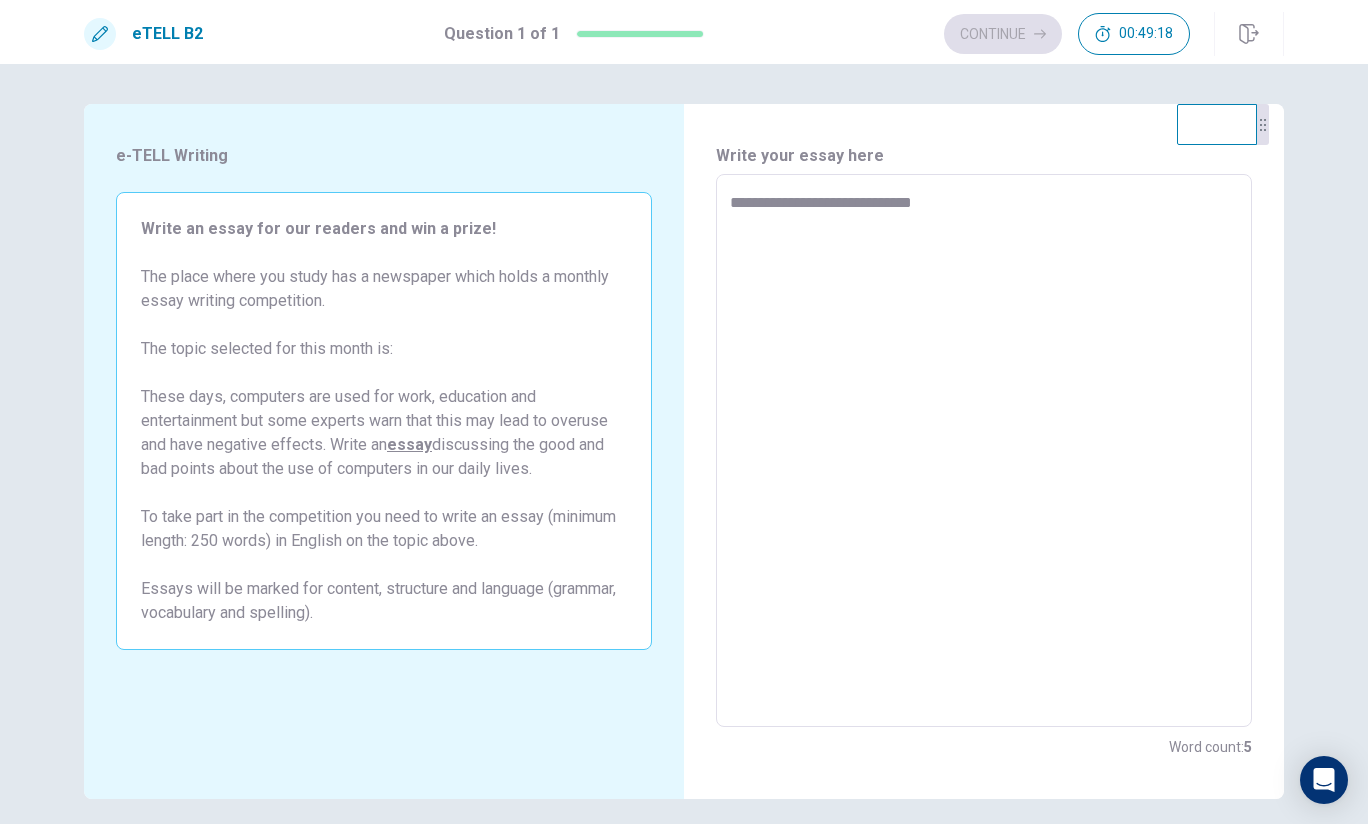 type on "*" 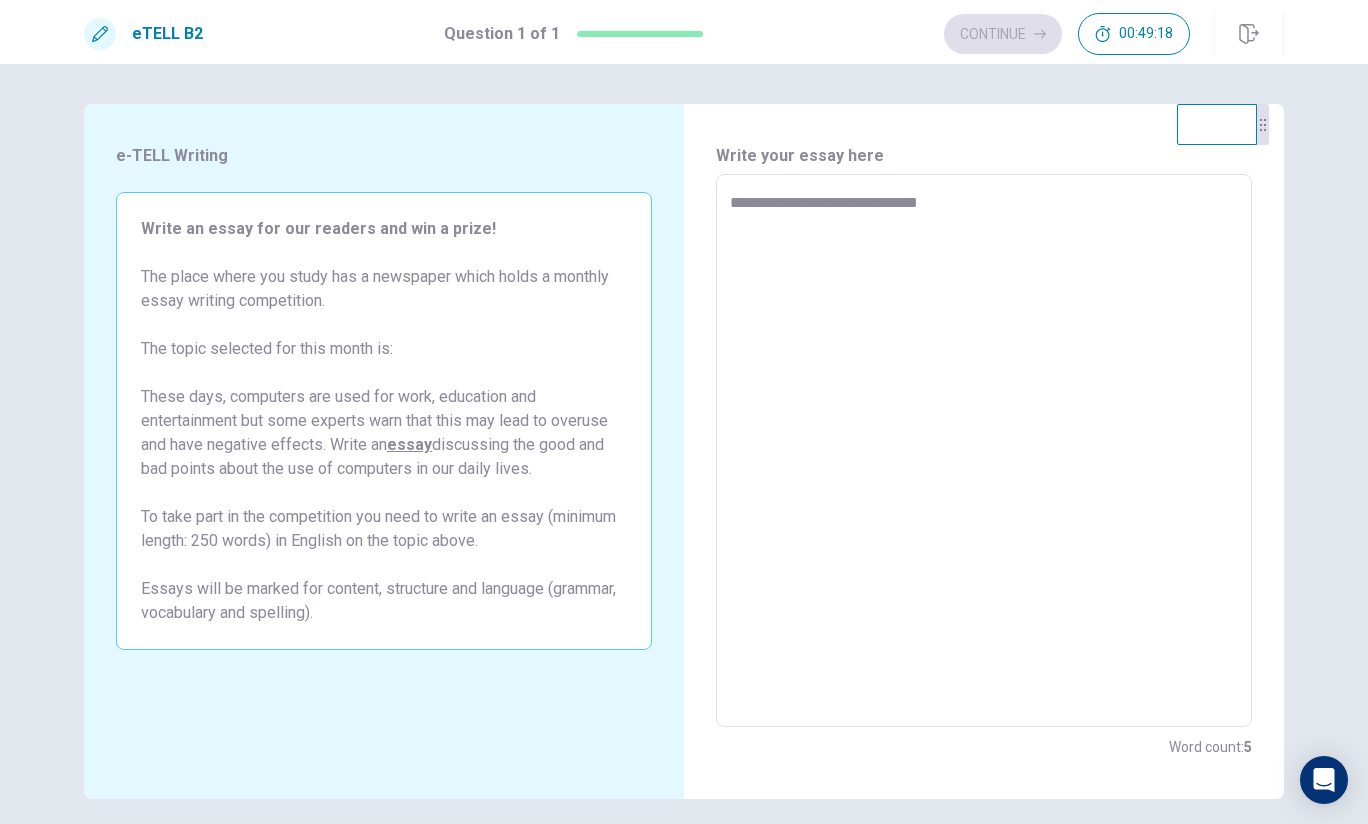 type on "*" 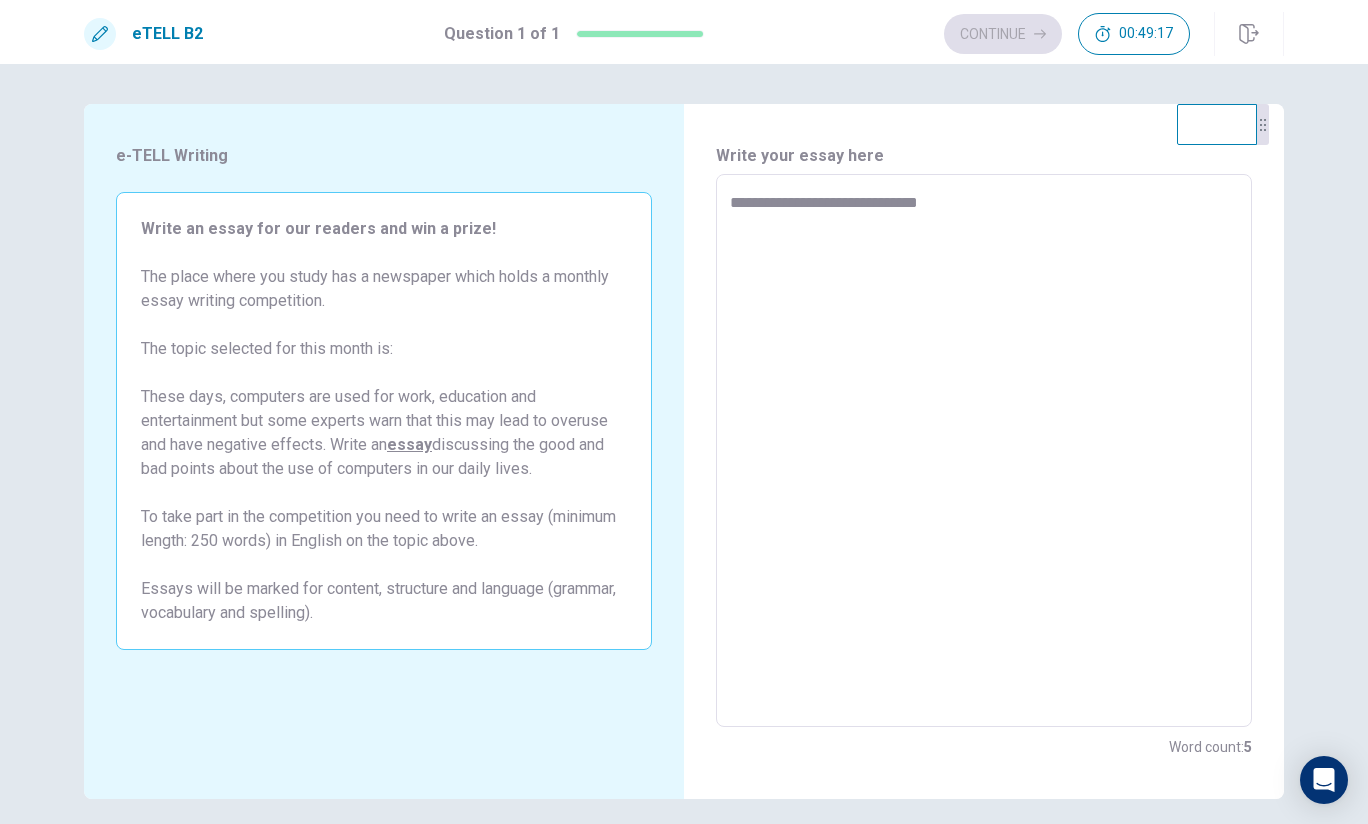 type on "**********" 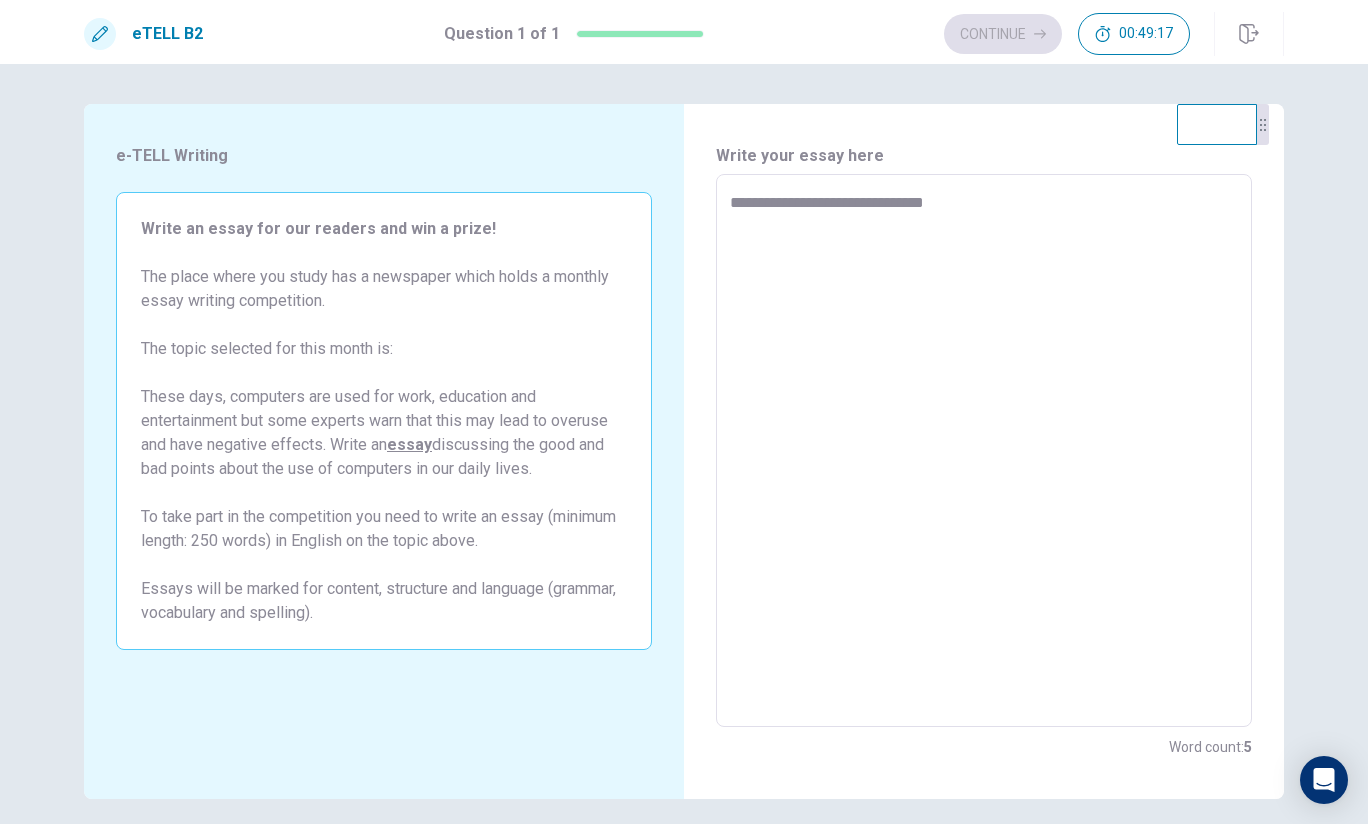 type on "*" 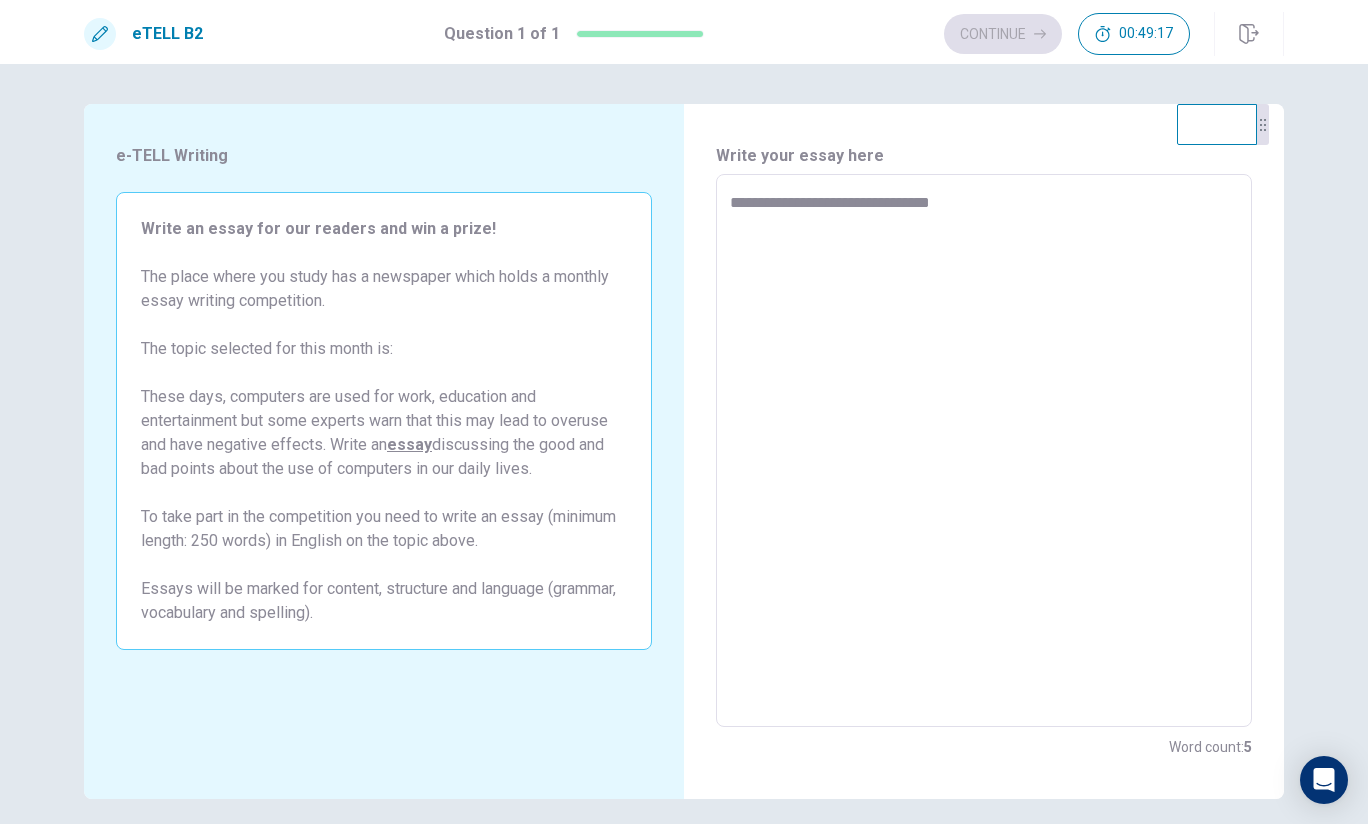 type on "*" 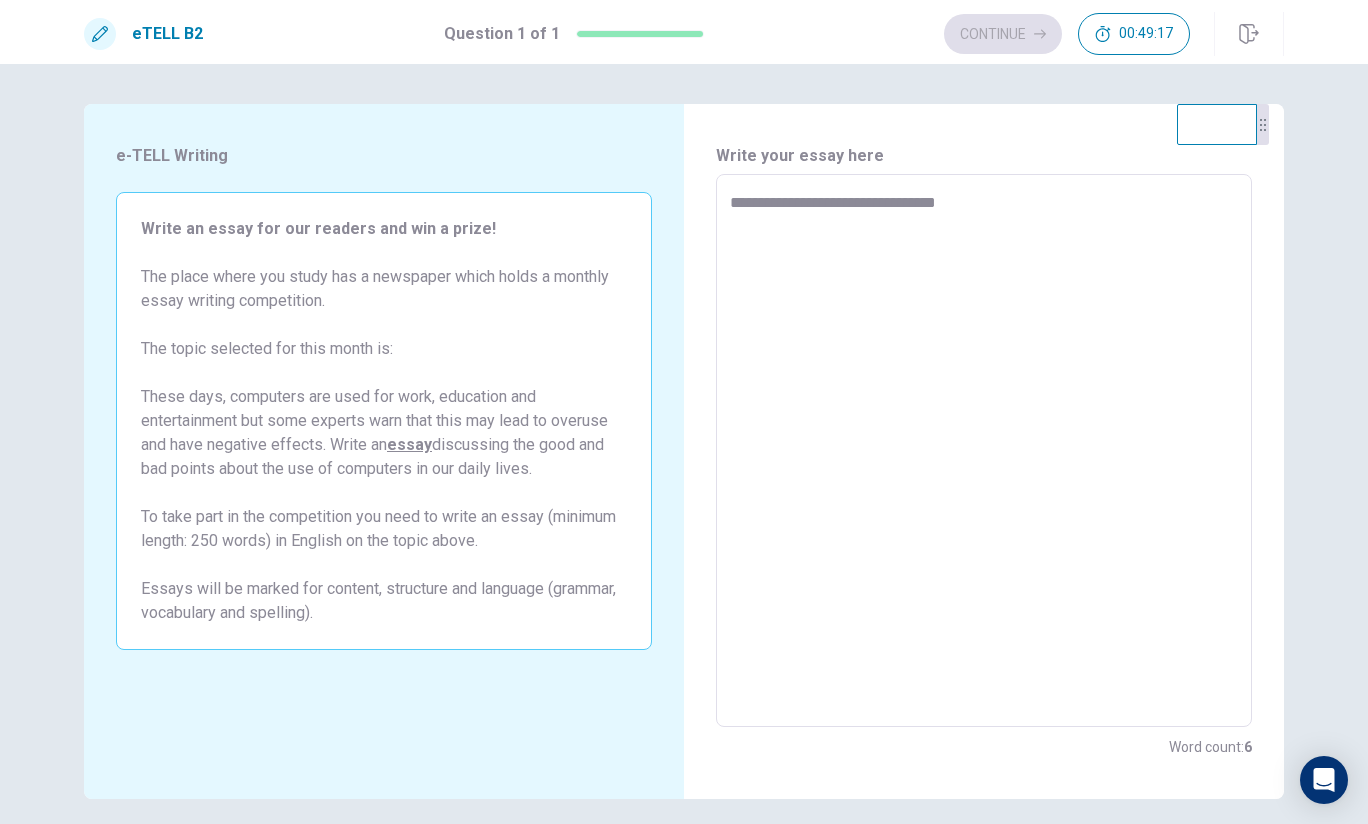 type on "*" 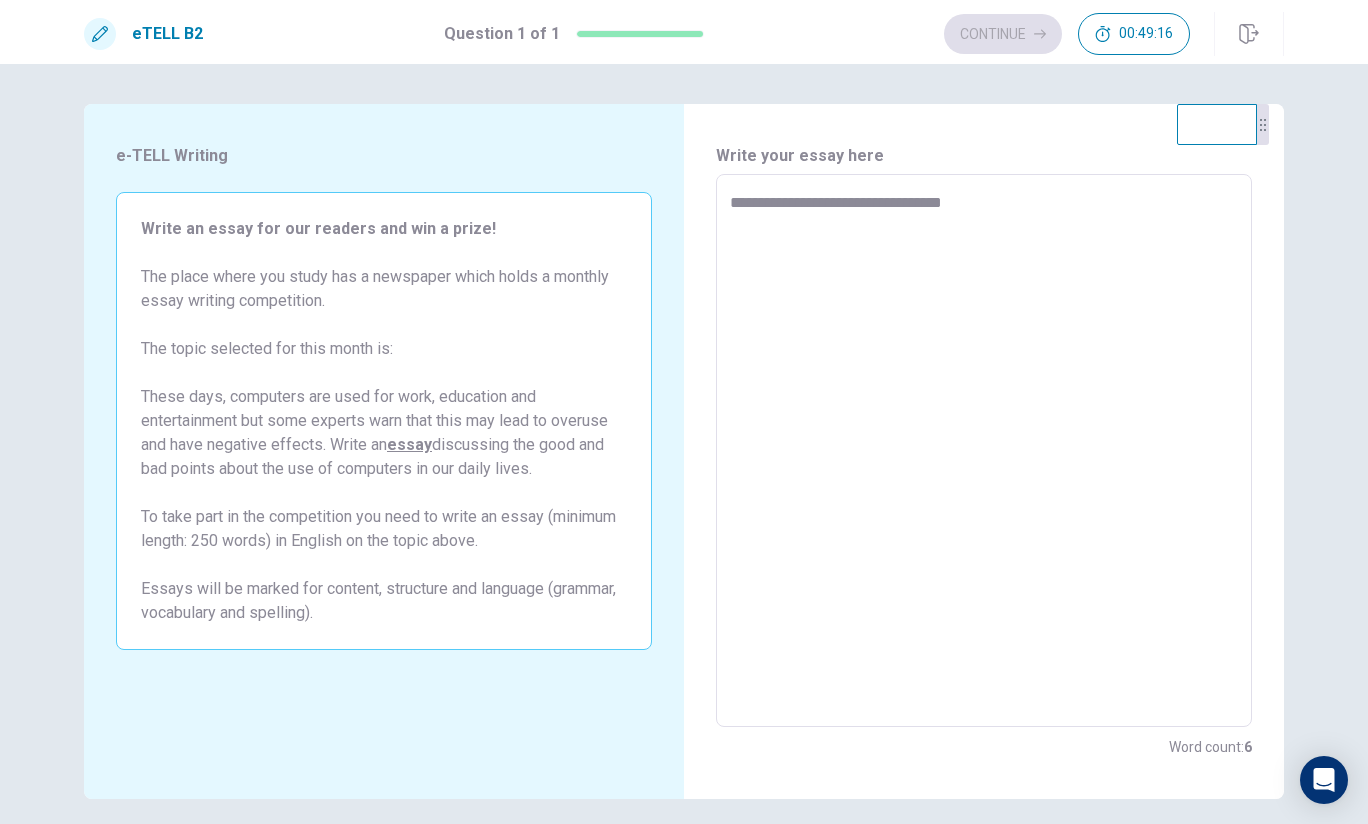 type on "**********" 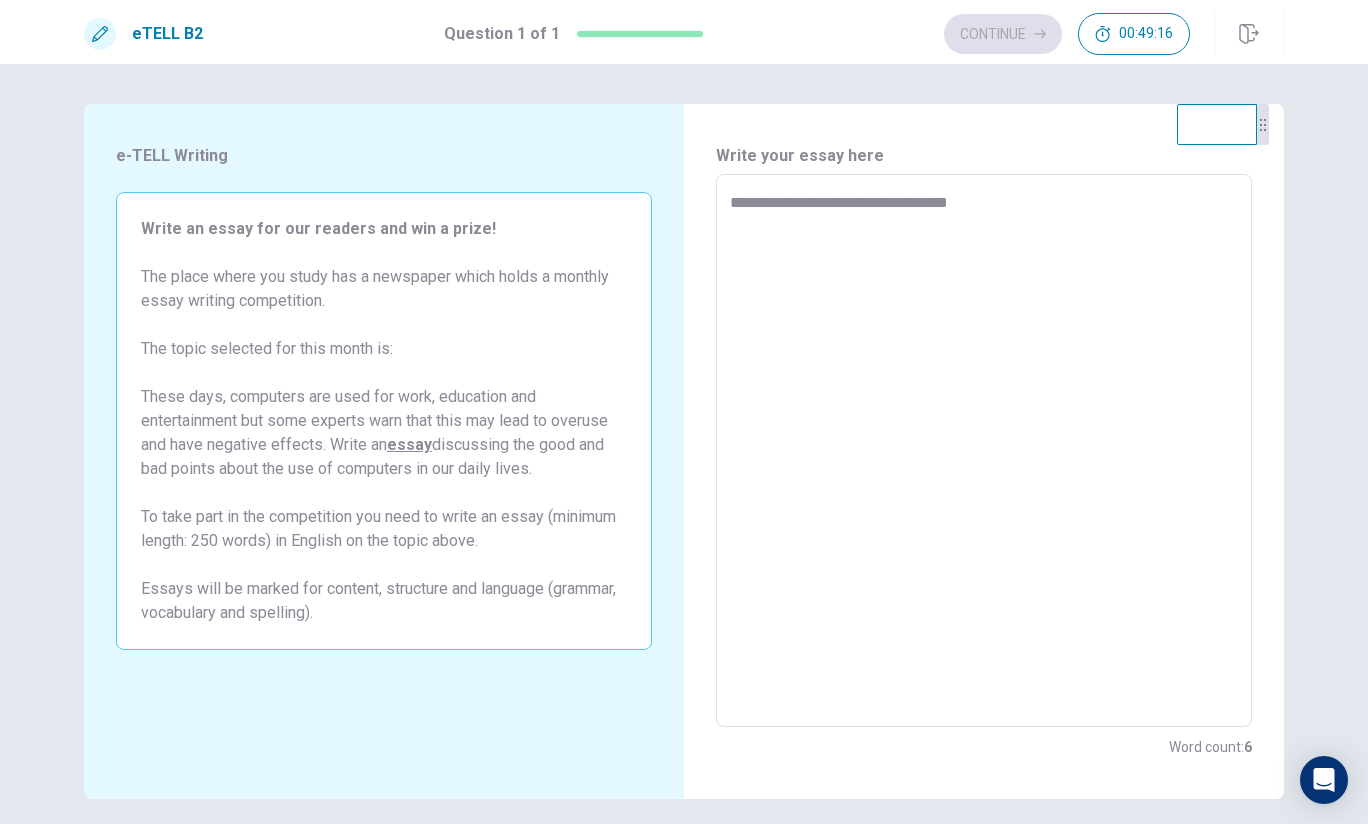 type on "**********" 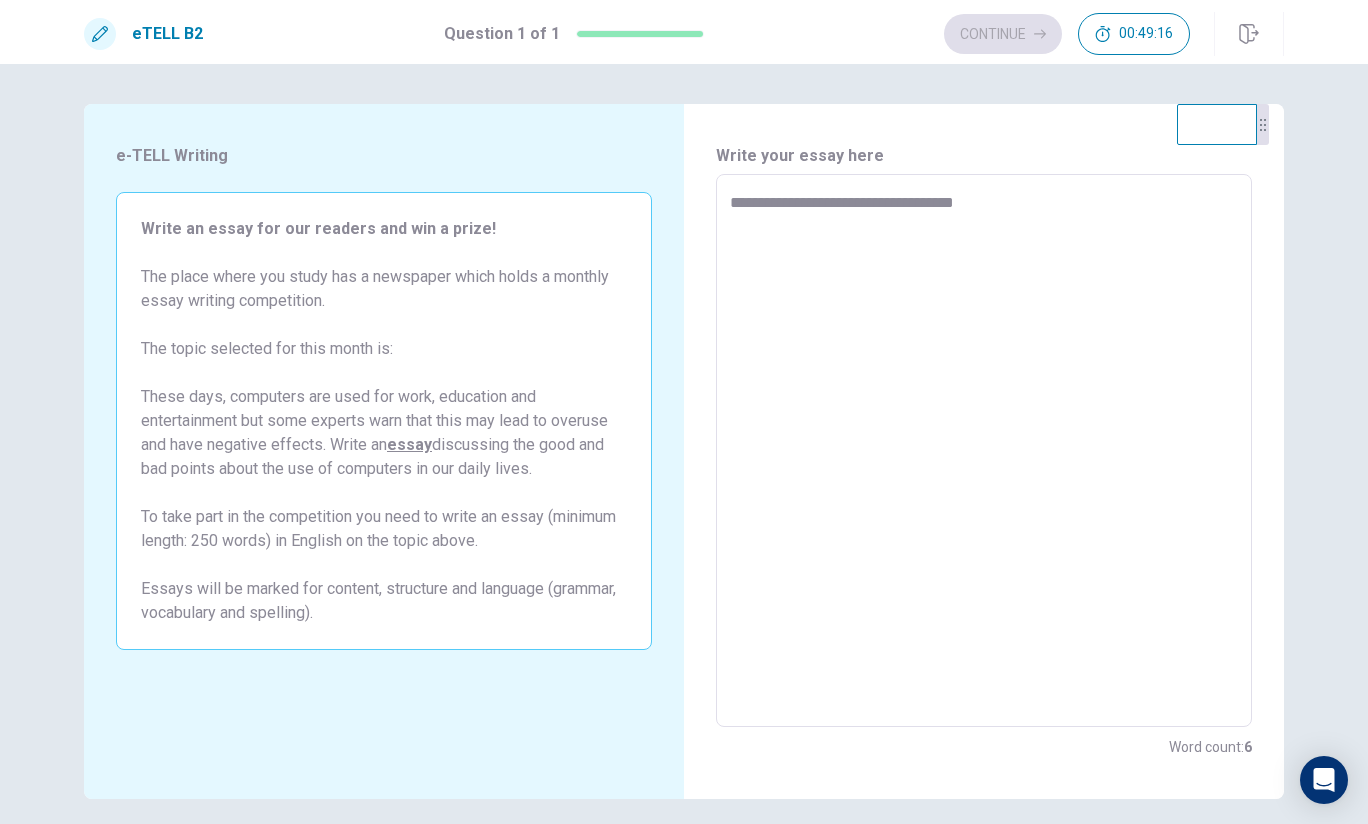type on "*" 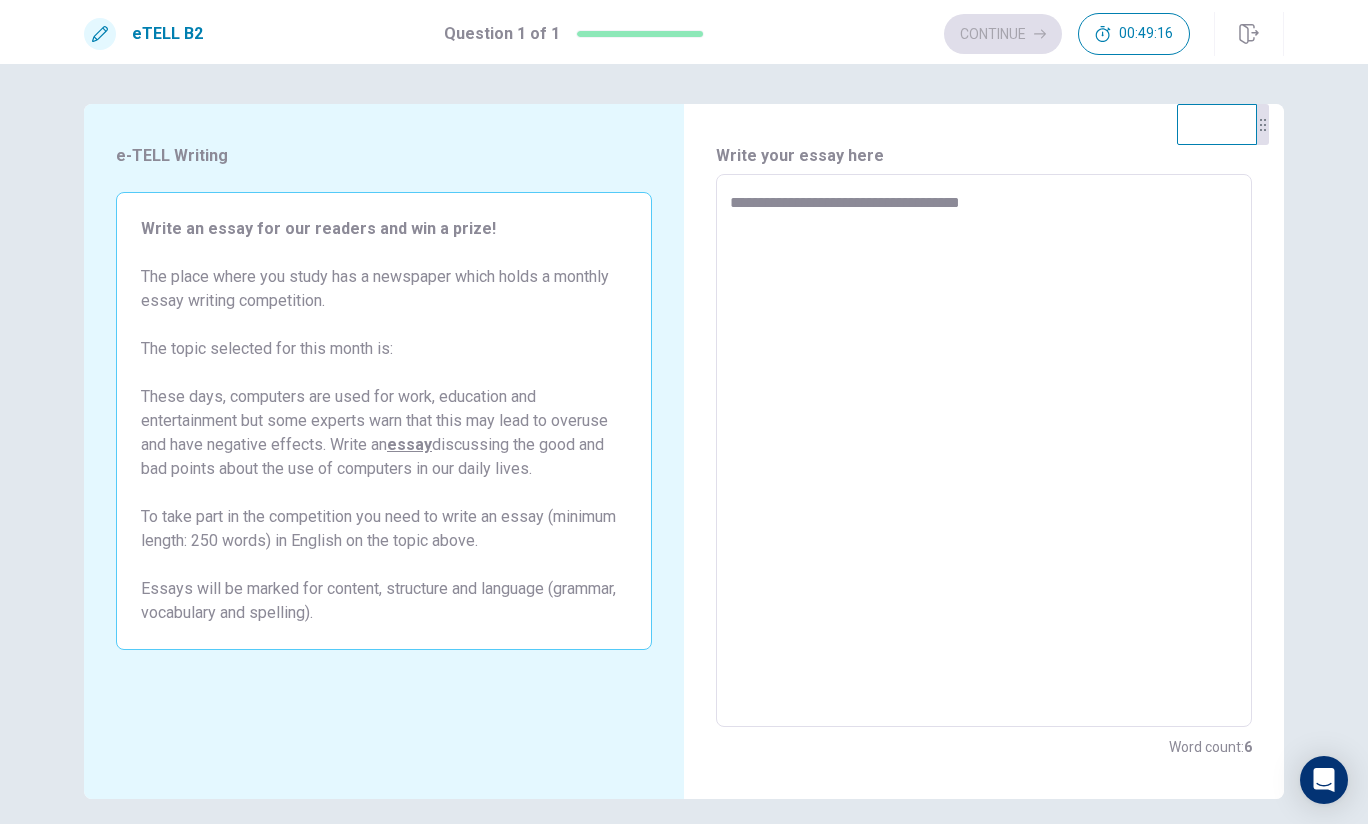type on "*" 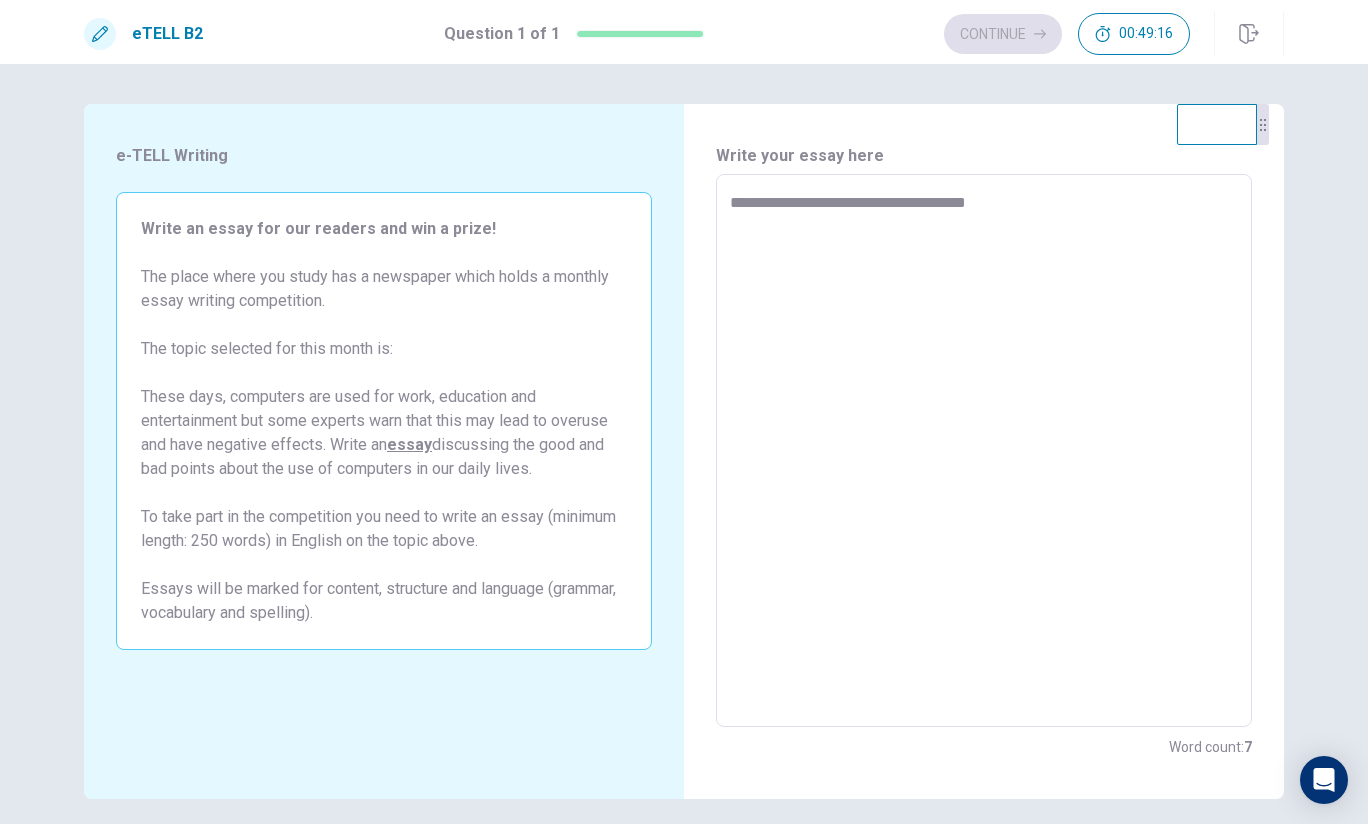 type on "*" 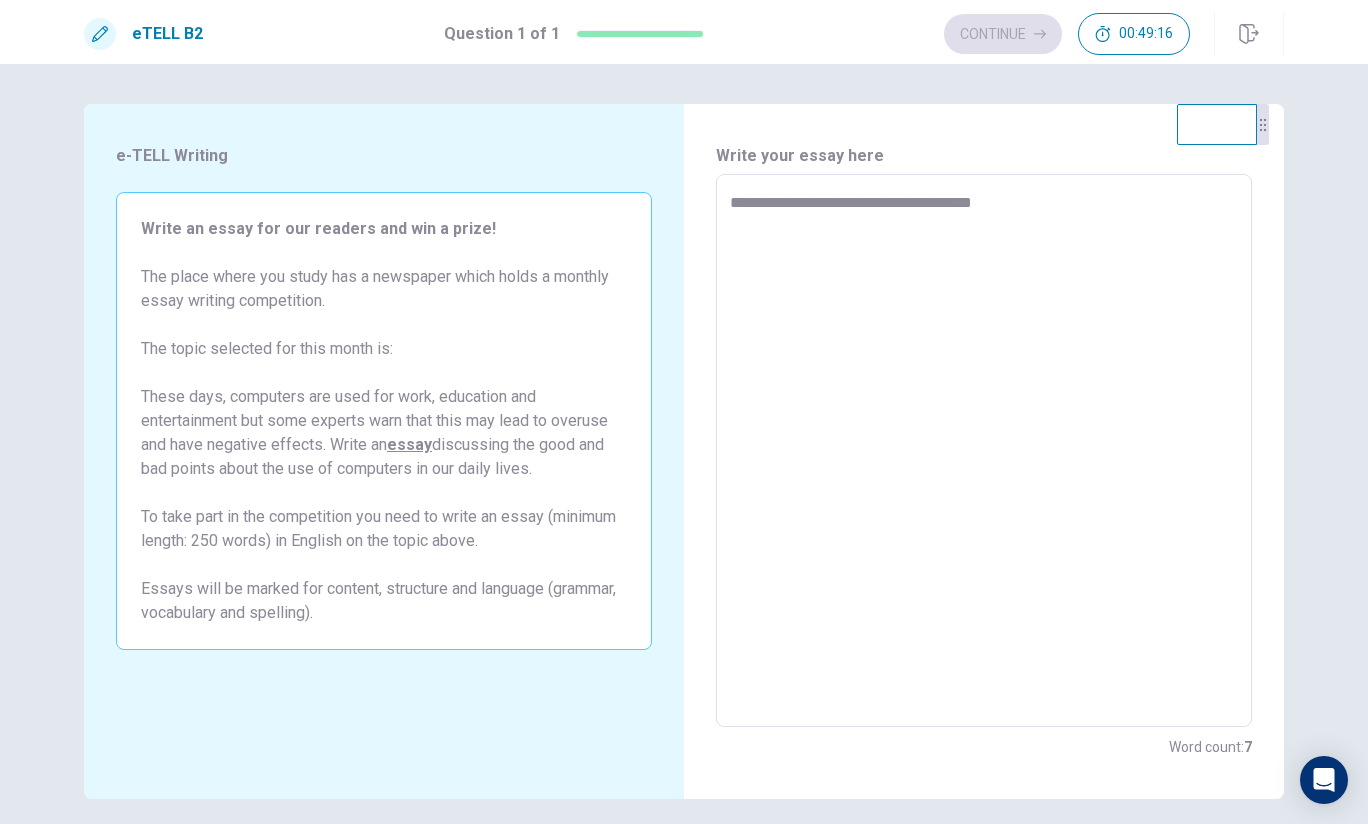 type on "**********" 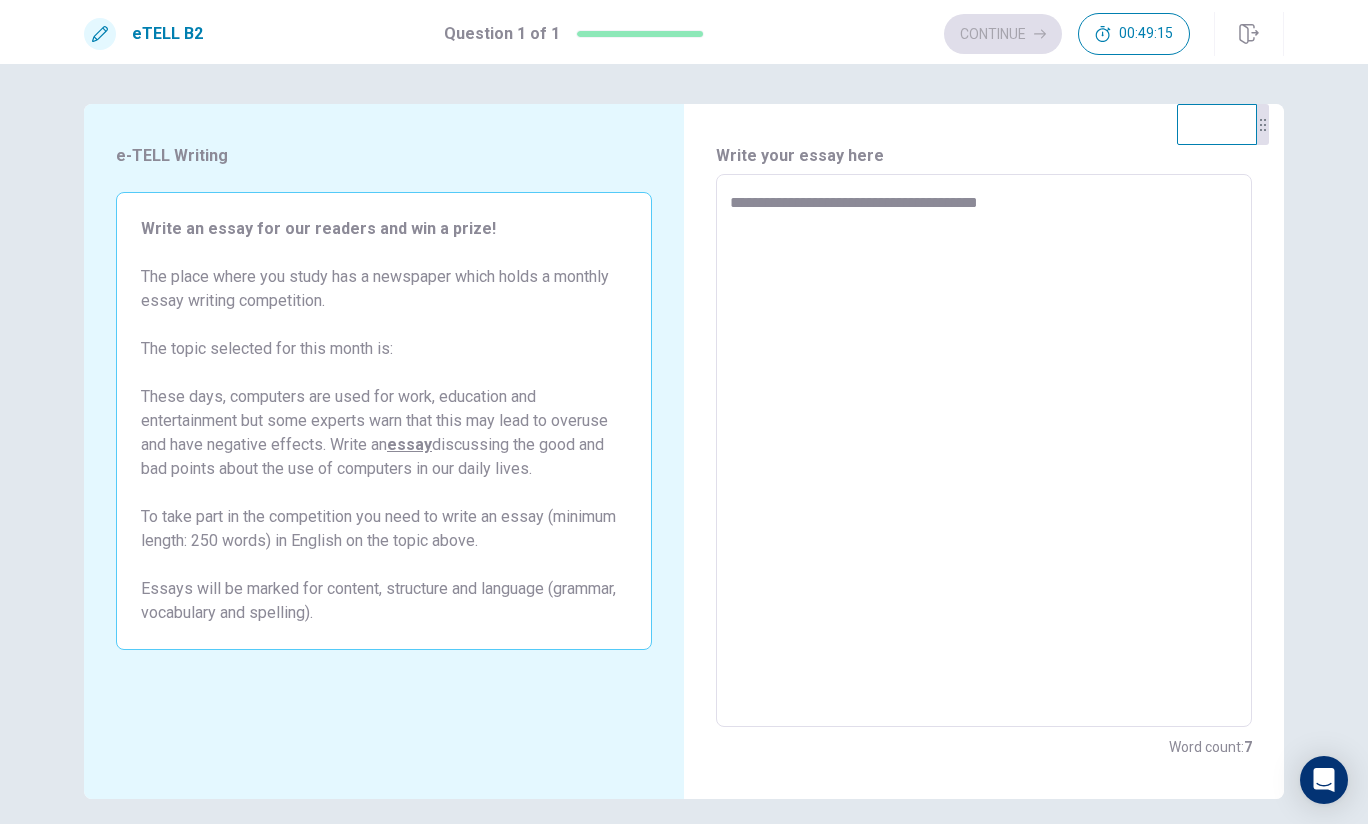 type on "*" 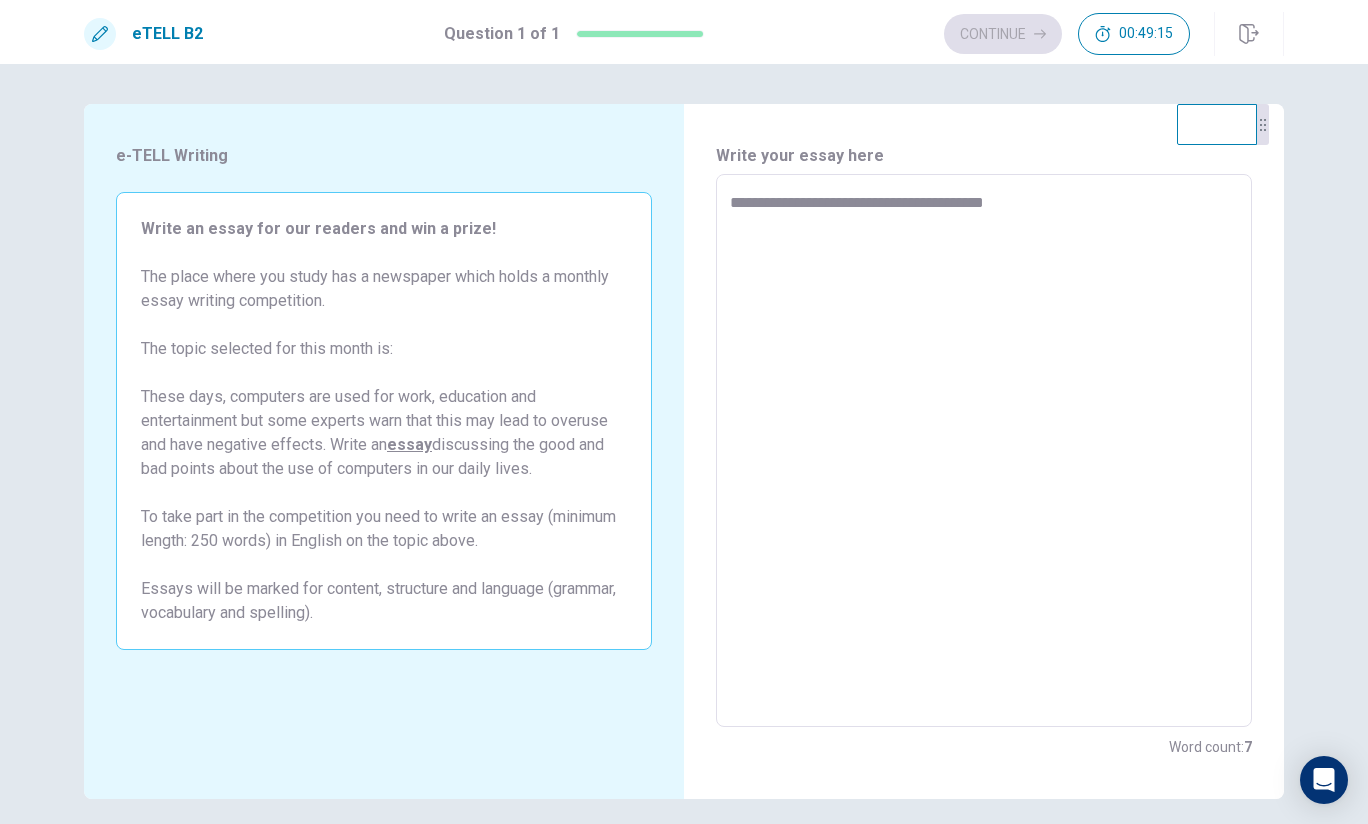 type on "**********" 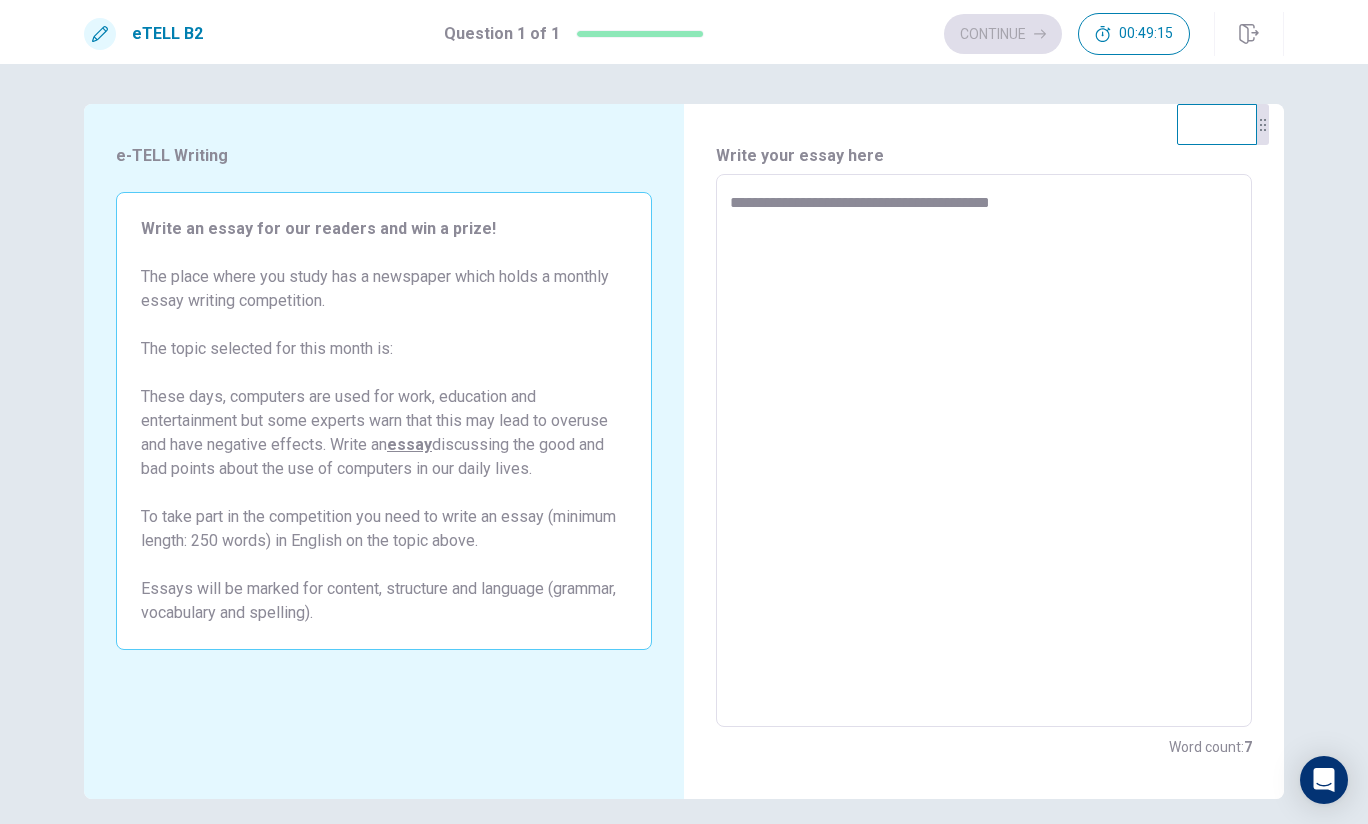 type on "*" 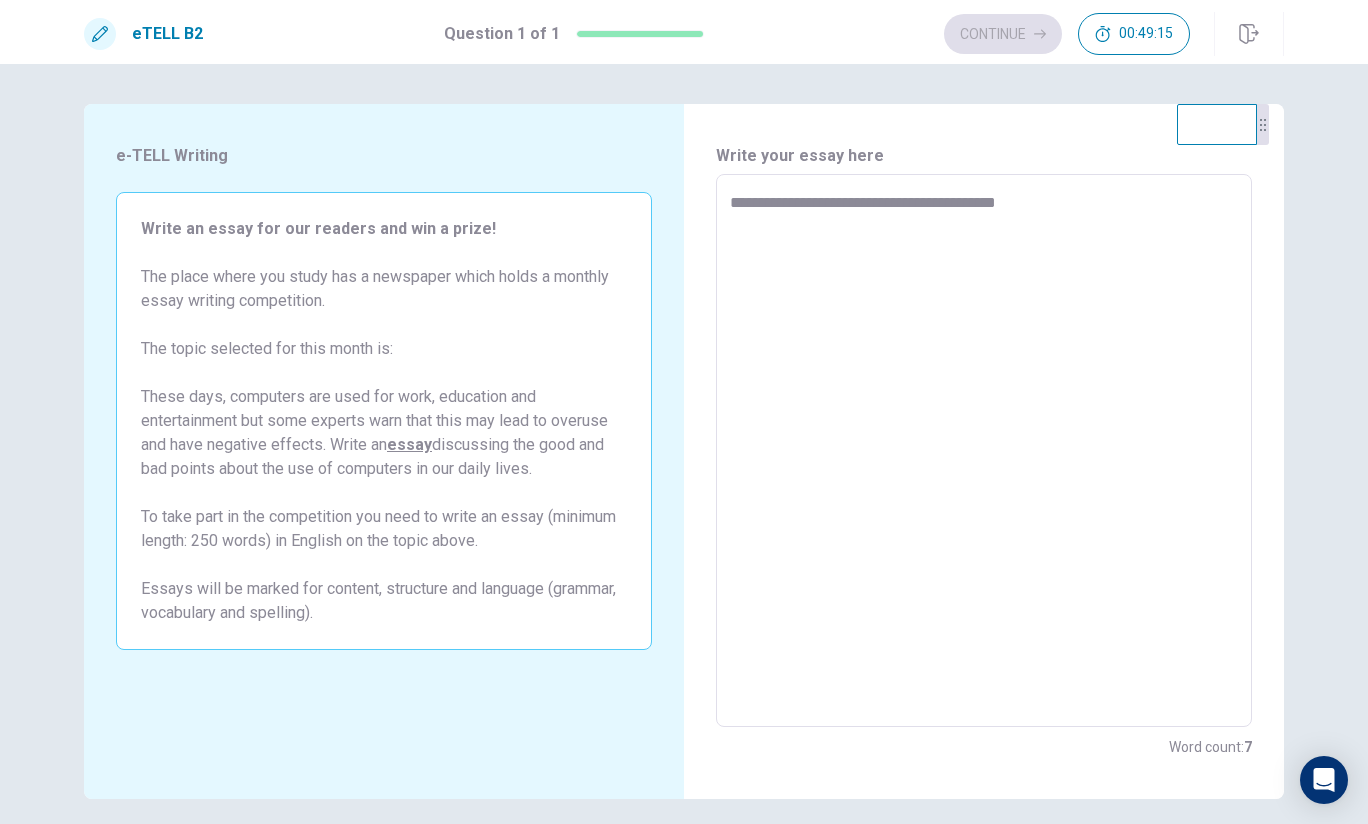 type on "*" 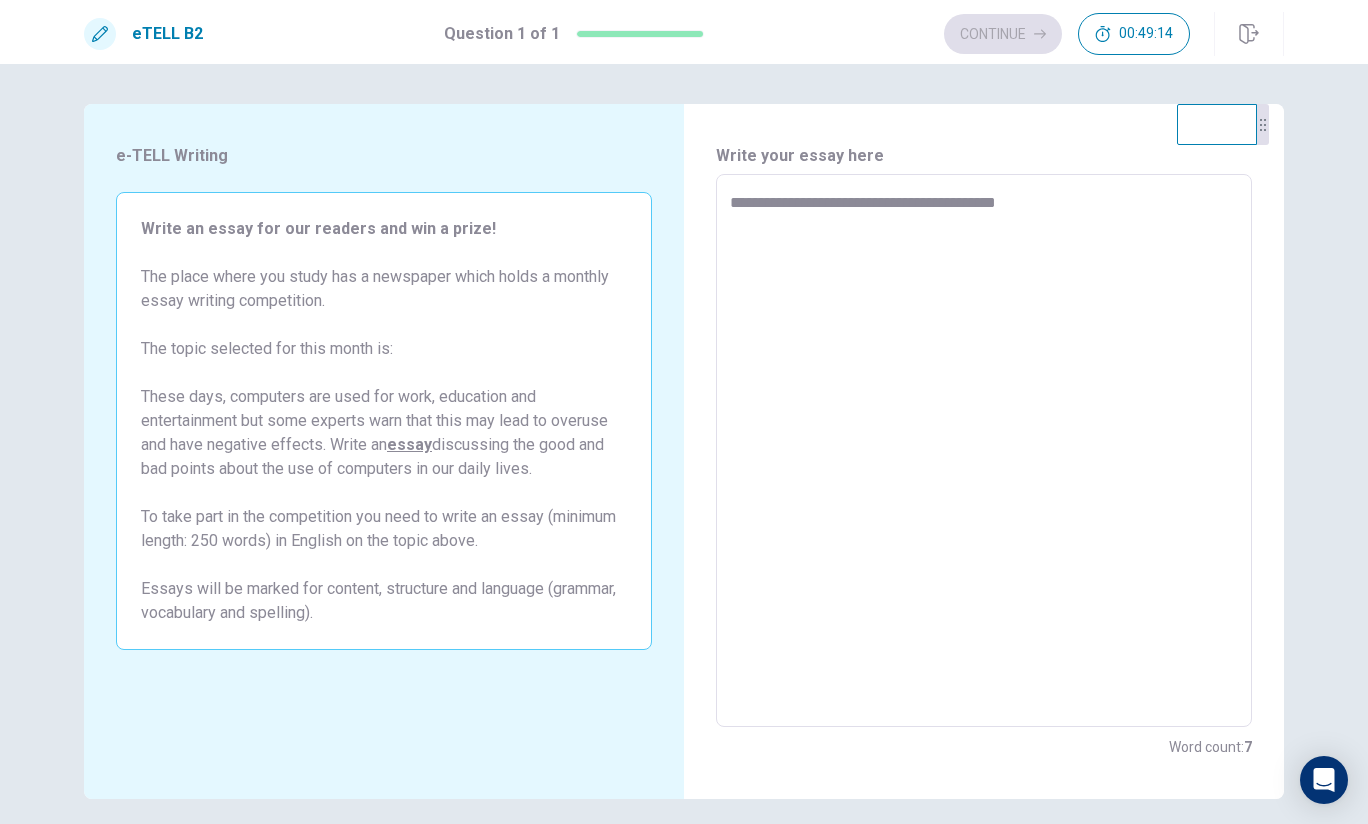 type on "**********" 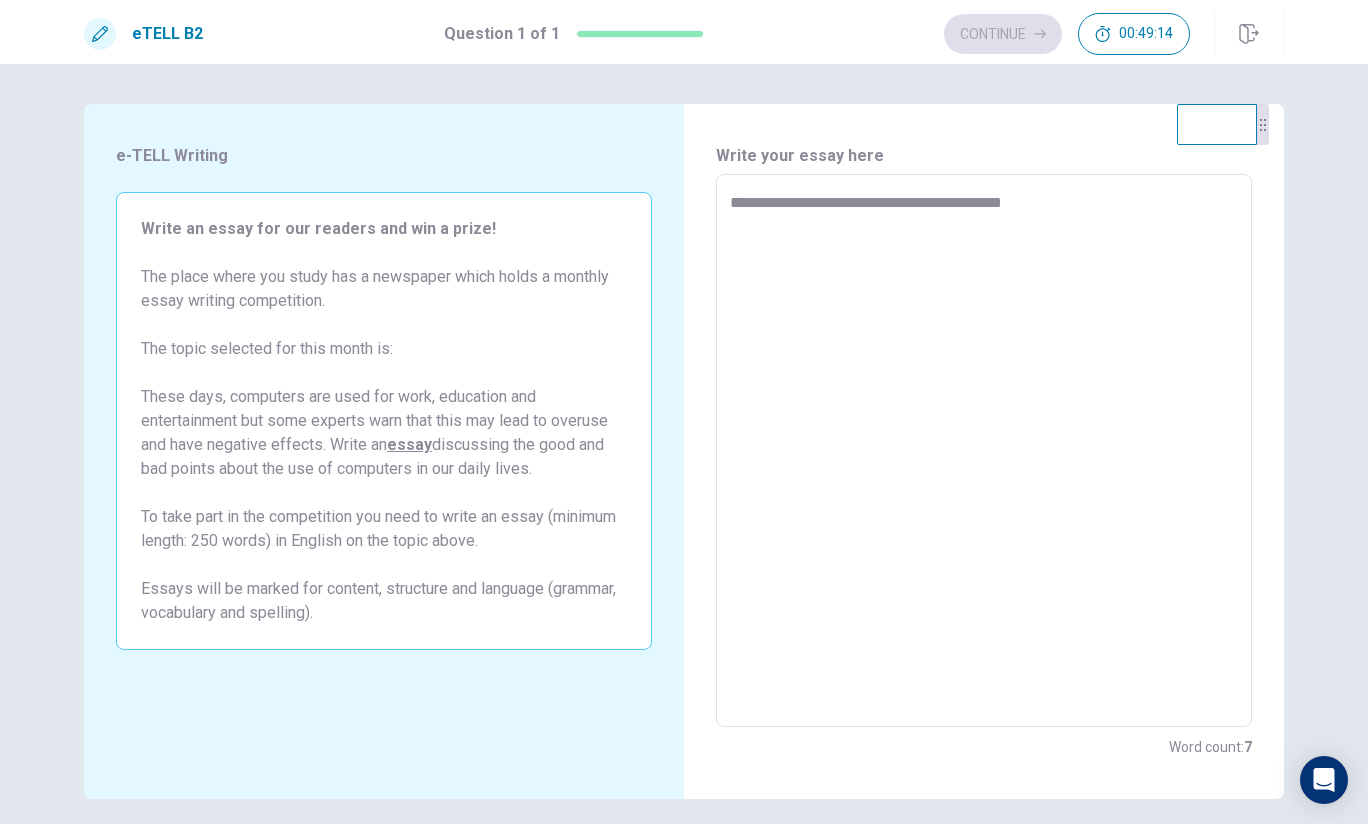 type on "*" 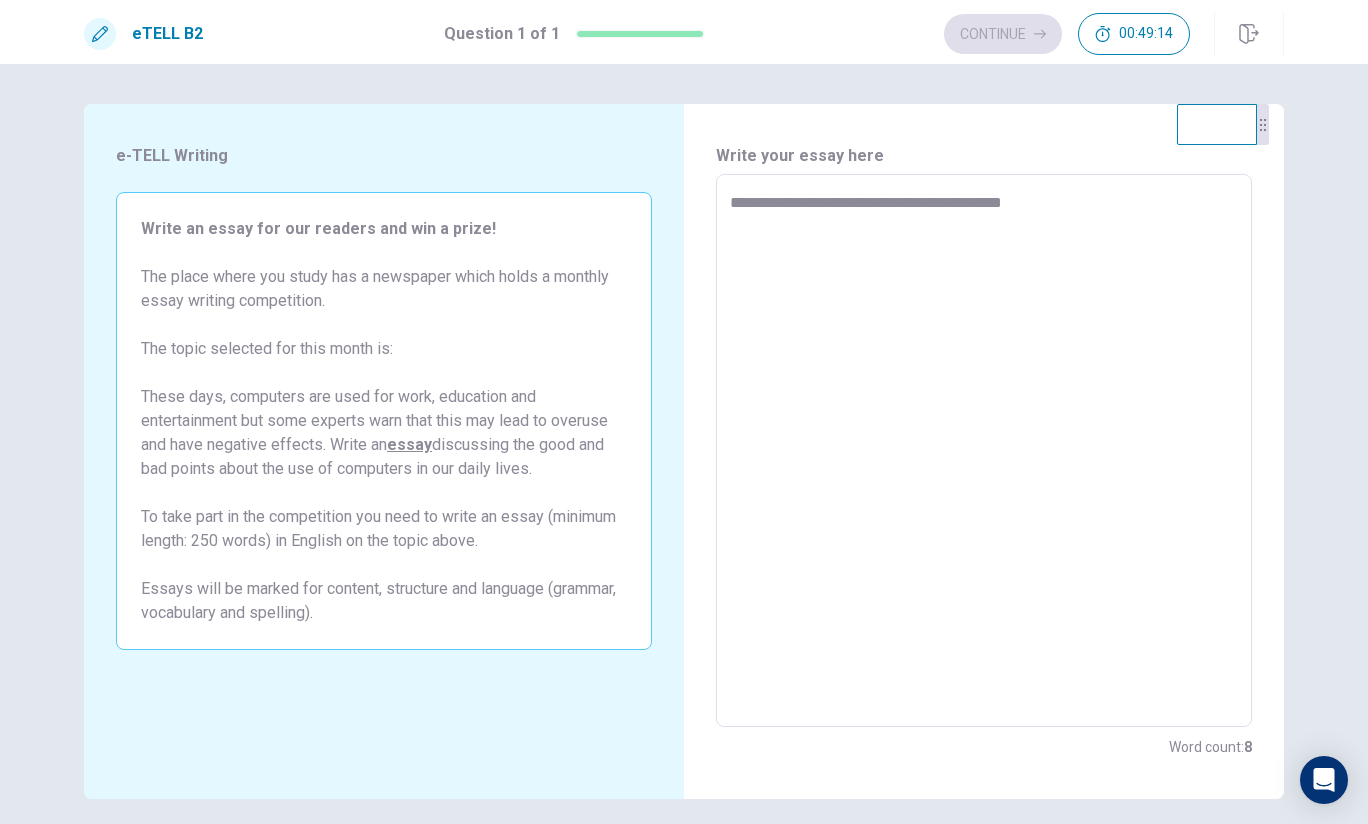 type on "**********" 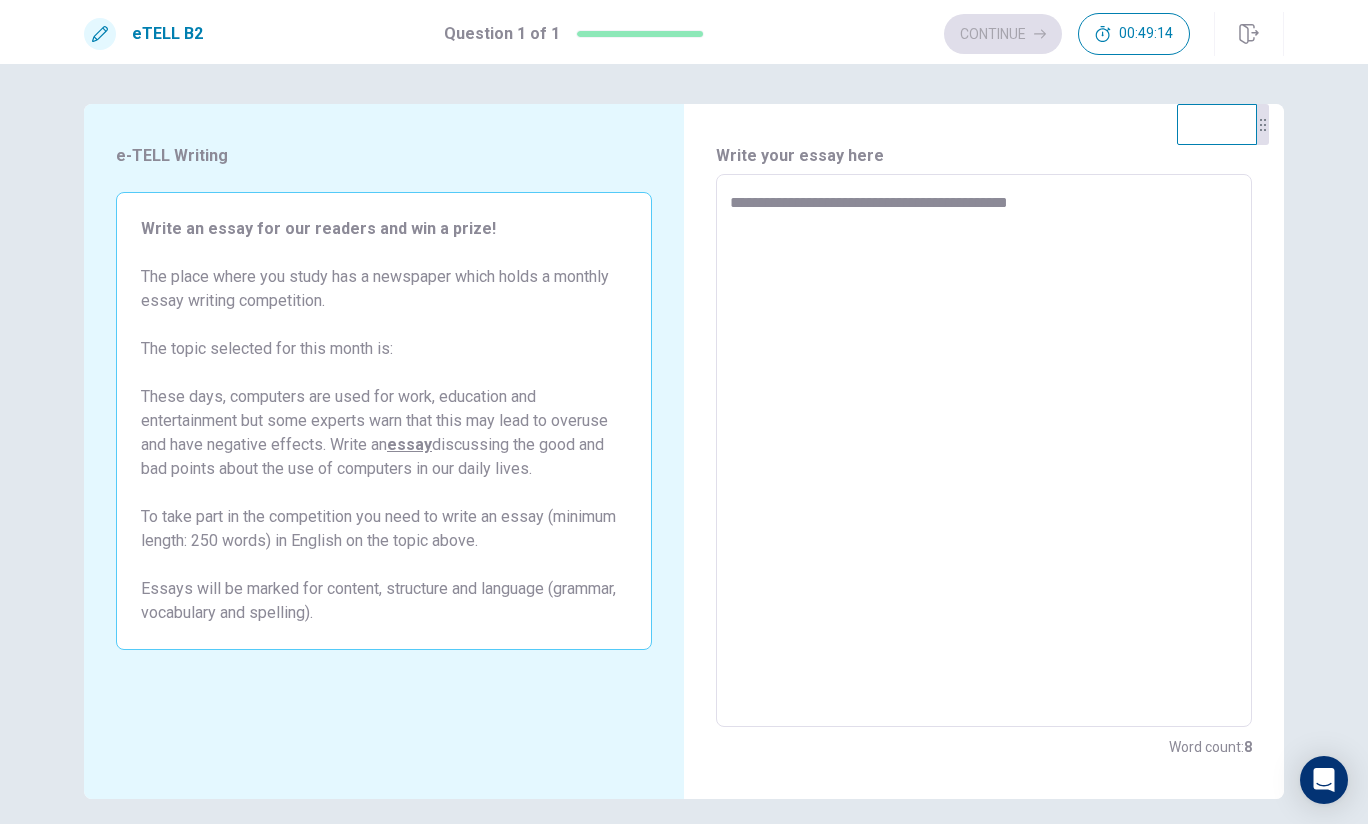 type on "*" 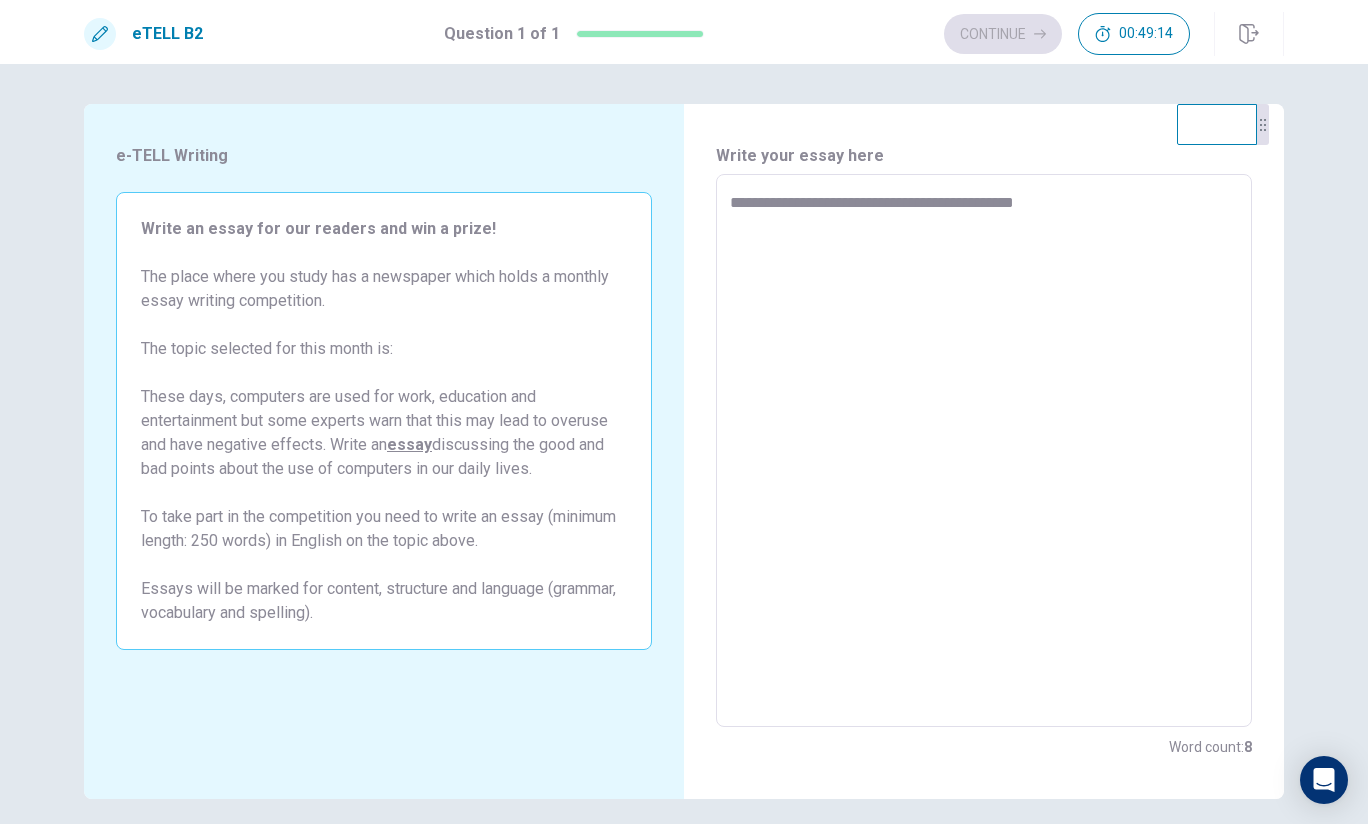 type on "*" 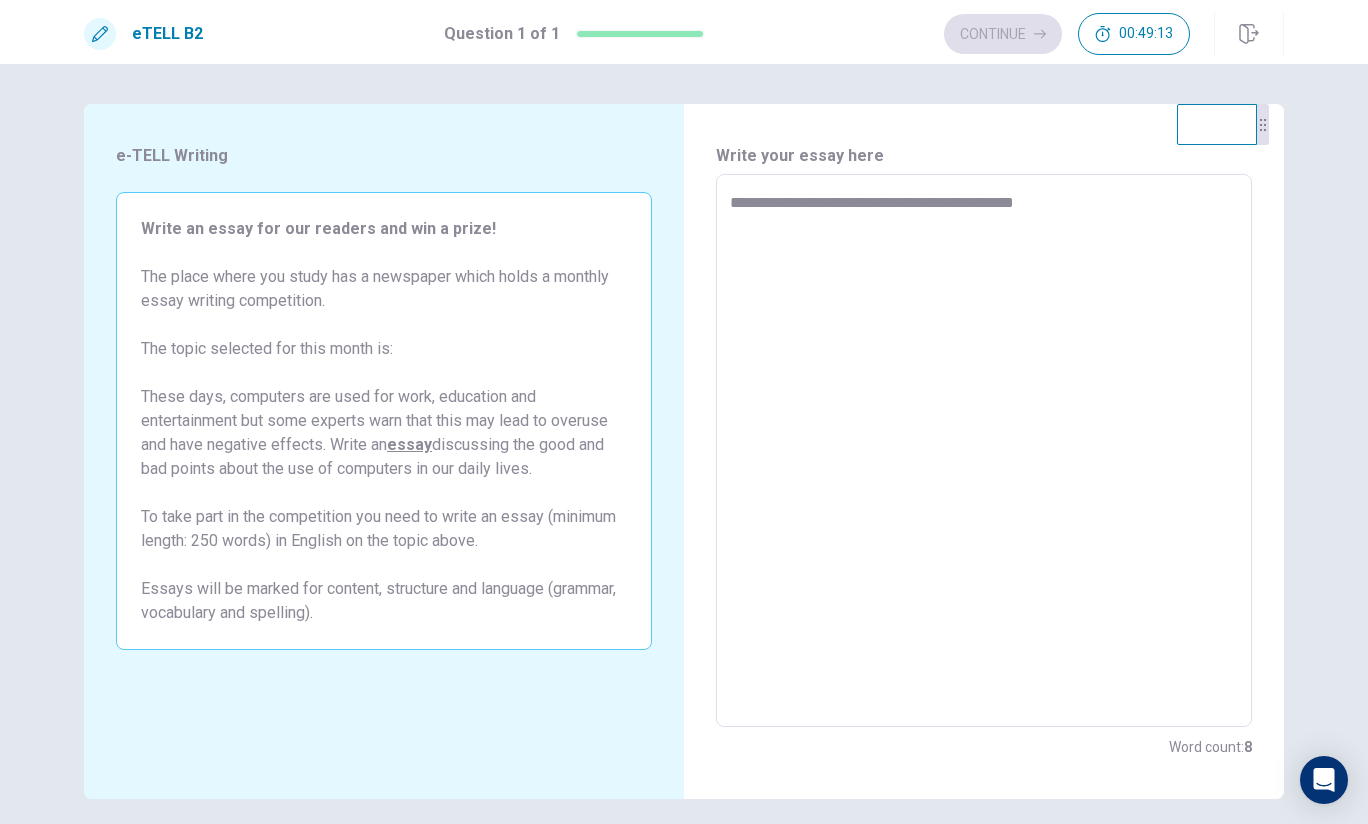 type on "**********" 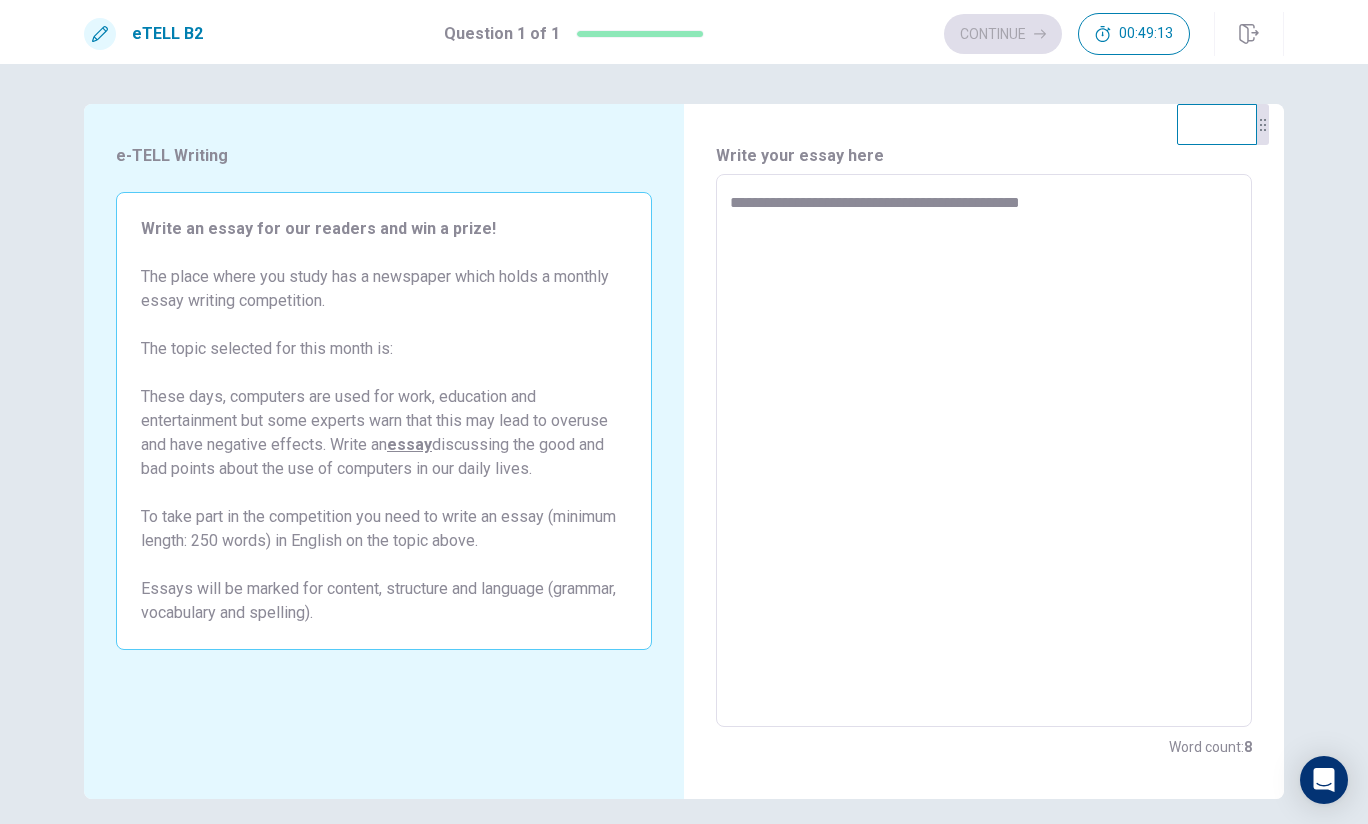 type on "**********" 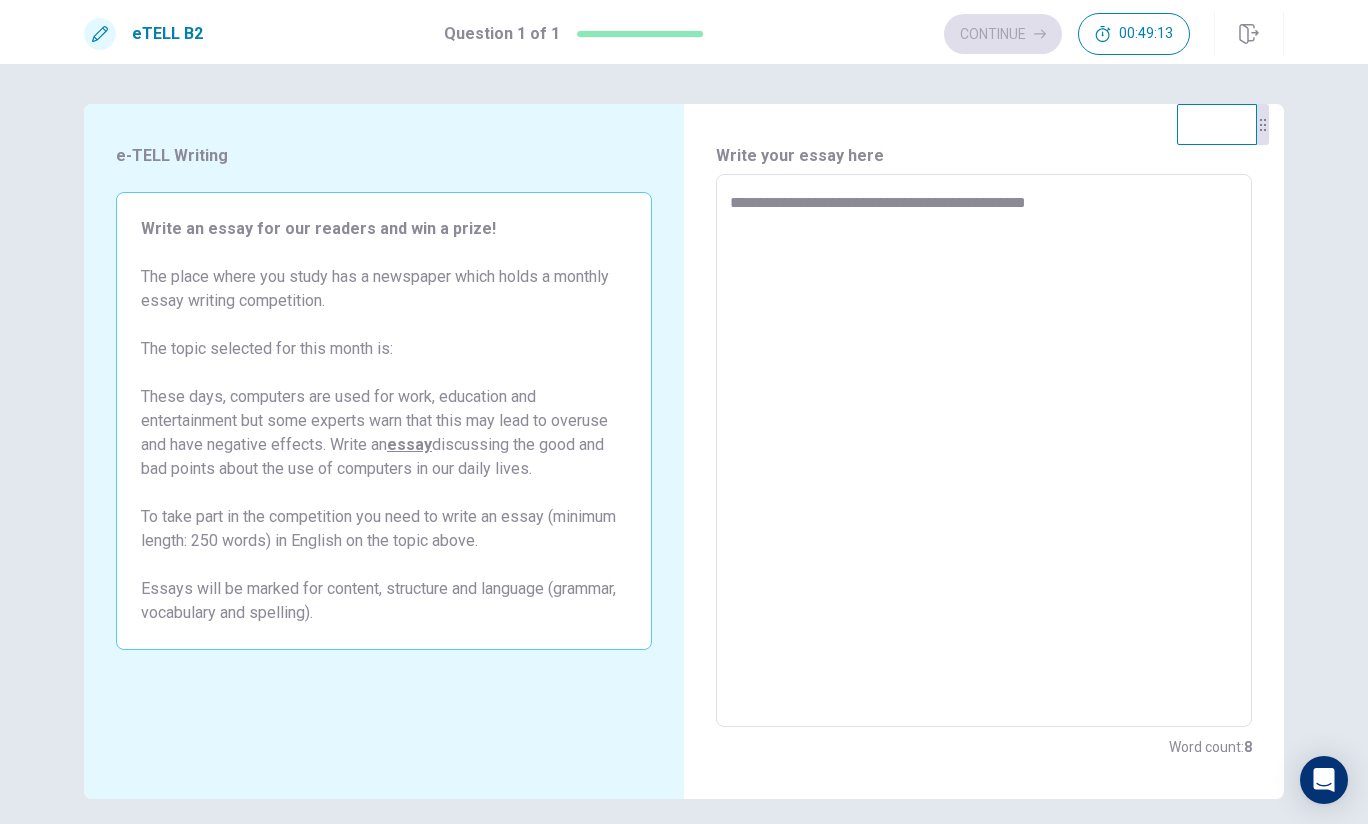 type on "*" 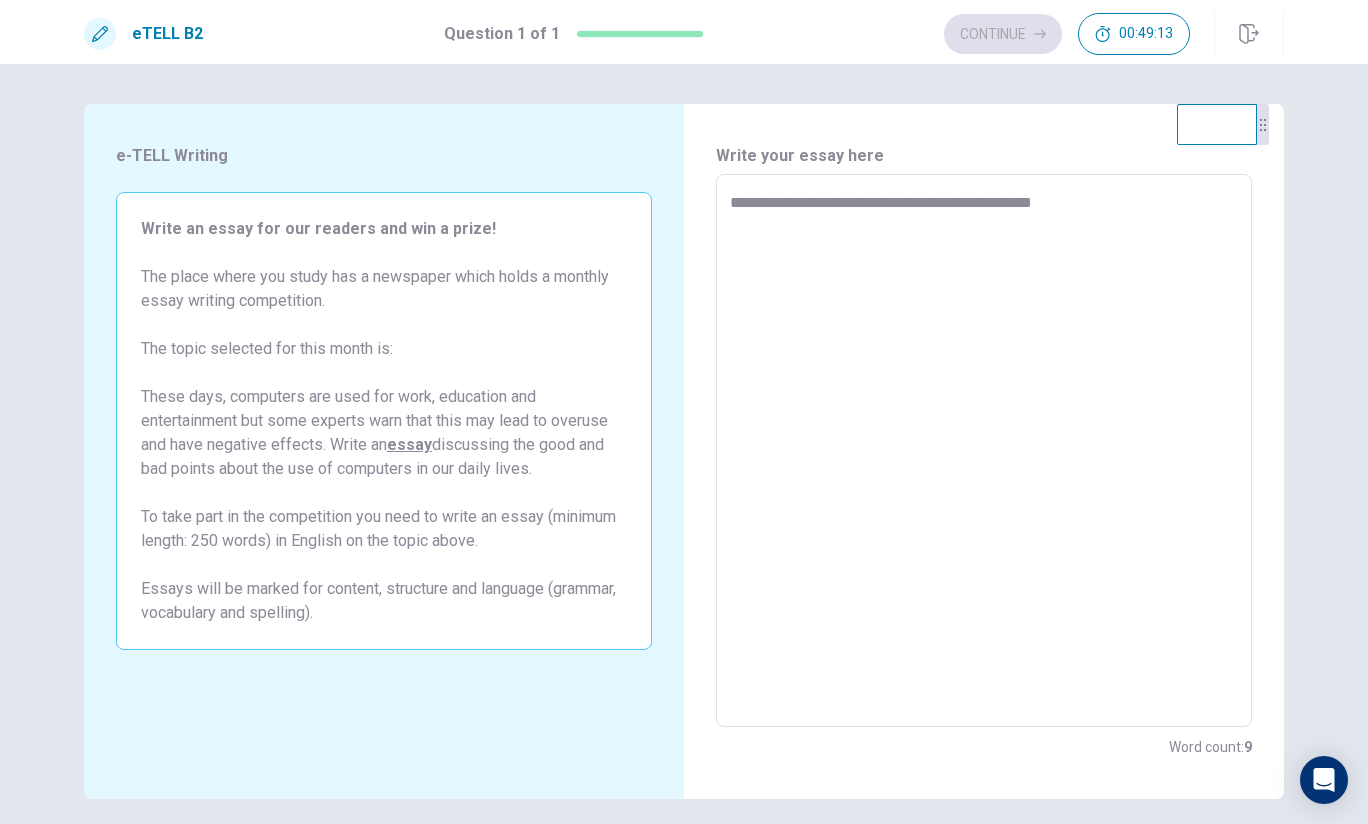 type on "*" 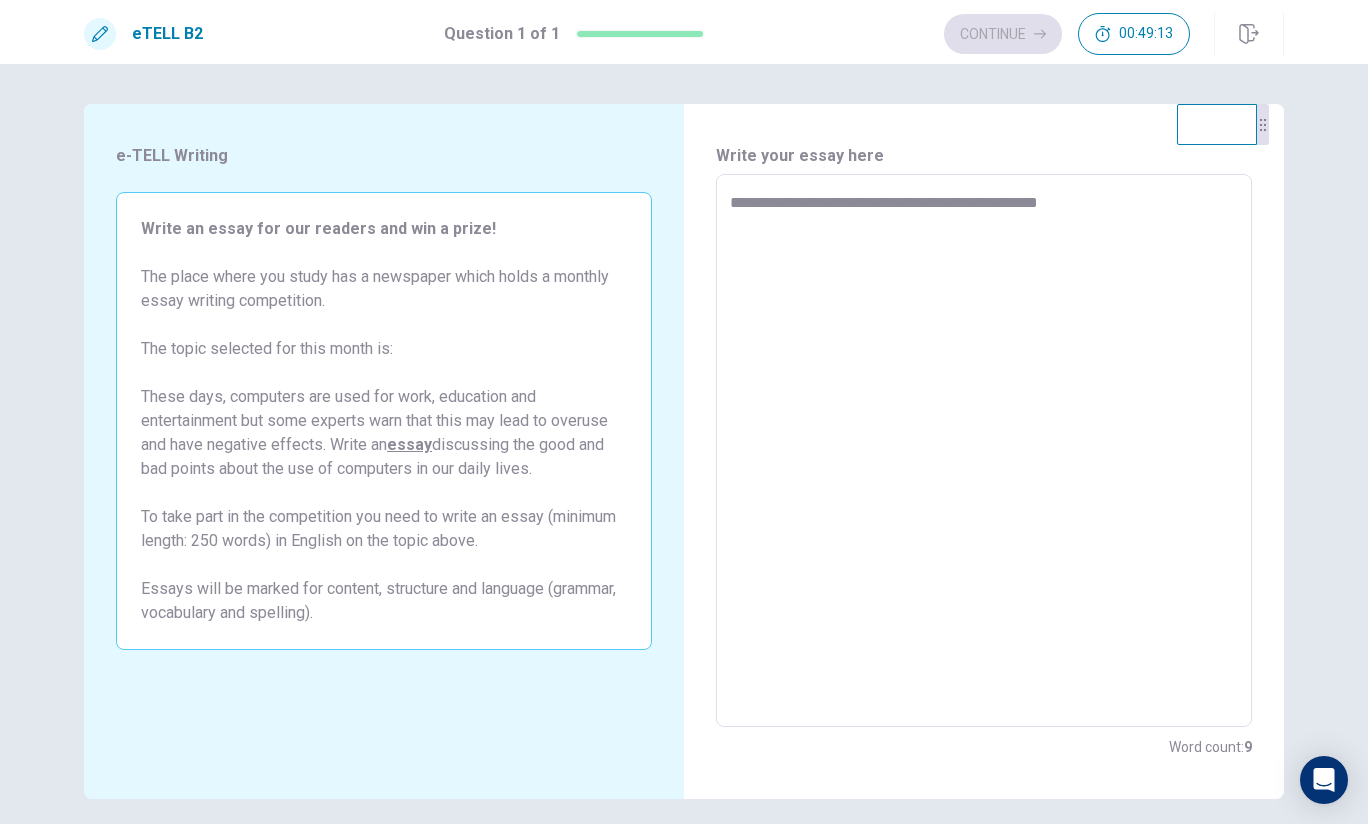 type on "*" 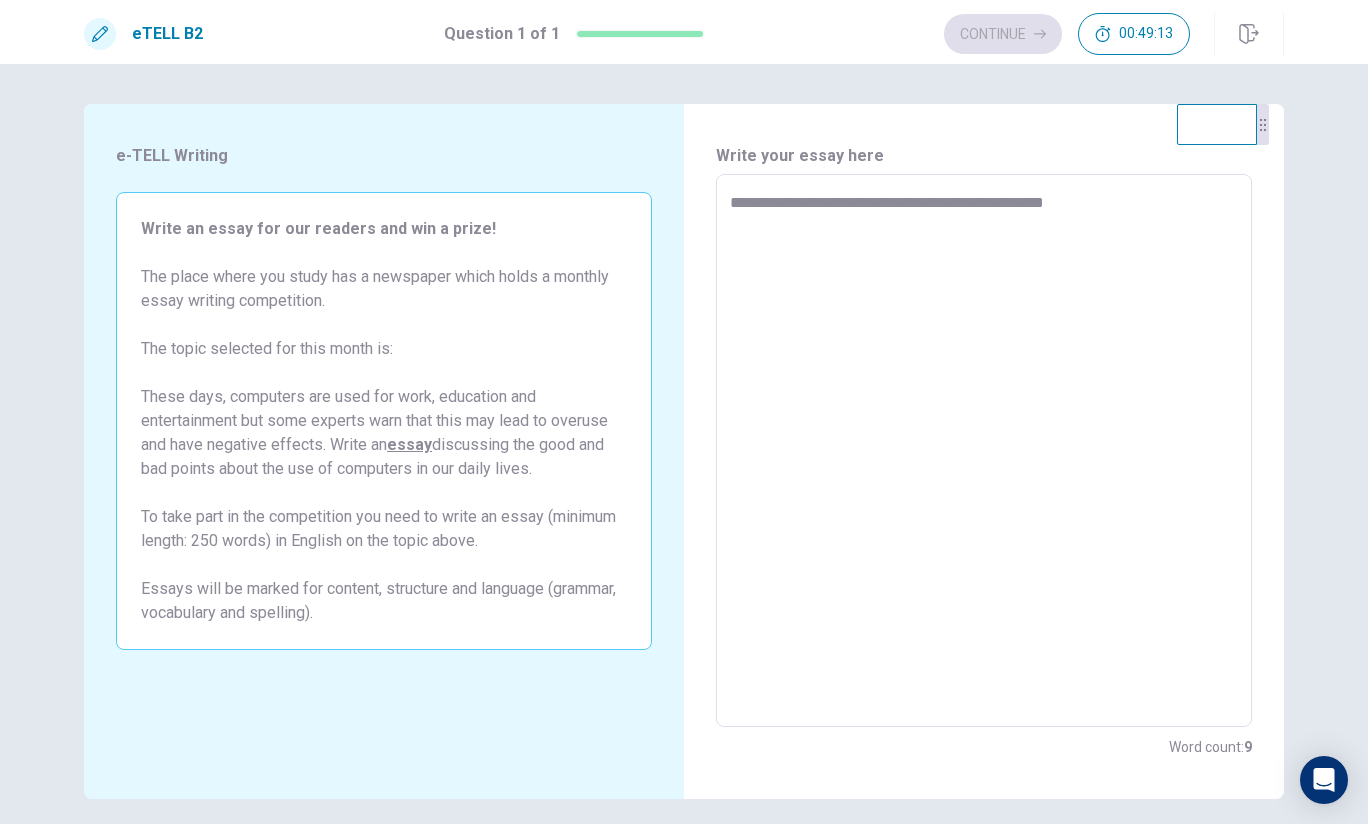 type on "*" 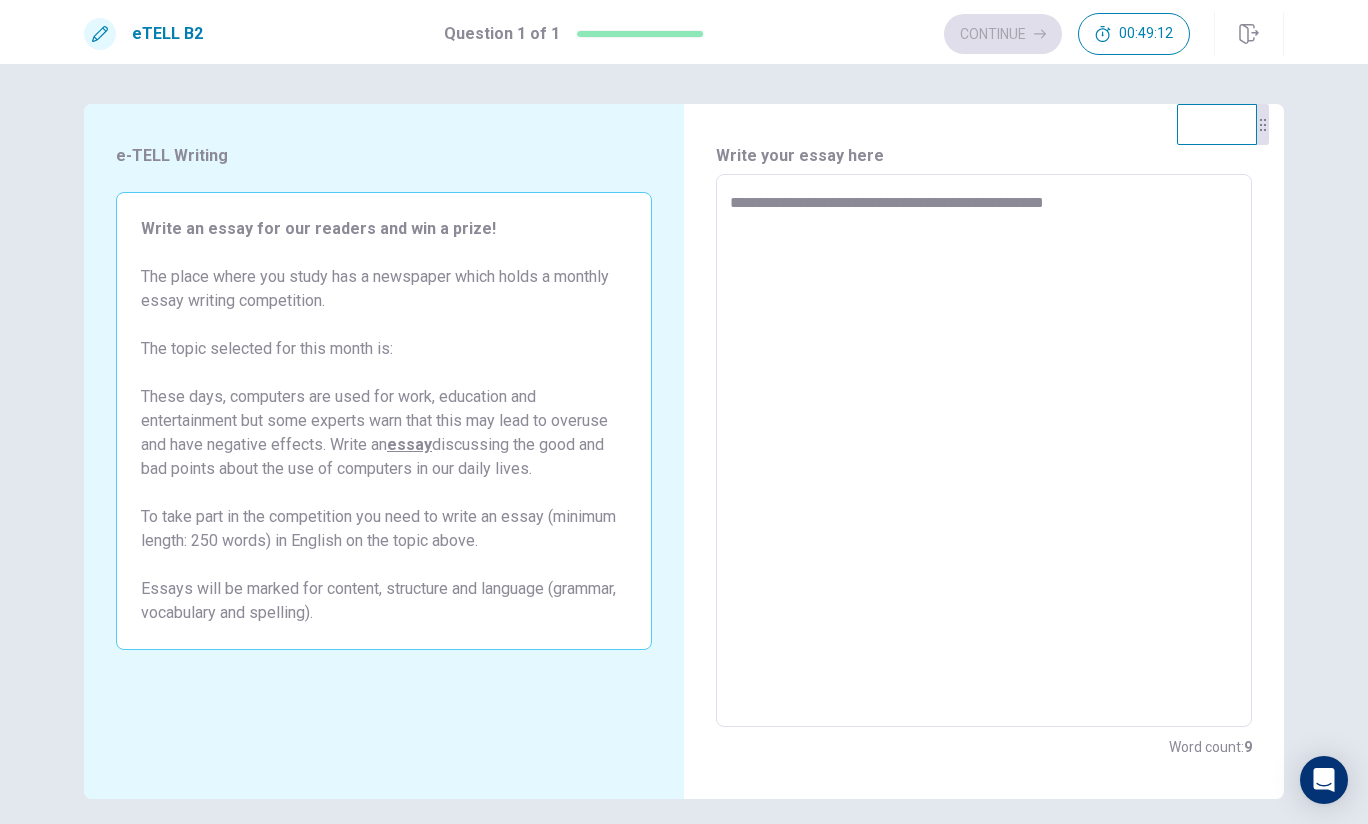 type on "**********" 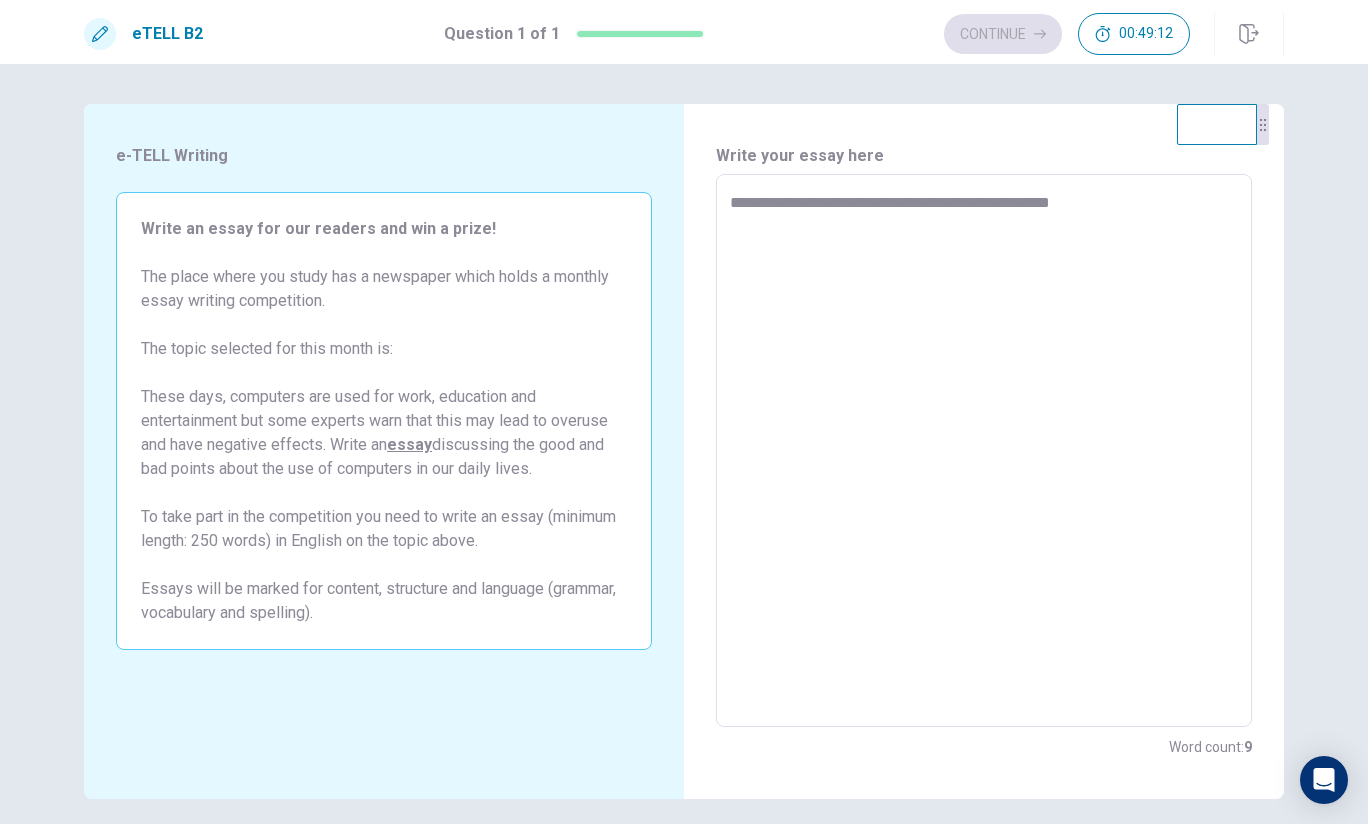 type on "*" 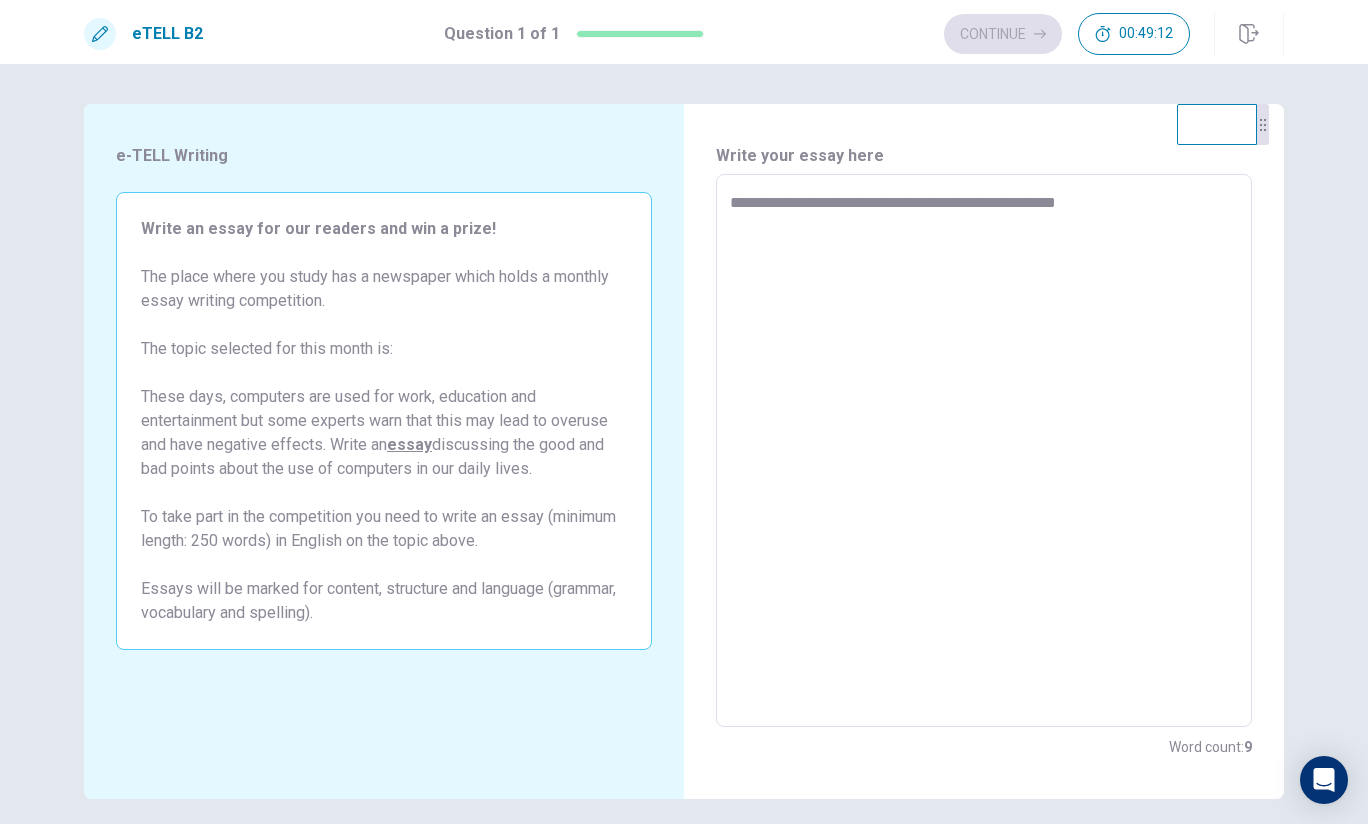 type on "*" 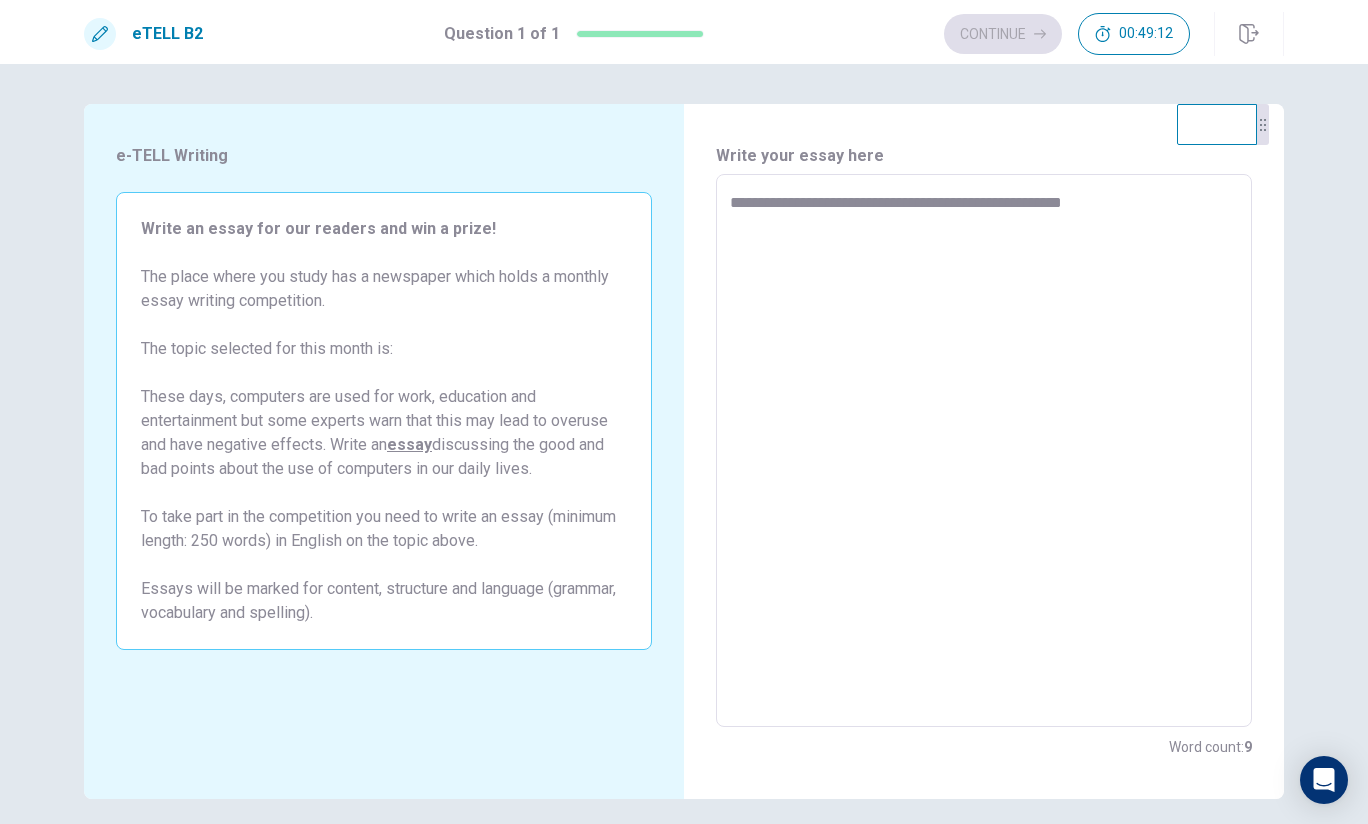 type on "*" 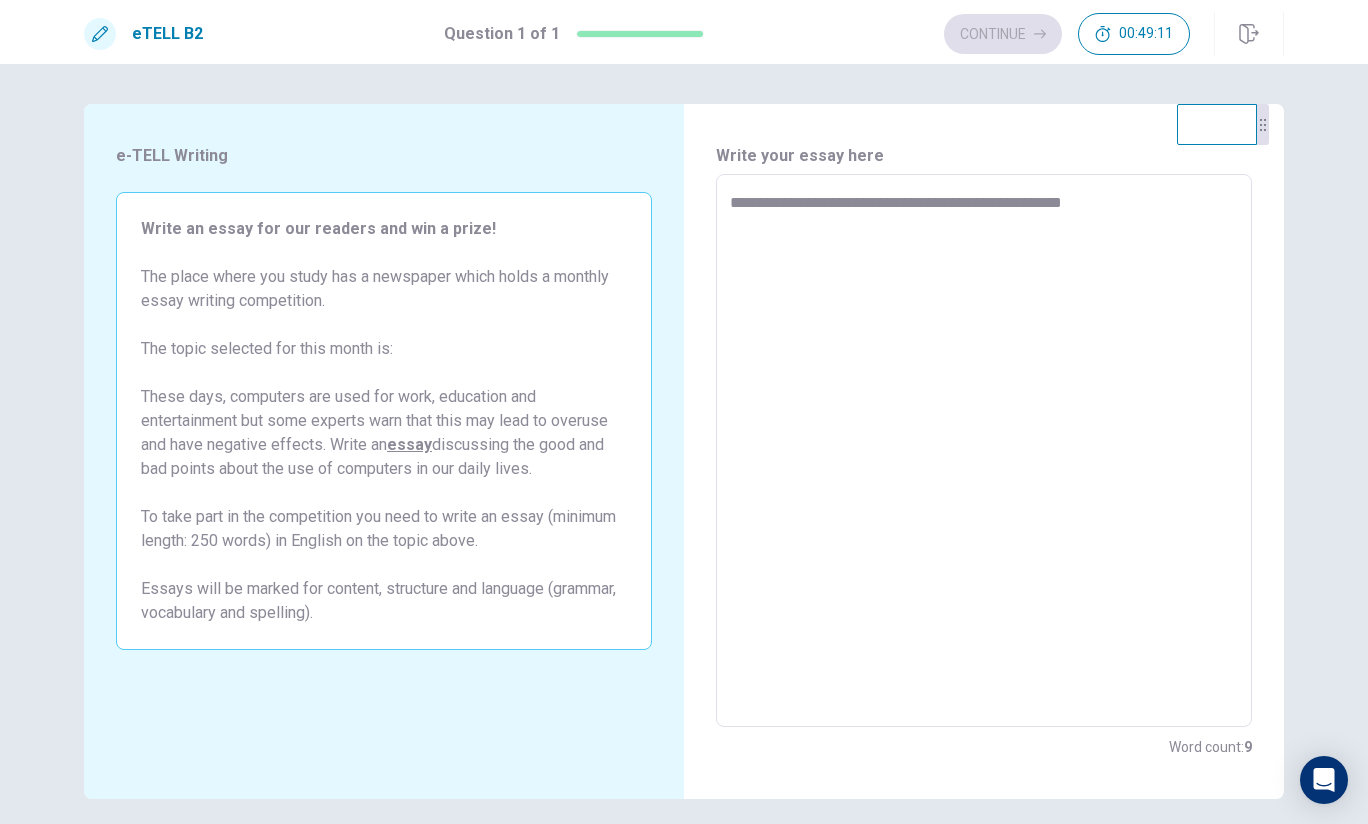 type on "**********" 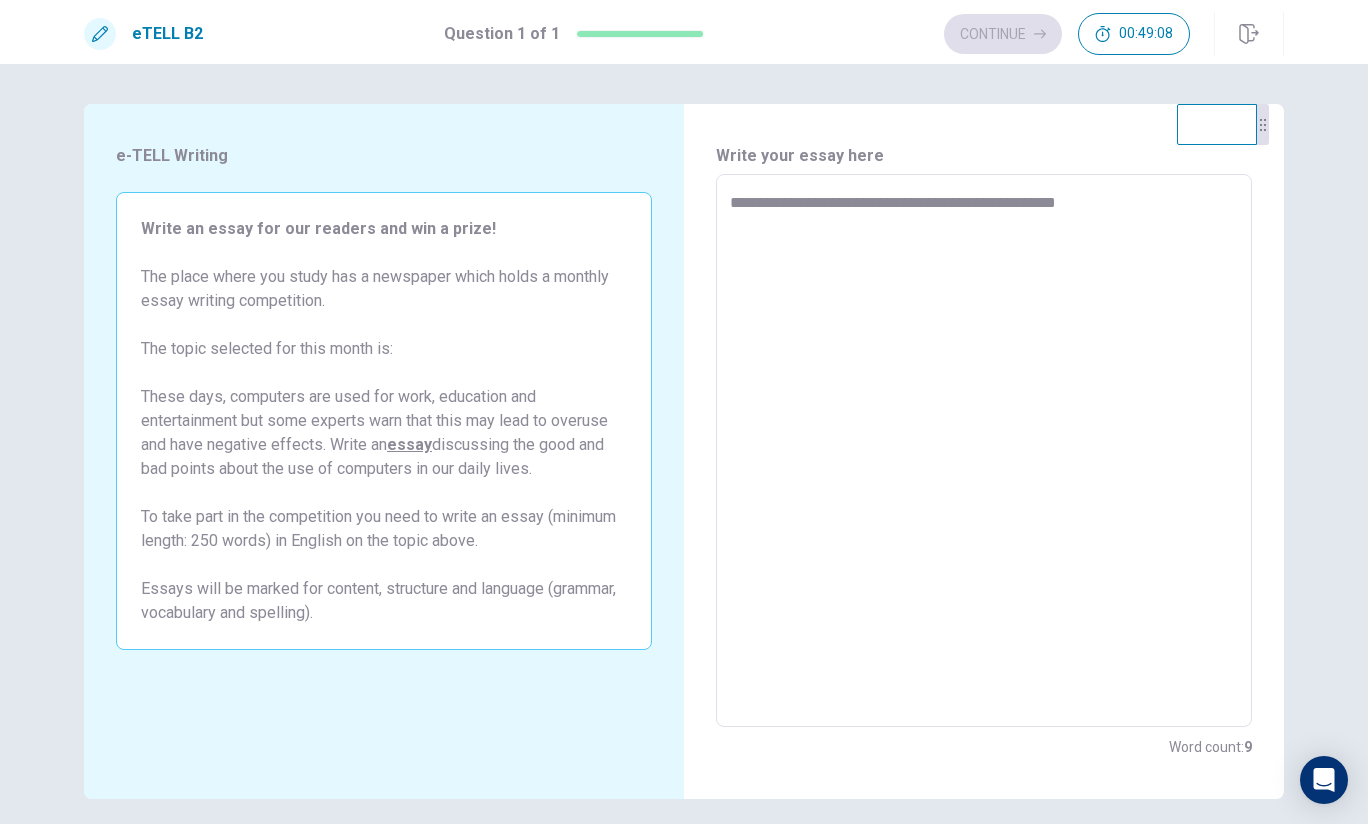 type on "*" 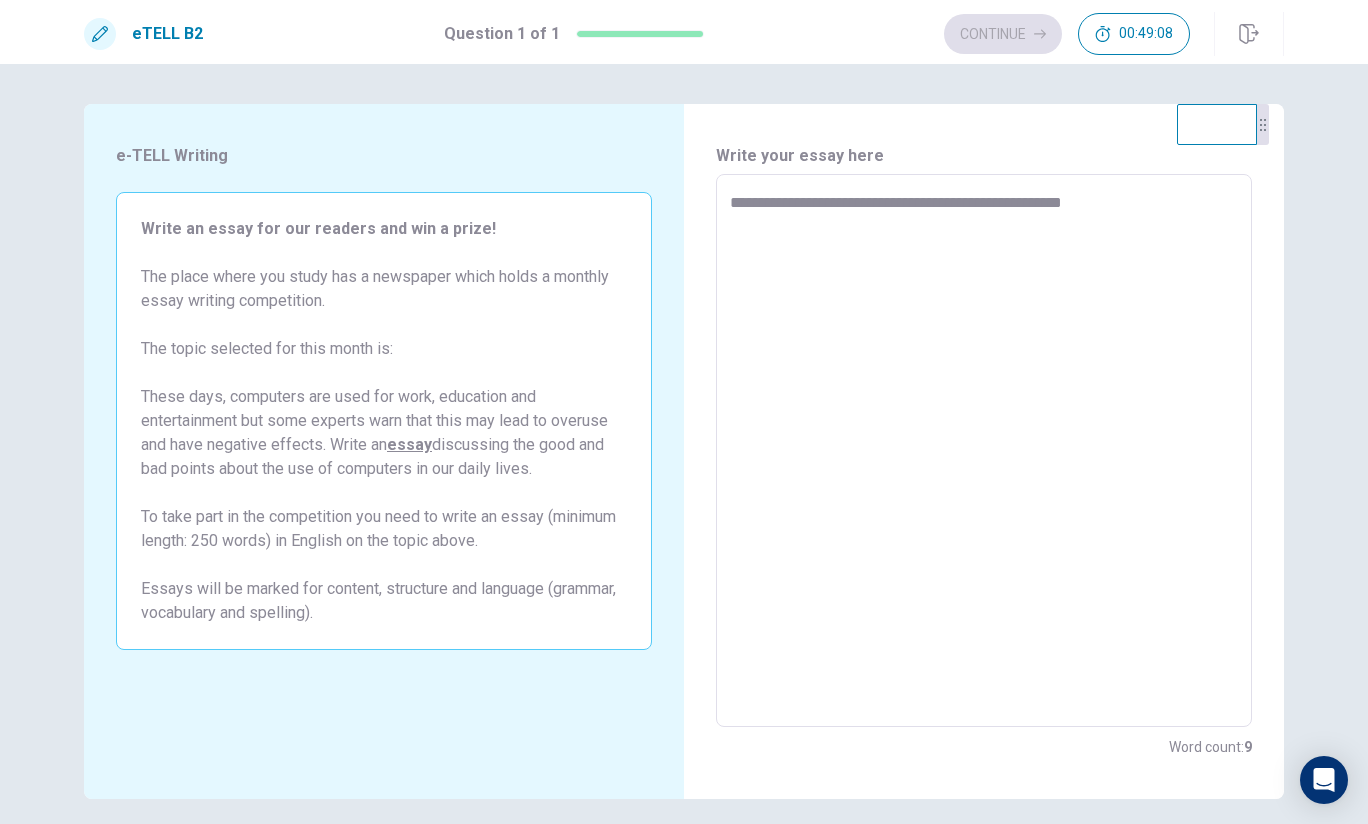type on "*" 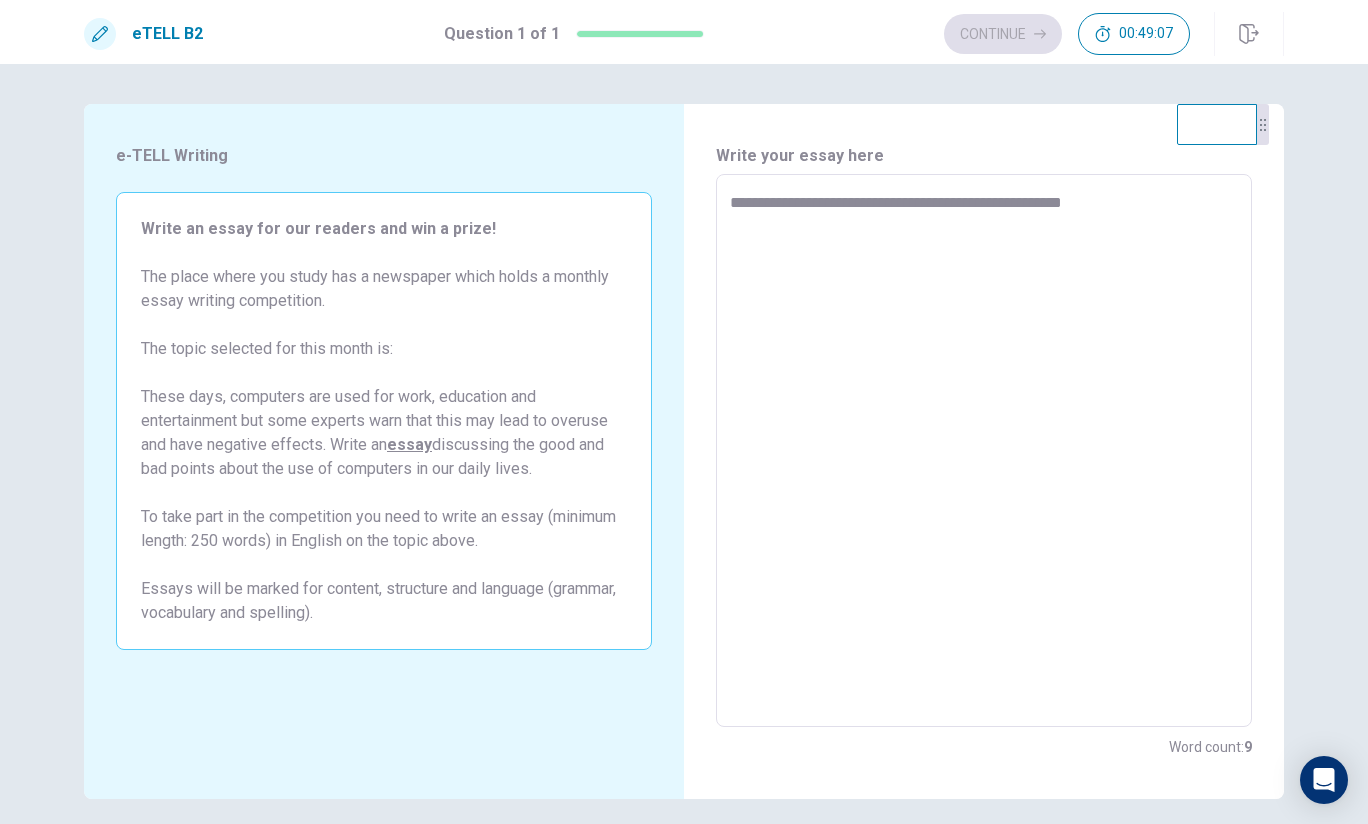 type on "**********" 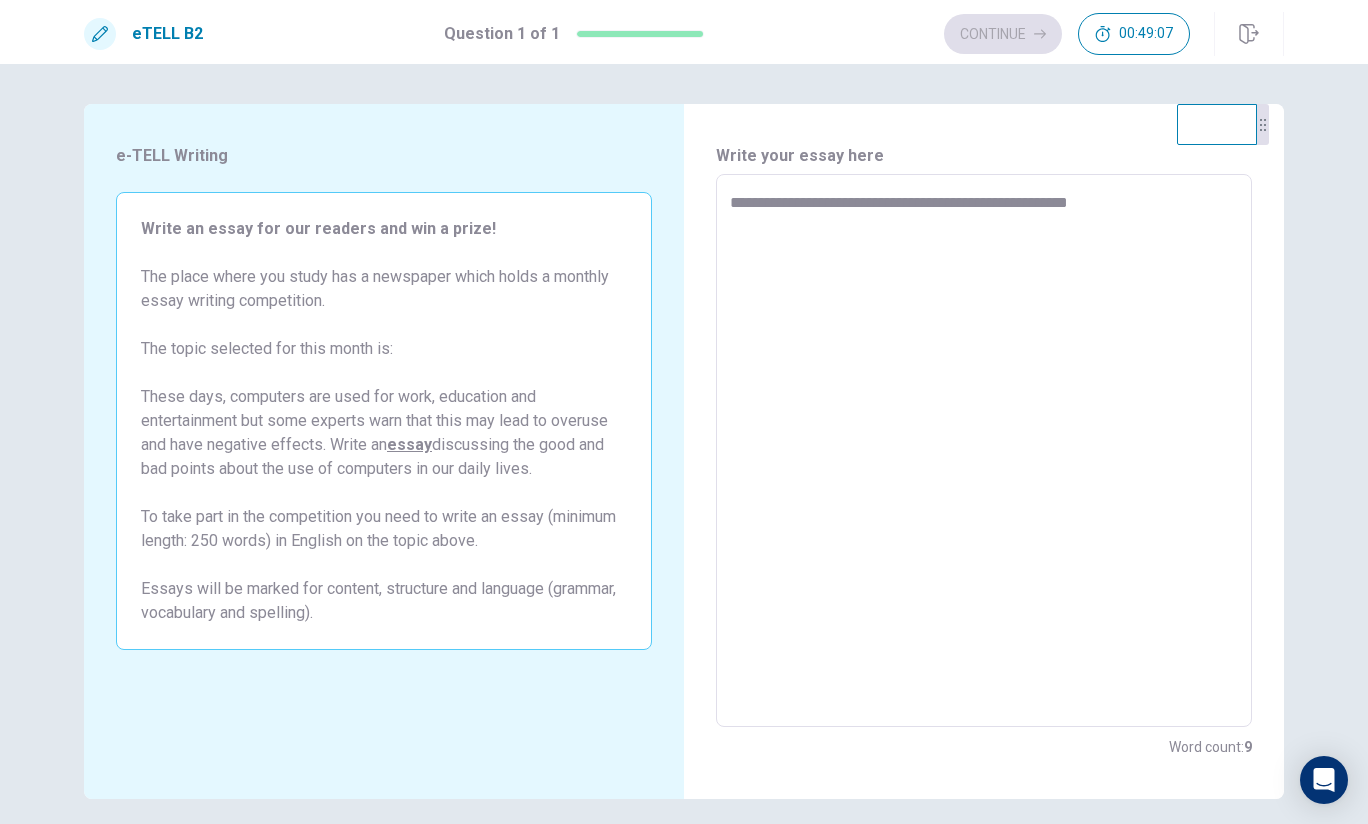 type on "*" 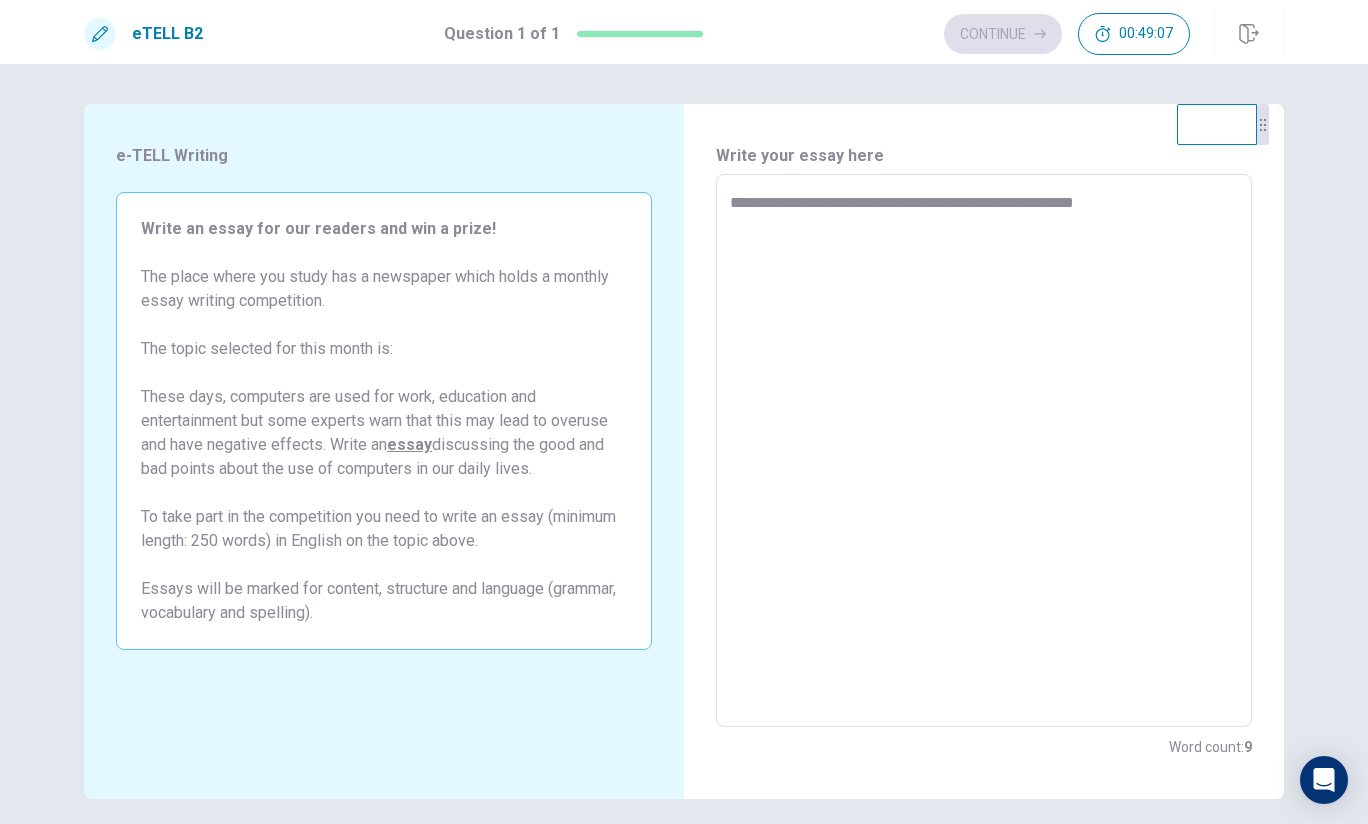 type on "*" 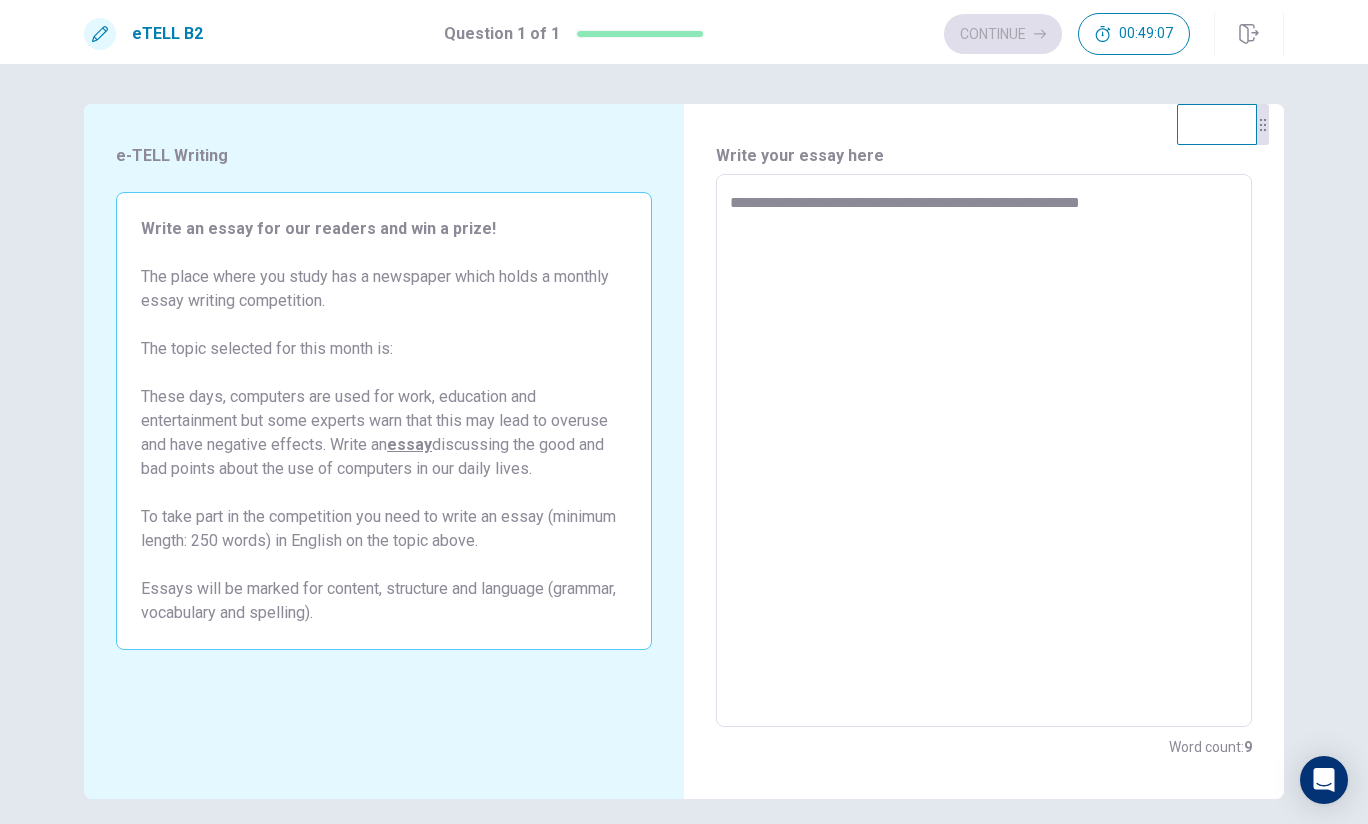 type on "*" 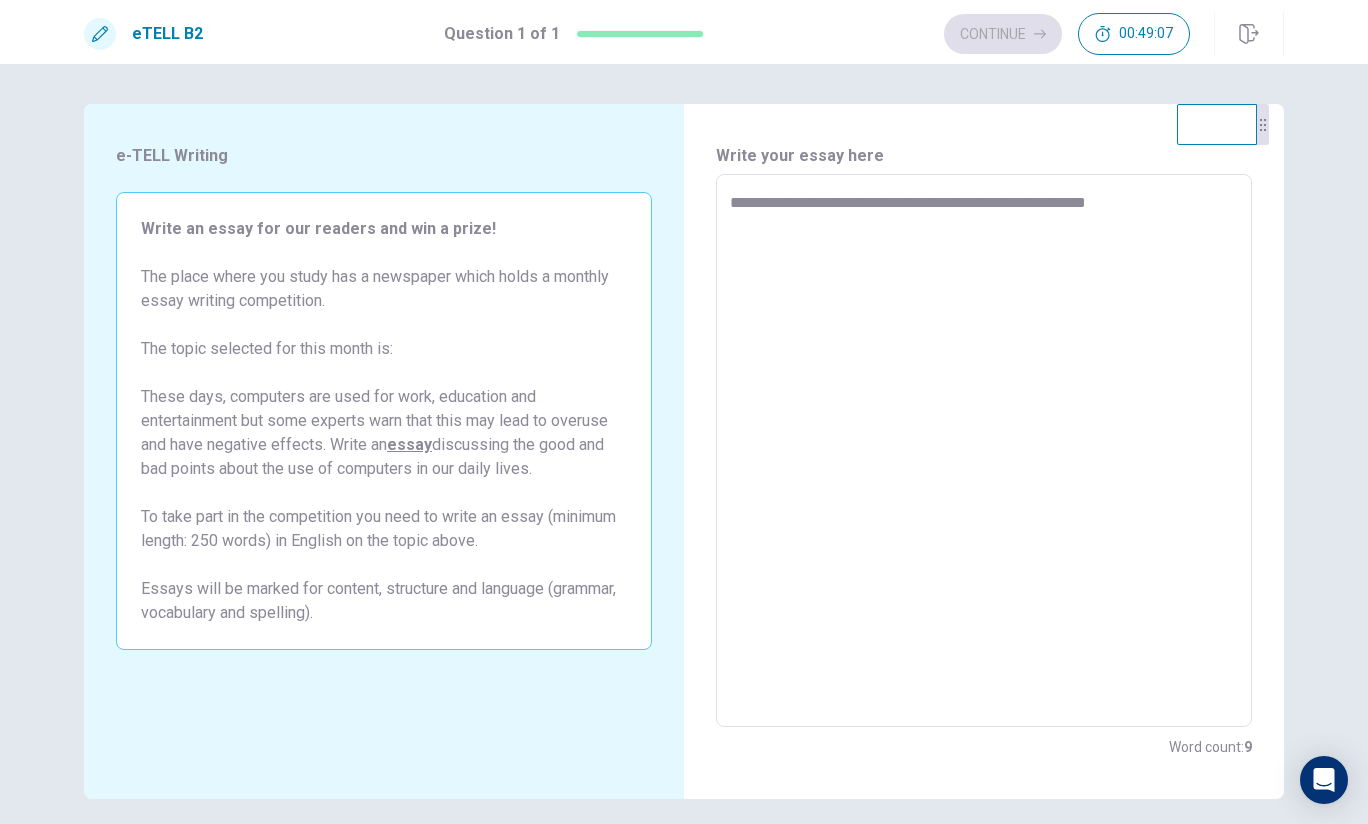 type on "*" 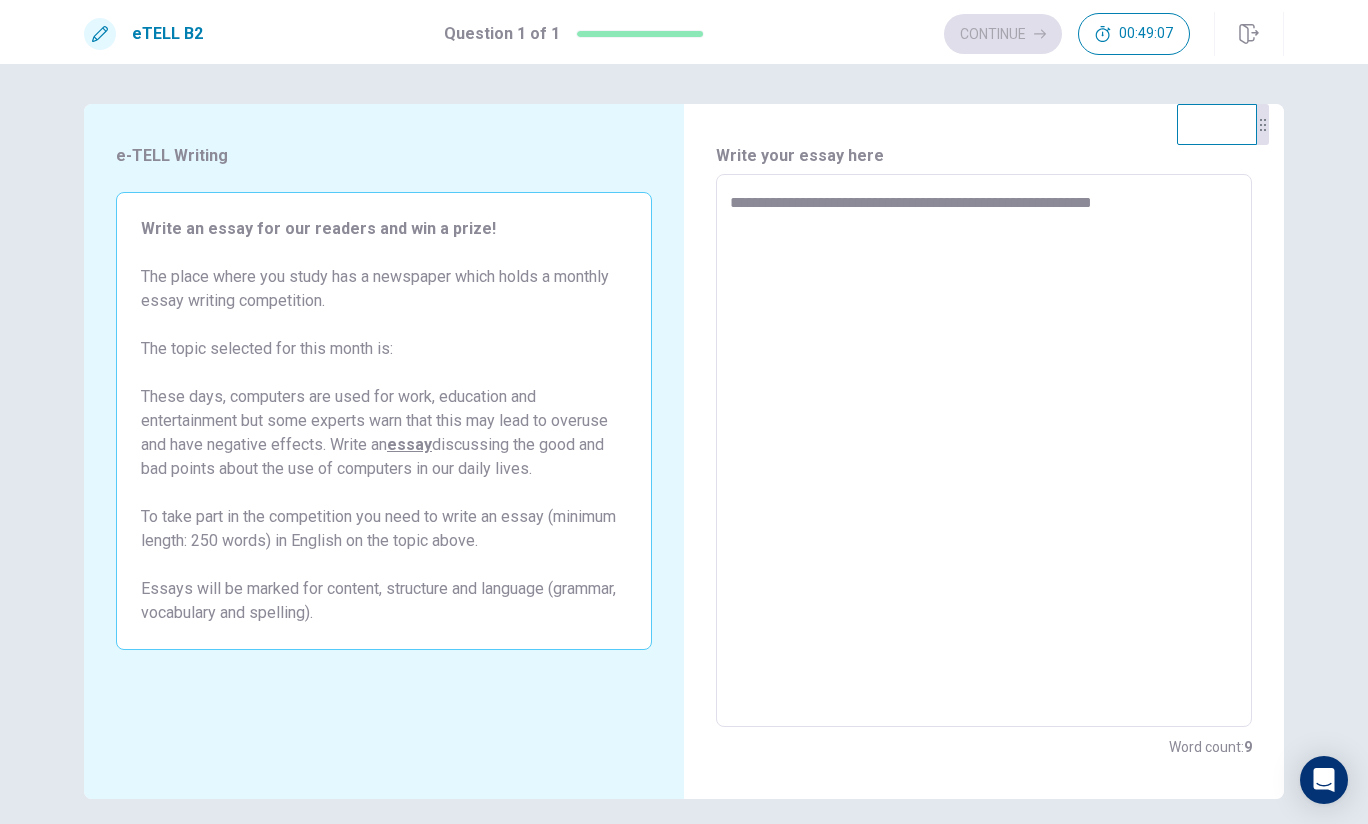 type on "**********" 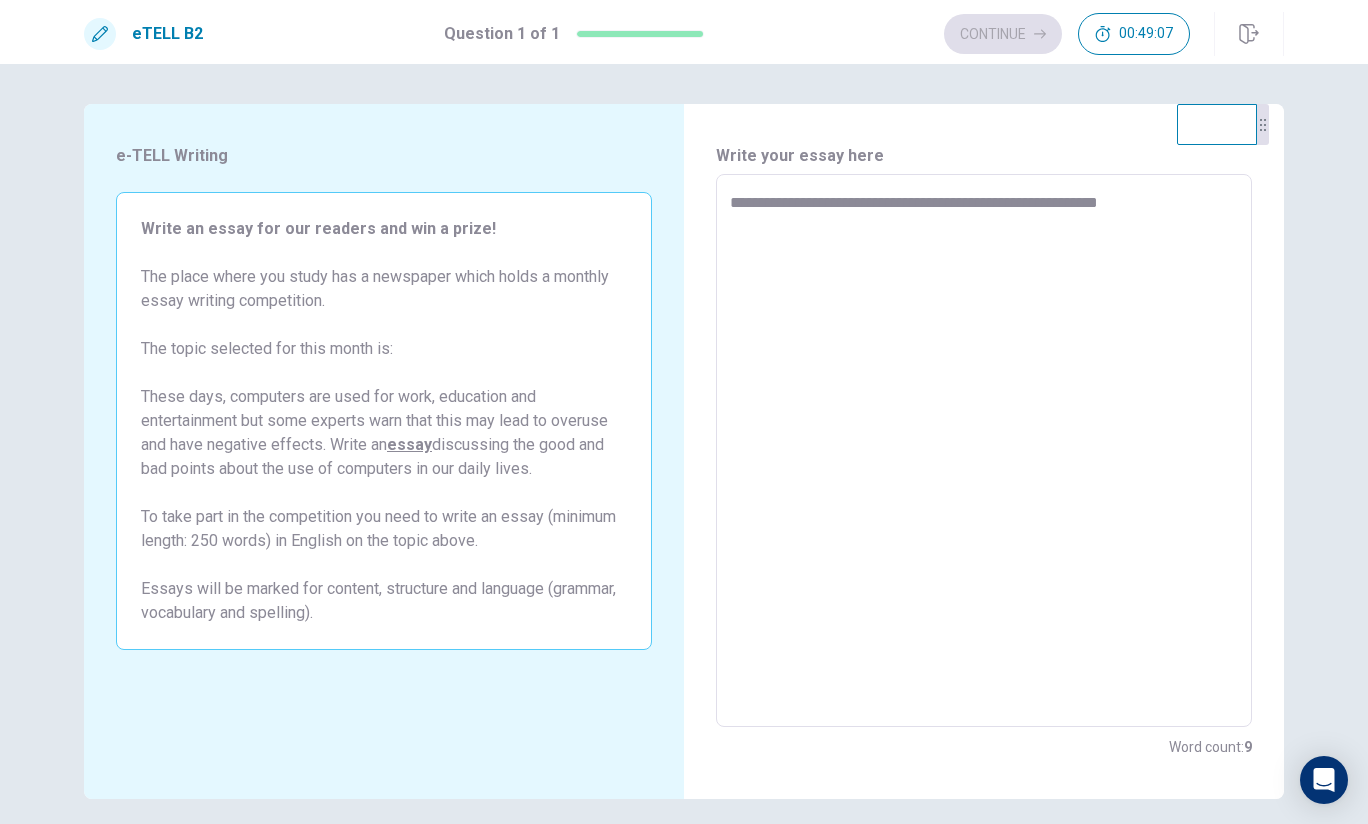type on "*" 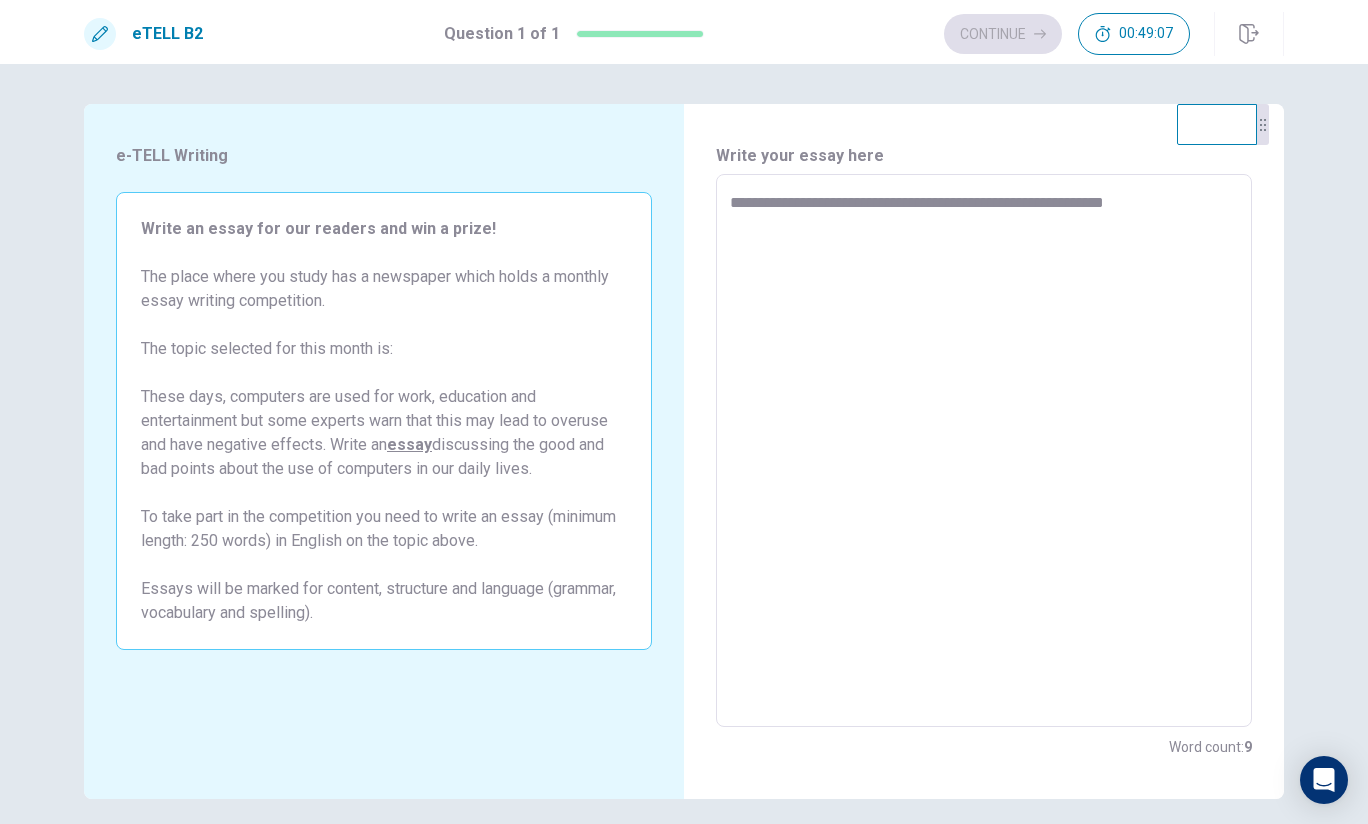 type on "*" 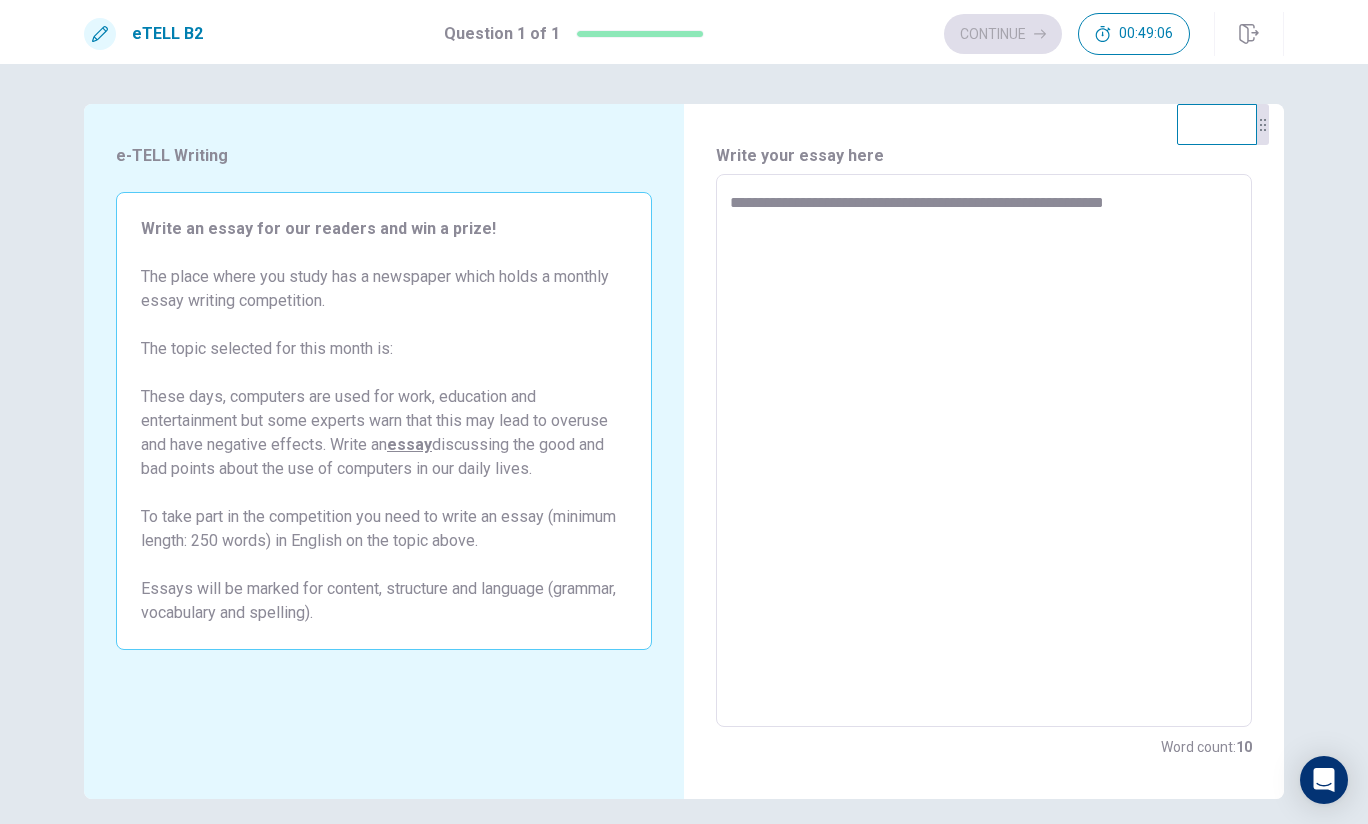 type on "**********" 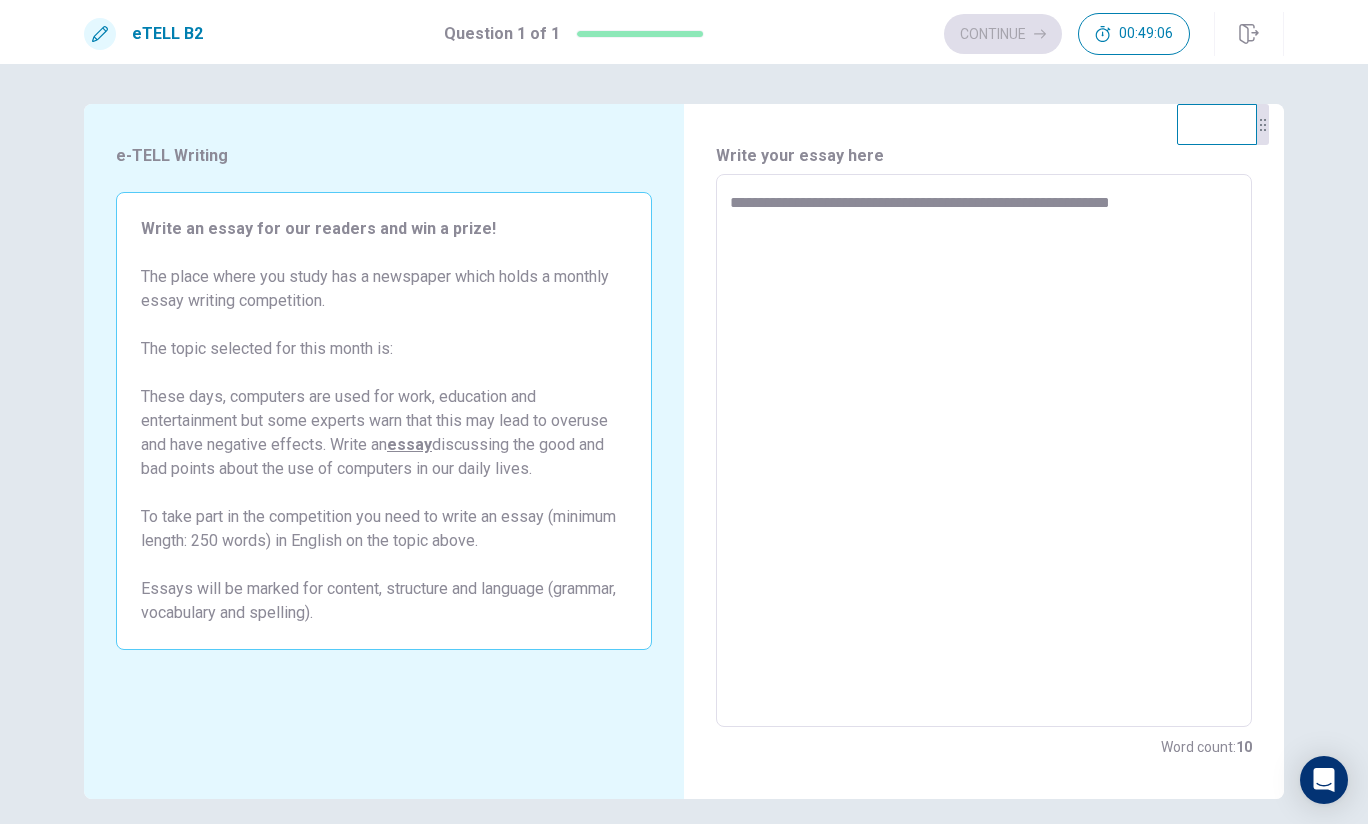 type on "**********" 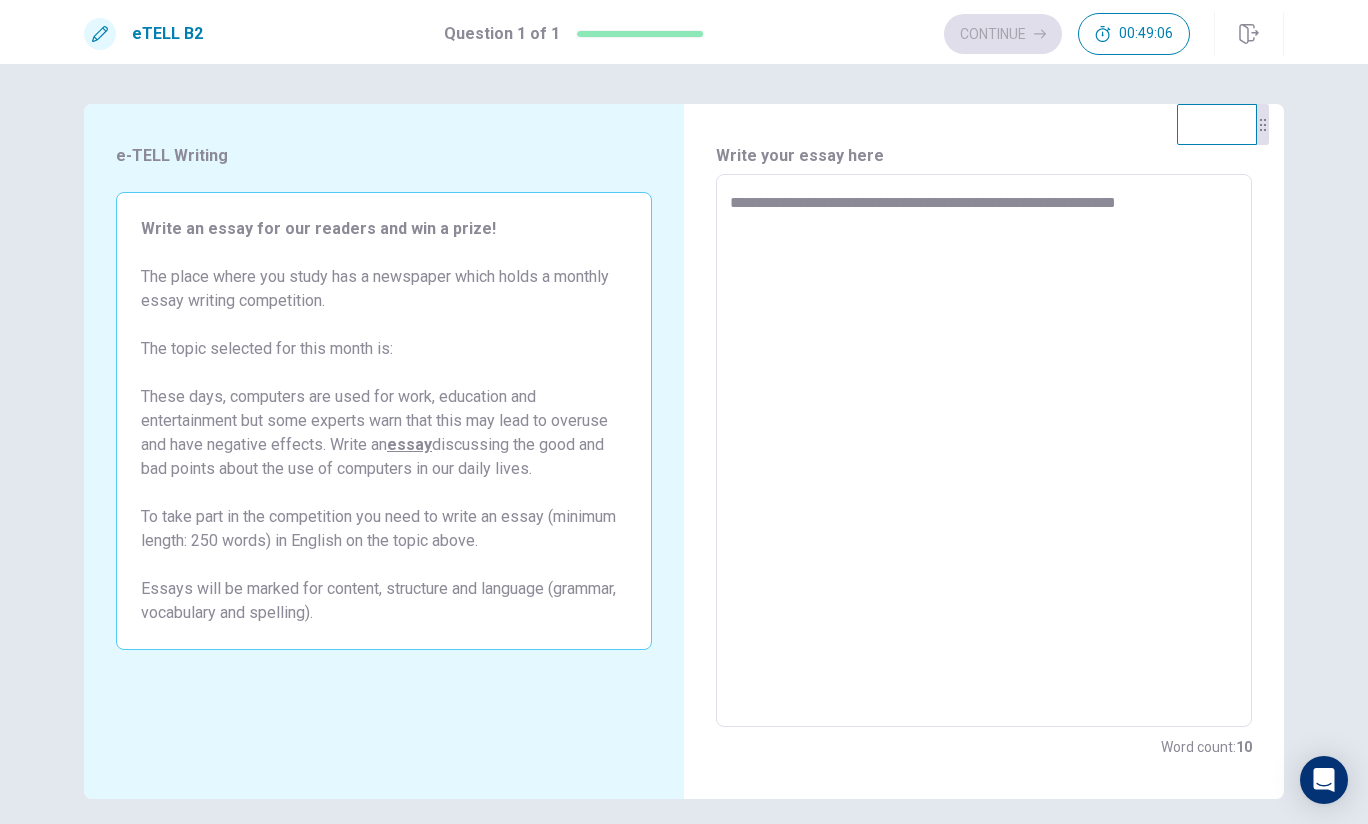 type on "*" 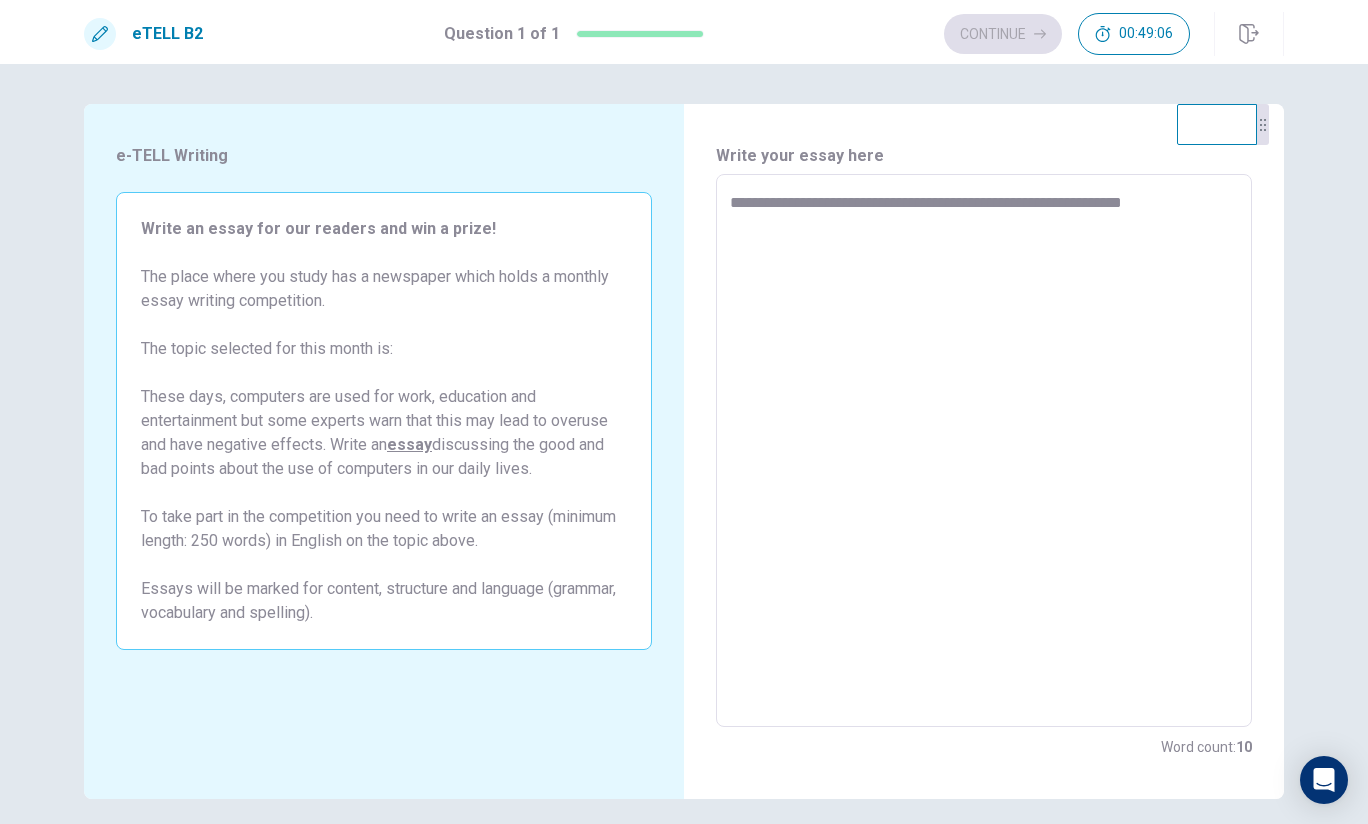 type on "*" 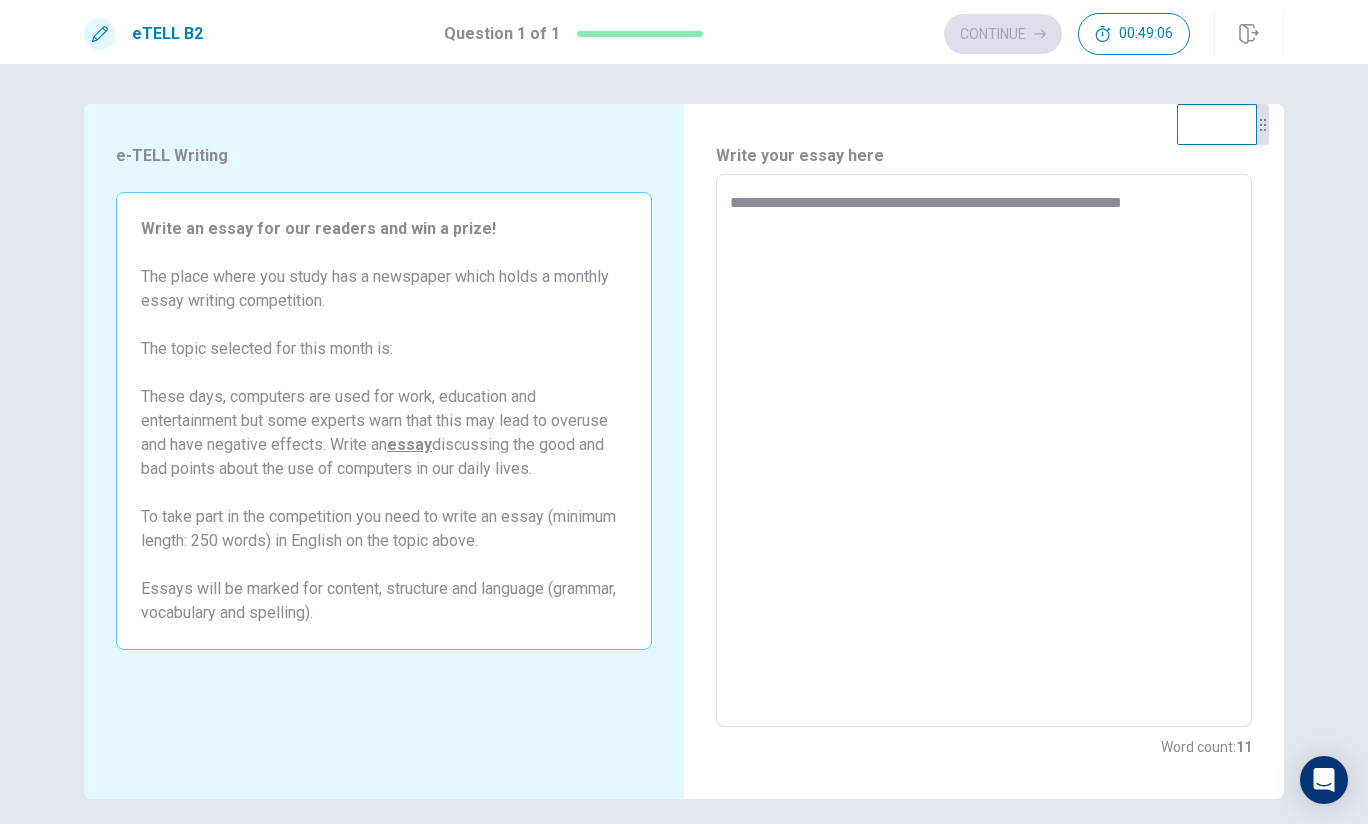 type on "**********" 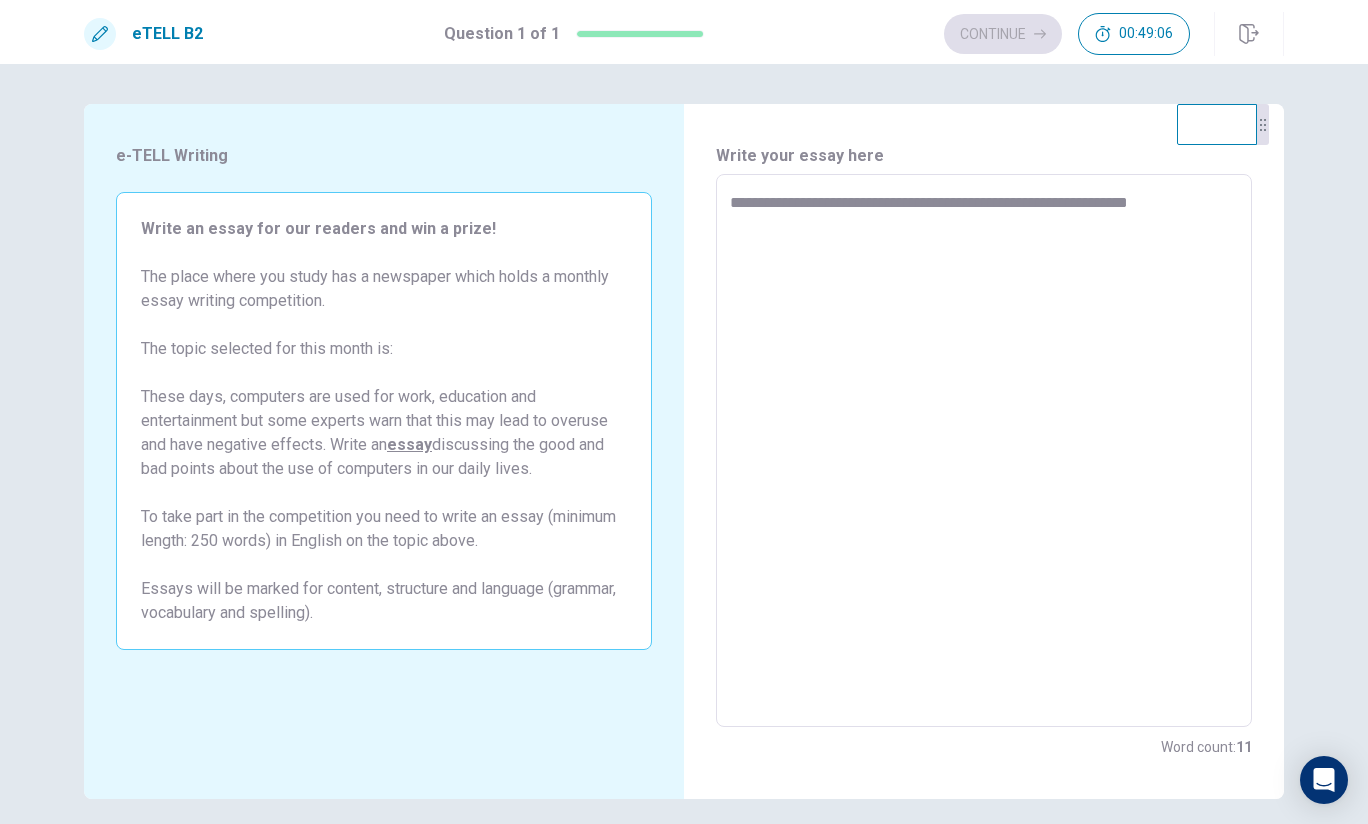 type on "**********" 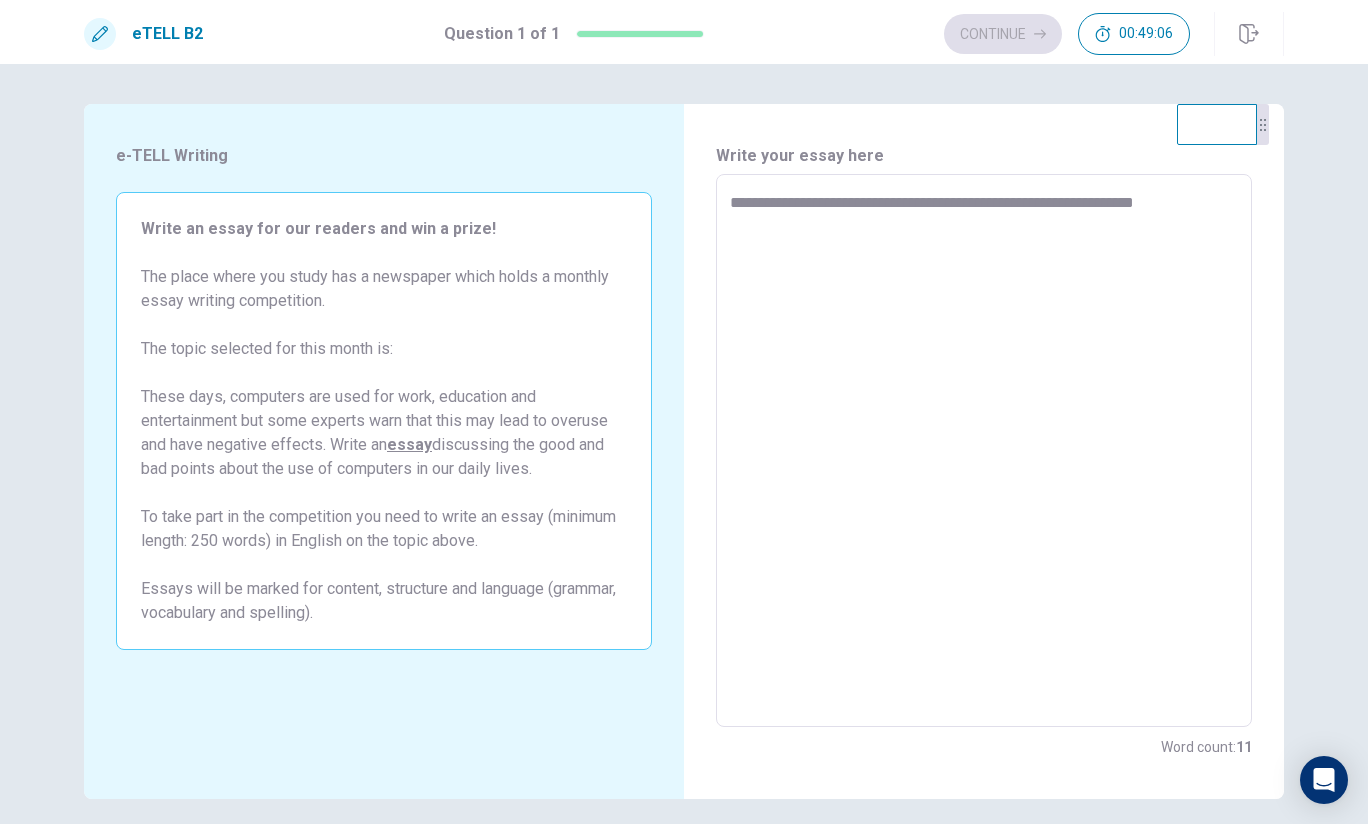type on "*" 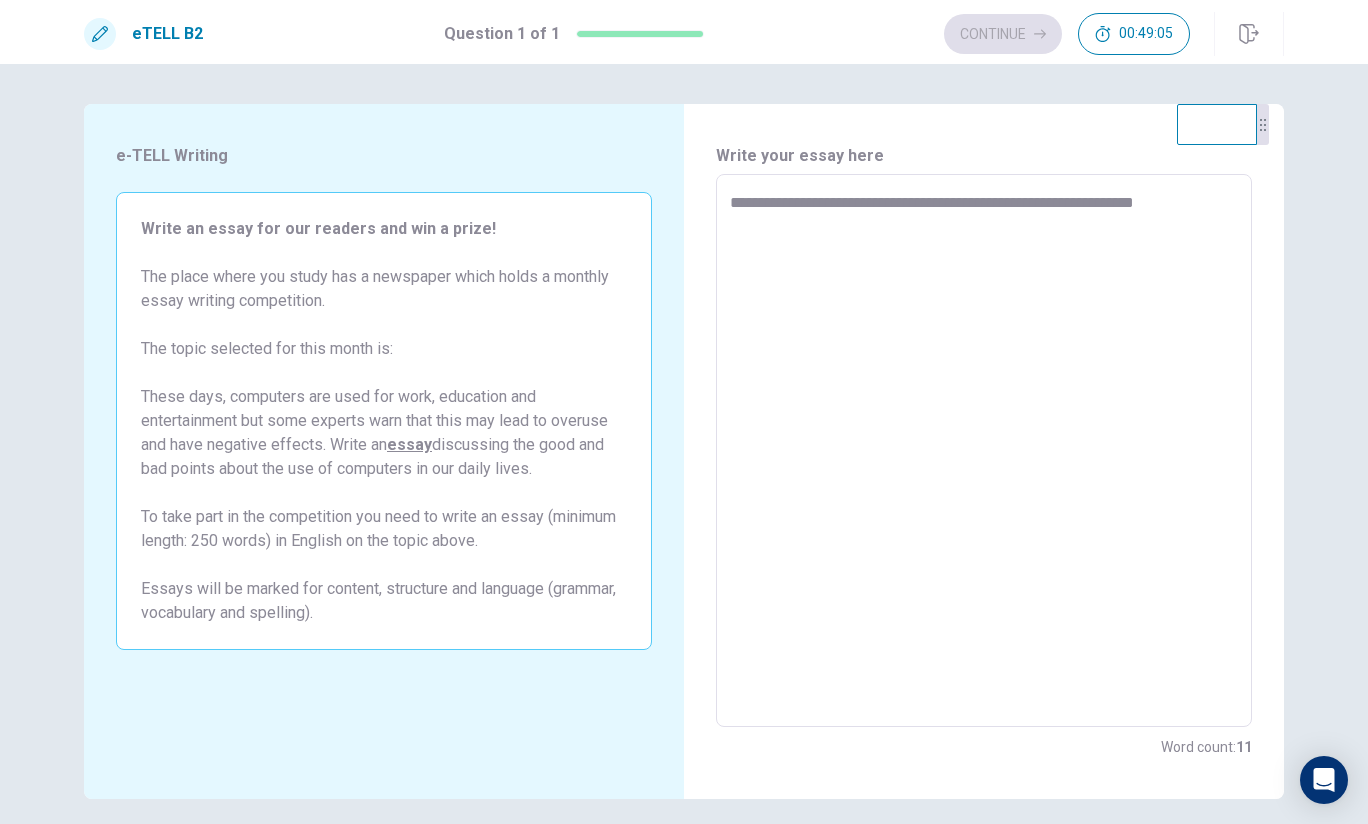 type on "**********" 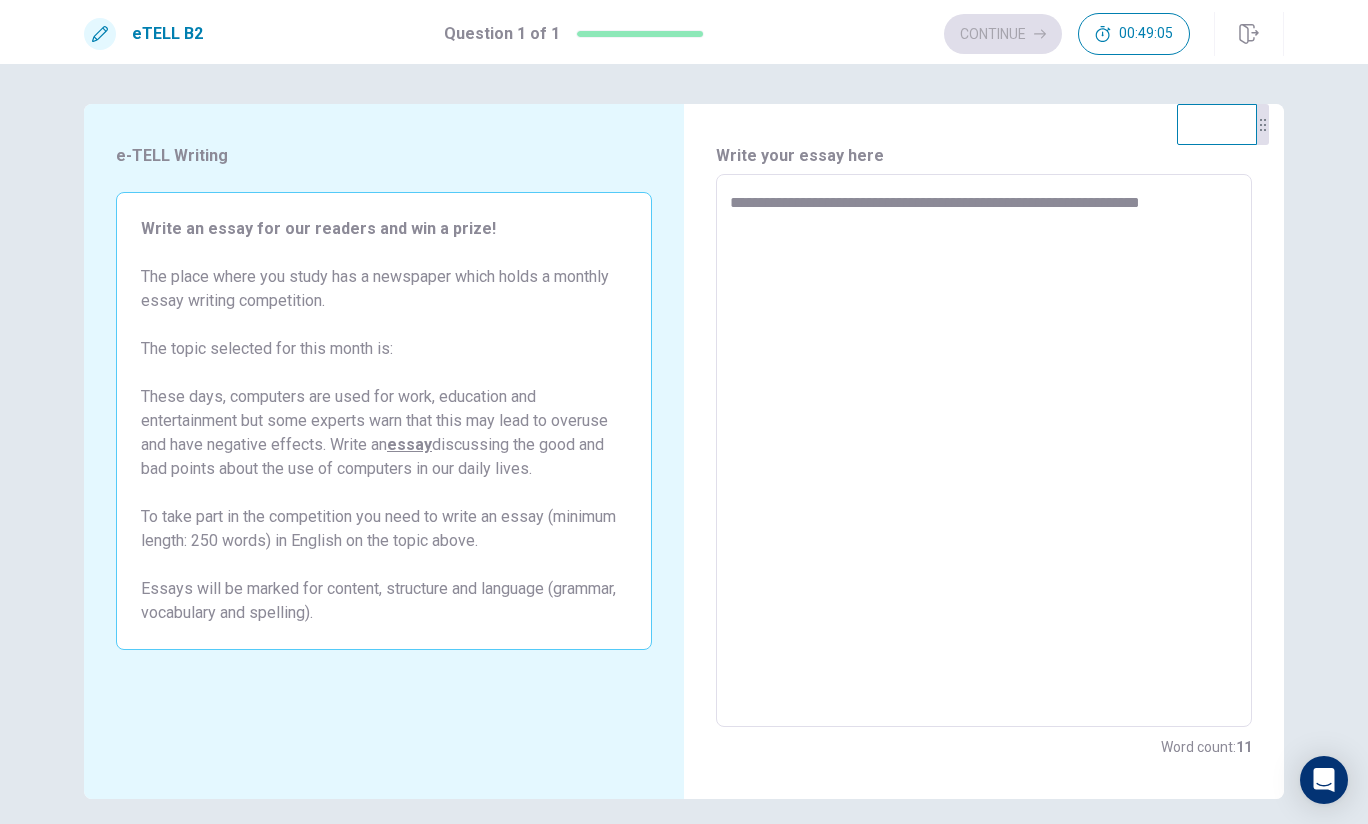 type on "*" 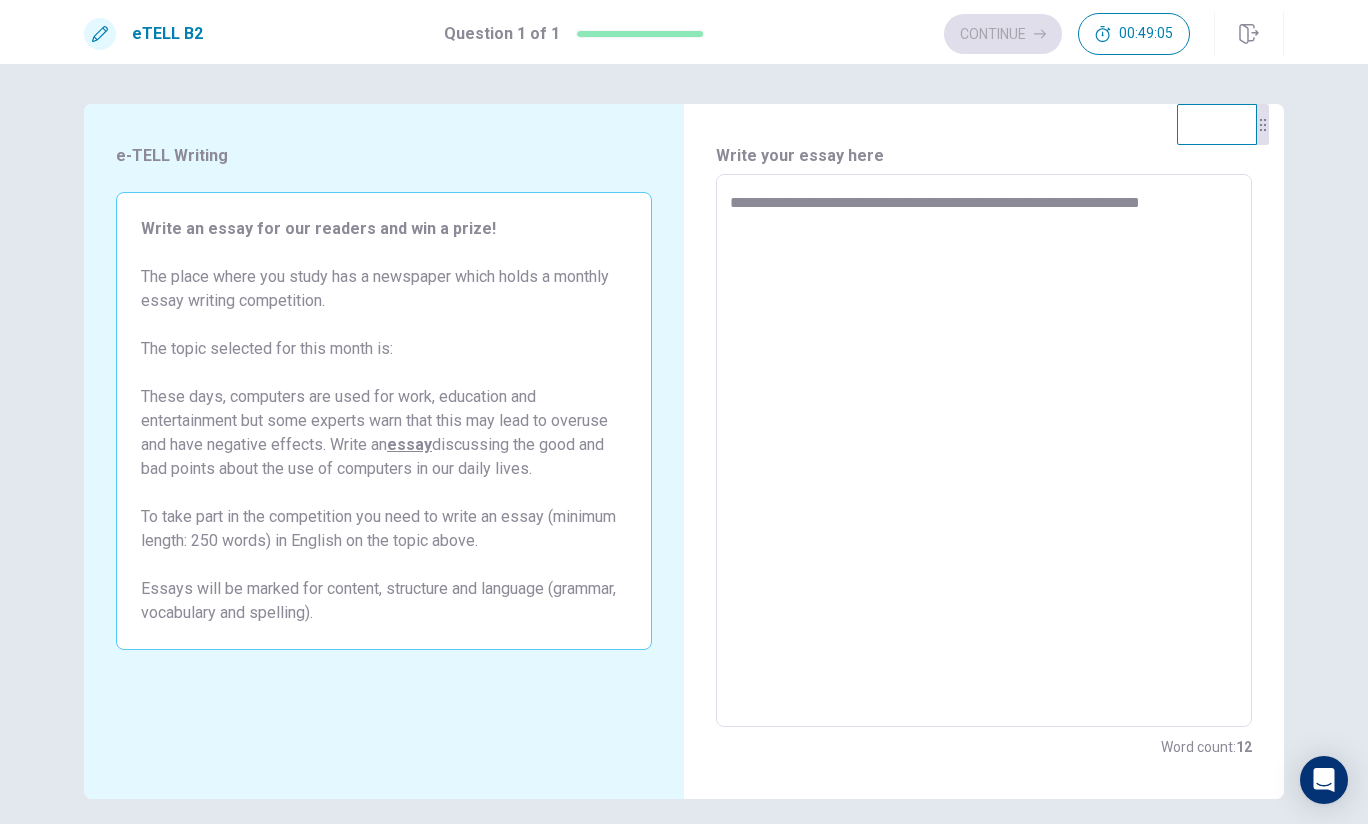 type on "**********" 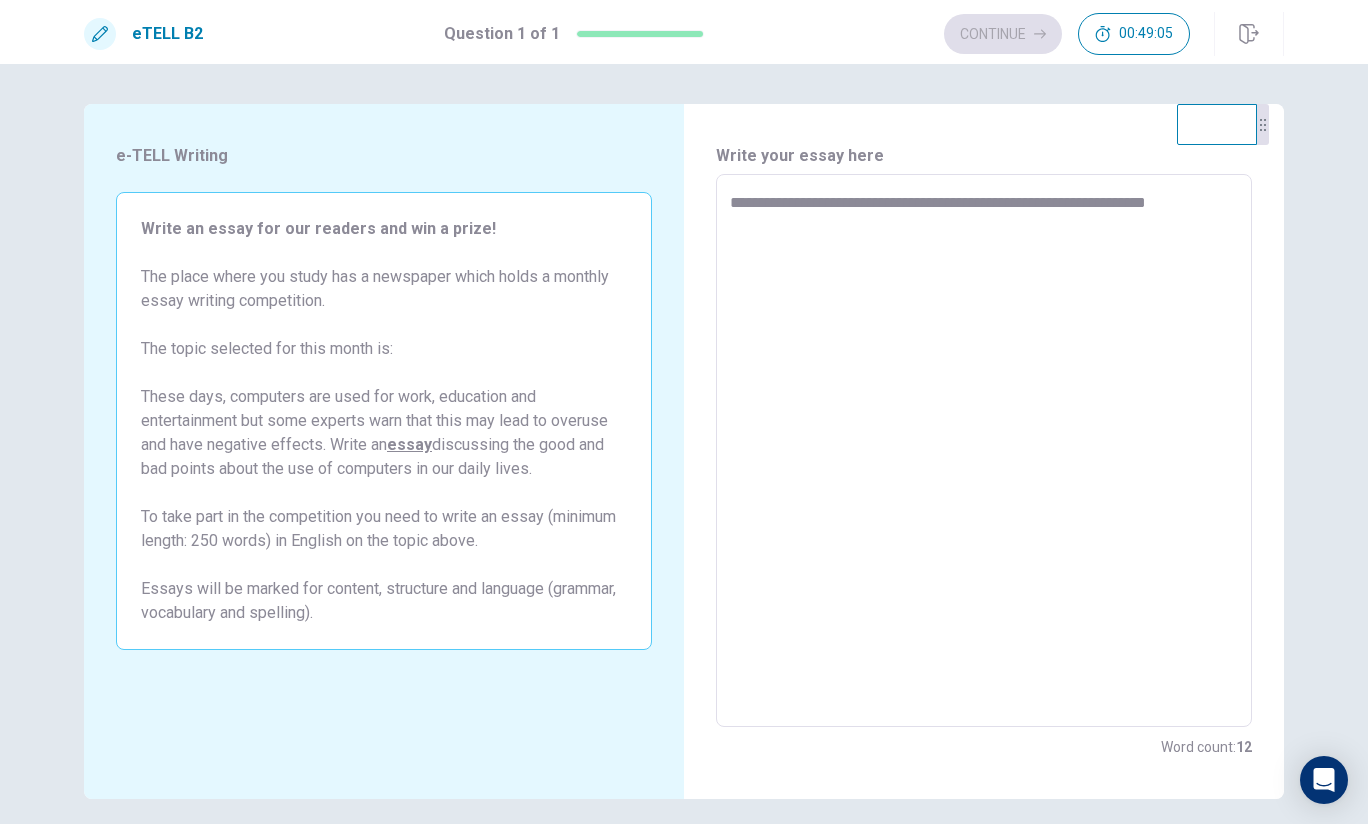type on "*" 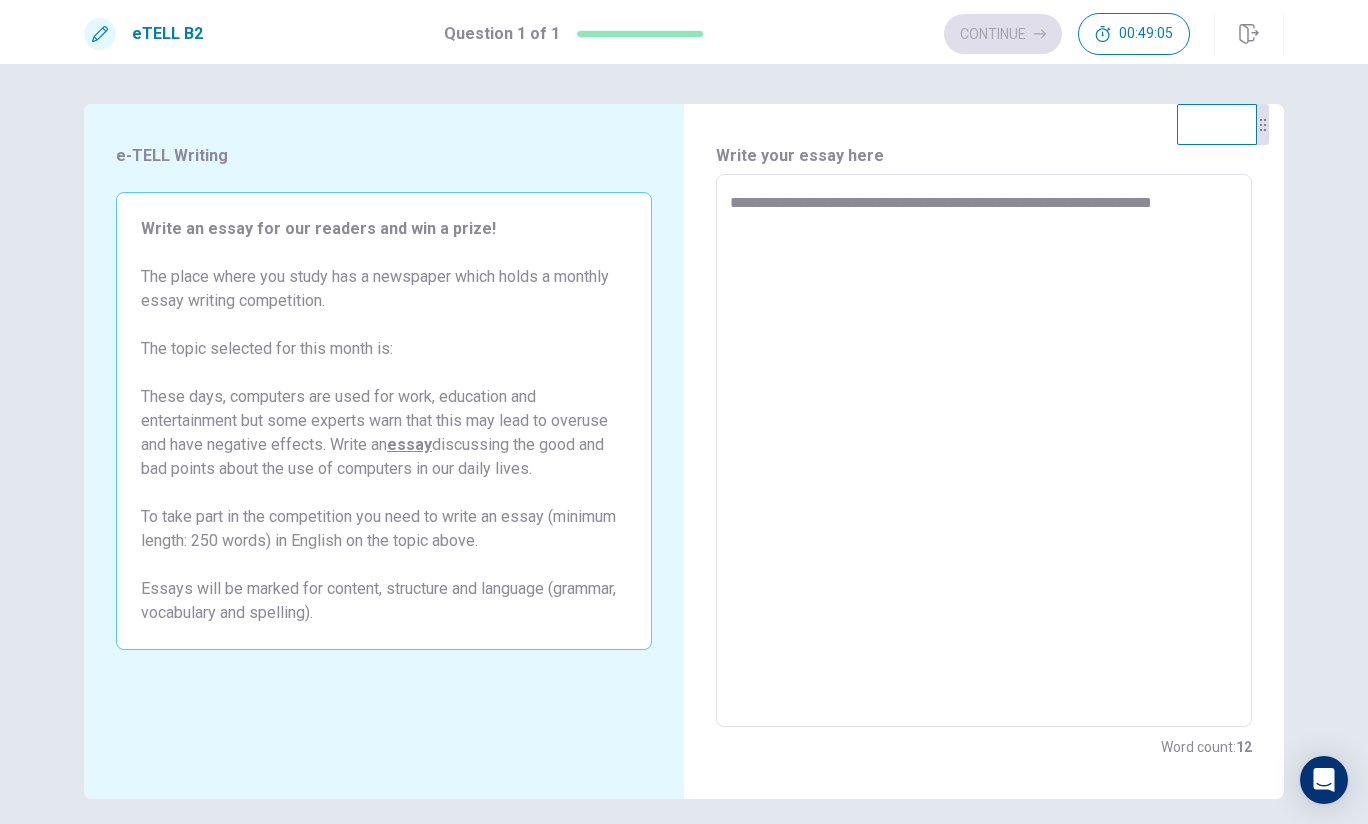 type on "*" 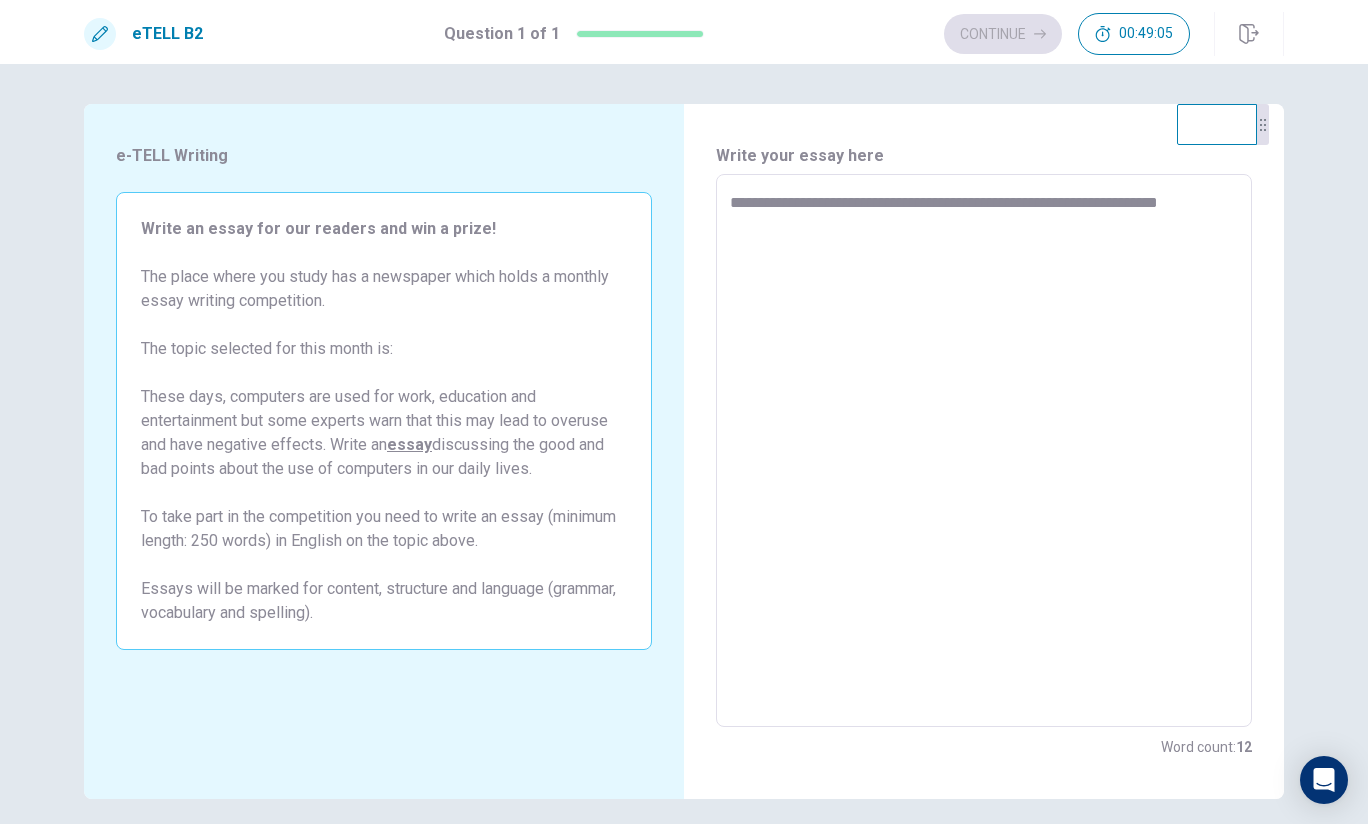 type on "*" 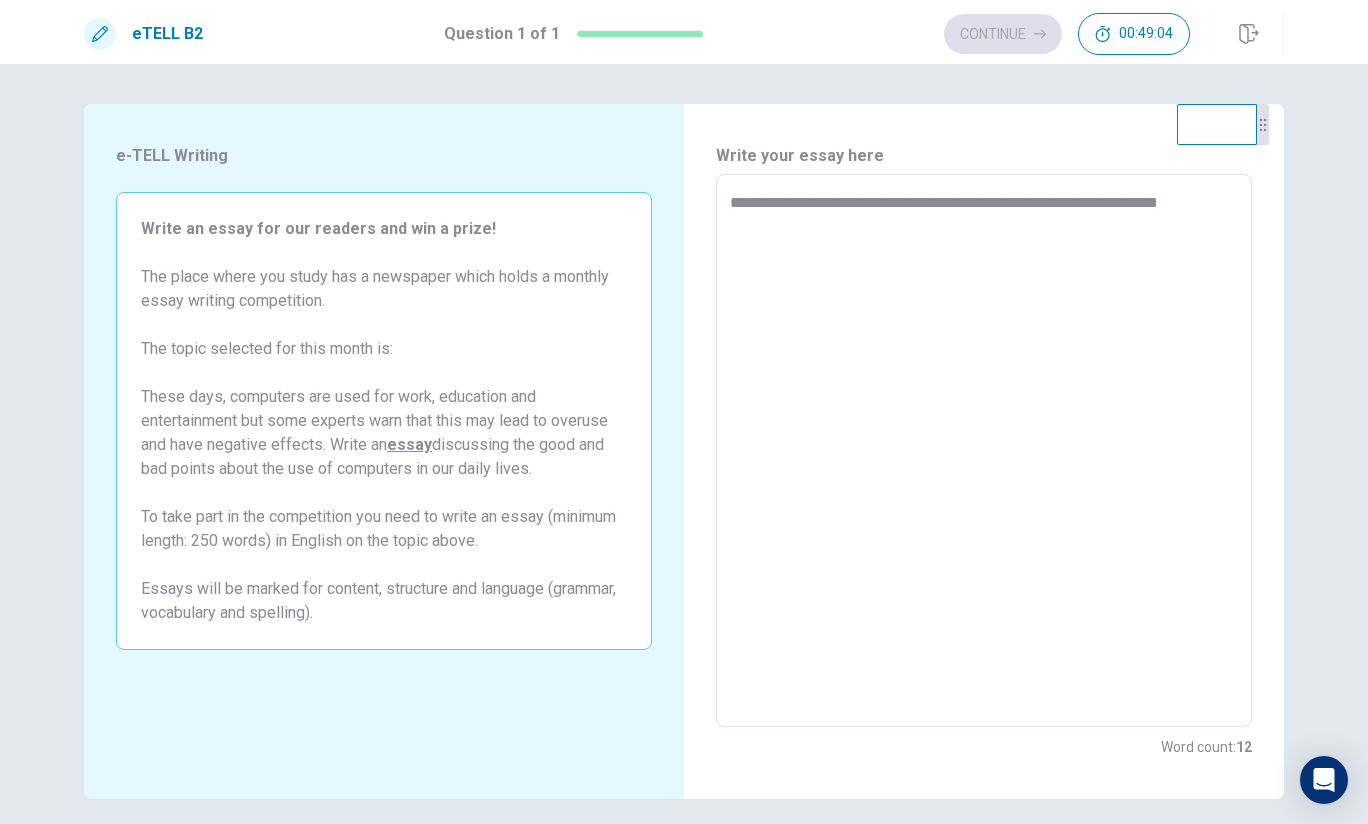 type on "**********" 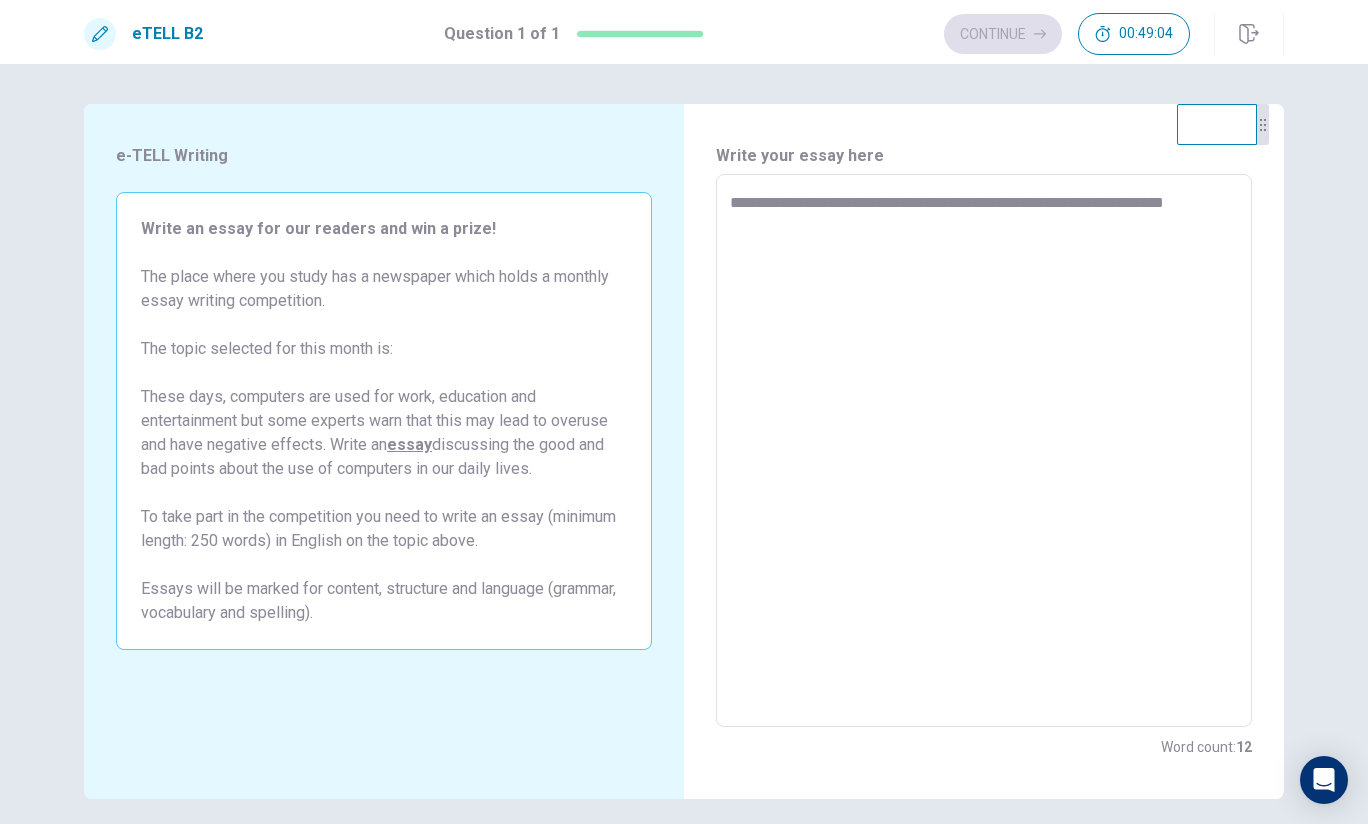 type on "*" 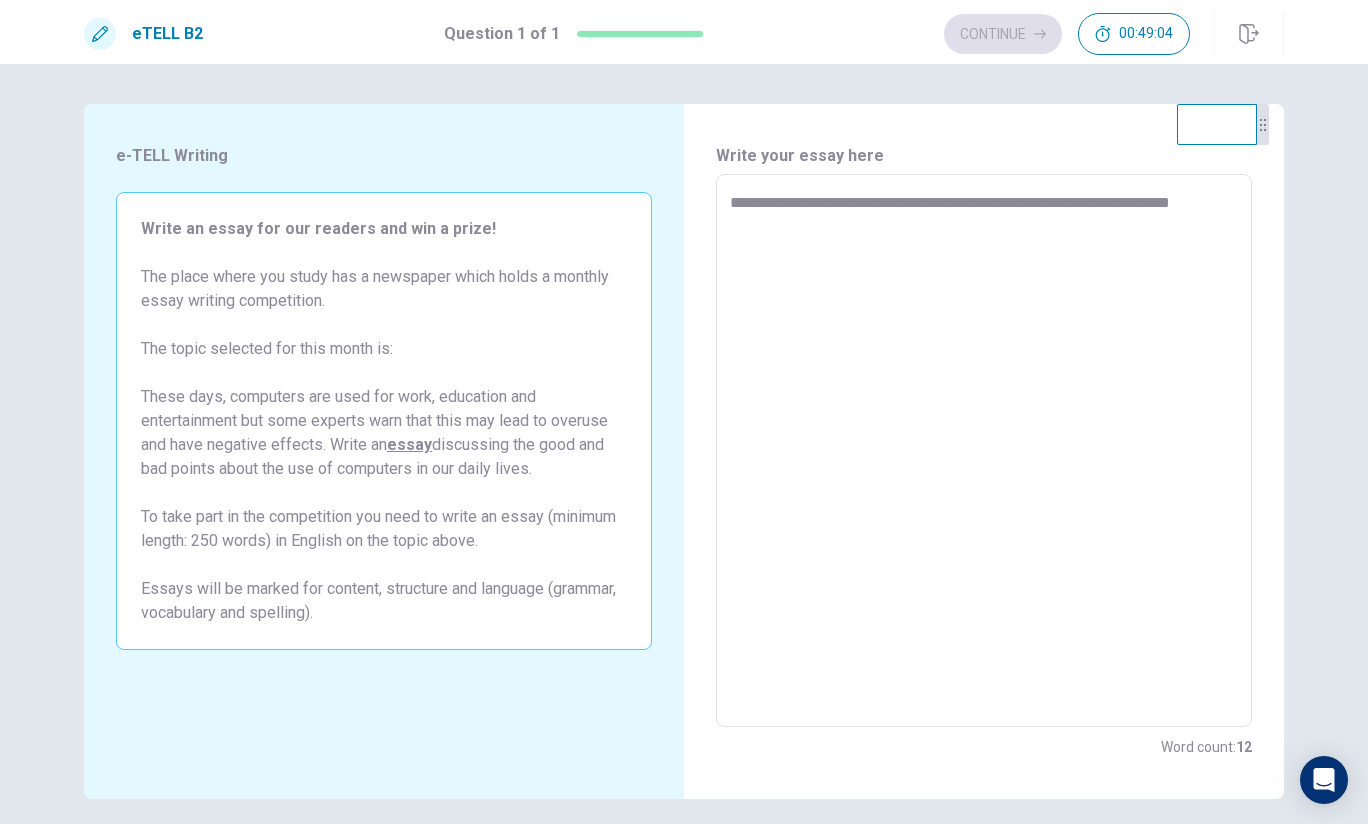 type on "*" 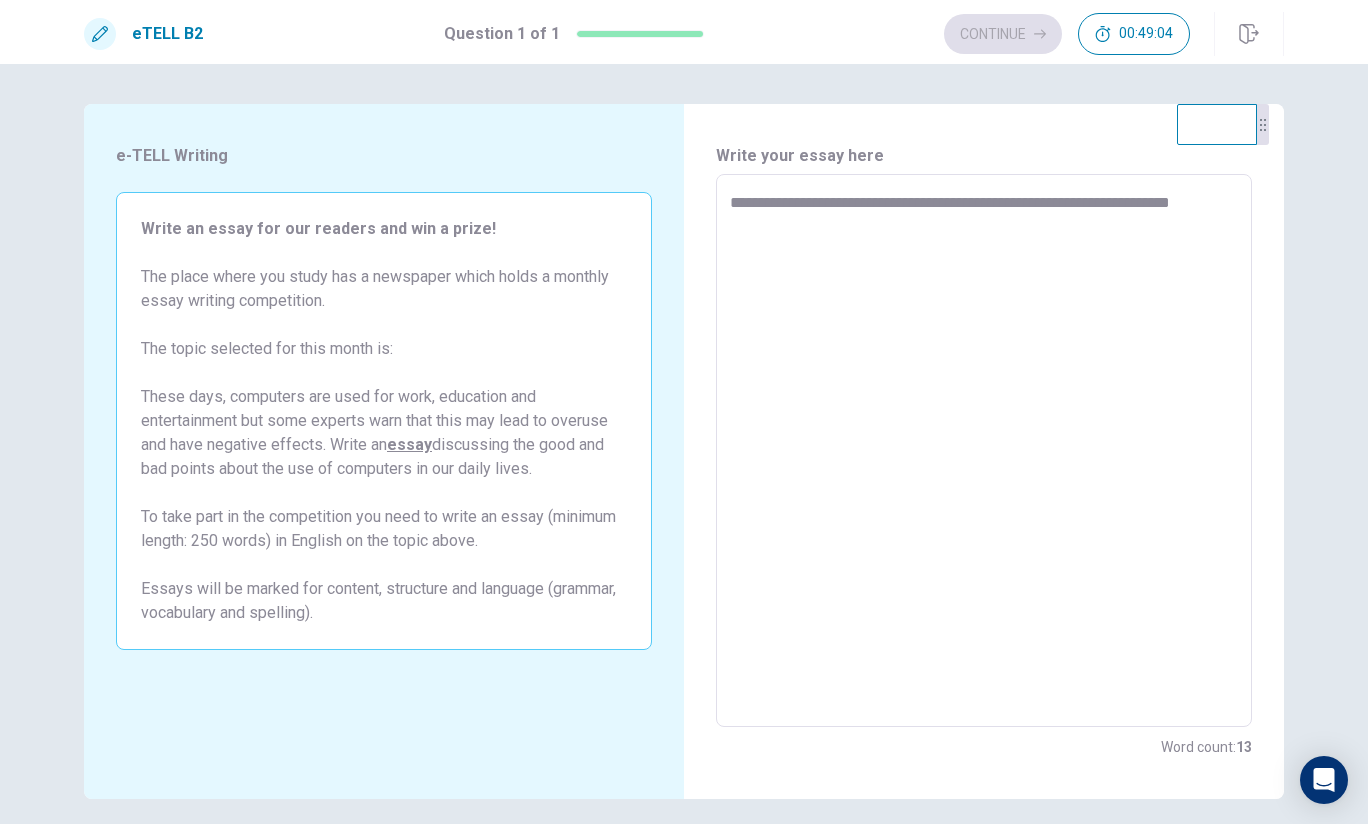 type on "**********" 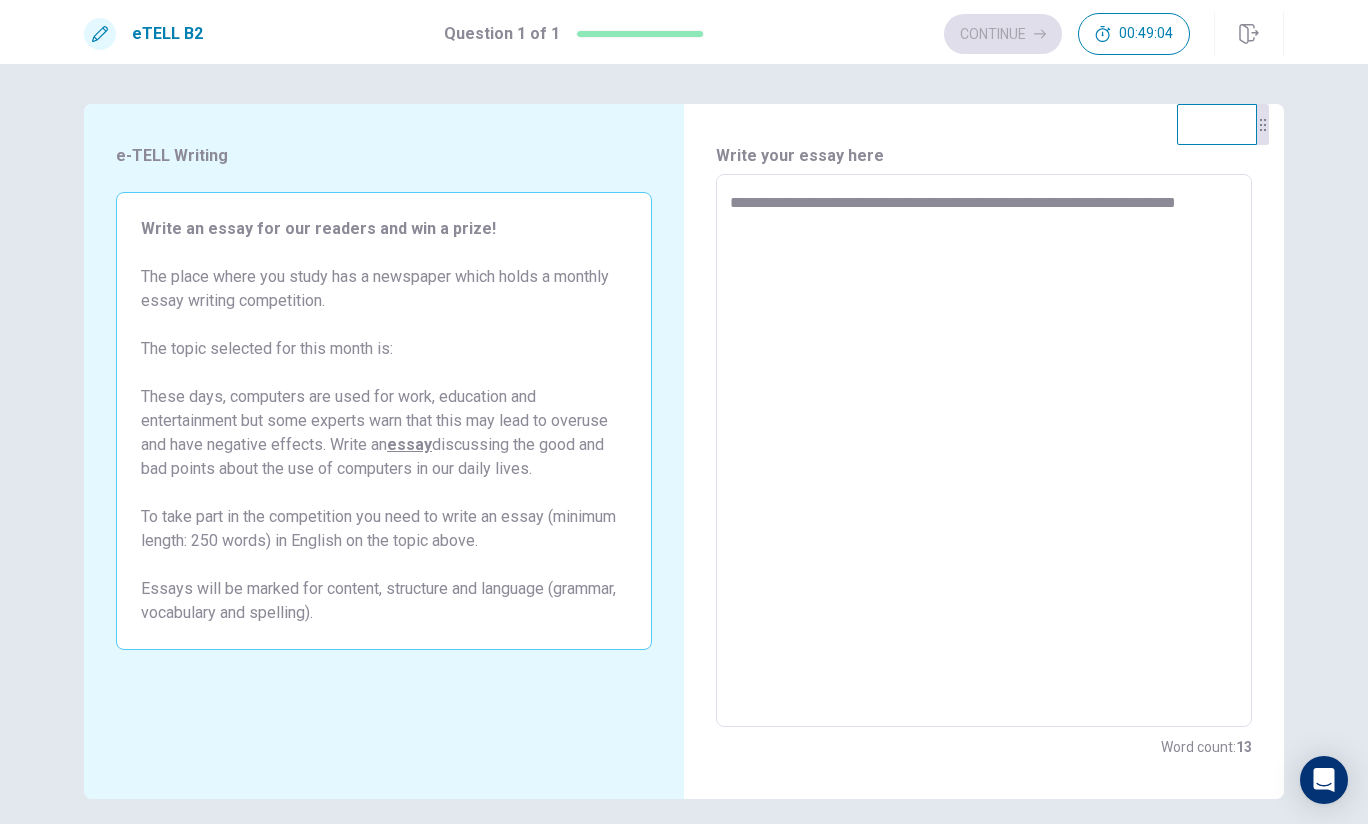 type on "*" 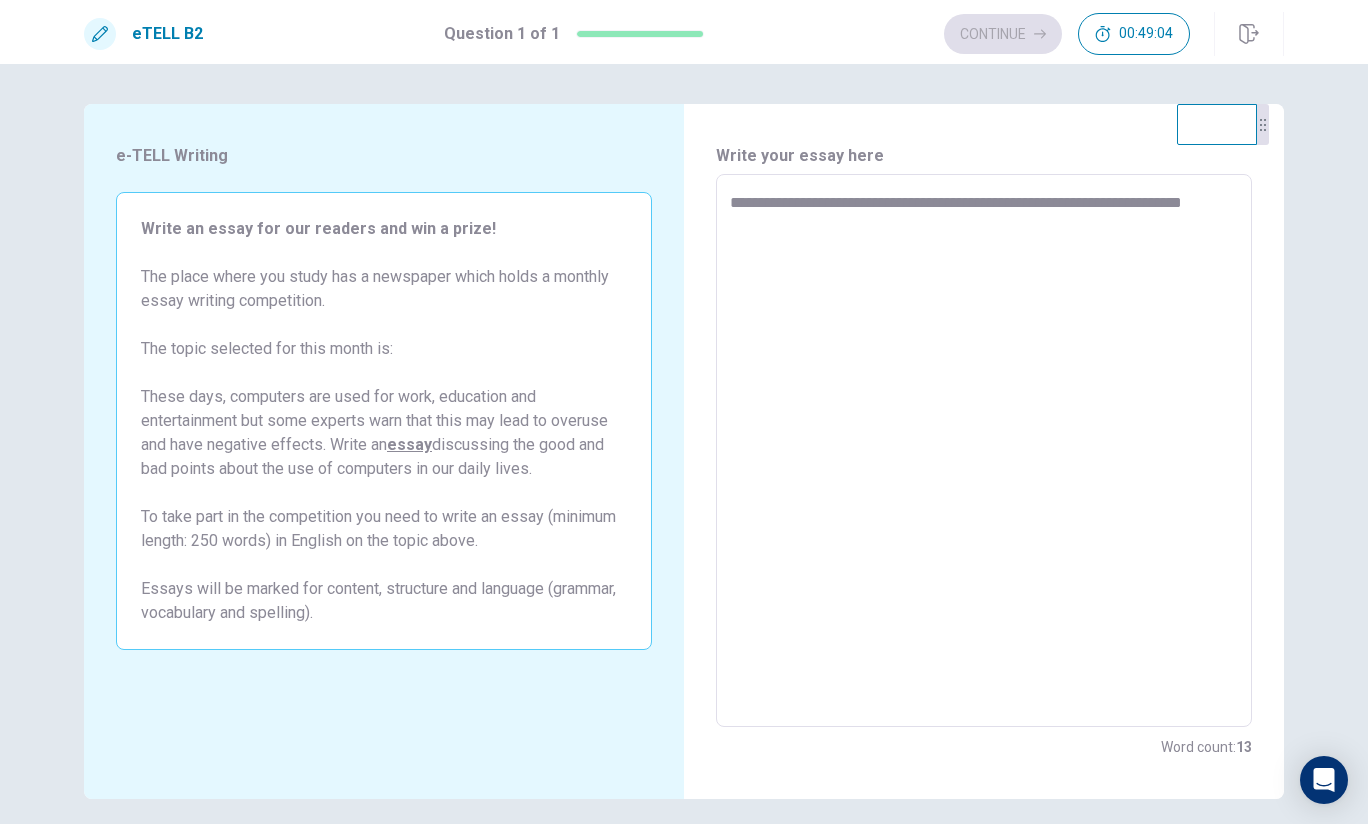 type on "*" 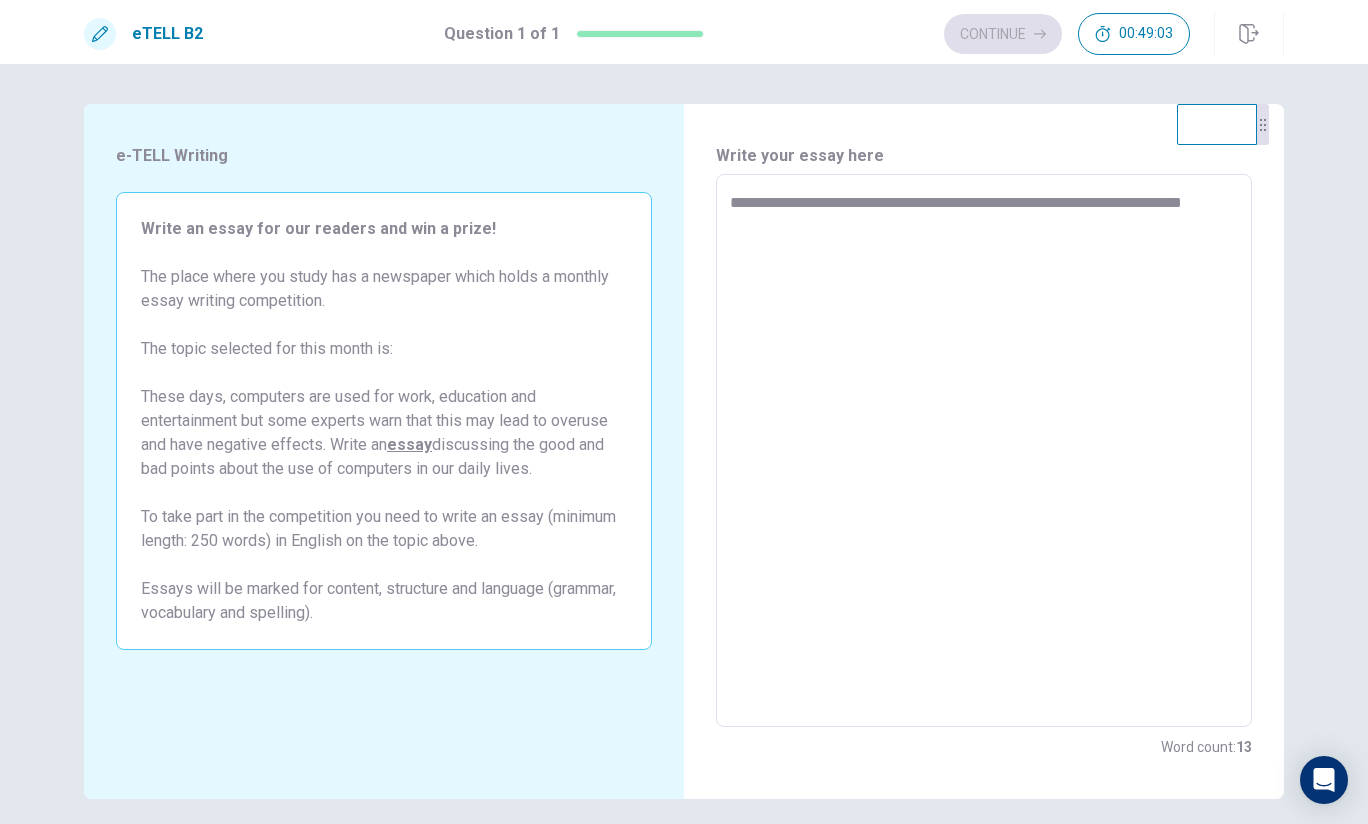 type on "**********" 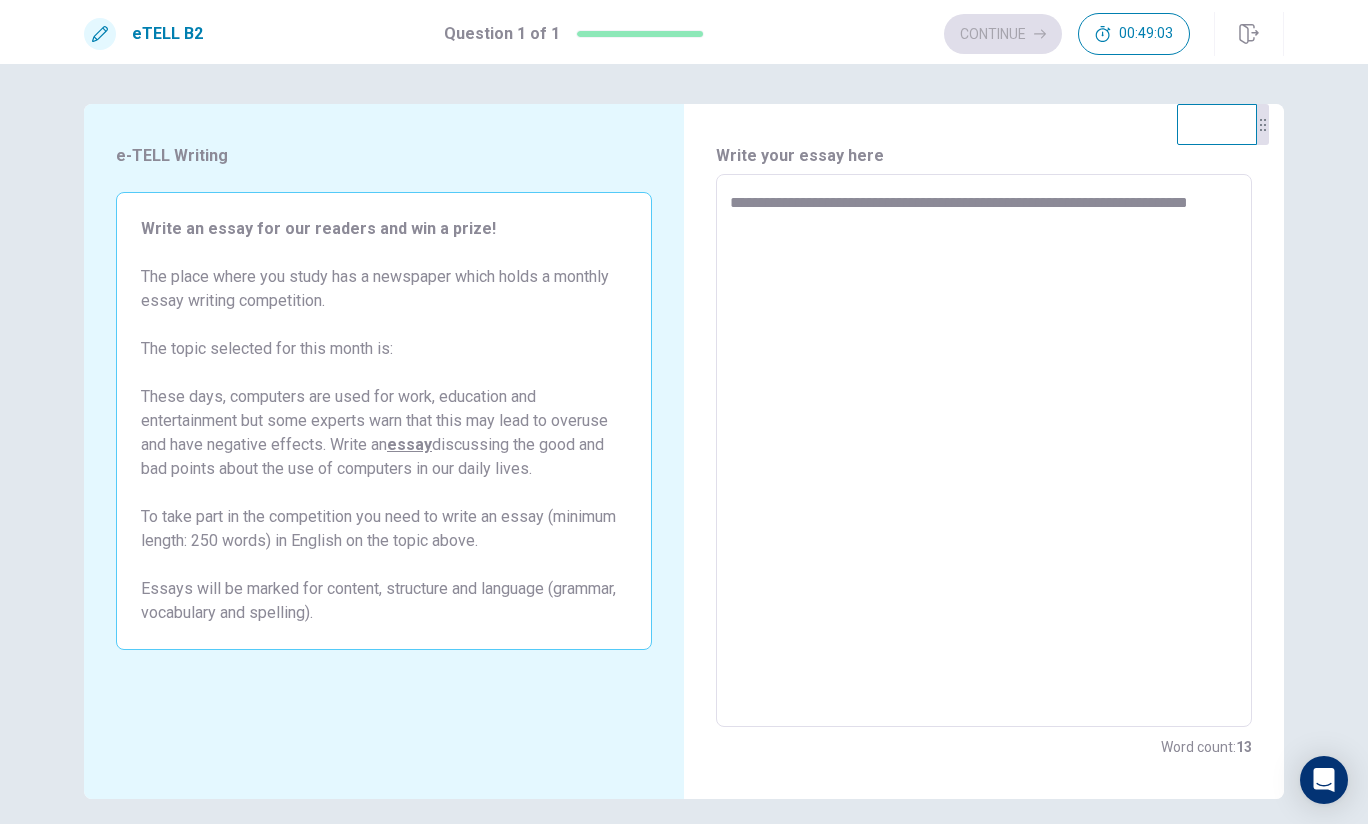 type on "*" 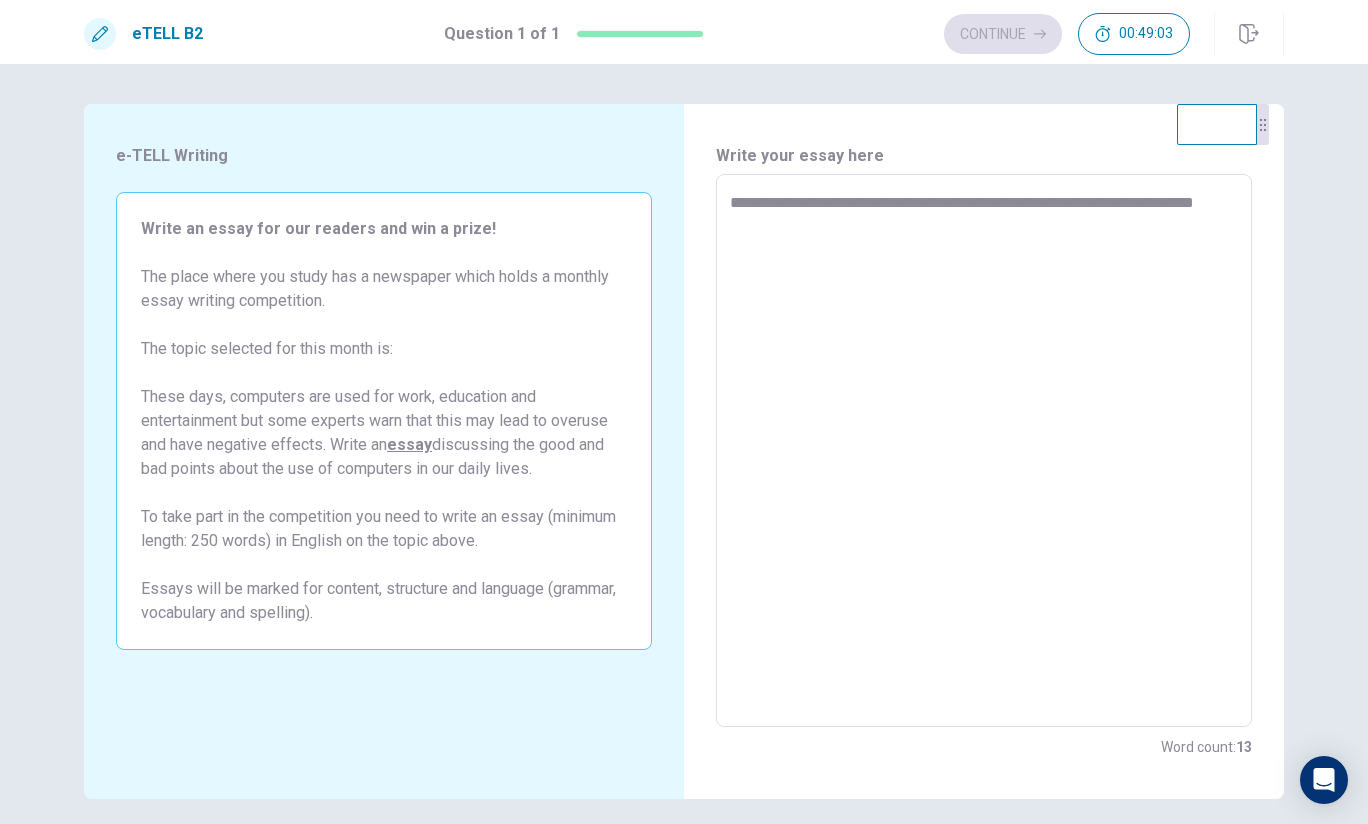 type on "*" 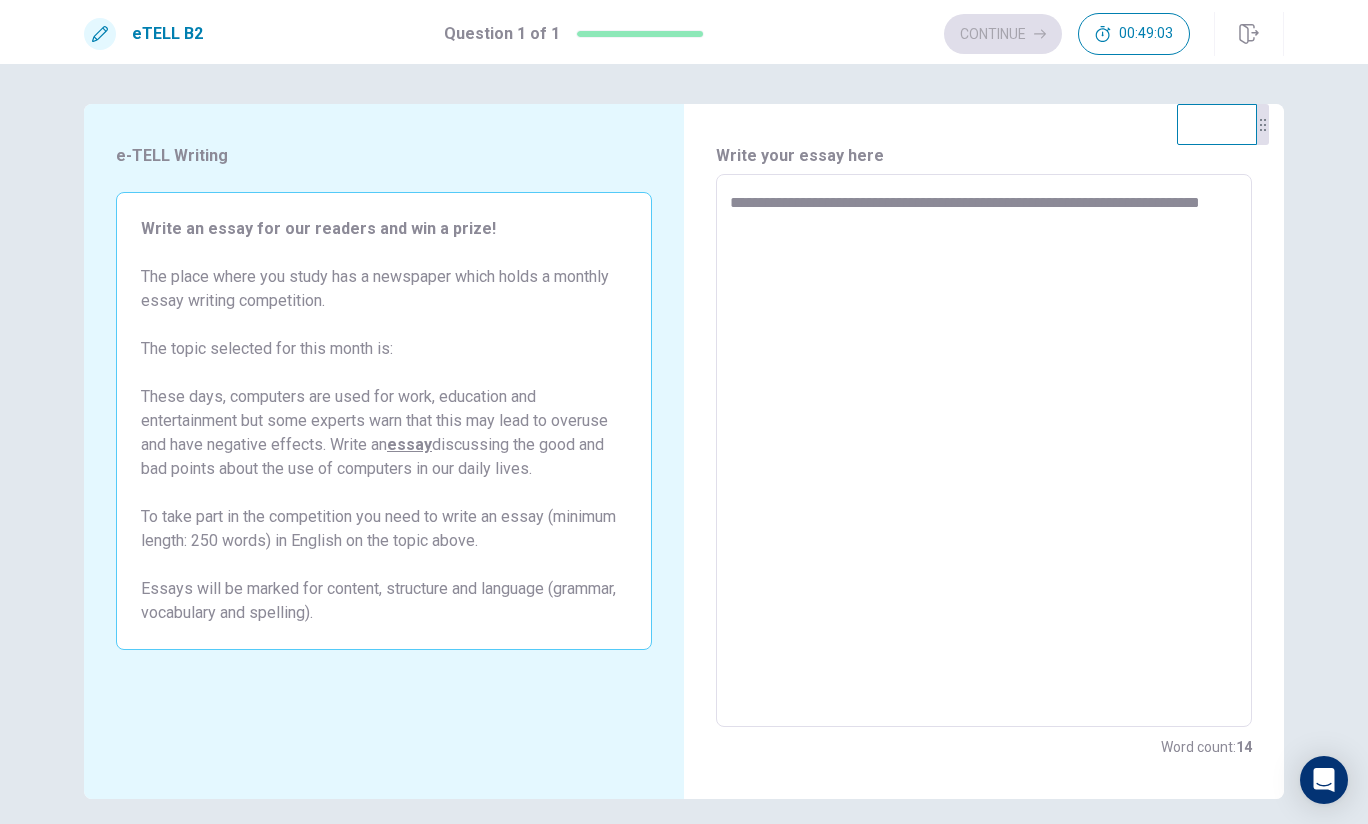 type on "*" 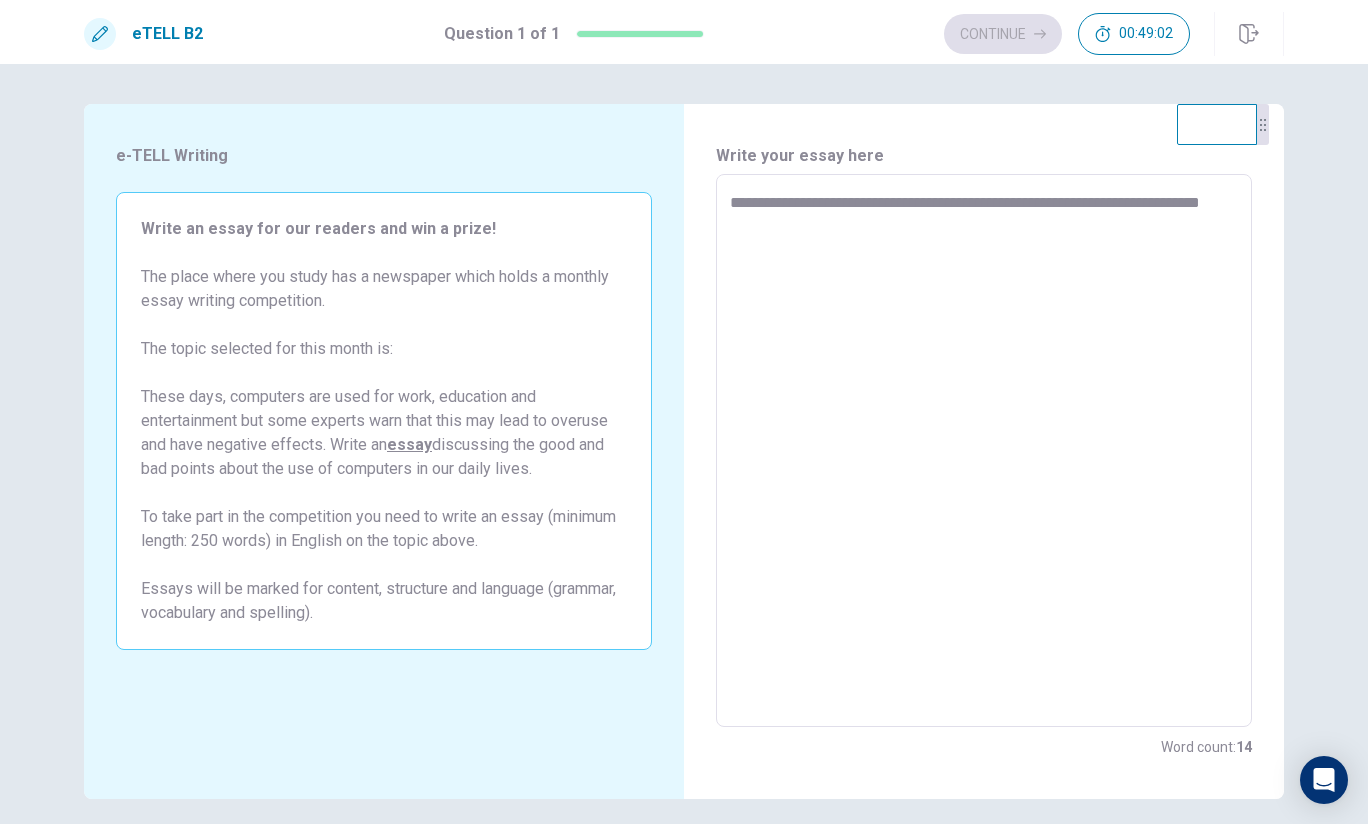 type on "**********" 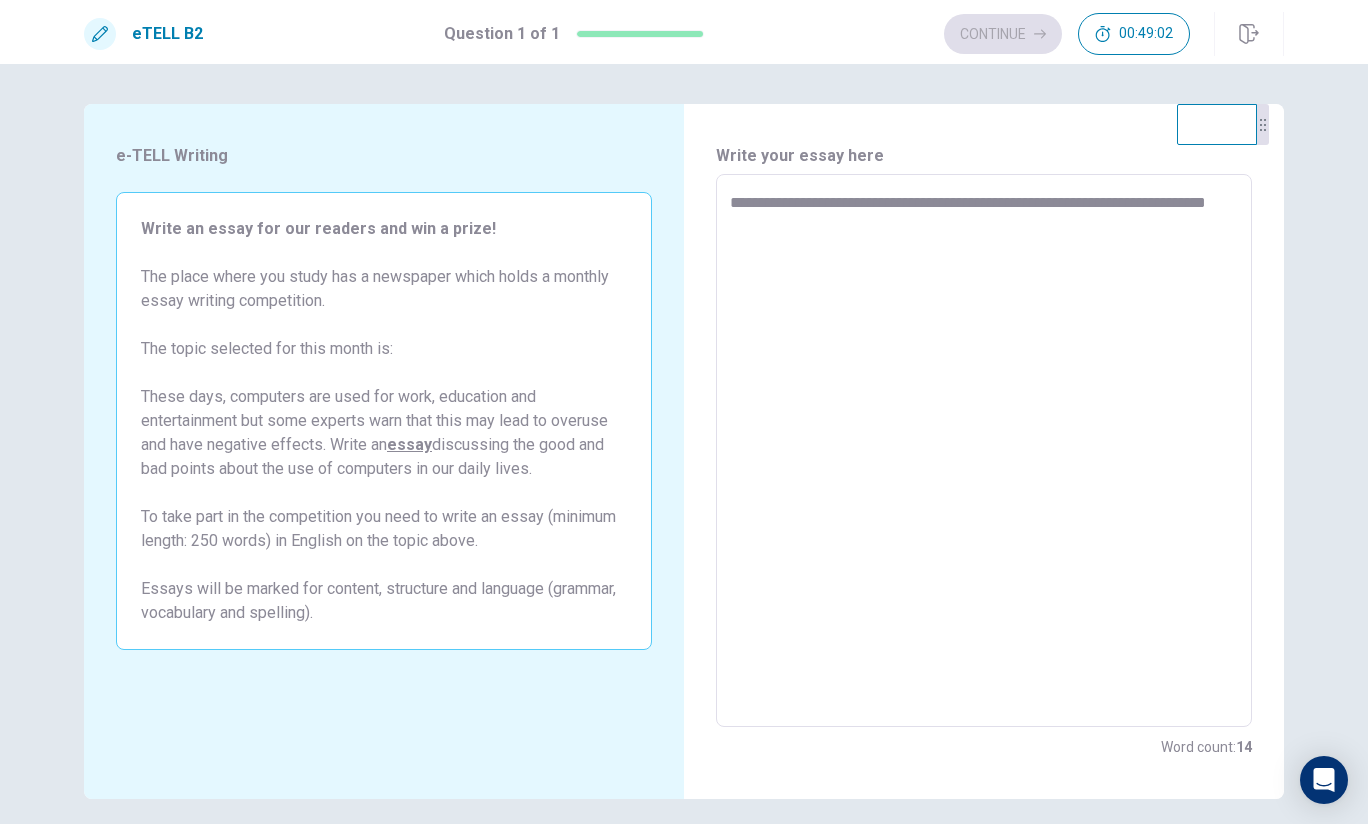 type on "*" 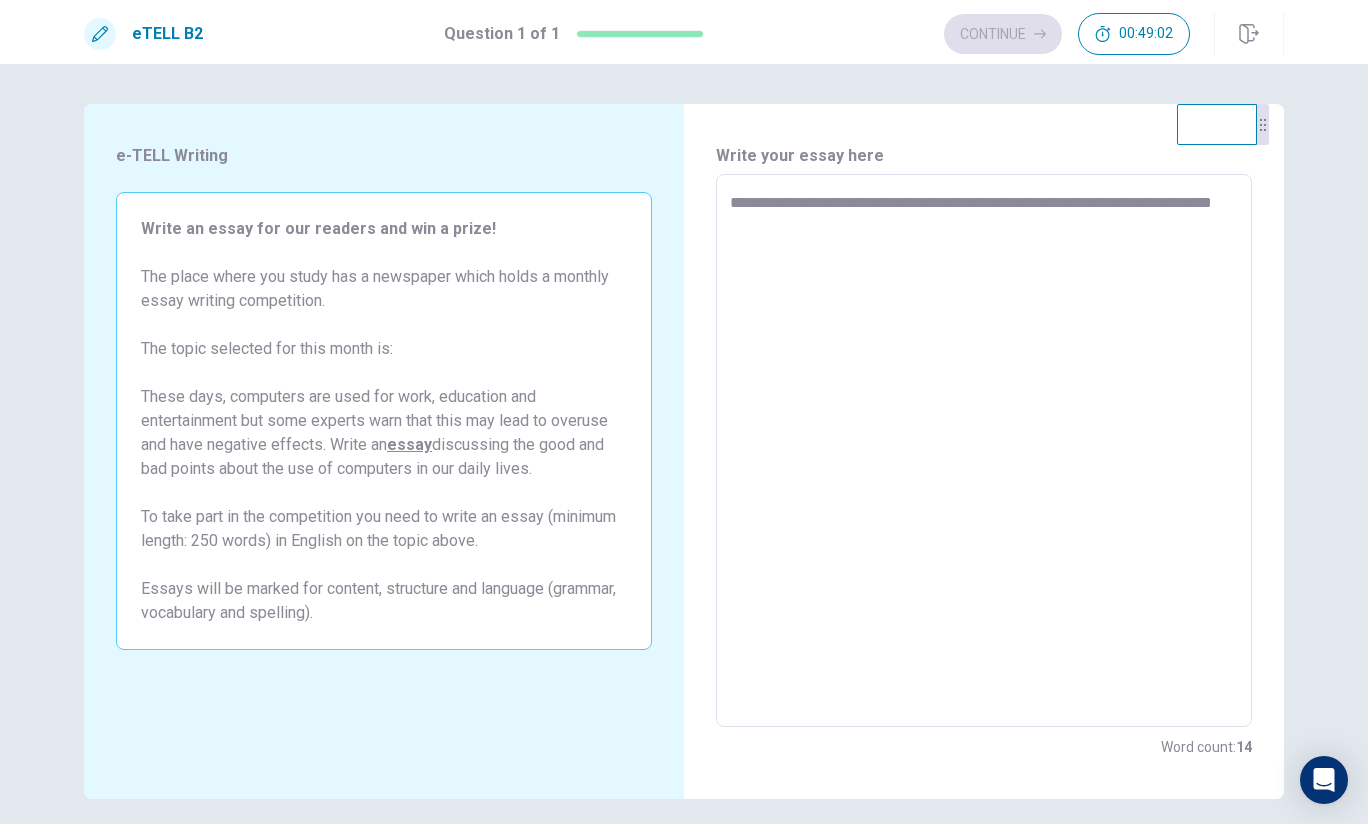 type on "**********" 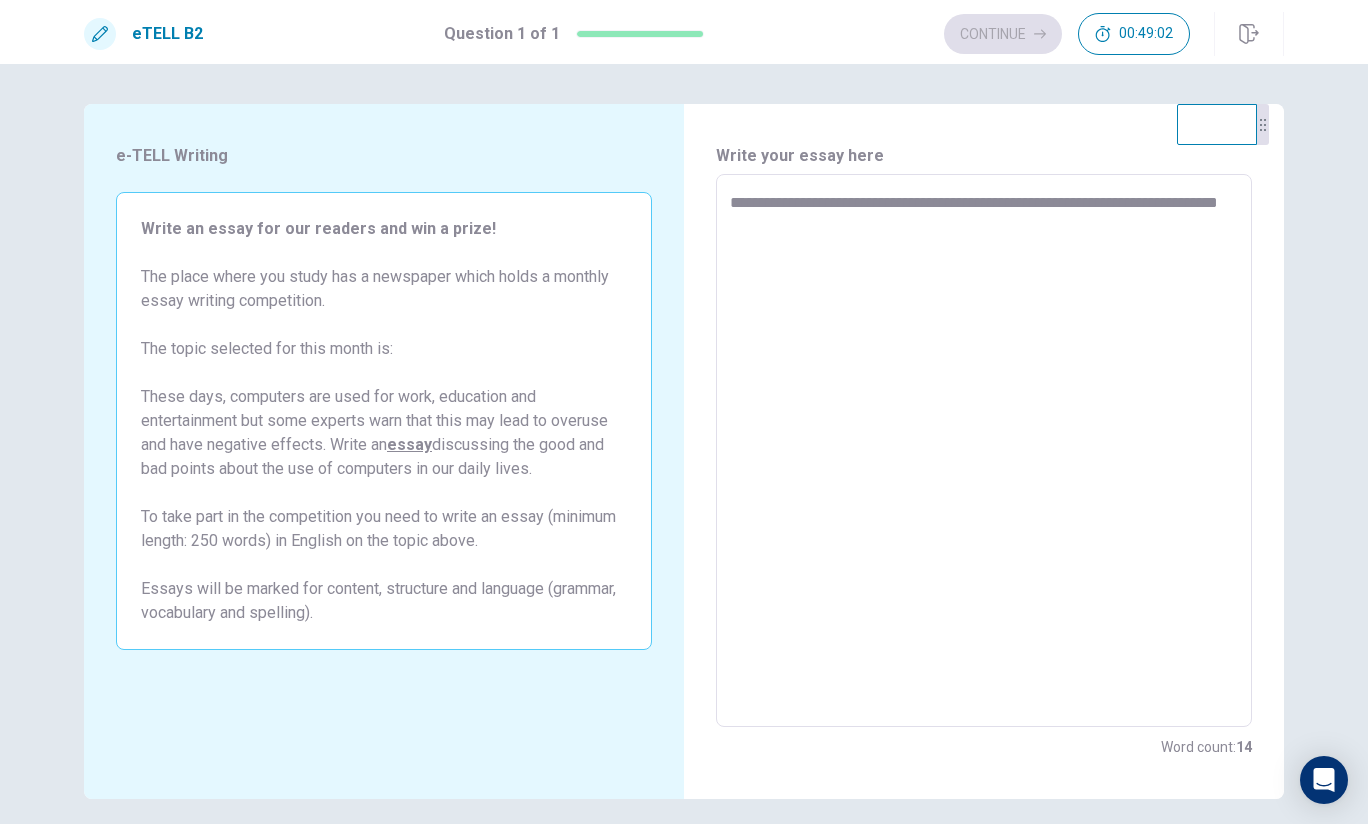 type on "*" 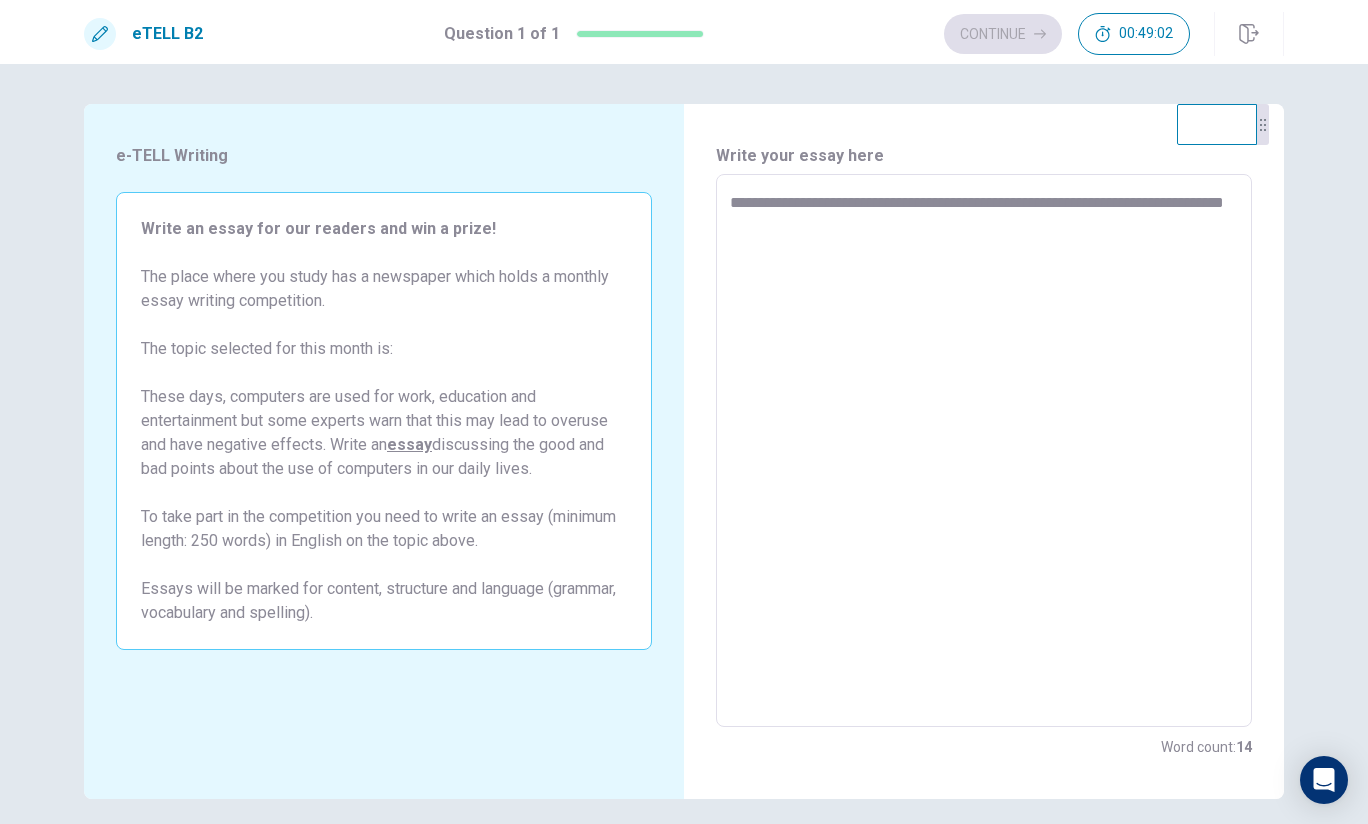 type on "*" 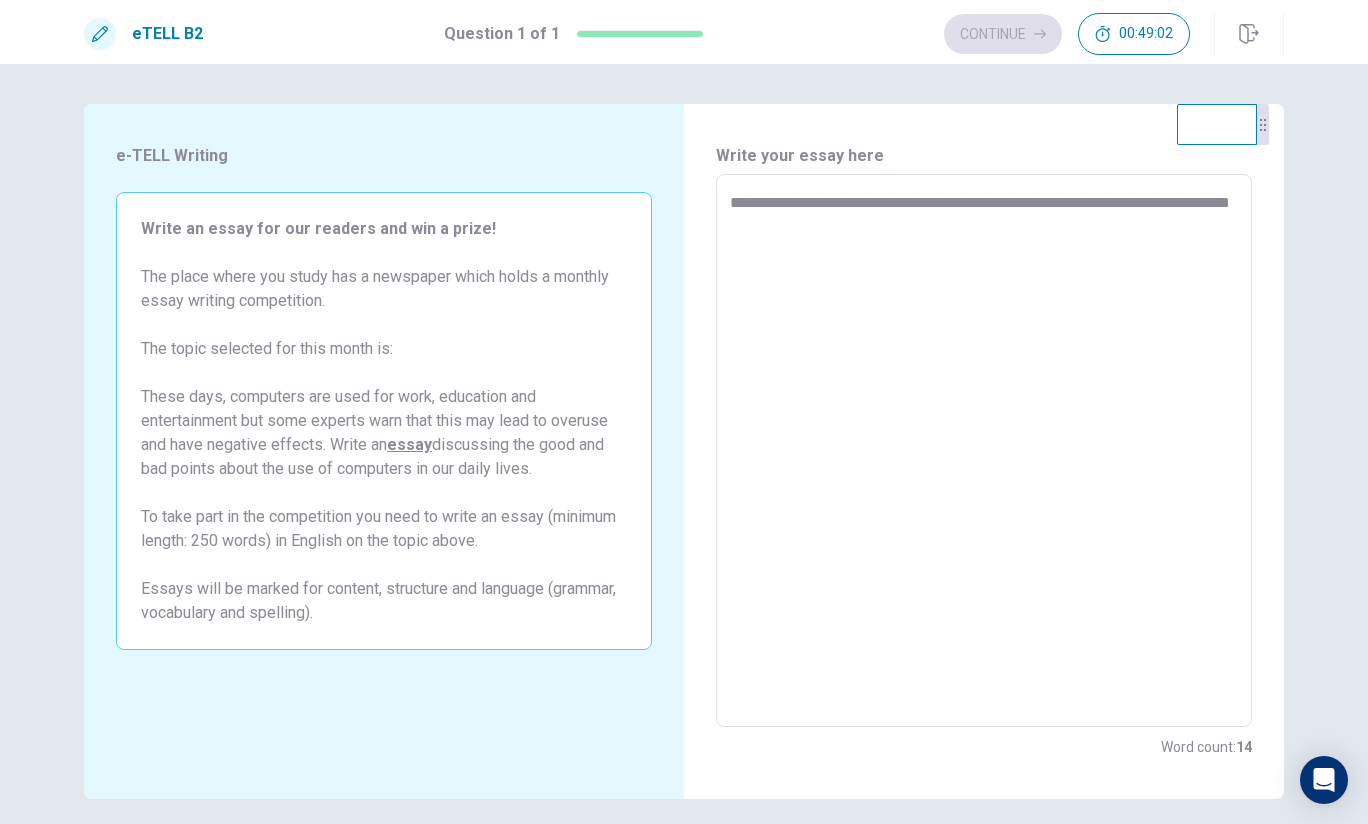 type on "*" 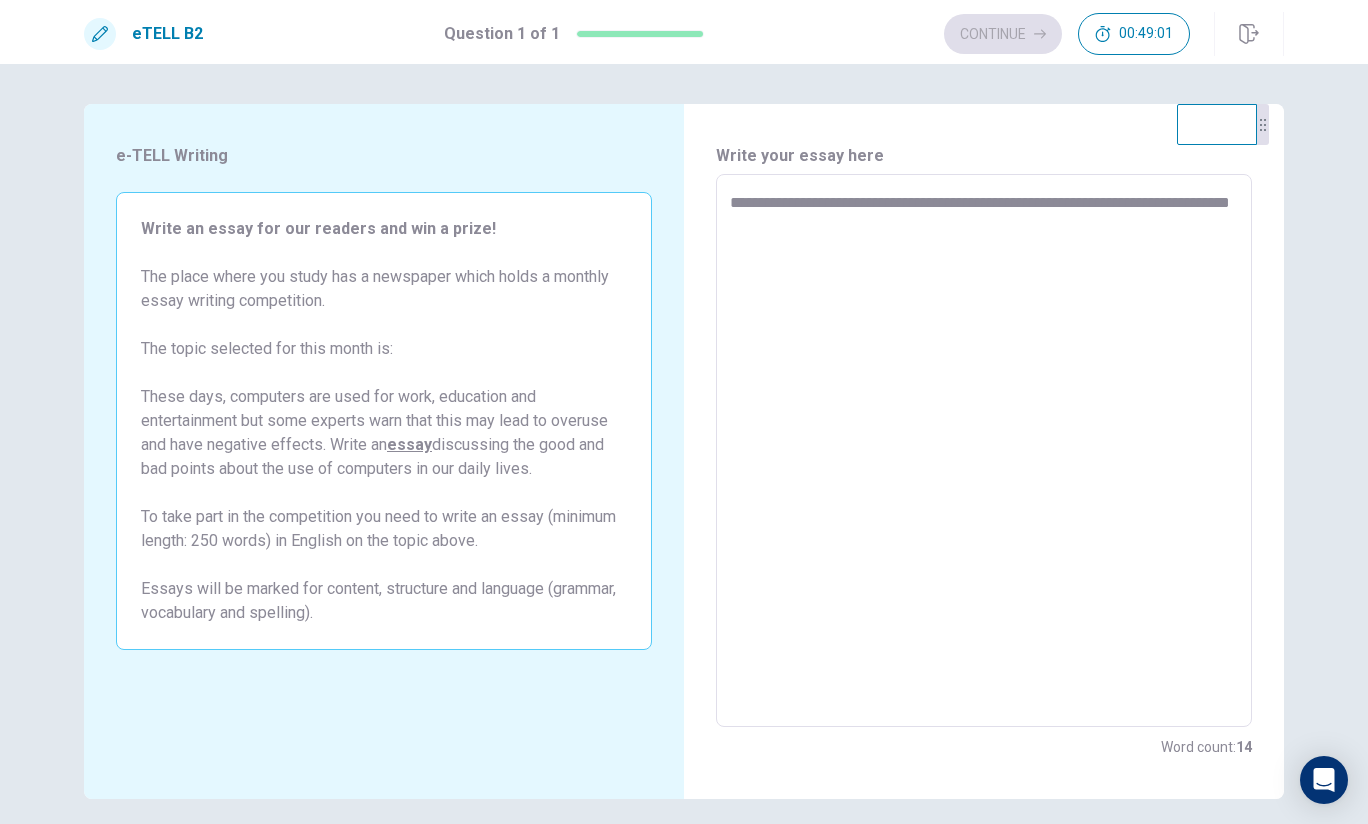 type on "**********" 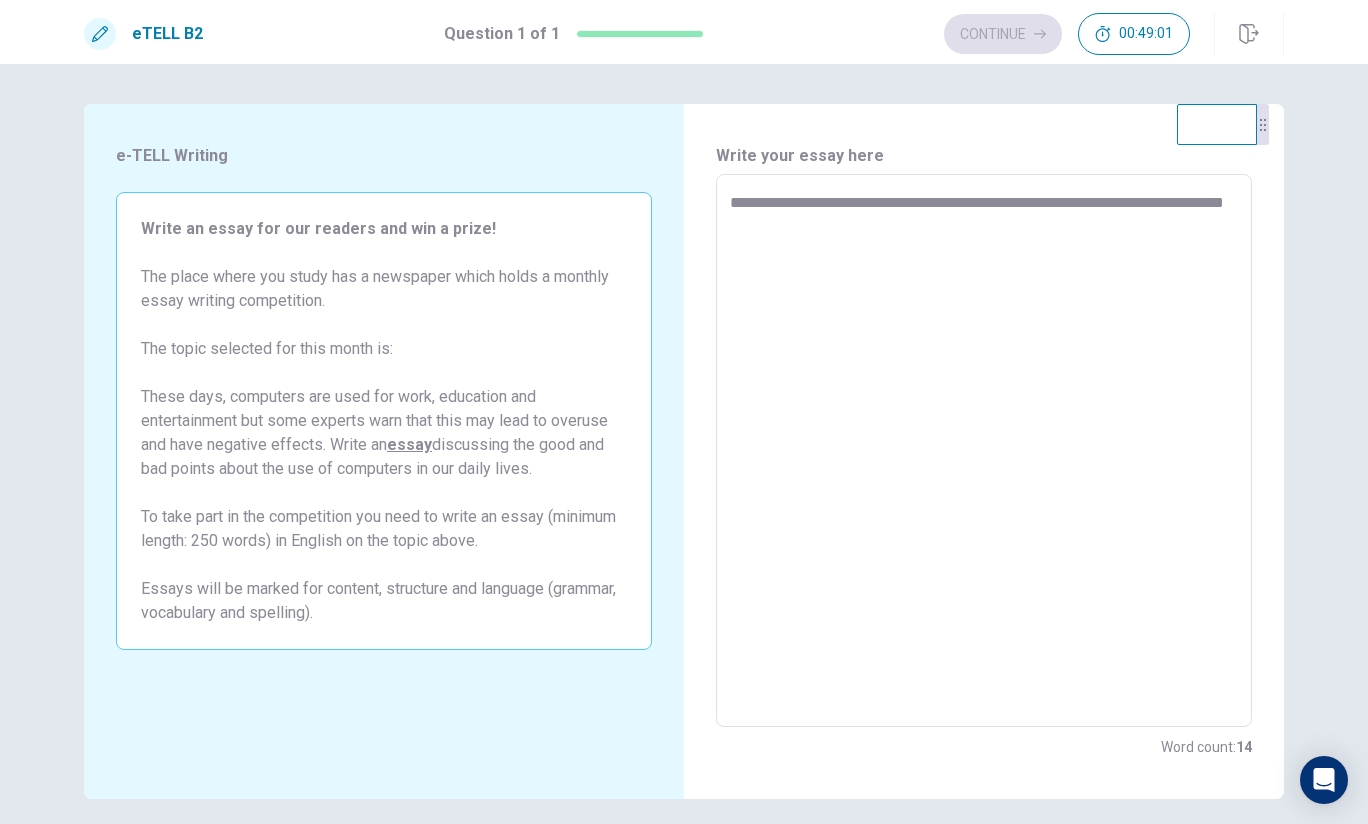 type on "*" 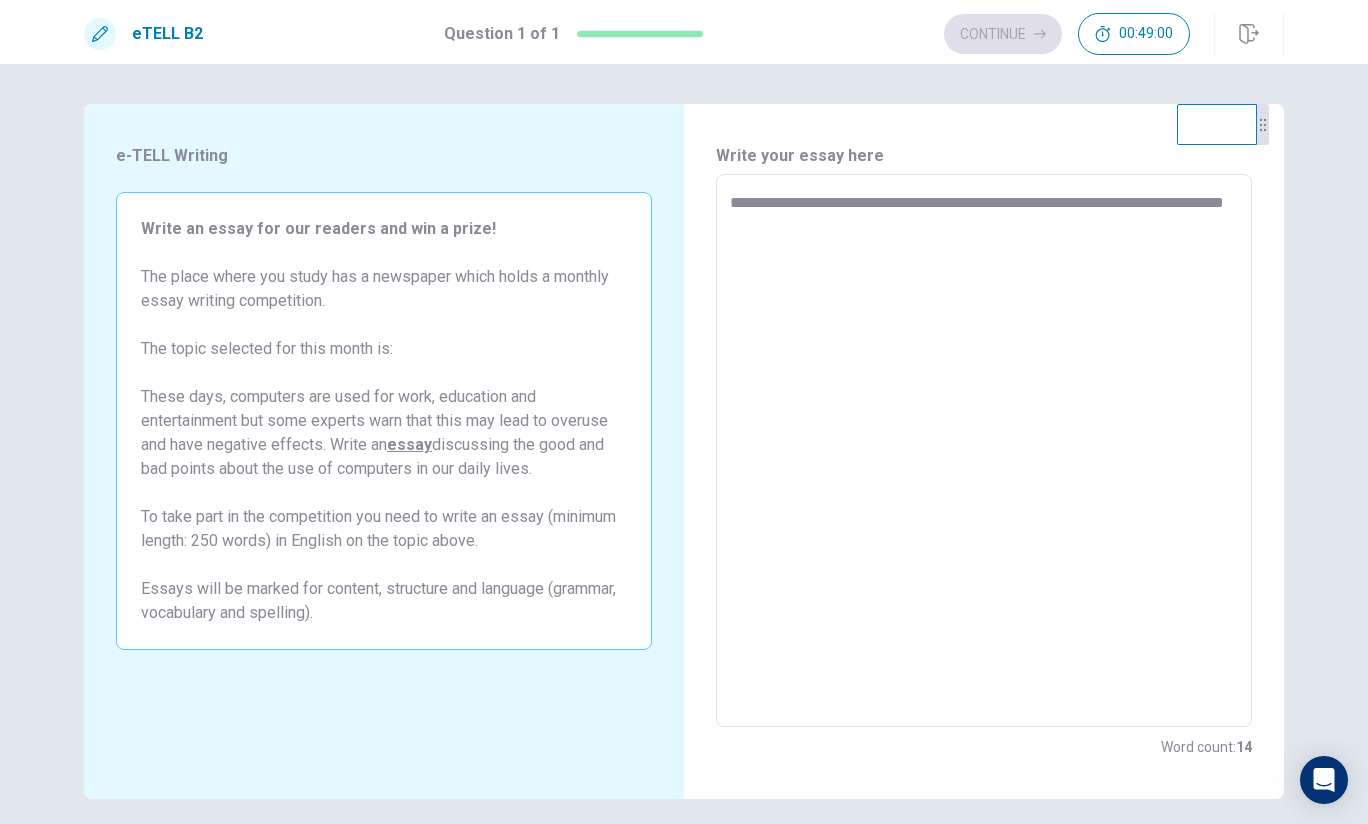type 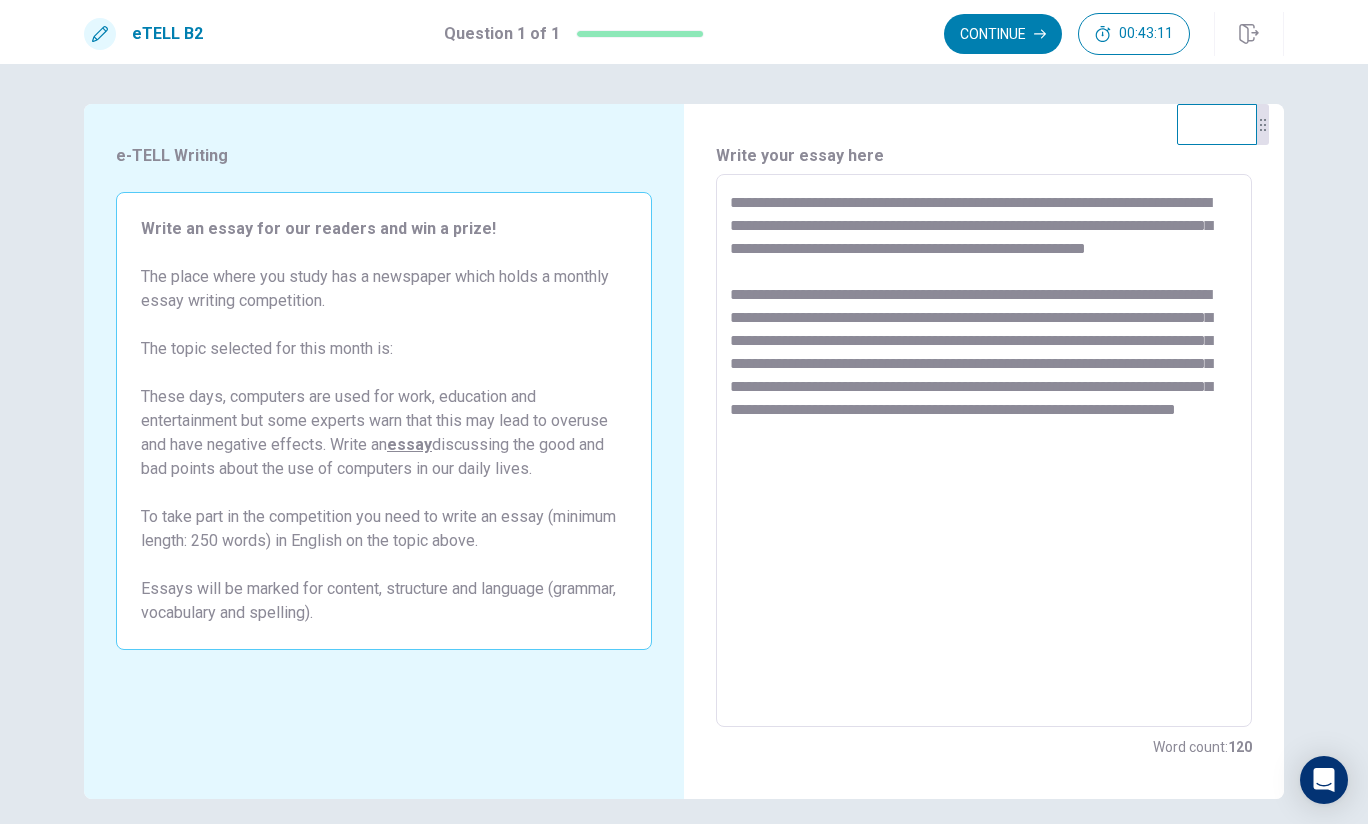 click on "**********" at bounding box center (984, 451) 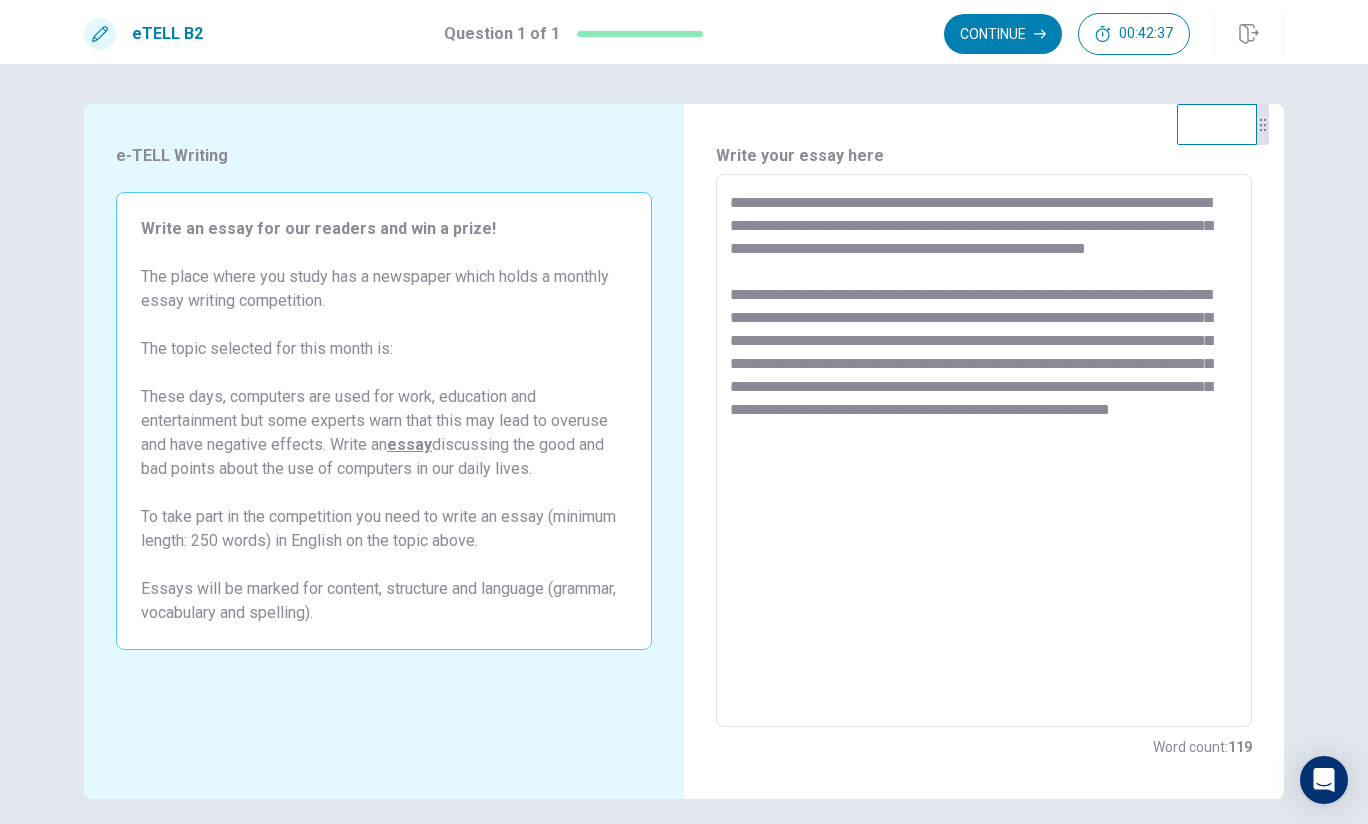 click on "**********" at bounding box center [984, 451] 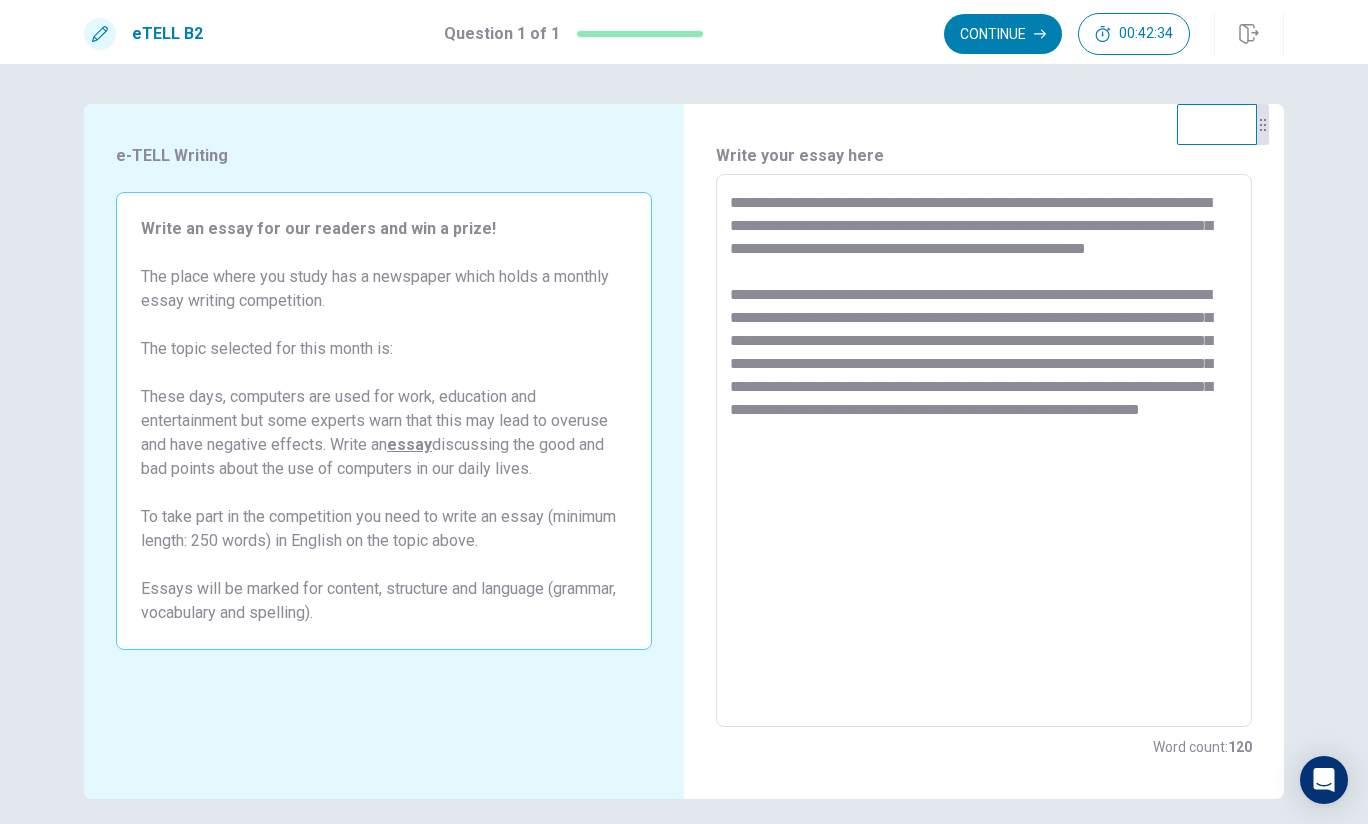 click on "**********" at bounding box center (984, 451) 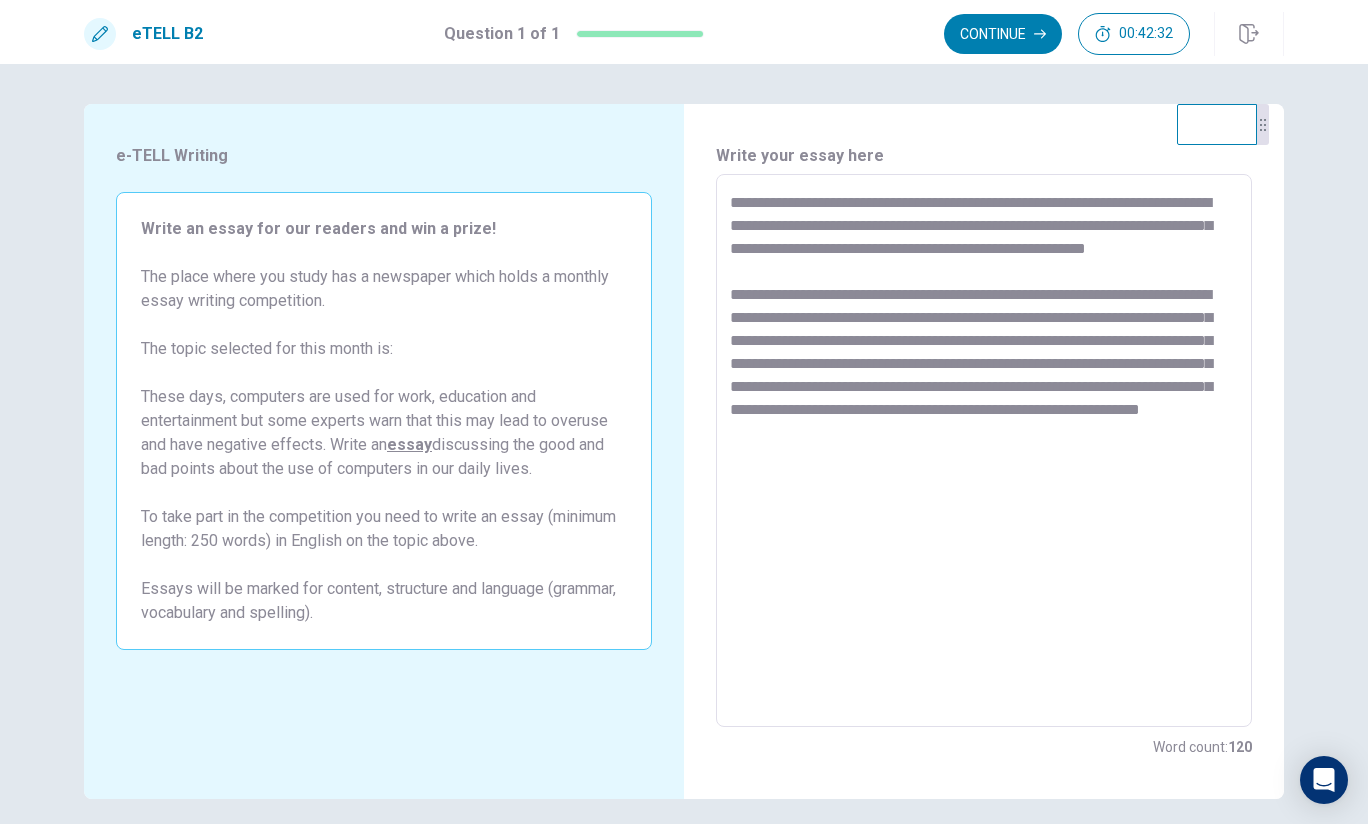 click on "**********" at bounding box center (984, 451) 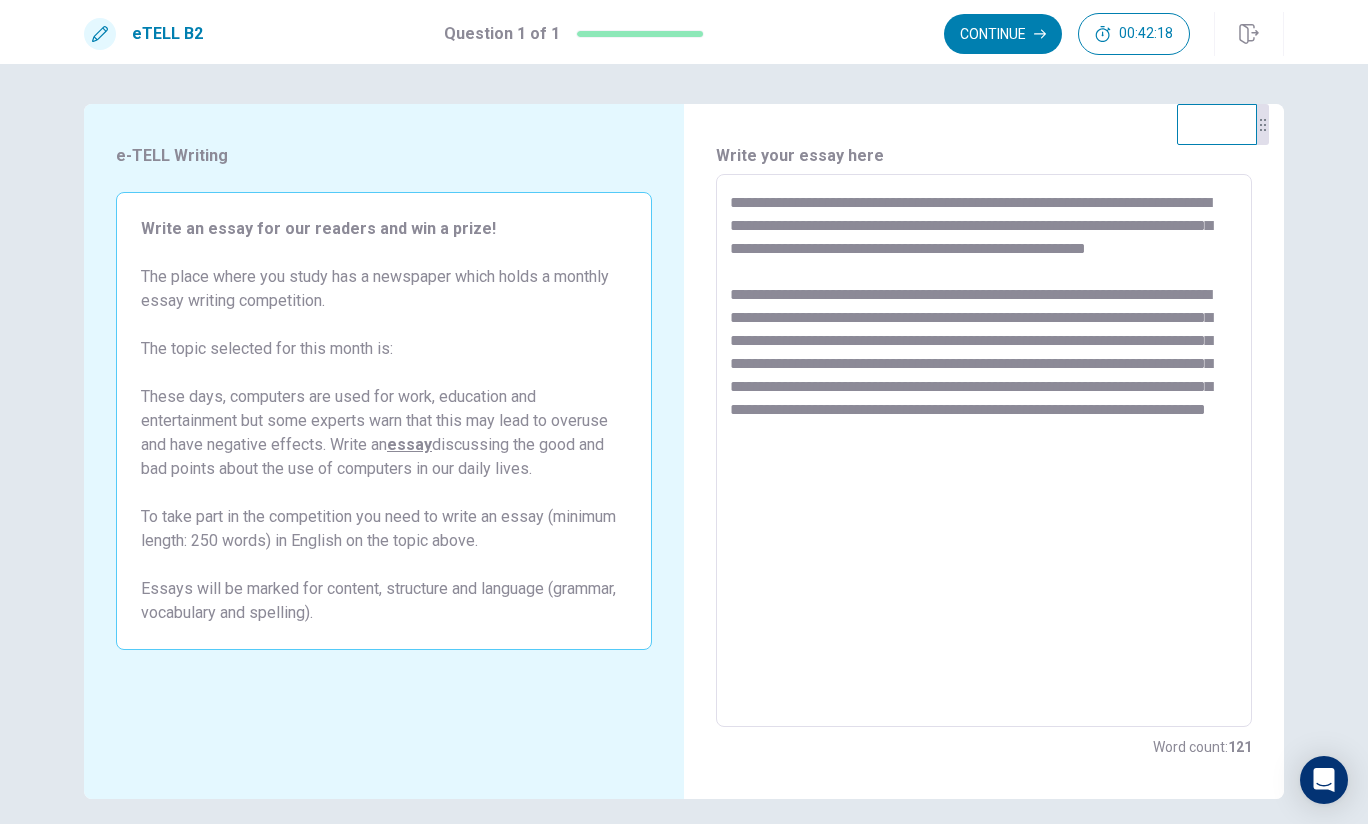 click on "**********" at bounding box center [984, 451] 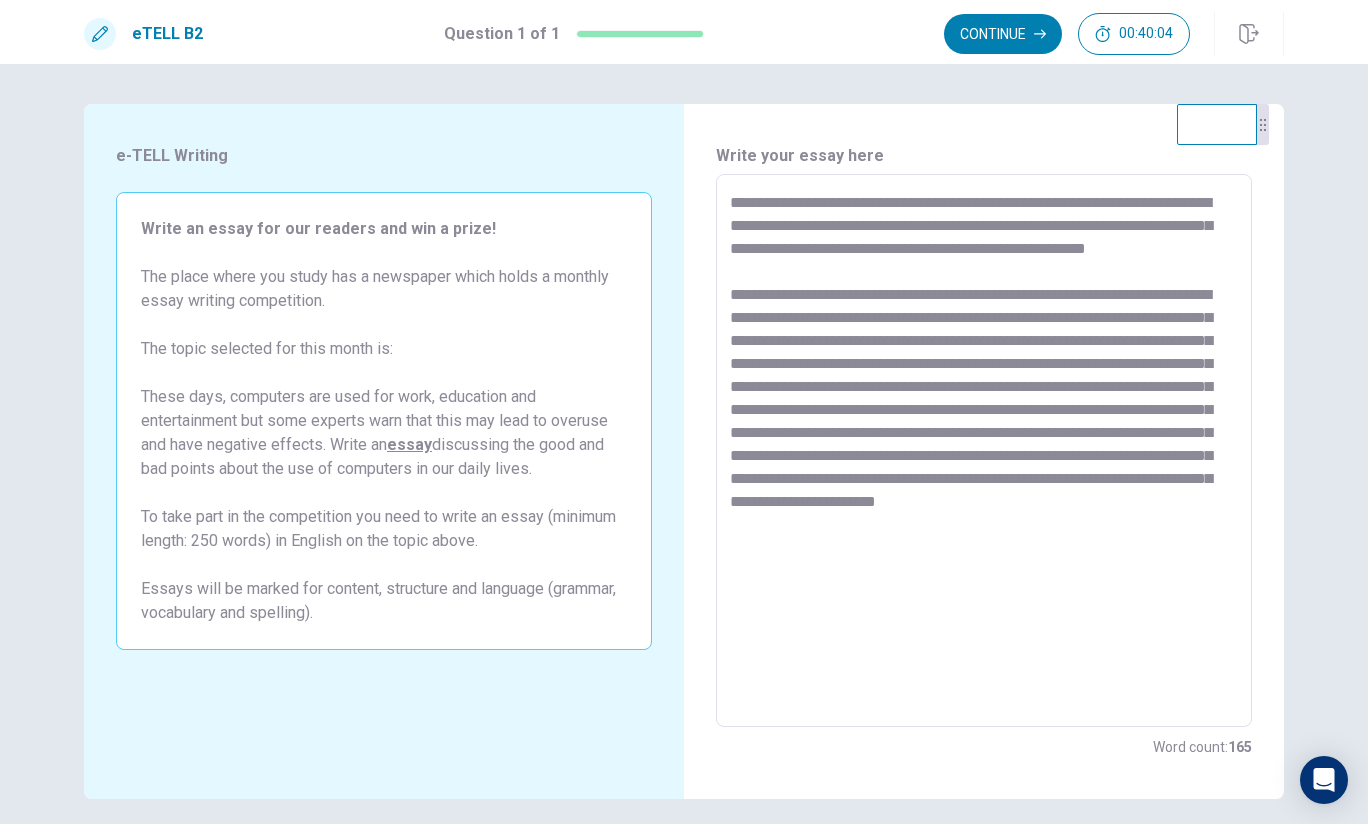 click on "**********" at bounding box center [984, 451] 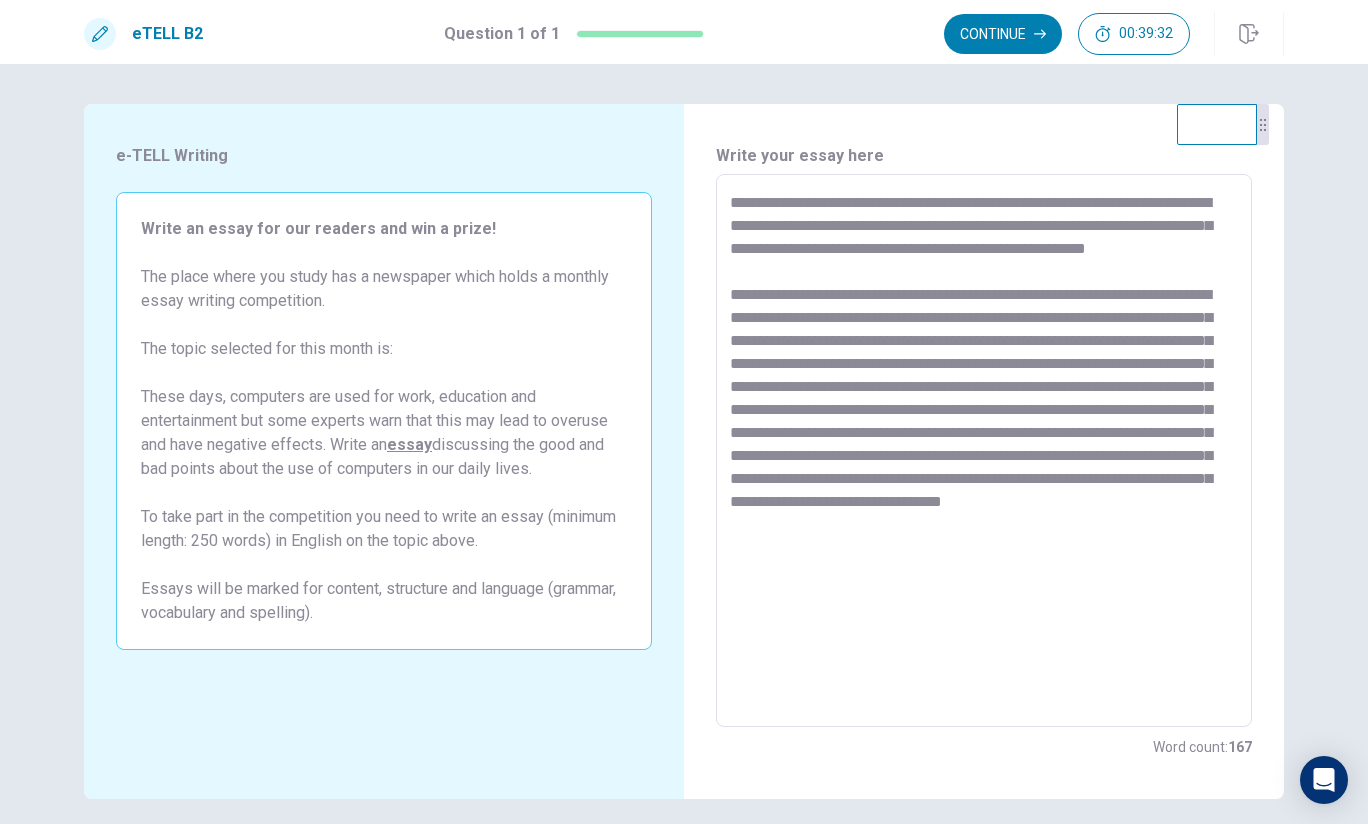 click on "**********" at bounding box center [984, 451] 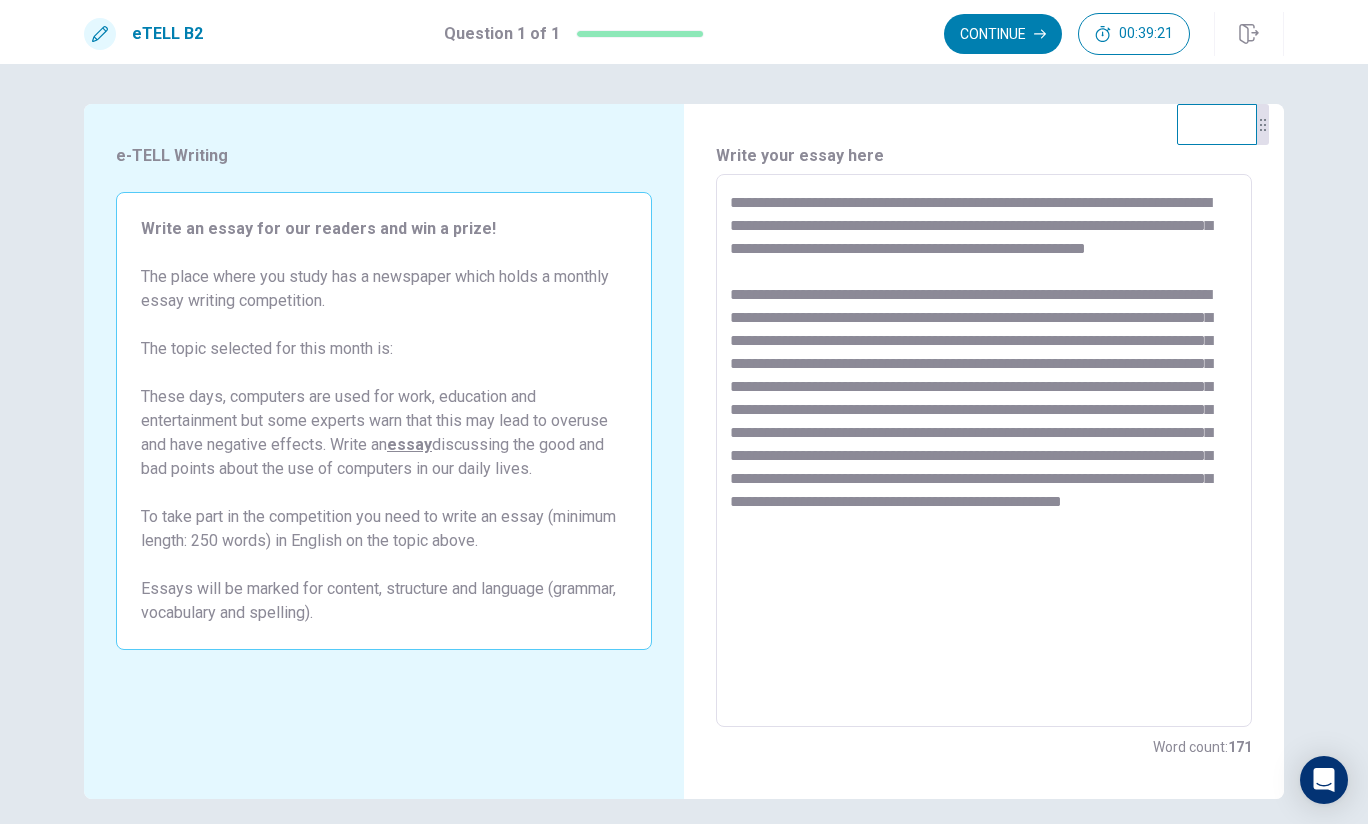 click on "**********" at bounding box center (984, 451) 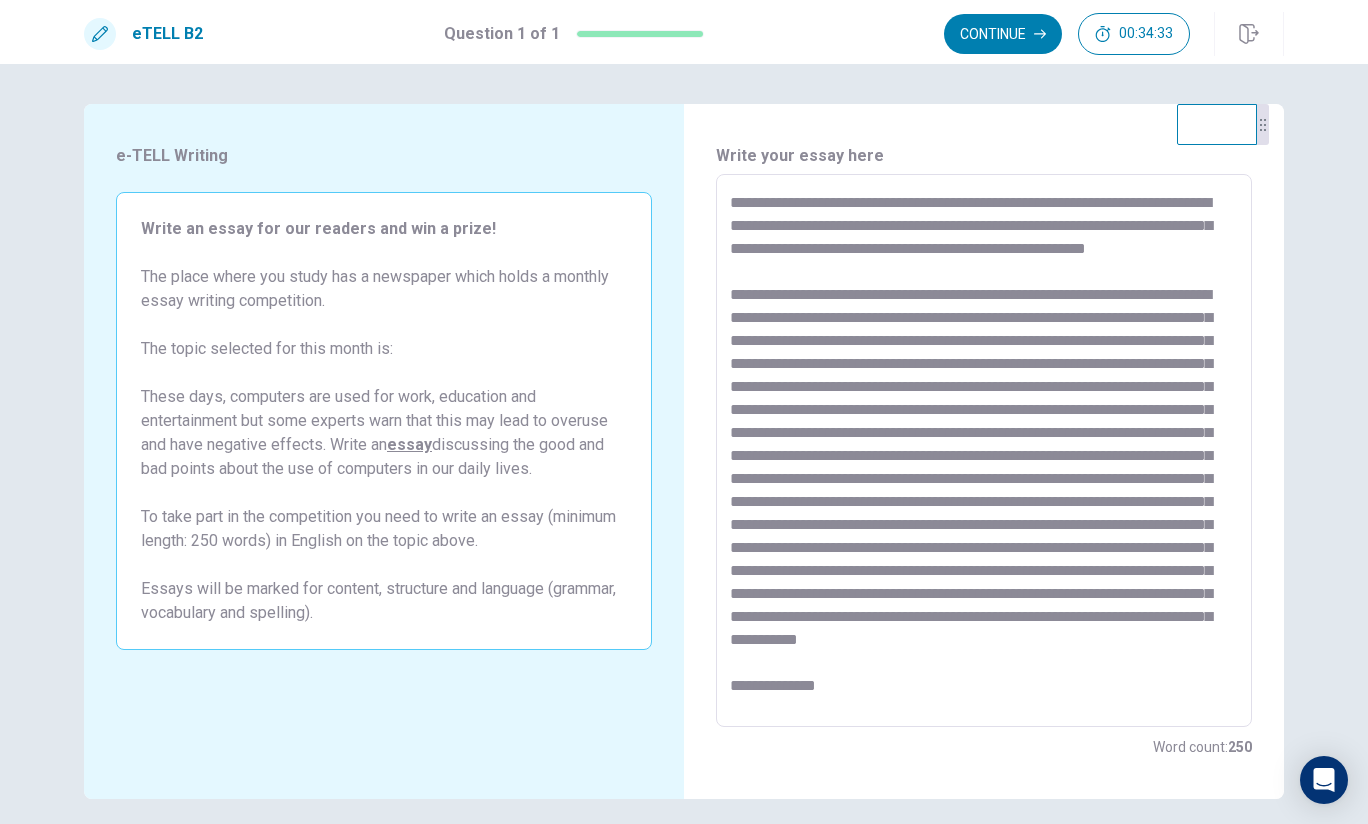 scroll, scrollTop: 100, scrollLeft: 0, axis: vertical 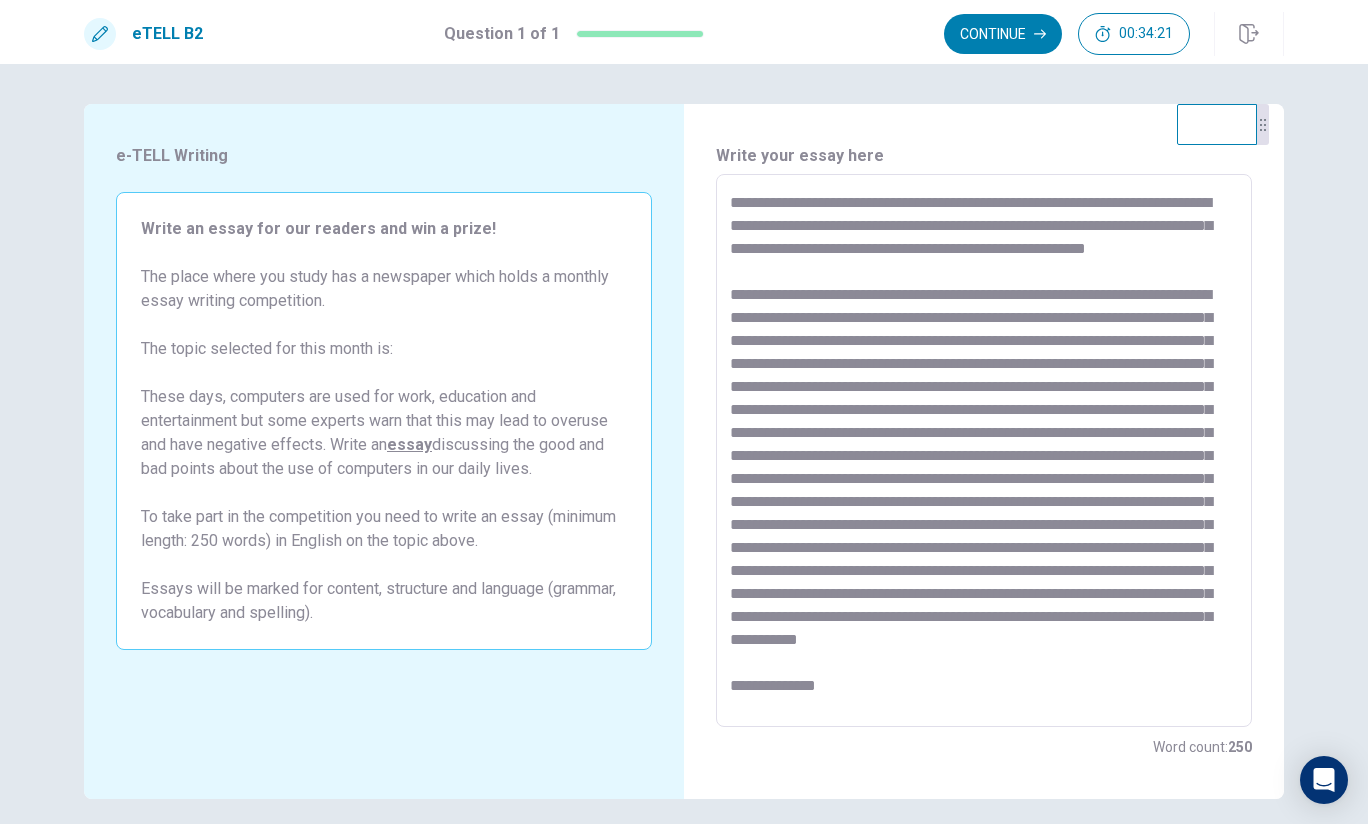click at bounding box center (984, 451) 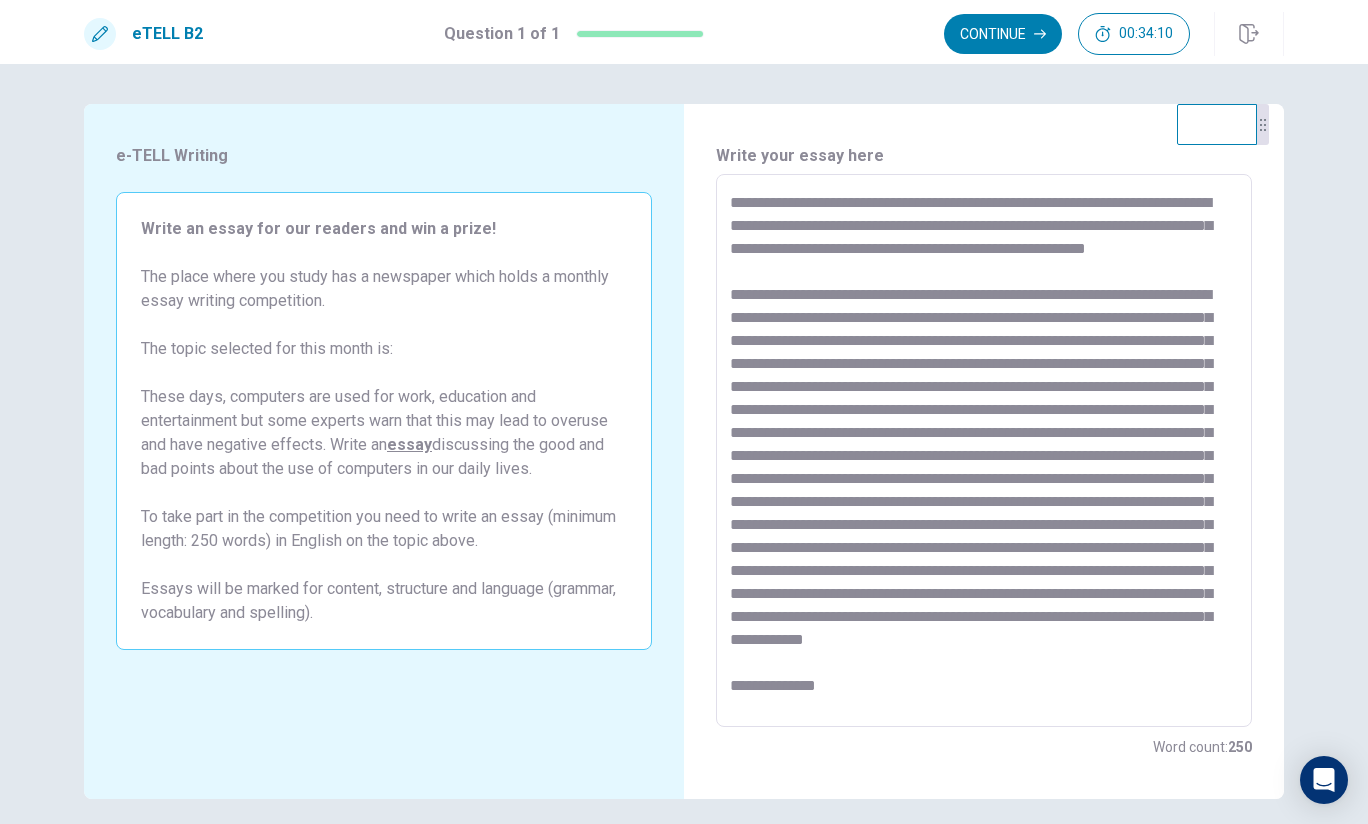 click at bounding box center (984, 451) 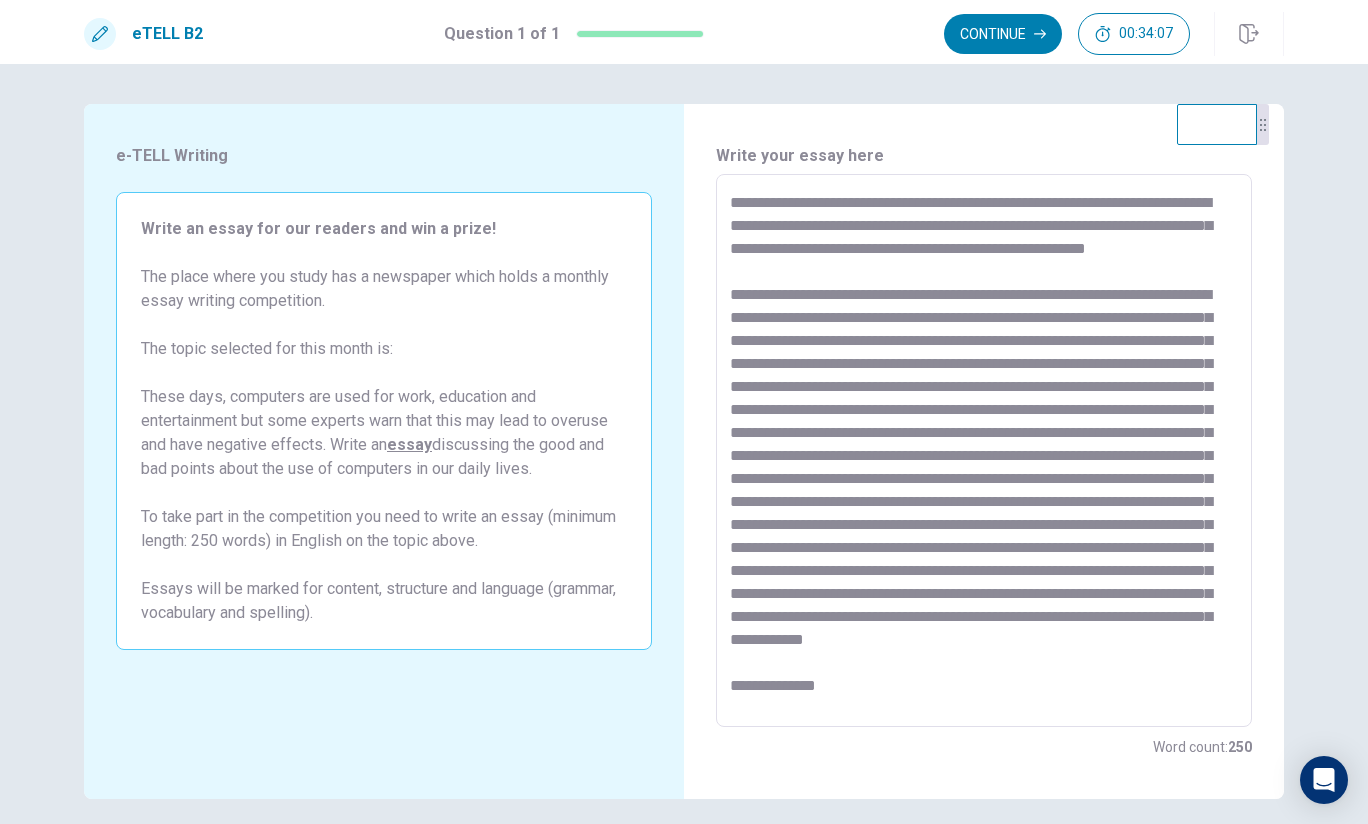 drag, startPoint x: 844, startPoint y: 673, endPoint x: 820, endPoint y: 659, distance: 27.784887 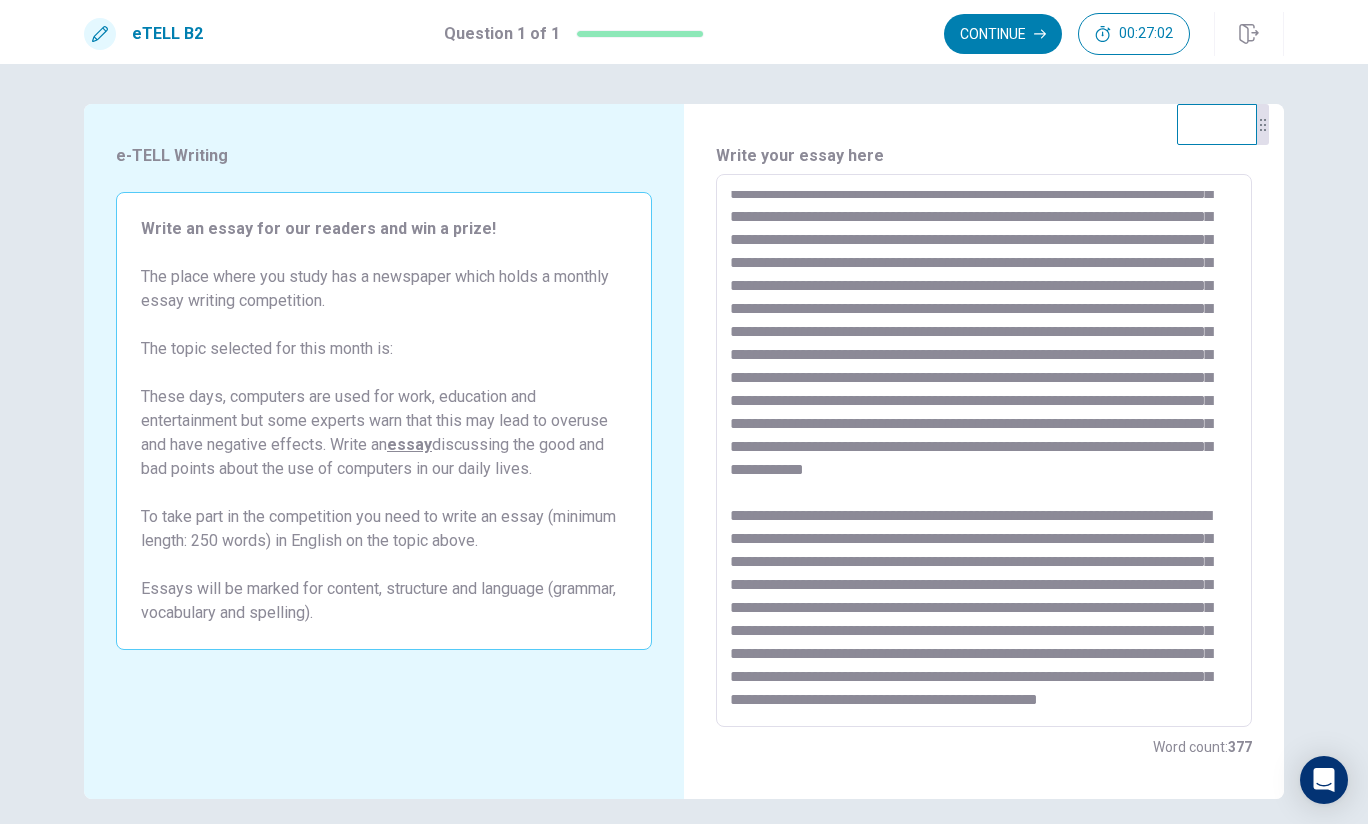 scroll, scrollTop: 306, scrollLeft: 0, axis: vertical 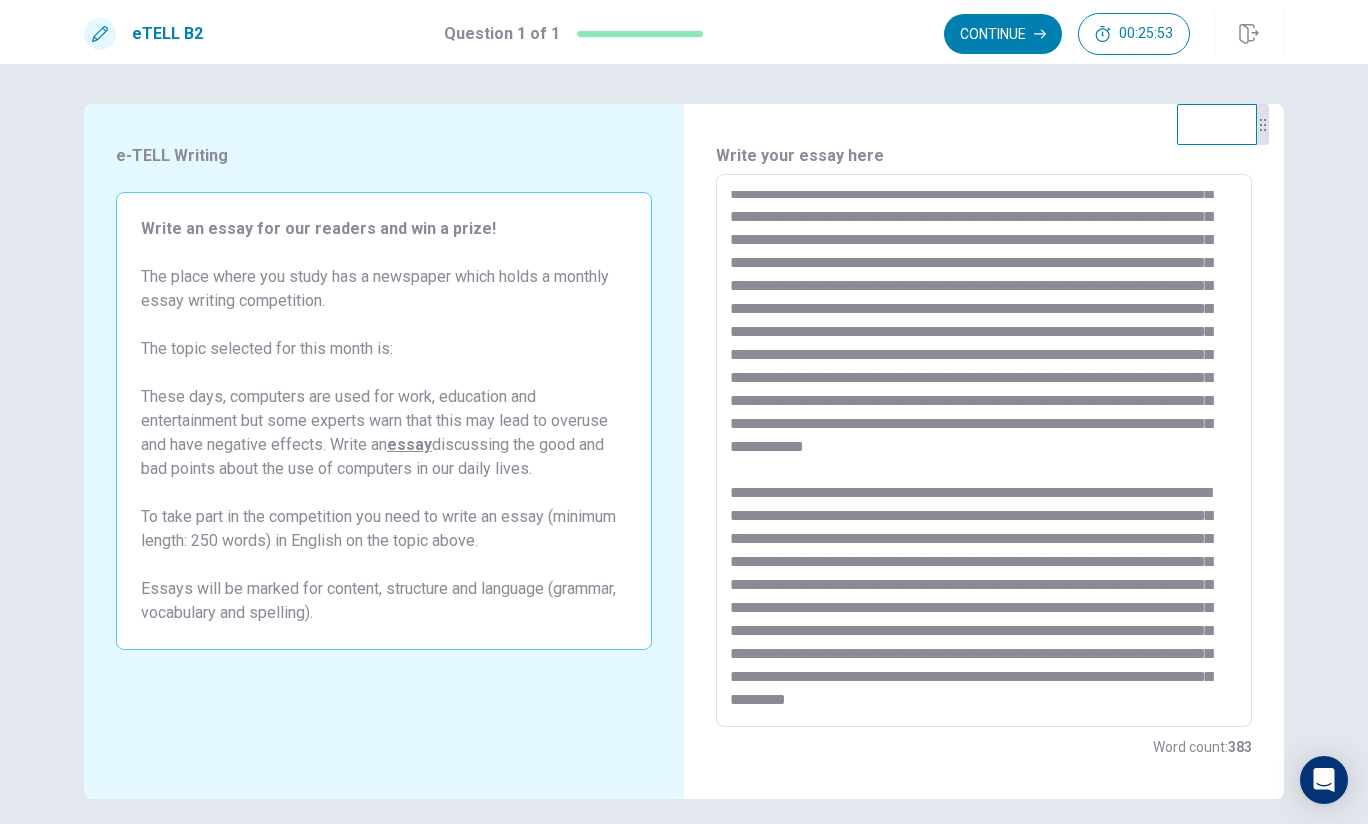 click at bounding box center [984, 451] 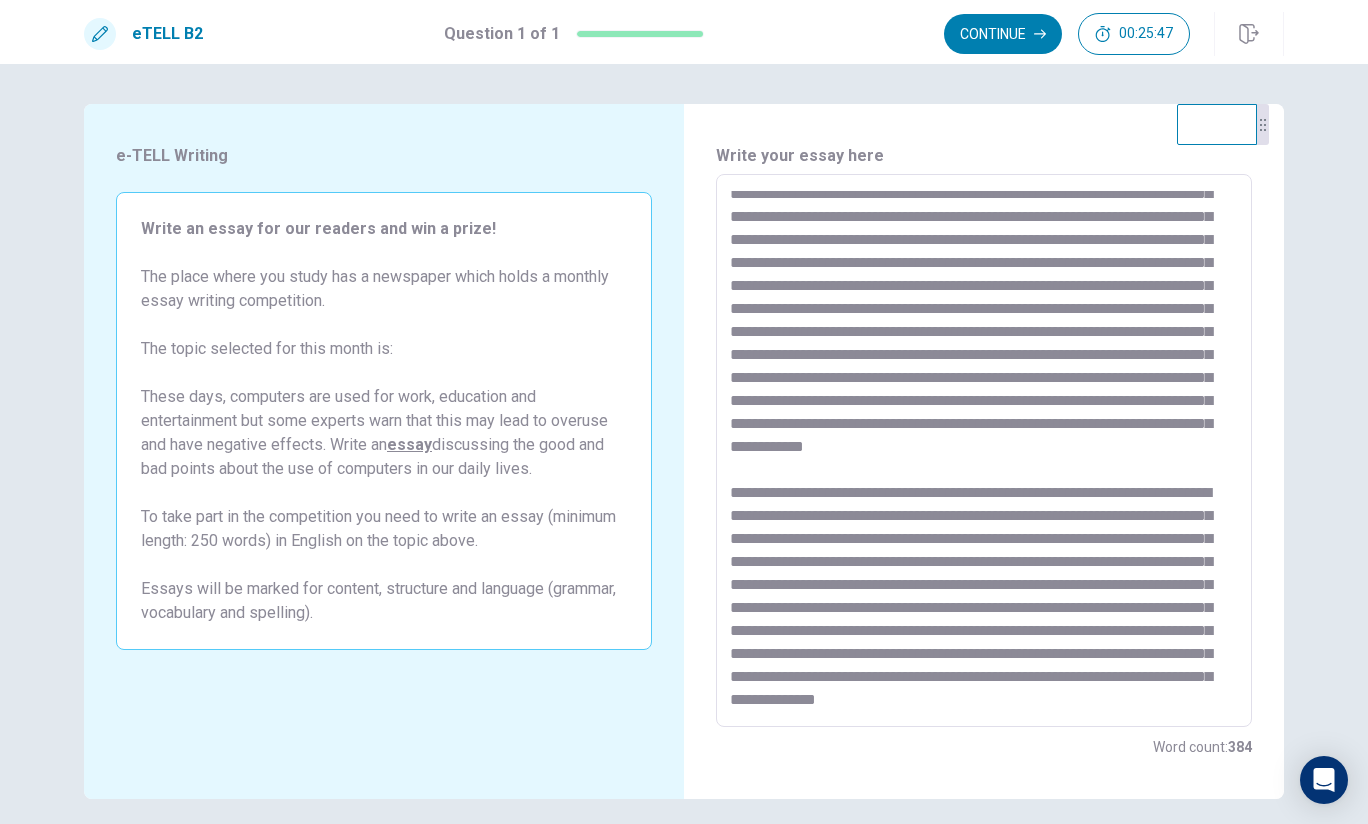 click at bounding box center [984, 451] 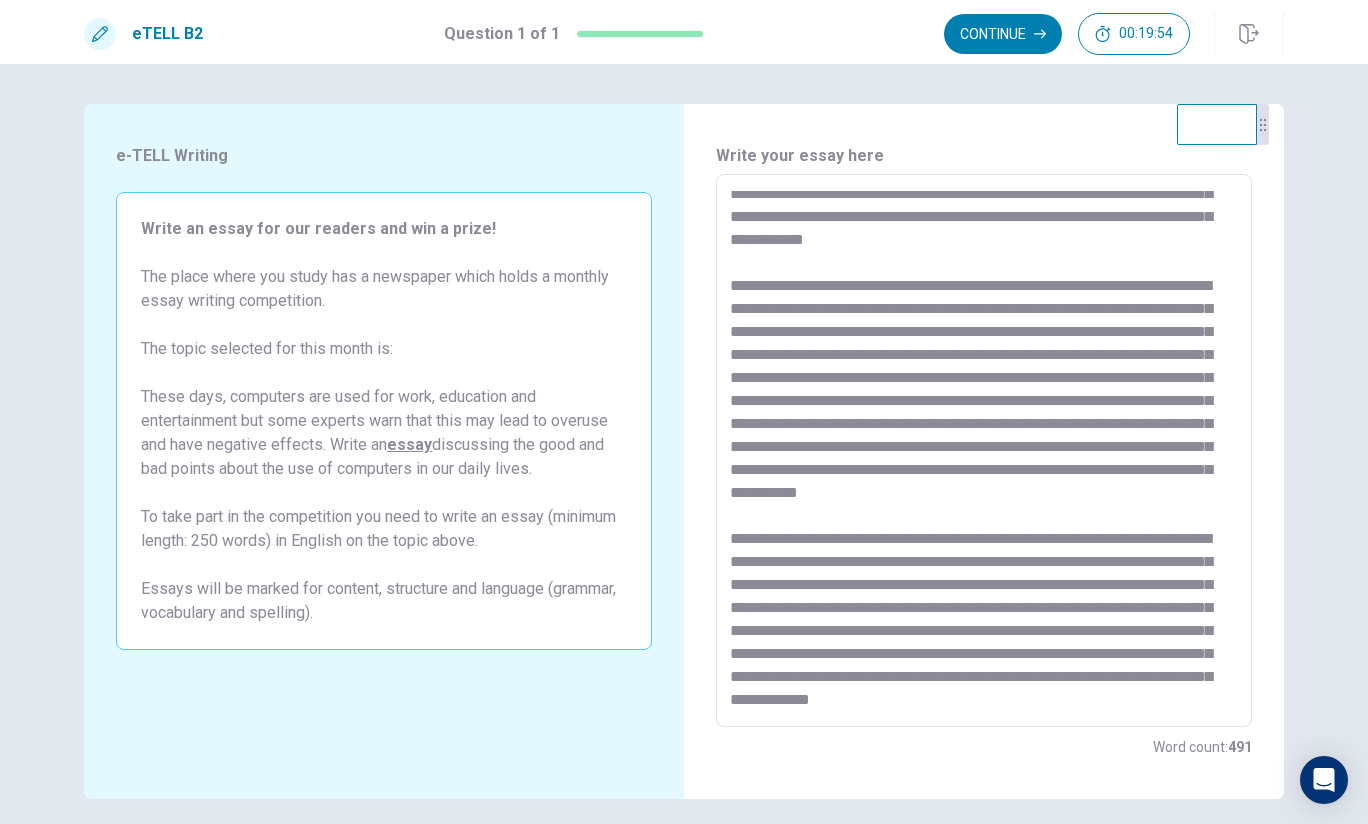 scroll, scrollTop: 559, scrollLeft: 0, axis: vertical 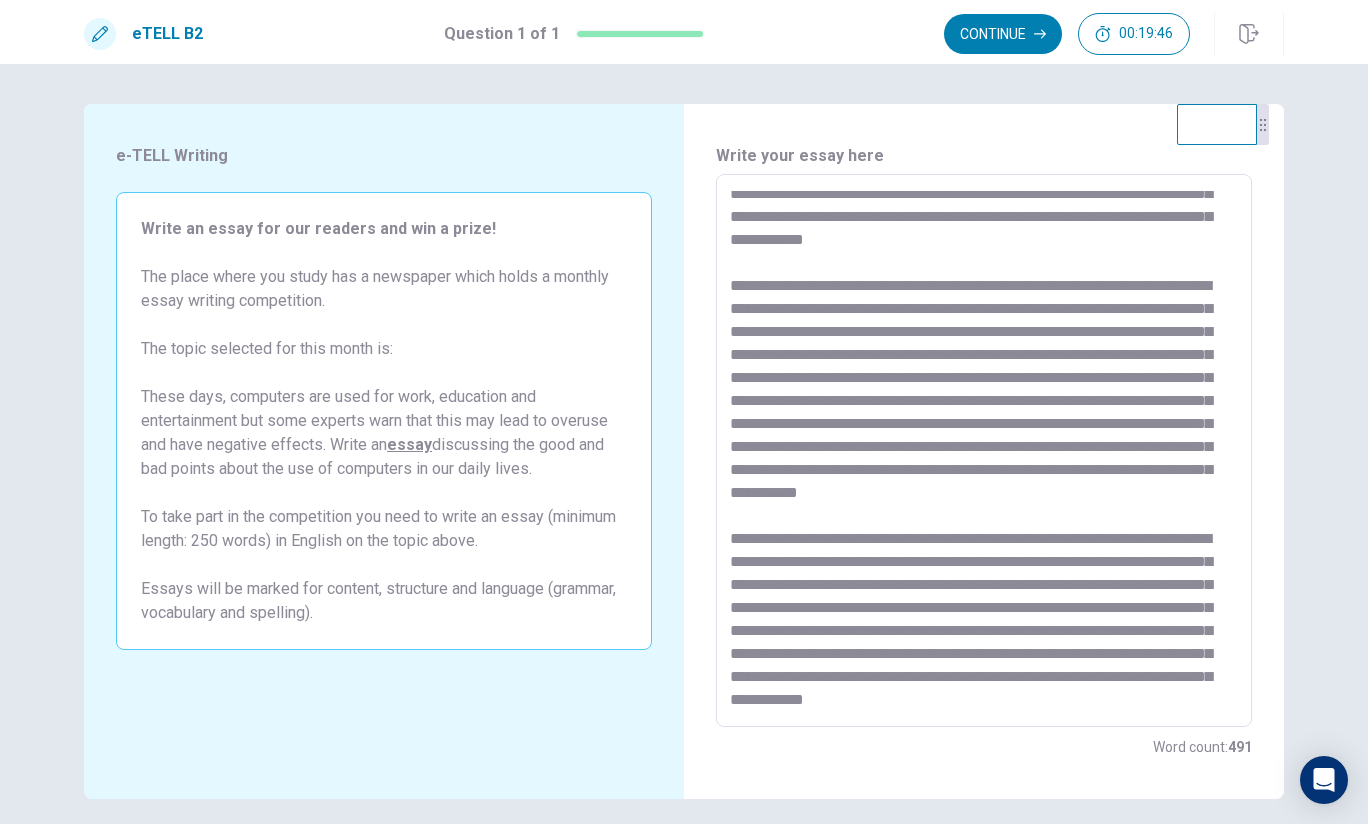 click at bounding box center (984, 451) 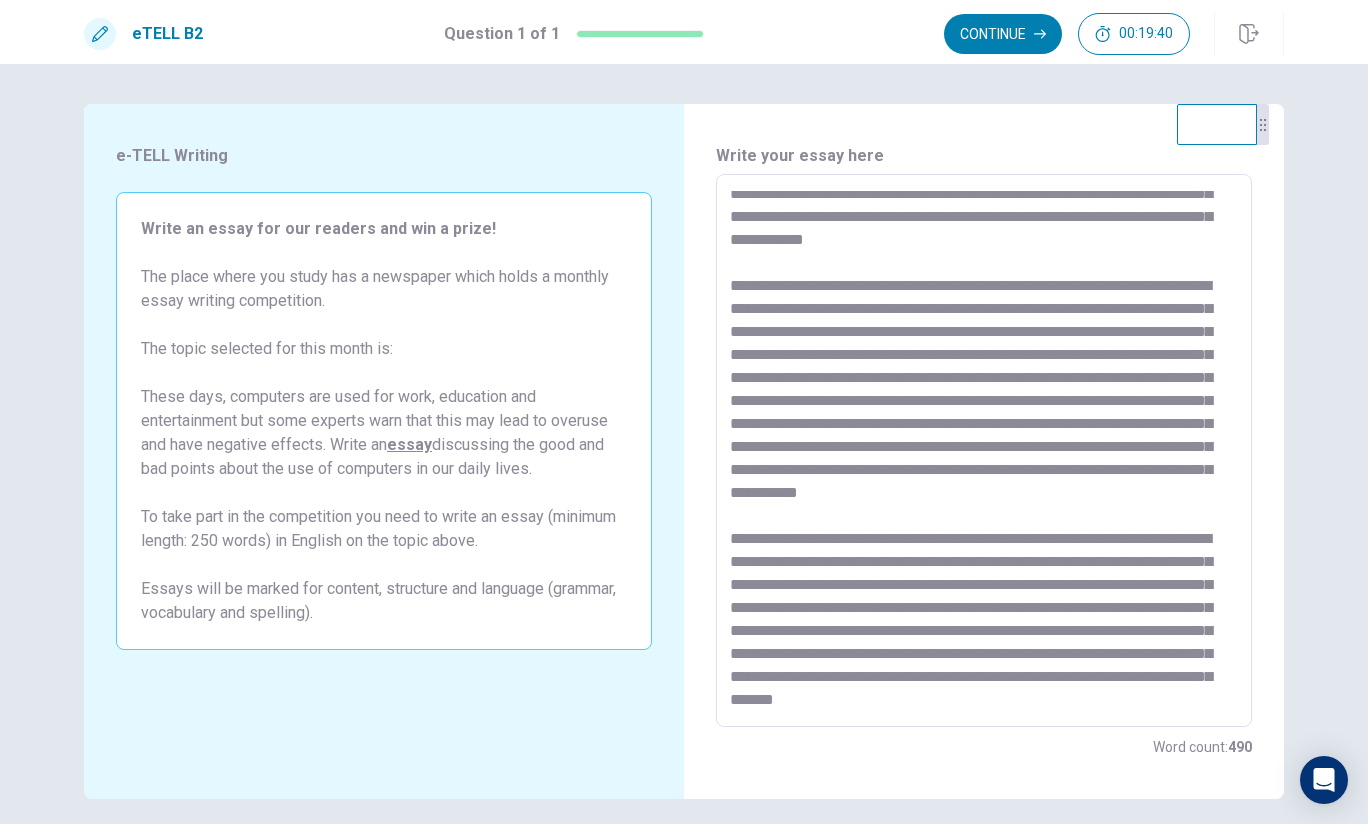 click at bounding box center [984, 451] 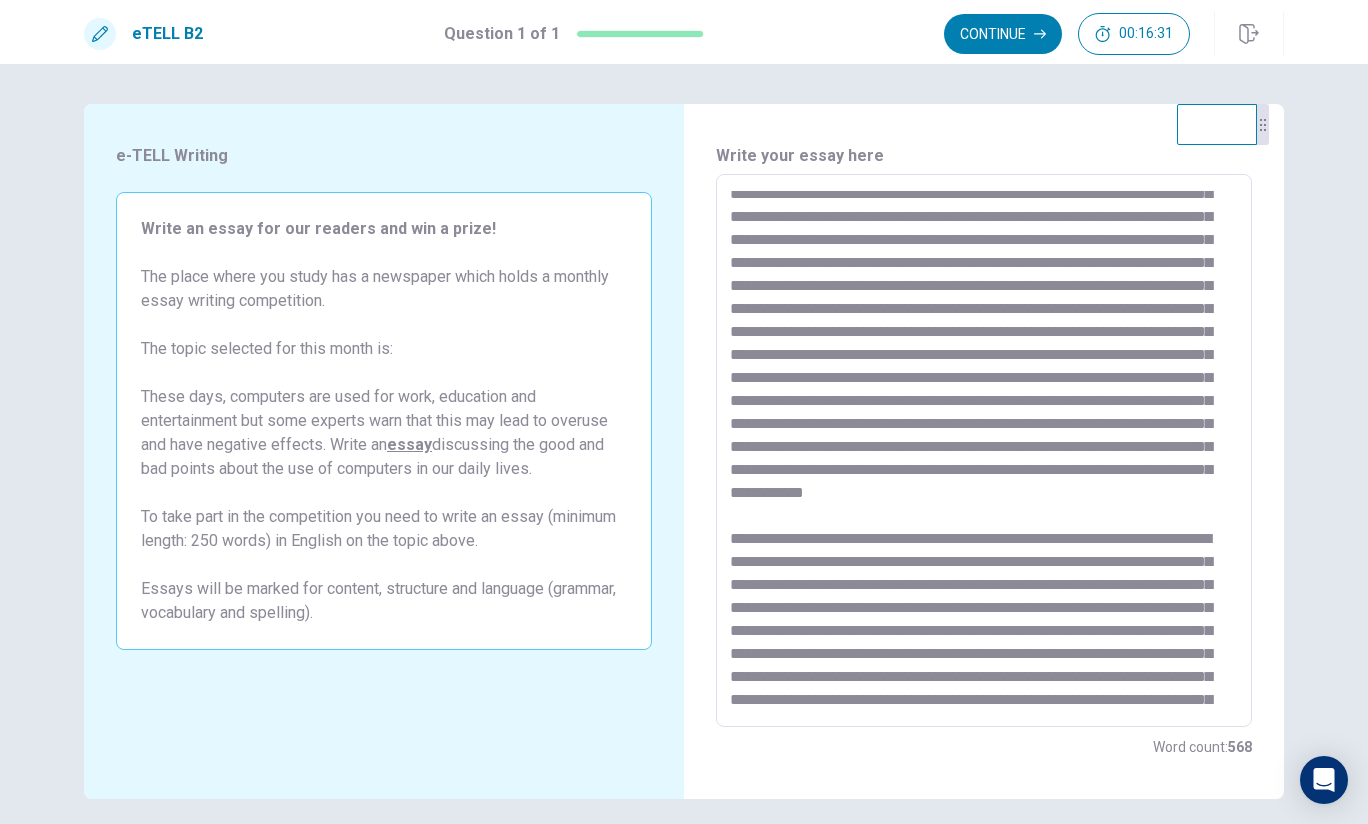 scroll, scrollTop: 0, scrollLeft: 0, axis: both 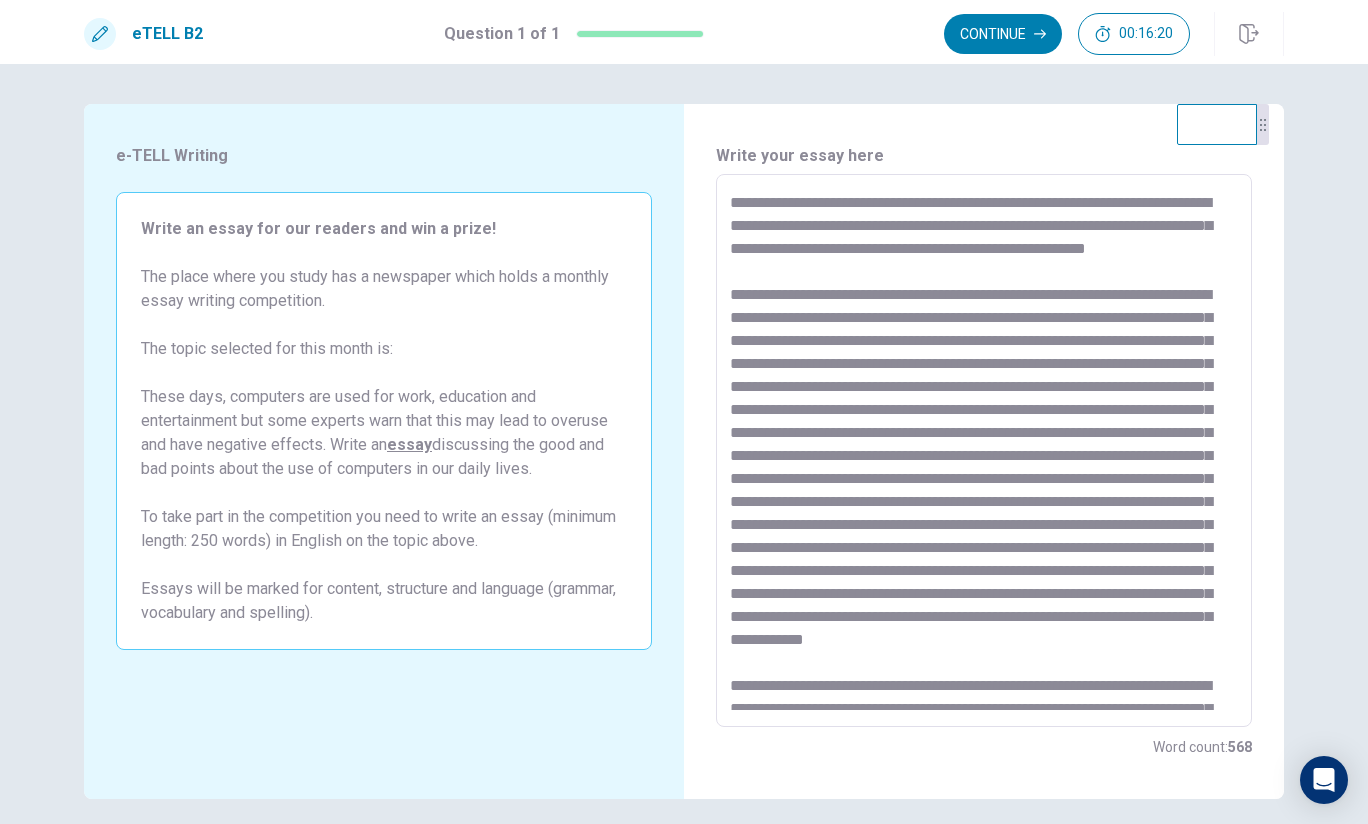 click at bounding box center [984, 451] 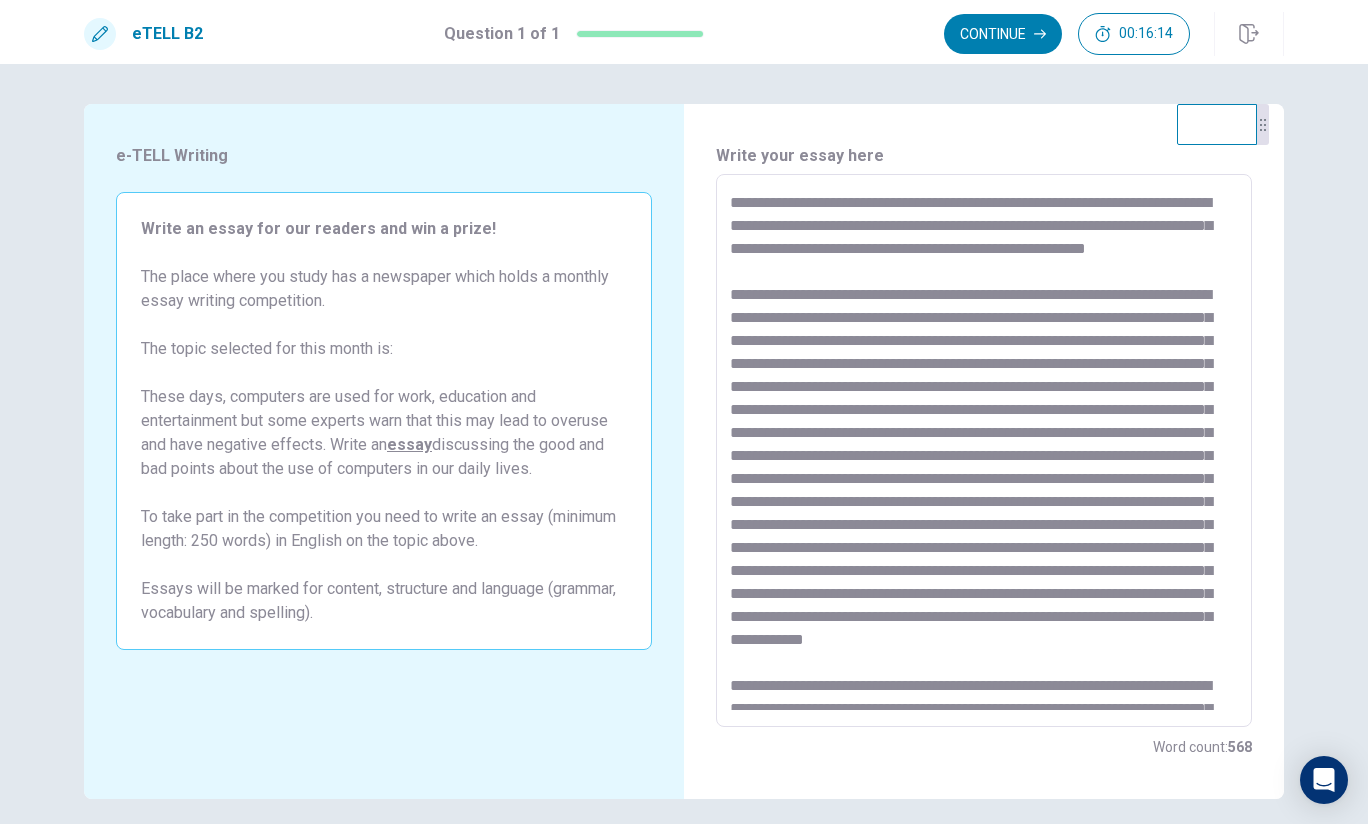 click at bounding box center (984, 451) 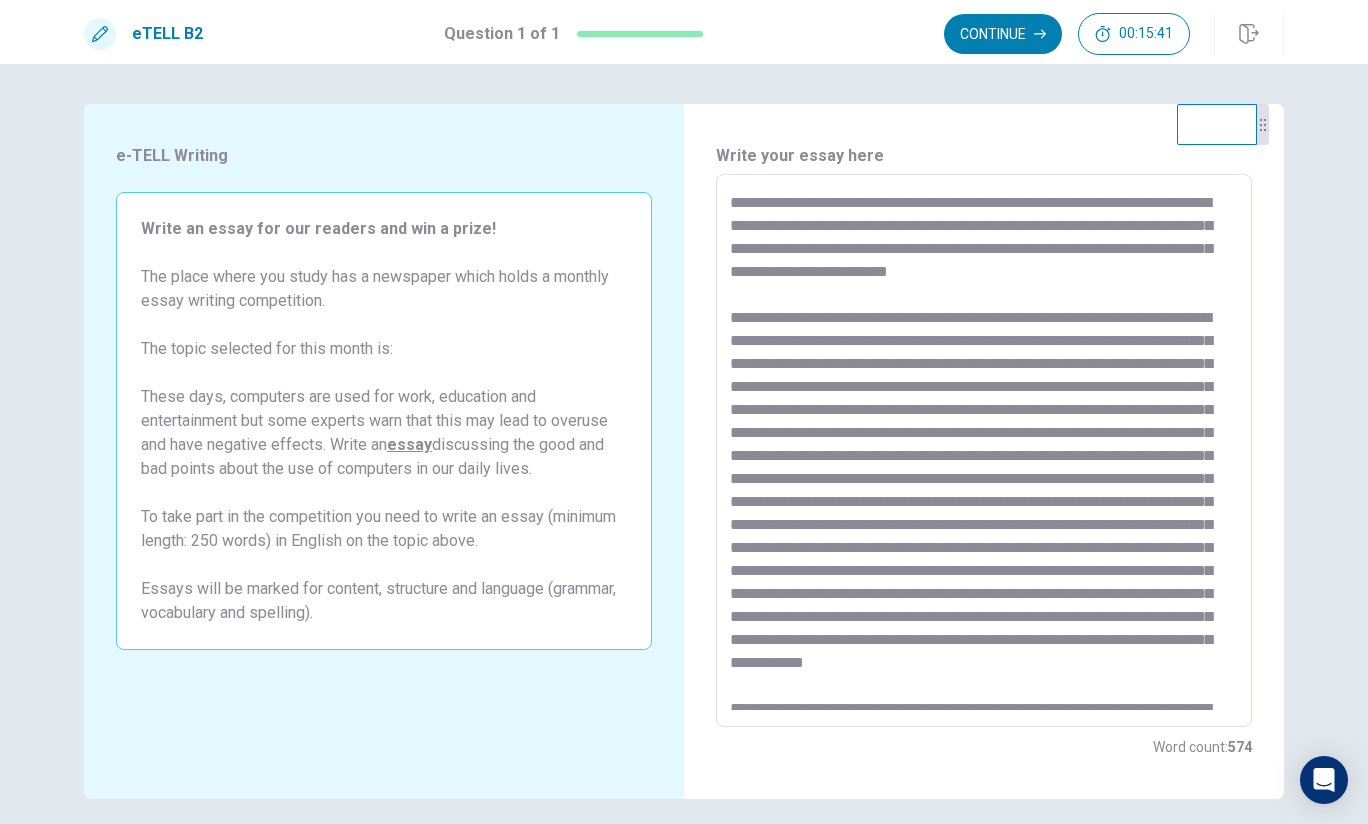 click at bounding box center (984, 451) 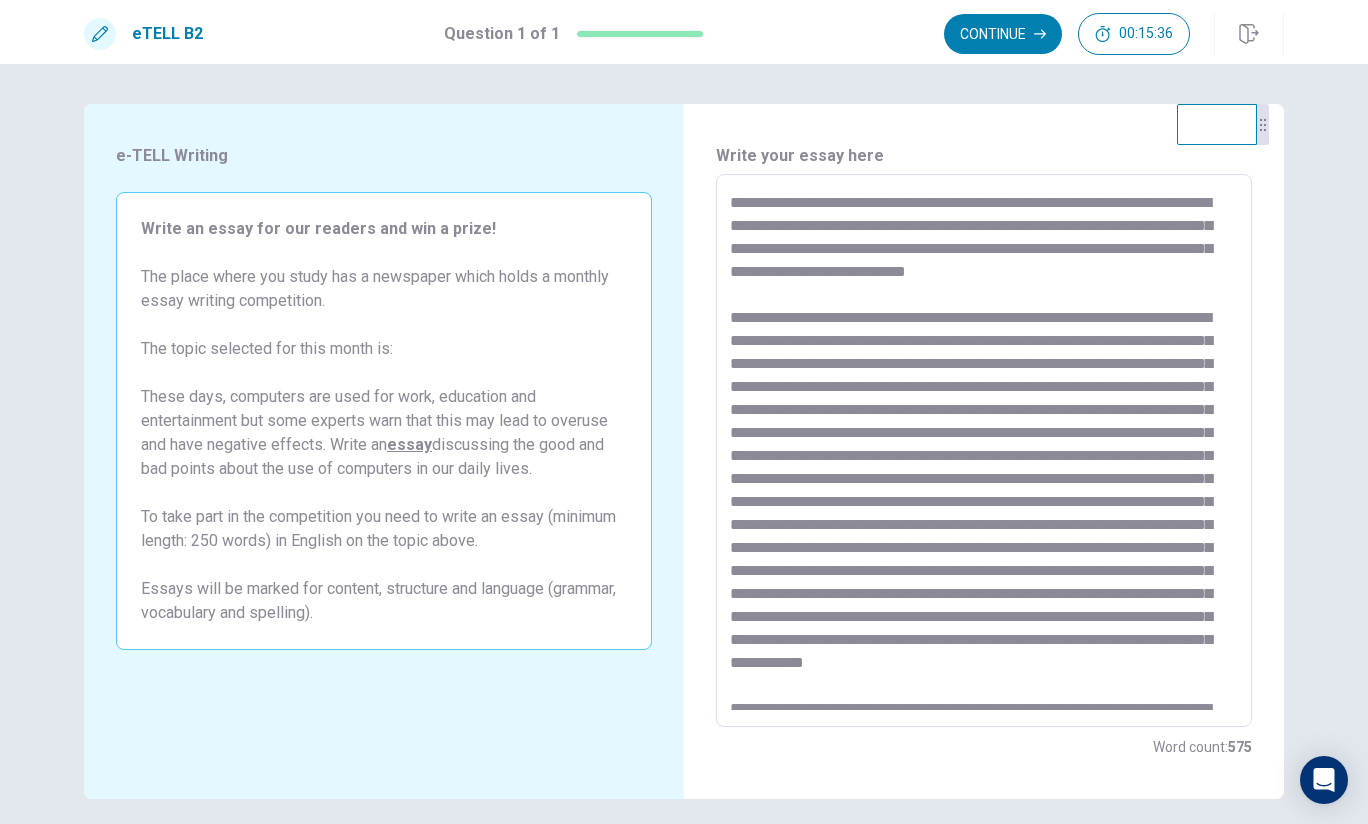 click at bounding box center [984, 451] 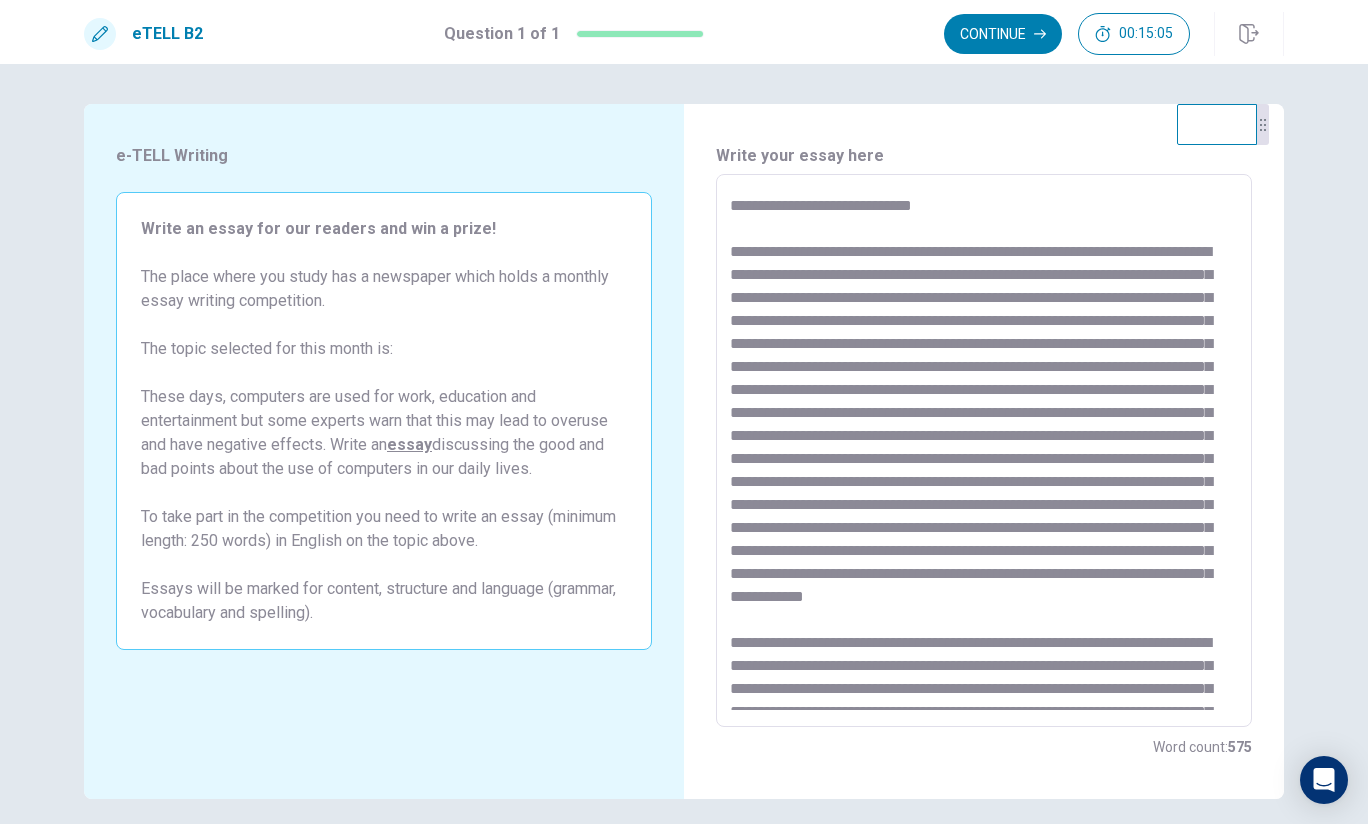 scroll, scrollTop: 100, scrollLeft: 0, axis: vertical 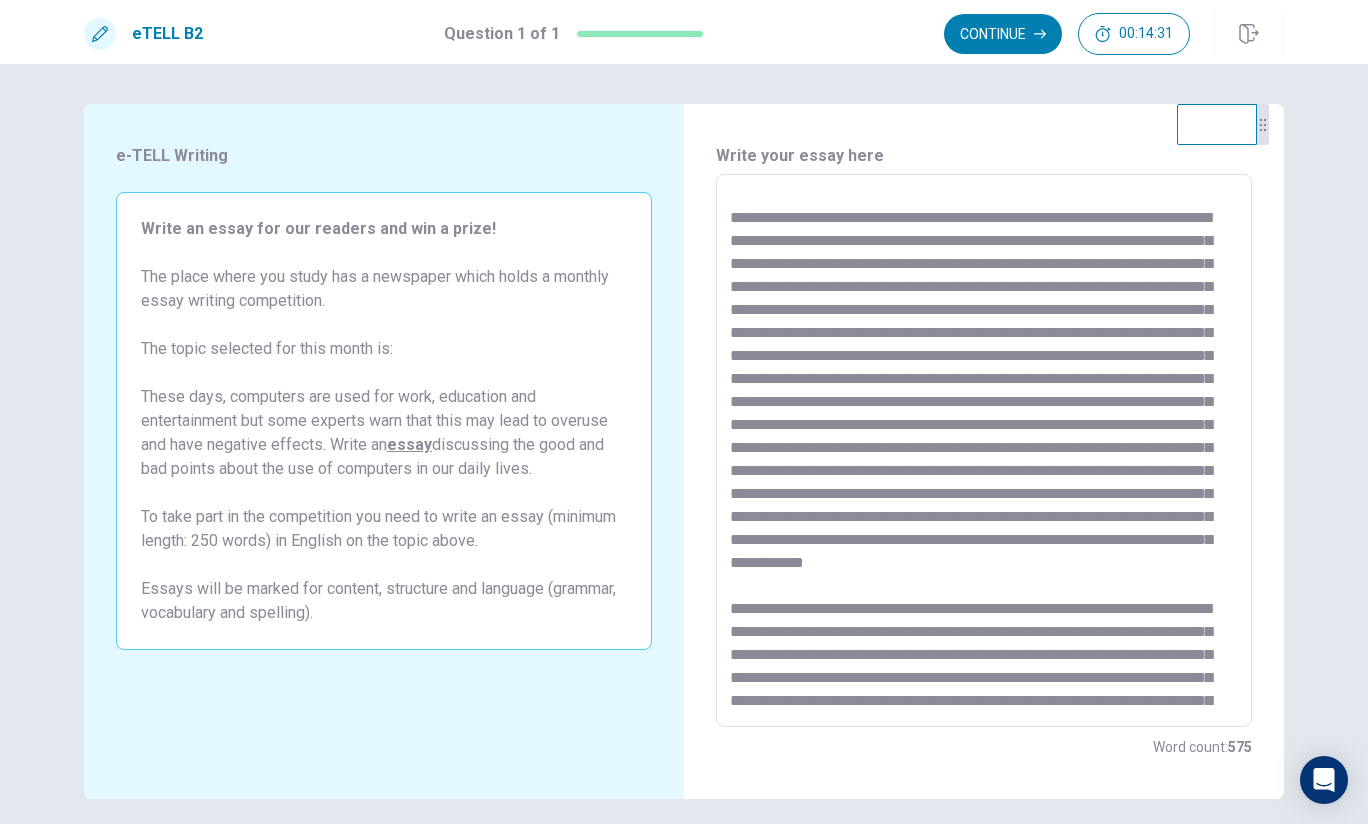 click at bounding box center [984, 451] 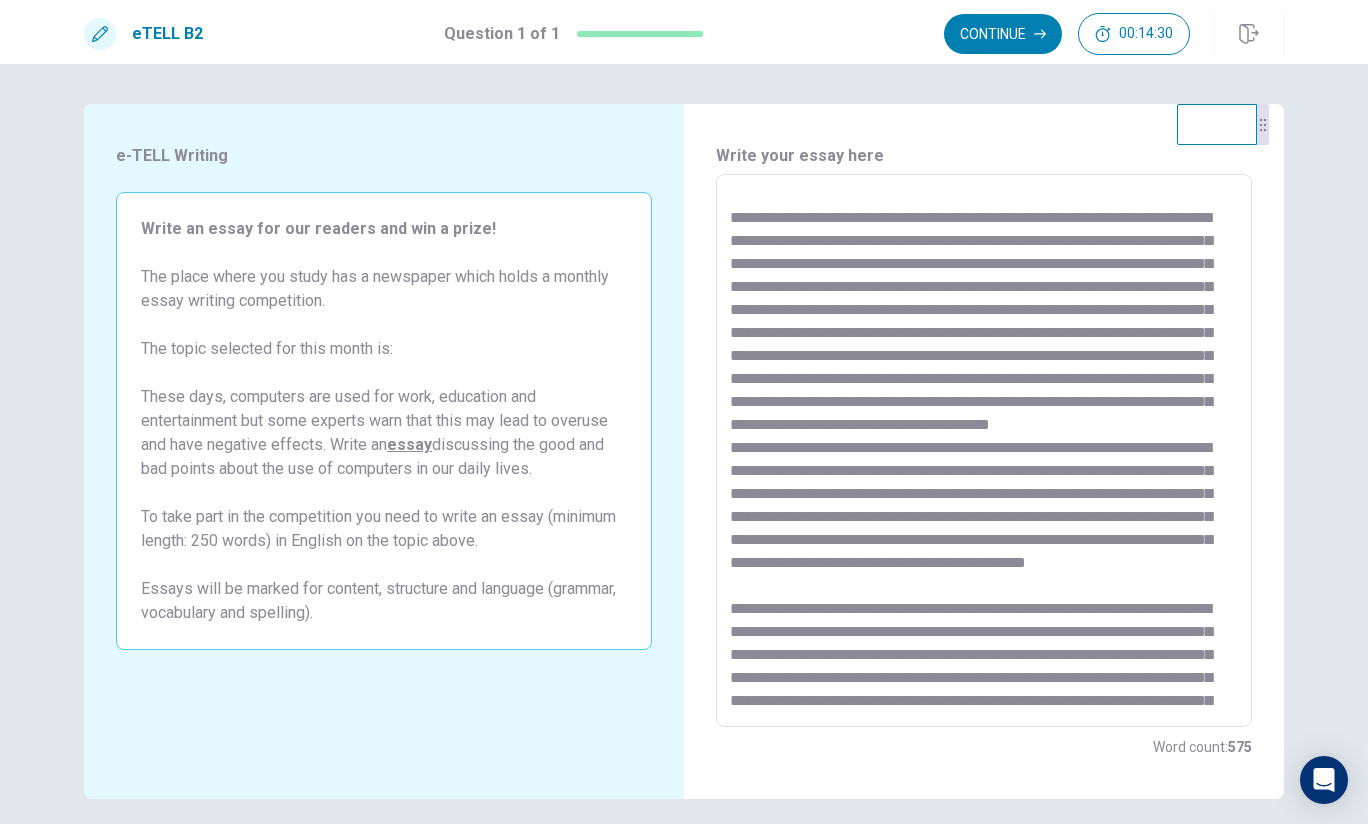 click at bounding box center [984, 451] 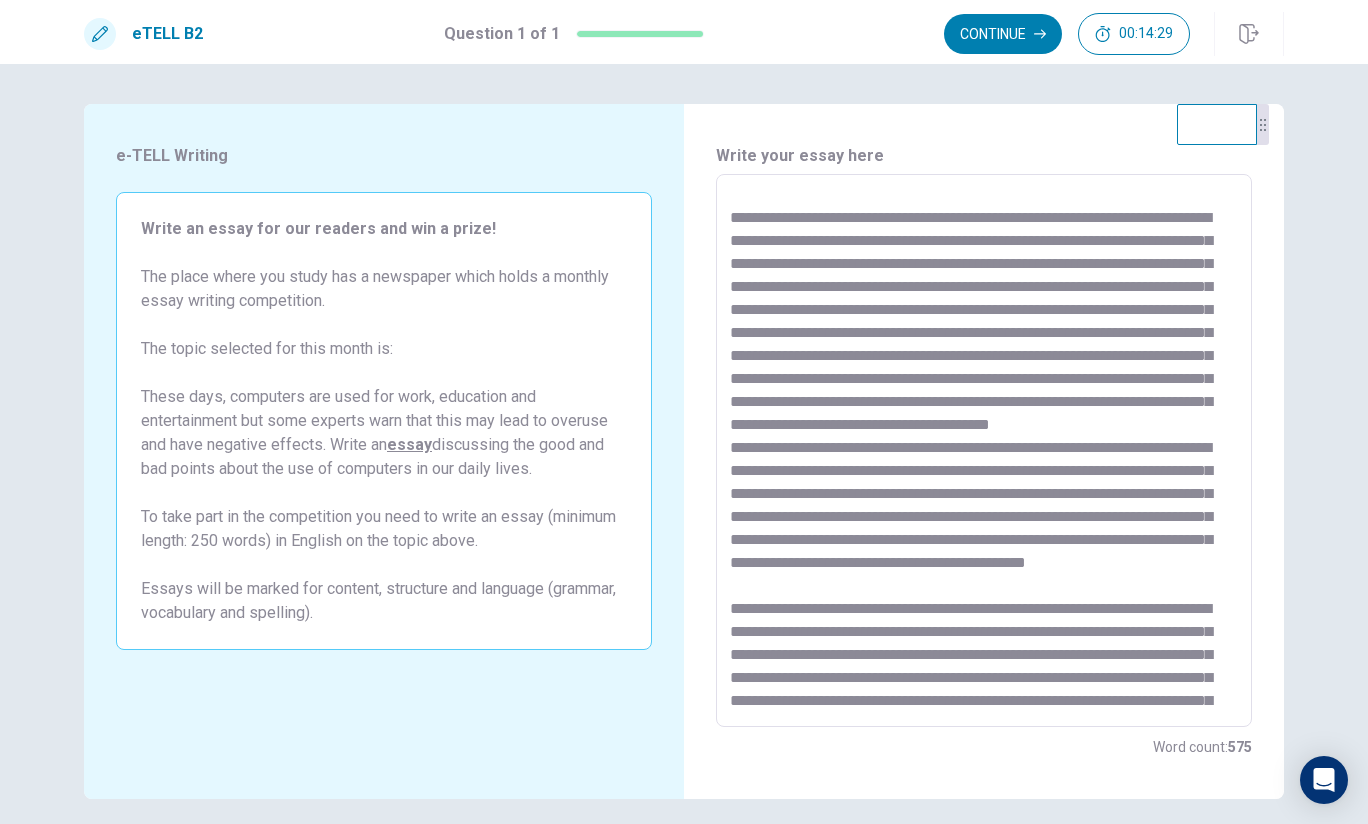 click at bounding box center (984, 451) 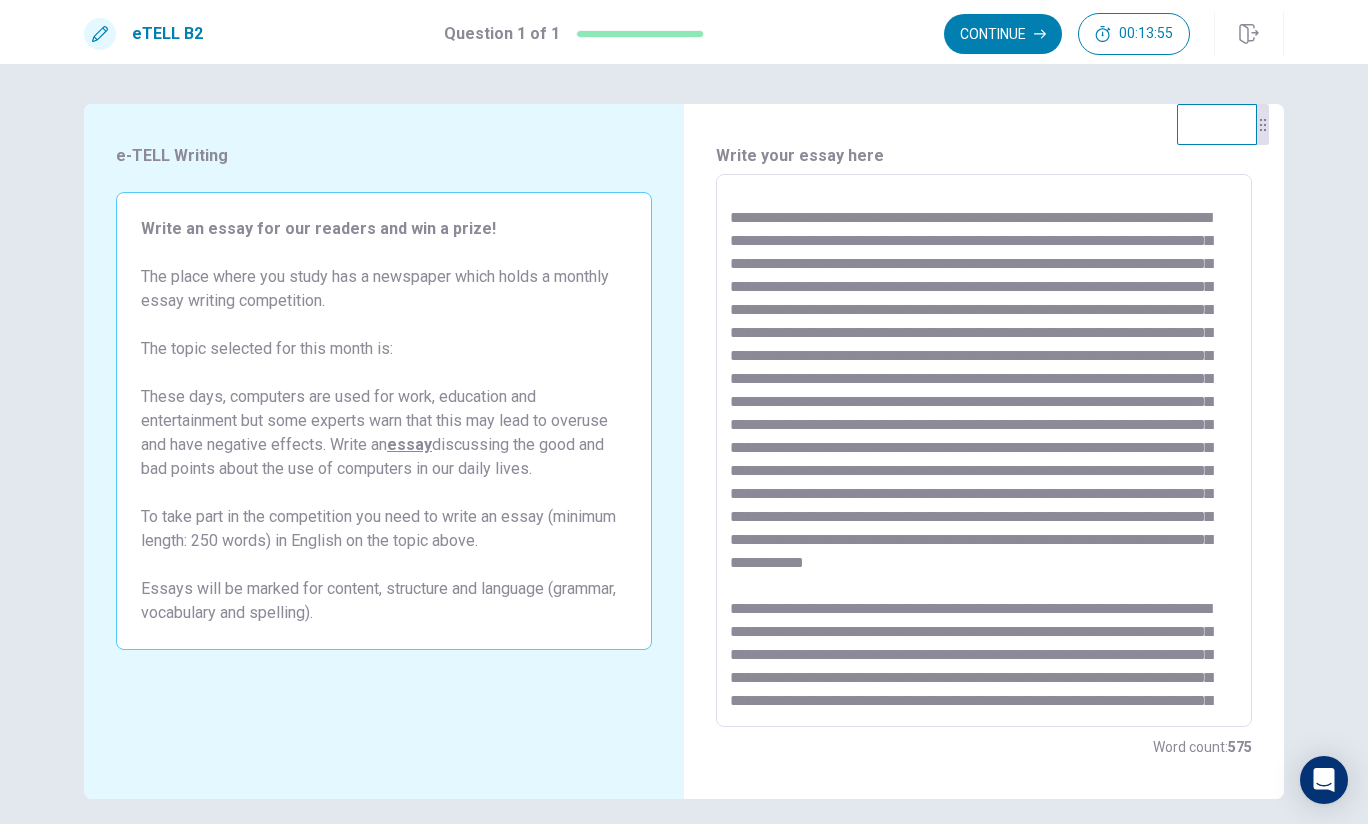 scroll, scrollTop: 200, scrollLeft: 0, axis: vertical 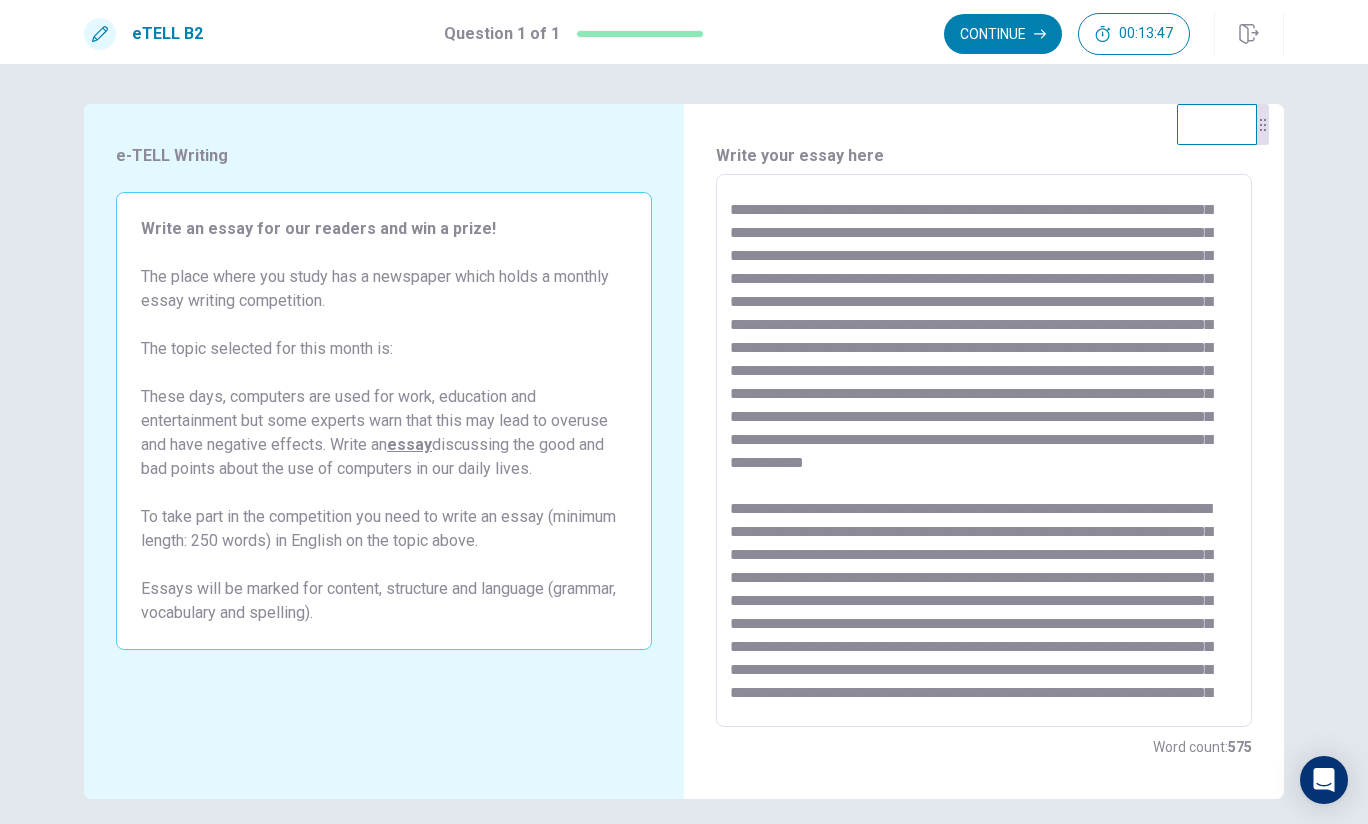 click at bounding box center (984, 451) 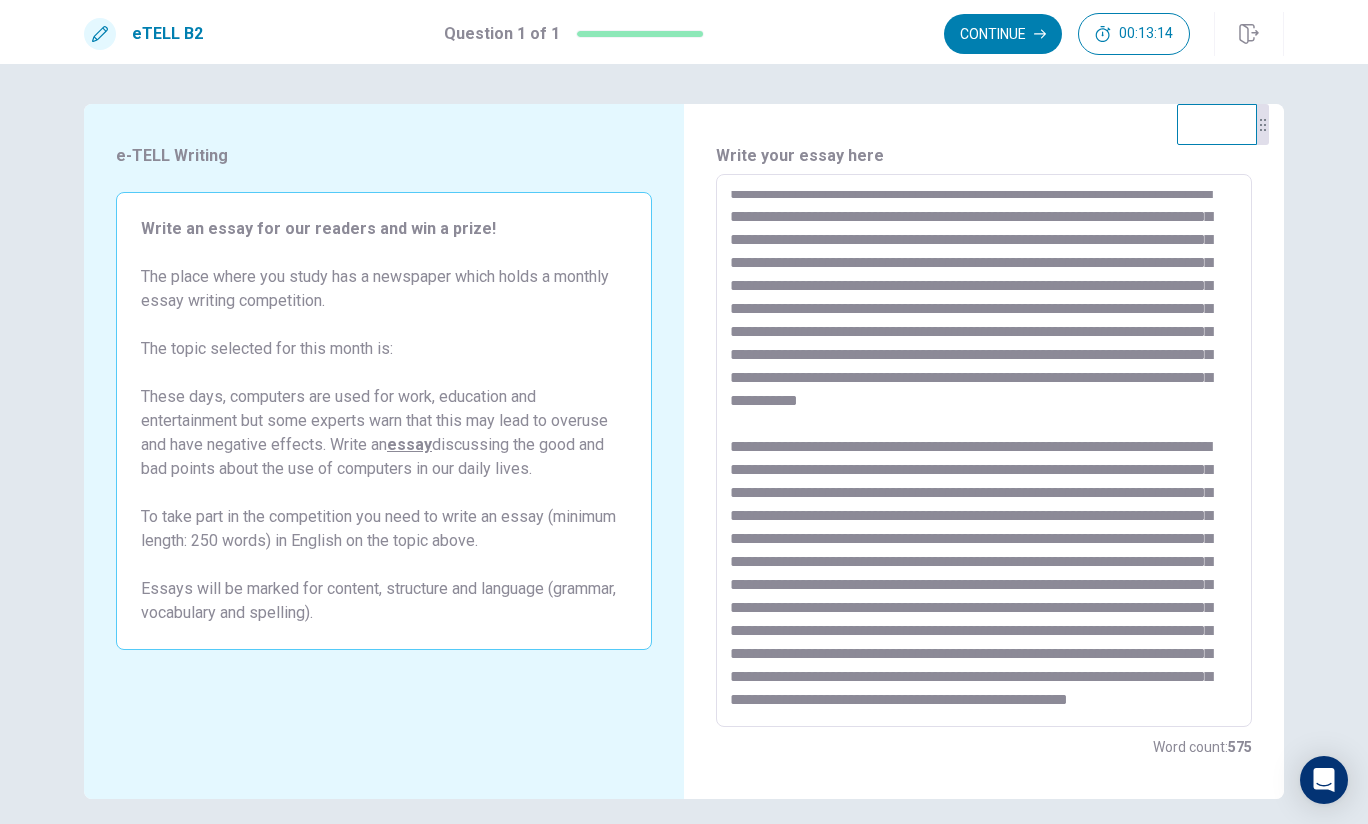 scroll, scrollTop: 699, scrollLeft: 0, axis: vertical 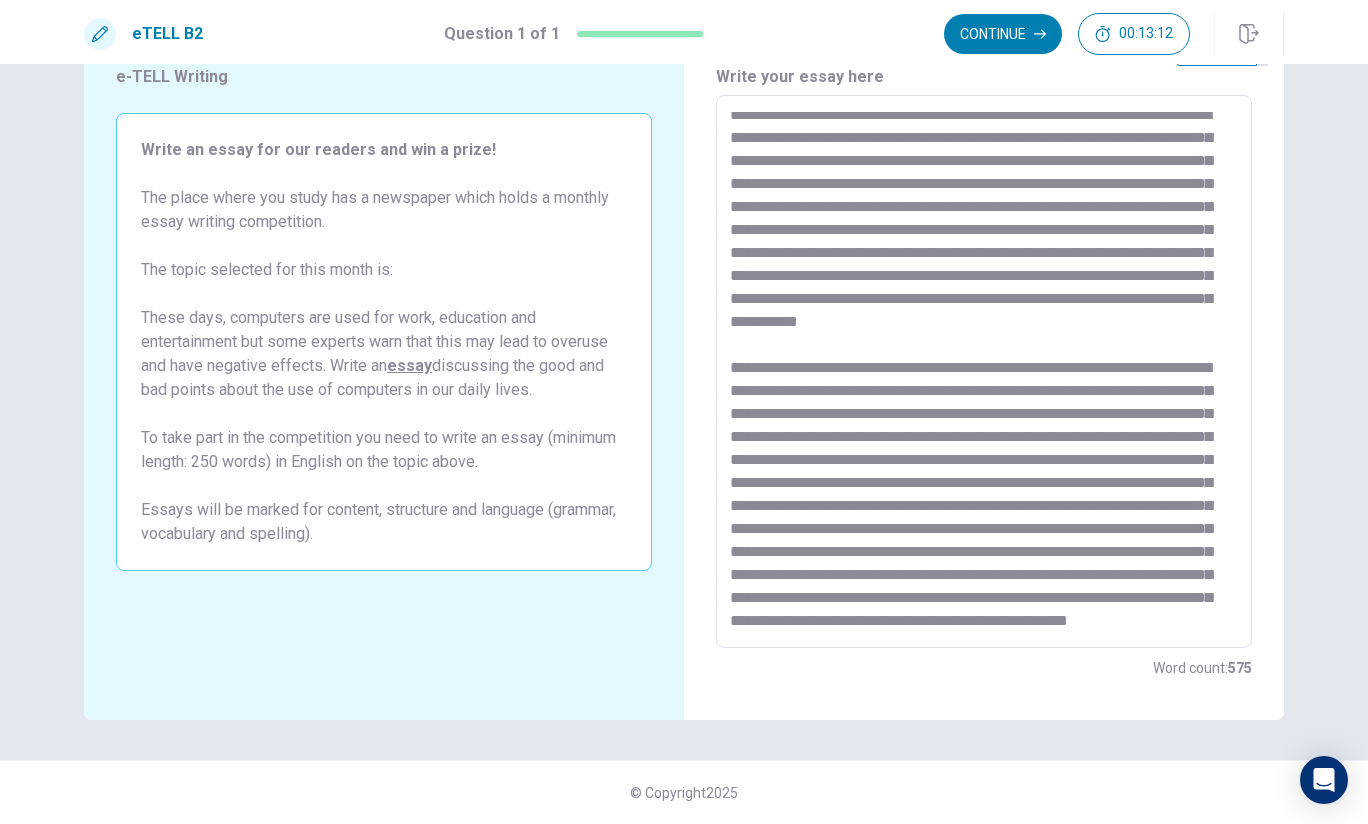 click at bounding box center (984, 372) 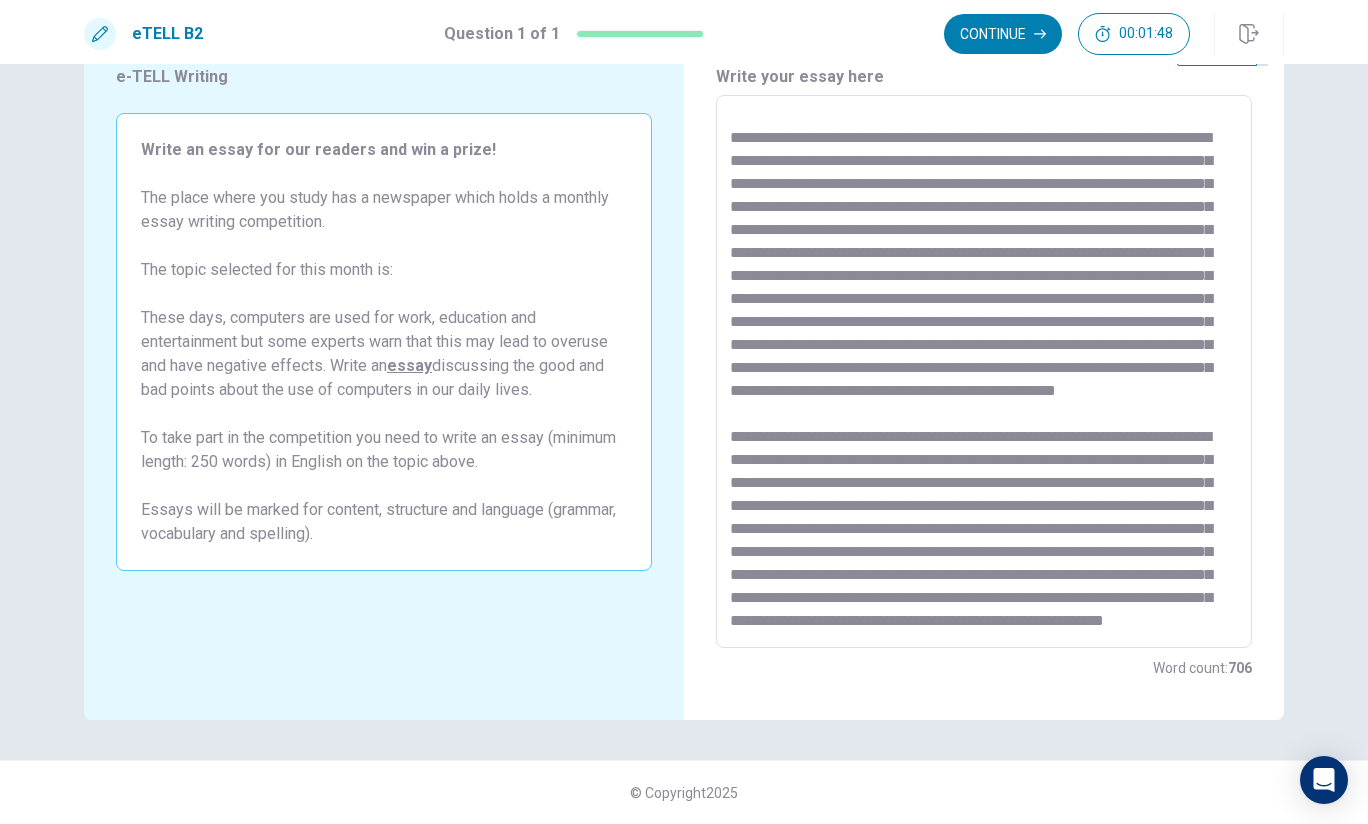 scroll, scrollTop: 950, scrollLeft: 0, axis: vertical 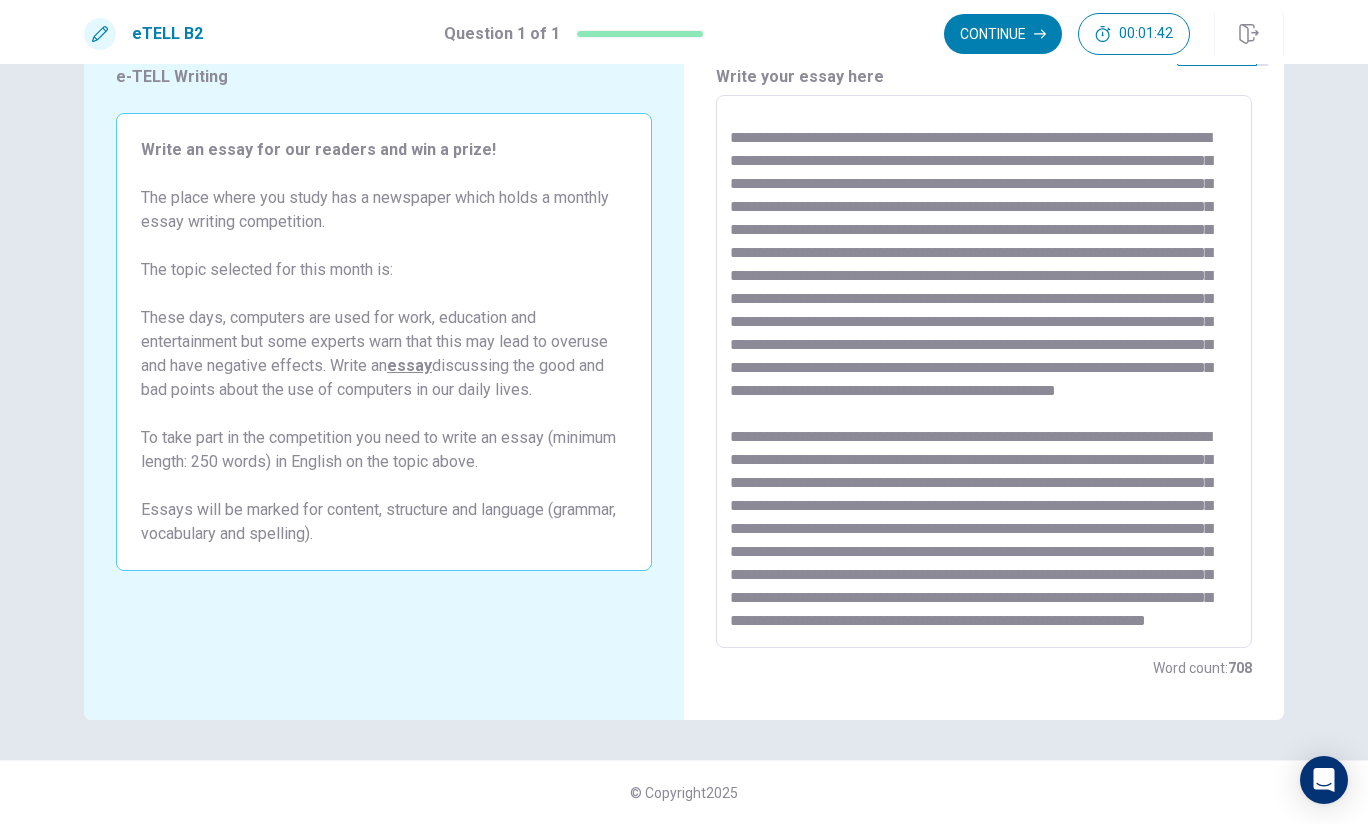 click at bounding box center [984, 372] 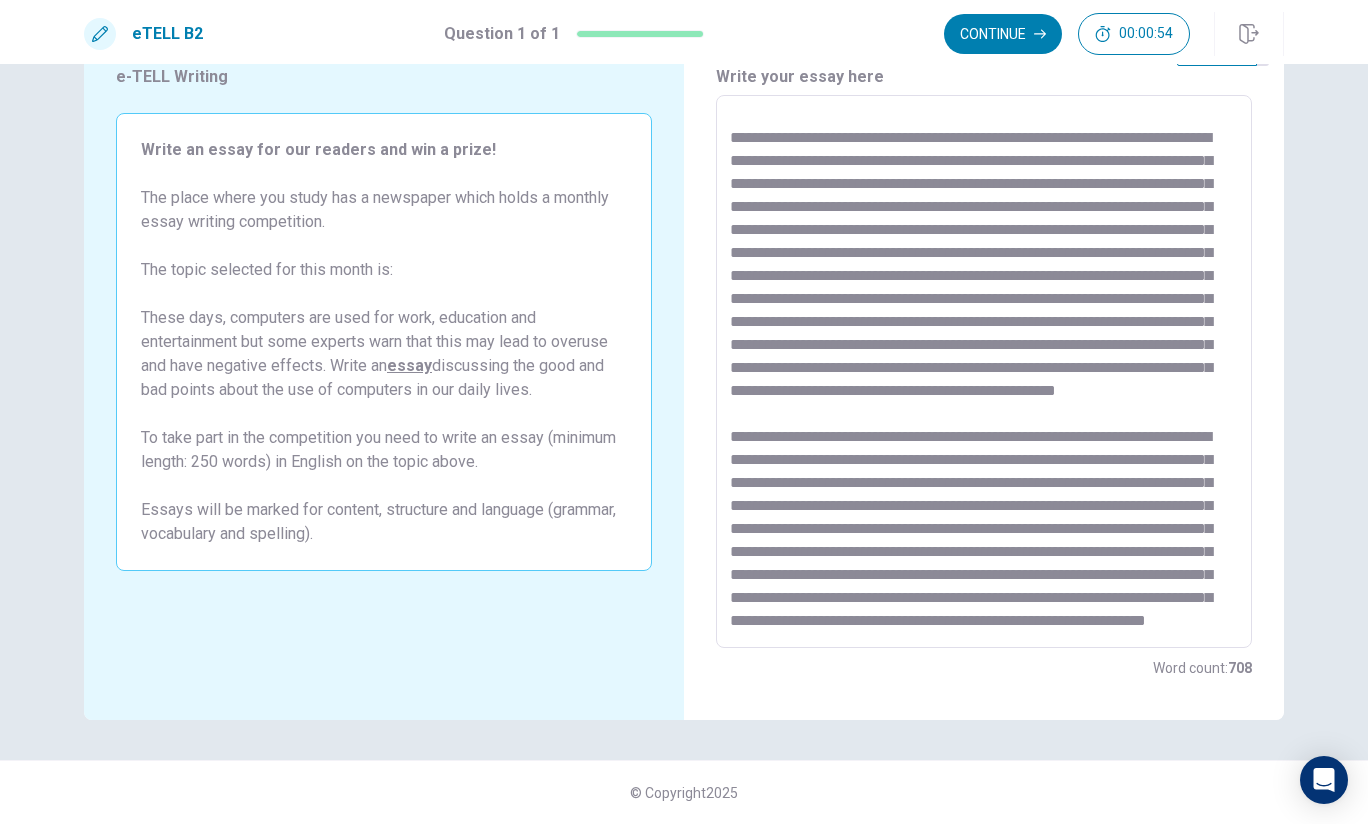 scroll, scrollTop: 975, scrollLeft: 0, axis: vertical 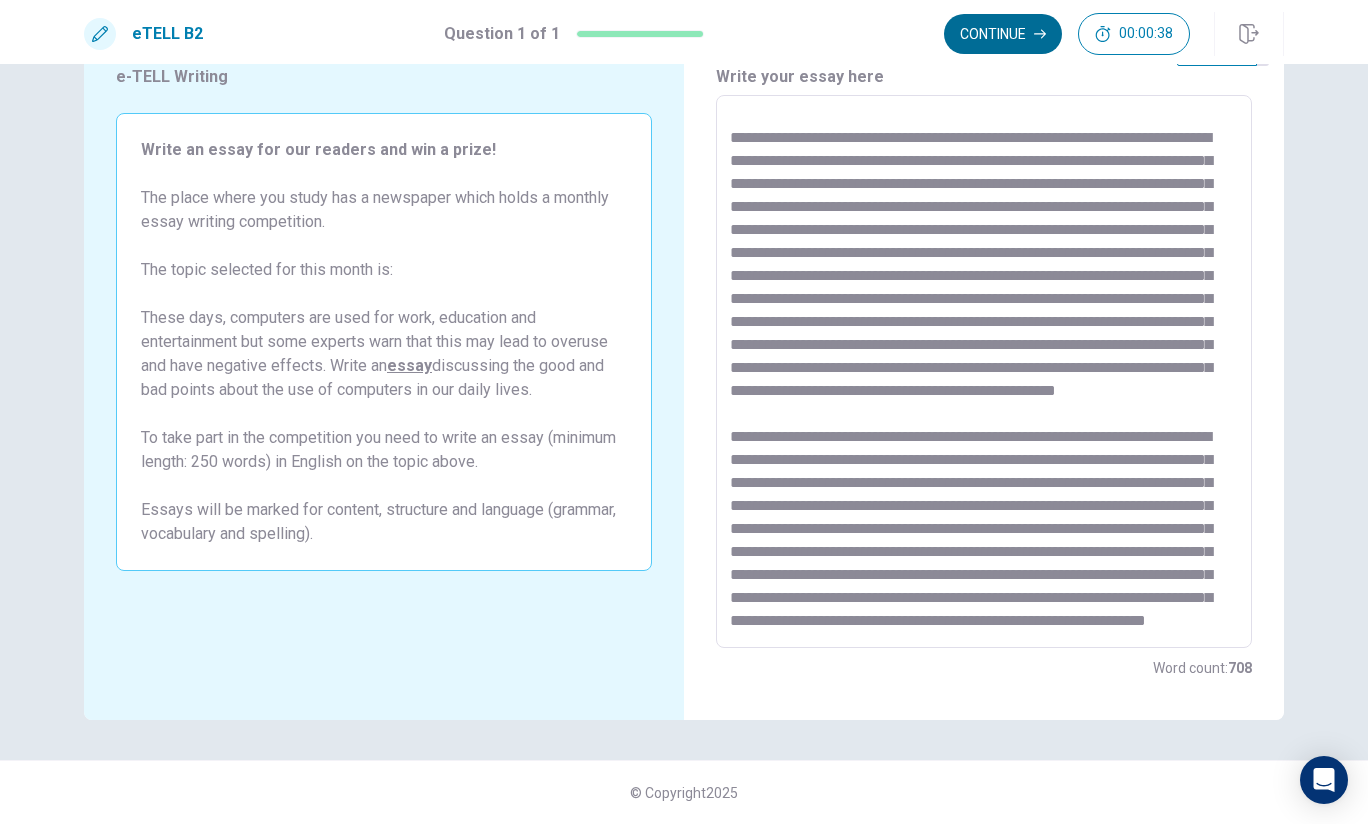 click on "Continue" at bounding box center [1003, 34] 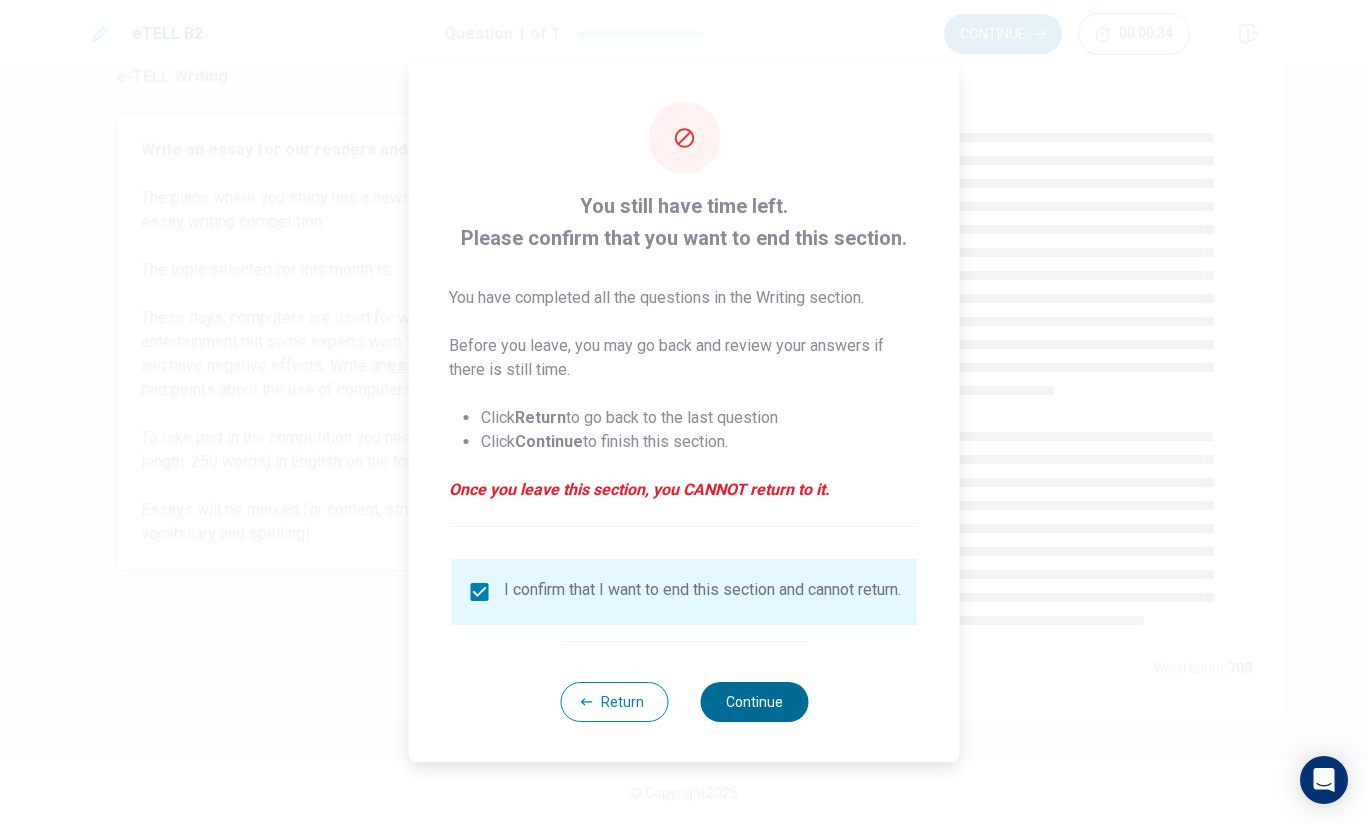 click on "Continue" at bounding box center [754, 702] 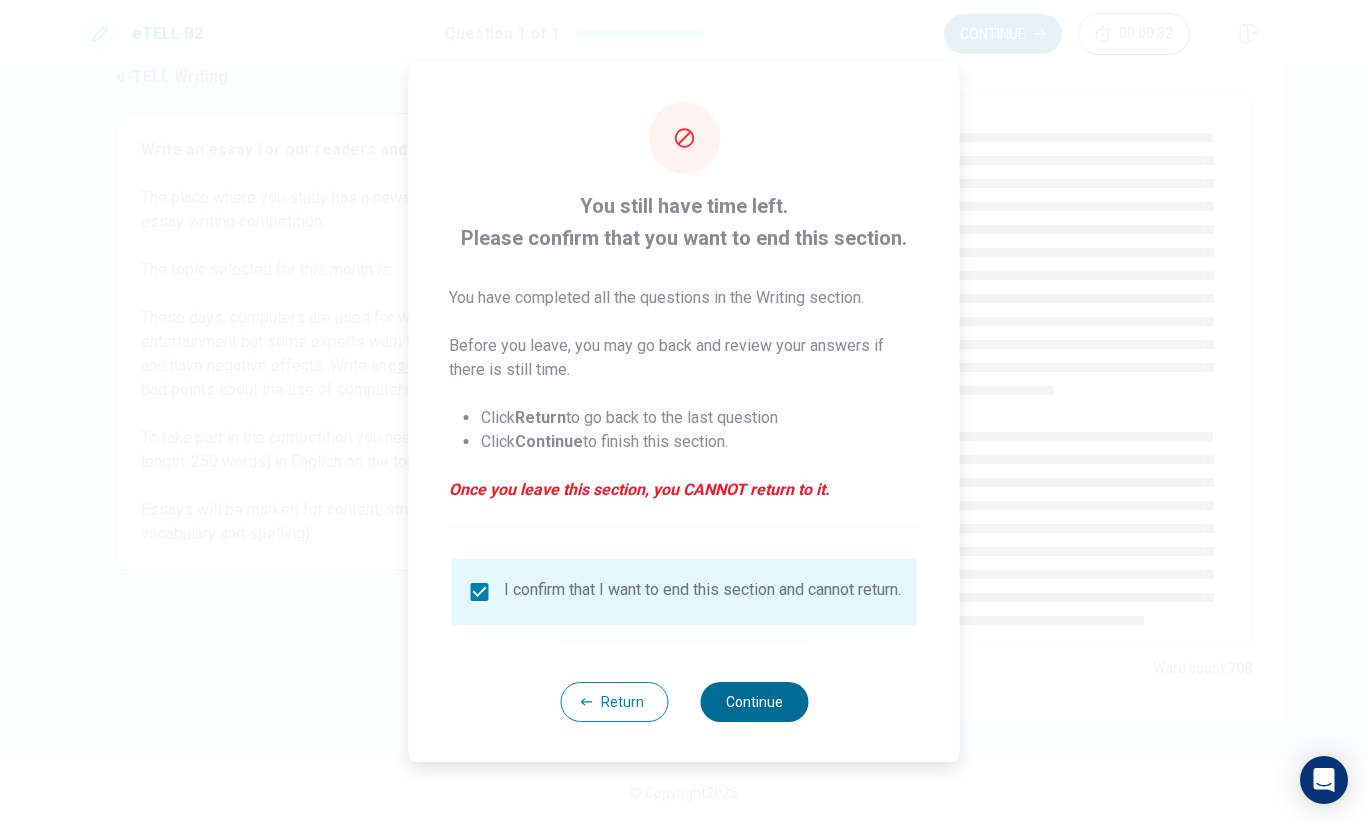 click on "Continue" at bounding box center [754, 702] 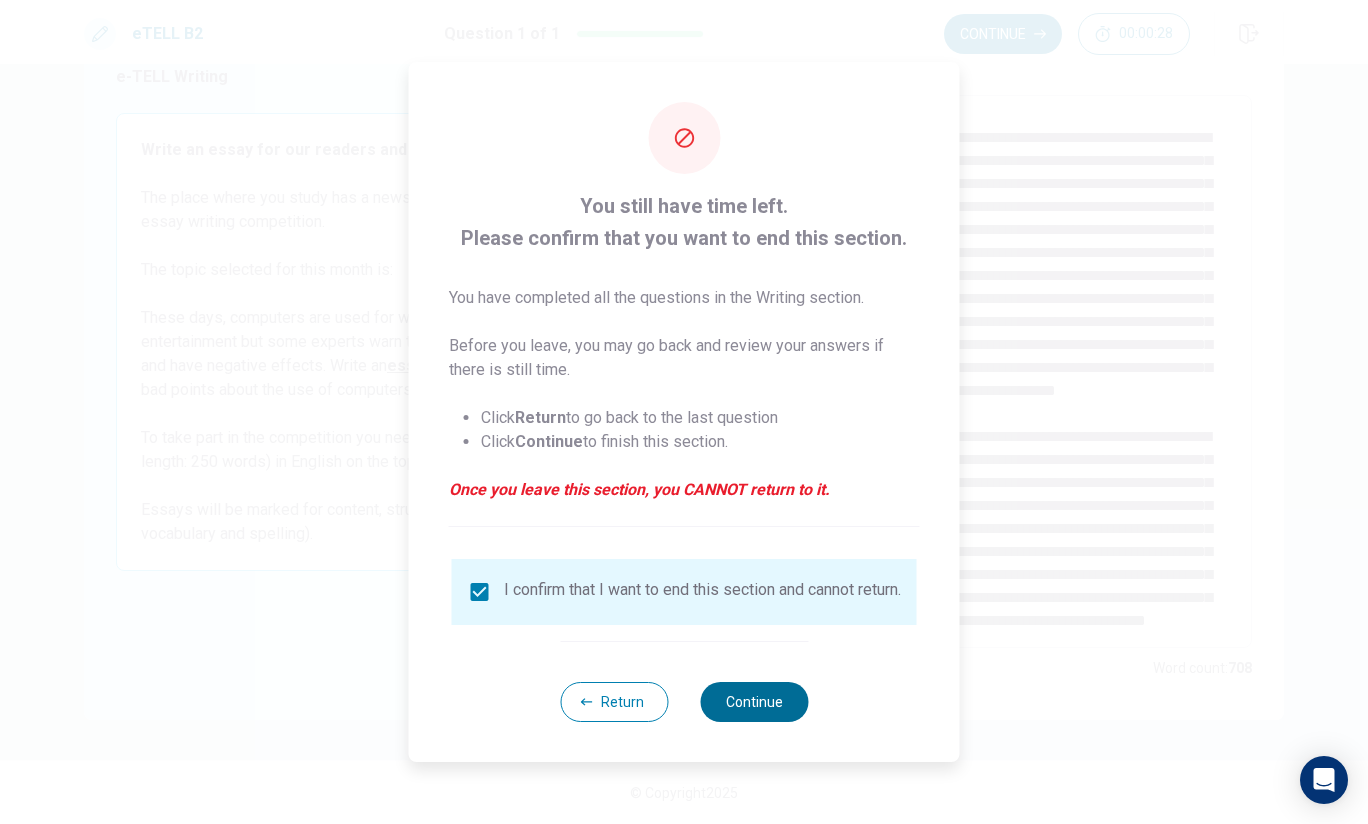 click on "Continue" at bounding box center [754, 702] 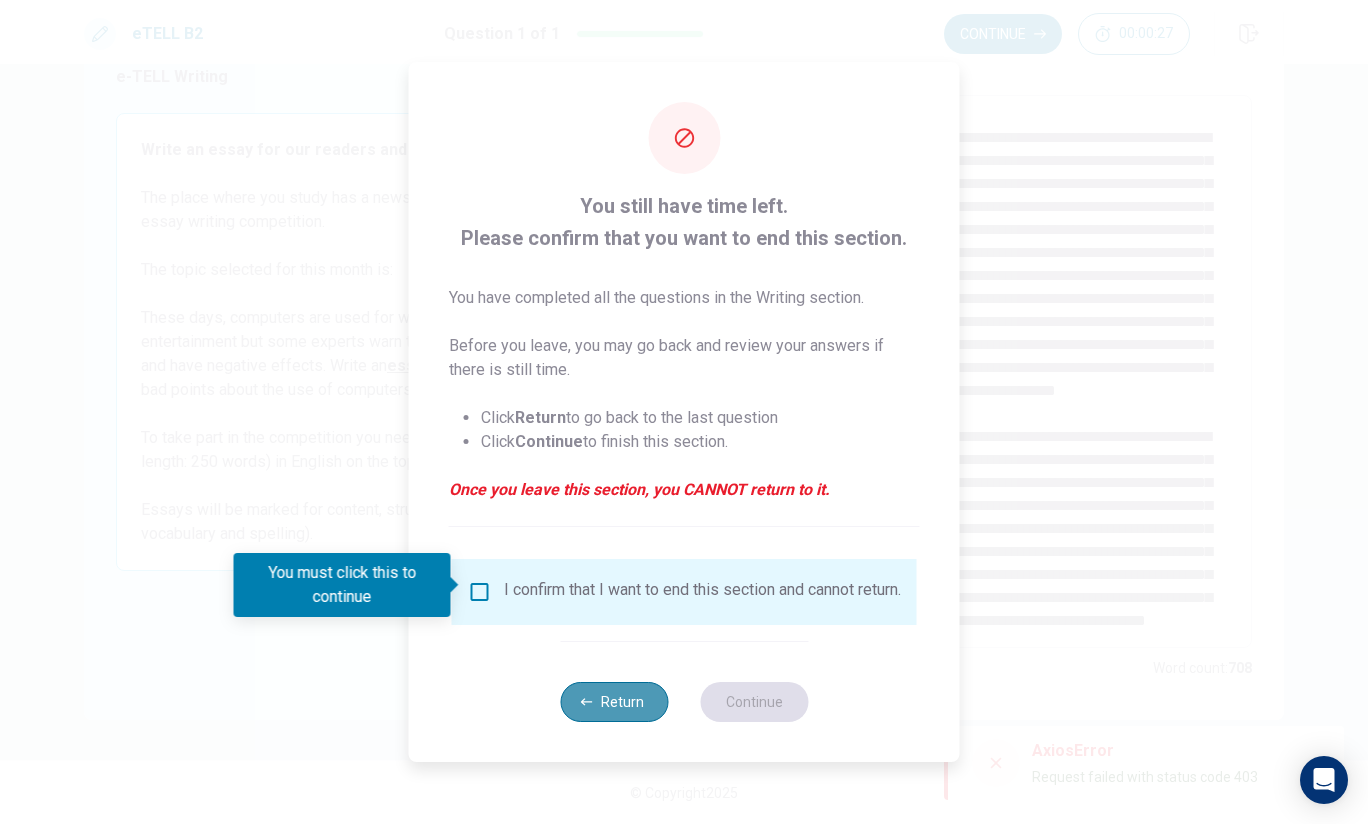 click on "Return" at bounding box center (614, 702) 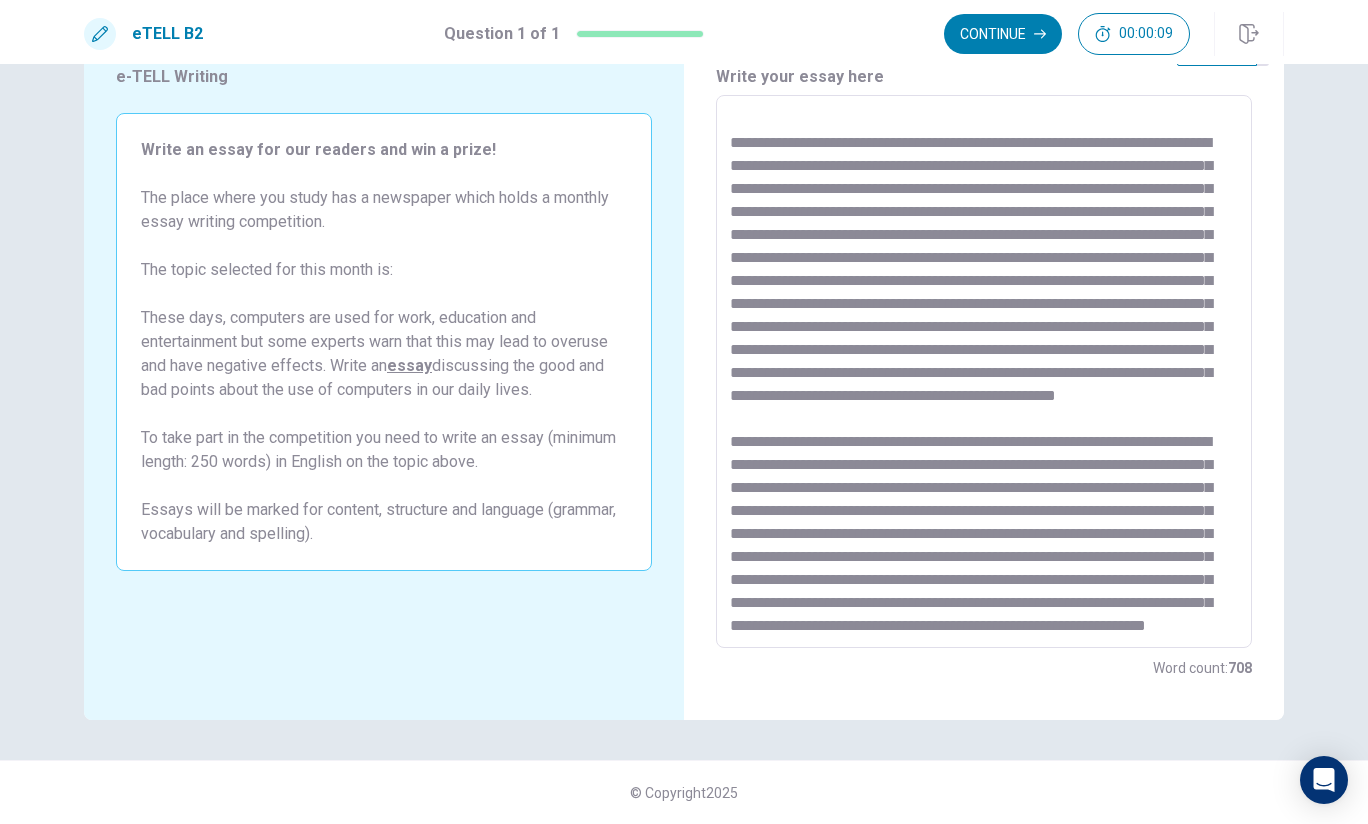 scroll, scrollTop: 775, scrollLeft: 0, axis: vertical 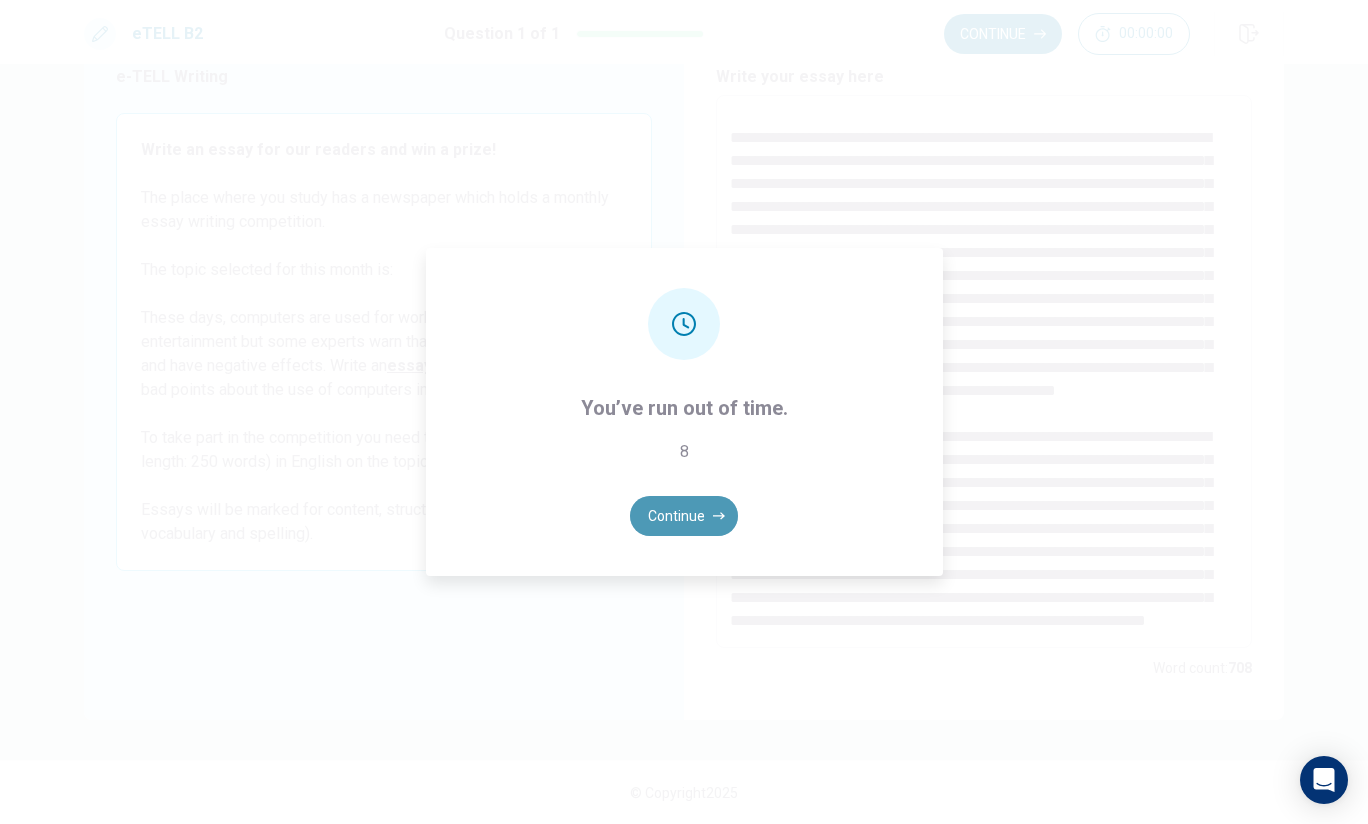 click on "Continue" at bounding box center (684, 516) 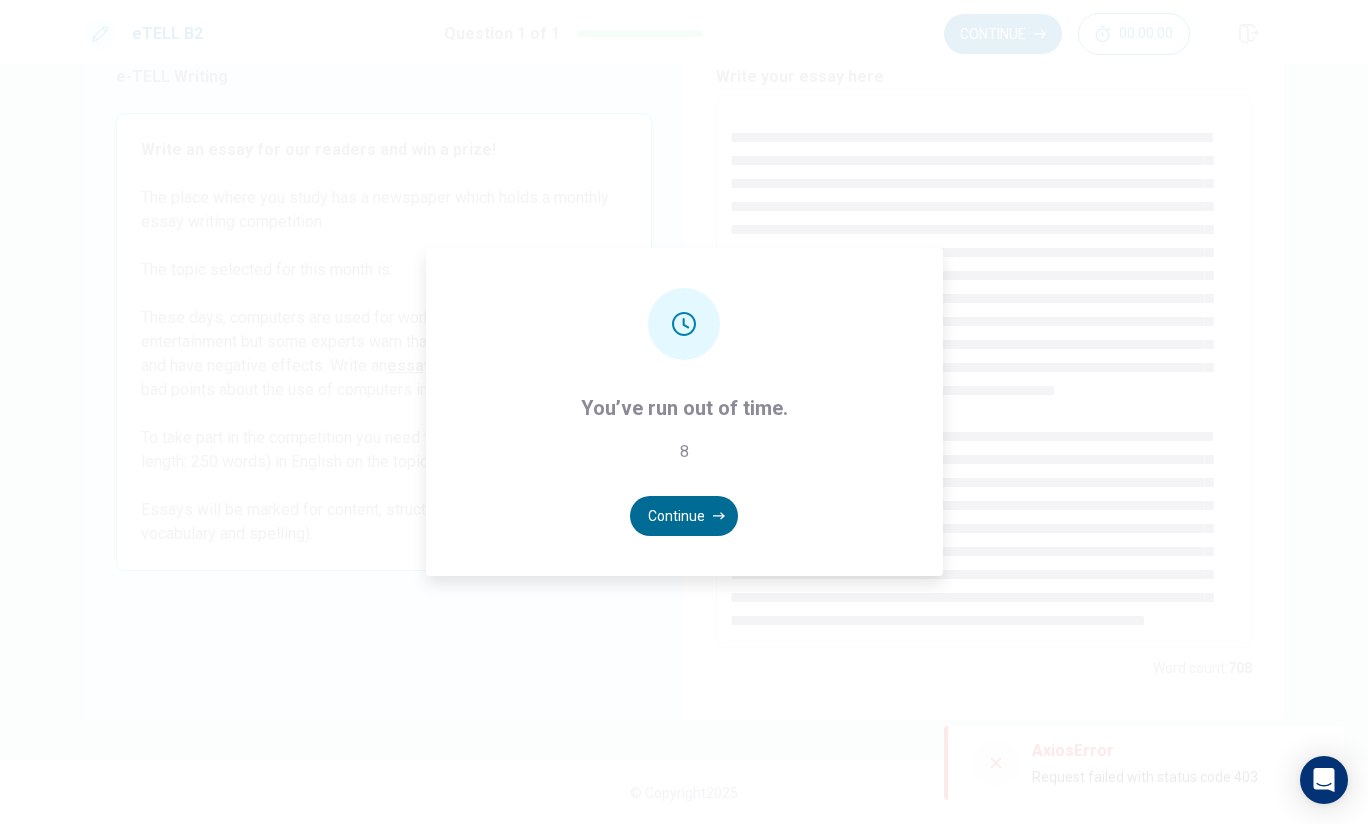 click on "Continue" at bounding box center [684, 516] 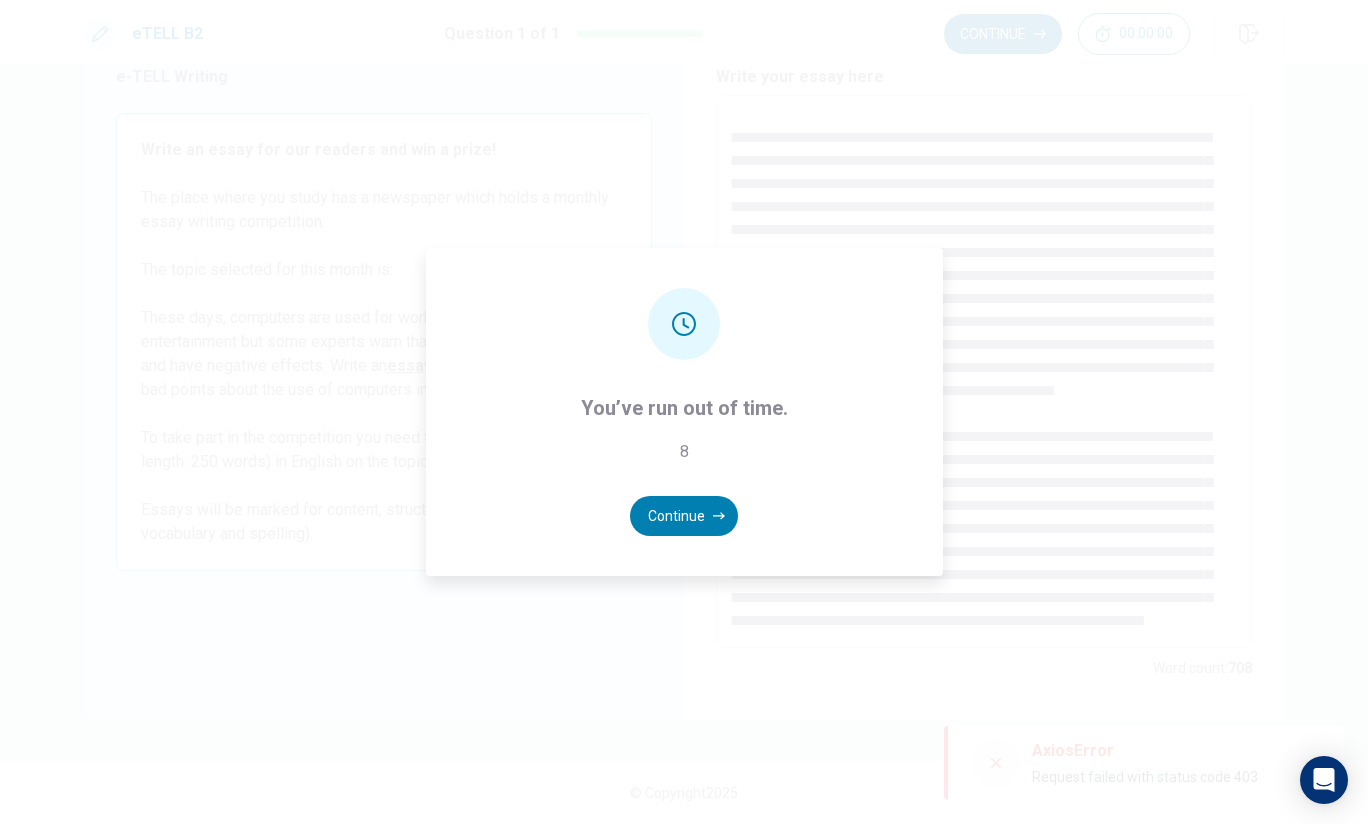 click on "Continue" at bounding box center [684, 516] 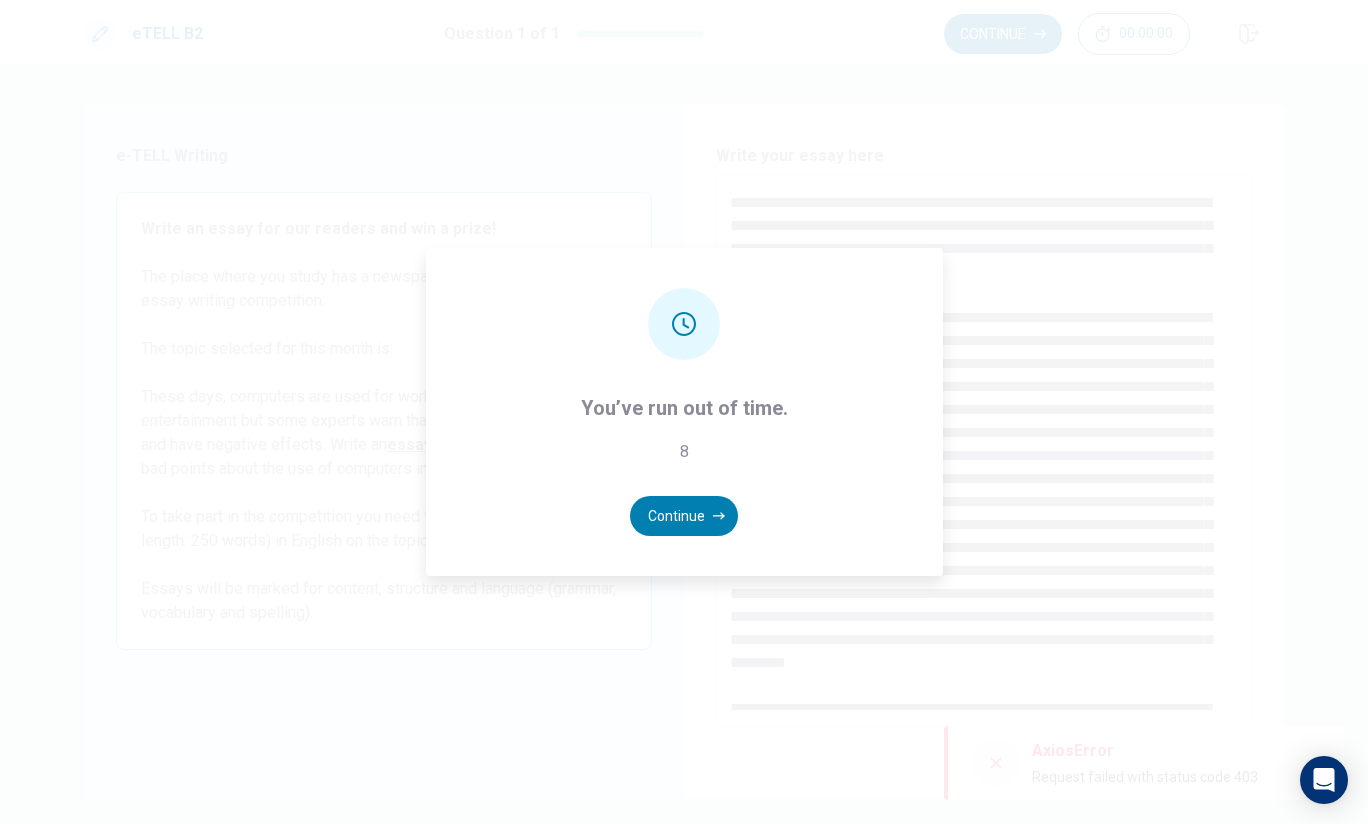 scroll, scrollTop: 0, scrollLeft: 0, axis: both 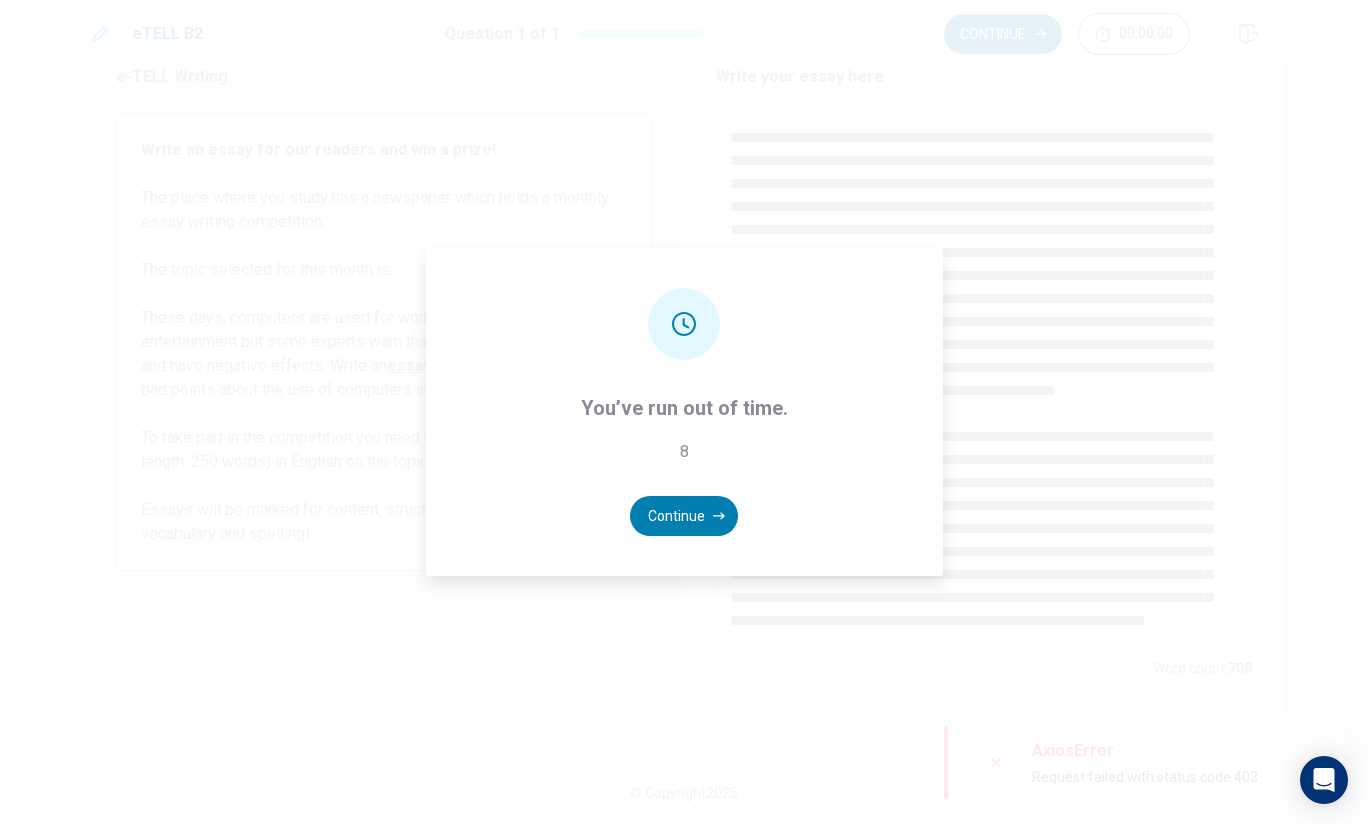 click on "You’ve run out of time. [TIME] Continue" at bounding box center [684, 412] 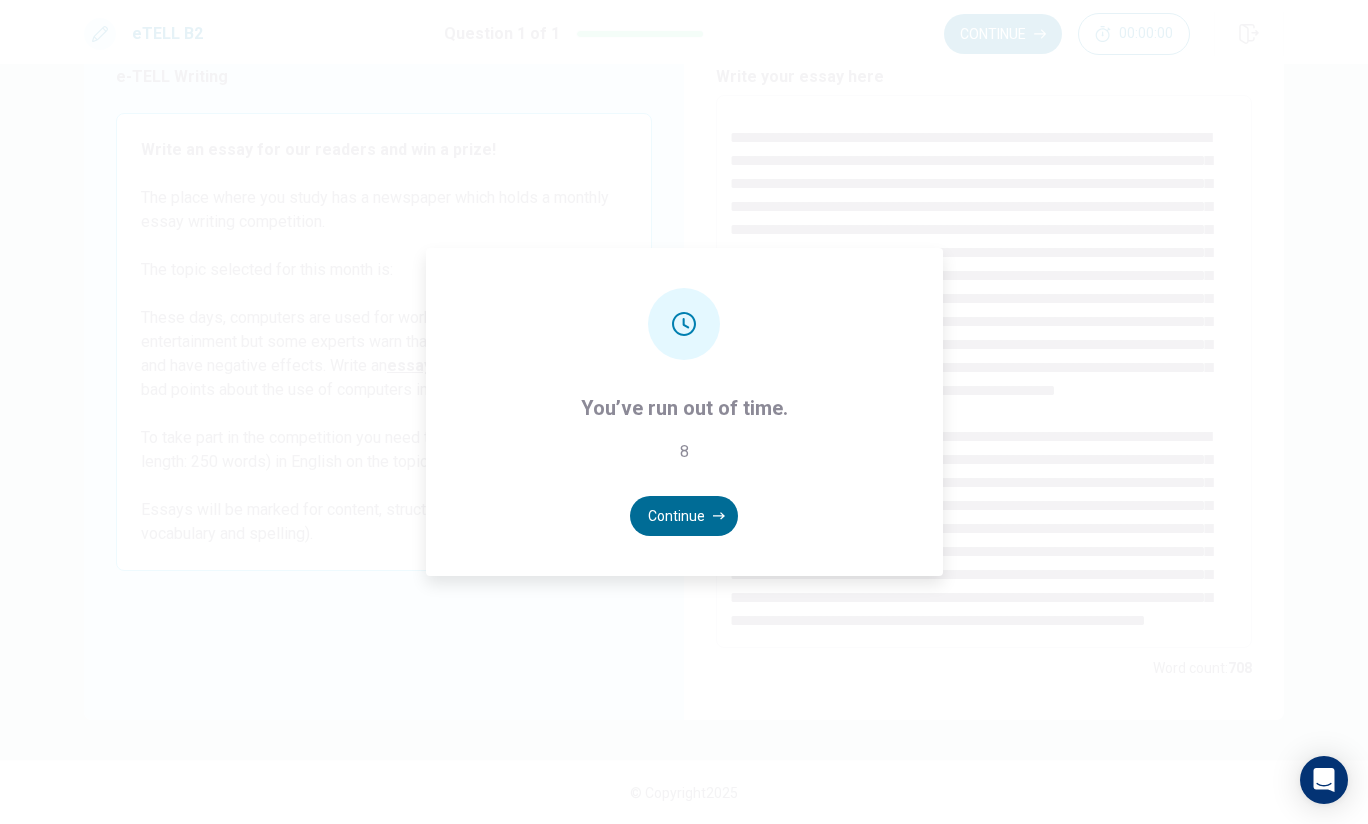 click on "Continue" at bounding box center [684, 516] 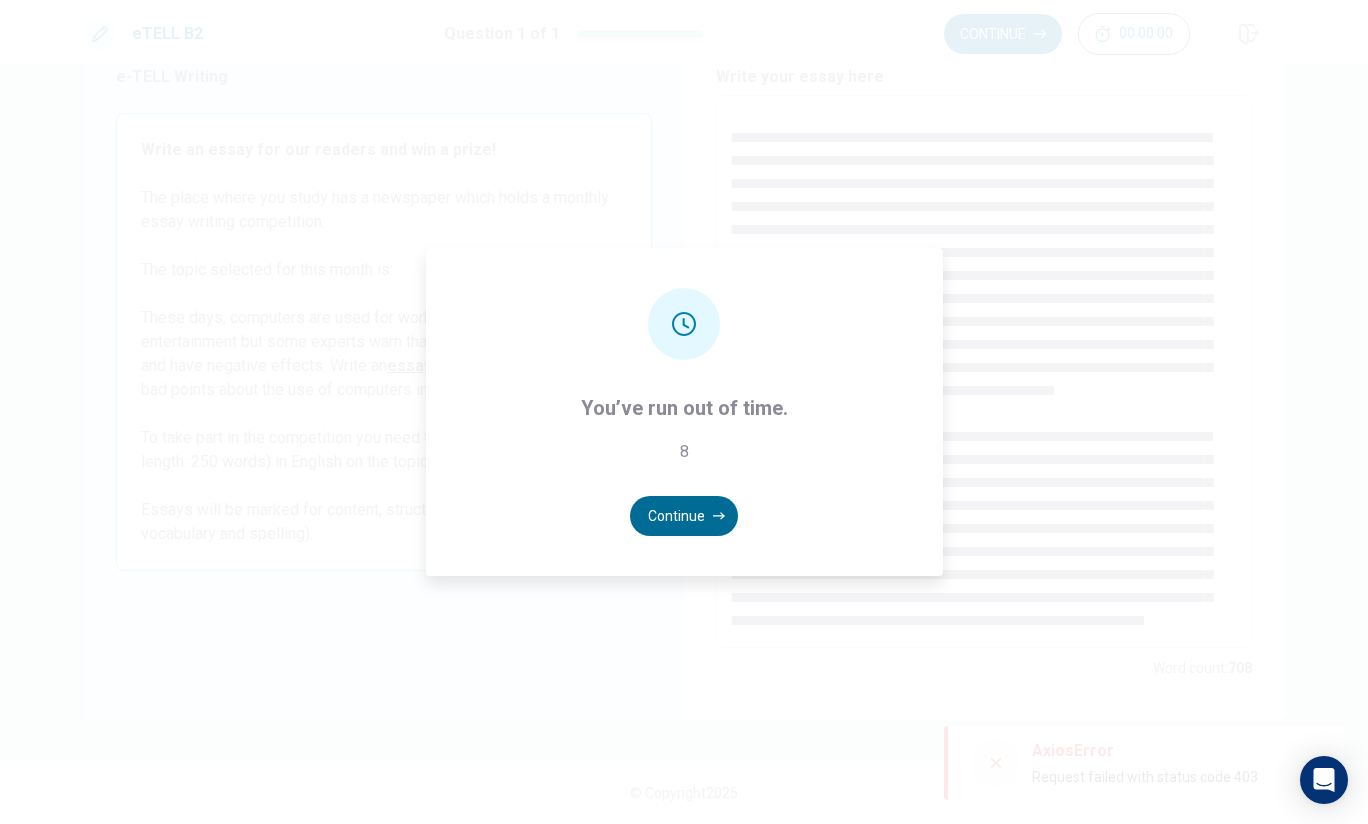 click on "Continue" at bounding box center (684, 516) 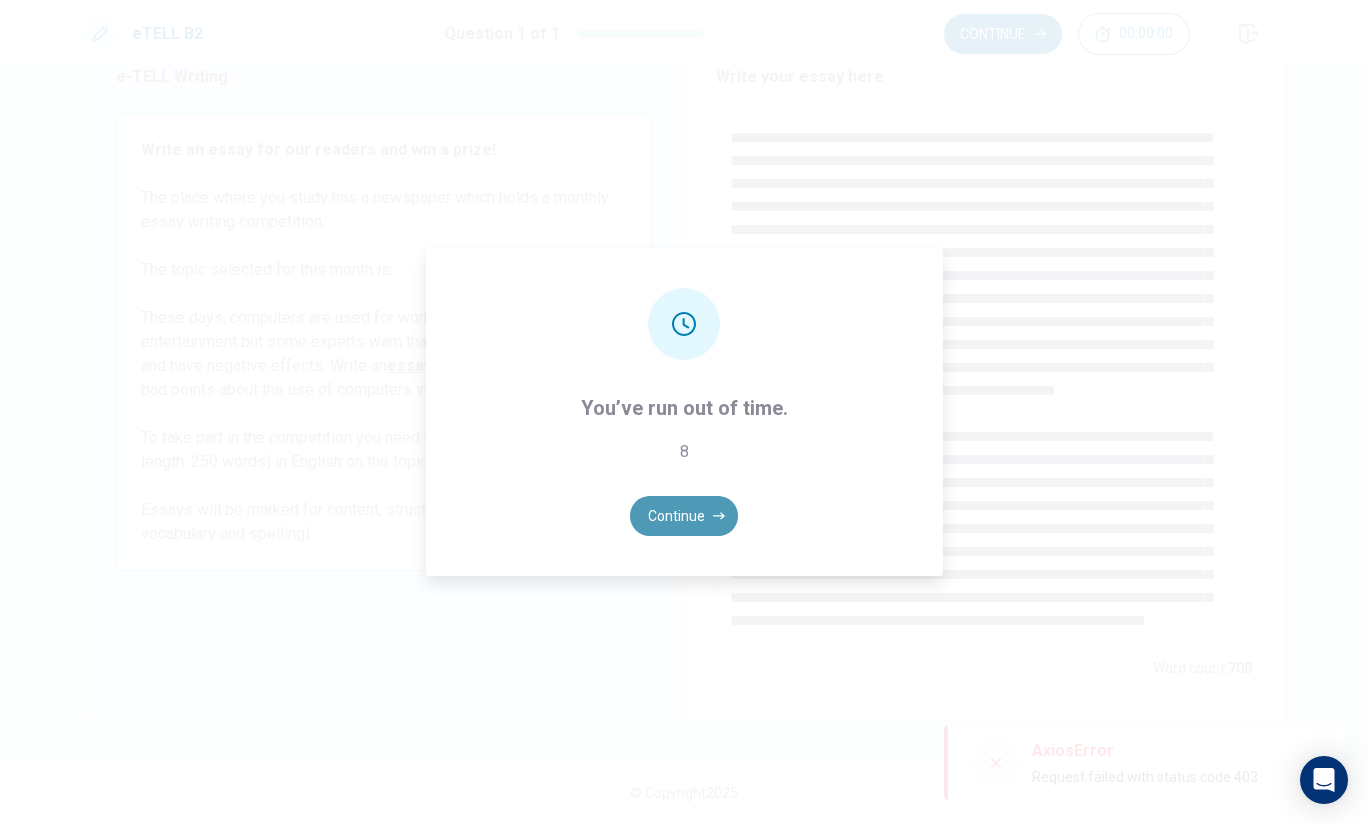 click on "Continue" at bounding box center [684, 516] 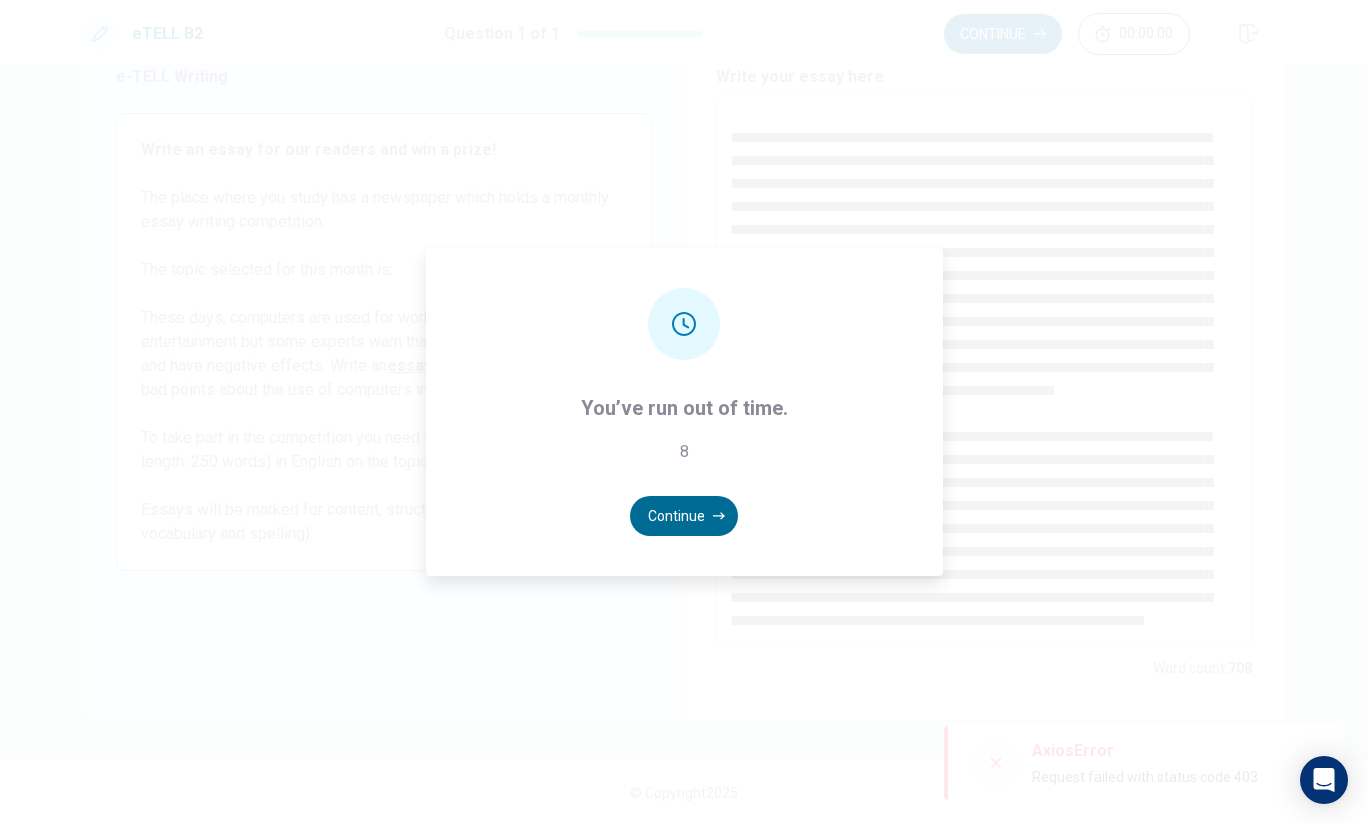 click on "Continue" at bounding box center [684, 516] 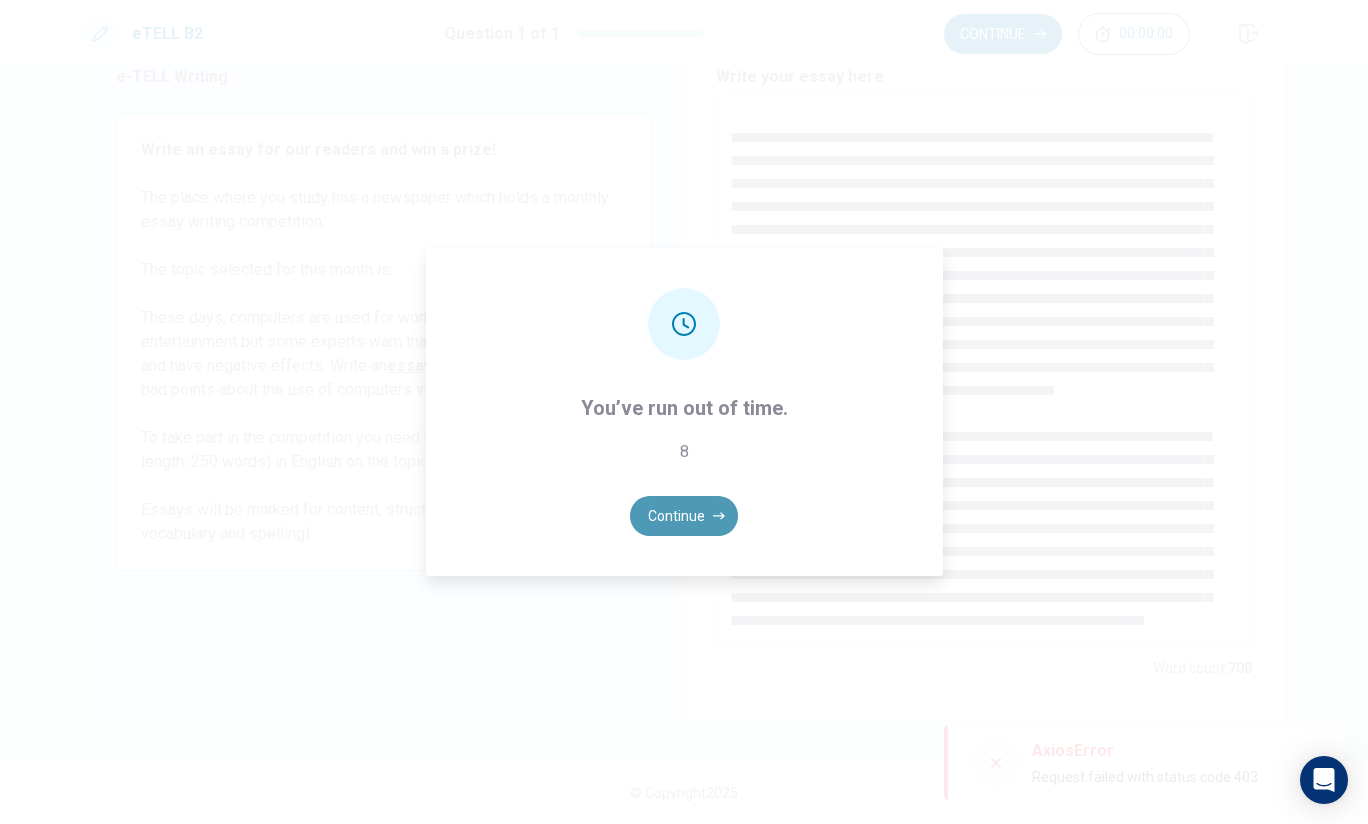 click on "Continue" at bounding box center (684, 516) 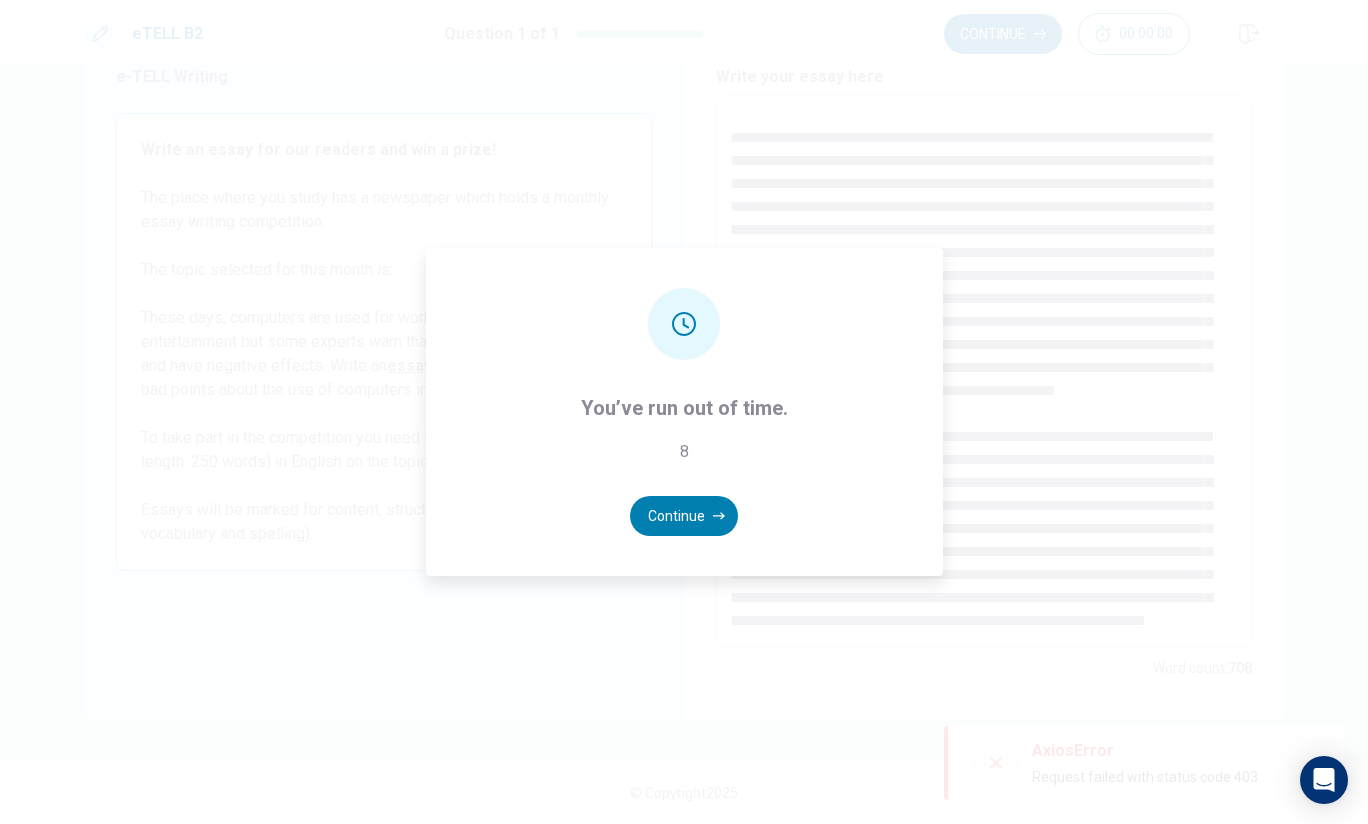 click on "Continue" at bounding box center (684, 516) 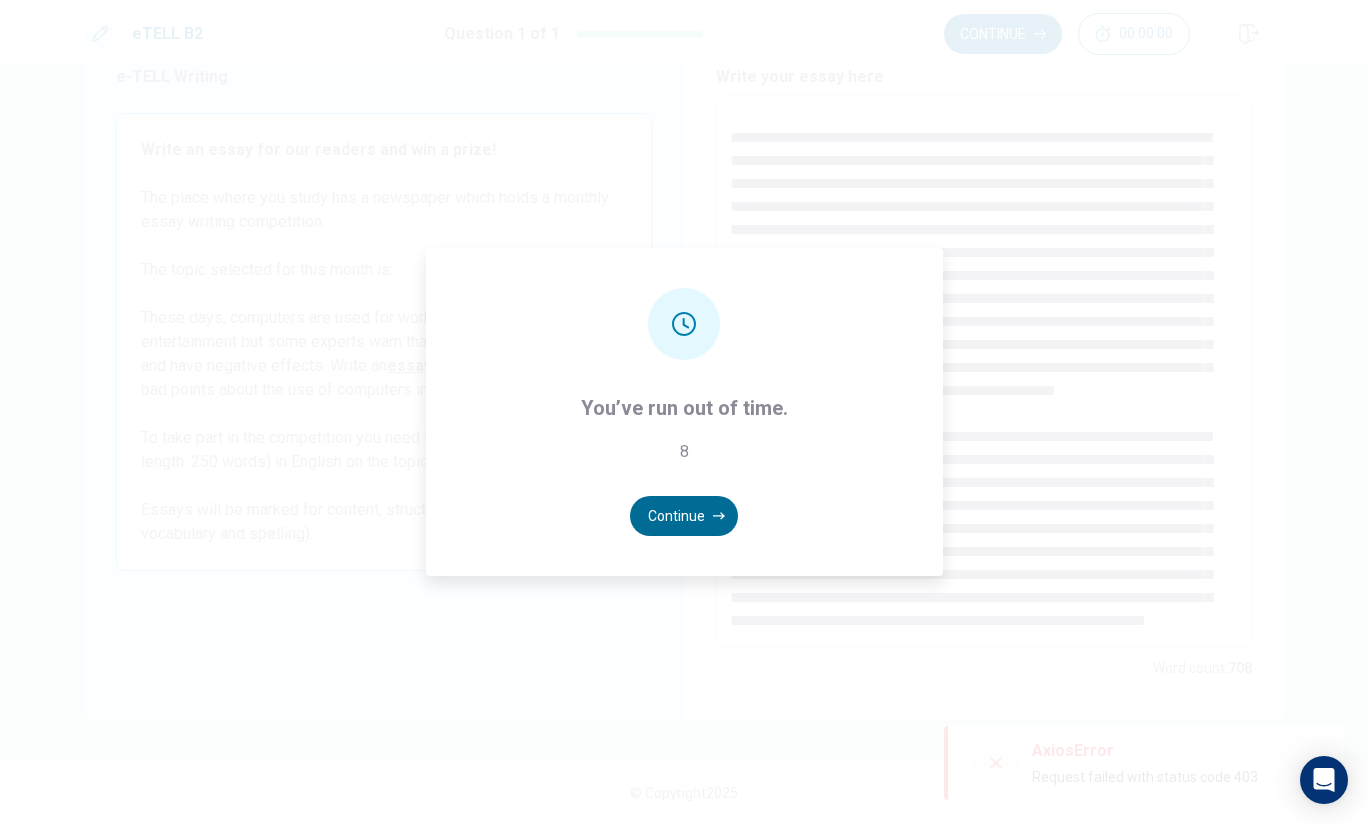 click on "Continue" at bounding box center [684, 516] 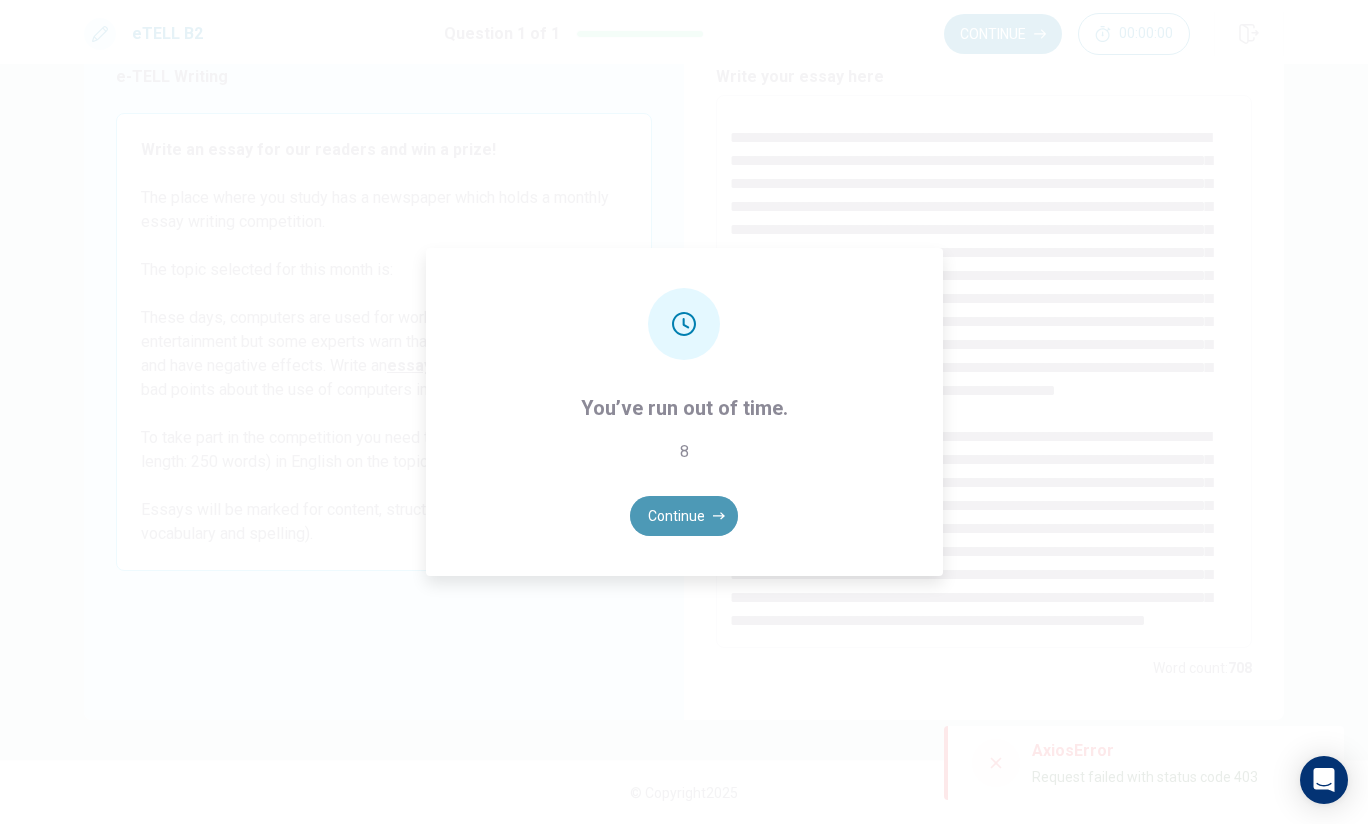 click on "Continue" at bounding box center [684, 516] 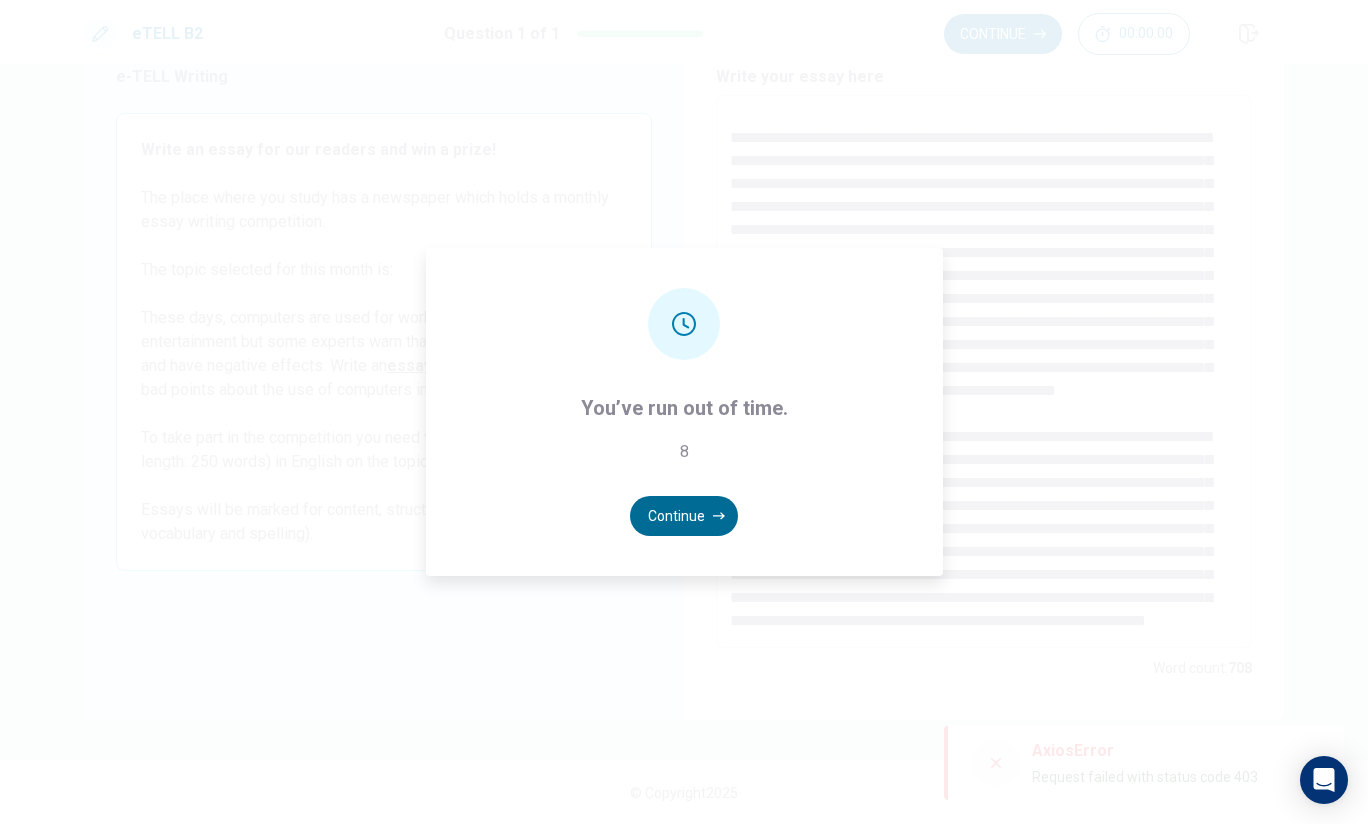 click on "Continue" at bounding box center (684, 516) 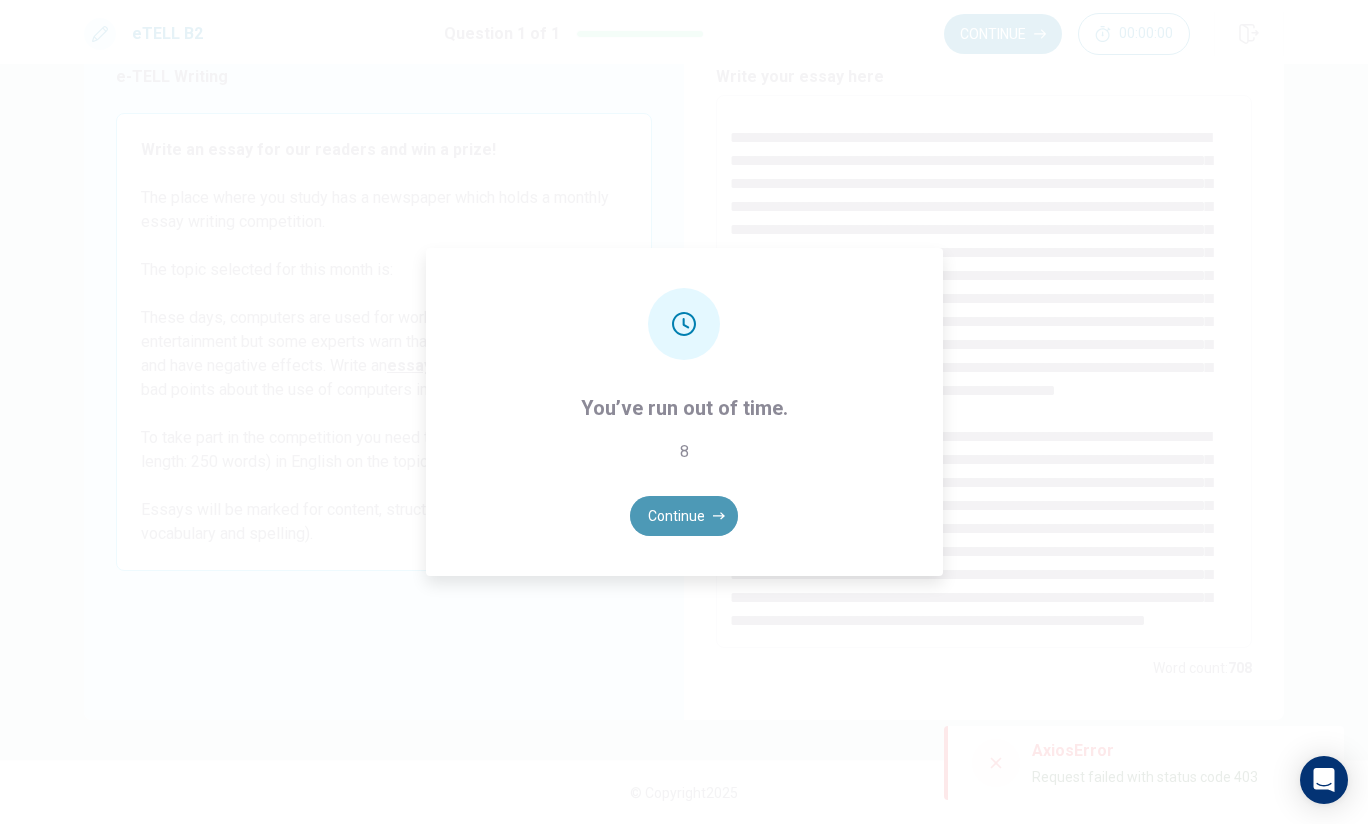 click on "Continue" at bounding box center [684, 516] 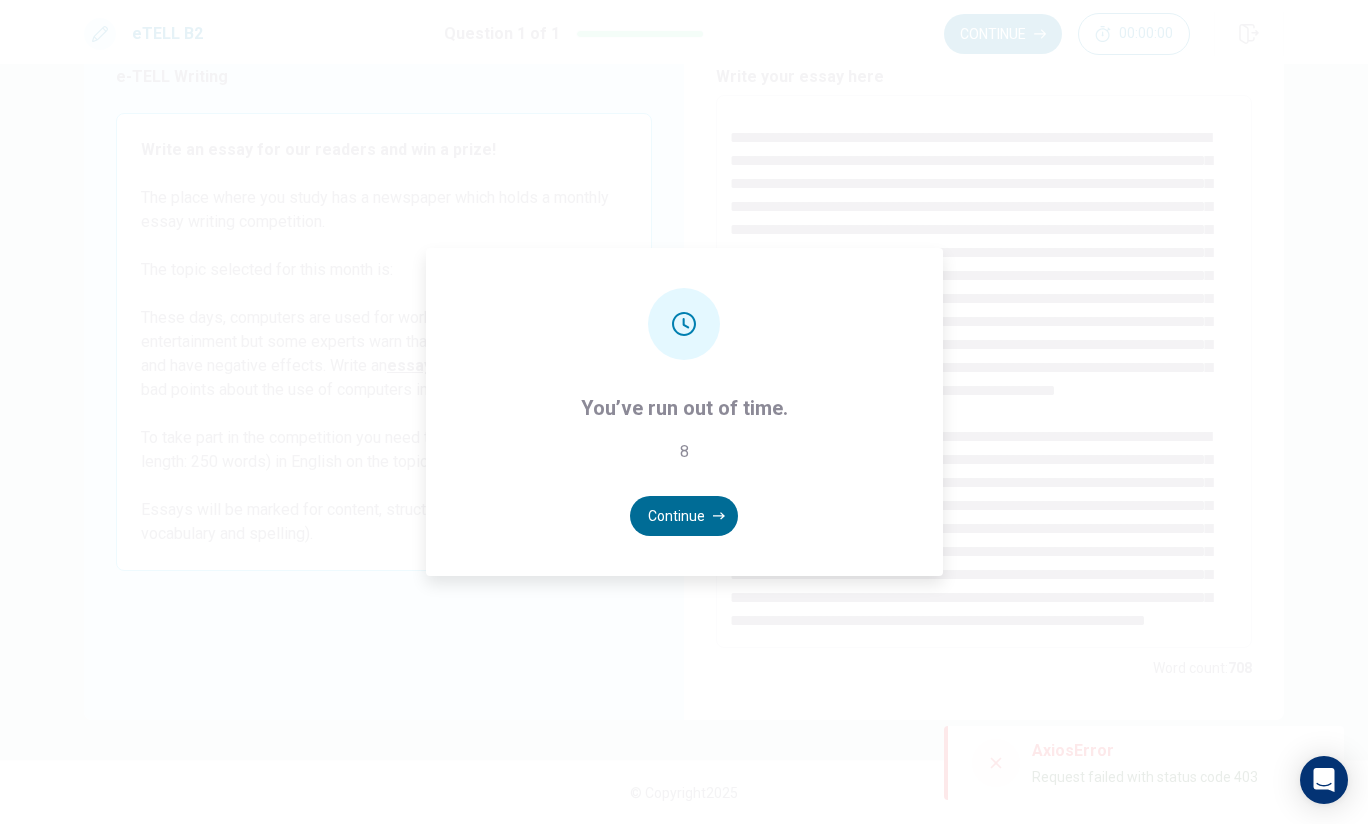 click on "Continue" at bounding box center [684, 516] 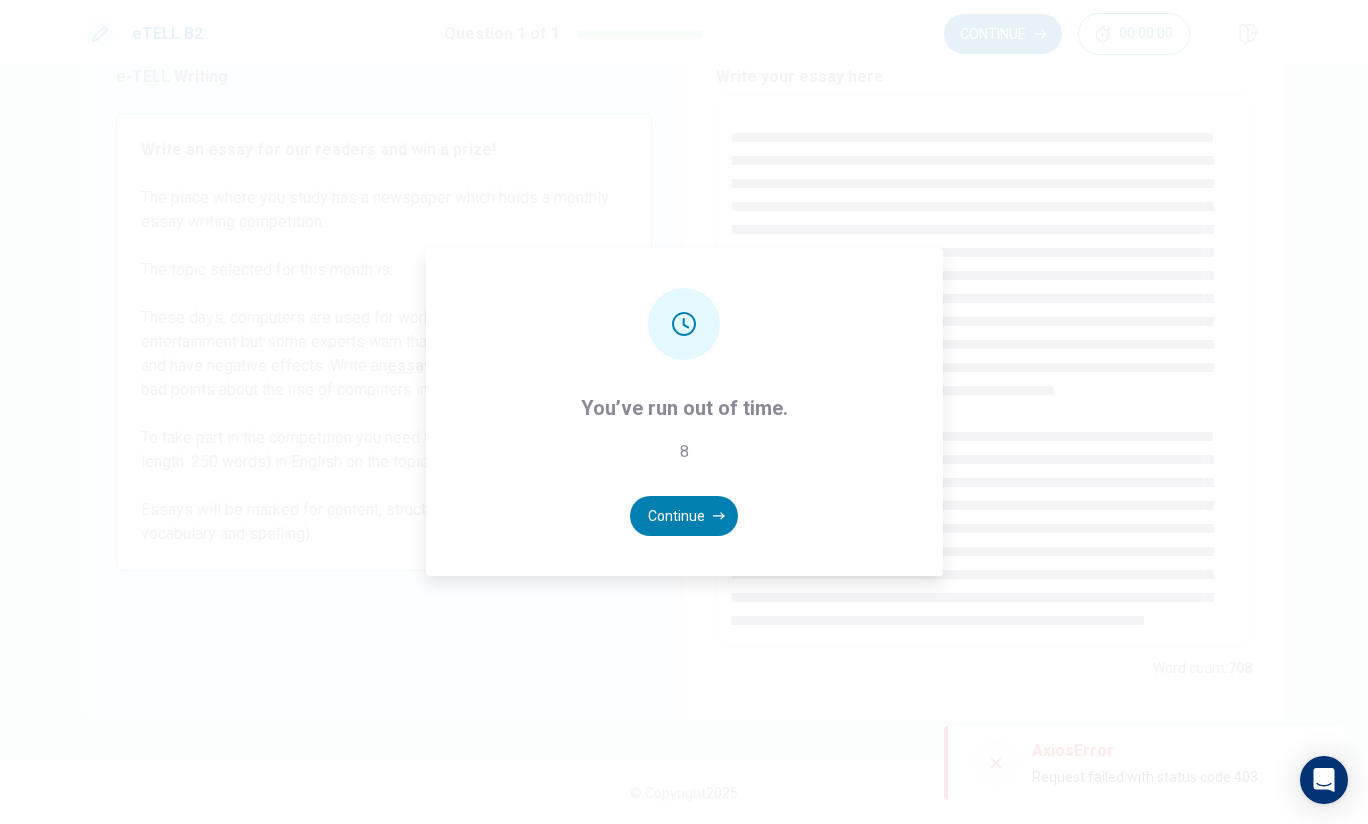 click on "8" at bounding box center [684, 452] 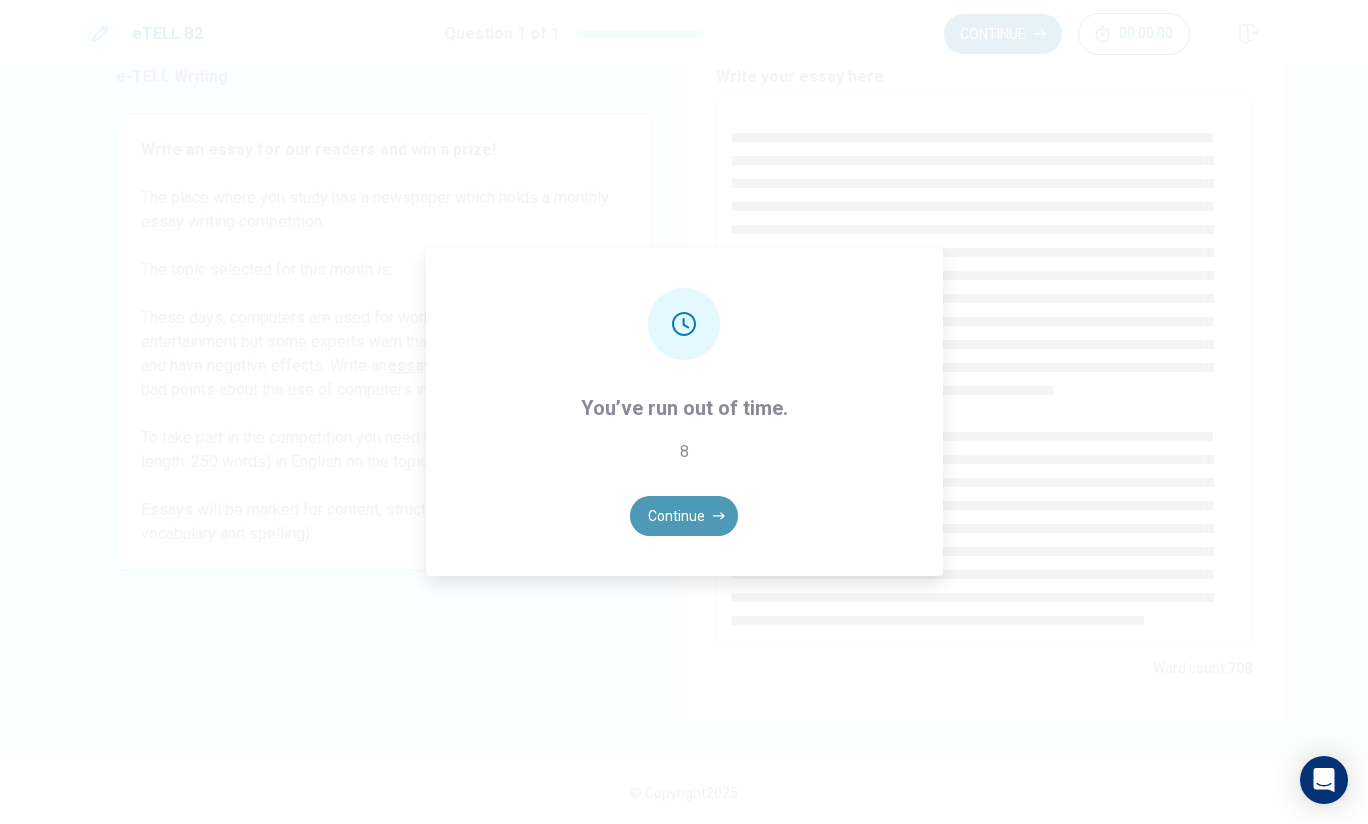click on "Continue" at bounding box center (684, 516) 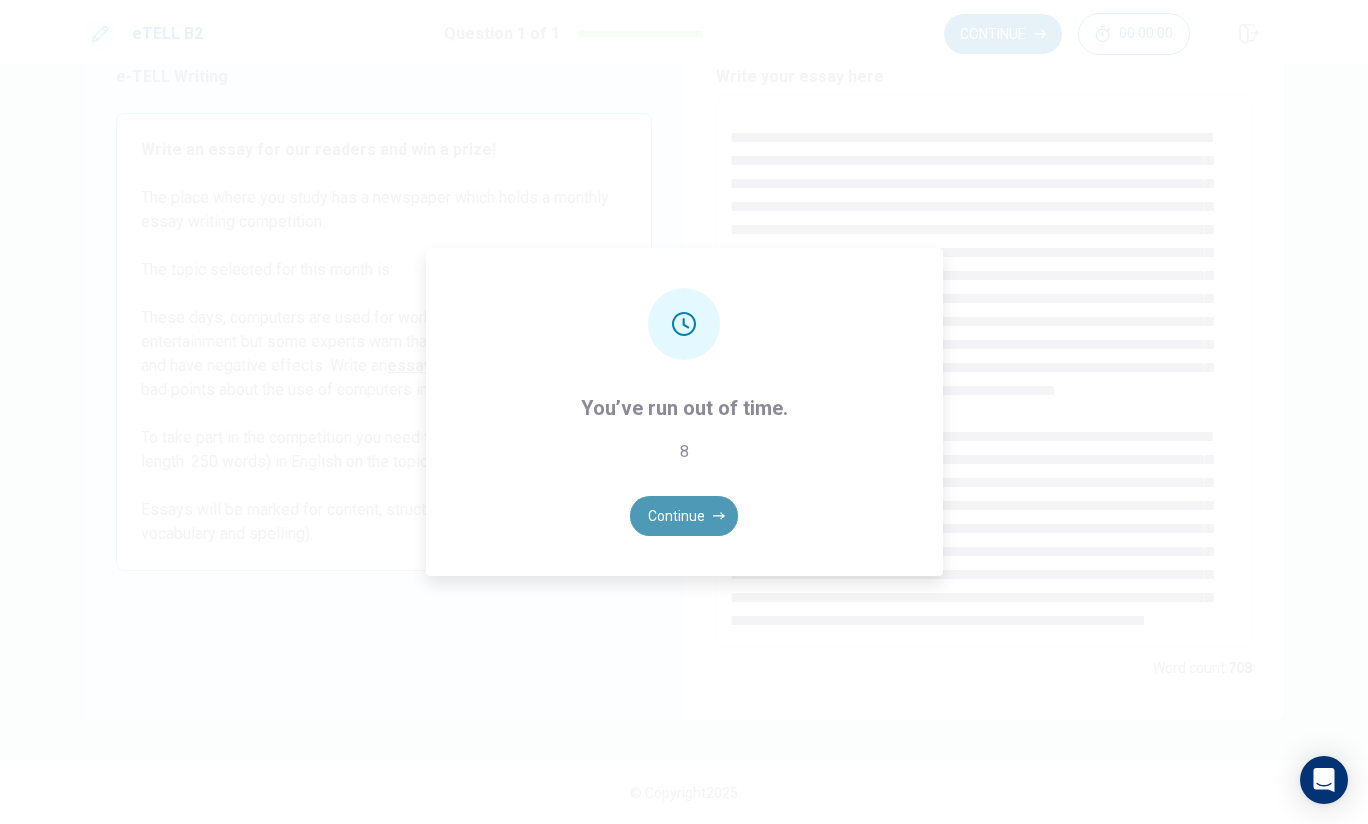 click on "Write your essay here * ​ Word count :  [NUMBER]" at bounding box center [984, 372] 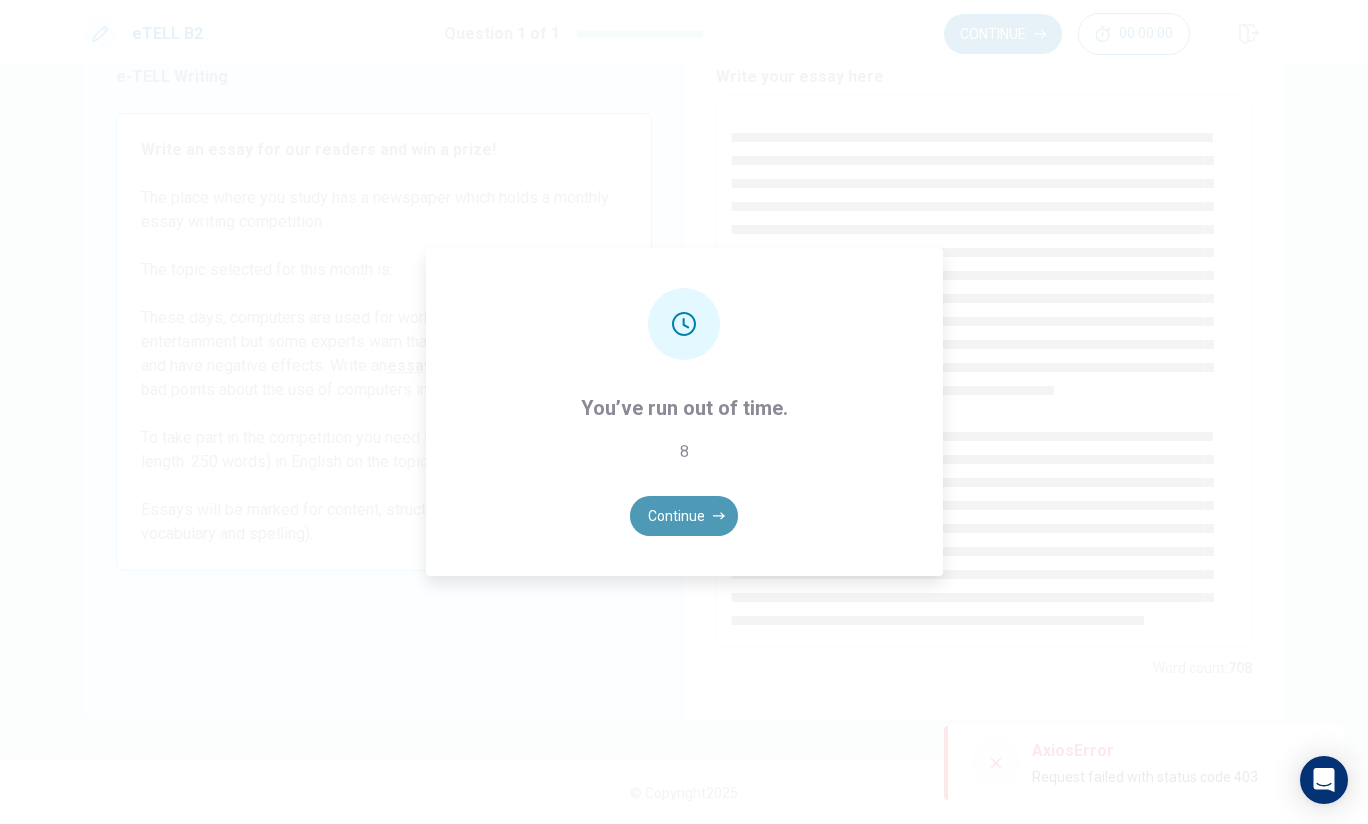 click on "Continue" at bounding box center [684, 516] 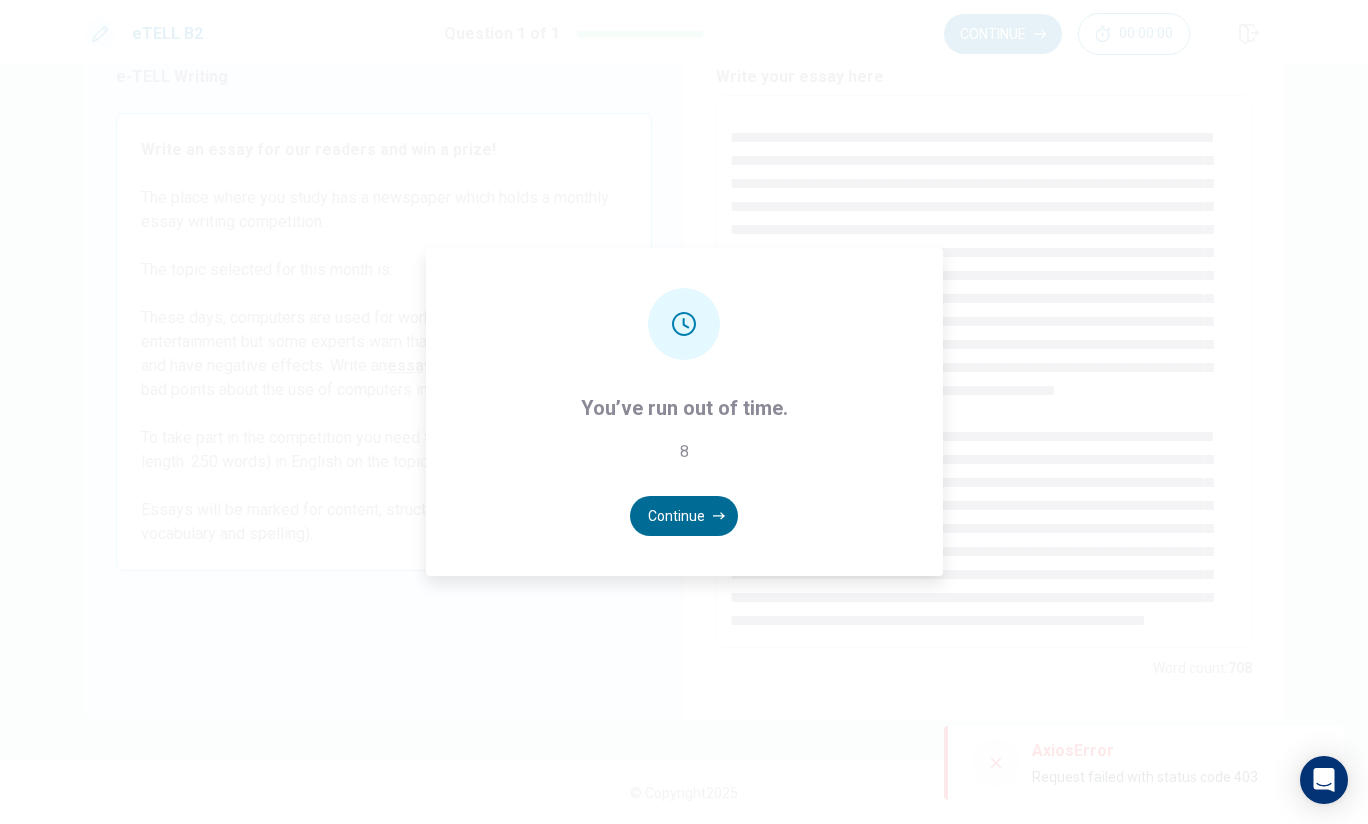 click on "Continue" at bounding box center (684, 516) 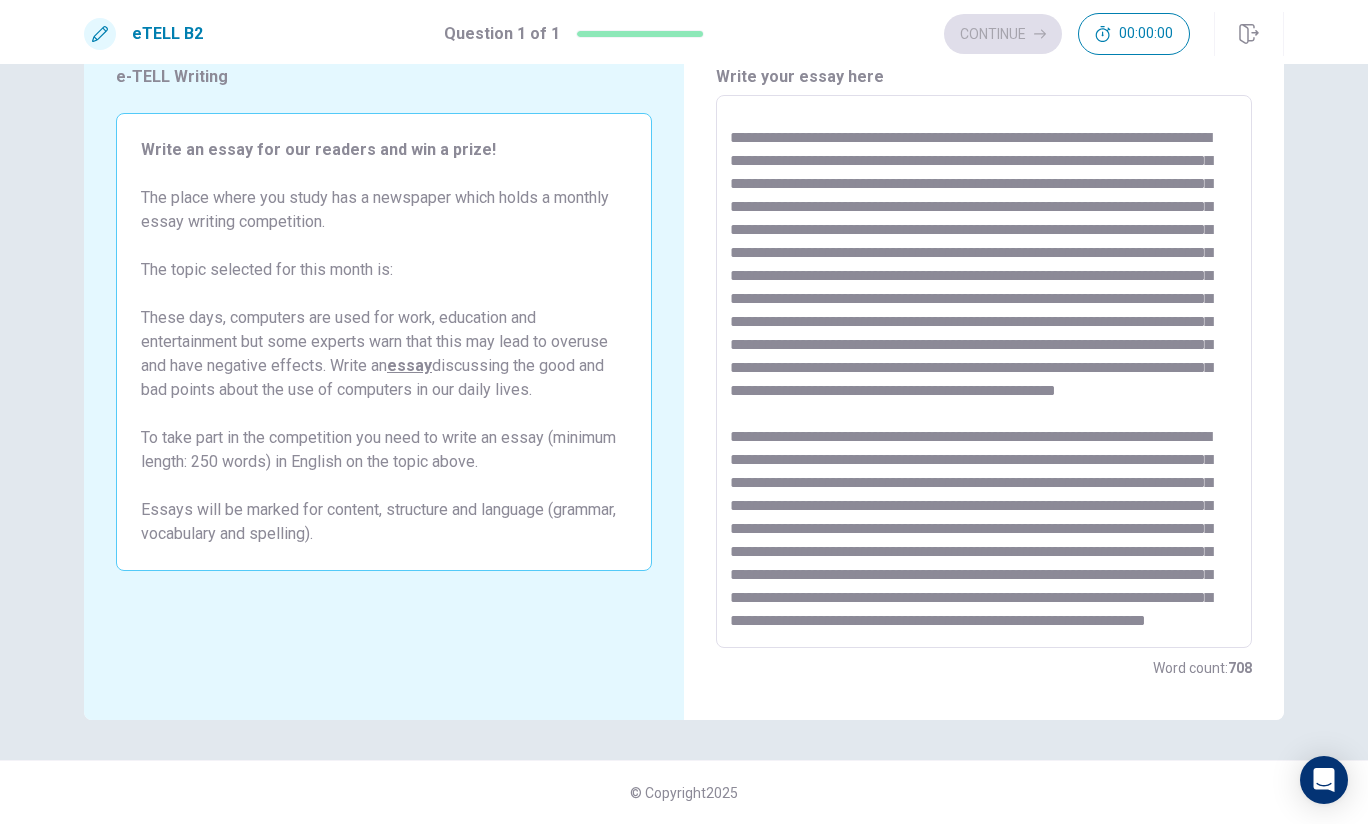 click on "e-TELL Writing Write an essay for our readers and win a prize!
The place where you study has a newspaper which holds a monthly essay writing competition.
The topic selected for this month is:
These days, computers are used for work, education and entertainment but some experts warn that this may lead to overuse and have negative effects.  Write an  essay  discussing the good and bad points about the use of computers in our daily lives.
To take part in the competition you need to write an essay (minimum length: 250 words) in English on the topic above.  Essays will be marked for content, structure and language (grammar, vocabulary and spelling)." at bounding box center (384, 372) 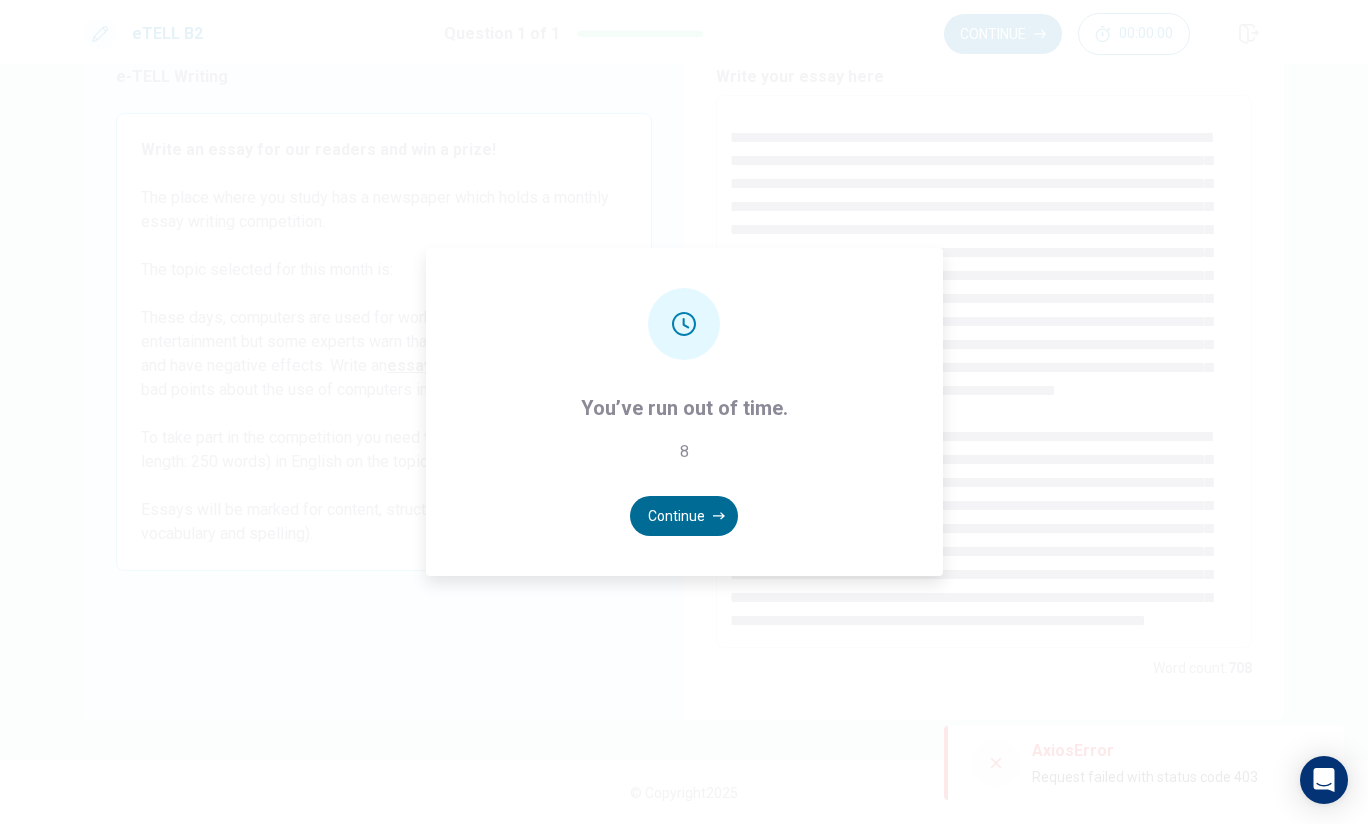 click on "Continue" at bounding box center [684, 516] 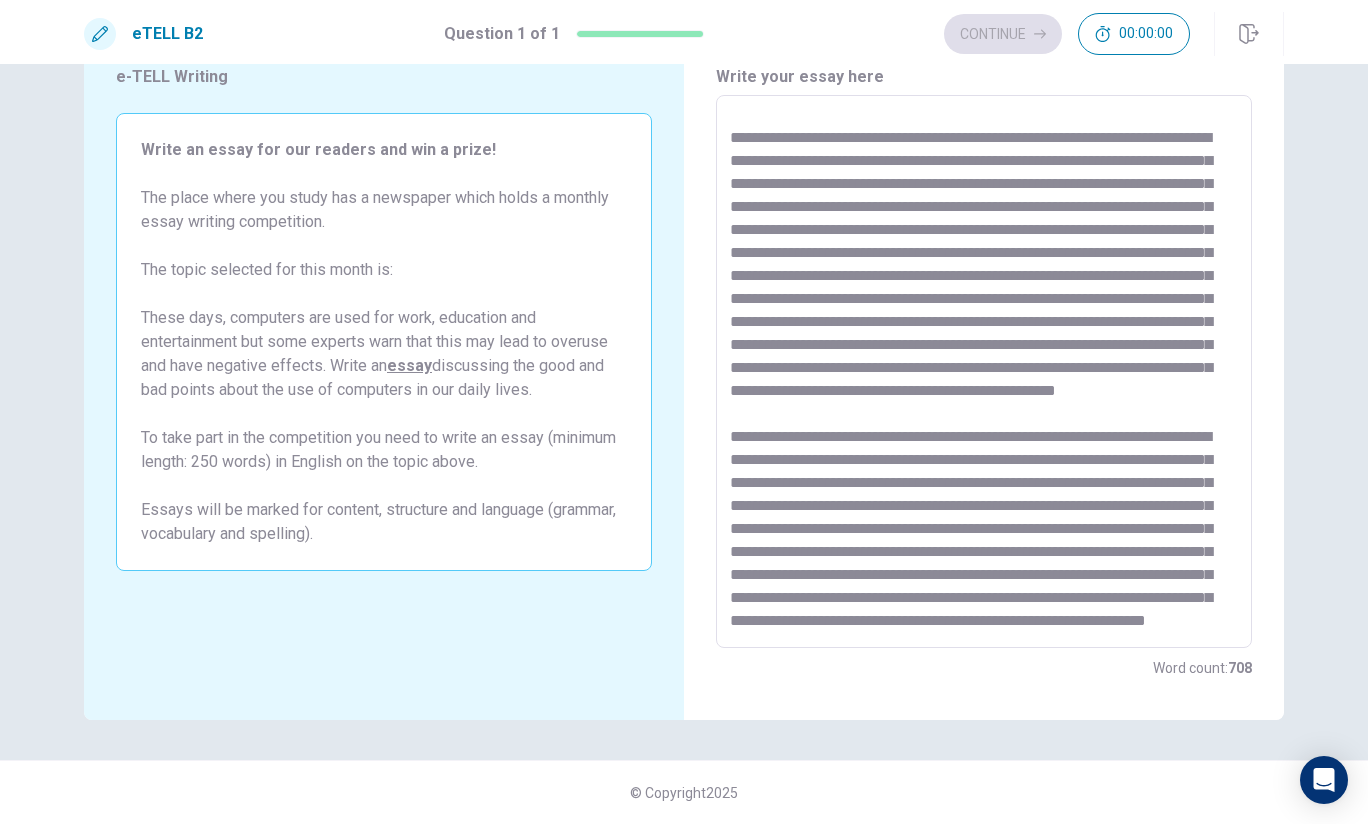 click on "Loading..." at bounding box center (684, 516) 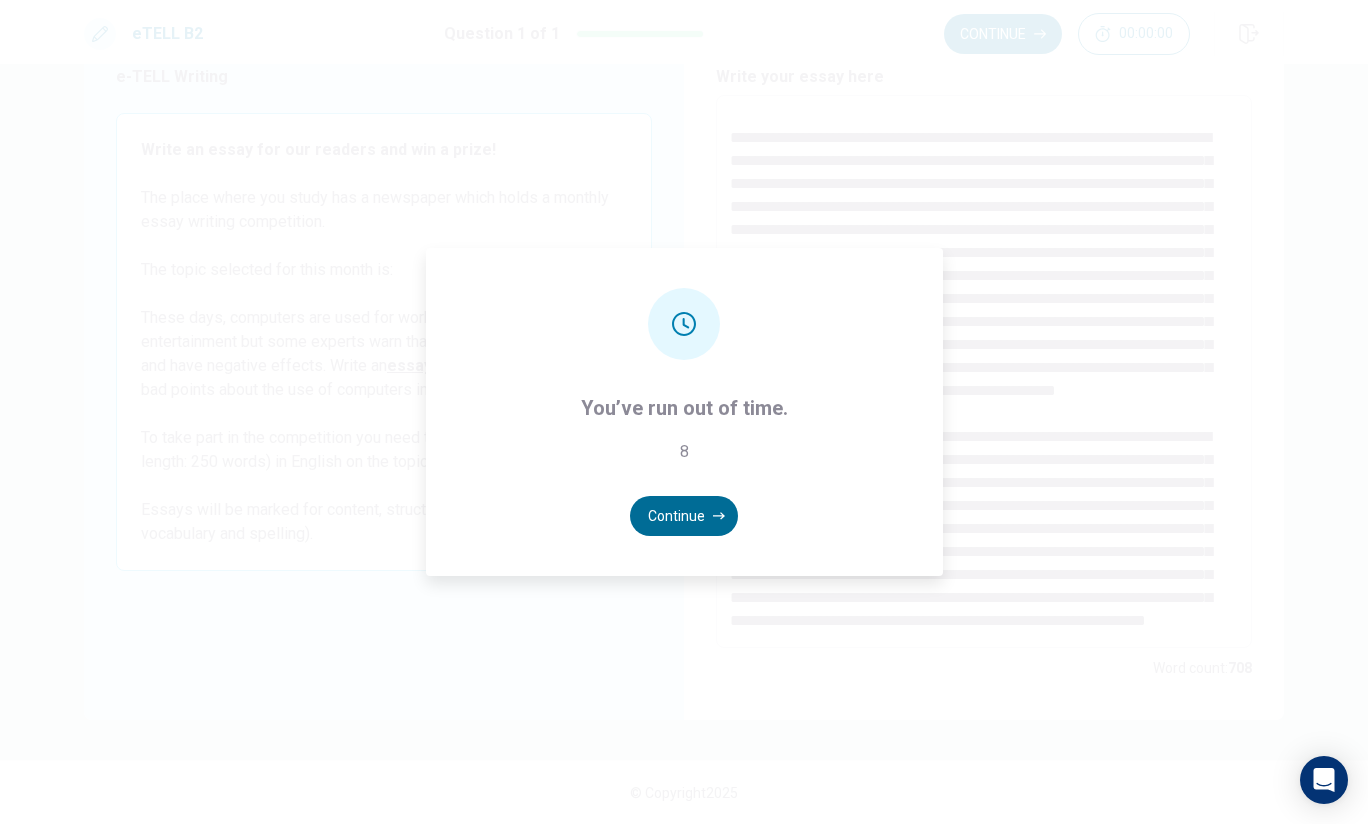 click on "Continue" at bounding box center (684, 516) 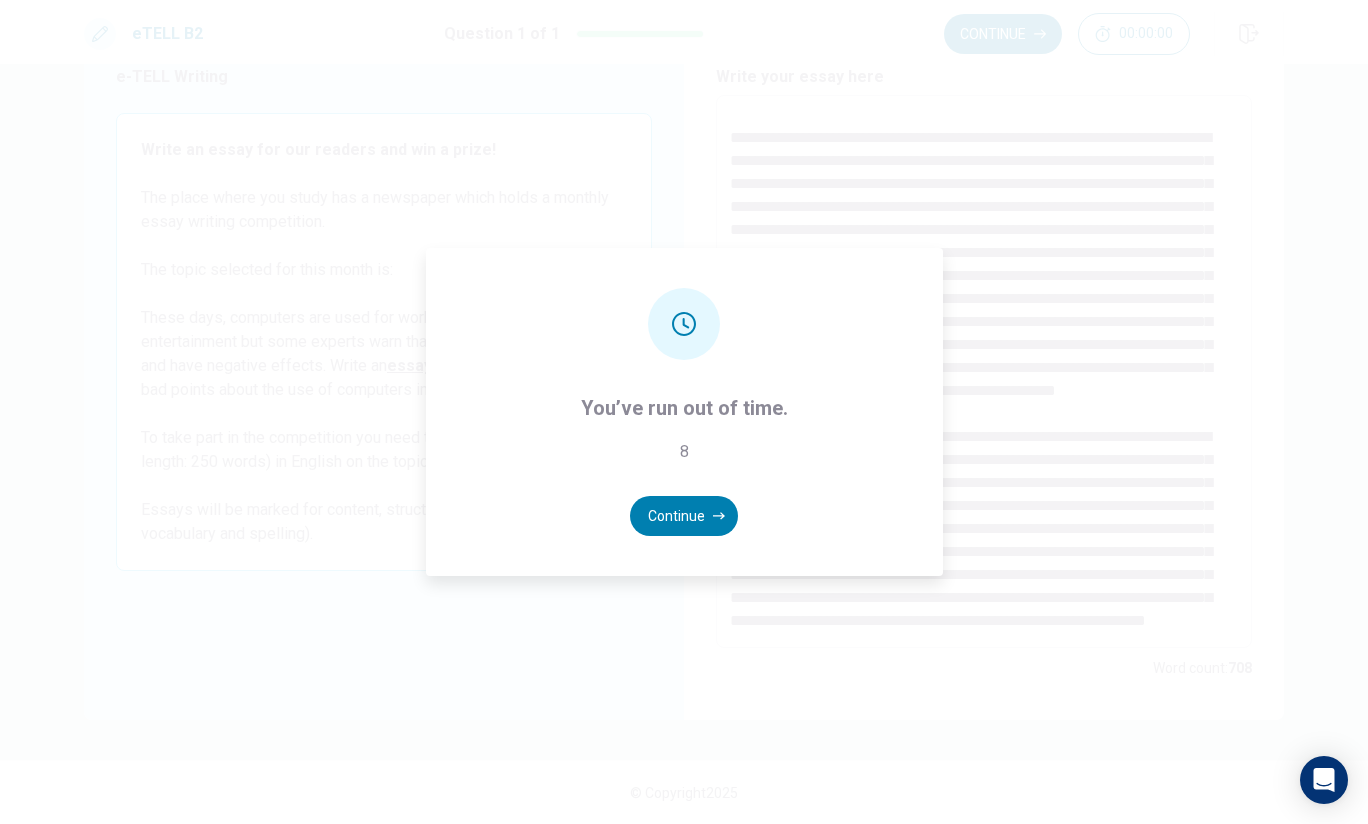 click on "You’ve run out of time. 8 Continue" at bounding box center [684, 412] 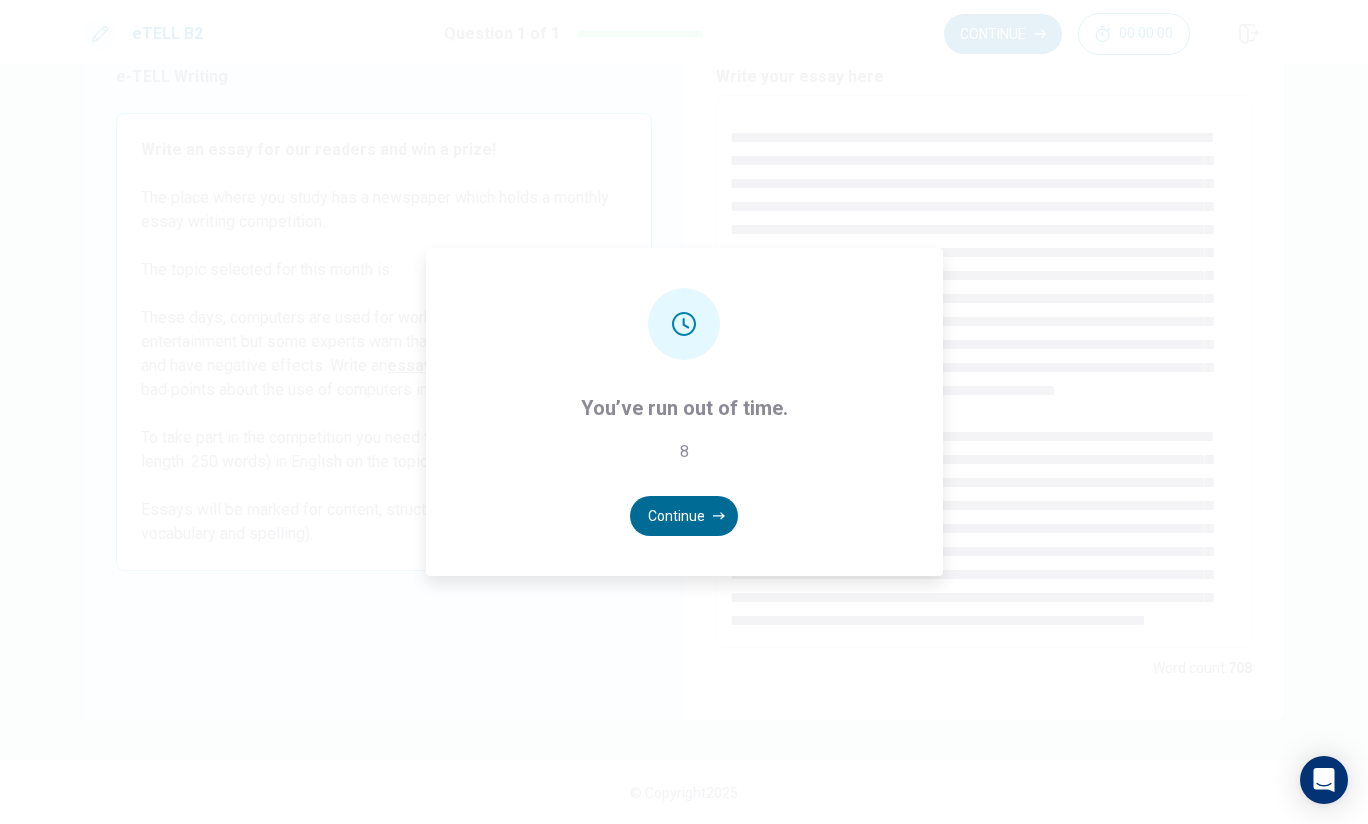 click on "Continue" at bounding box center (684, 516) 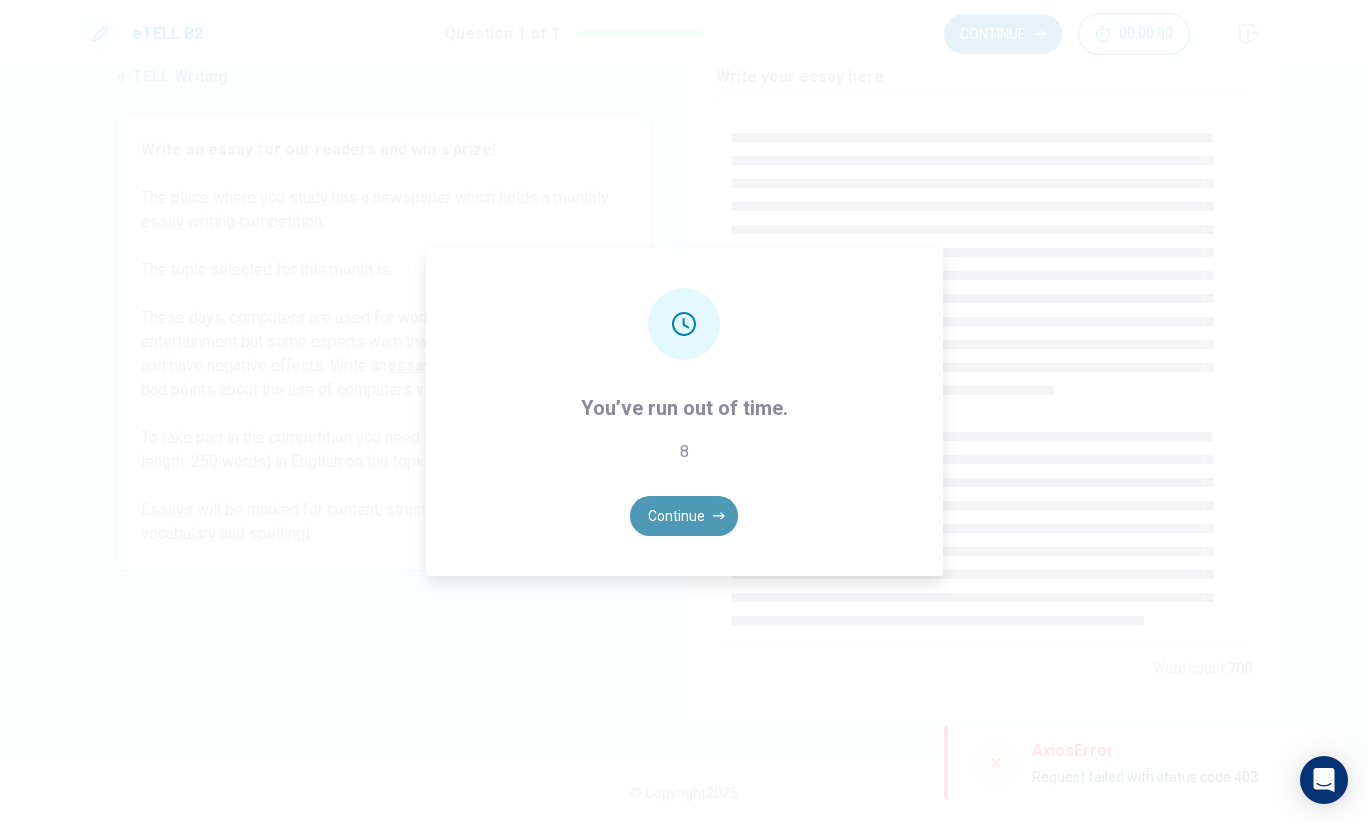 click on "Continue" at bounding box center [684, 516] 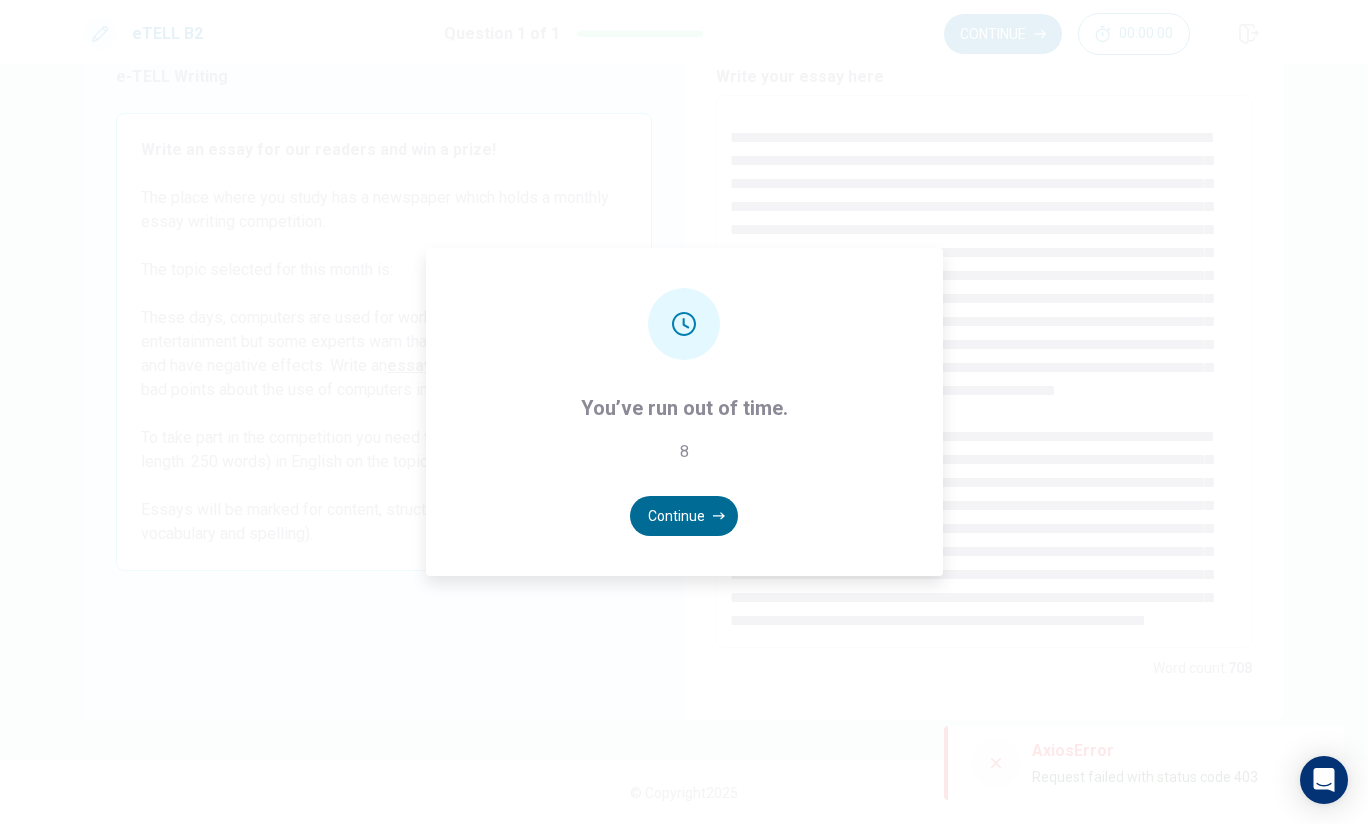 click on "Continue" at bounding box center (684, 516) 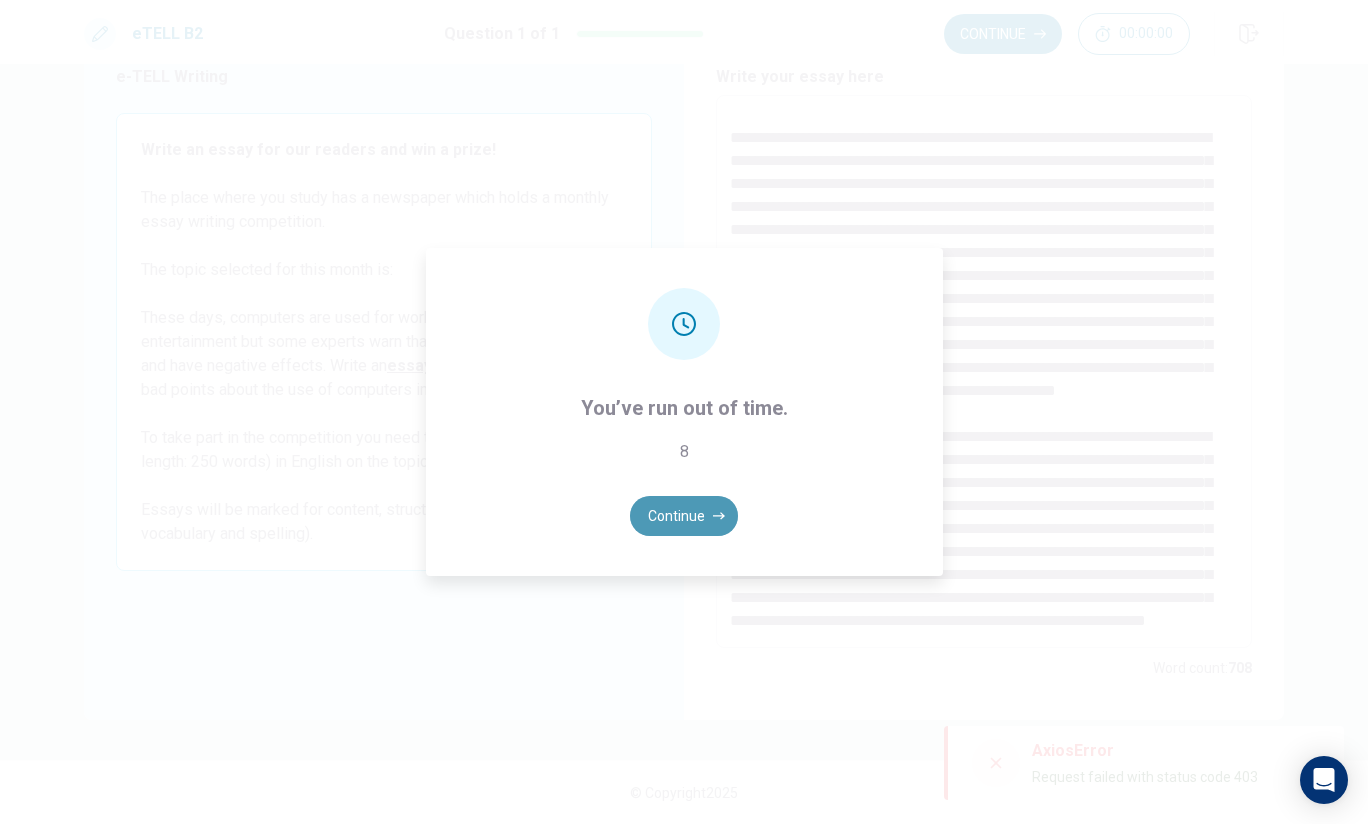 click on "Continue" at bounding box center [684, 516] 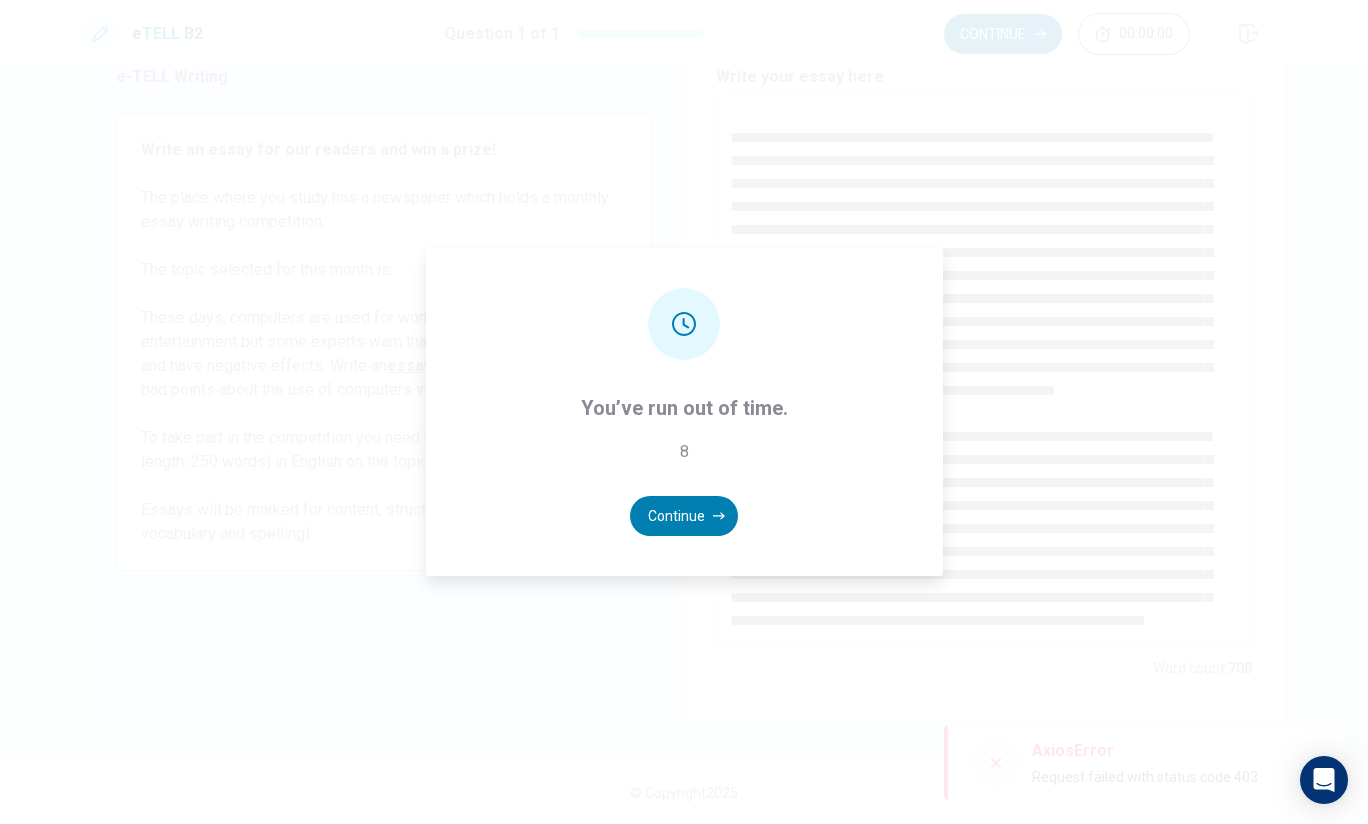 click on "You’ve run out of time. 8 Continue" at bounding box center [684, 412] 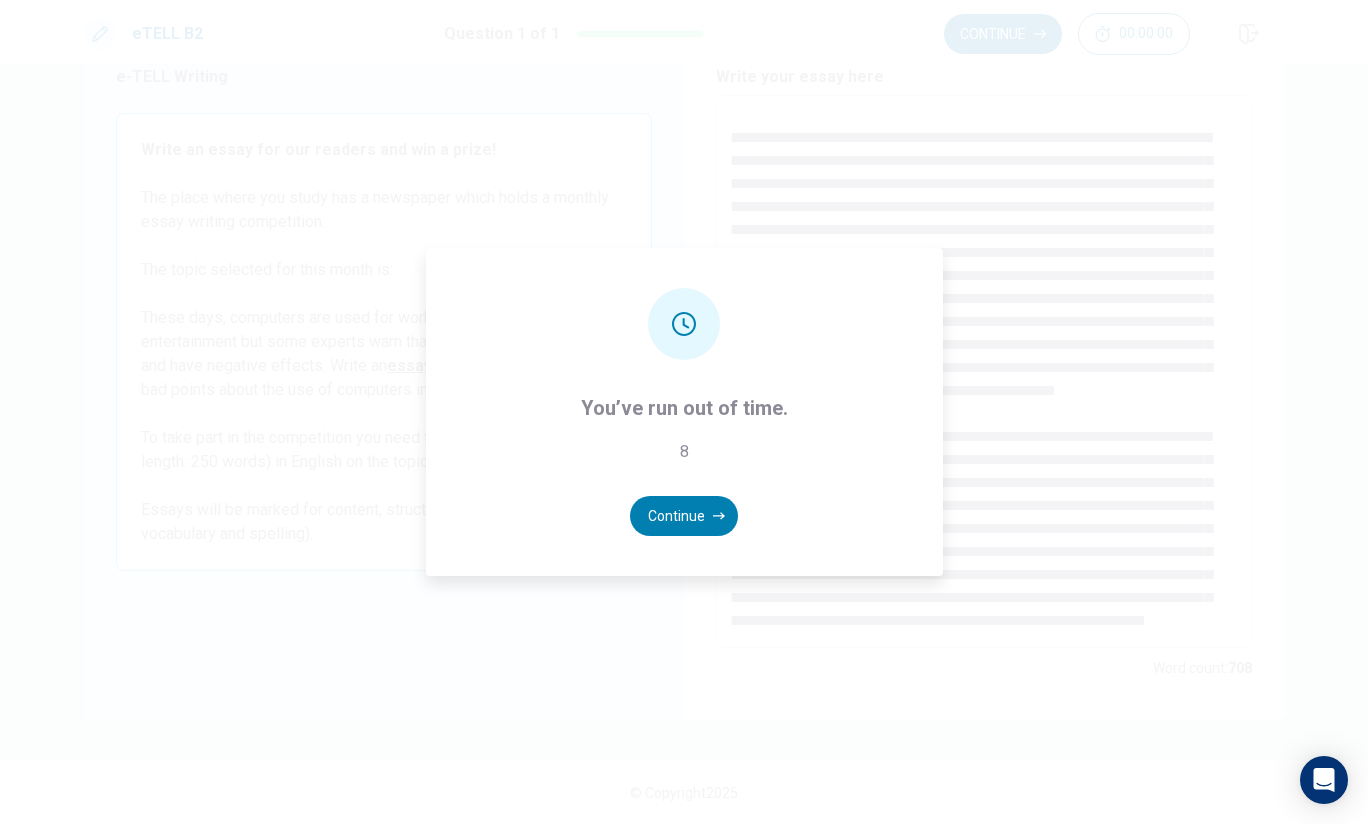 click on "You’ve run out of time. 8 Continue" at bounding box center [684, 412] 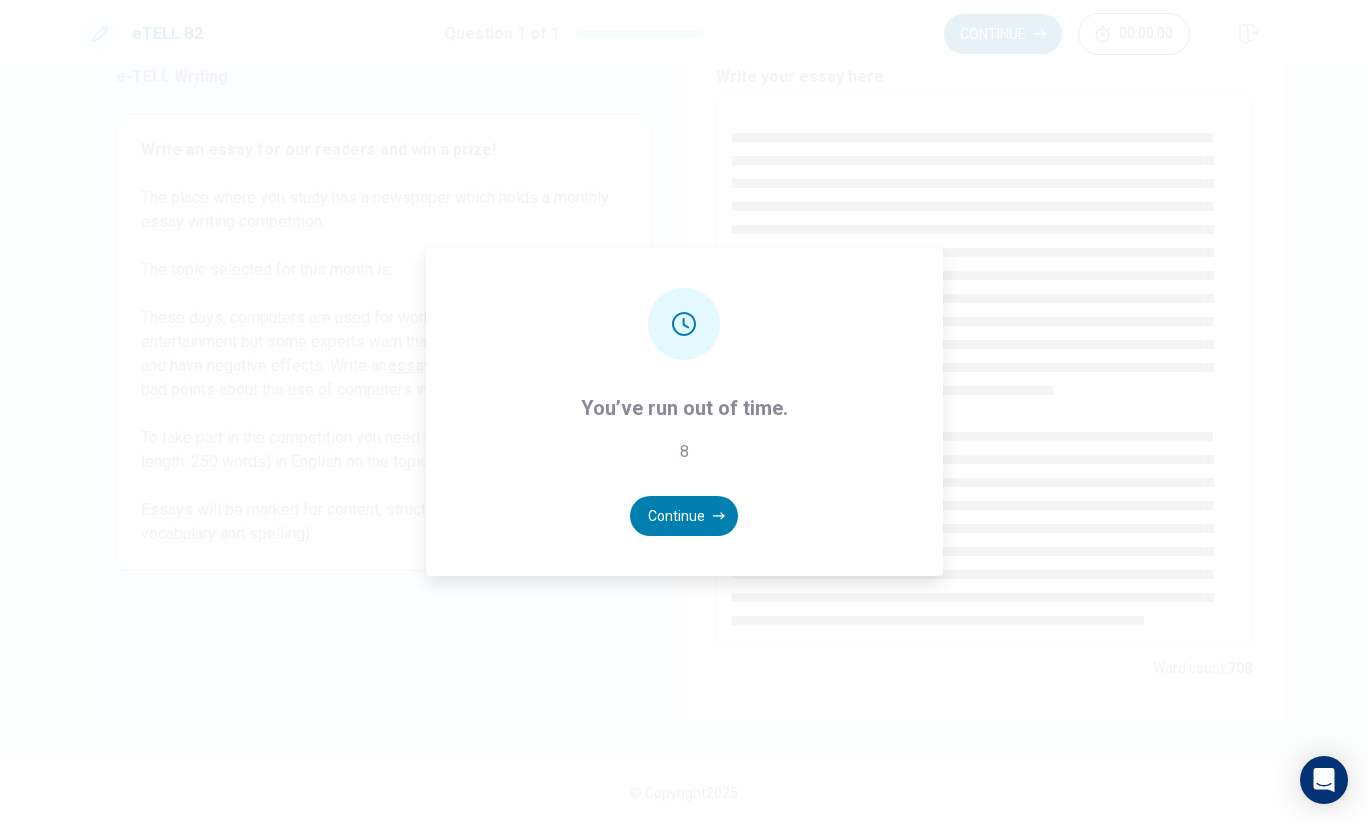 click on "You’ve run out of time. 8 Continue" at bounding box center [684, 412] 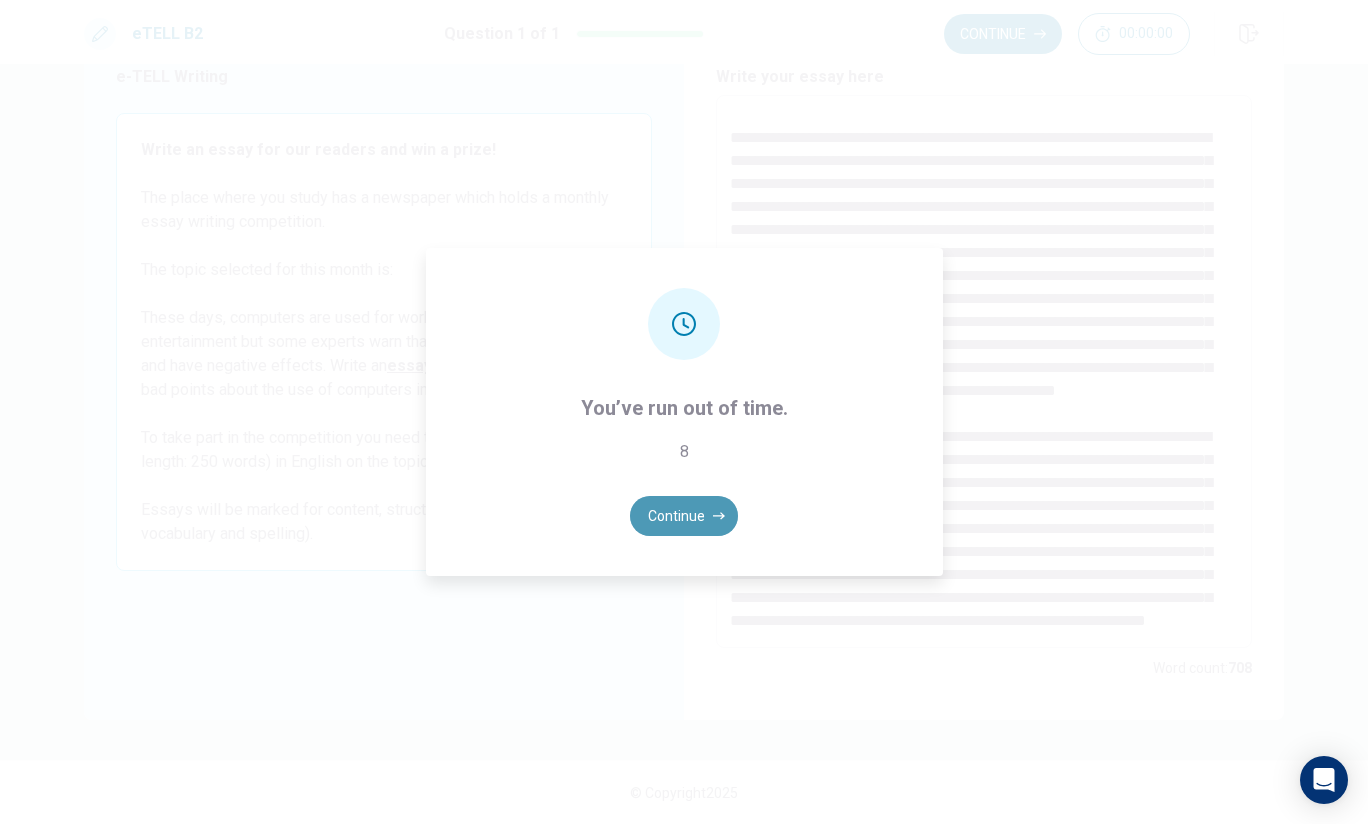 click on "Continue" at bounding box center (684, 516) 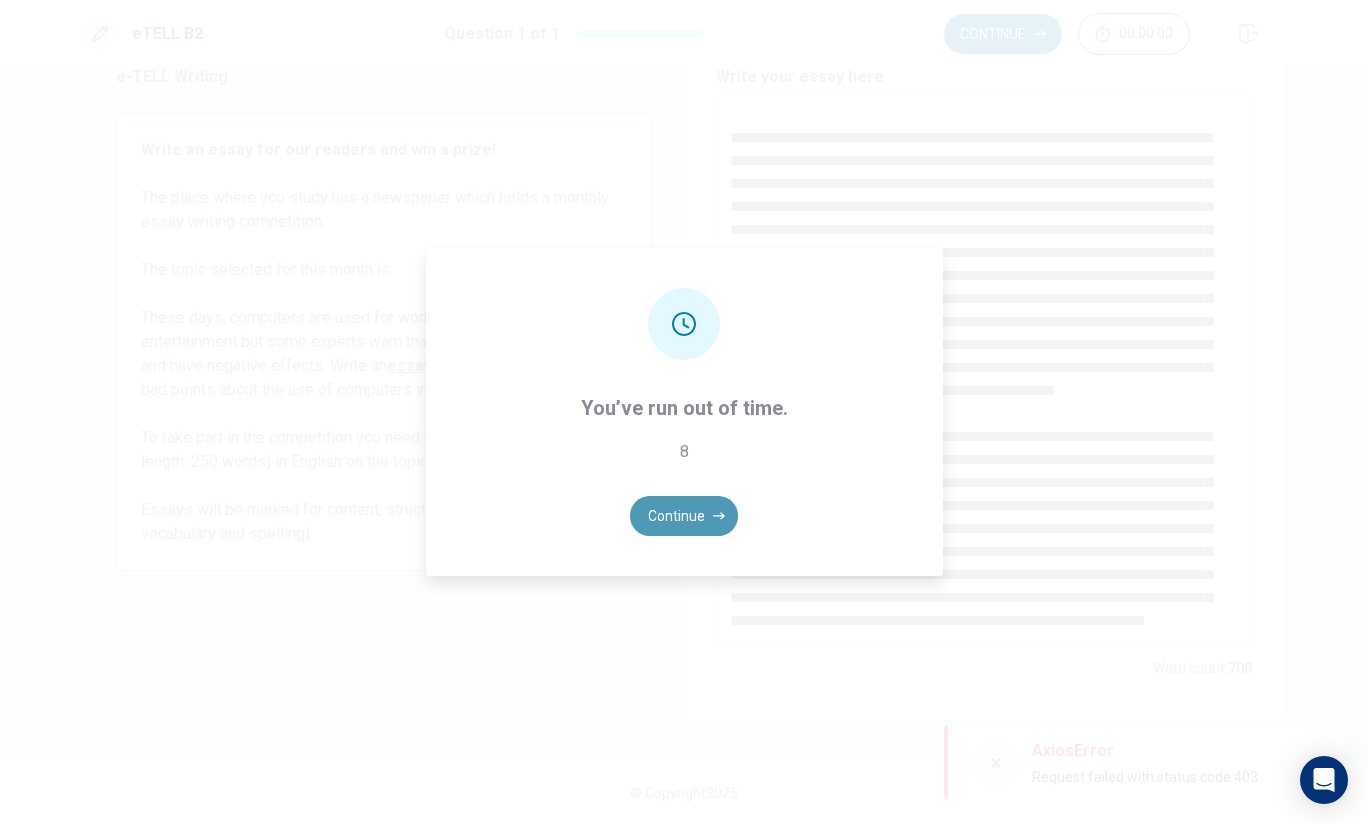 click on "Continue" at bounding box center [684, 516] 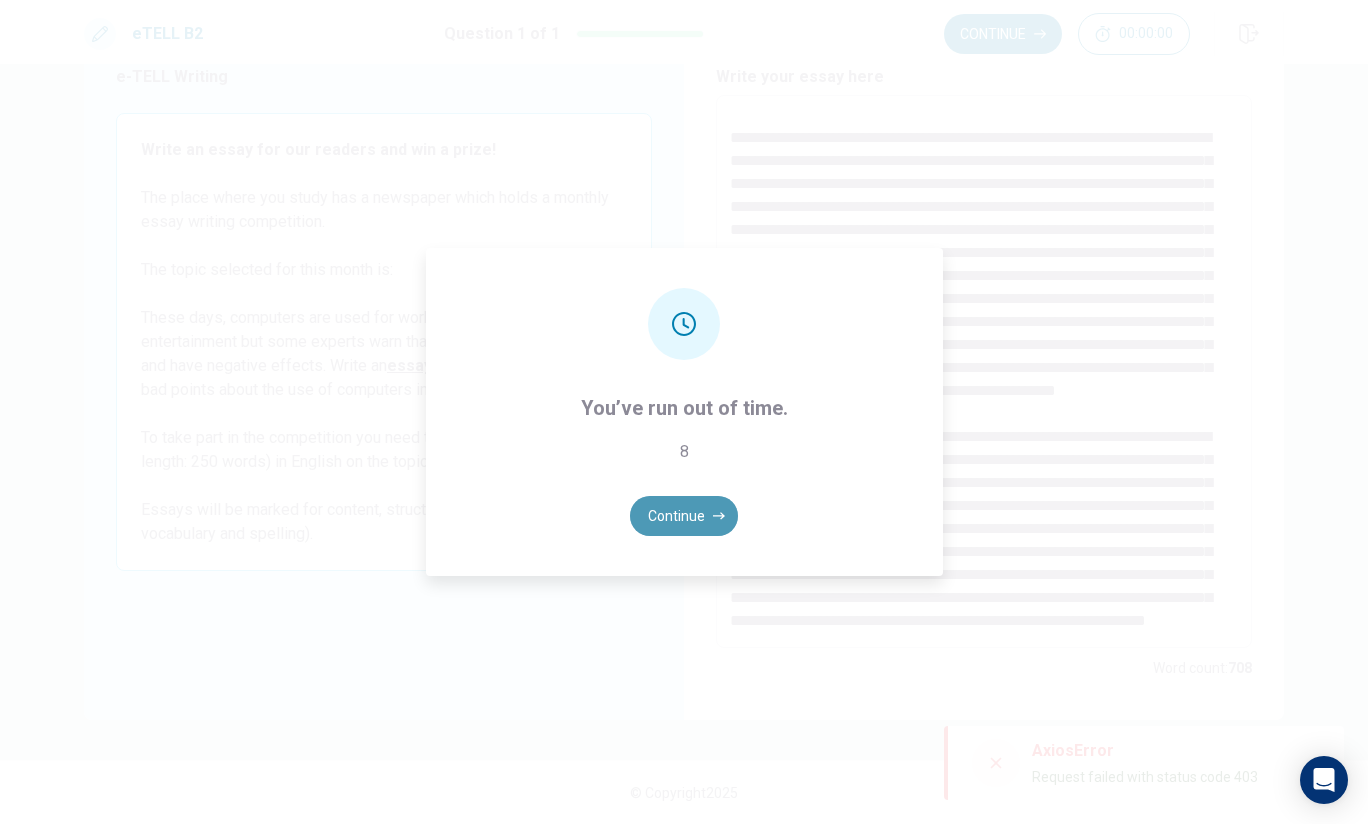 click on "Write your essay here * ​ Word count :  708" at bounding box center (984, 372) 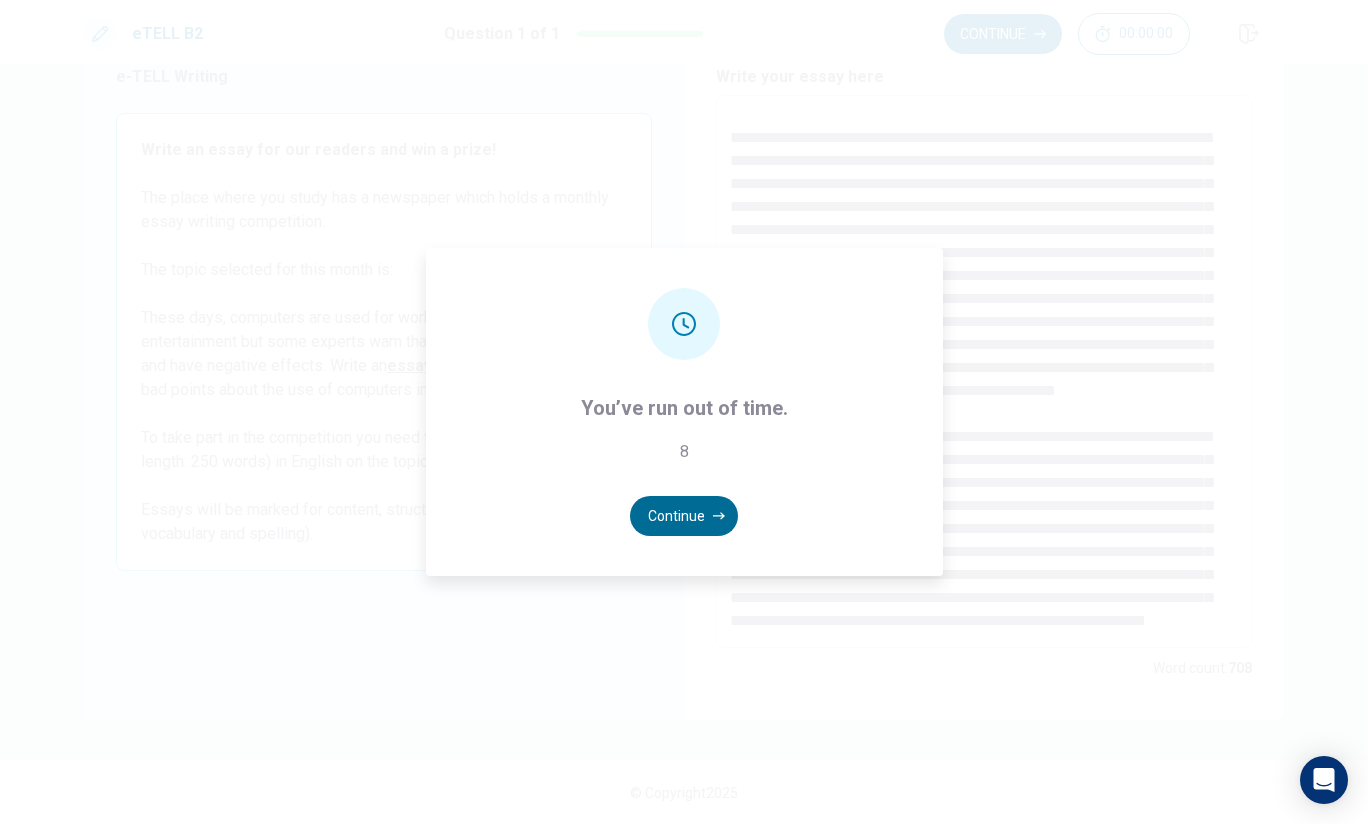 click on "Continue" at bounding box center (684, 516) 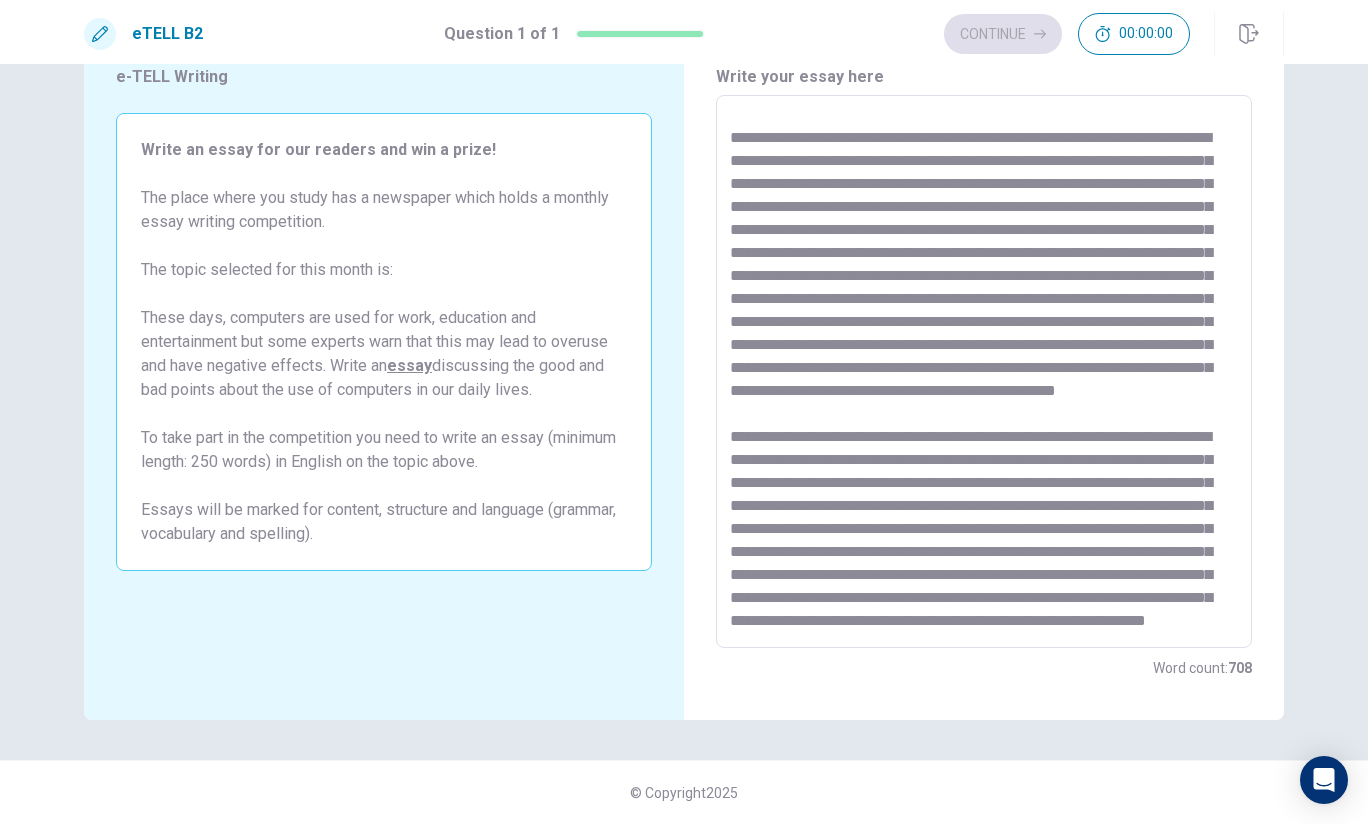 click on "Write your essay here * ​ Word count :  708" at bounding box center [984, 372] 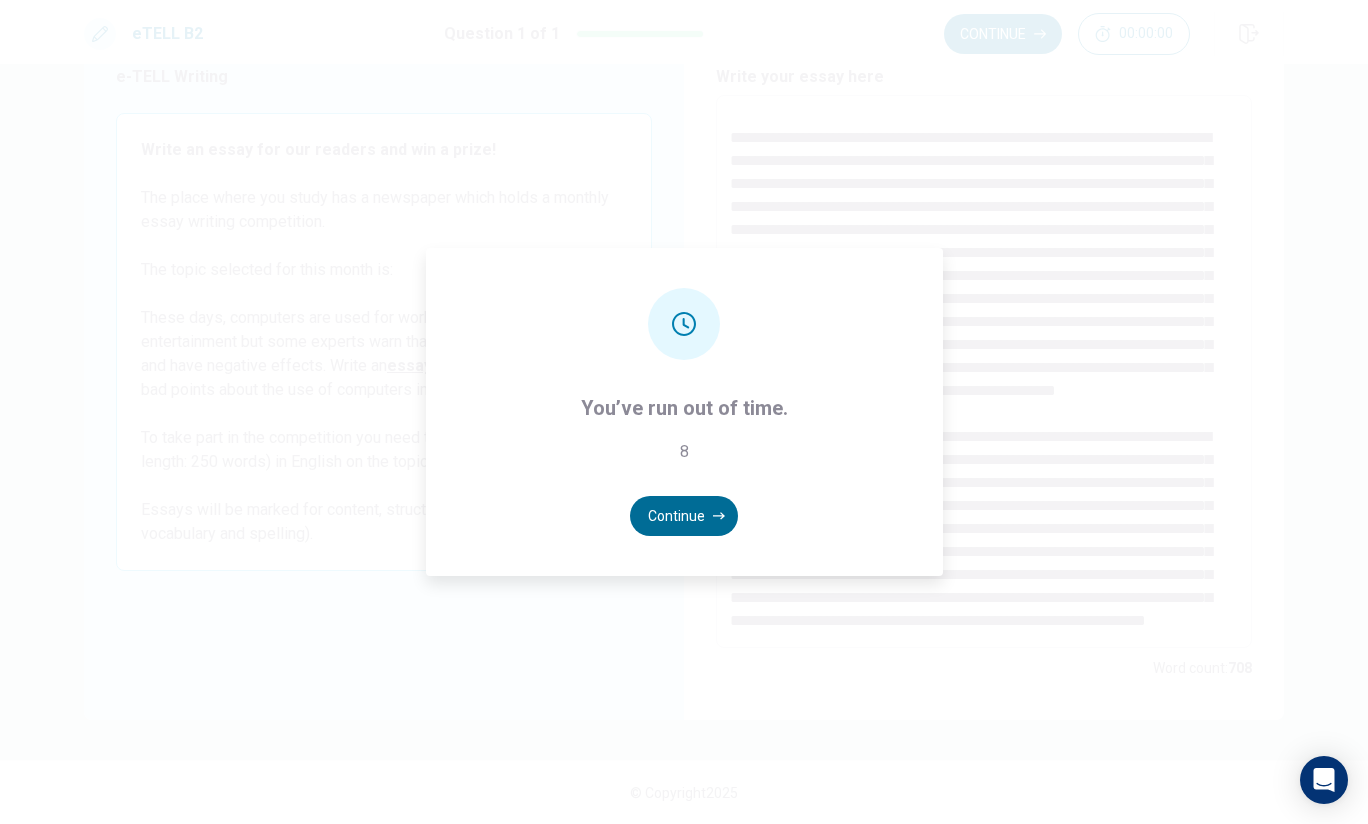 click on "Continue" at bounding box center (684, 516) 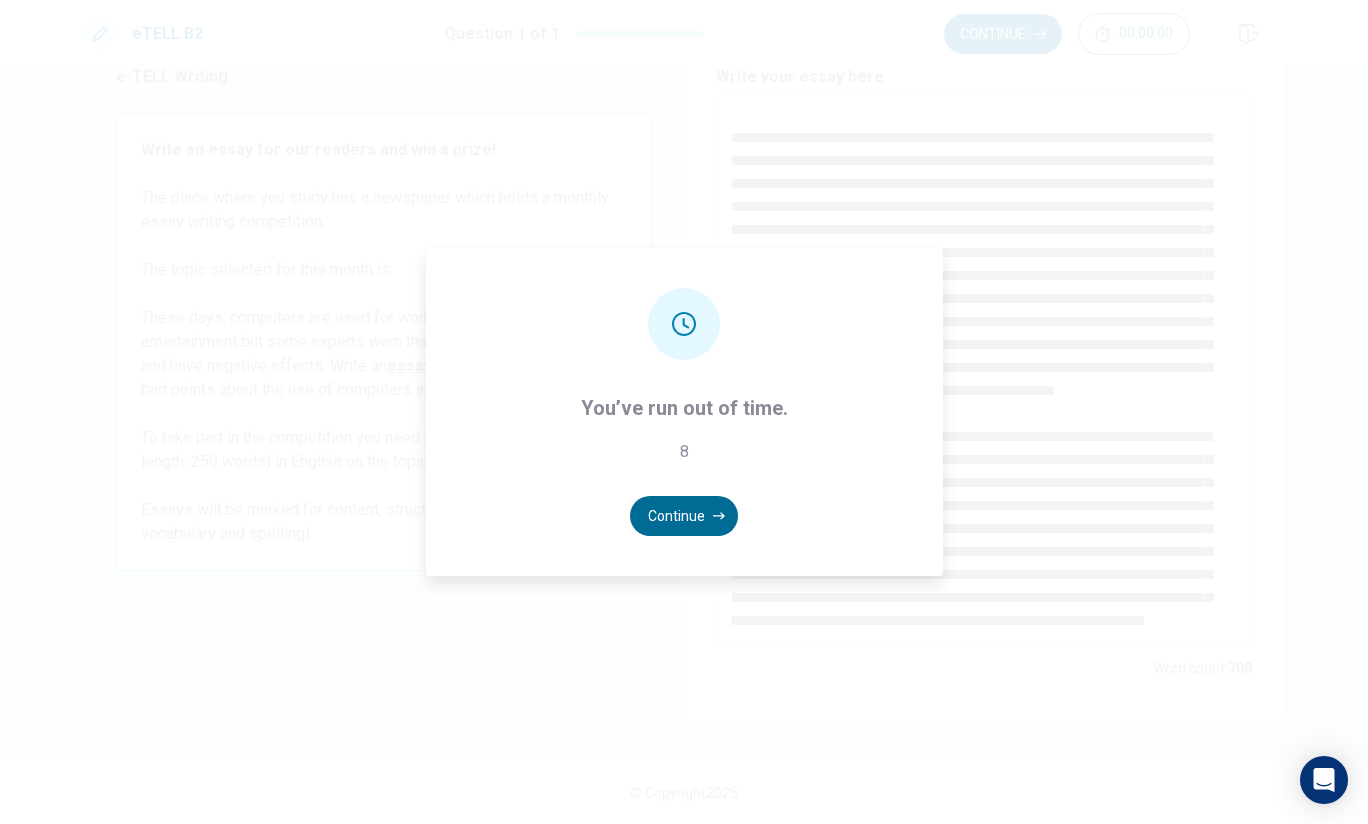 click on "Write your essay here * ​ Word count :  708" at bounding box center [984, 372] 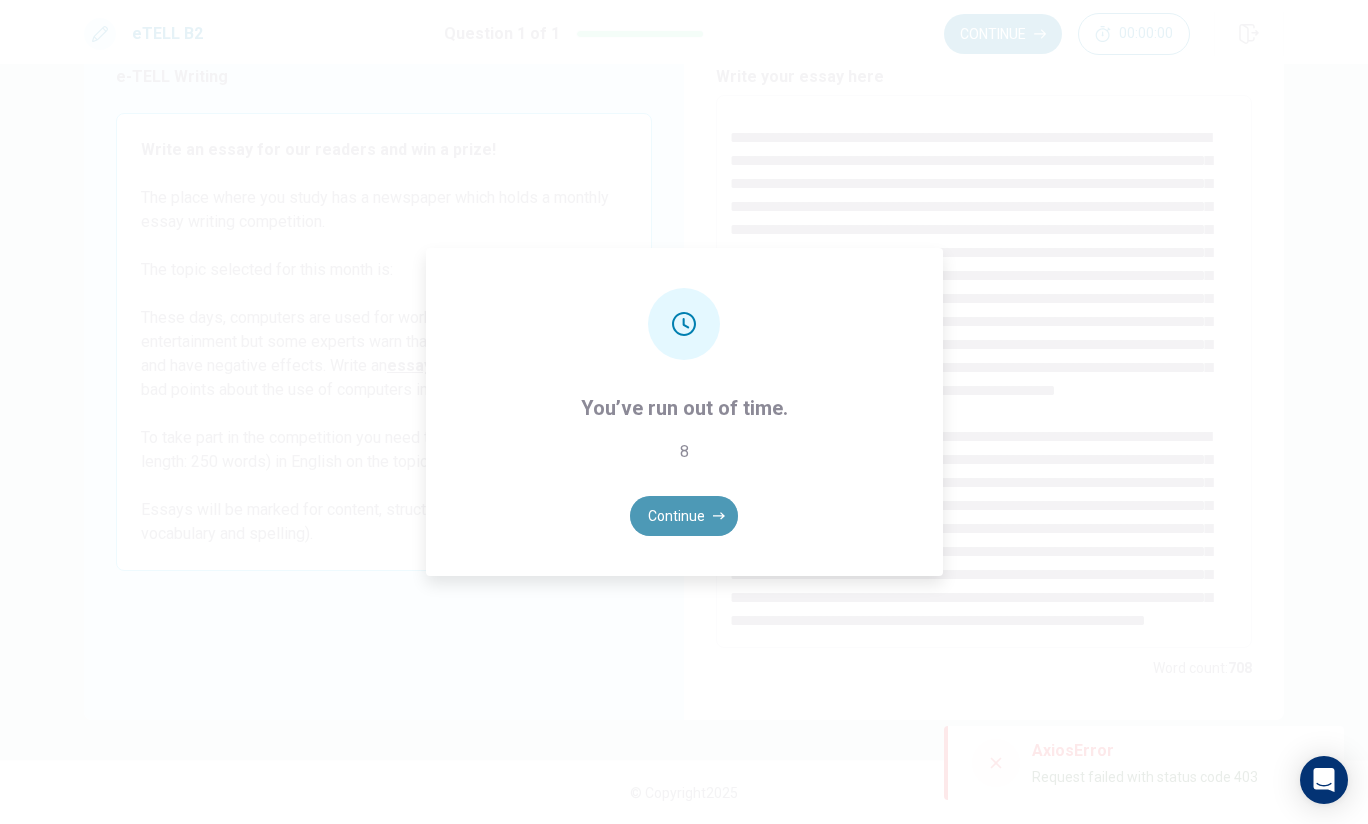 click on "Continue" at bounding box center (684, 516) 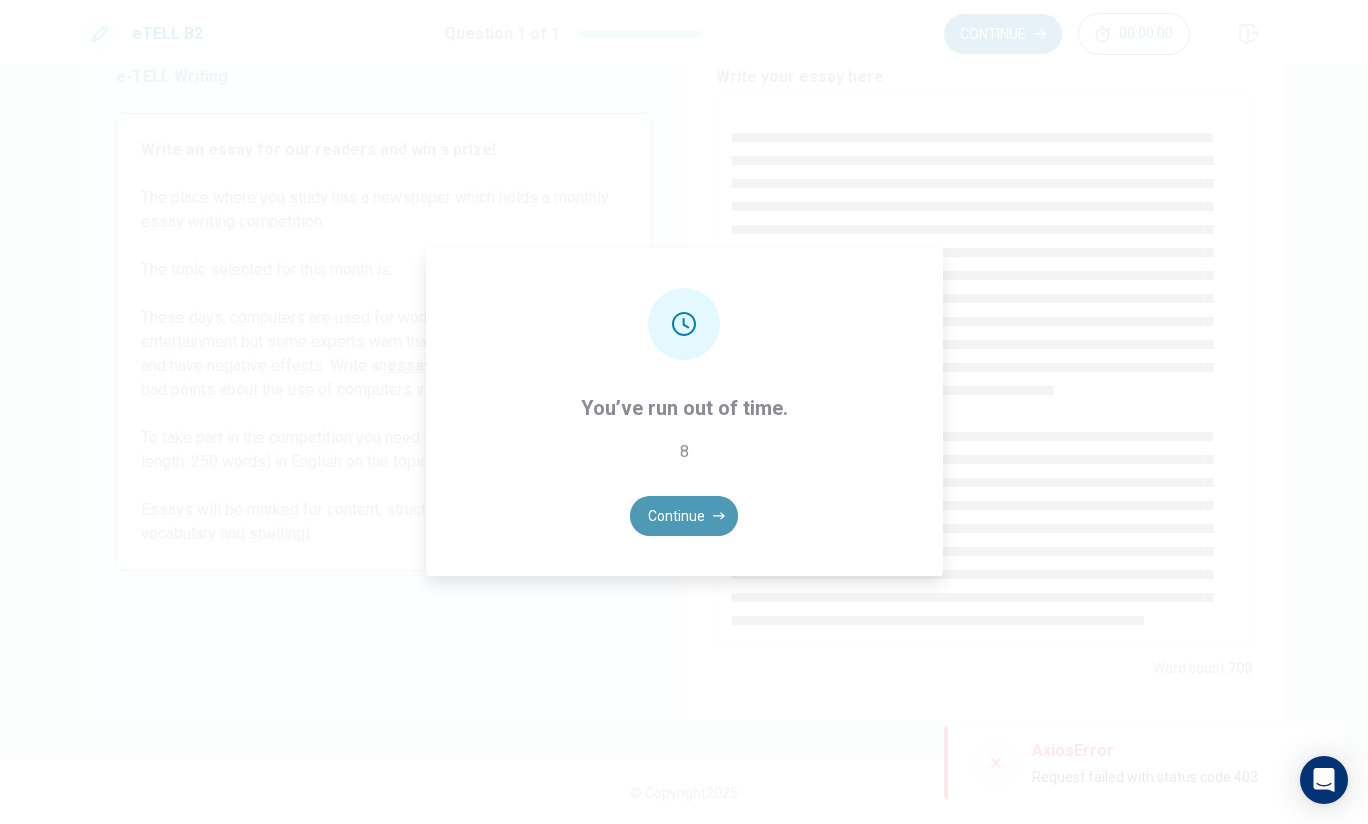 click on "Write your essay here * ​ Word count :  708" at bounding box center [984, 372] 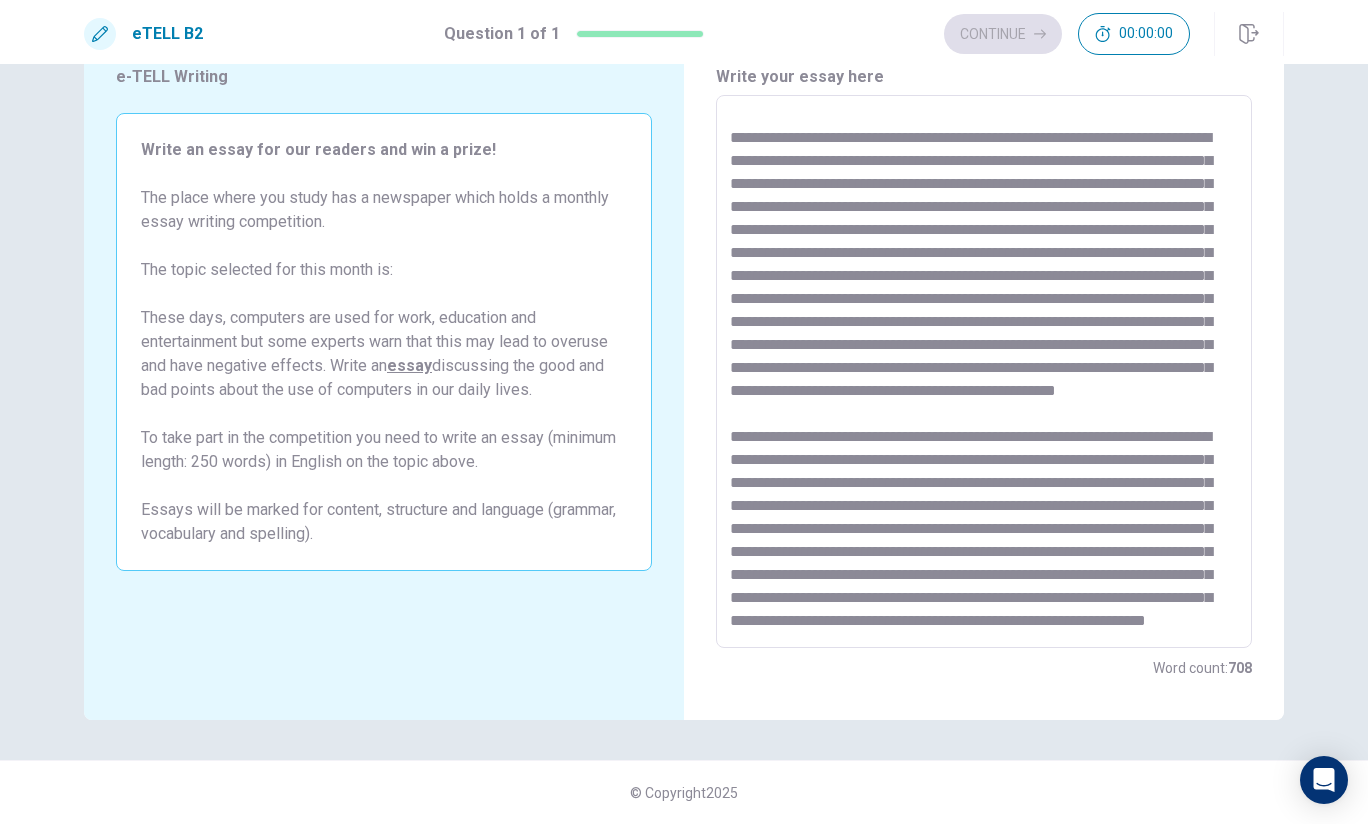 click on "Loading..." at bounding box center [684, 516] 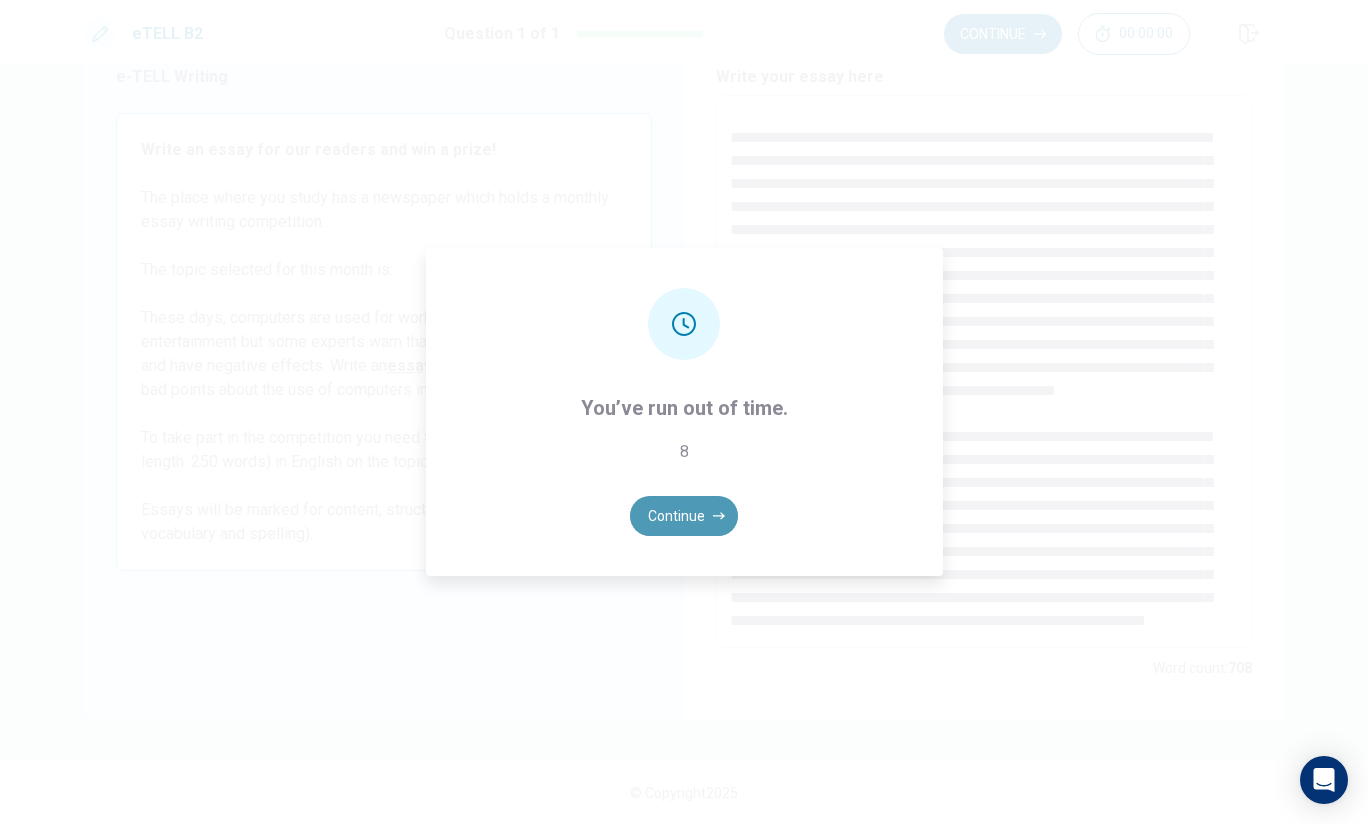 click on "Continue" at bounding box center (684, 516) 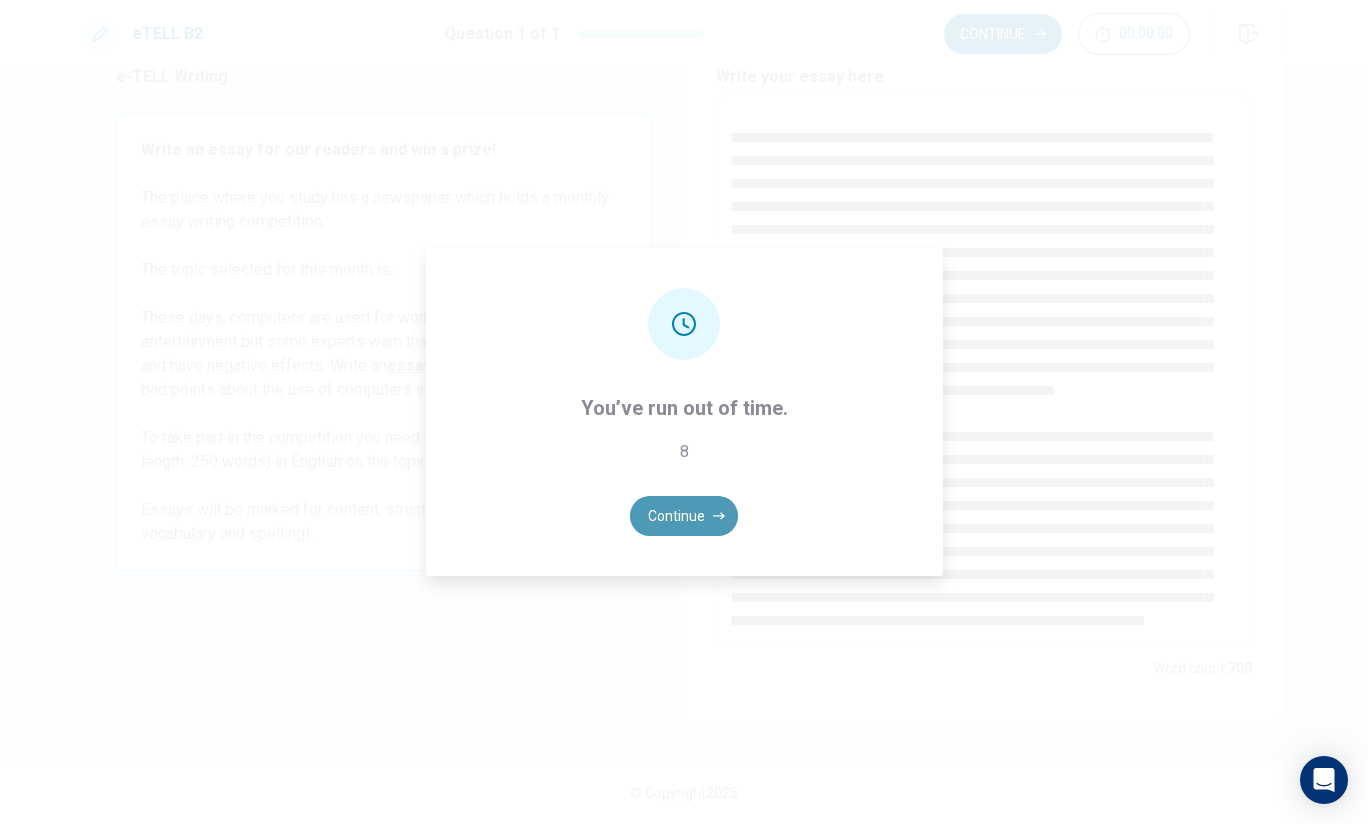 click on "Write your essay here * ​ Word count :  708" at bounding box center (984, 372) 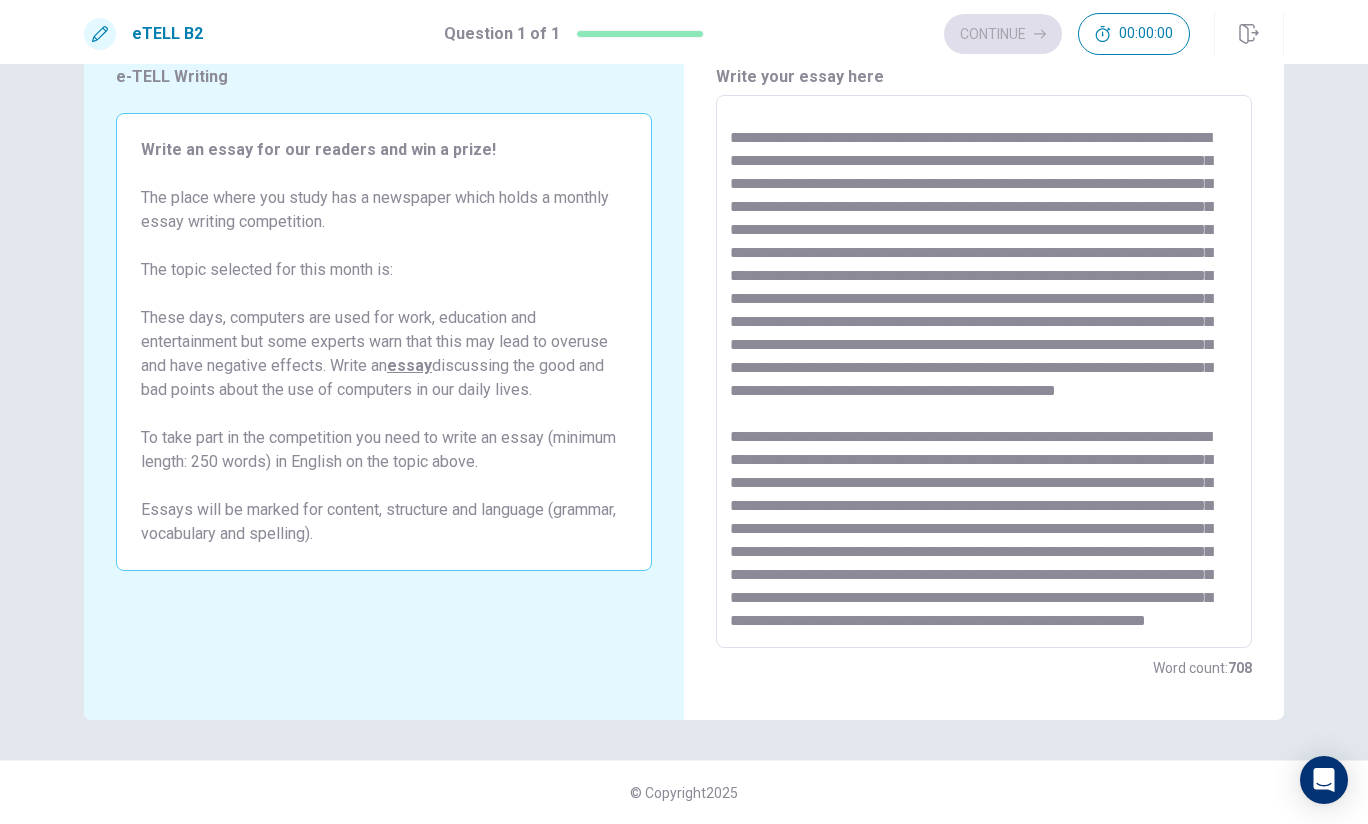click on "eTELL B2 Question 1 of 1 Continue 00:00:00 Question 1 of 1 Continue 00:00:00 e-TELL Writing Write an essay for our readers and win a prize!
The place where you study has a newspaper which holds a monthly essay writing competition.
The topic selected for this month is:
These days, computers are used for work, education and entertainment but some experts warn that this may lead to overuse and have negative effects.  Write an  essay  discussing the good and bad points about the use of computers in our daily lives.
To take part in the competition you need to write an essay (minimum length: 250 words) in English on the topic above.  Essays will be marked for content, structure and language (grammar, vocabulary and spelling). Write your essay here * ​ Word count :  708 © Copyright  2025 Going somewhere? You are not allowed to open other tabs/pages or switch windows during a test. Doing this will be reported as cheating to the Administrators. Are you sure you want to leave this page? 00:00 WARNING: 8" at bounding box center (684, 412) 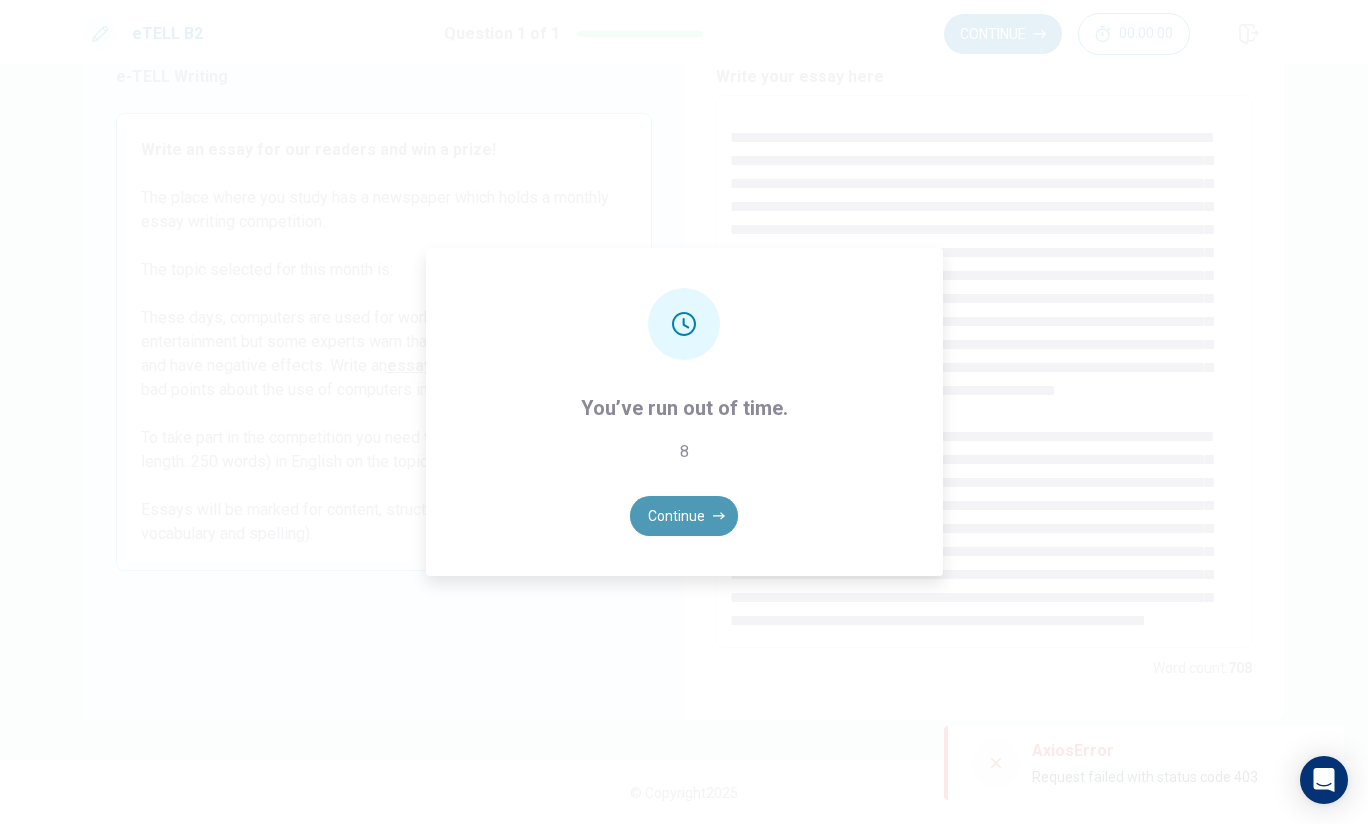 click on "Continue" at bounding box center [684, 516] 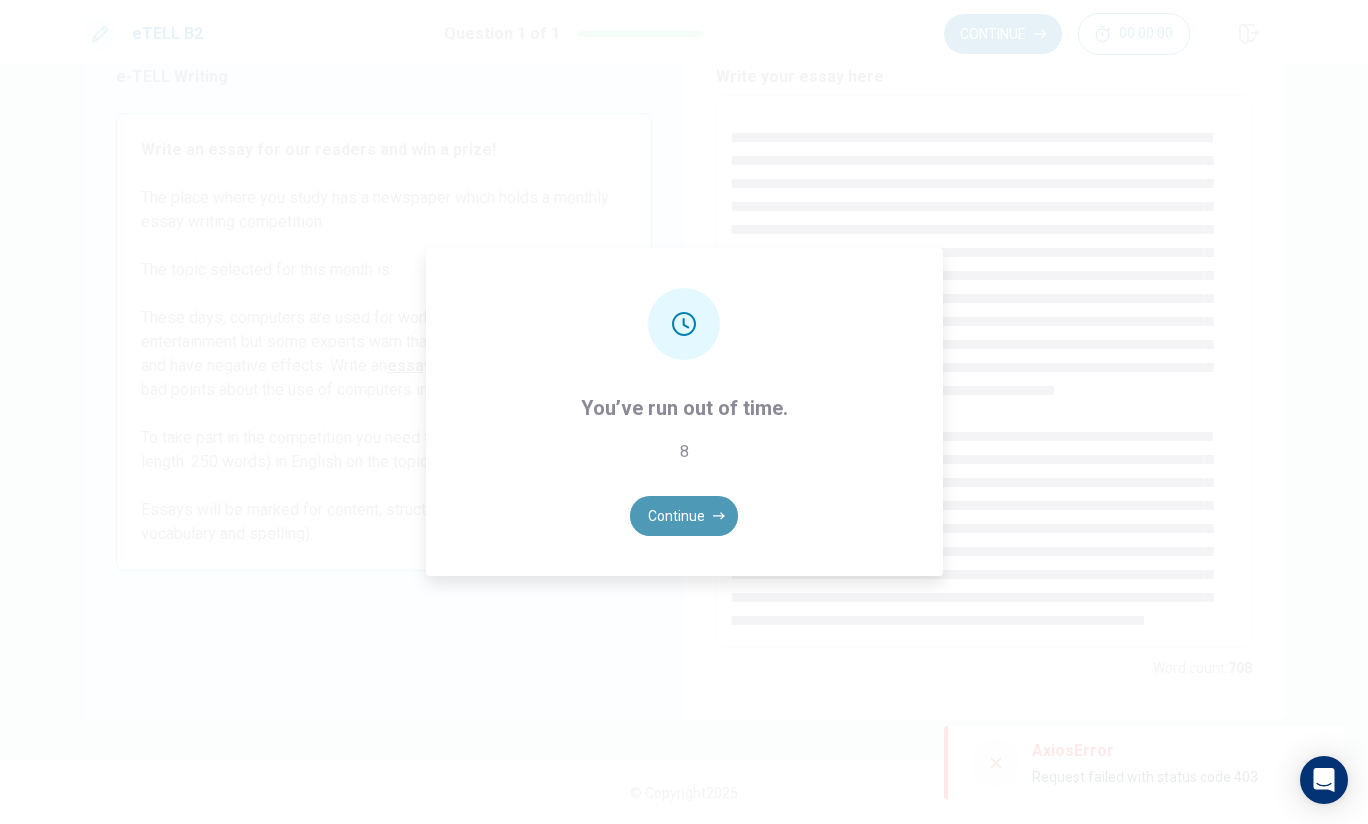click on "Write your essay here * ​ Word count :  708" at bounding box center (984, 372) 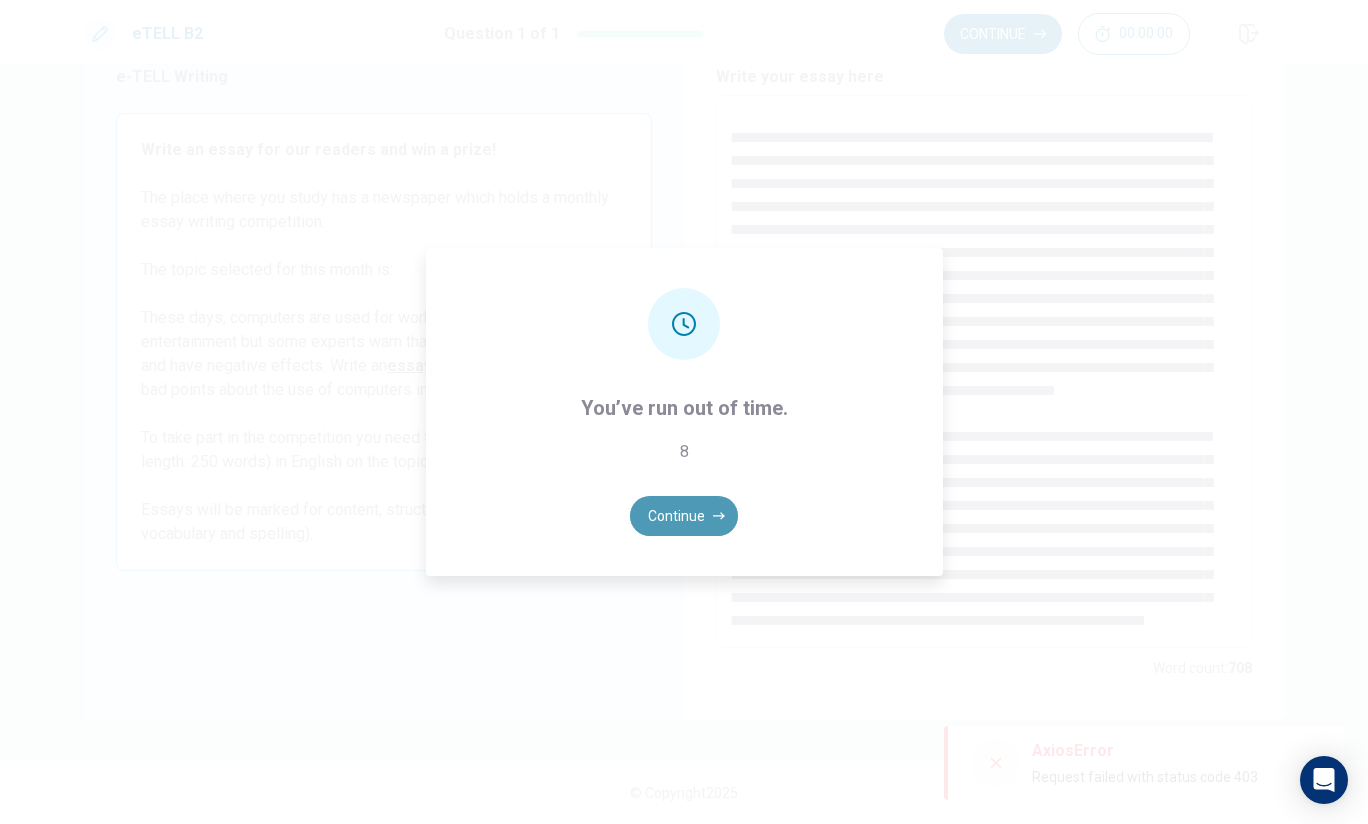 click on "Continue" at bounding box center [684, 516] 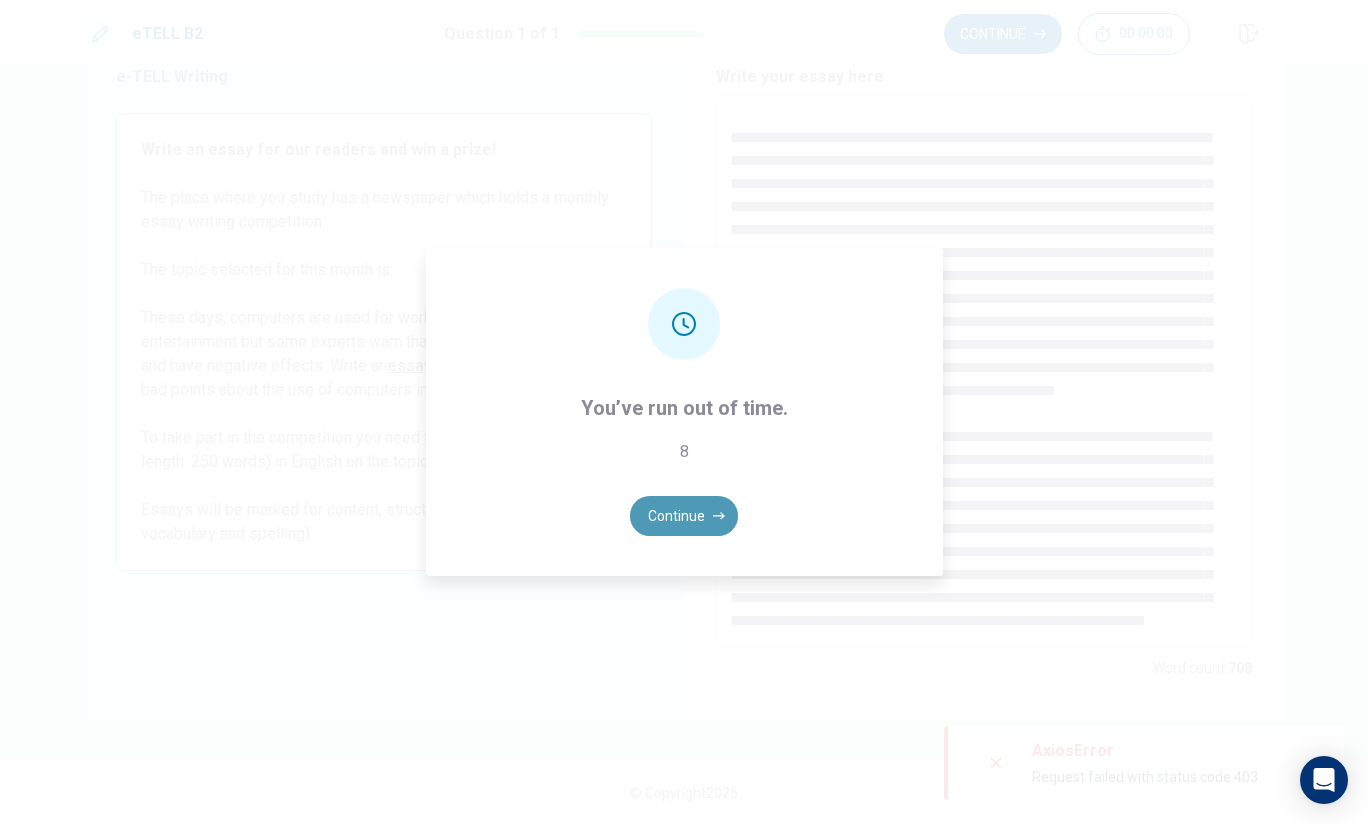 click on "Write your essay here * ​ Word count :  708" at bounding box center [984, 372] 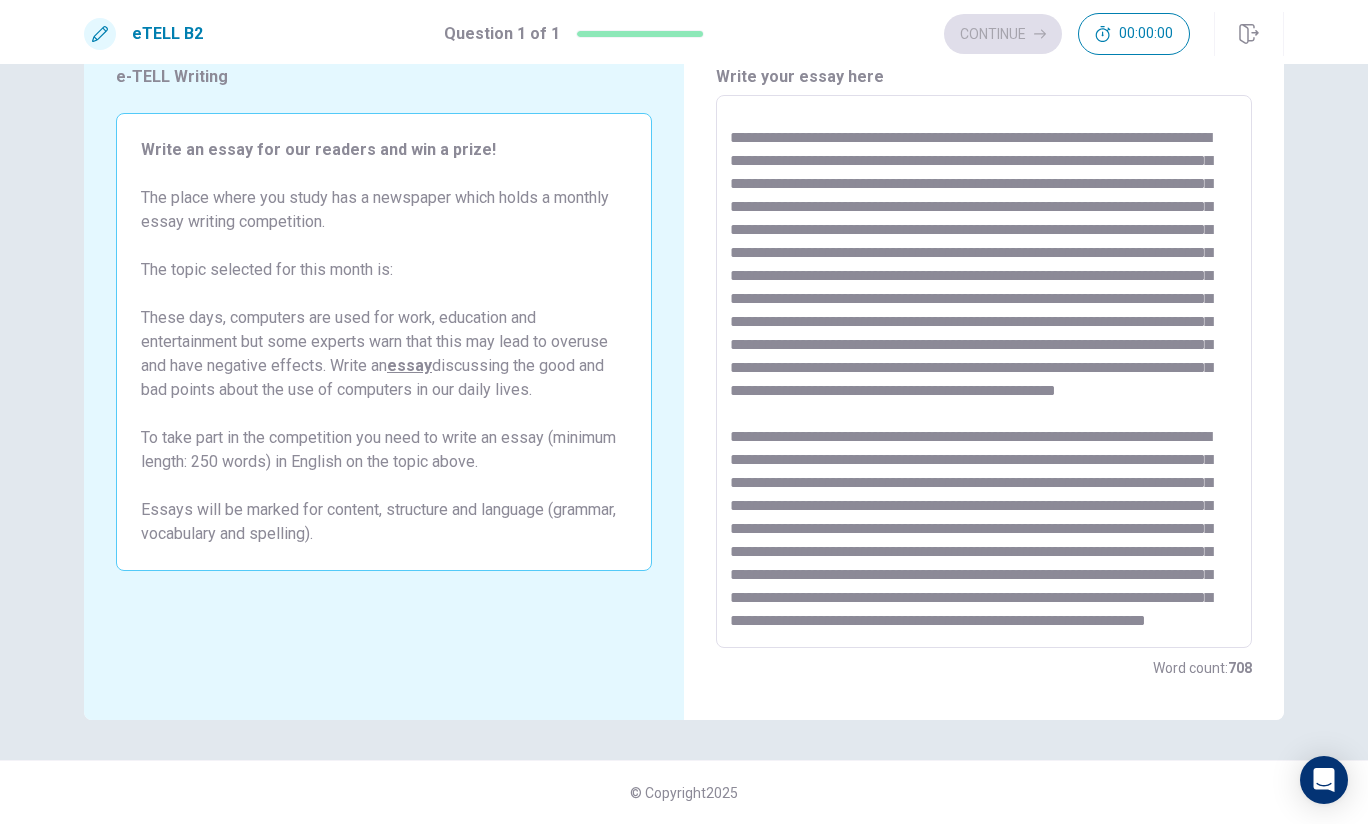 click on "Loading..." at bounding box center (684, 516) 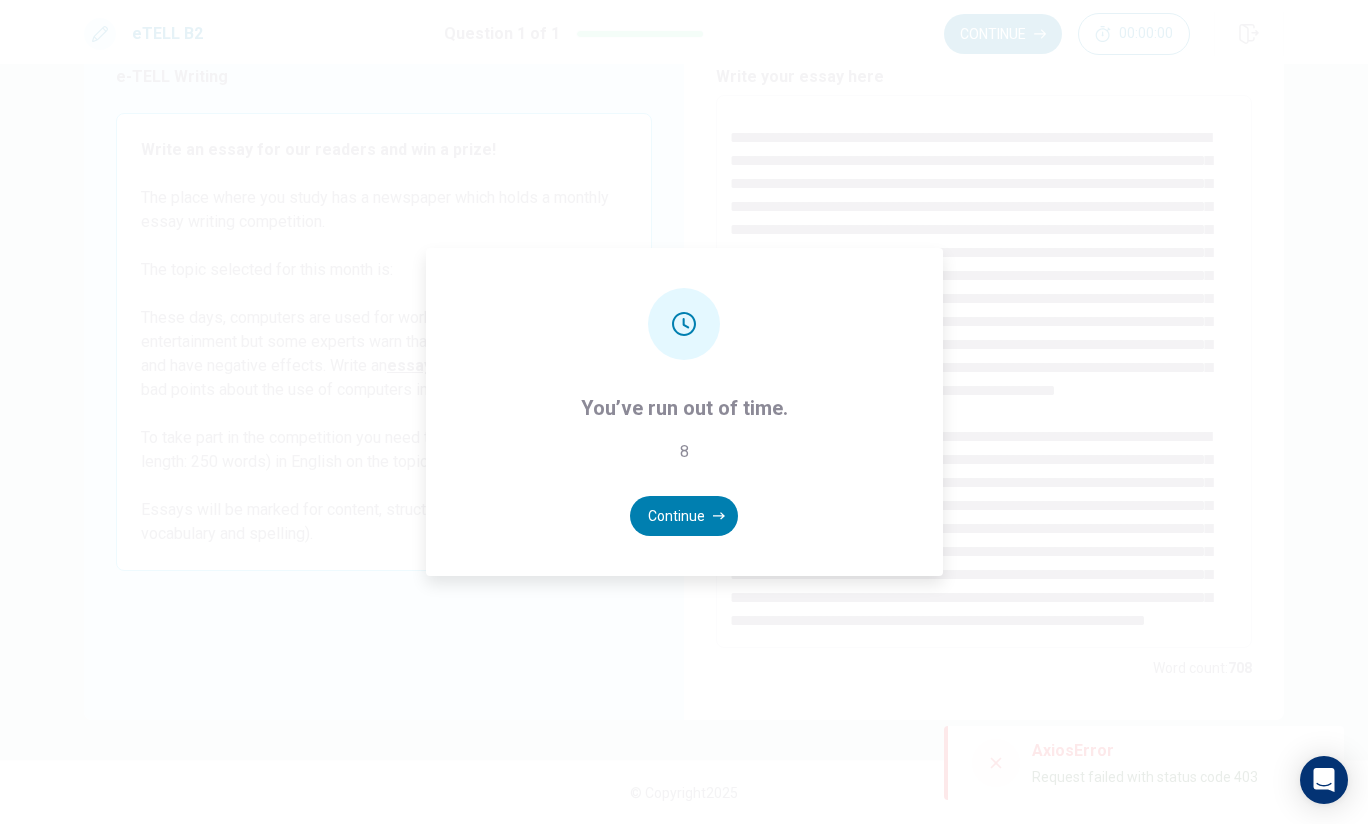 click on "You’ve run out of time. 8 Continue" at bounding box center [684, 412] 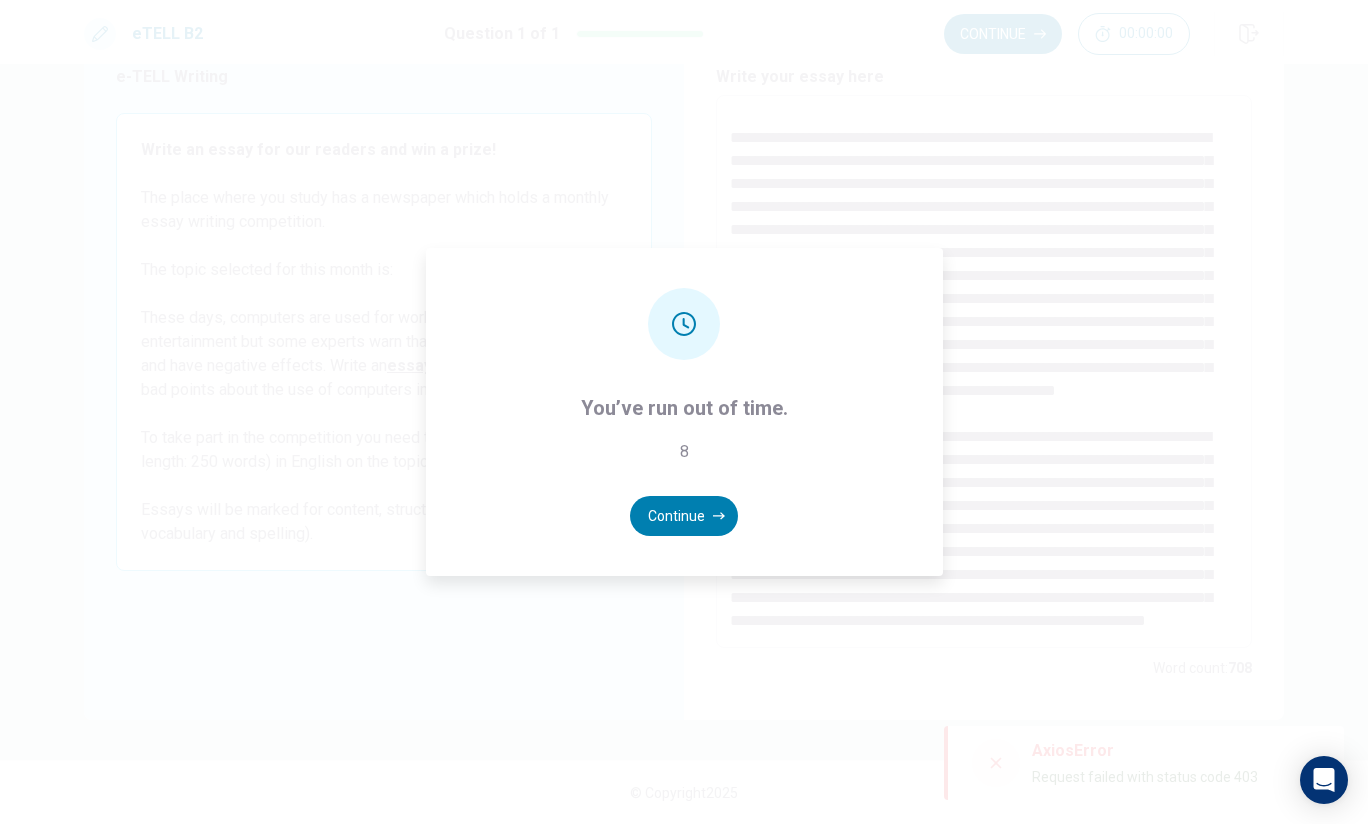 click on "You’ve run out of time. 8 Continue" at bounding box center (684, 412) 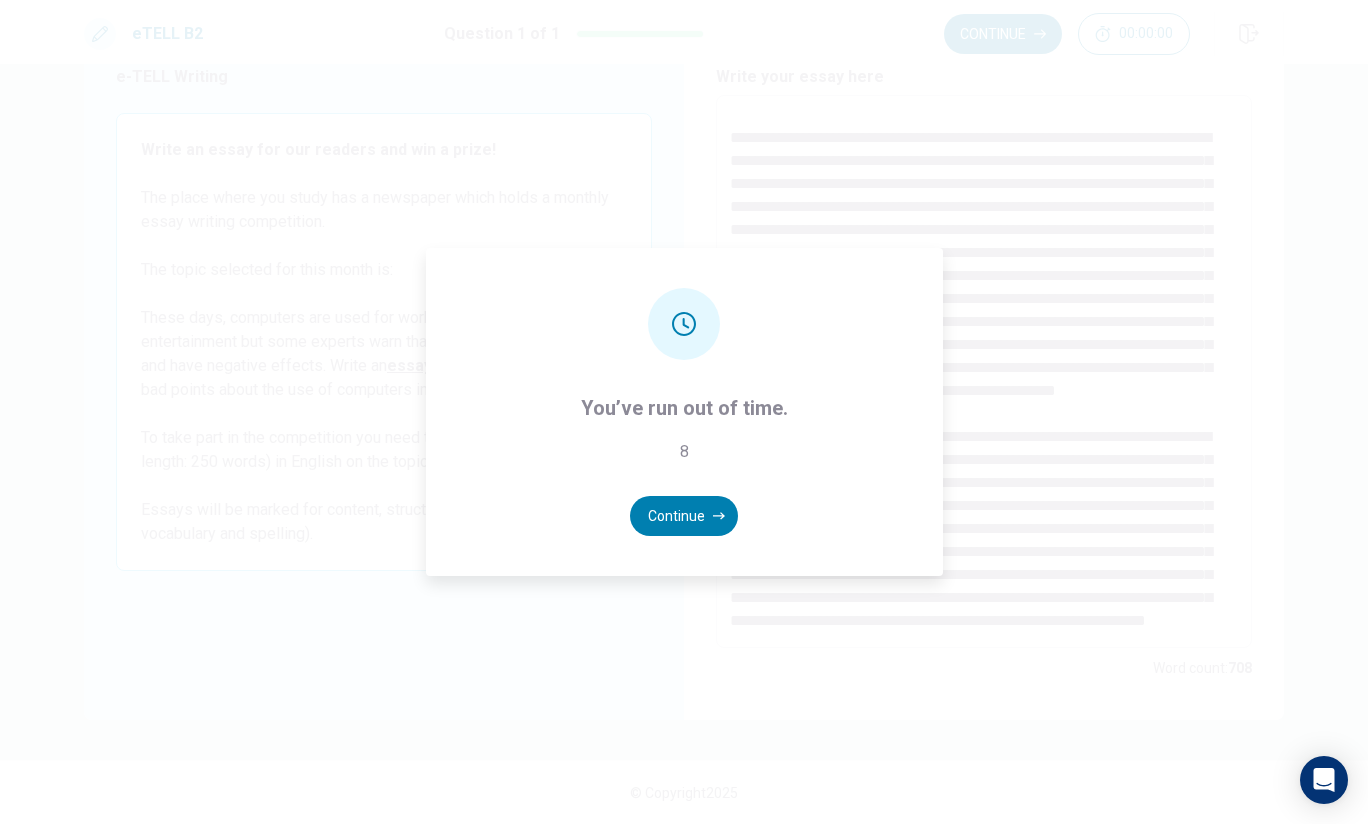 click on "You’ve run out of time. 8 Continue" at bounding box center [684, 412] 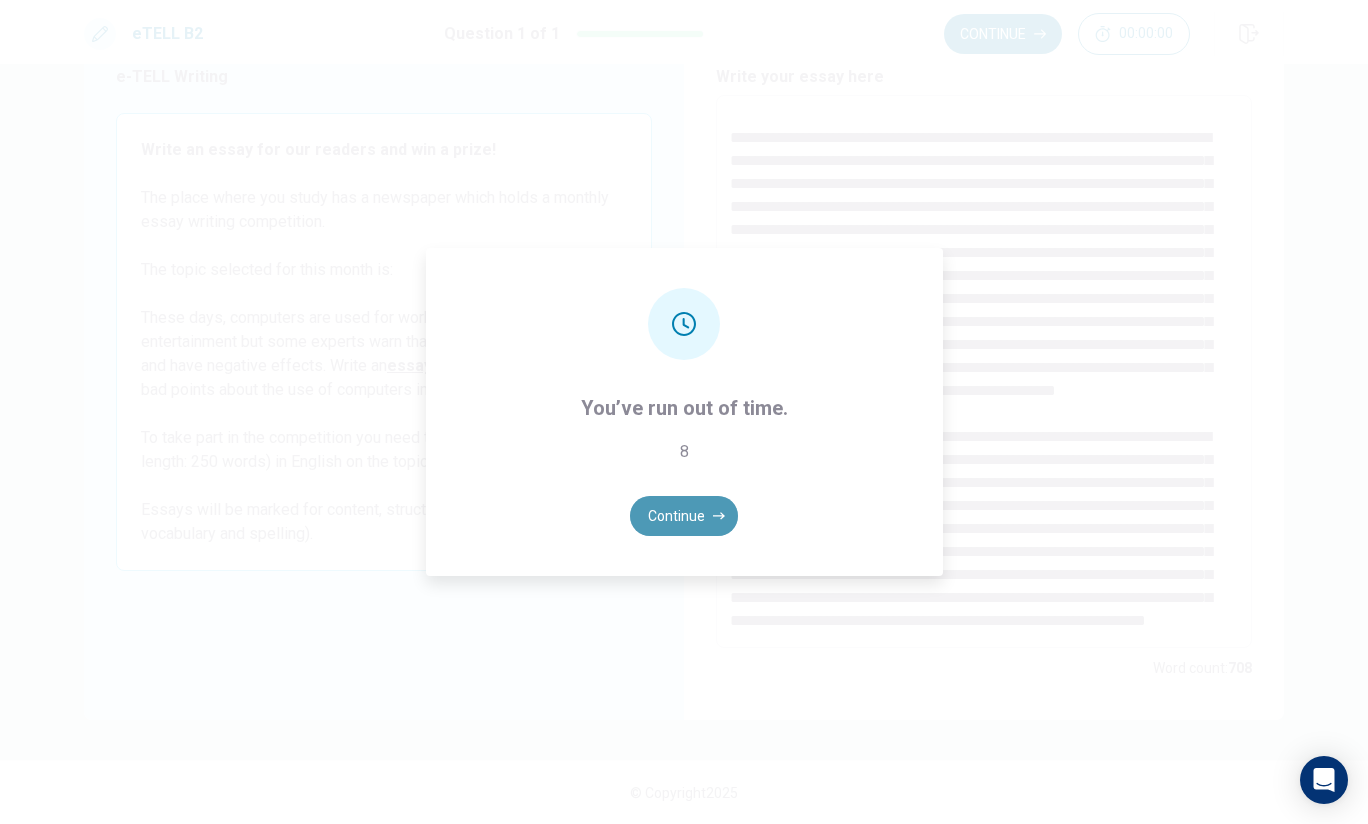click on "Continue" at bounding box center [684, 516] 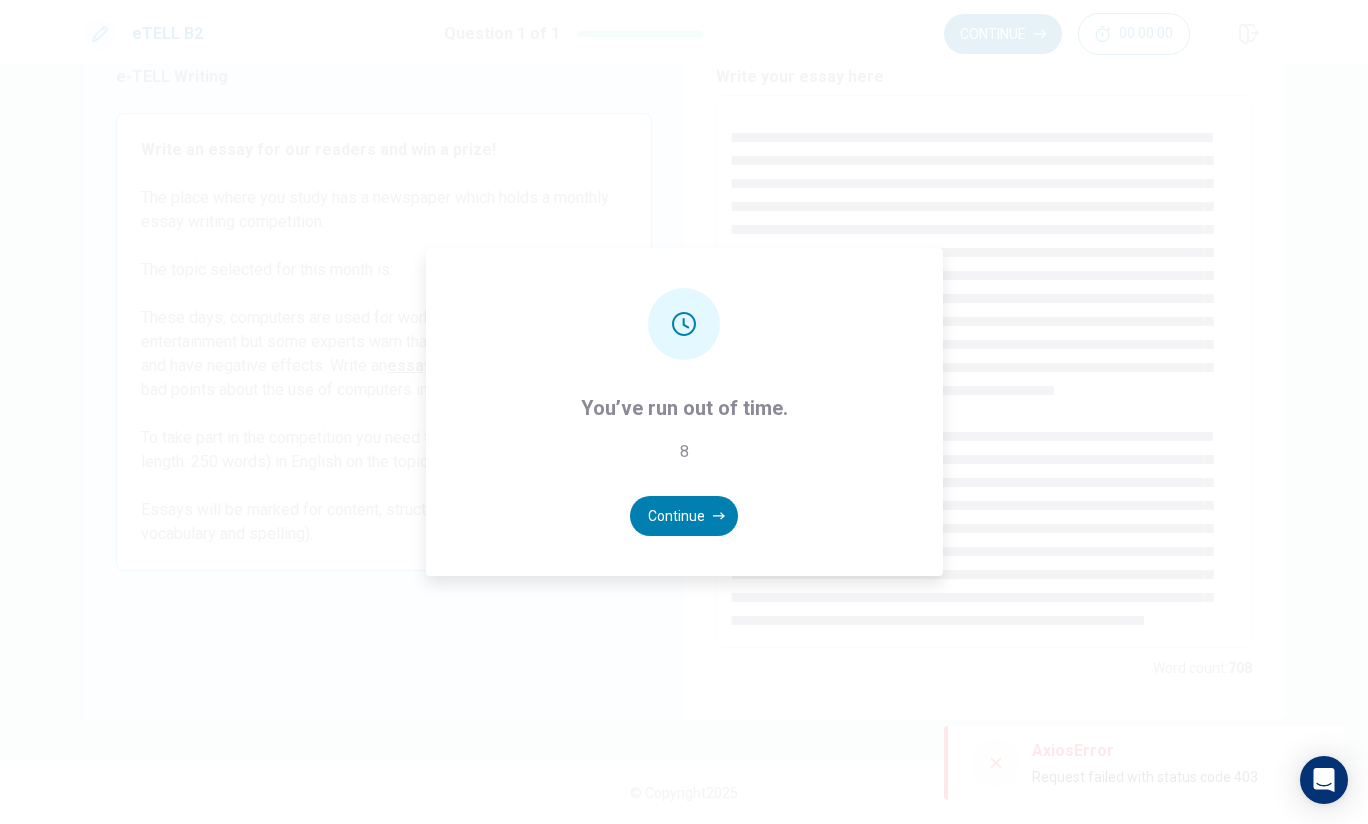 click on "You’ve run out of time. 8 Continue" at bounding box center (684, 412) 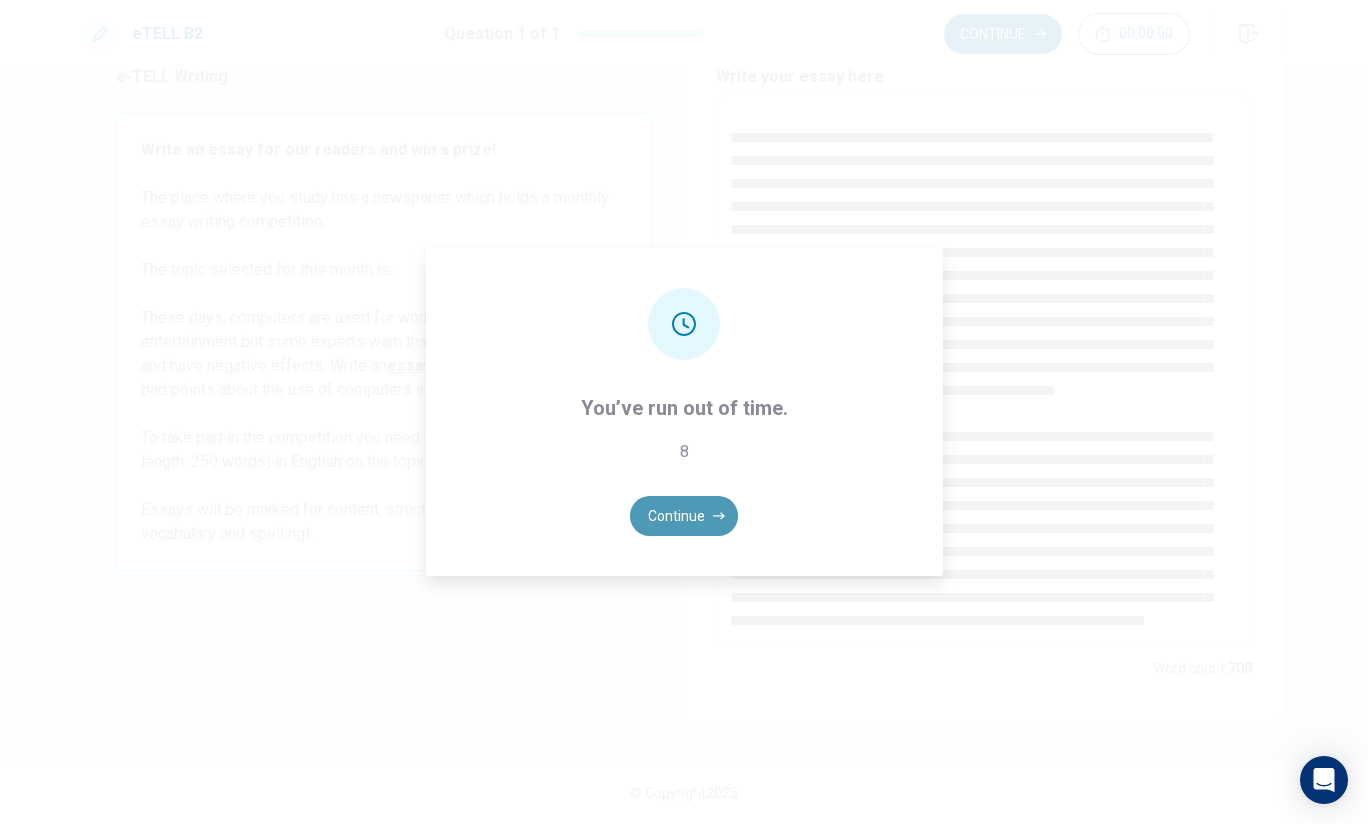 click on "Continue" at bounding box center (684, 516) 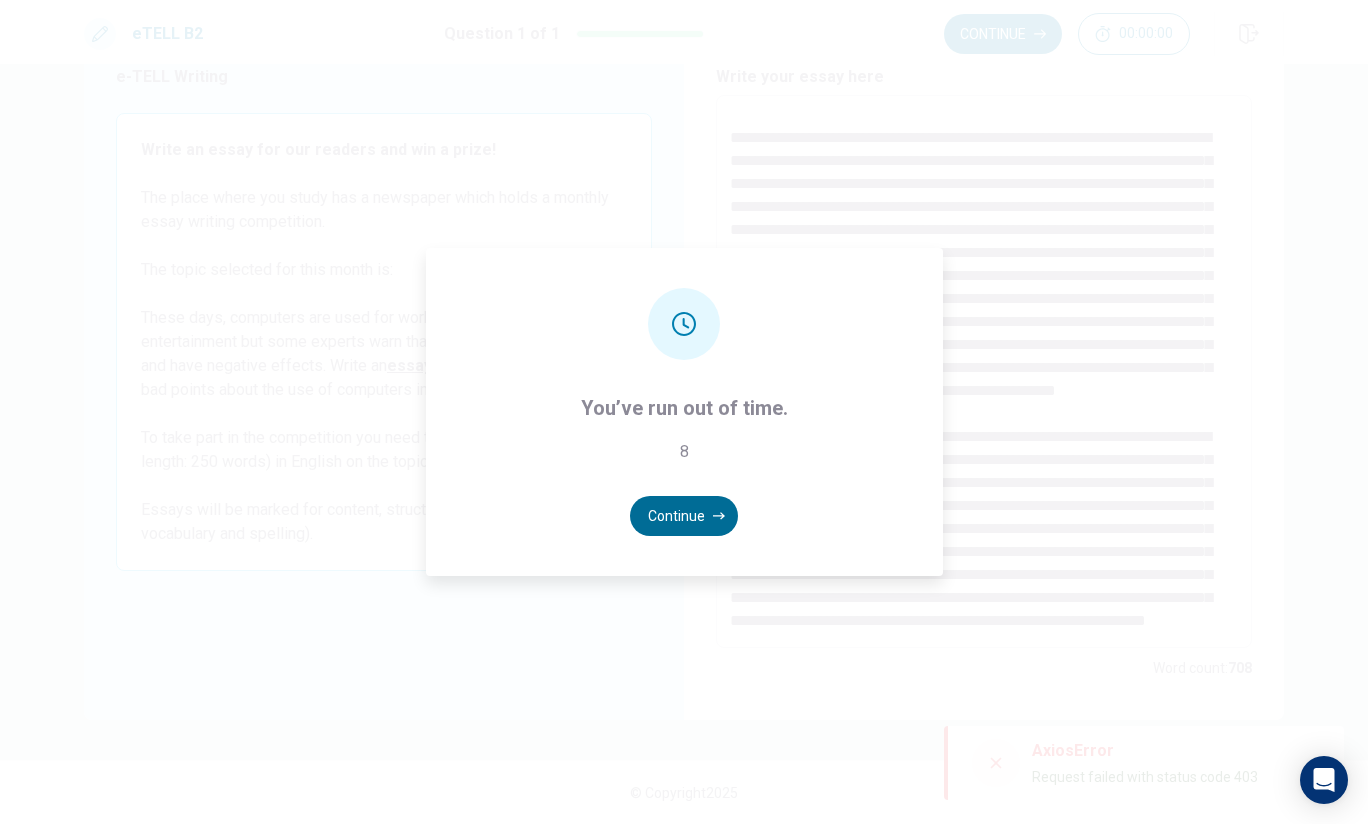 click on "Continue" at bounding box center [684, 516] 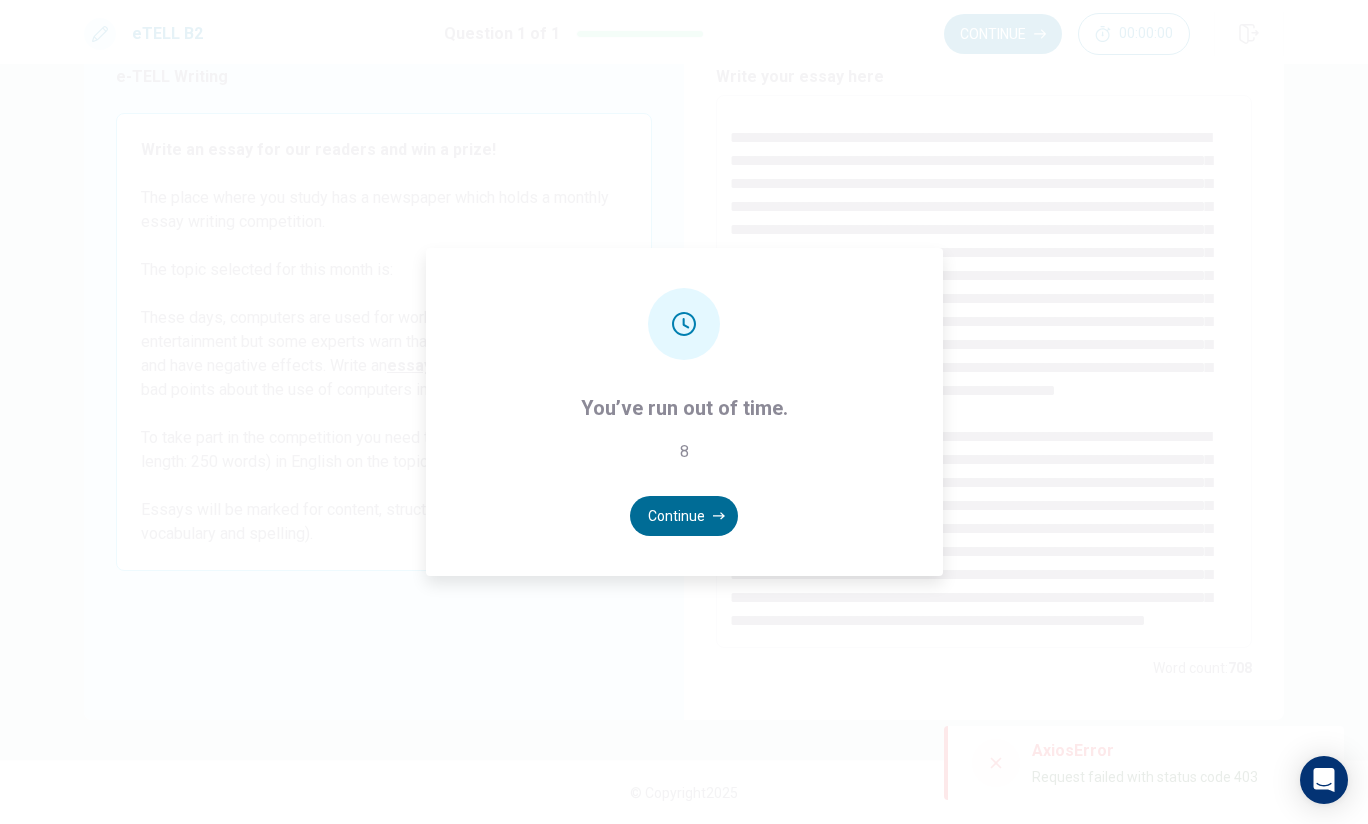 click on "Continue" at bounding box center (684, 516) 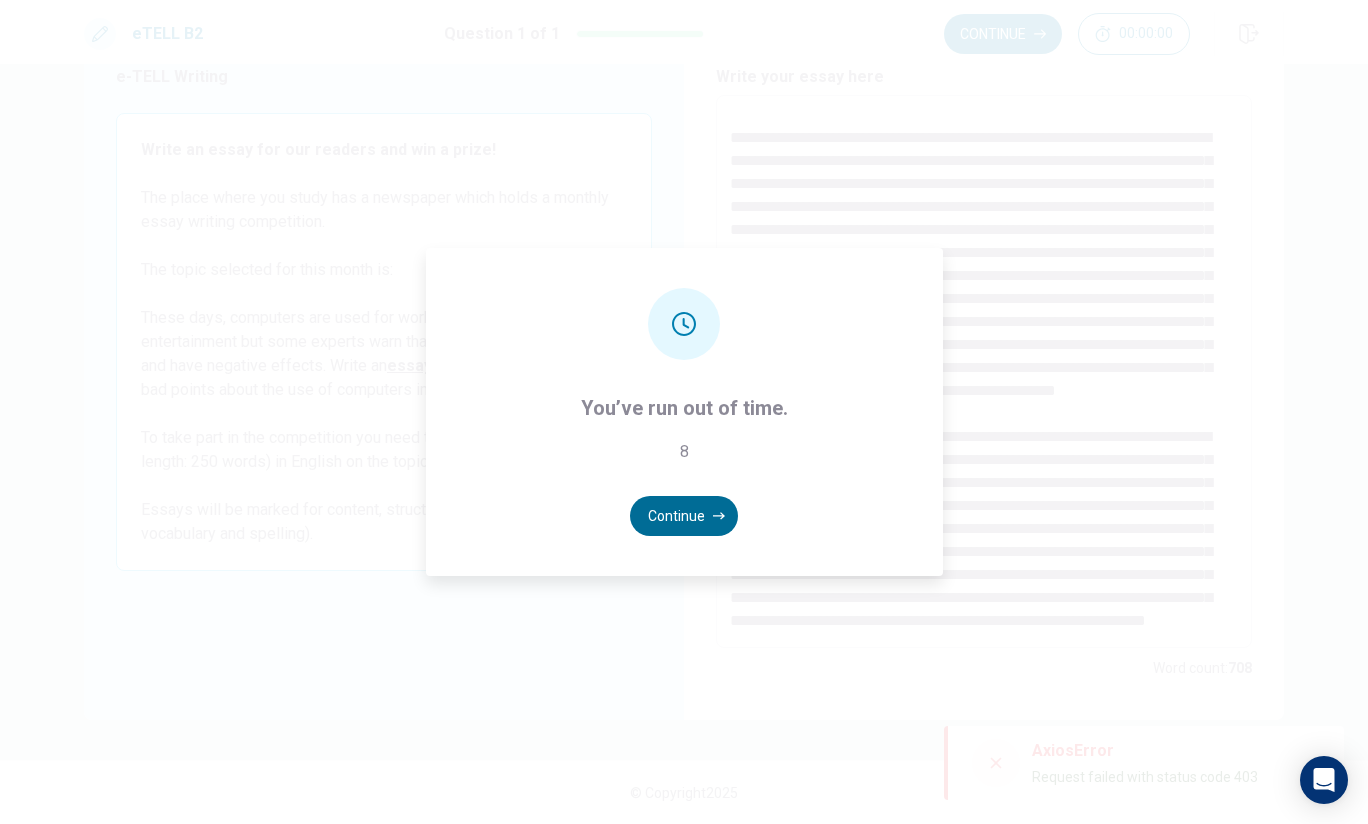 click on "Continue" at bounding box center [684, 516] 